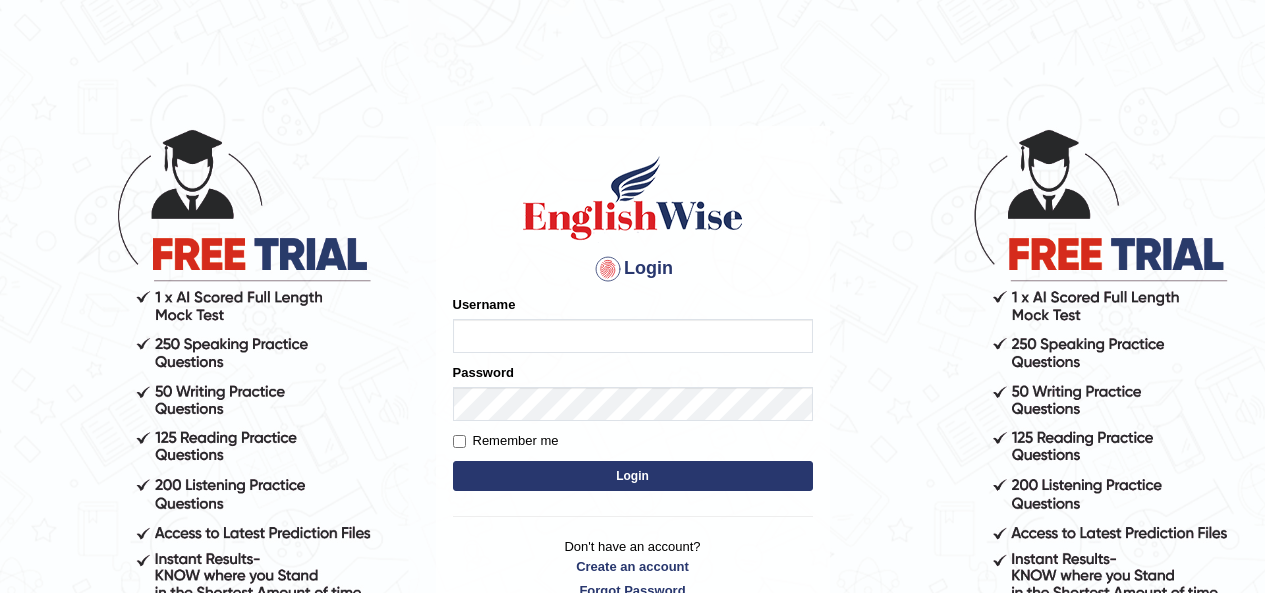 scroll, scrollTop: 0, scrollLeft: 0, axis: both 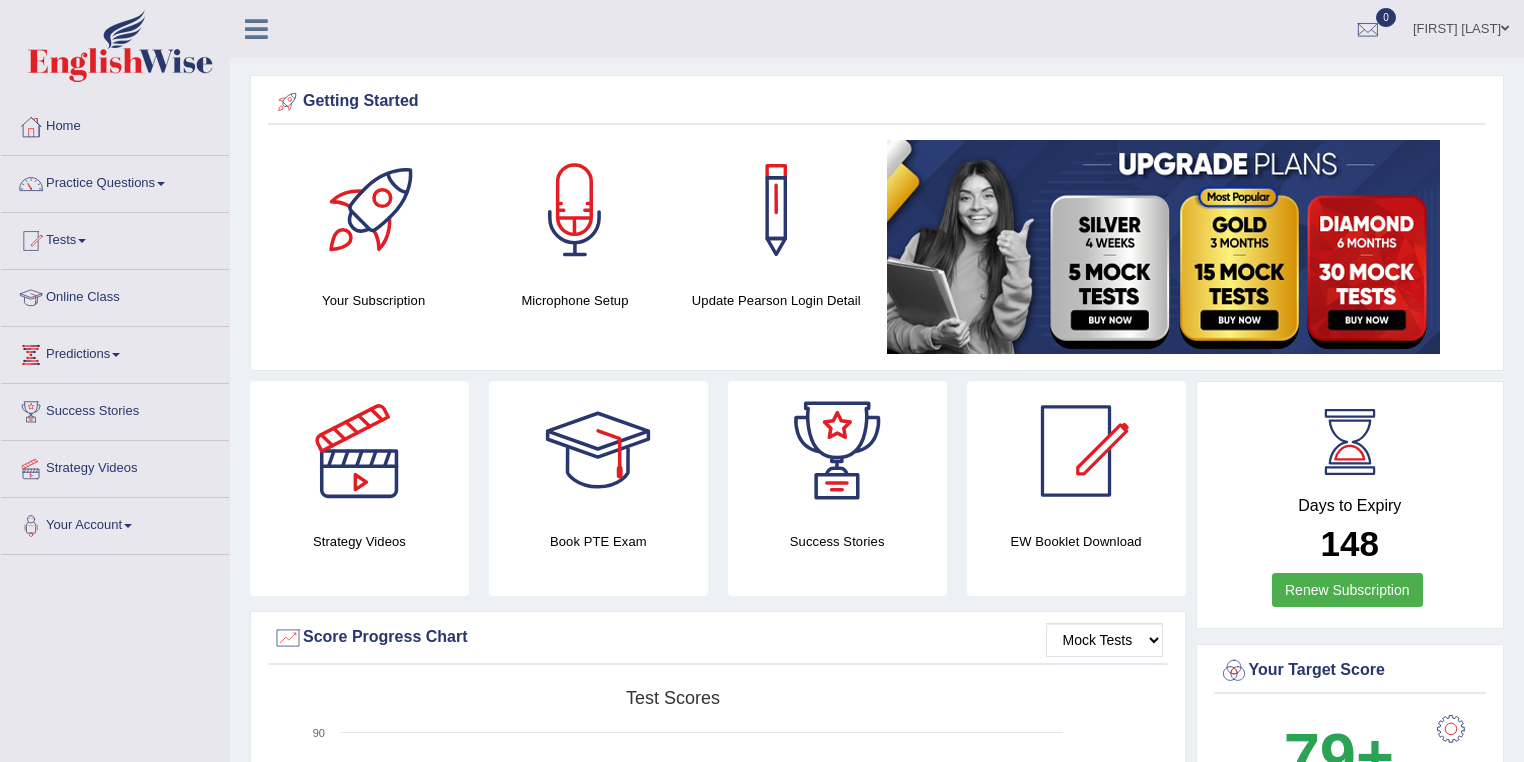 click on "Practice Questions" at bounding box center (115, 181) 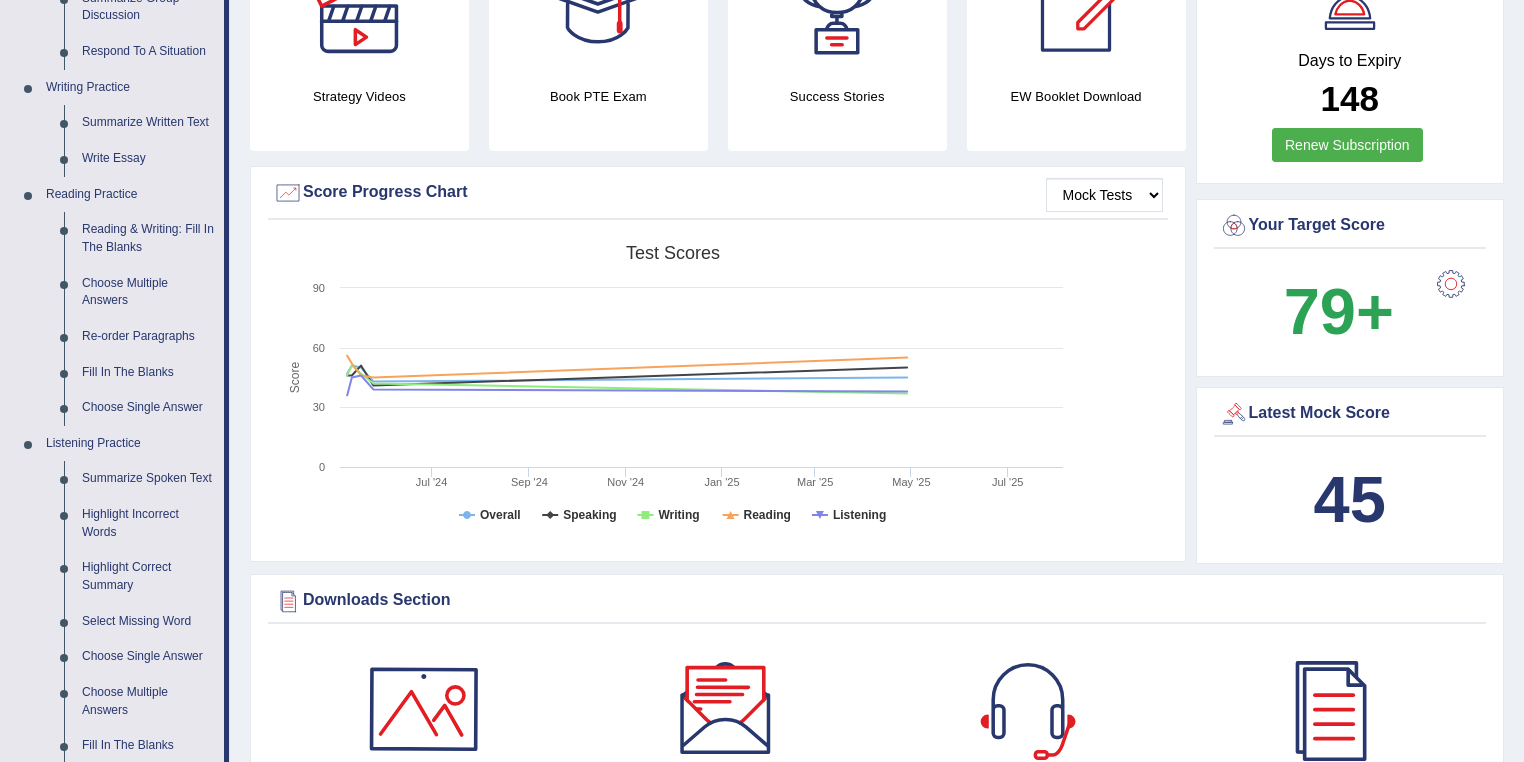 scroll, scrollTop: 372, scrollLeft: 0, axis: vertical 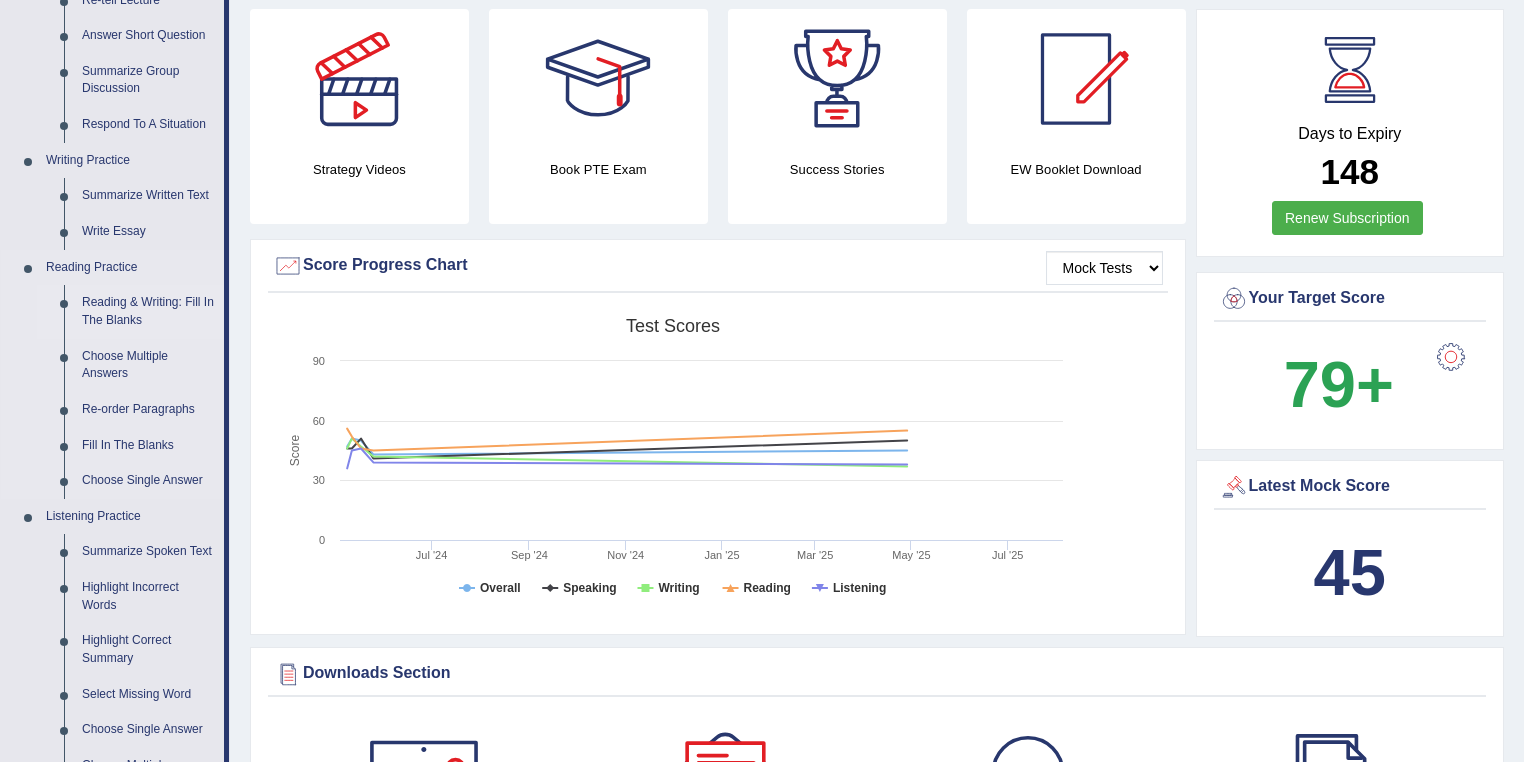 click on "Reading & Writing: Fill In The Blanks" at bounding box center [148, 311] 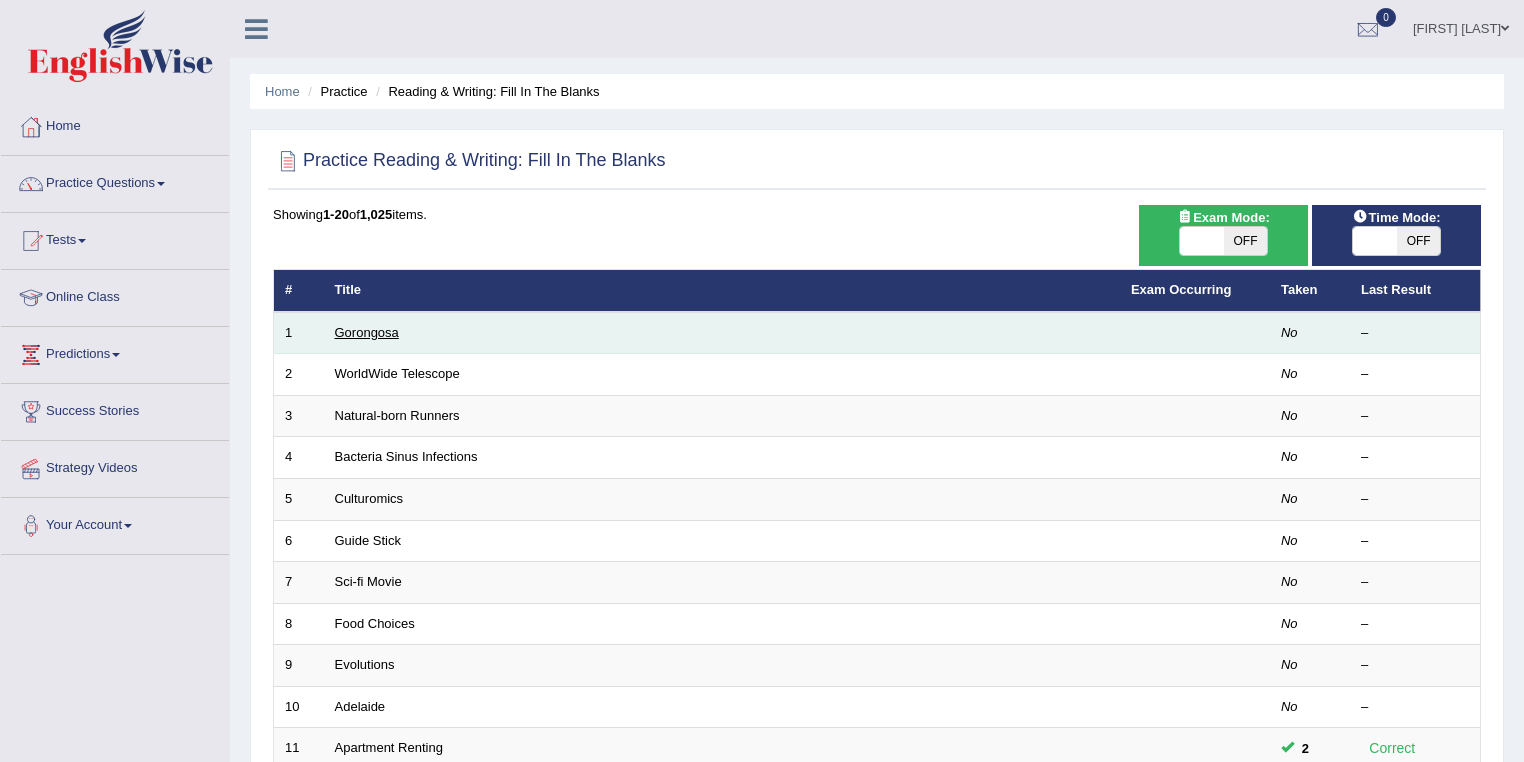 scroll, scrollTop: 0, scrollLeft: 0, axis: both 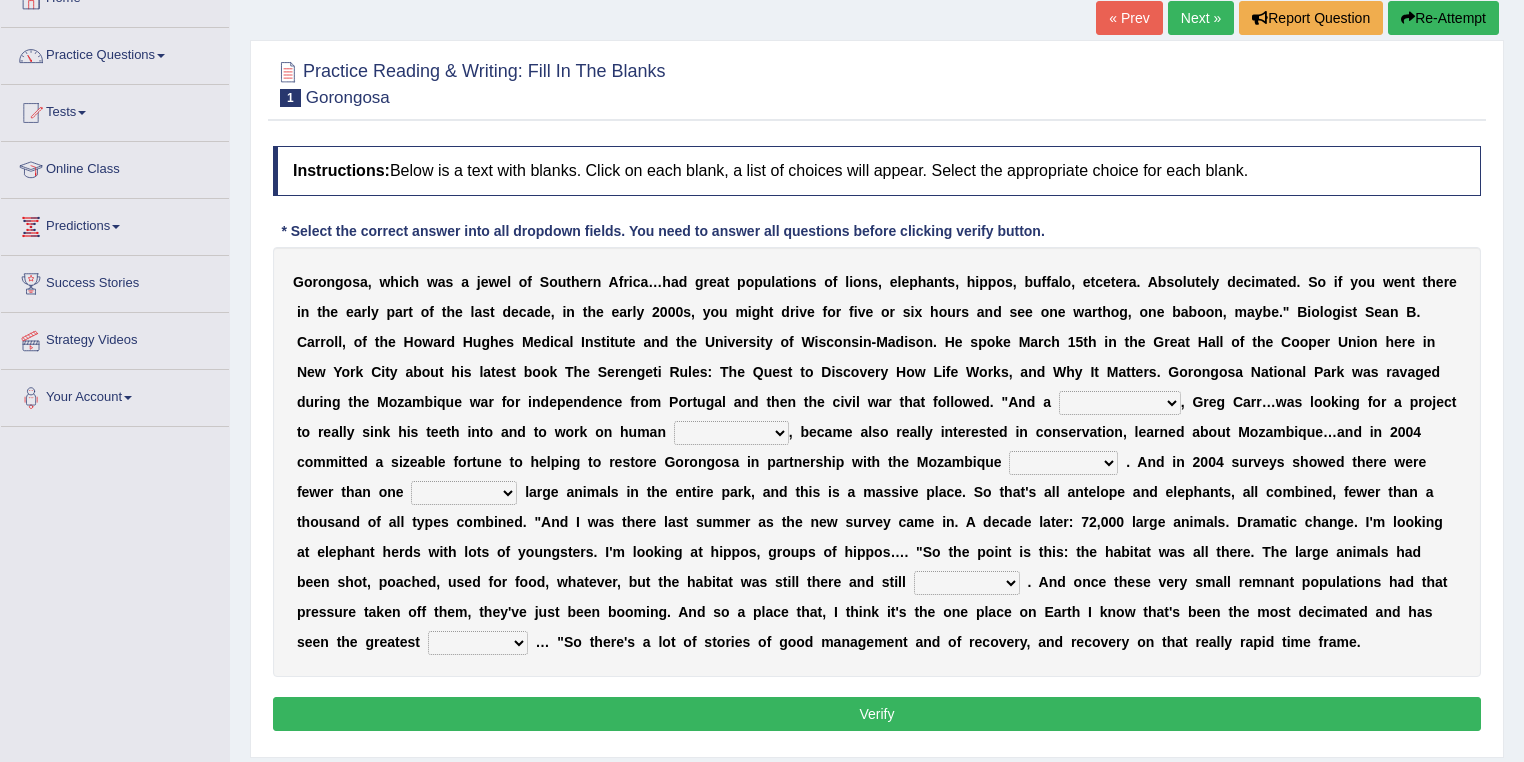 click on "Next »" at bounding box center (1201, 18) 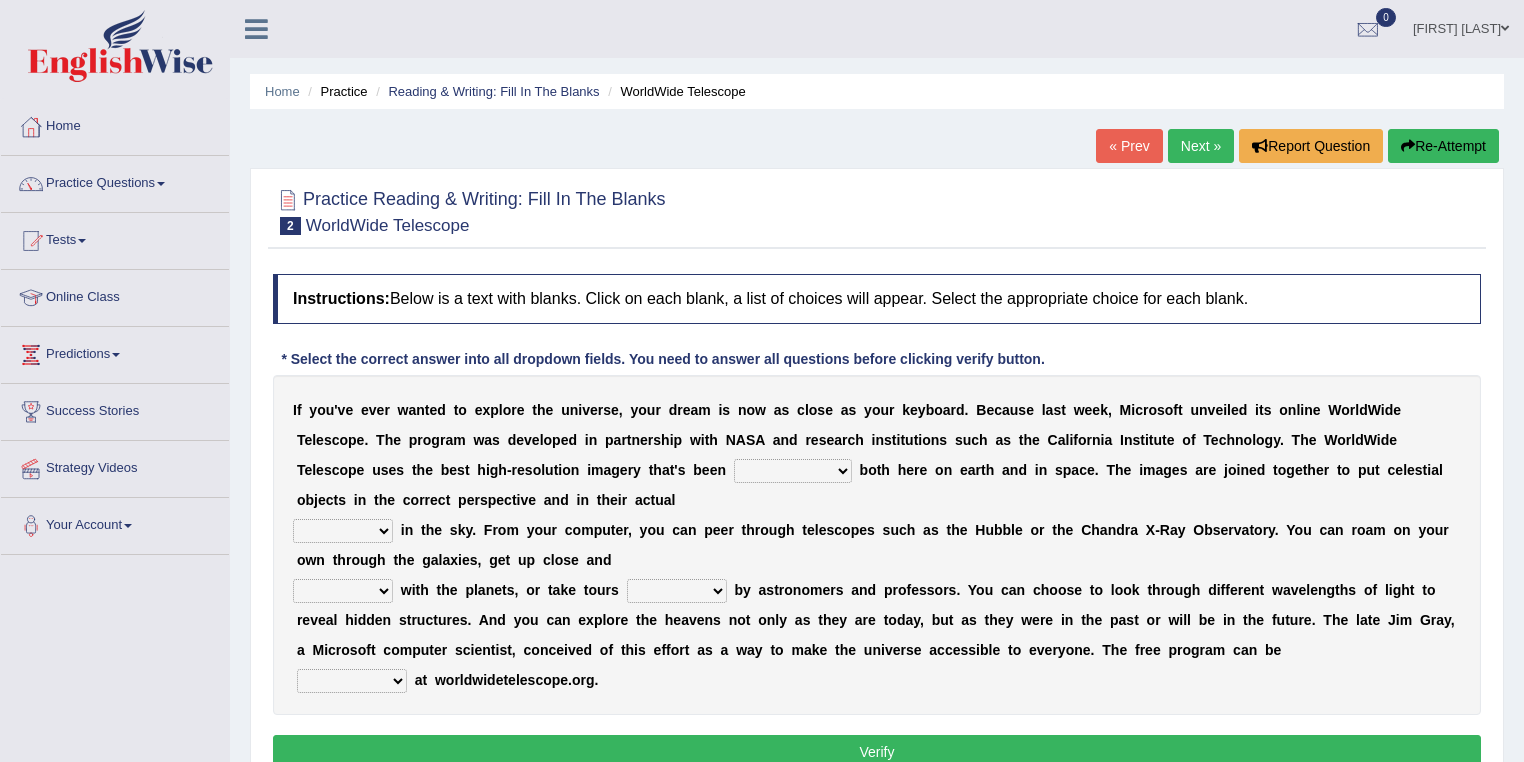 scroll, scrollTop: 0, scrollLeft: 0, axis: both 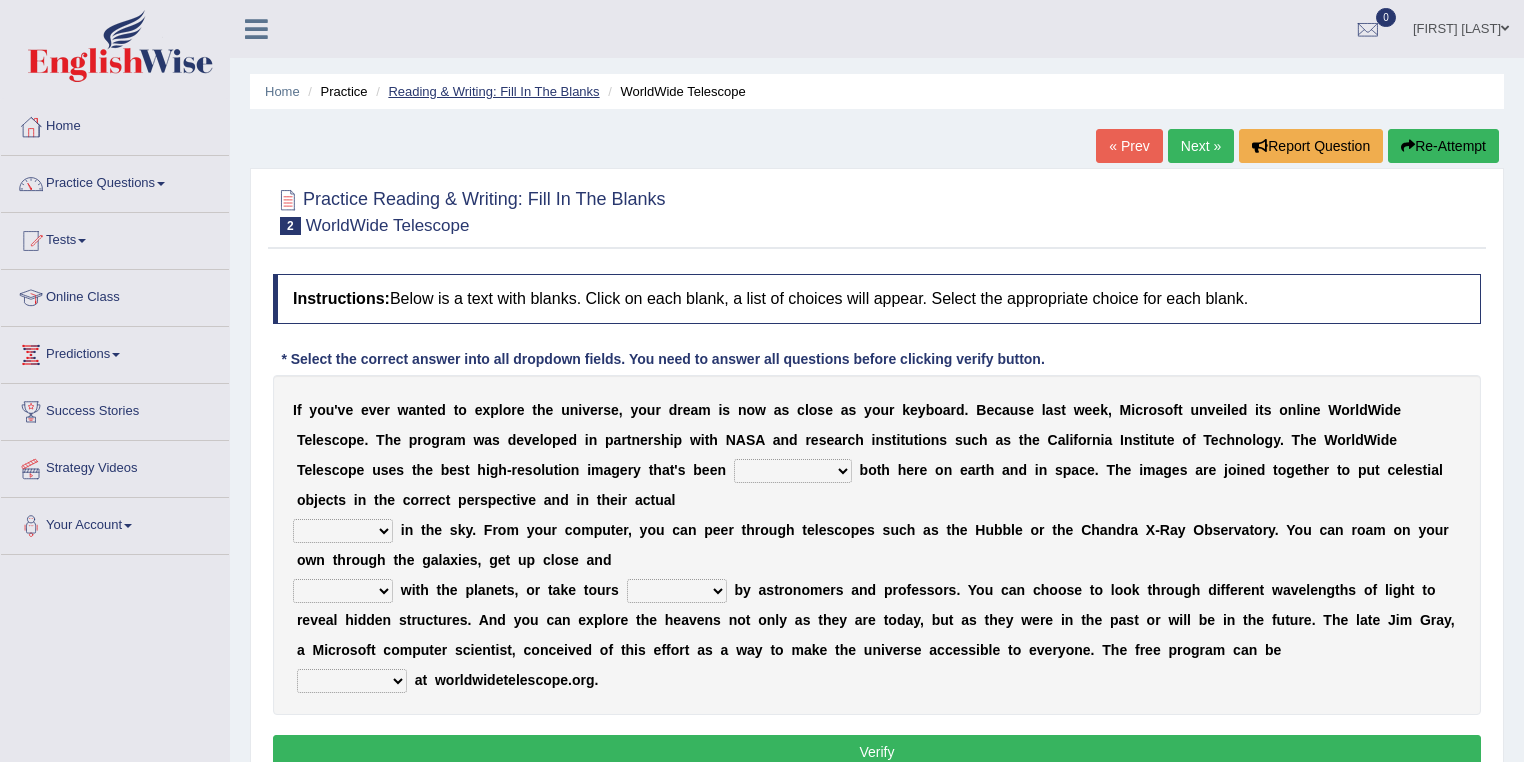click on "Reading & Writing: Fill In The Blanks" at bounding box center (493, 91) 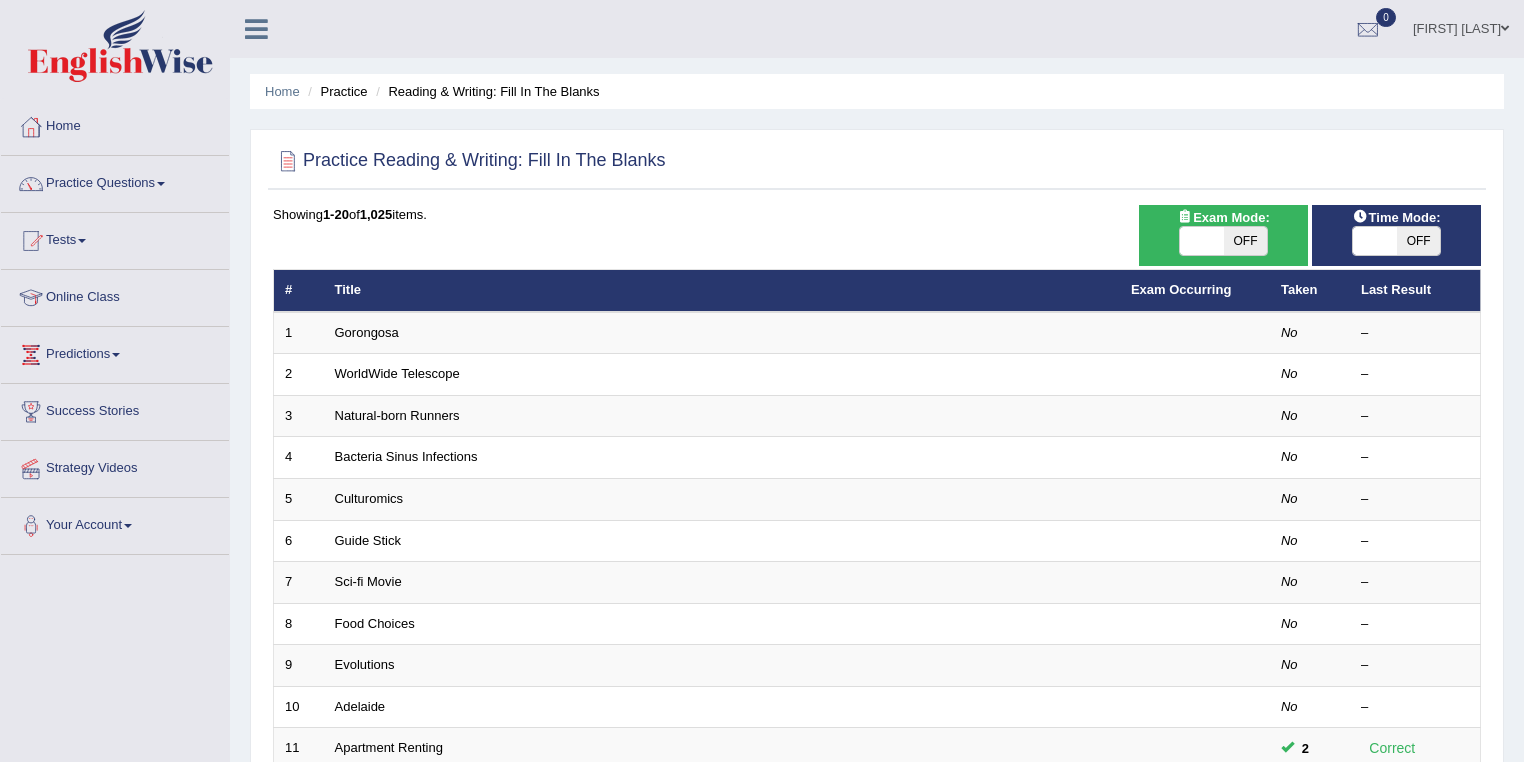 scroll, scrollTop: 0, scrollLeft: 0, axis: both 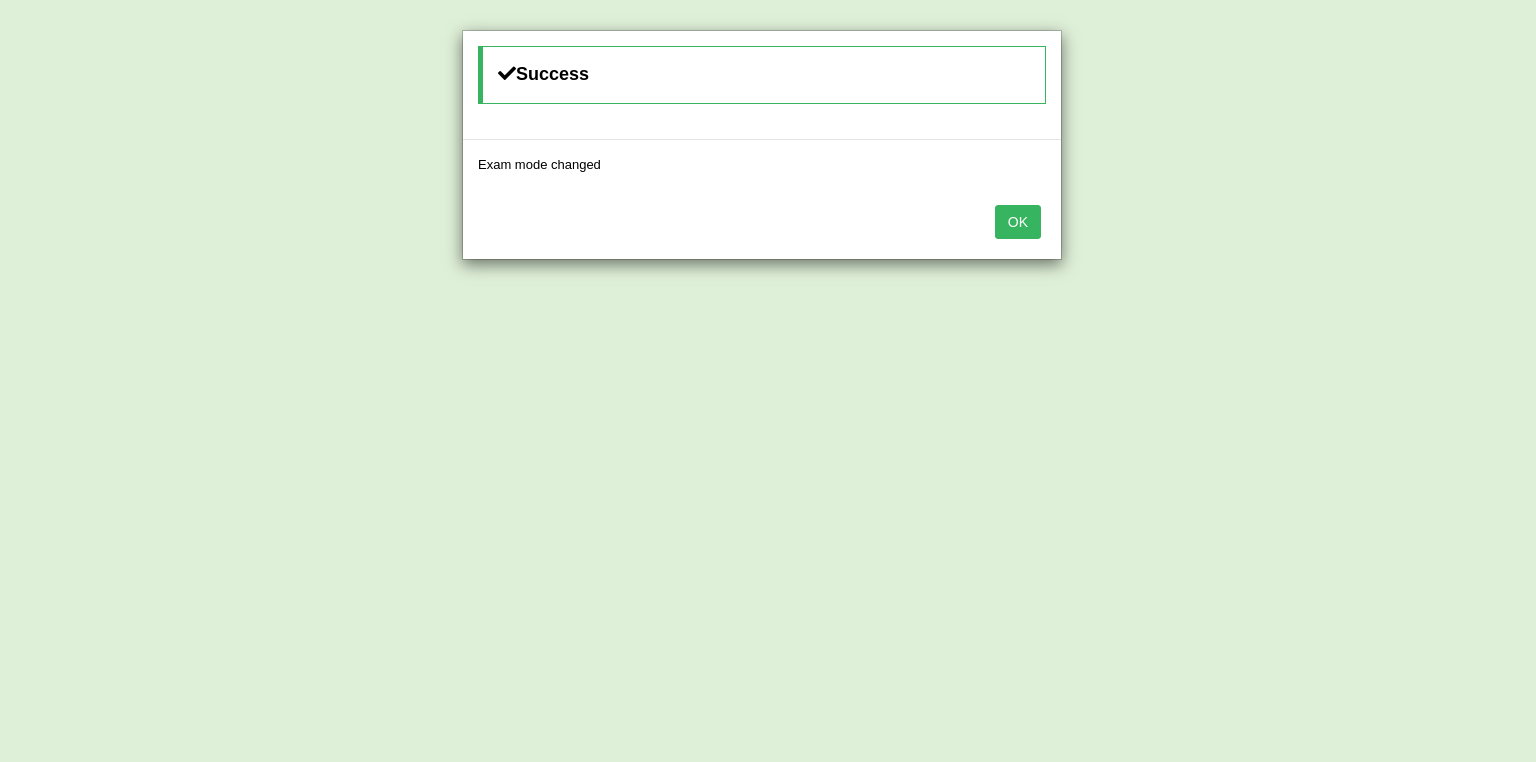 click on "OK" at bounding box center (1018, 222) 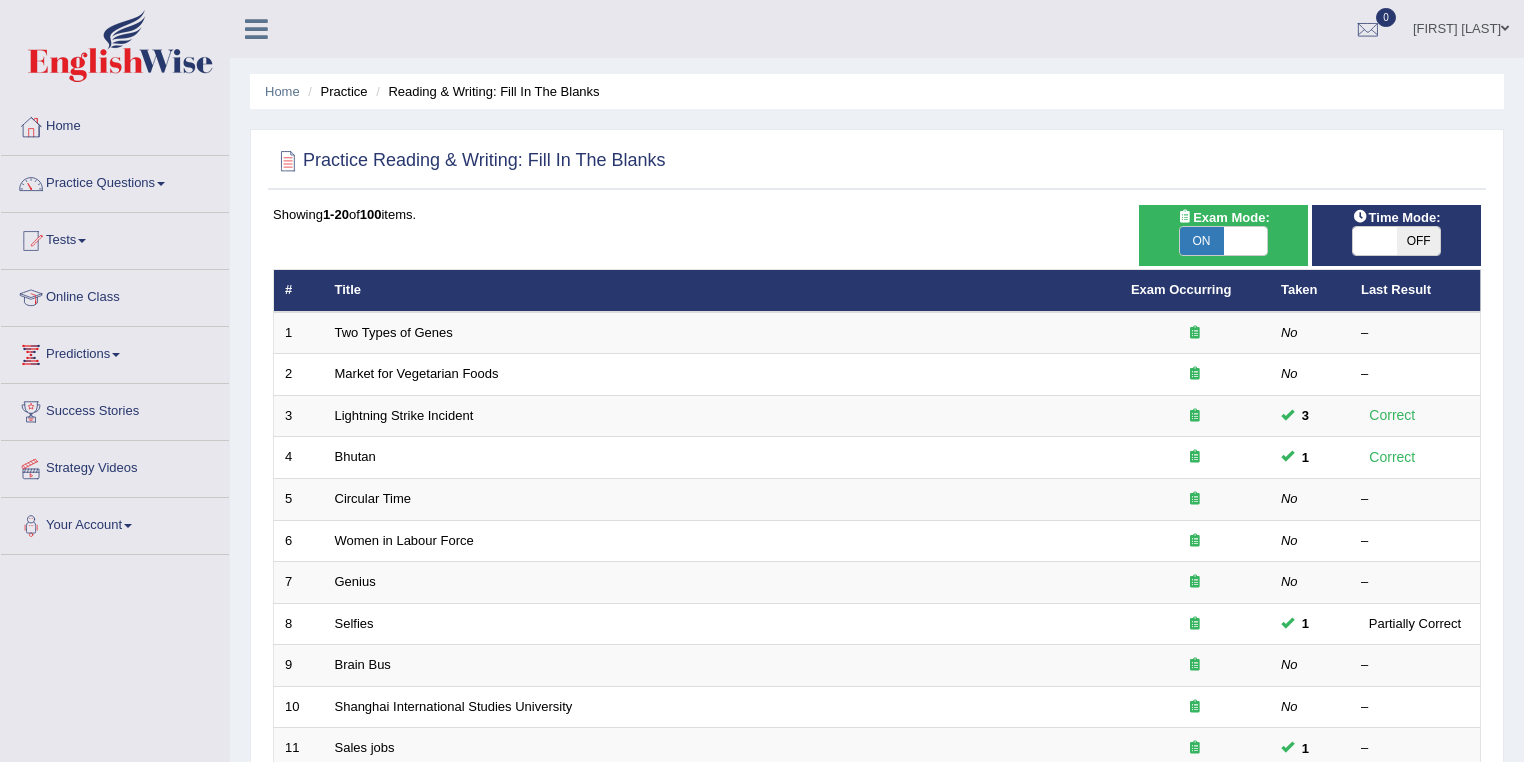 scroll, scrollTop: 0, scrollLeft: 0, axis: both 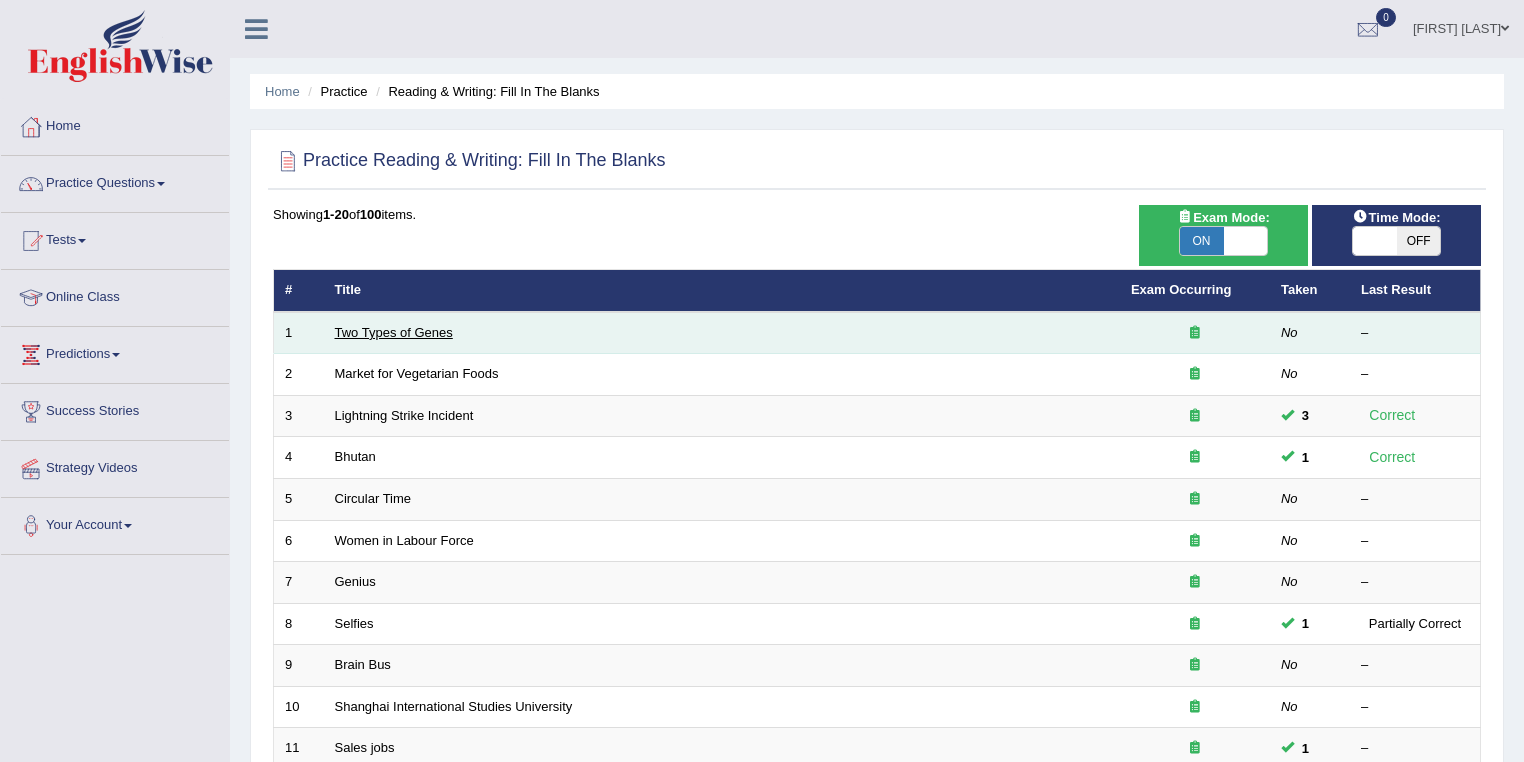 click on "Two Types of Genes" at bounding box center (394, 332) 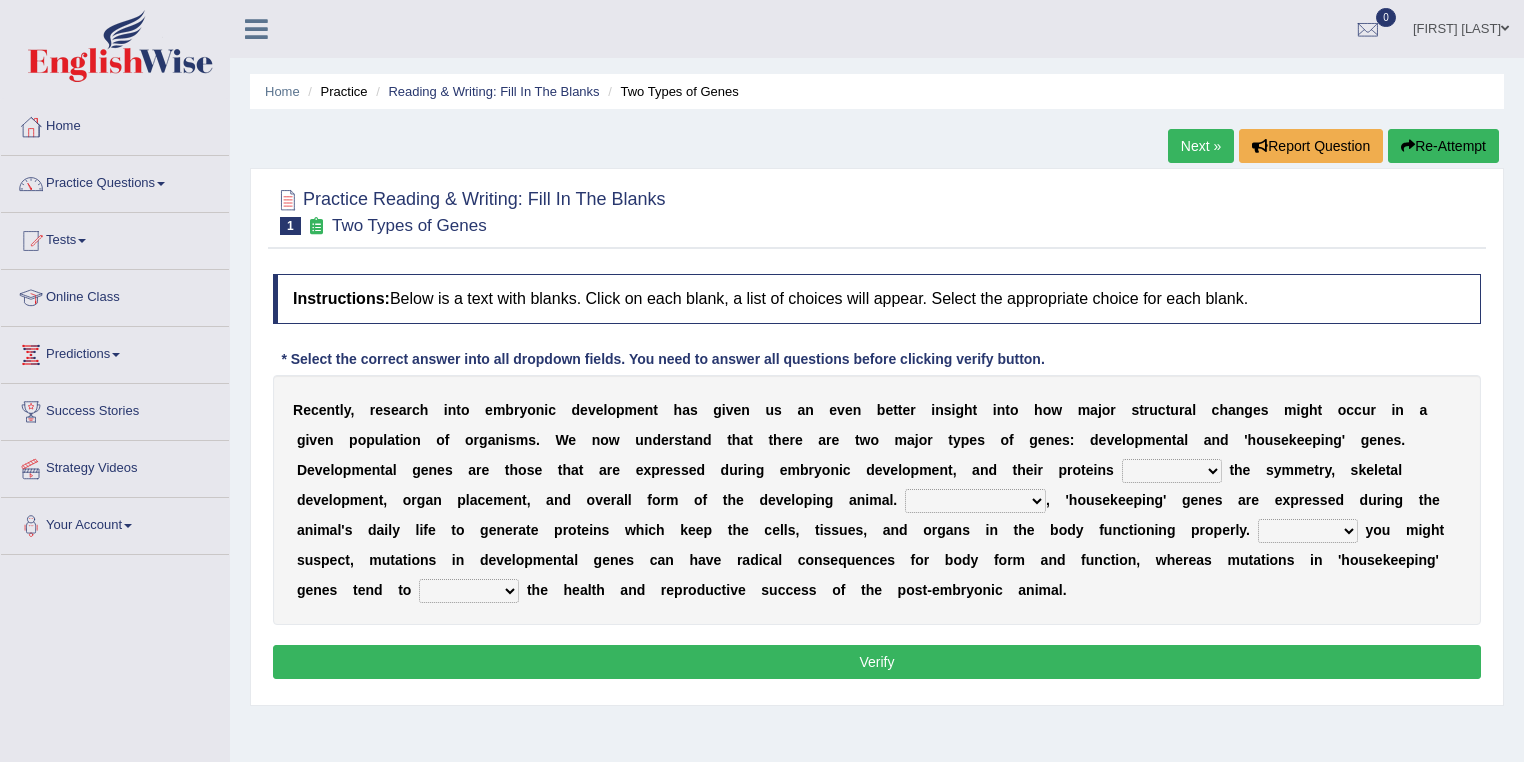 scroll, scrollTop: 0, scrollLeft: 0, axis: both 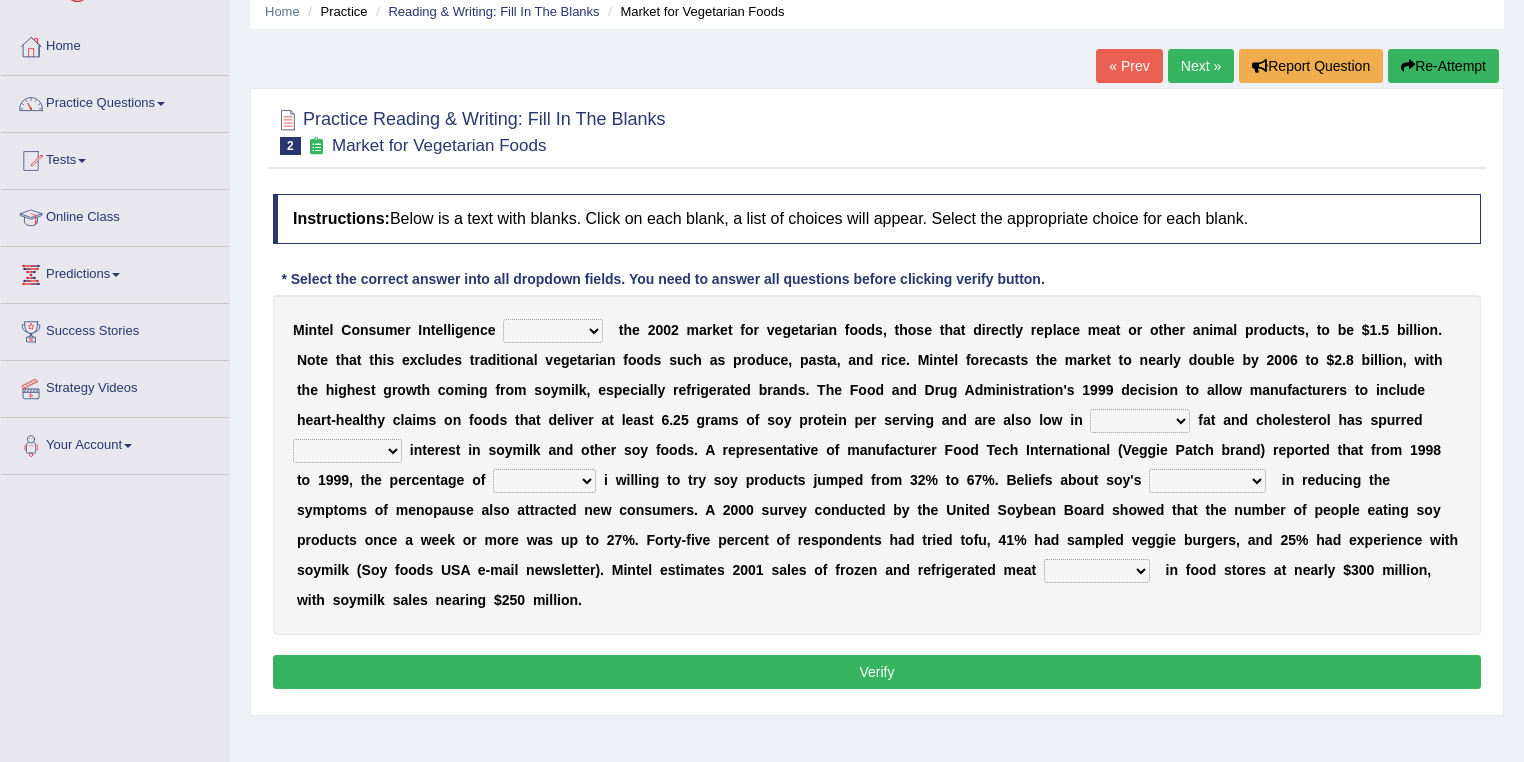 click on "Next »" at bounding box center (1201, 66) 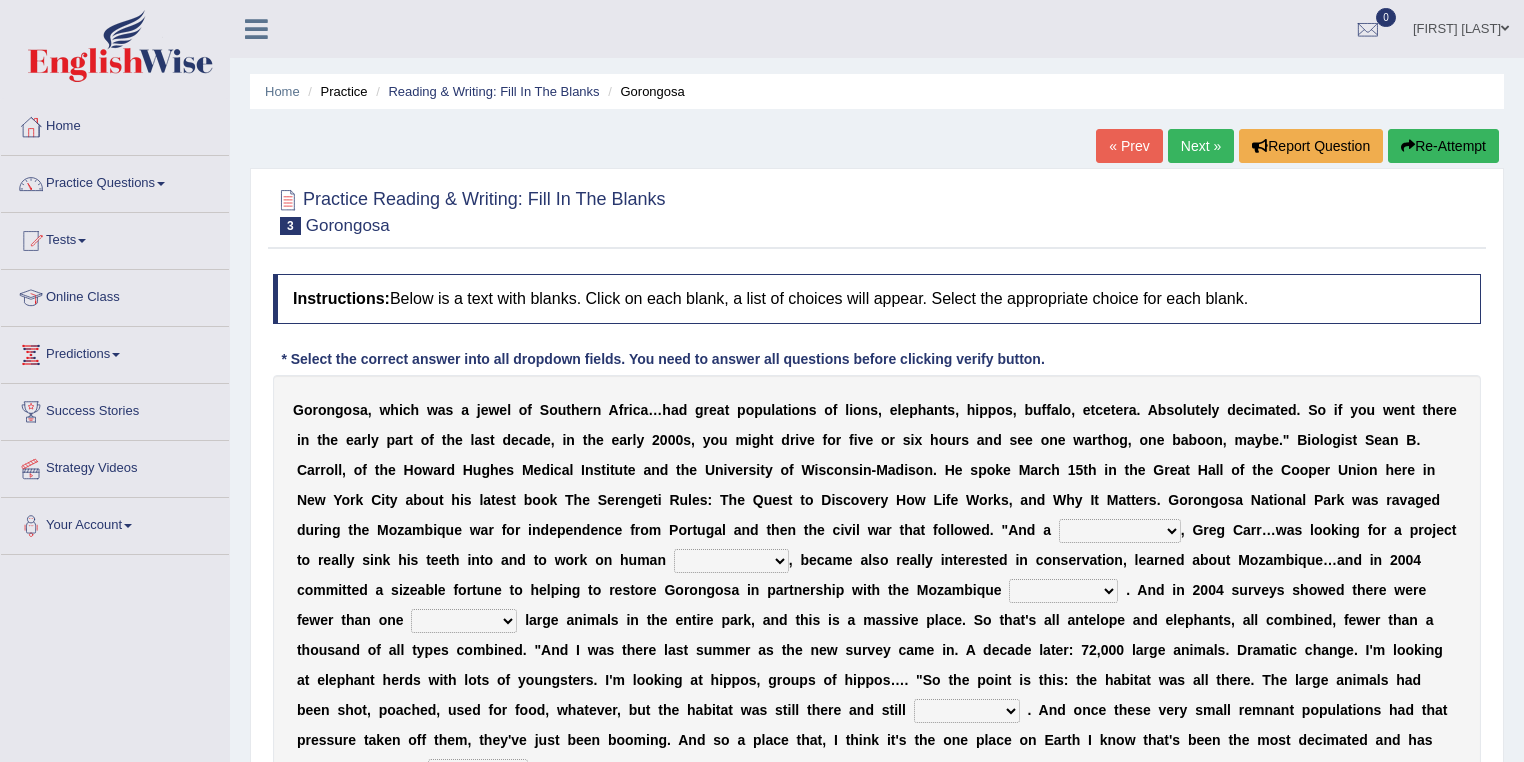 scroll, scrollTop: 0, scrollLeft: 0, axis: both 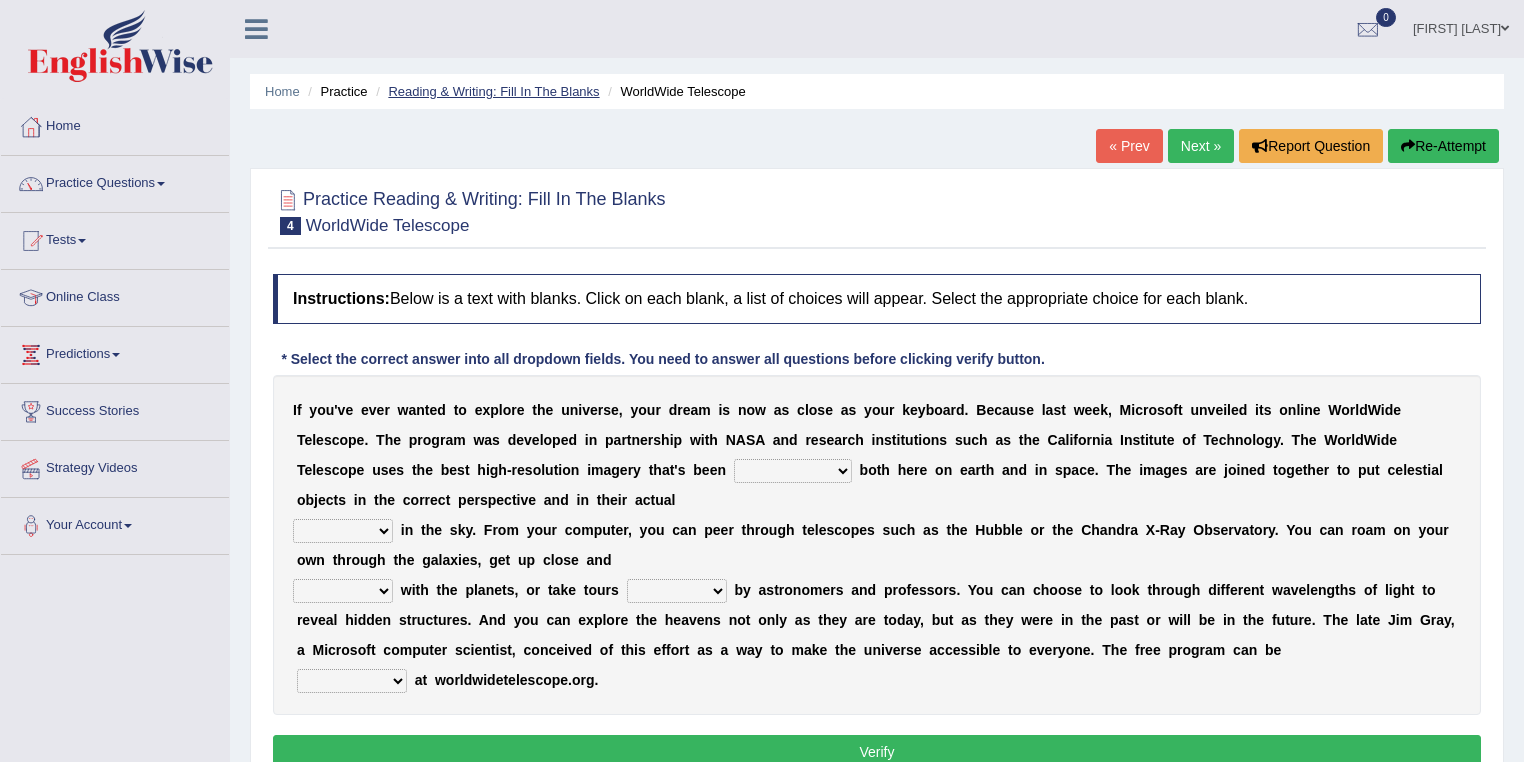 click on "Reading & Writing: Fill In The Blanks" at bounding box center (493, 91) 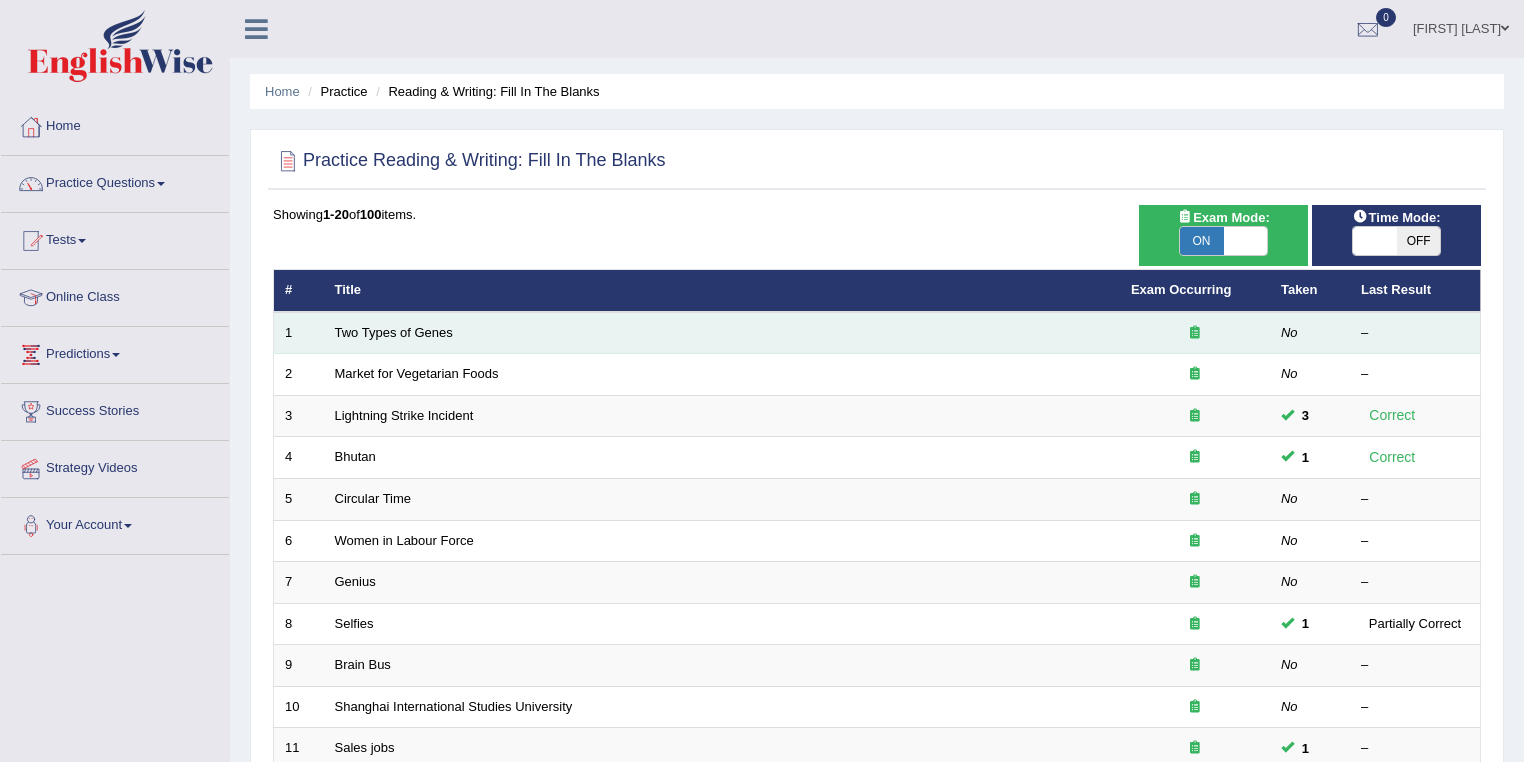 scroll, scrollTop: 0, scrollLeft: 0, axis: both 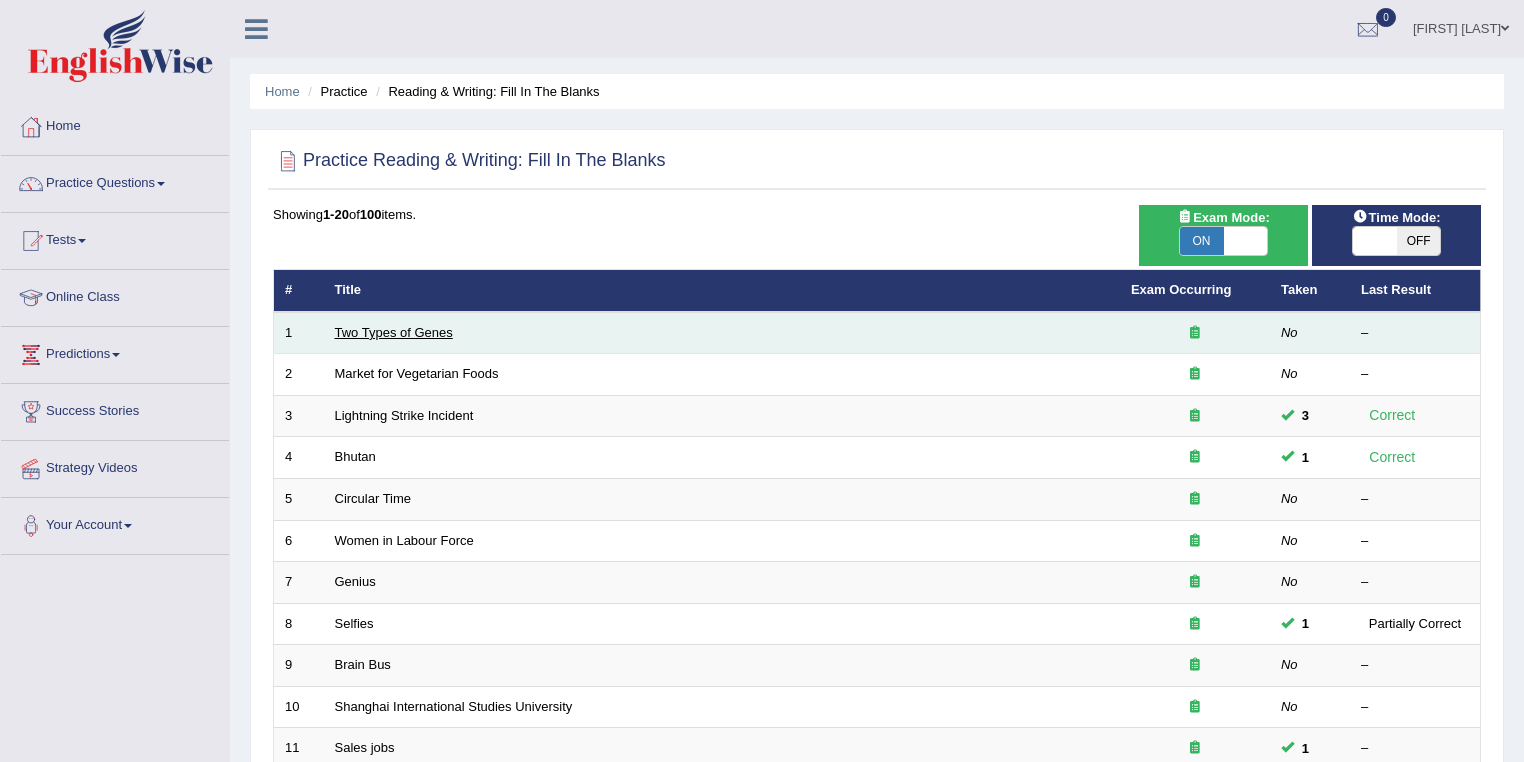 click on "Two Types of Genes" at bounding box center [394, 332] 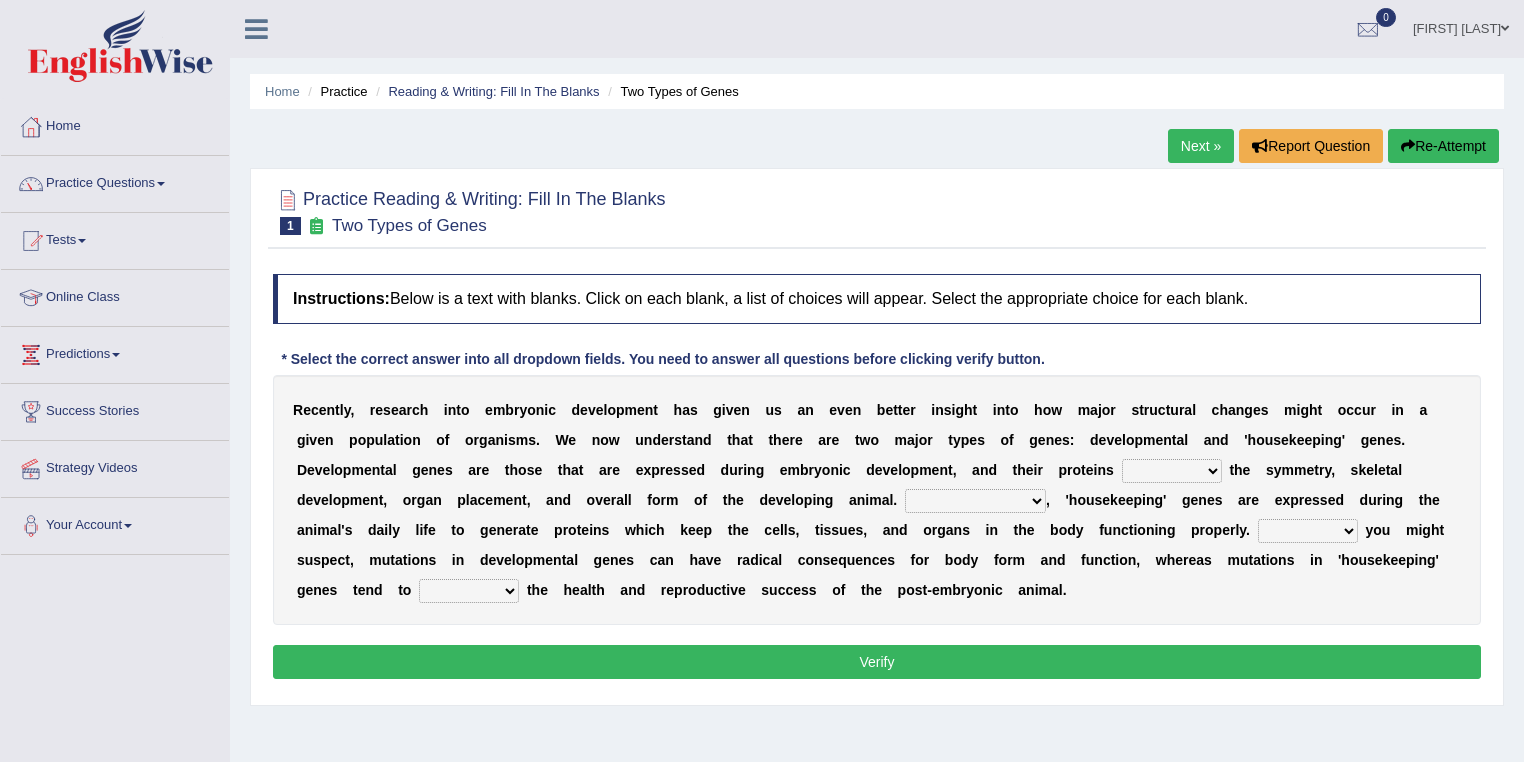 scroll, scrollTop: 0, scrollLeft: 0, axis: both 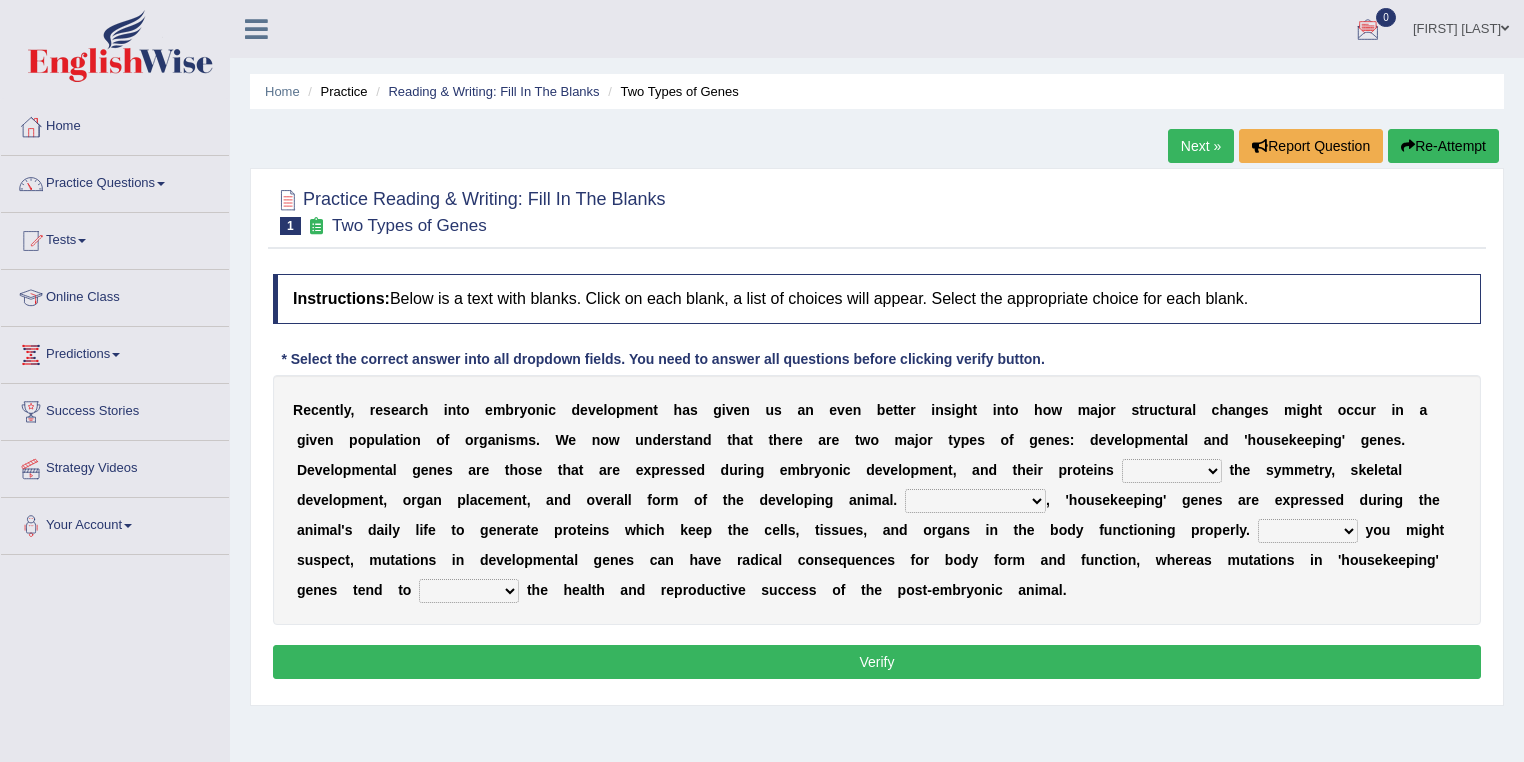 click on "push control hold elevate" at bounding box center [1172, 471] 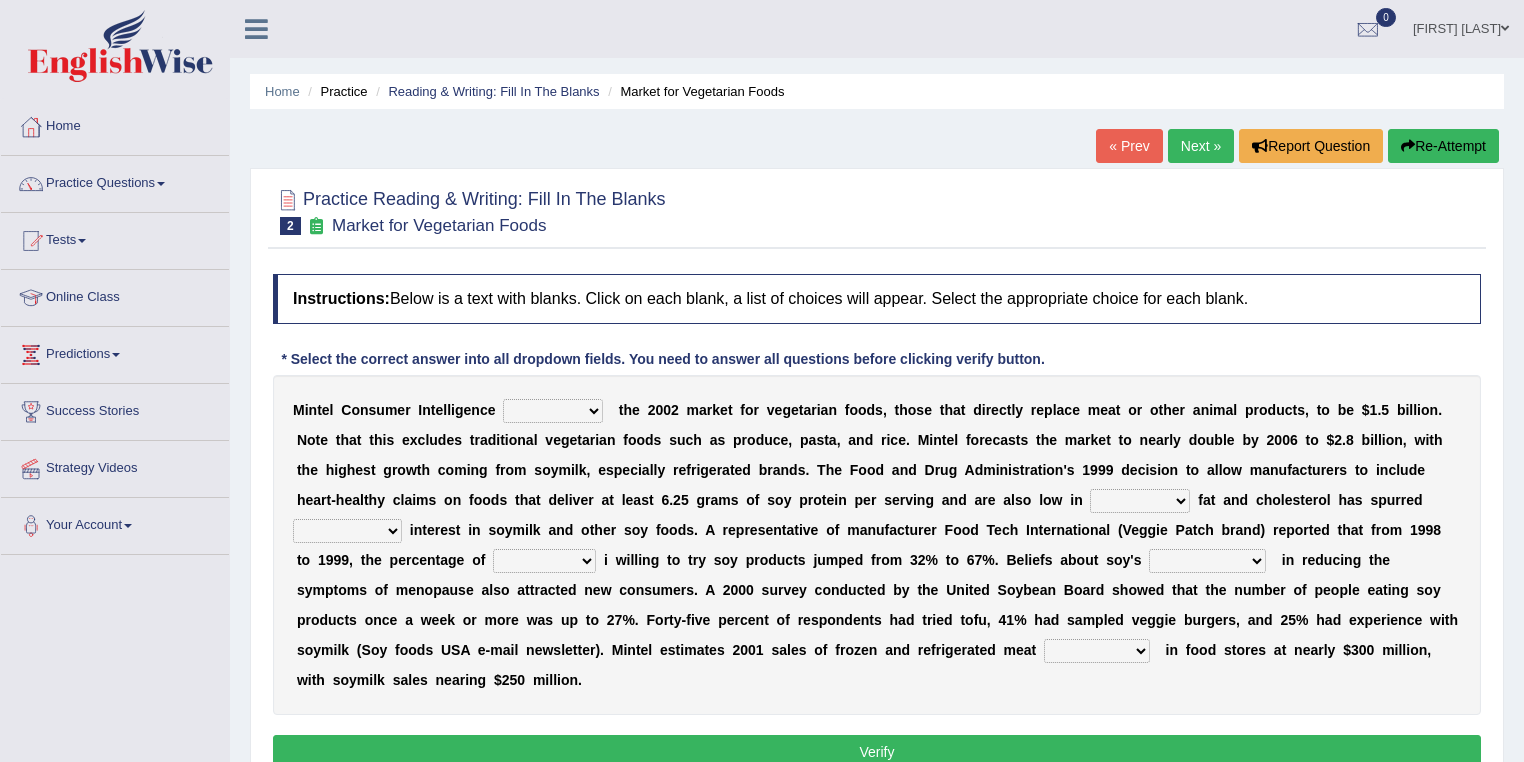 scroll, scrollTop: 0, scrollLeft: 0, axis: both 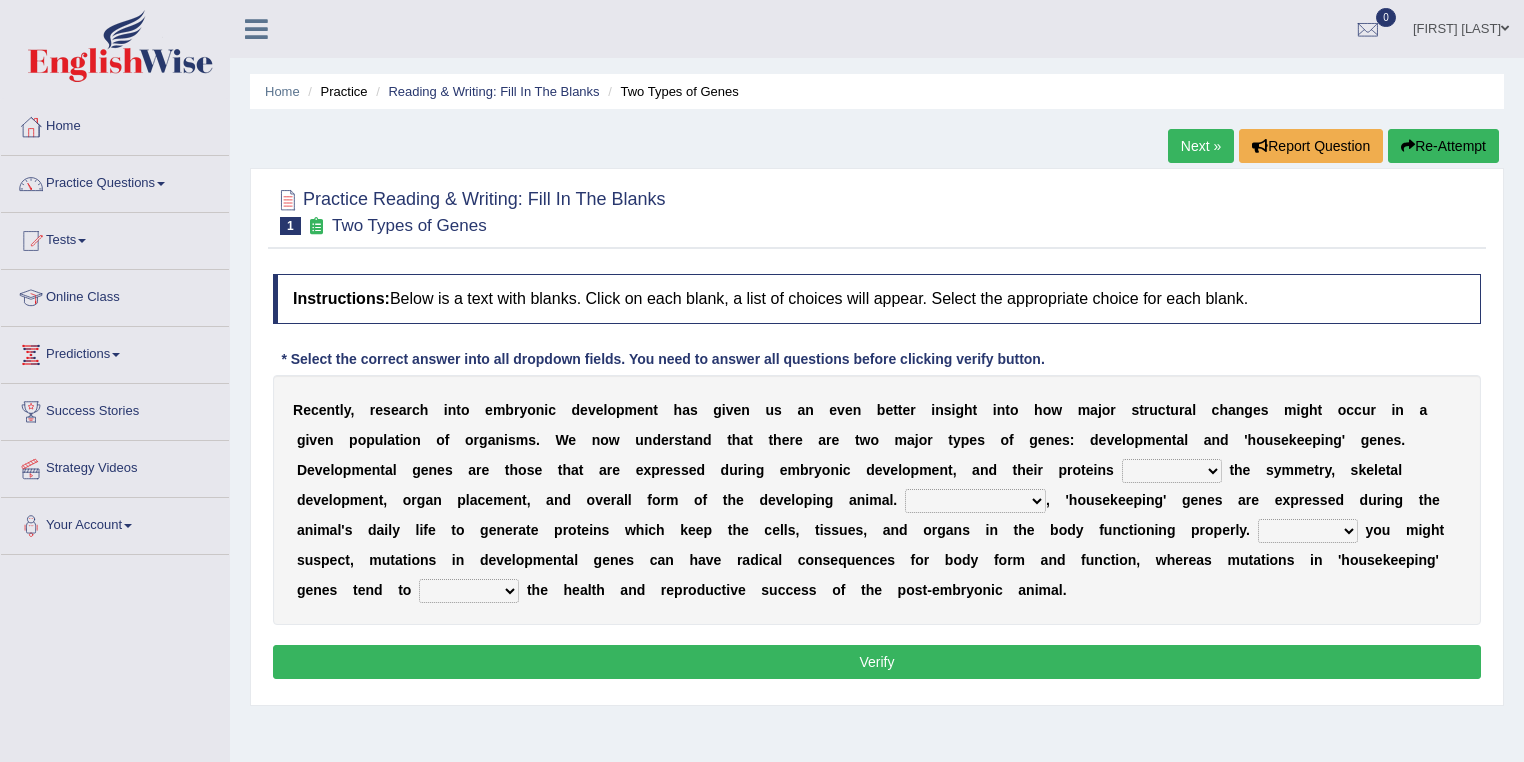 click on "push control hold elevate" at bounding box center (1172, 471) 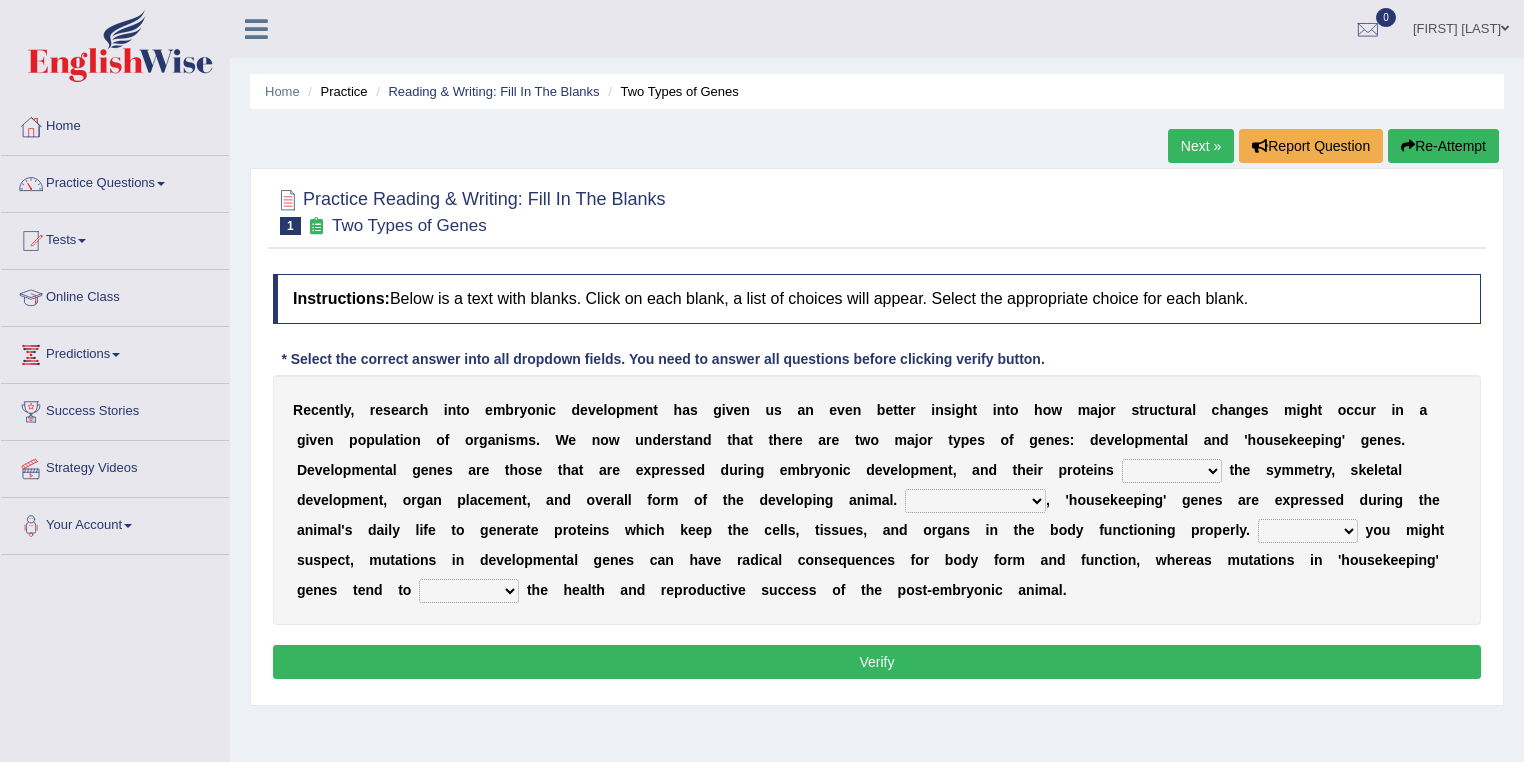 click on "R e c e n t l y ,       r e s e a r c h       i n t o       e m b r y o n i c       d e v e l o p m e n t       h a s       g i v e n       u s       a n       e v e n       b e t t e r       i n s i g h t       i n t o       h o w       m a j o r       s t r u c t u r a l       c h a n g e s       m i g h t       o c c u r       i n       a       g i v e n       p o p u l a t i o n       o f       o r g a n i s m s .       W e       n o w       u n d e r s t a n d       t h a t       t h e r e       a r e       t w o       m a j o r       t y p e s       o f       g e n e s :       d e v e l o p m e n t a l       a n d       ' h o u s e k e e p i n g '       g e n e s .       D e v e l o p m e n t a l       g e n e s       a r e       t h o s e       t h a t       a r e       e x p r e s s e d       d u r i n g       e m b r y o n i c       d e v e l o p m e n t ,       a n d       t h e i r       p r o t" at bounding box center [877, 500] 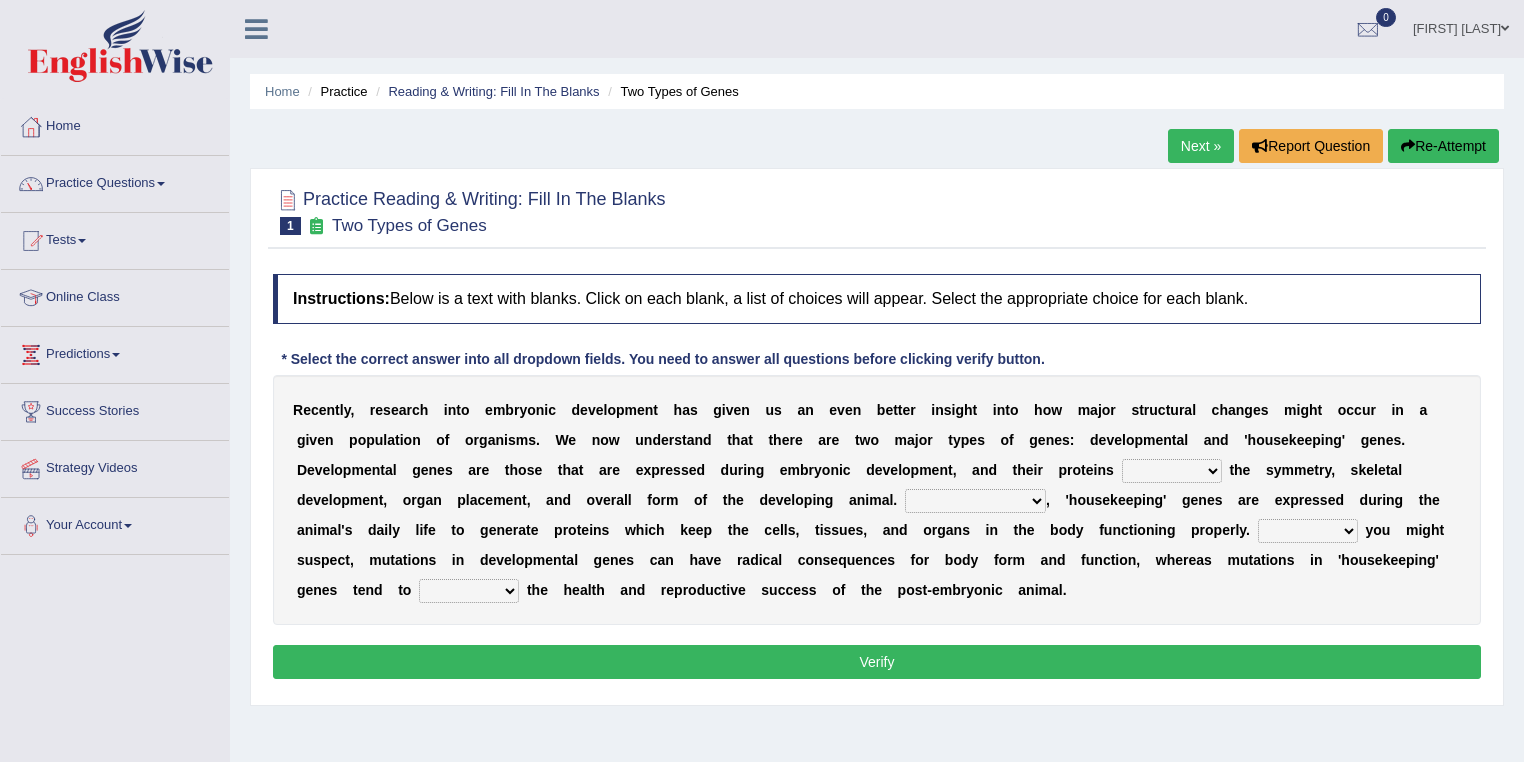 click on "For As With Within" at bounding box center [1308, 531] 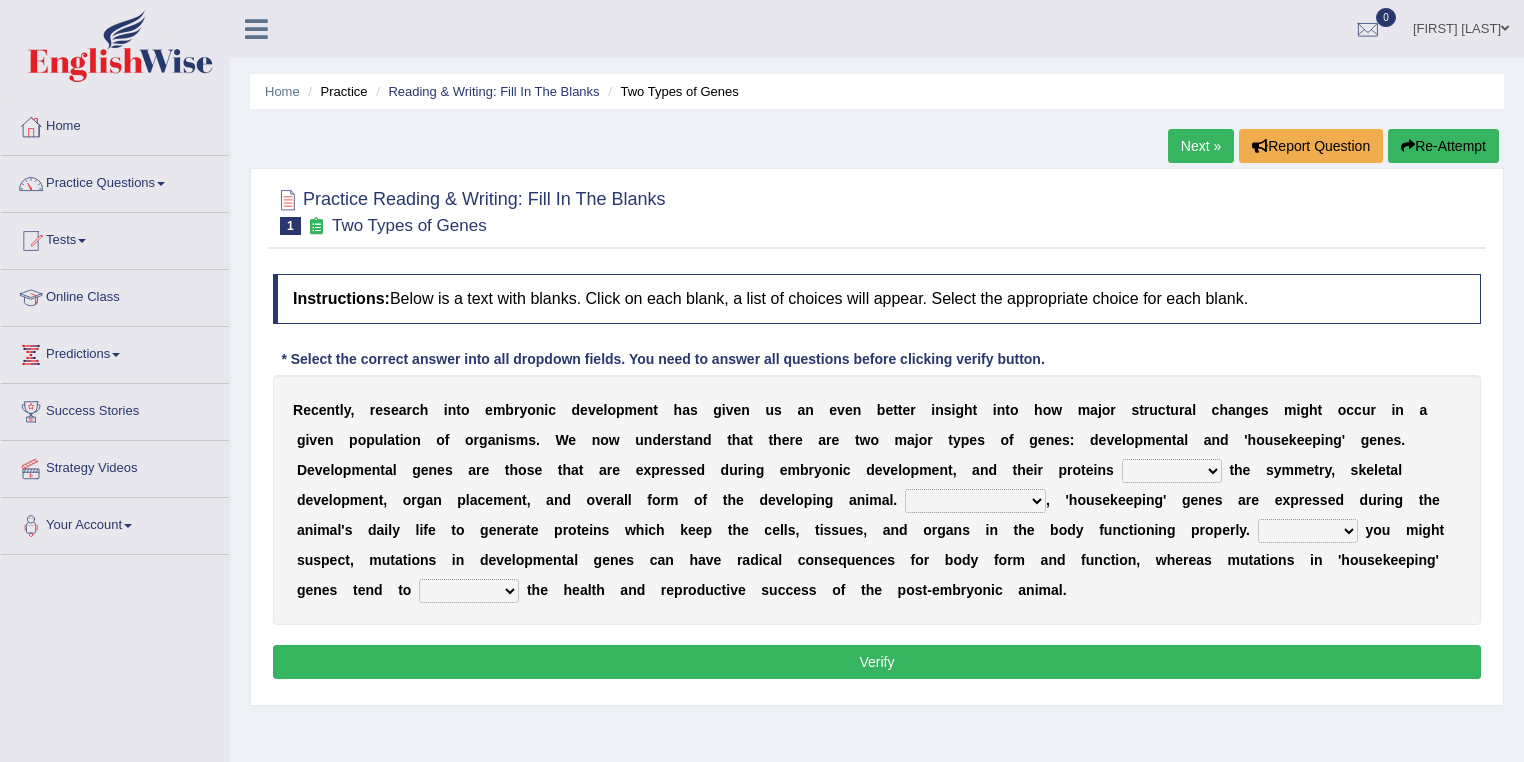 drag, startPoint x: 1275, startPoint y: 520, endPoint x: 1285, endPoint y: 513, distance: 12.206555 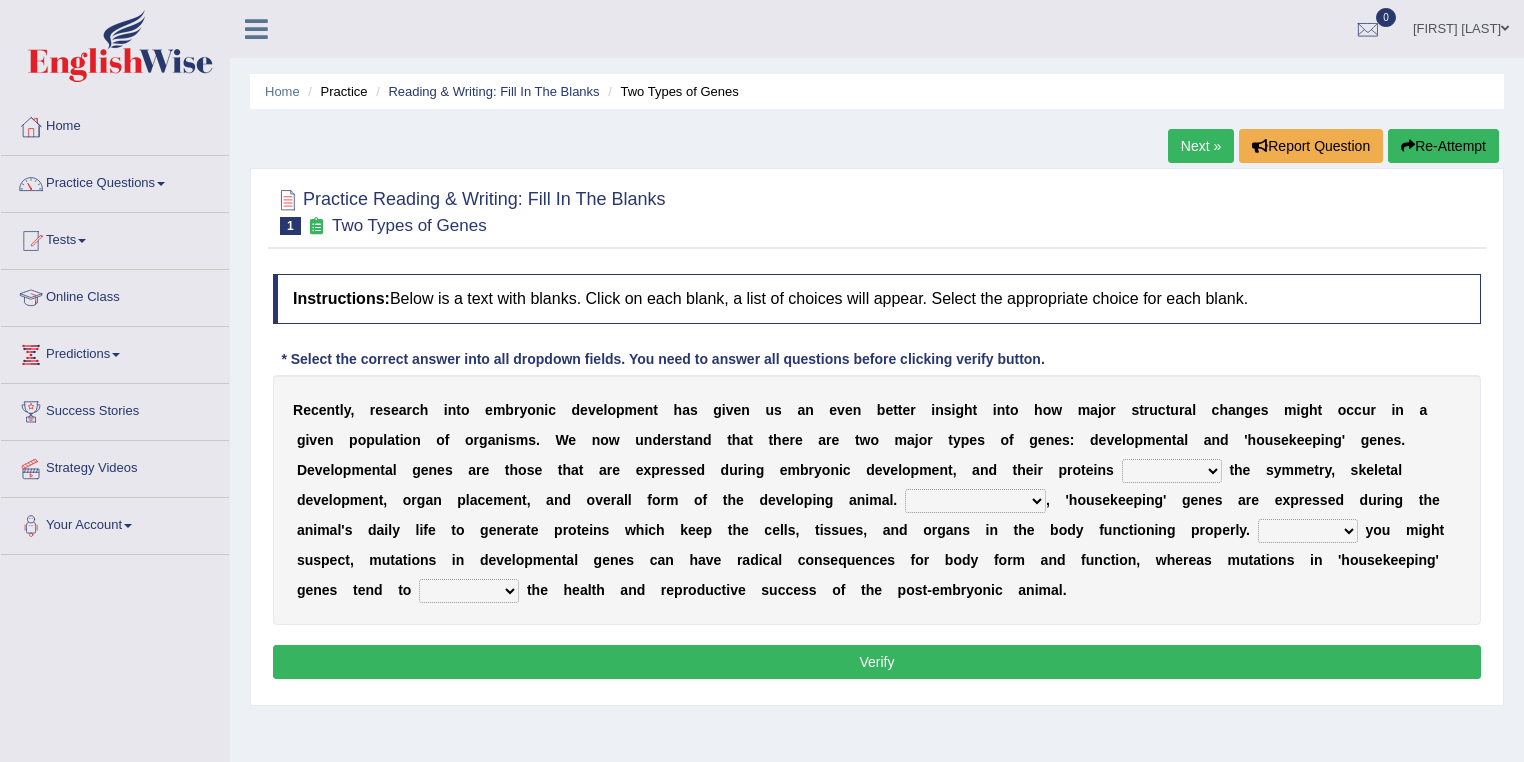 click on "push control hold elevate" at bounding box center (1172, 471) 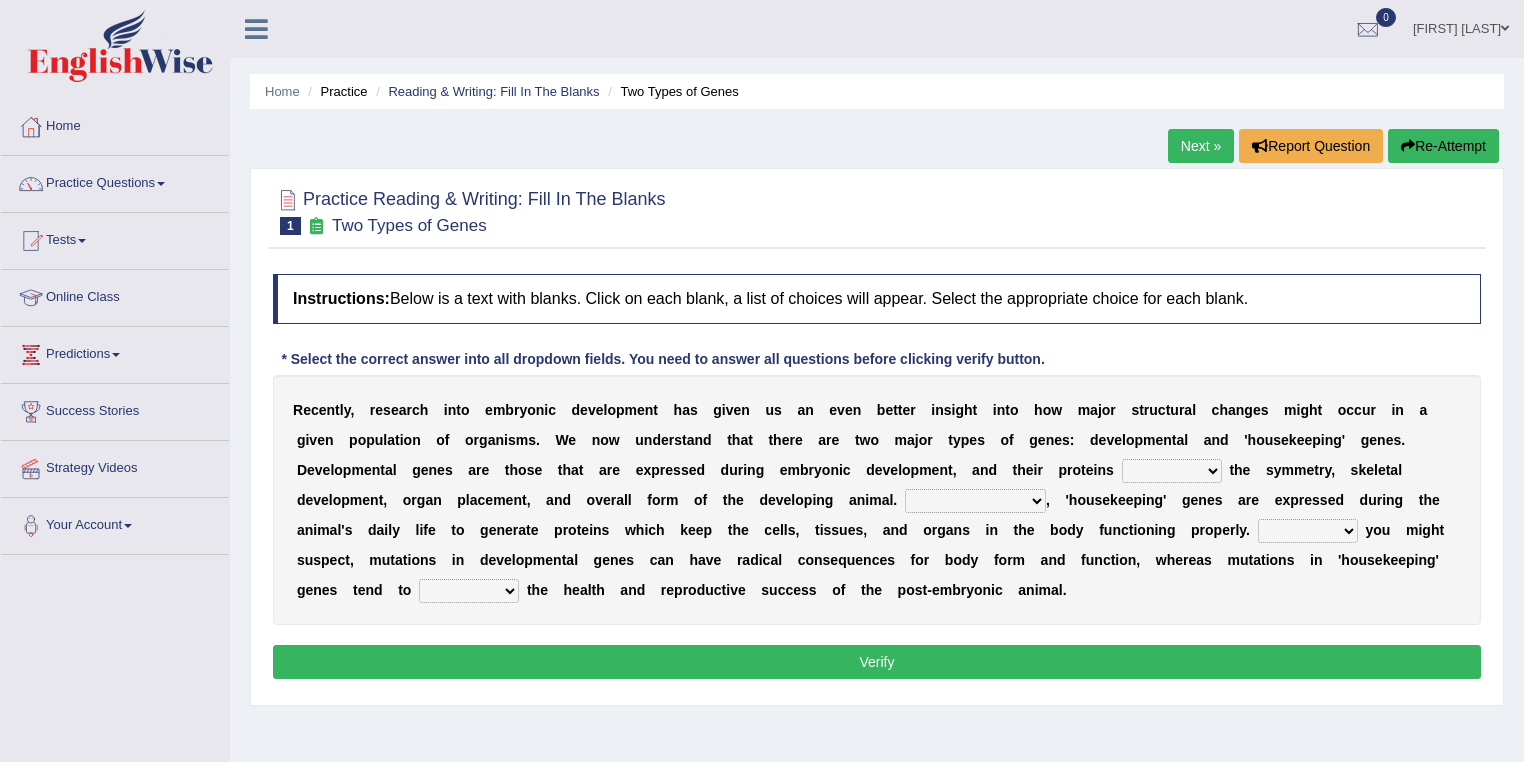 click on "For As With Within" at bounding box center (1308, 531) 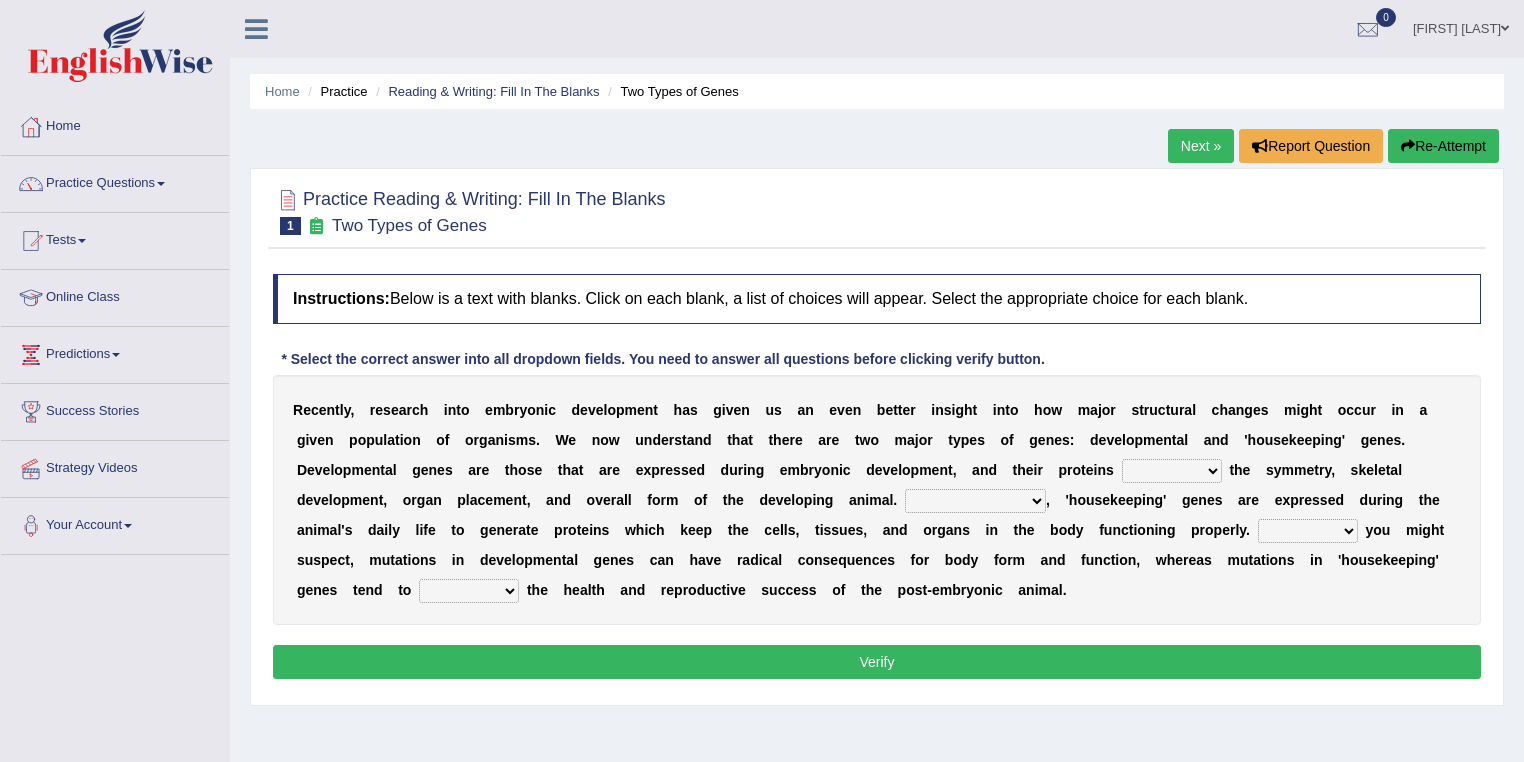 click on "R e c e n t l y ,       r e s e a r c h       i n t o       e m b r y o n i c       d e v e l o p m e n t       h a s       g i v e n       u s       a n       e v e n       b e t t e r       i n s i g h t       i n t o       h o w       m a j o r       s t r u c t u r a l       c h a n g e s       m i g h t       o c c u r       i n       a       g i v e n       p o p u l a t i o n       o f       o r g a n i s m s .       W e       n o w       u n d e r s t a n d       t h a t       t h e r e       a r e       t w o       m a j o r       t y p e s       o f       g e n e s :       d e v e l o p m e n t a l       a n d       ' h o u s e k e e p i n g '       g e n e s .       D e v e l o p m e n t a l       g e n e s       a r e       t h o s e       t h a t       a r e       e x p r e s s e d       d u r i n g       e m b r y o n i c       d e v e l o p m e n t ,       a n d       t h e i r       p r o t" at bounding box center [877, 500] 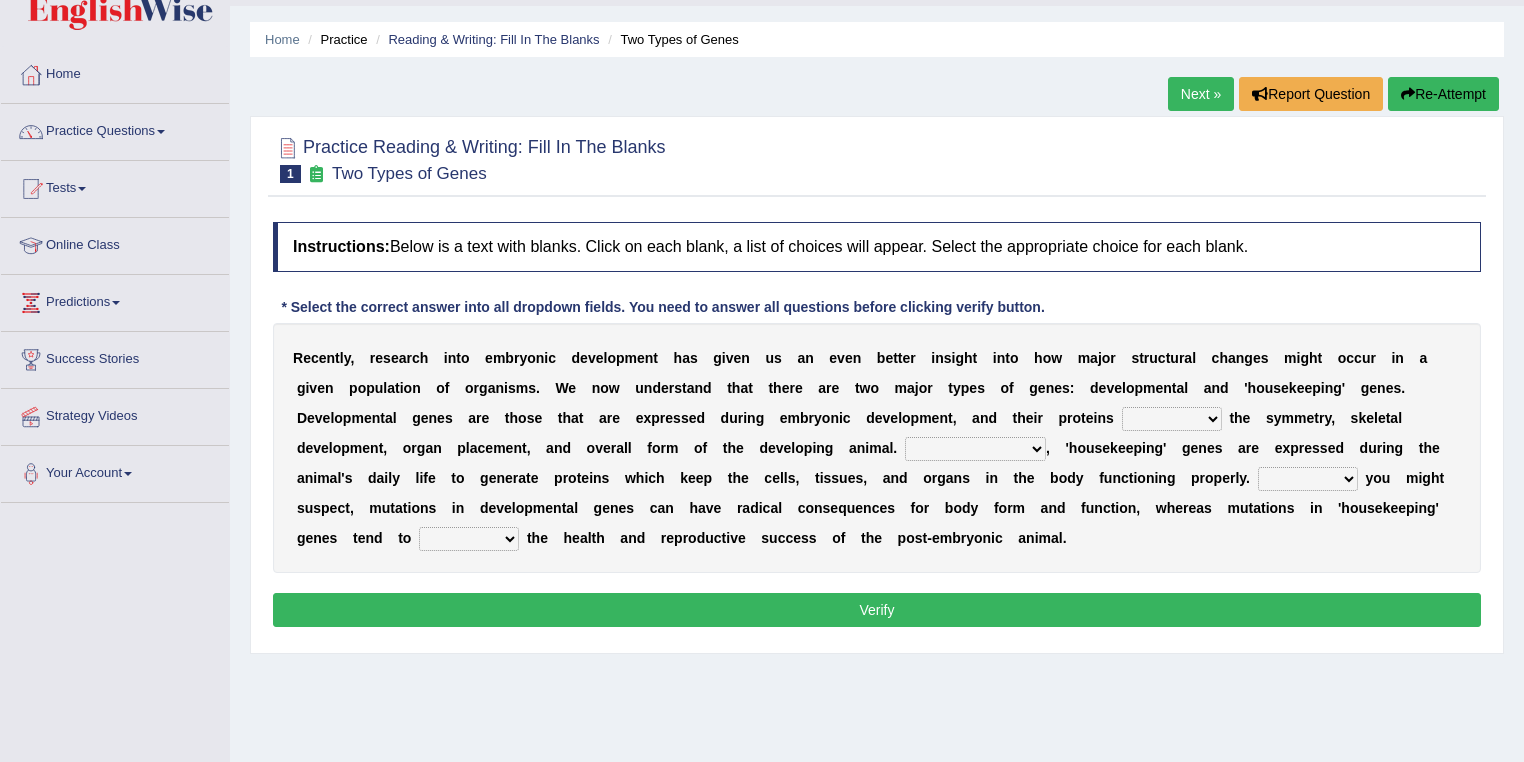 scroll, scrollTop: 80, scrollLeft: 0, axis: vertical 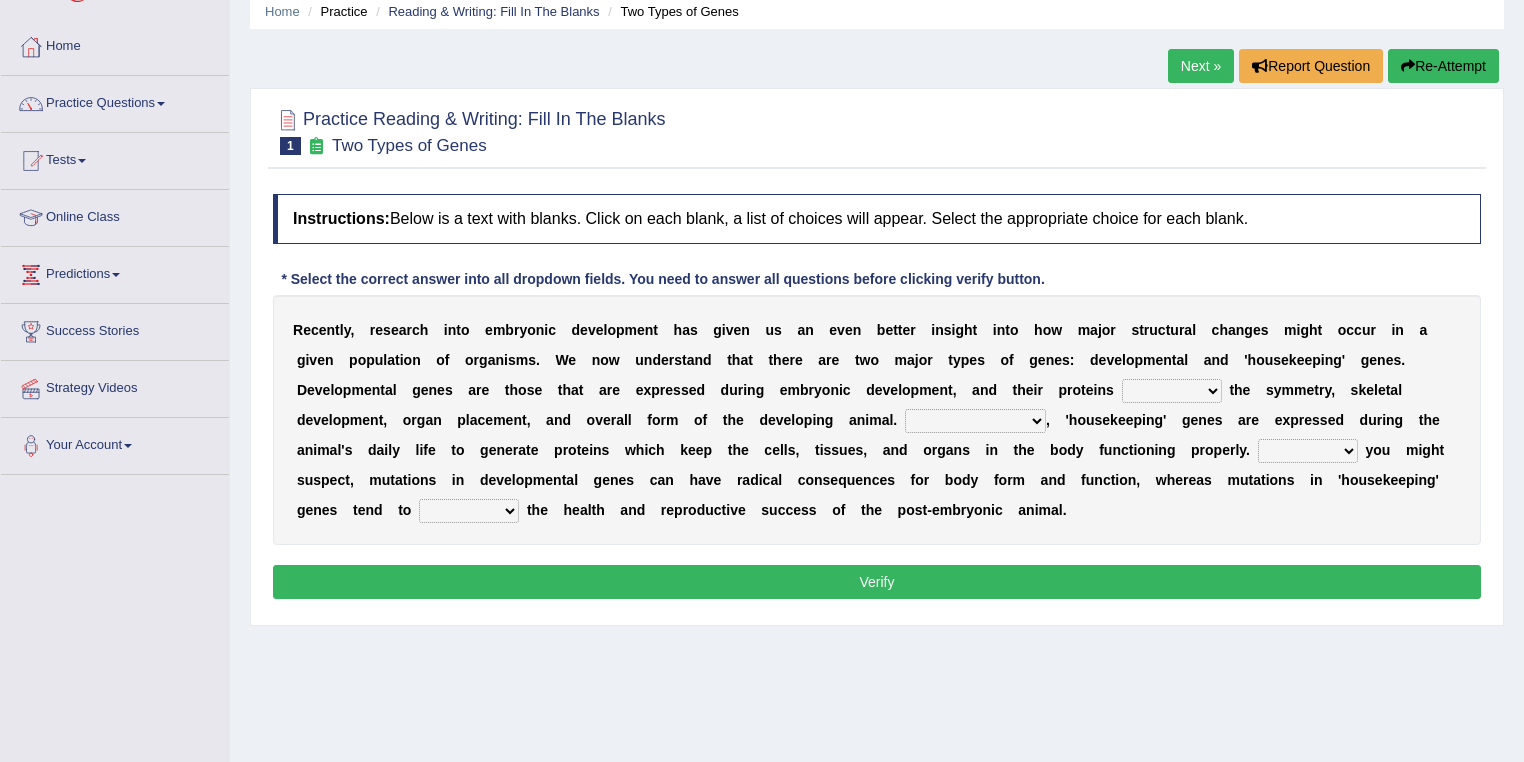 click on "push control hold elevate" at bounding box center [1172, 391] 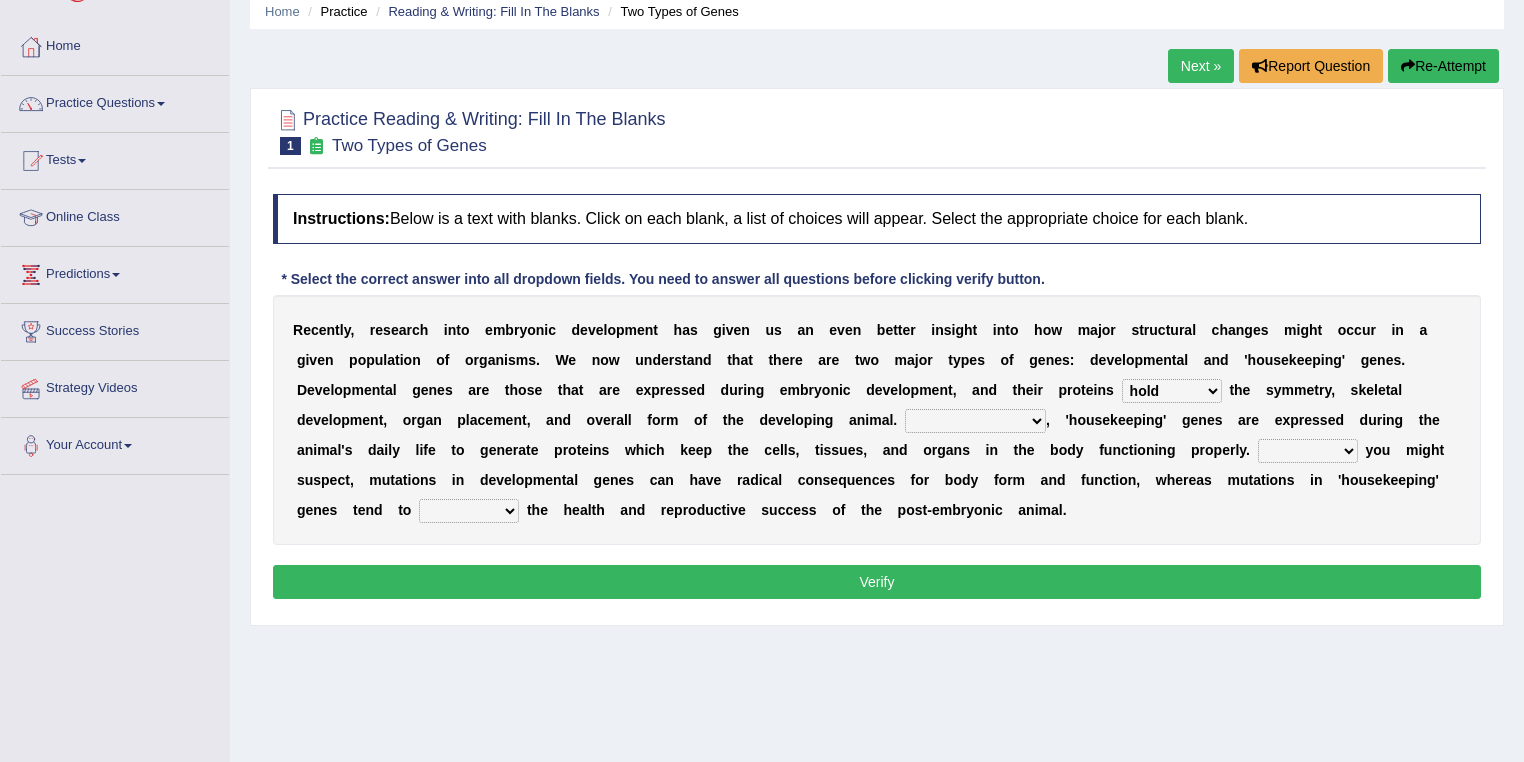 click on "push control hold elevate" at bounding box center [1172, 391] 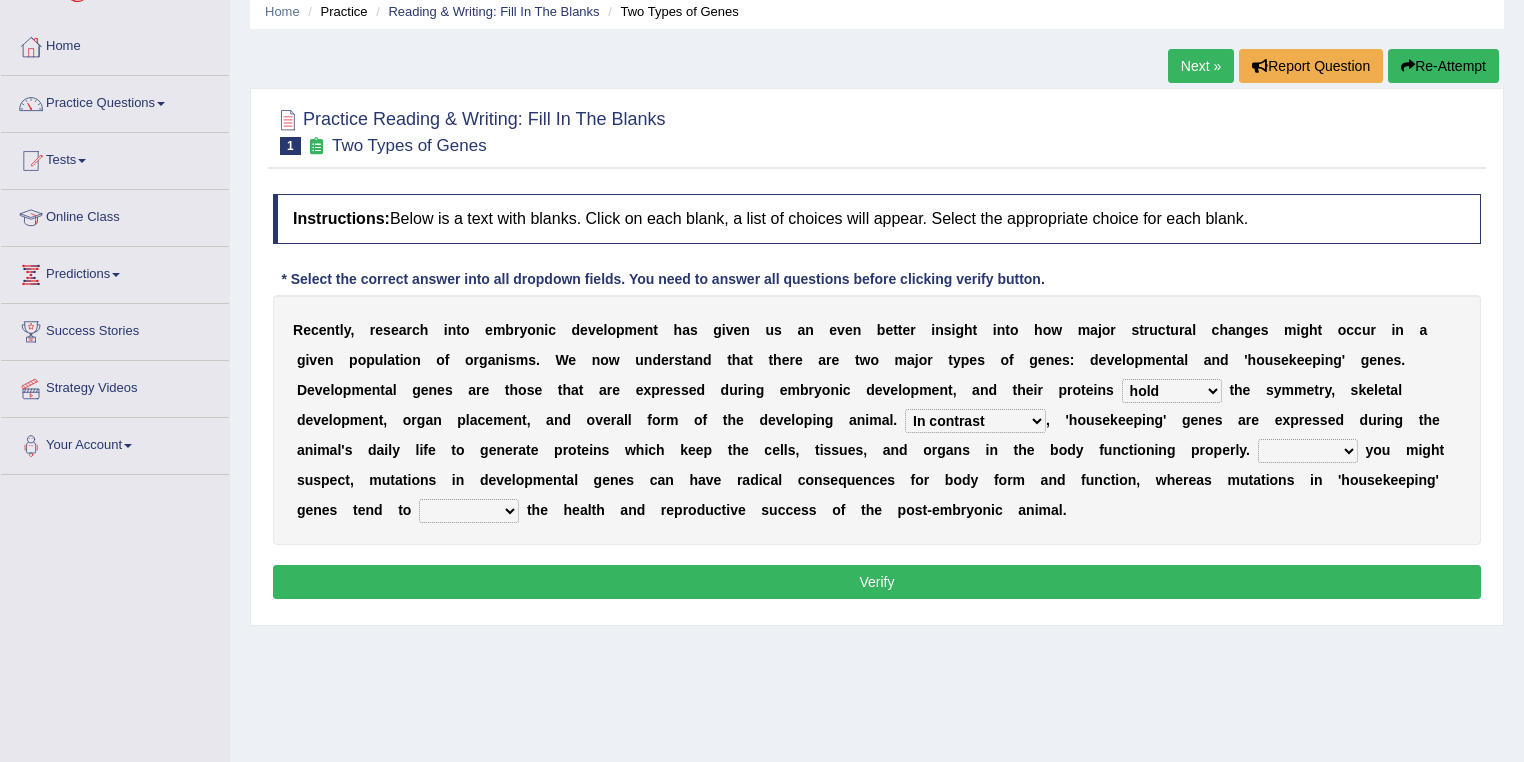 click on "Correspondingly Inclusively Conversely In contrast" at bounding box center [975, 421] 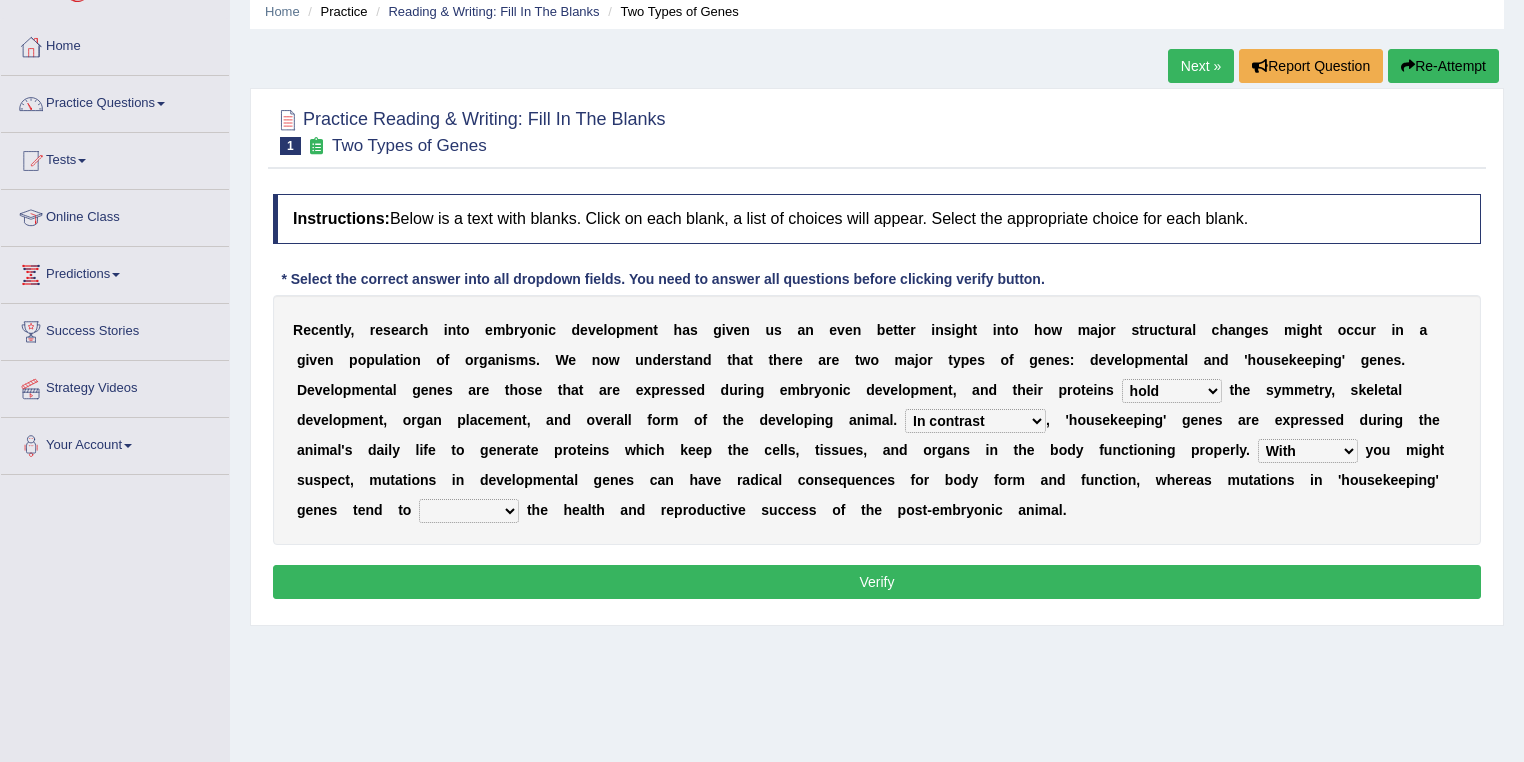 click on "For As With Within" at bounding box center (1308, 451) 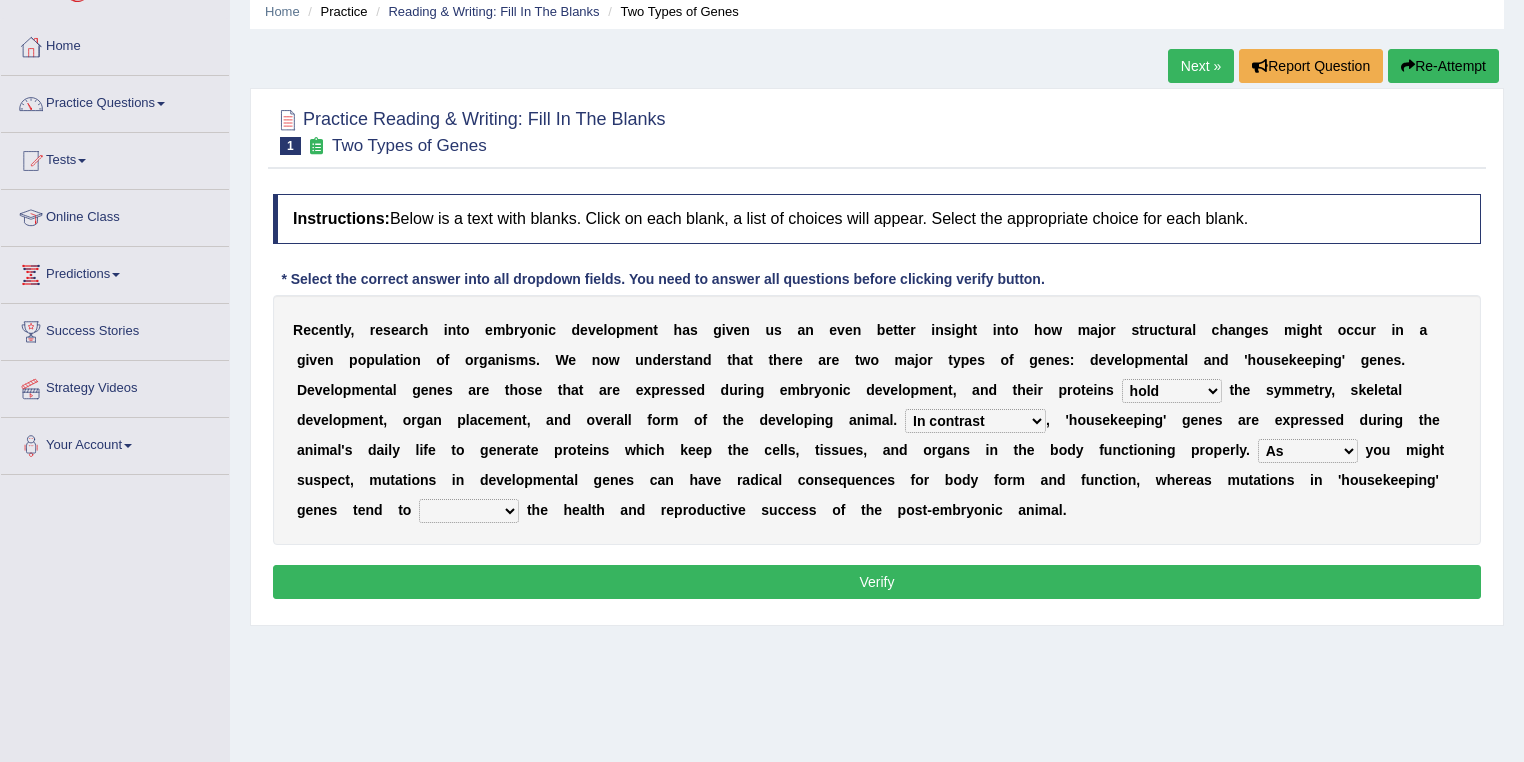 click on "affect effect interrupt defect" at bounding box center [469, 511] 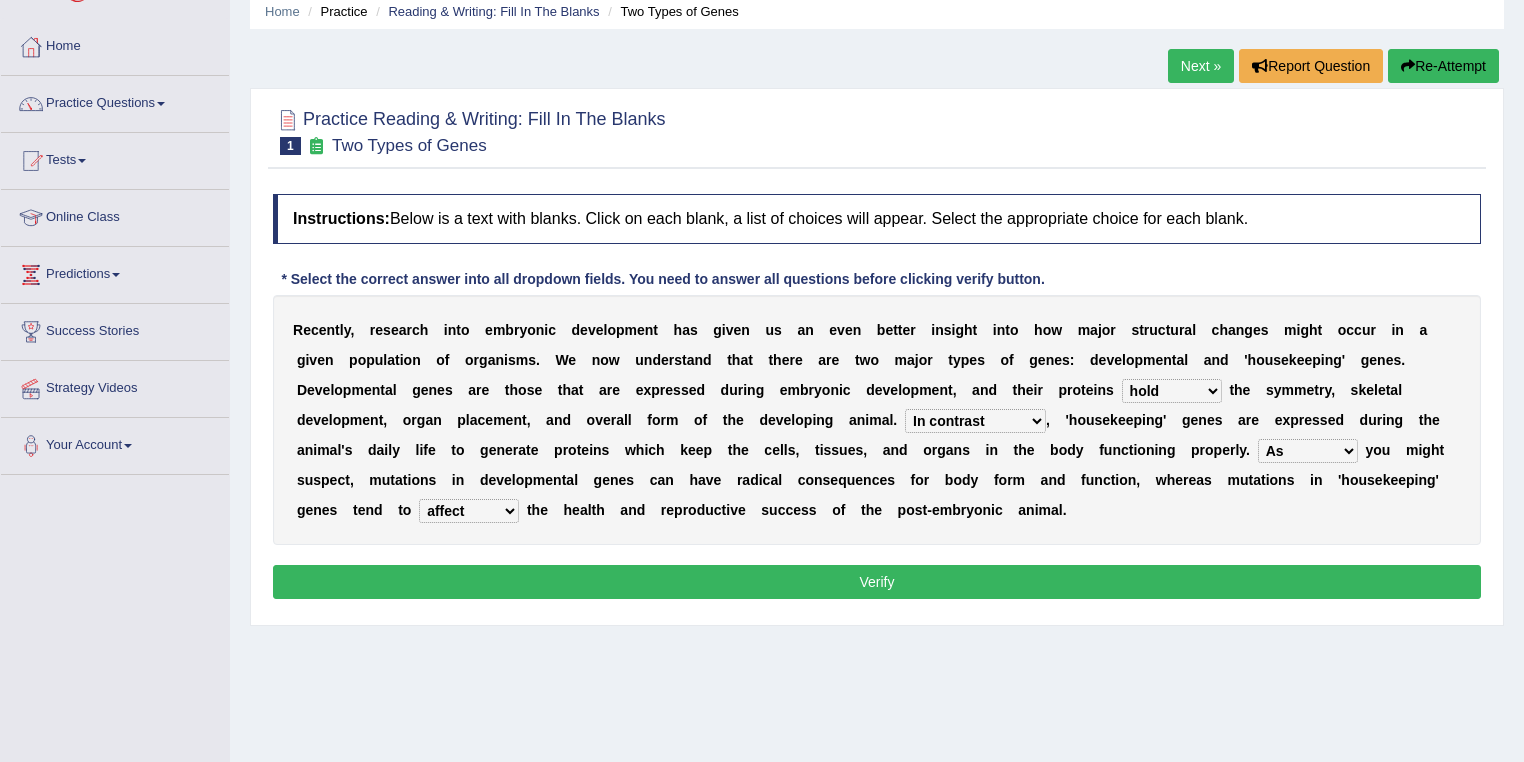 click on "Verify" at bounding box center [877, 582] 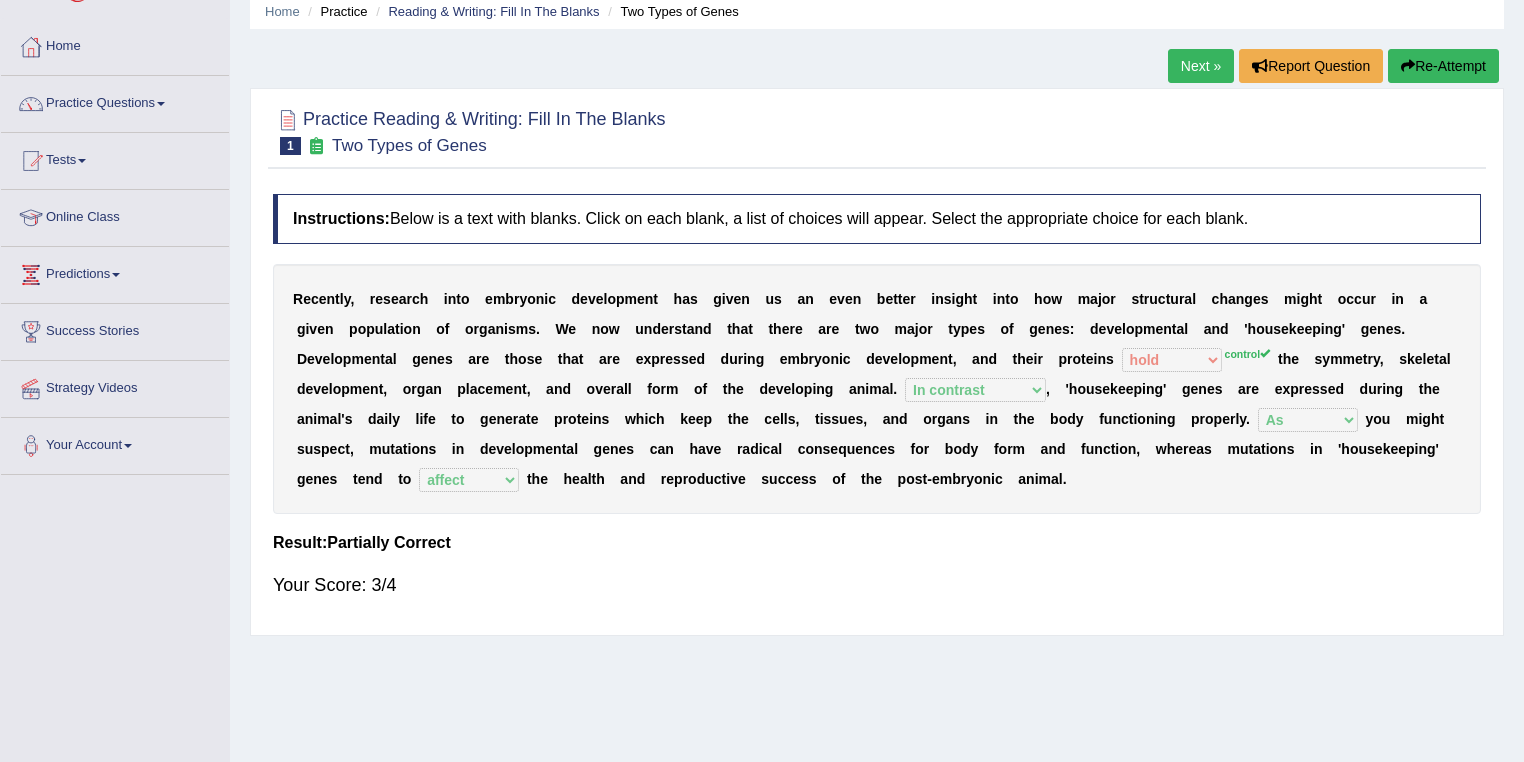 click on "Next »" at bounding box center [1201, 66] 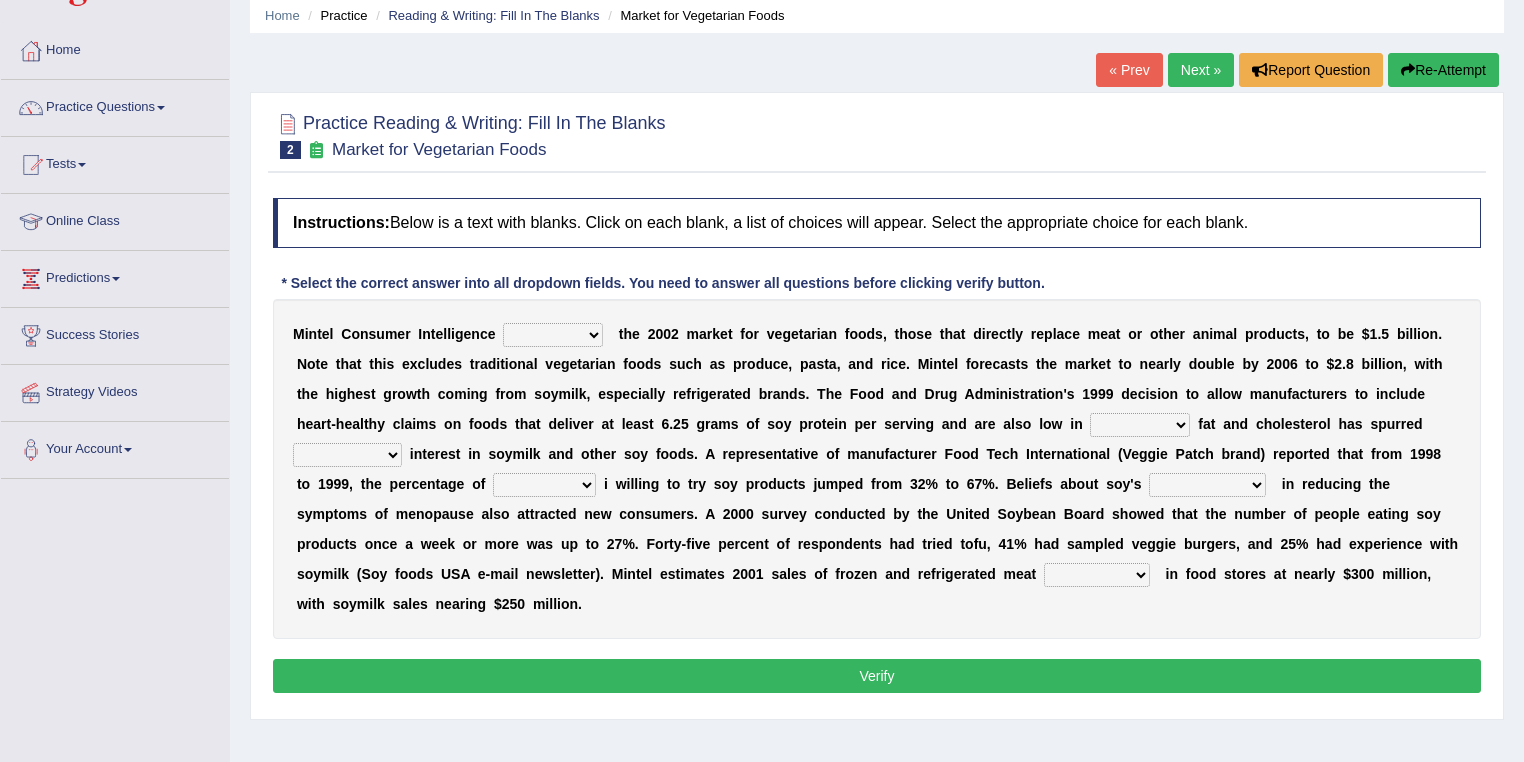 scroll, scrollTop: 80, scrollLeft: 0, axis: vertical 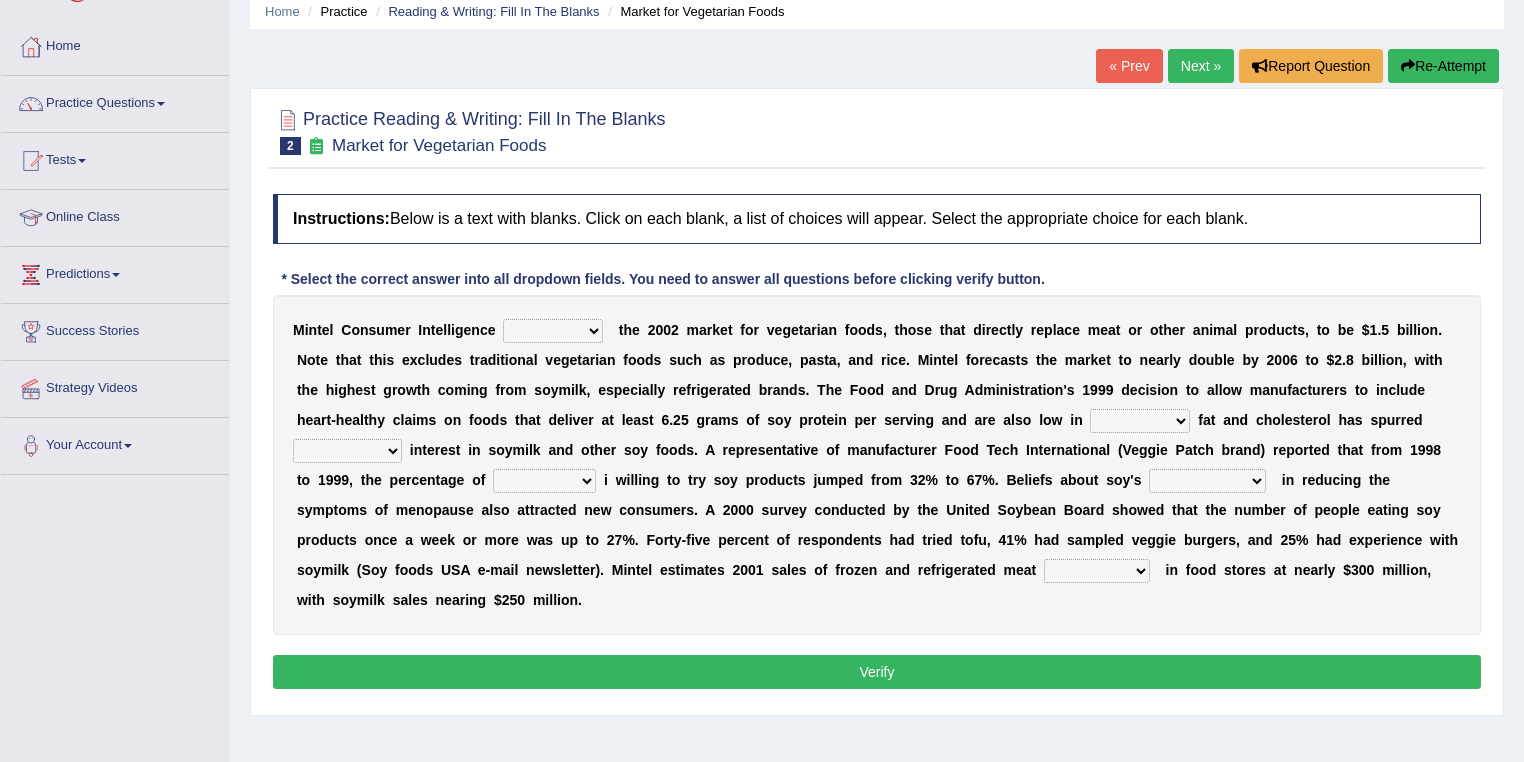 click on "deals fulfills creates estimates" at bounding box center (553, 331) 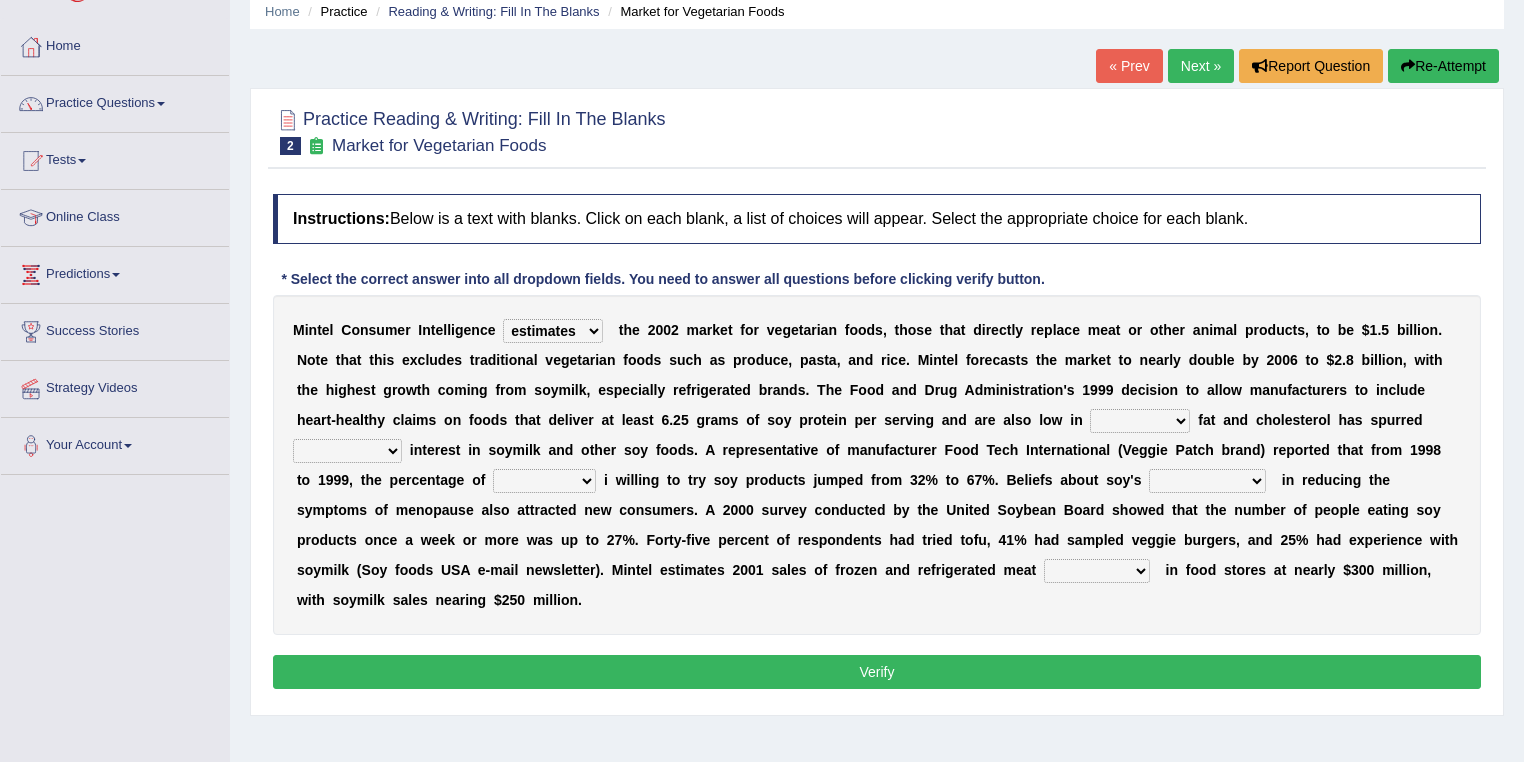 click on "deals fulfills creates estimates" at bounding box center [553, 331] 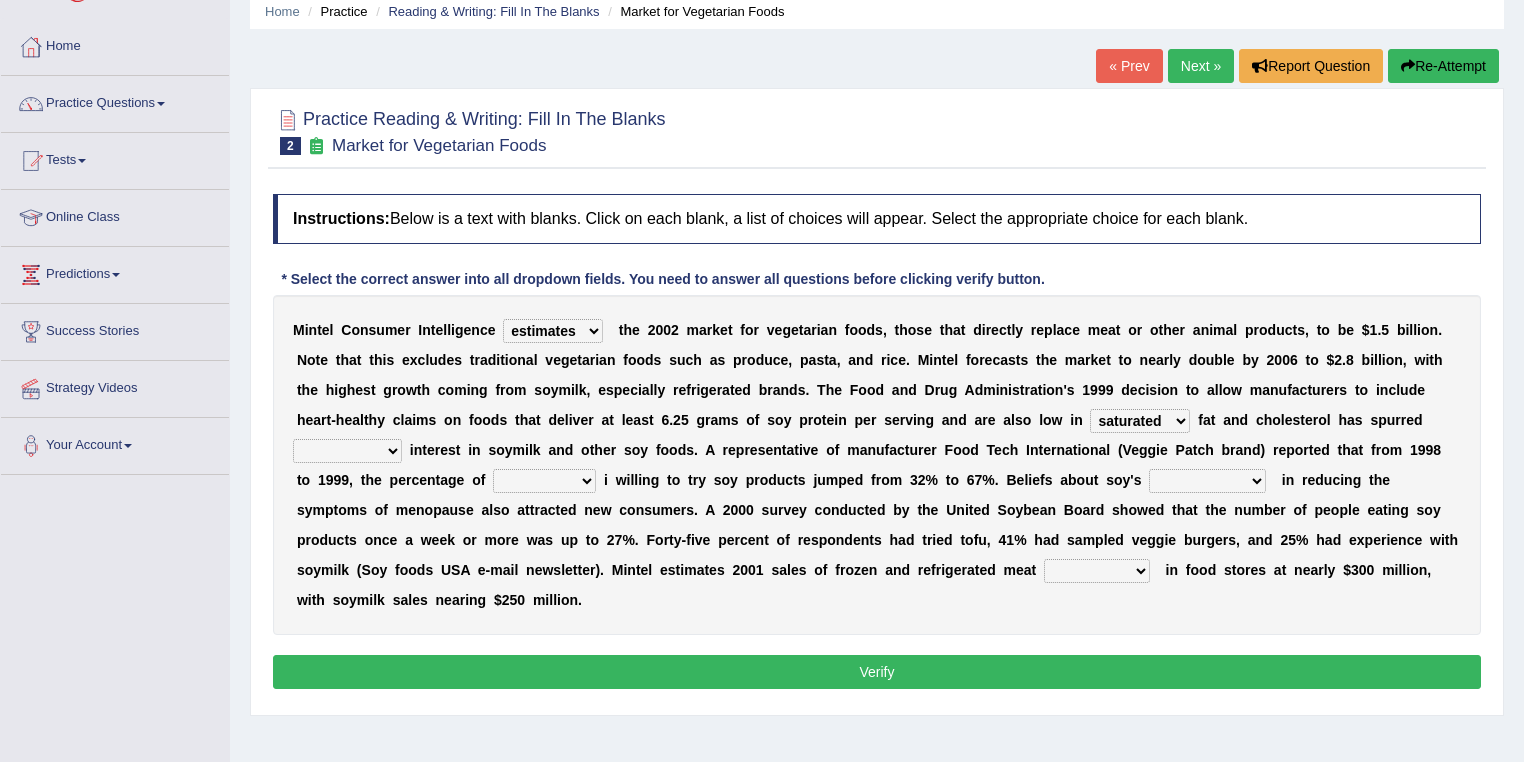 click on "good big tremendous extreme" at bounding box center (347, 451) 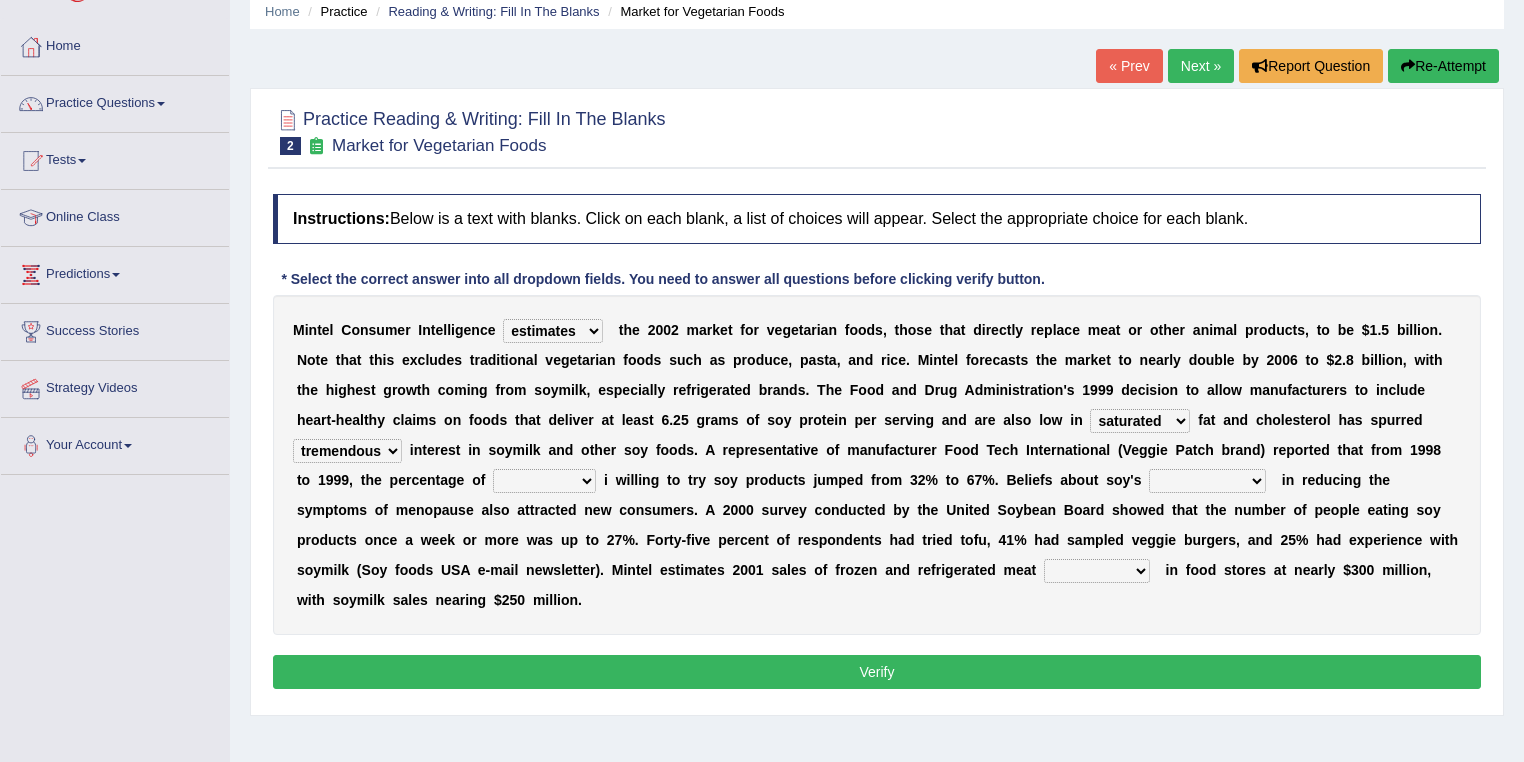 click on "good big tremendous extreme" at bounding box center (347, 451) 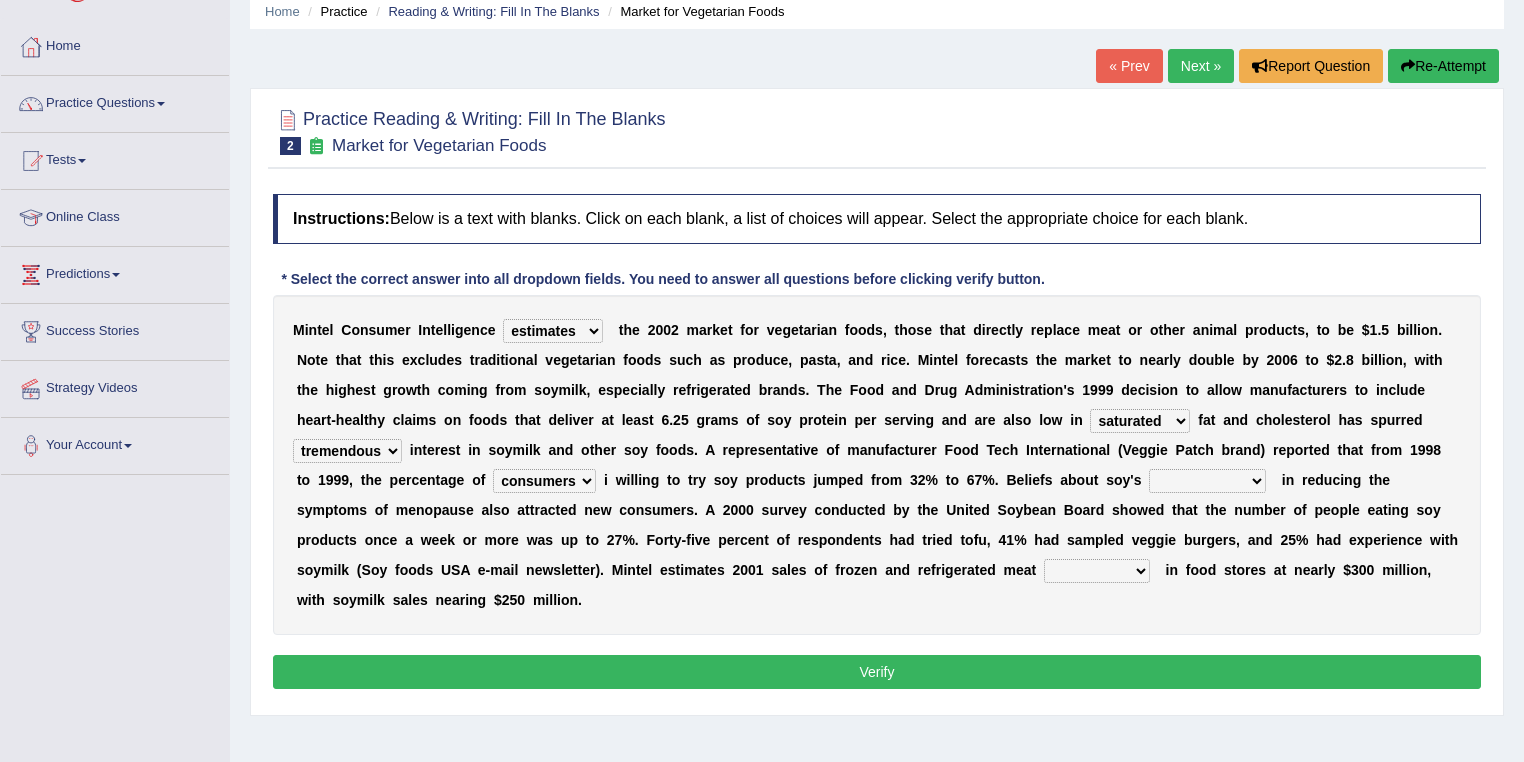click on "guests consumers customers clients" at bounding box center [544, 481] 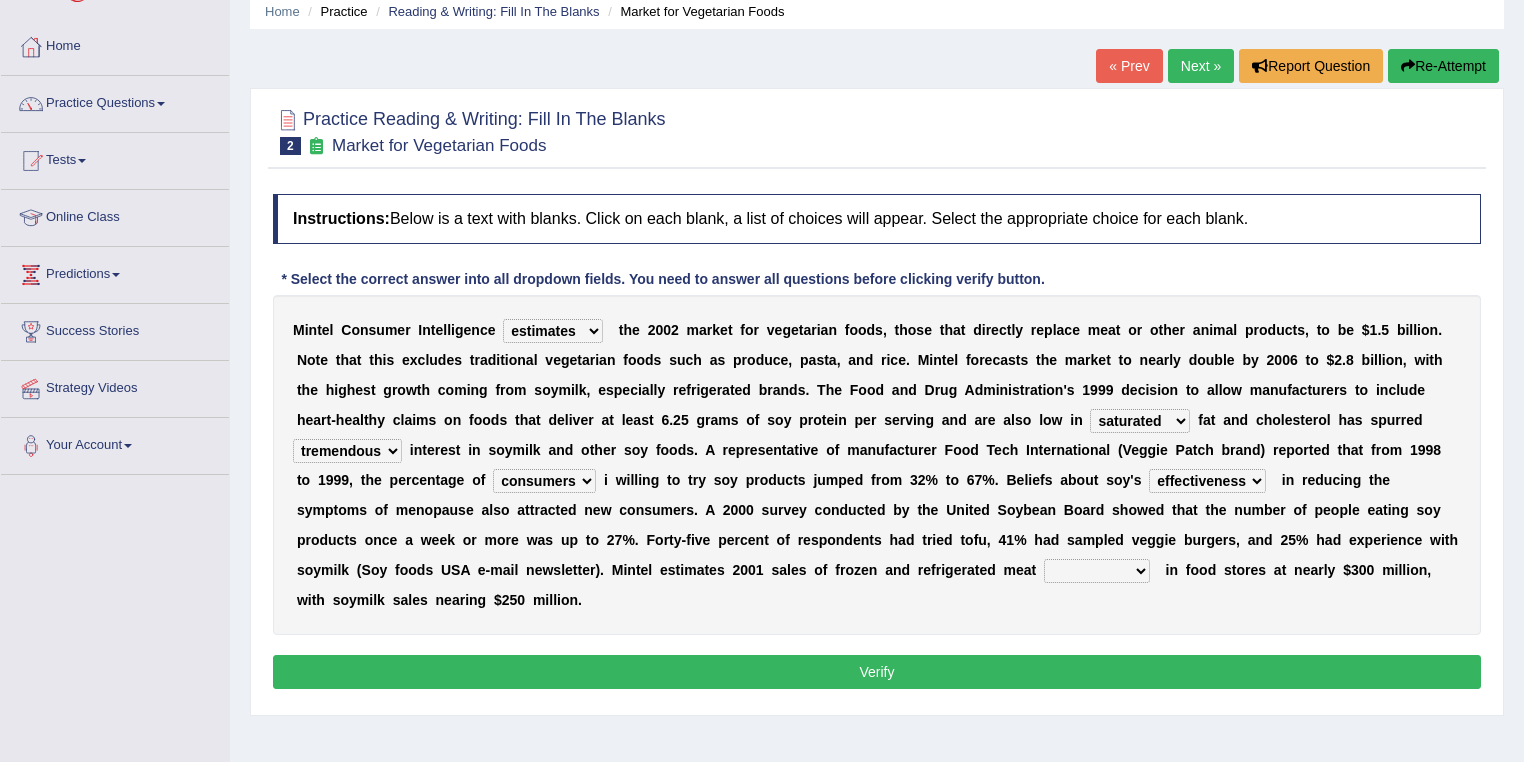 click on "effectiveness timeliness efficiency goodness" at bounding box center (1207, 481) 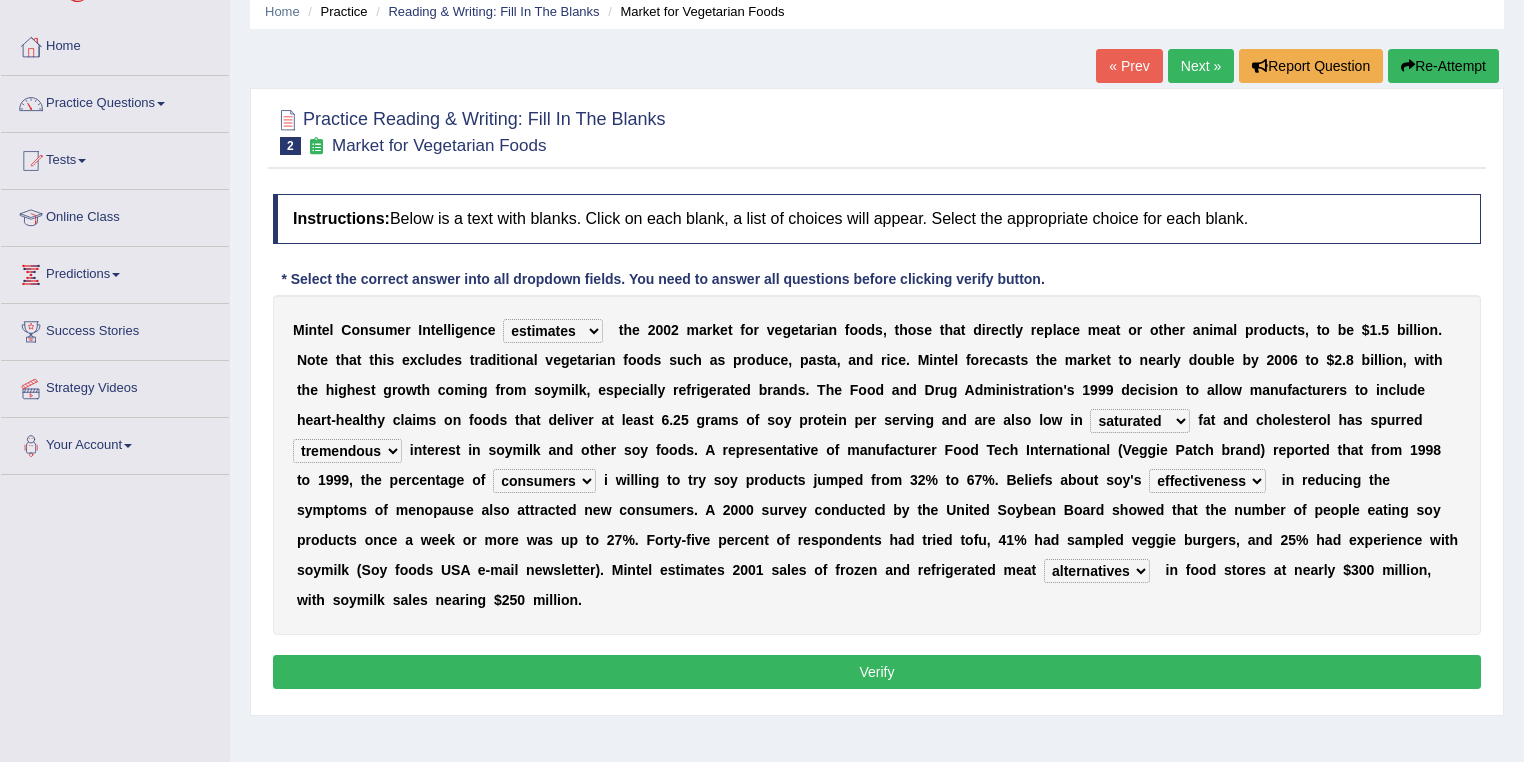 click on "Verify" at bounding box center (877, 672) 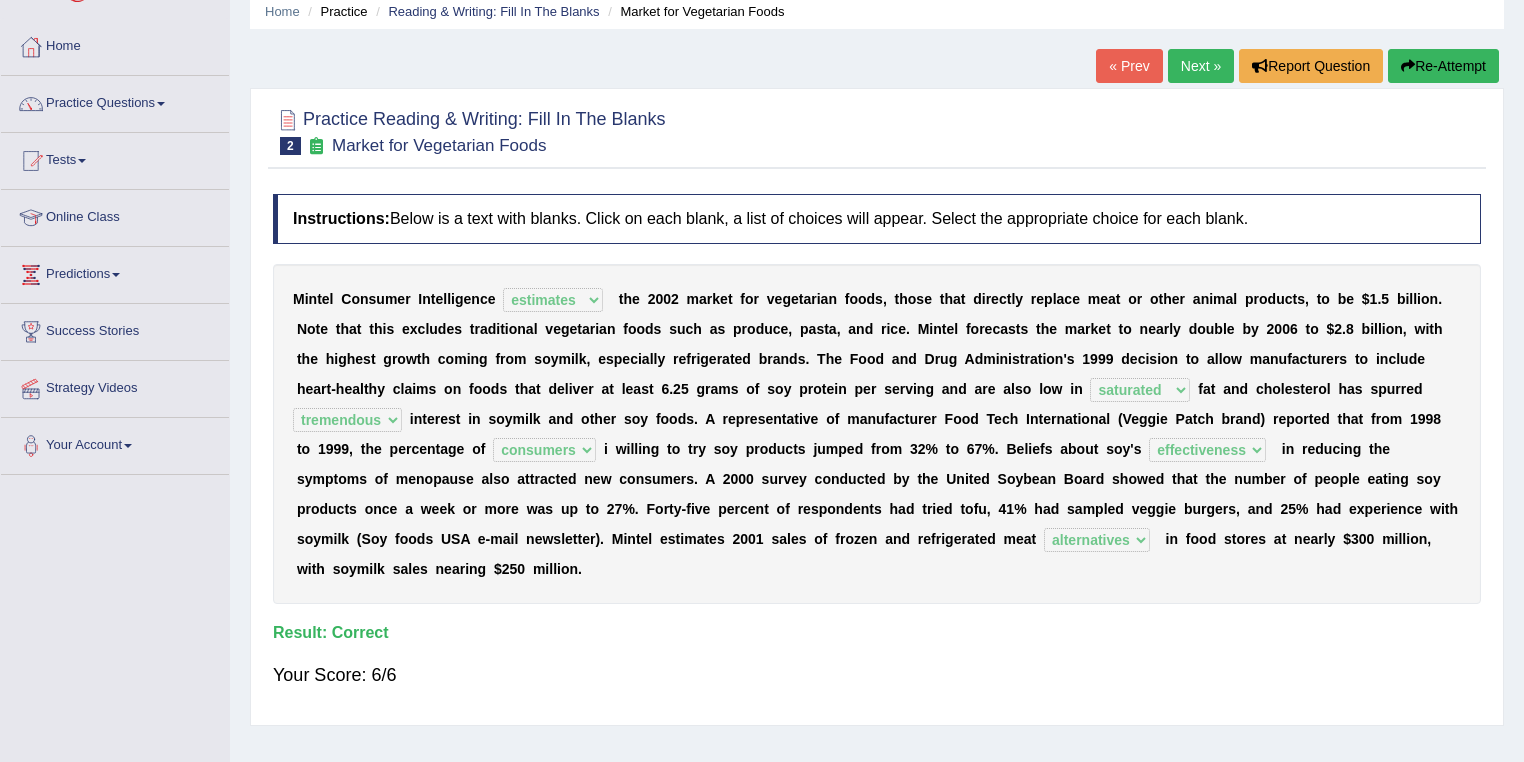 click on "Next »" at bounding box center (1201, 66) 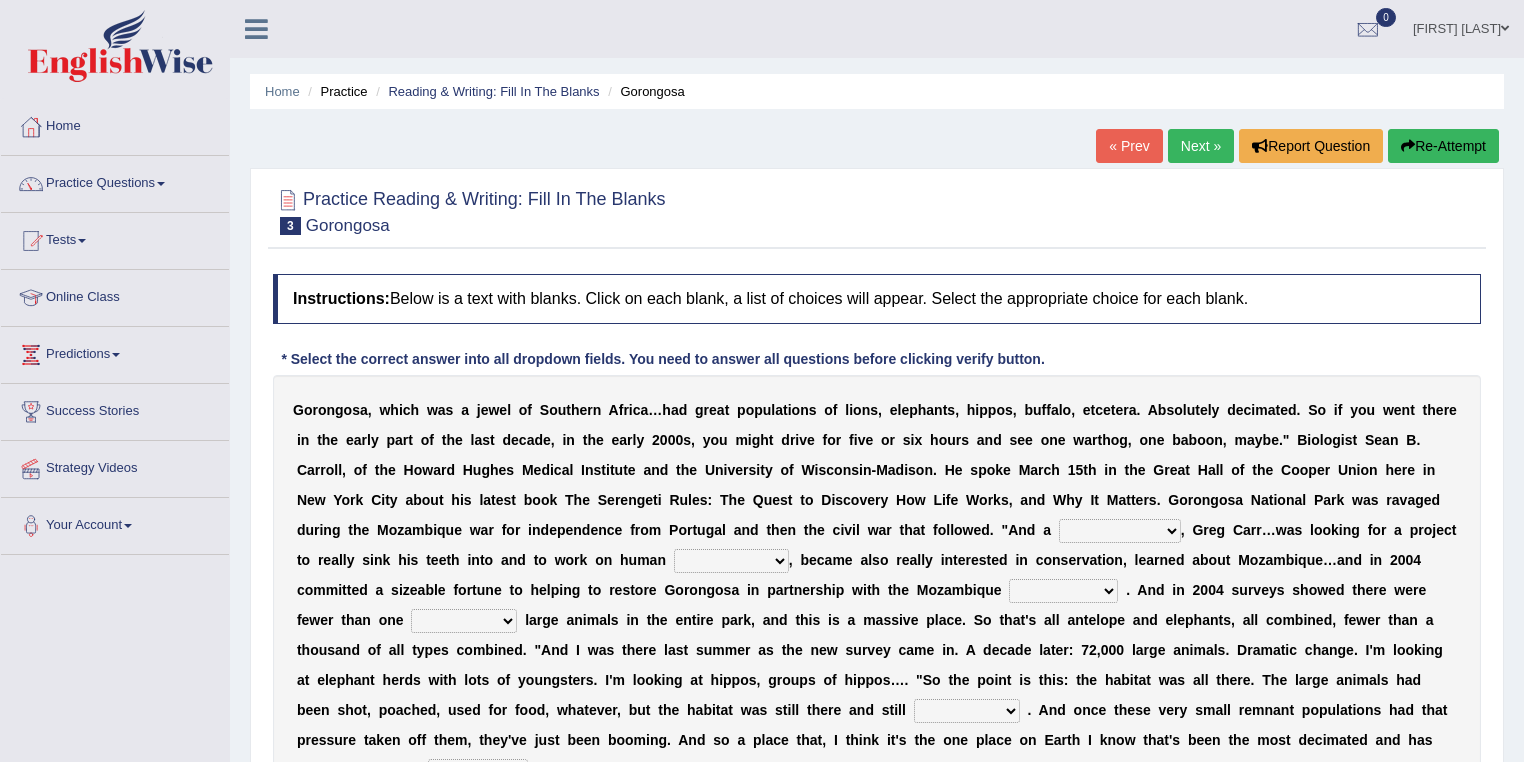 scroll, scrollTop: 288, scrollLeft: 0, axis: vertical 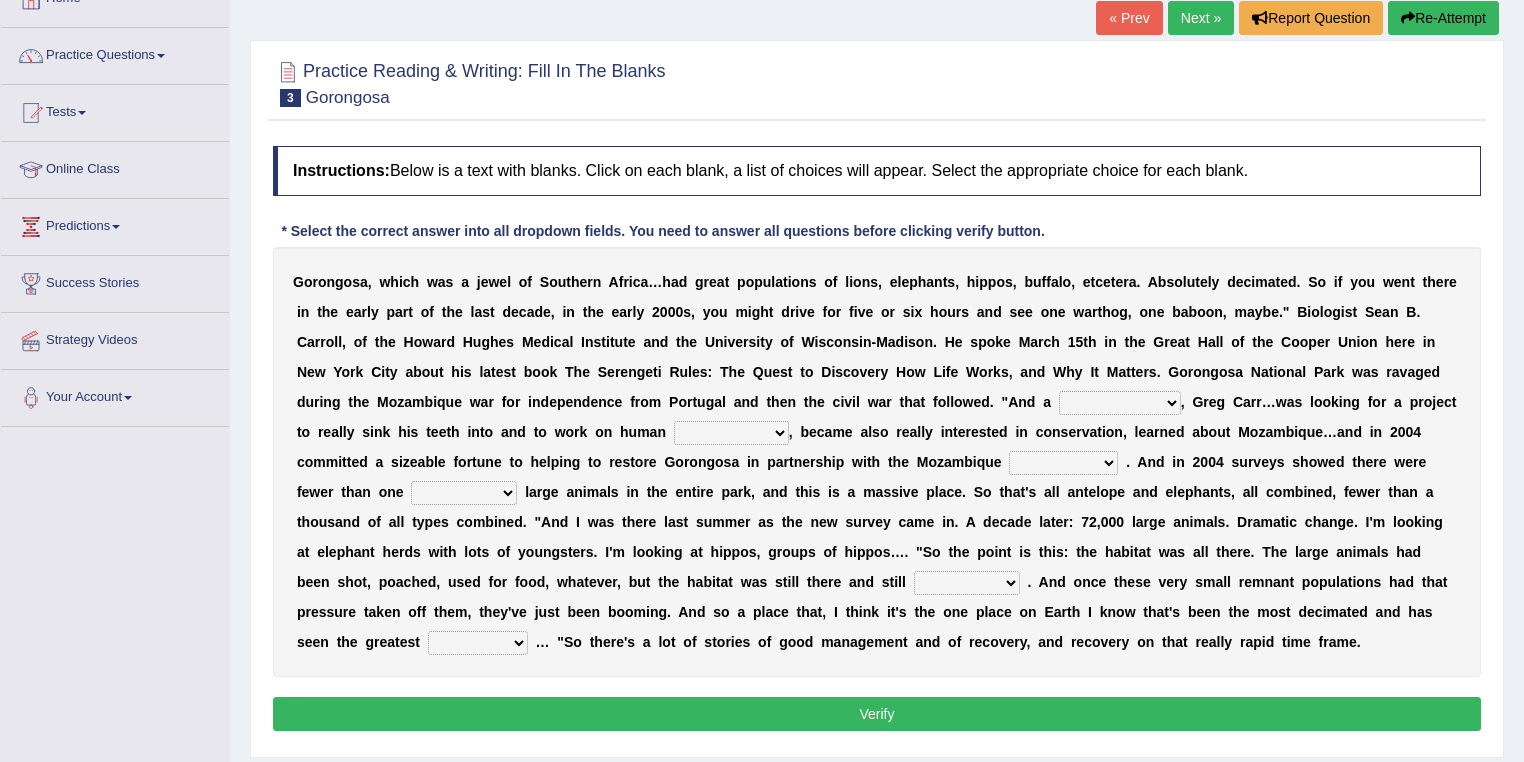 click on "passion solstice ballast philanthropist" at bounding box center [1120, 403] 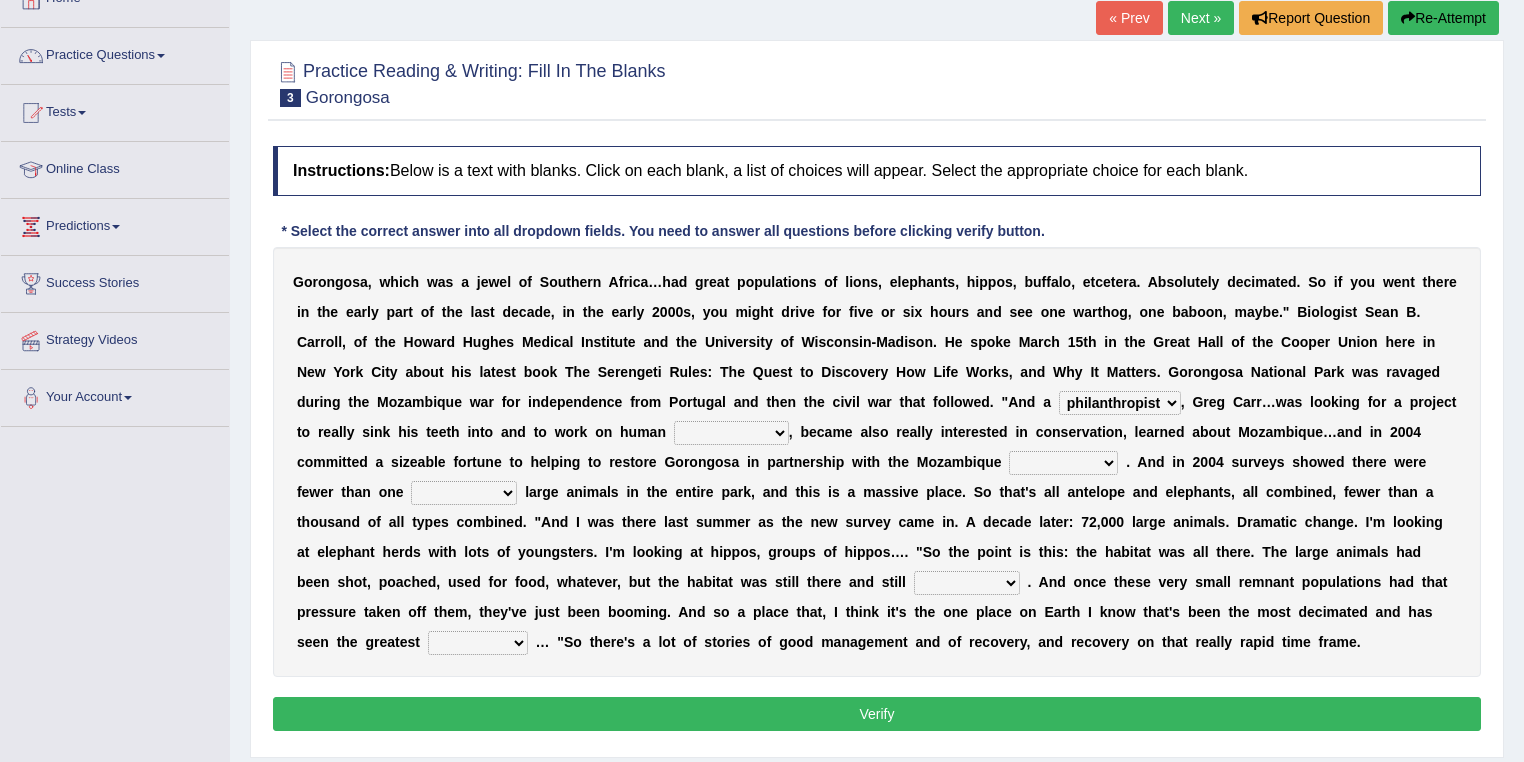 click on "passion solstice ballast philanthropist" at bounding box center (1120, 403) 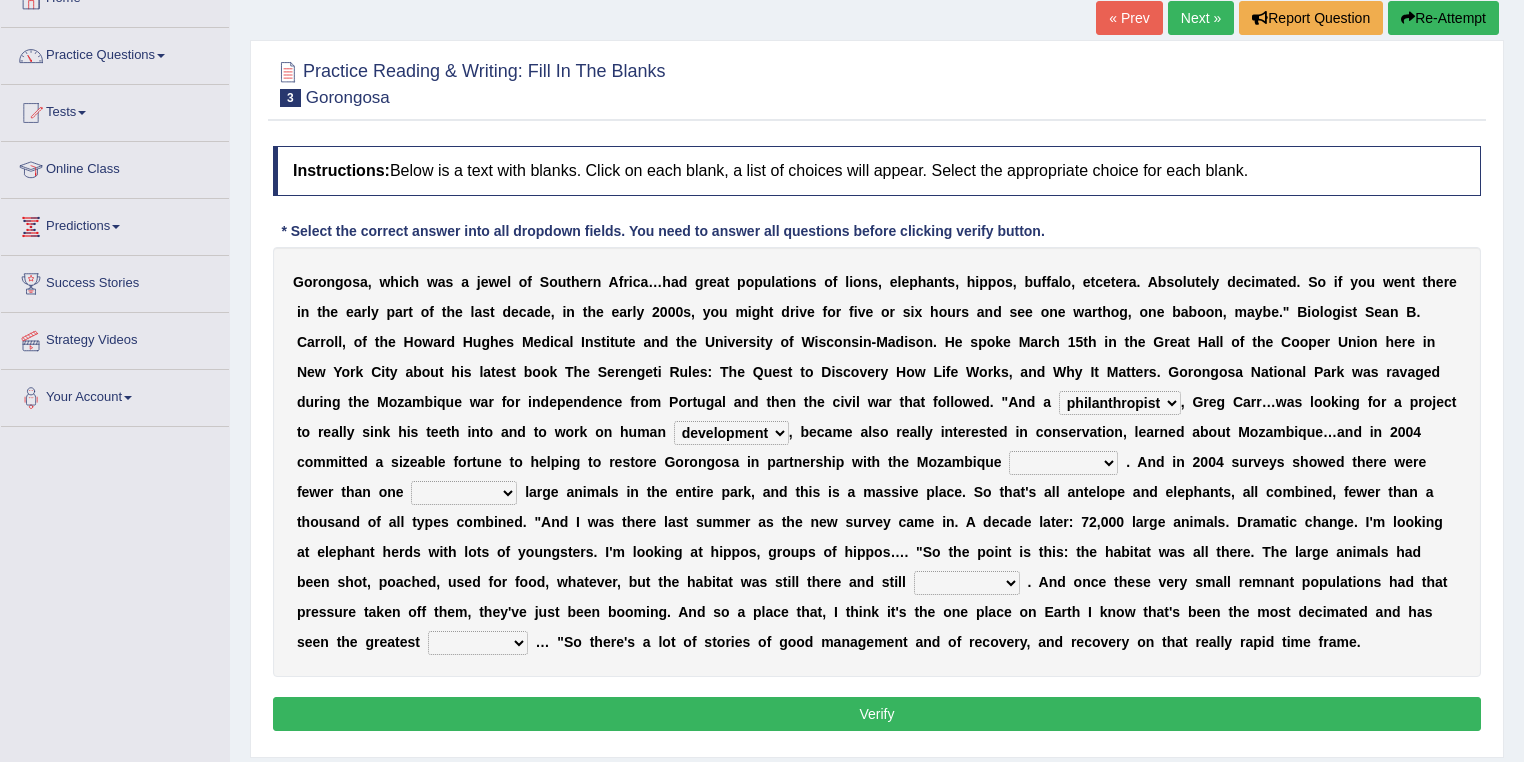 click on "parliament semanticist government journalist" at bounding box center [1063, 463] 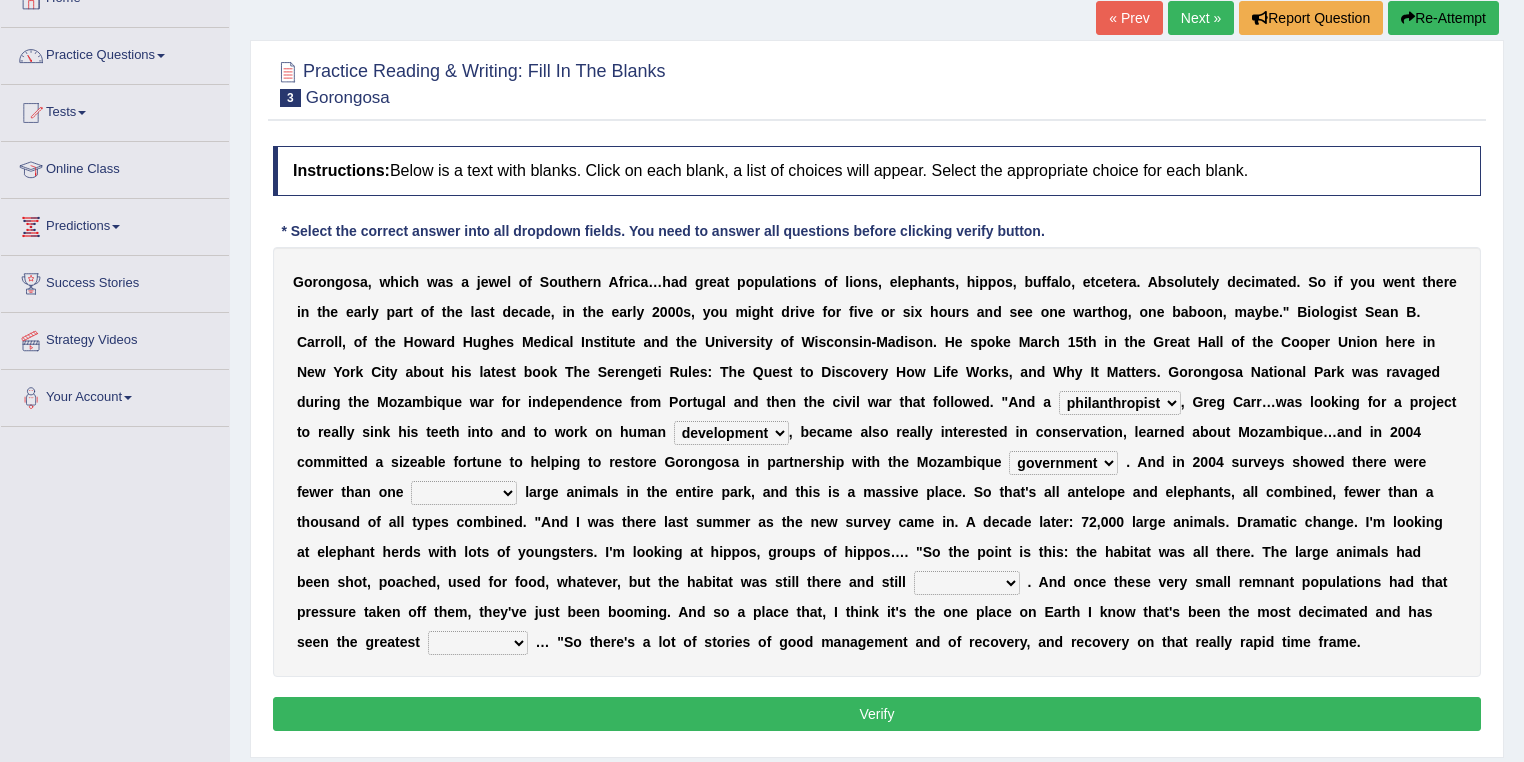 click on "deflowered embowered roundest thousand" at bounding box center [464, 493] 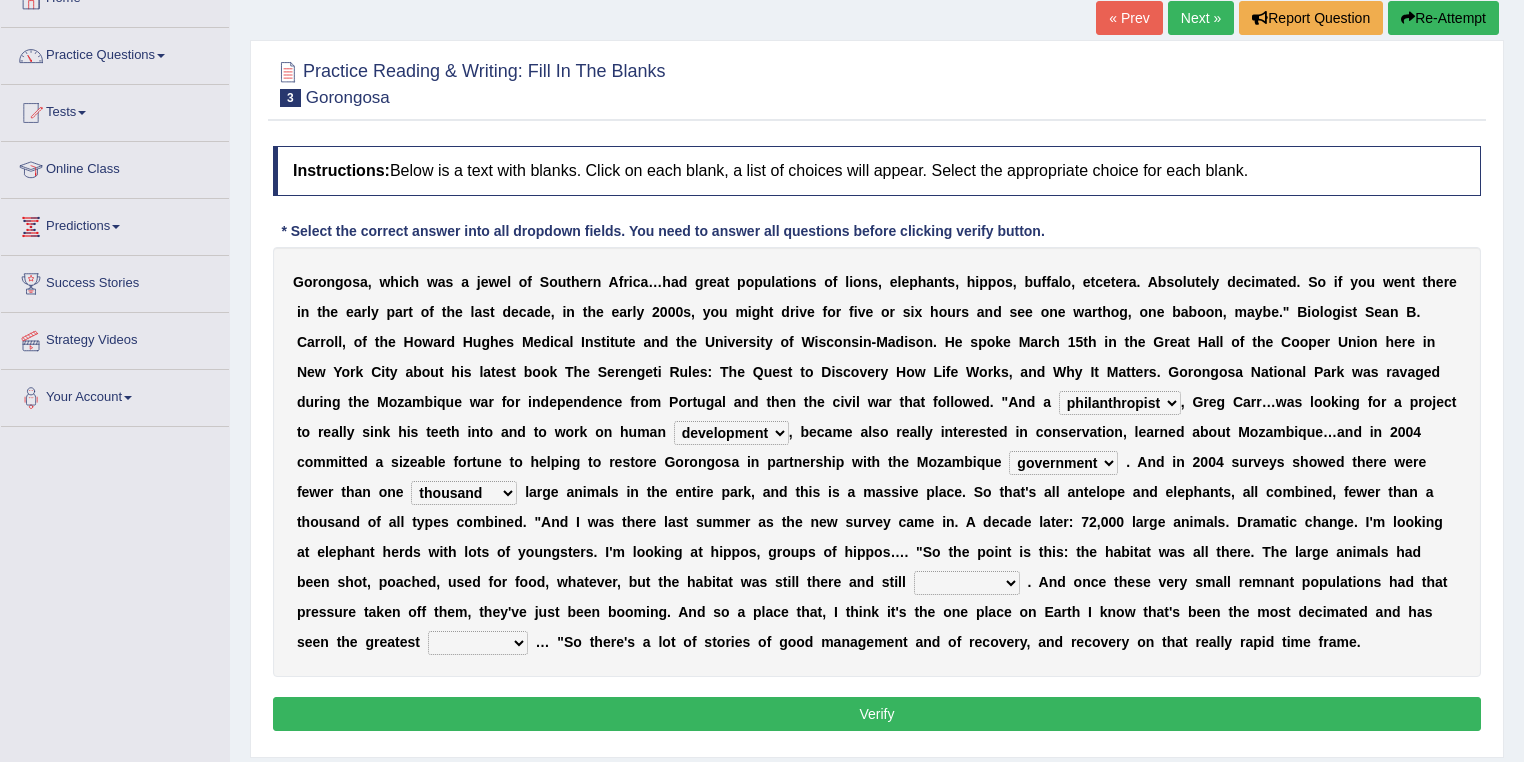 click on "deflowered embowered roundest thousand" at bounding box center (464, 493) 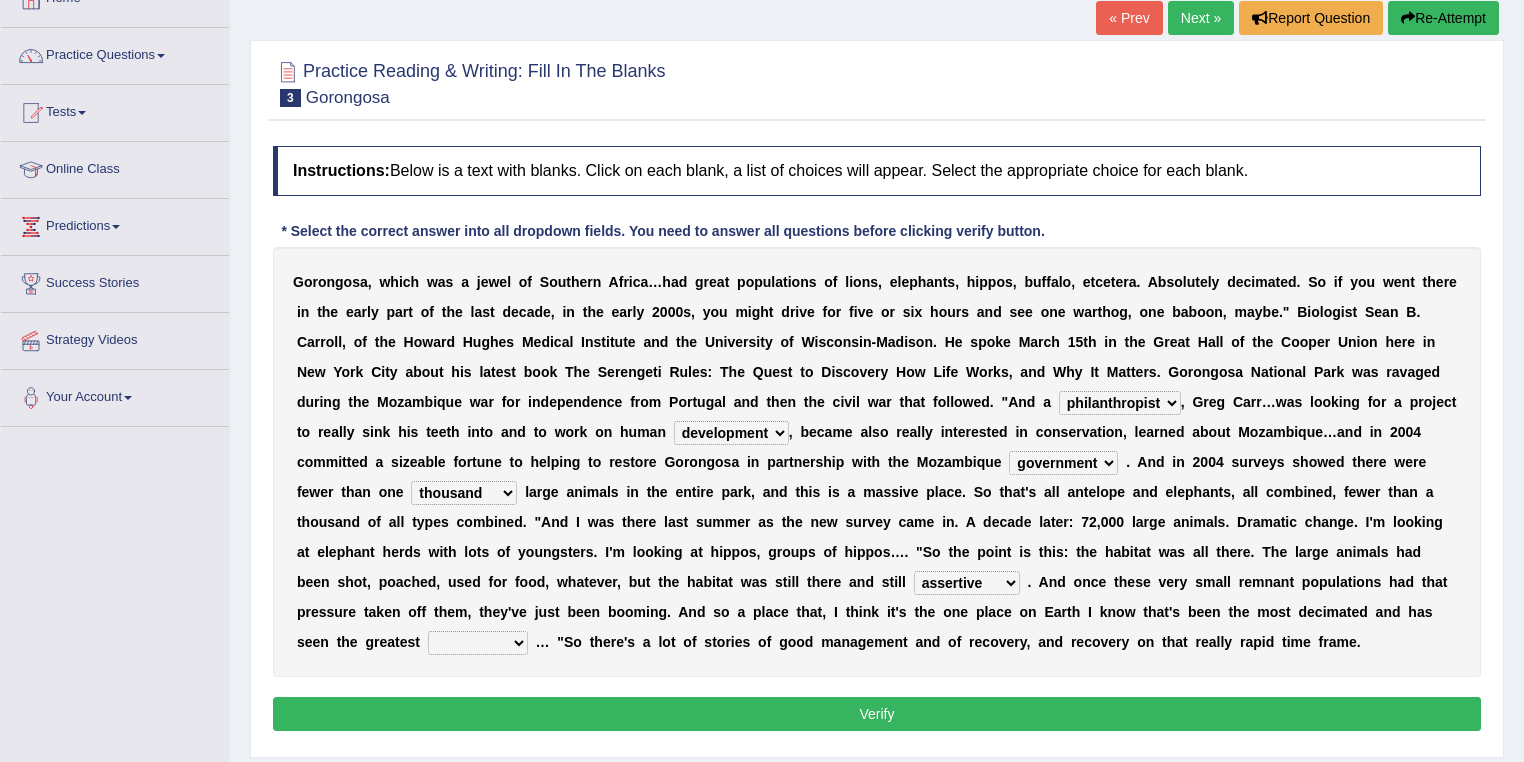 click on "recovery efficacy golly stumpy" at bounding box center [478, 643] 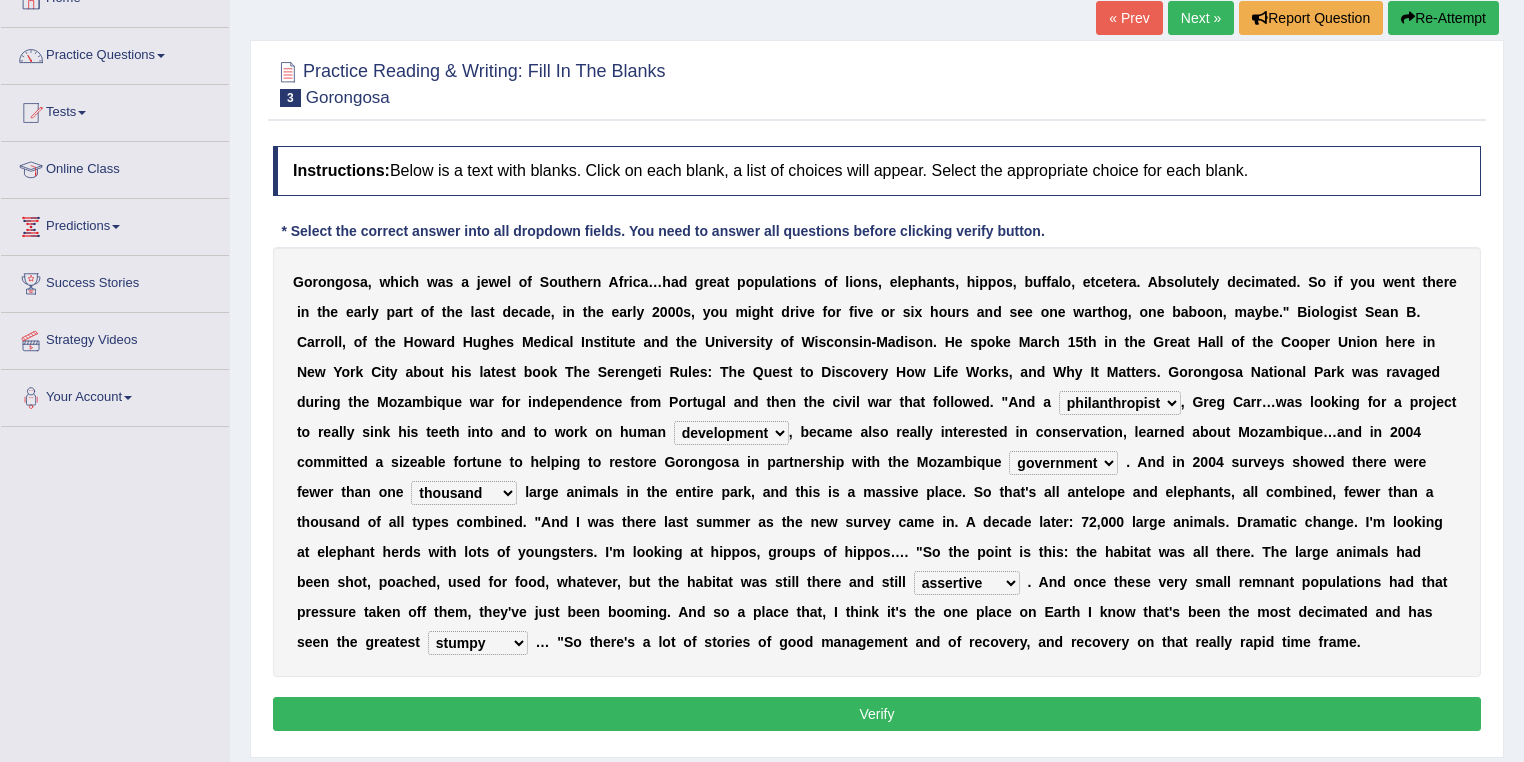 click on "Verify" at bounding box center [877, 714] 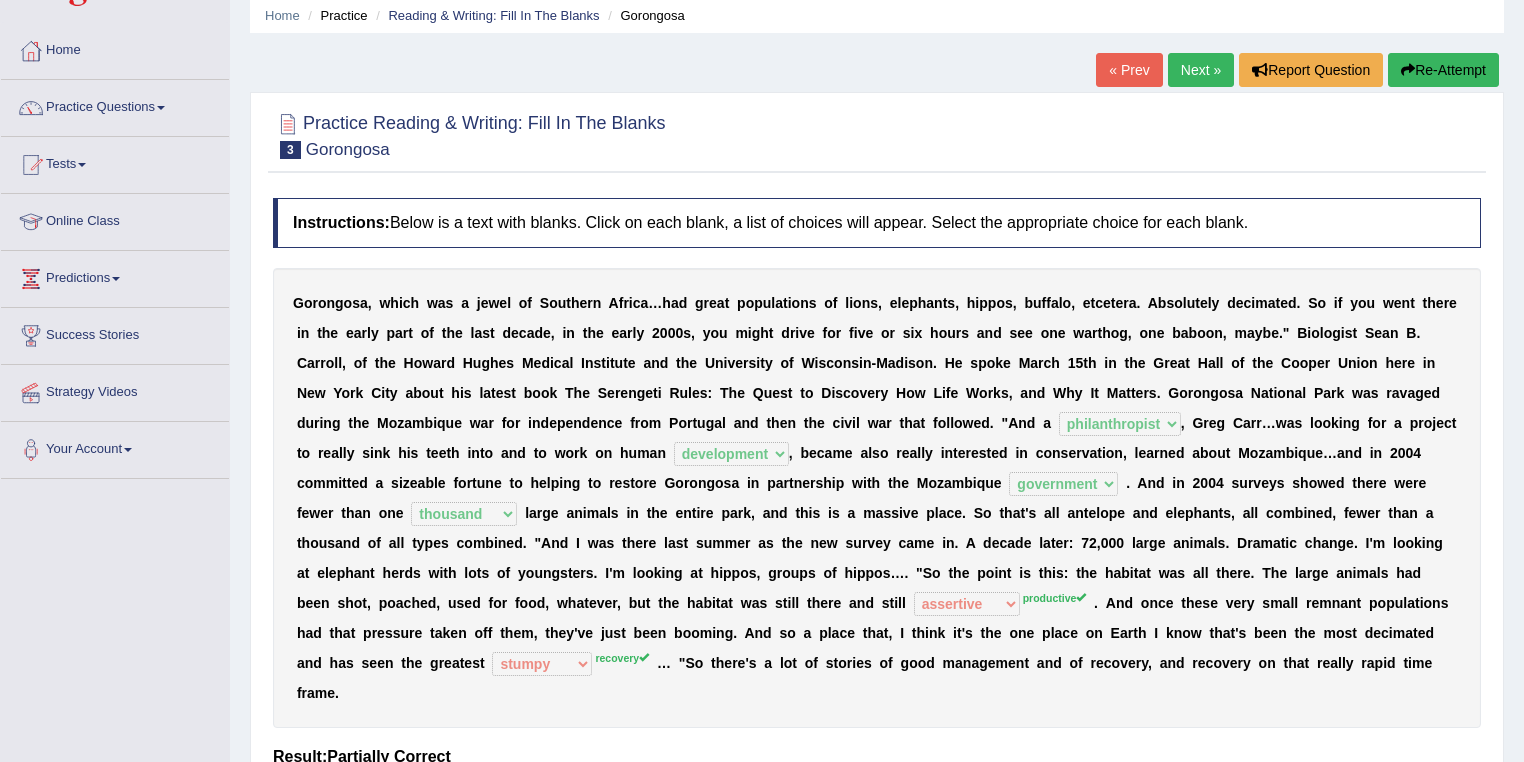 scroll, scrollTop: 48, scrollLeft: 0, axis: vertical 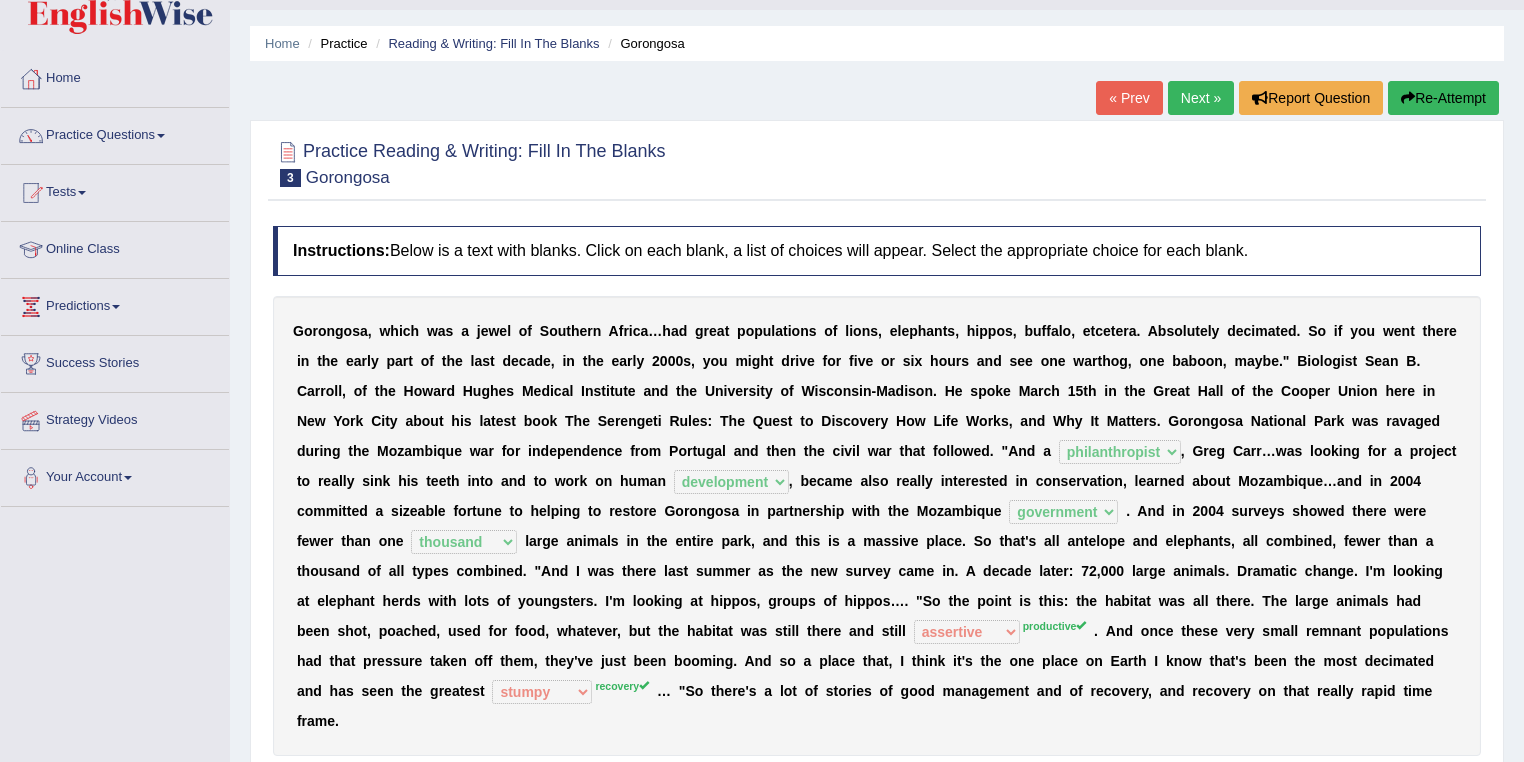 click on "Re-Attempt" at bounding box center [1443, 98] 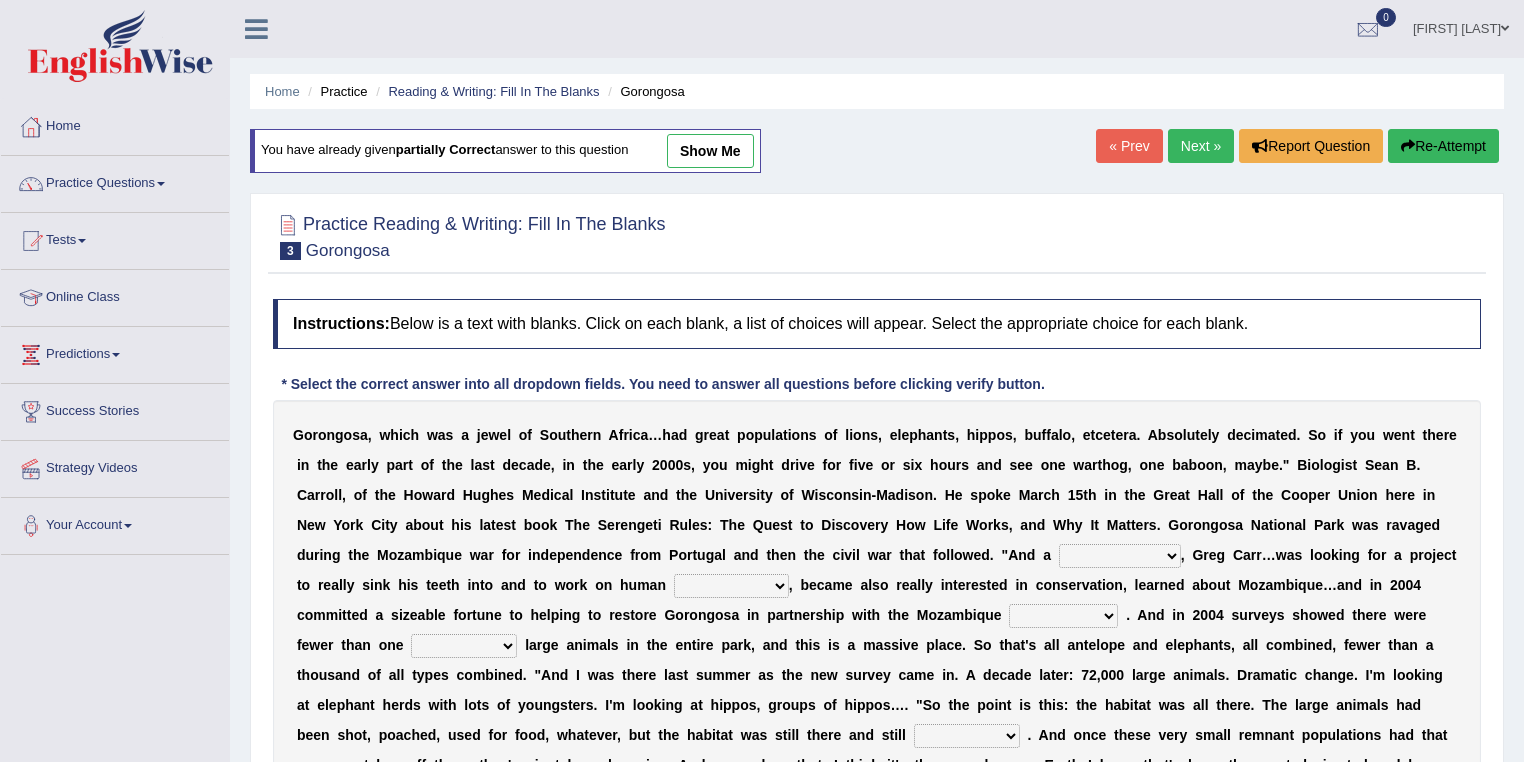 scroll, scrollTop: 48, scrollLeft: 0, axis: vertical 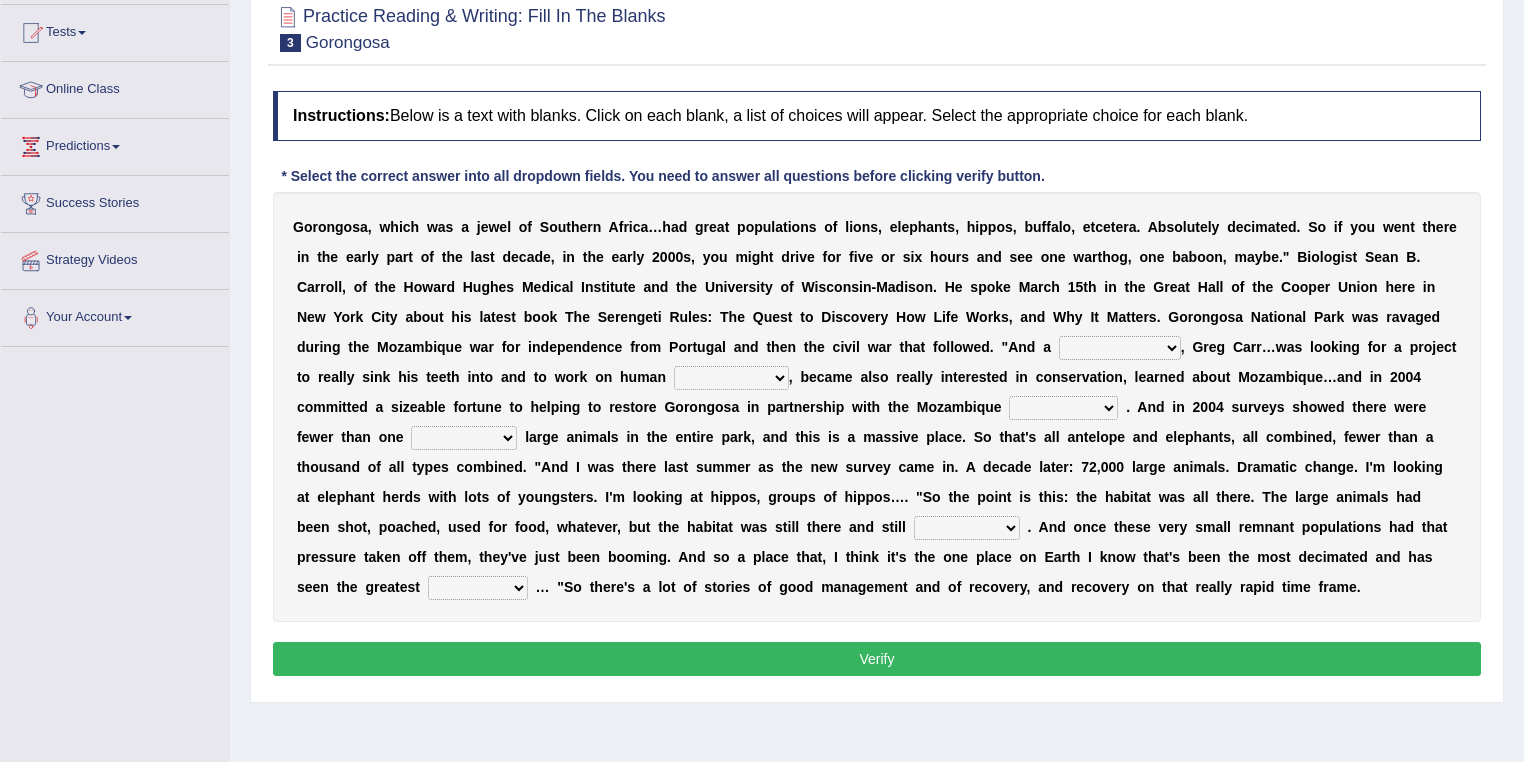 click on "passion solstice ballast philanthropist" at bounding box center (1120, 348) 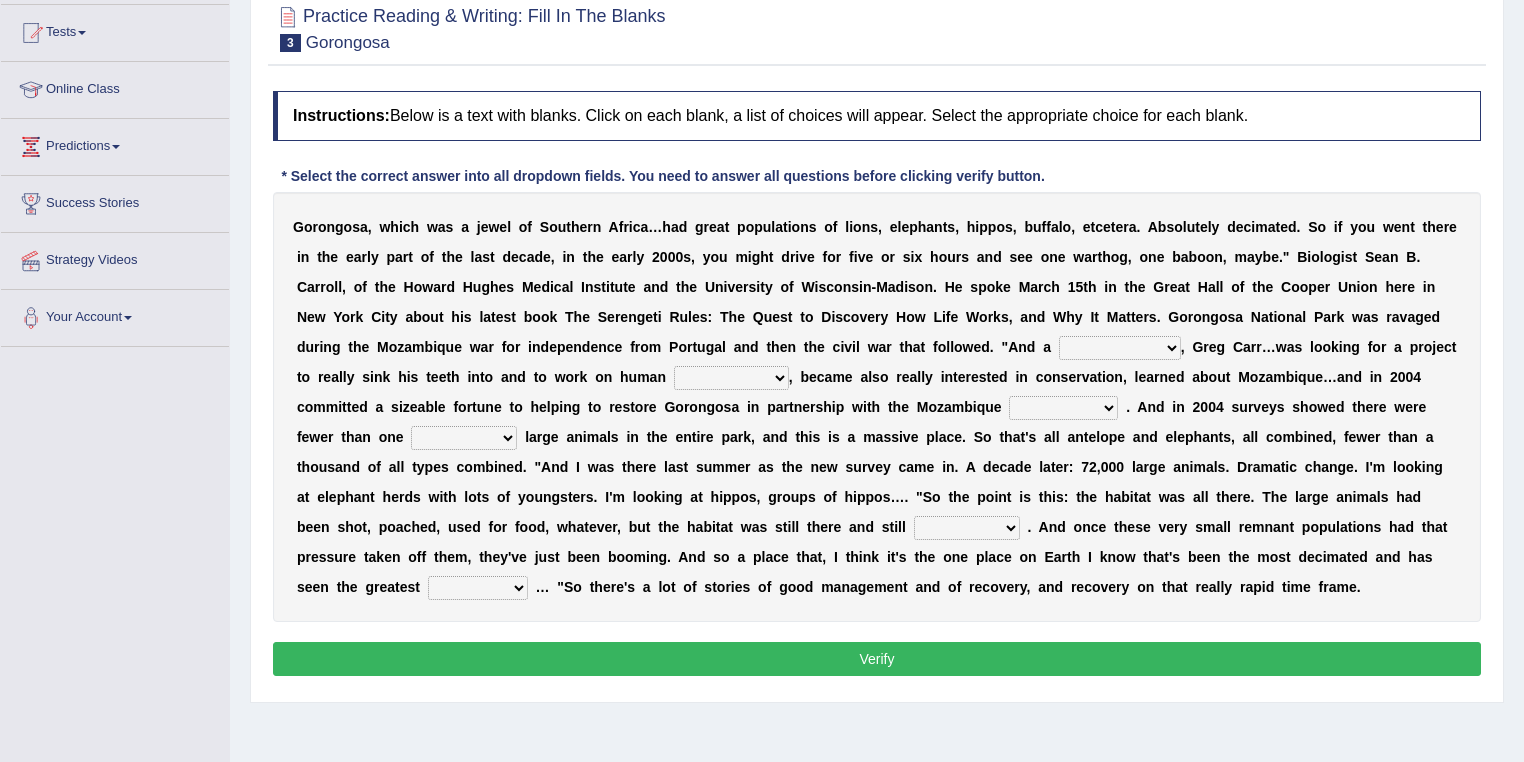 select on "philanthropist" 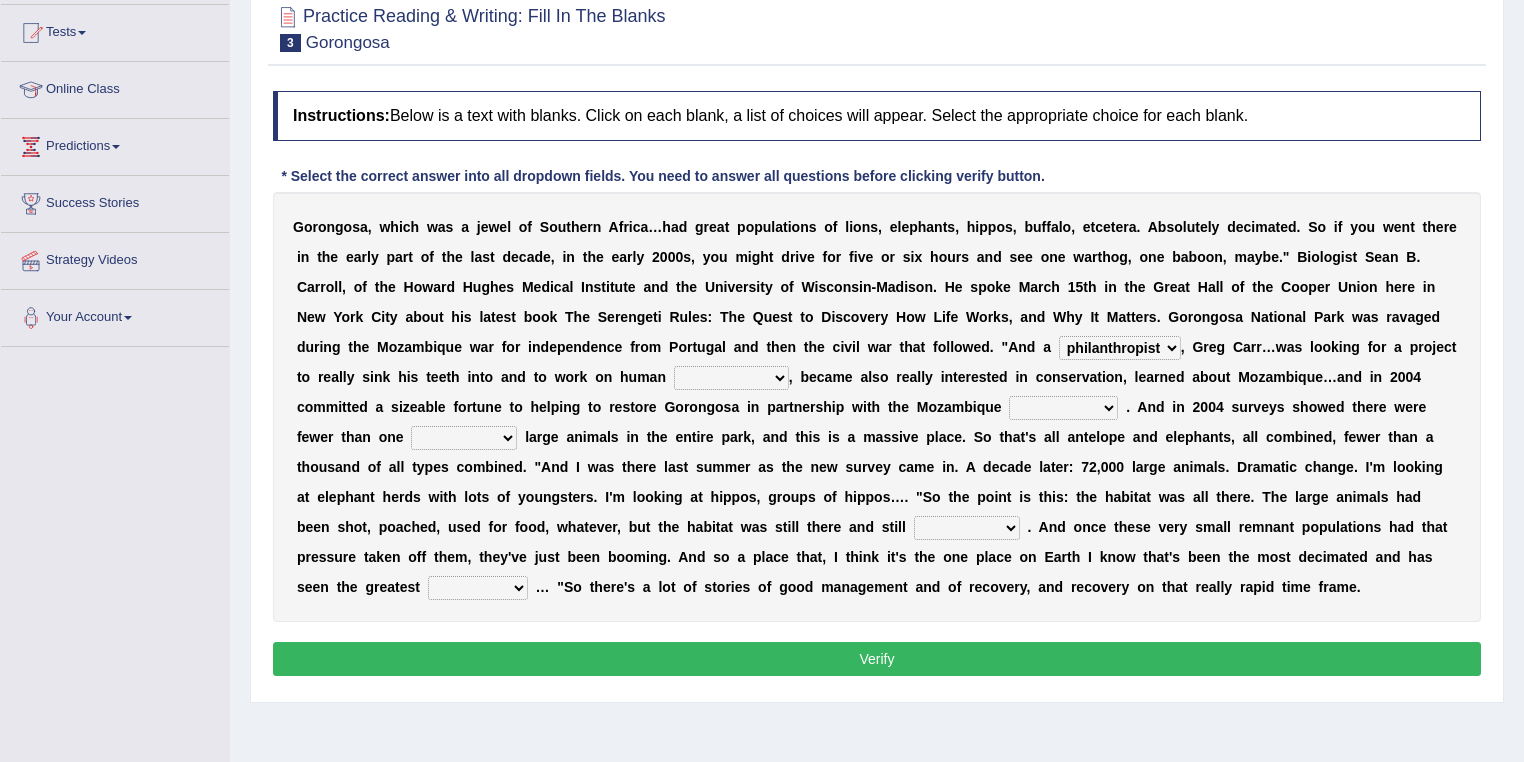 click on "passion solstice ballast philanthropist" at bounding box center [1120, 348] 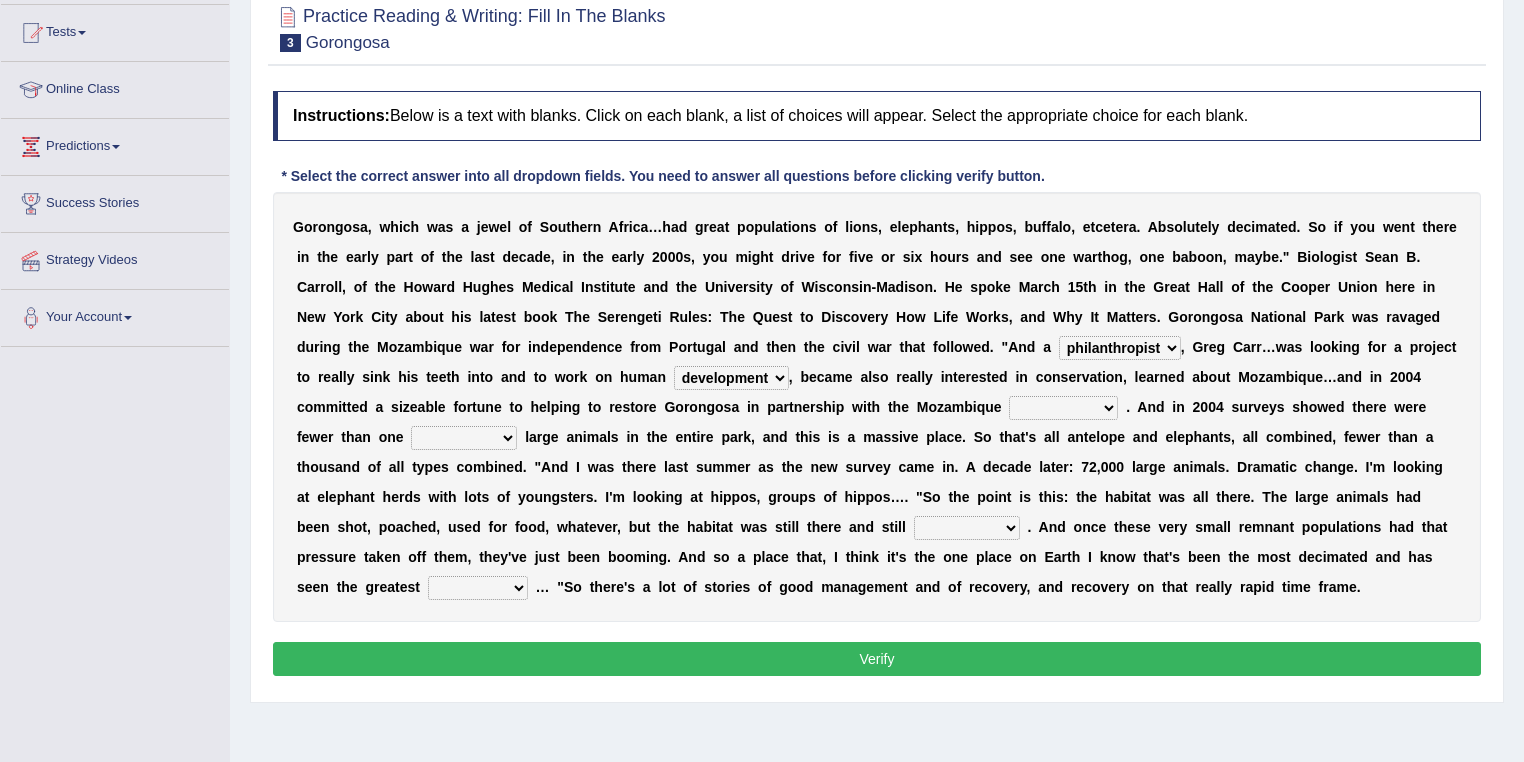 click on "parliament semanticist government journalist" at bounding box center (1063, 408) 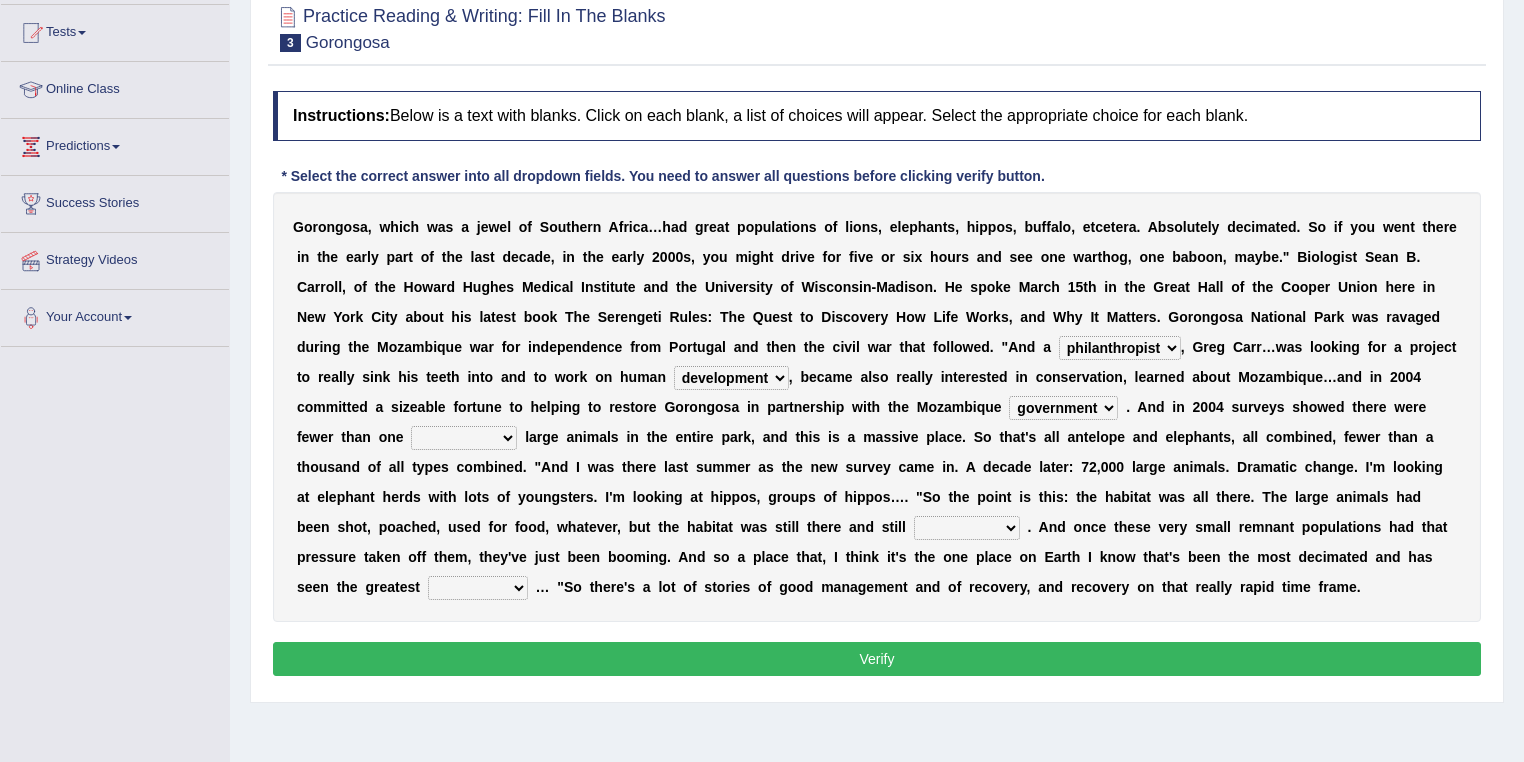 click at bounding box center [521, 437] 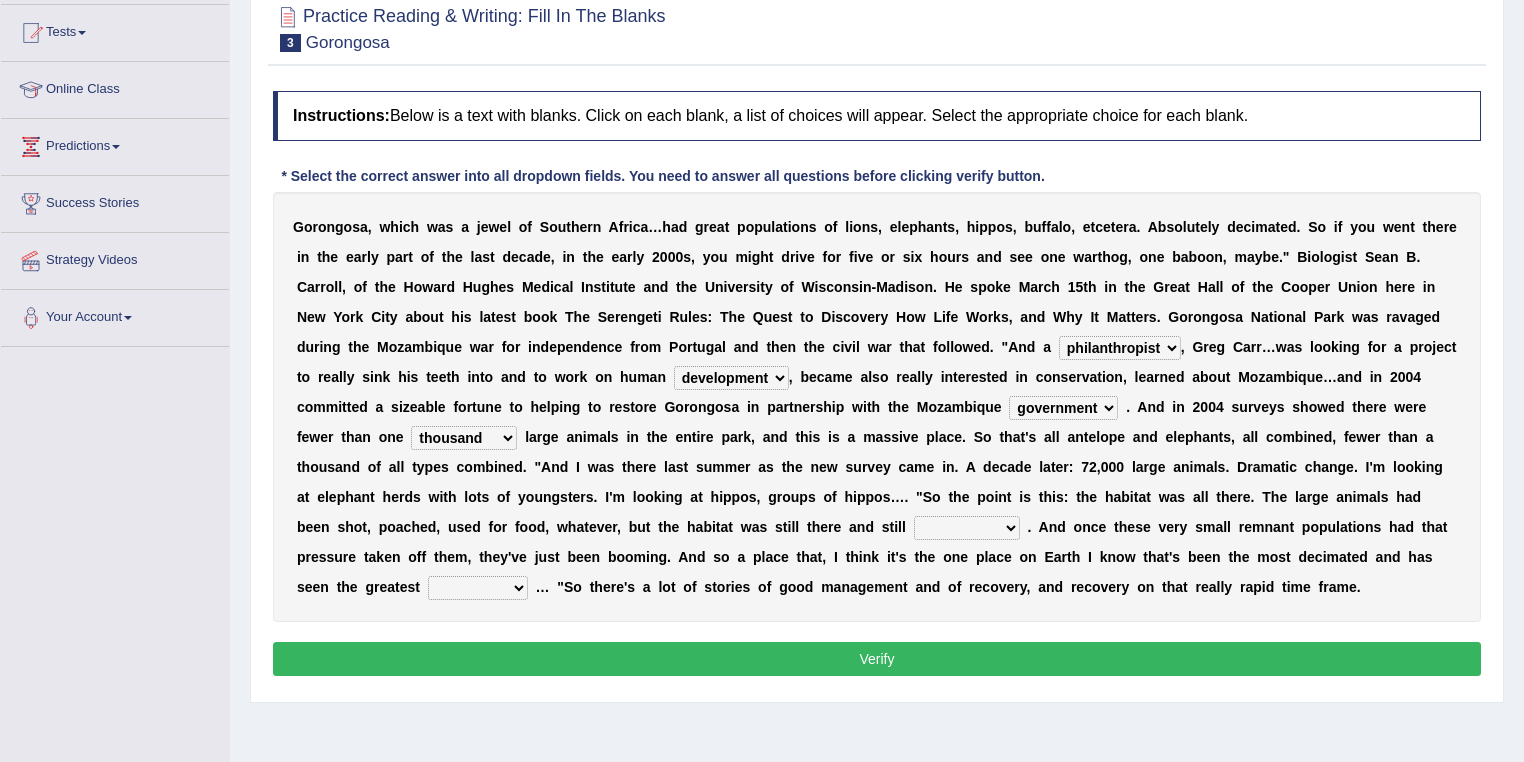 click on "assertive incidental compulsive productive" at bounding box center (967, 528) 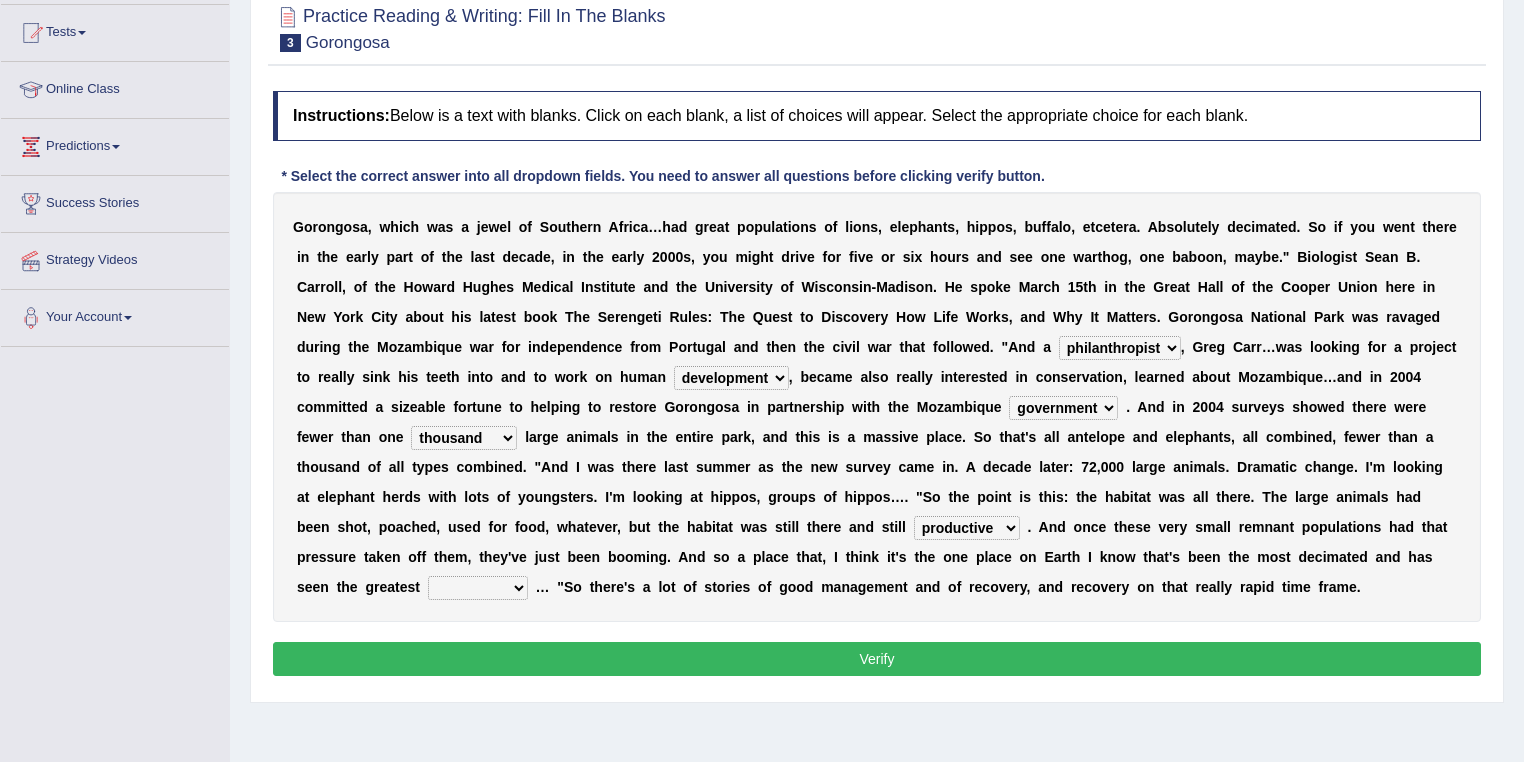 click on "recovery efficacy golly stumpy" at bounding box center [478, 588] 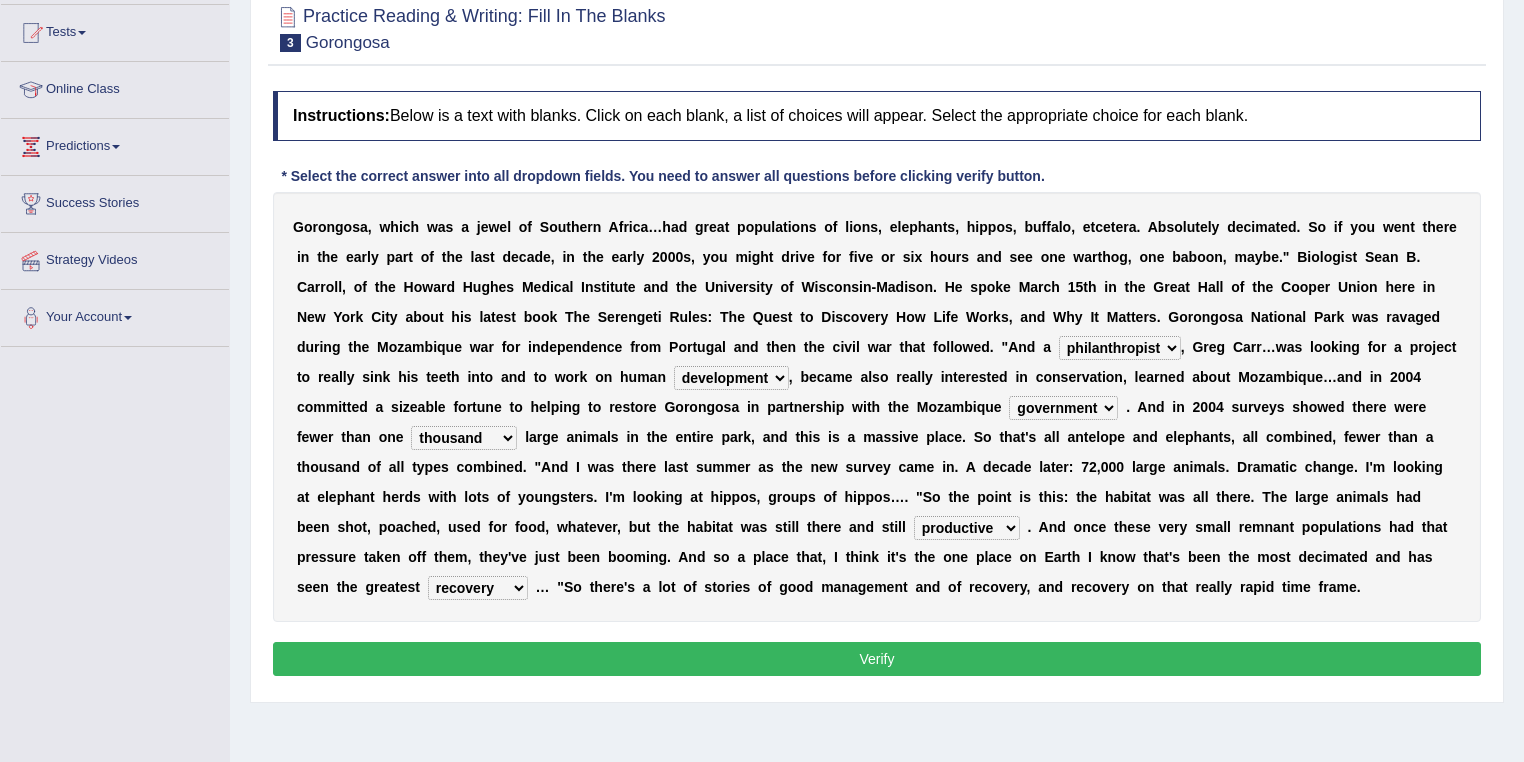 click on "recovery efficacy golly stumpy" at bounding box center (478, 588) 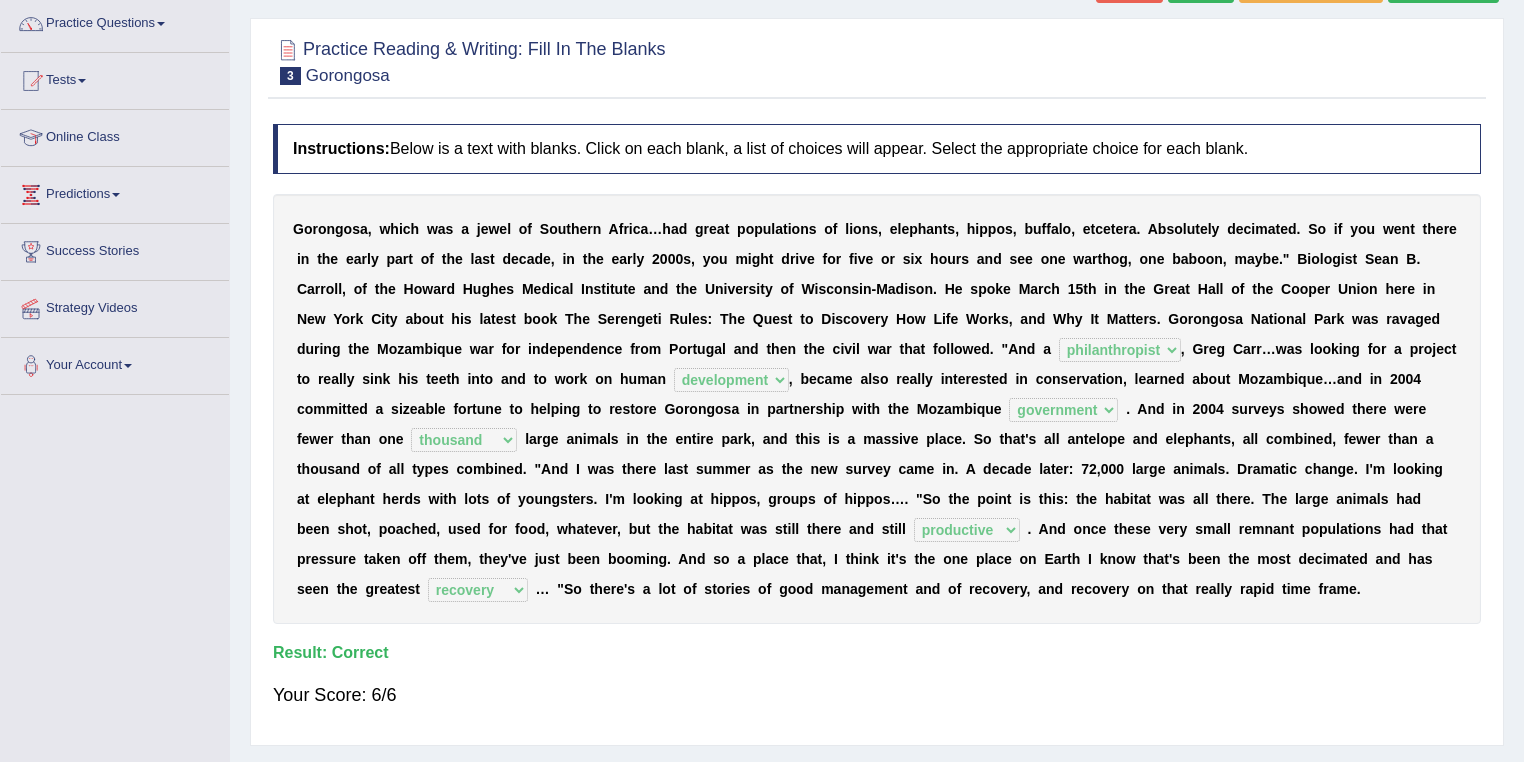 scroll, scrollTop: 80, scrollLeft: 0, axis: vertical 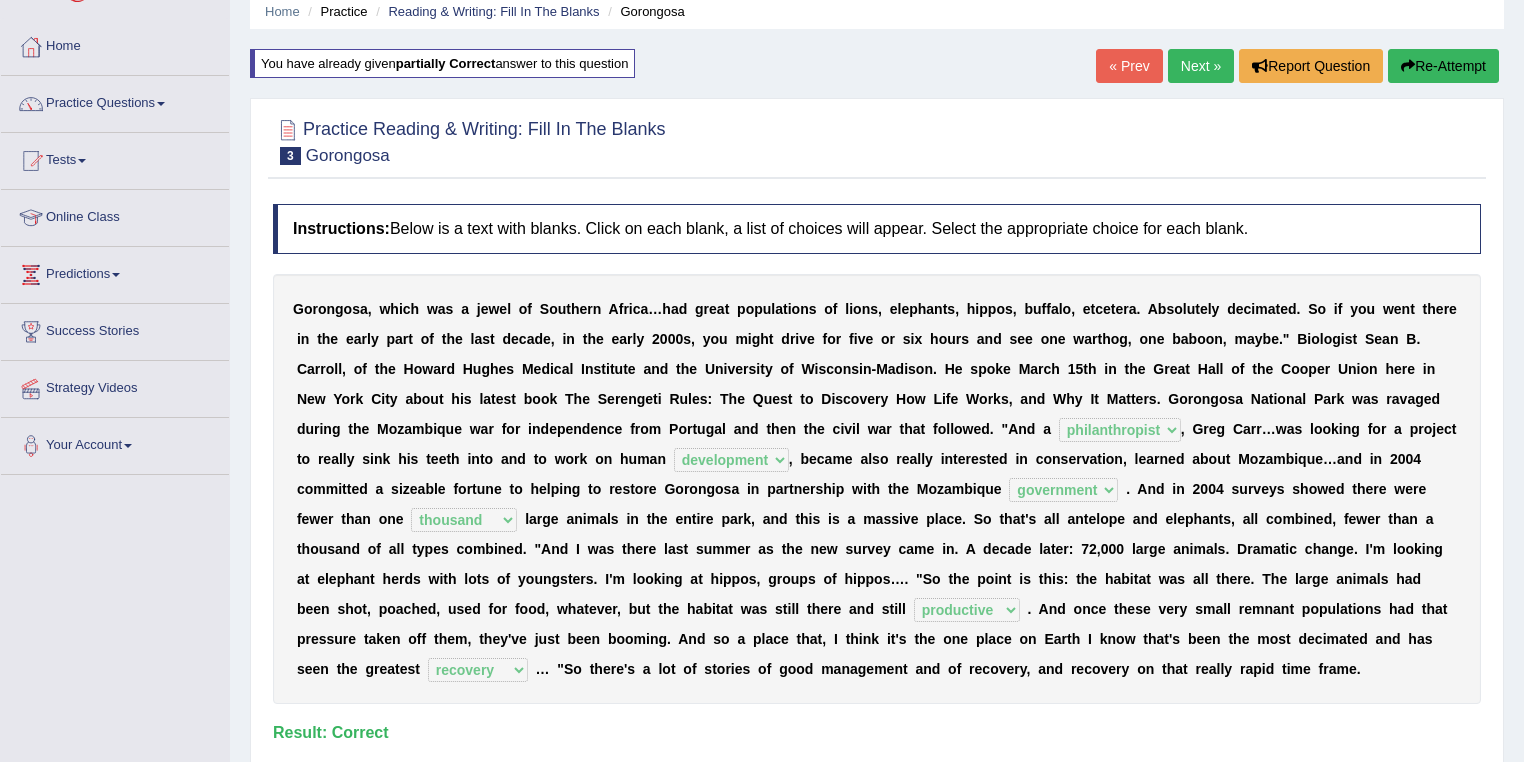 click on "Next »" at bounding box center [1201, 66] 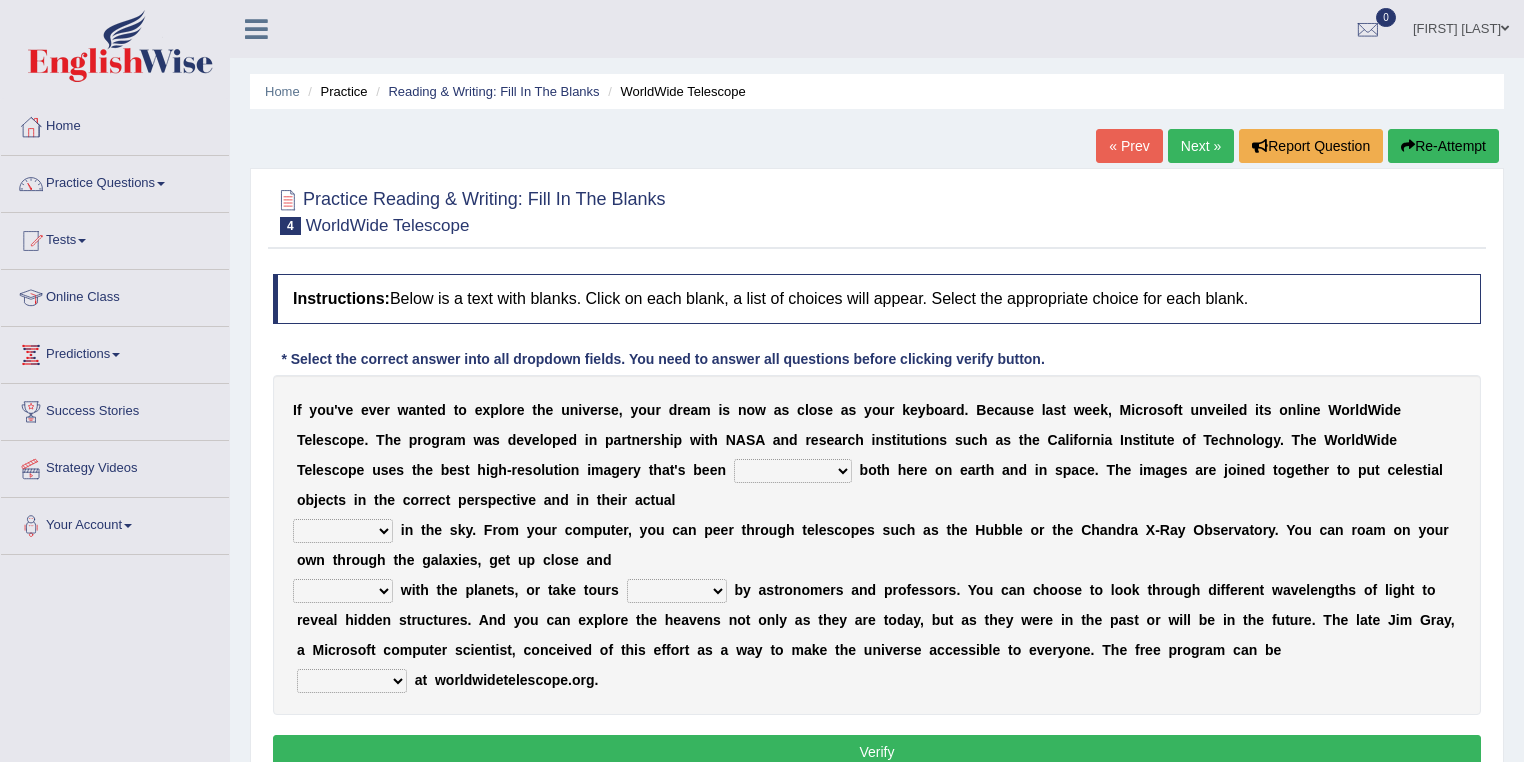 scroll, scrollTop: 0, scrollLeft: 0, axis: both 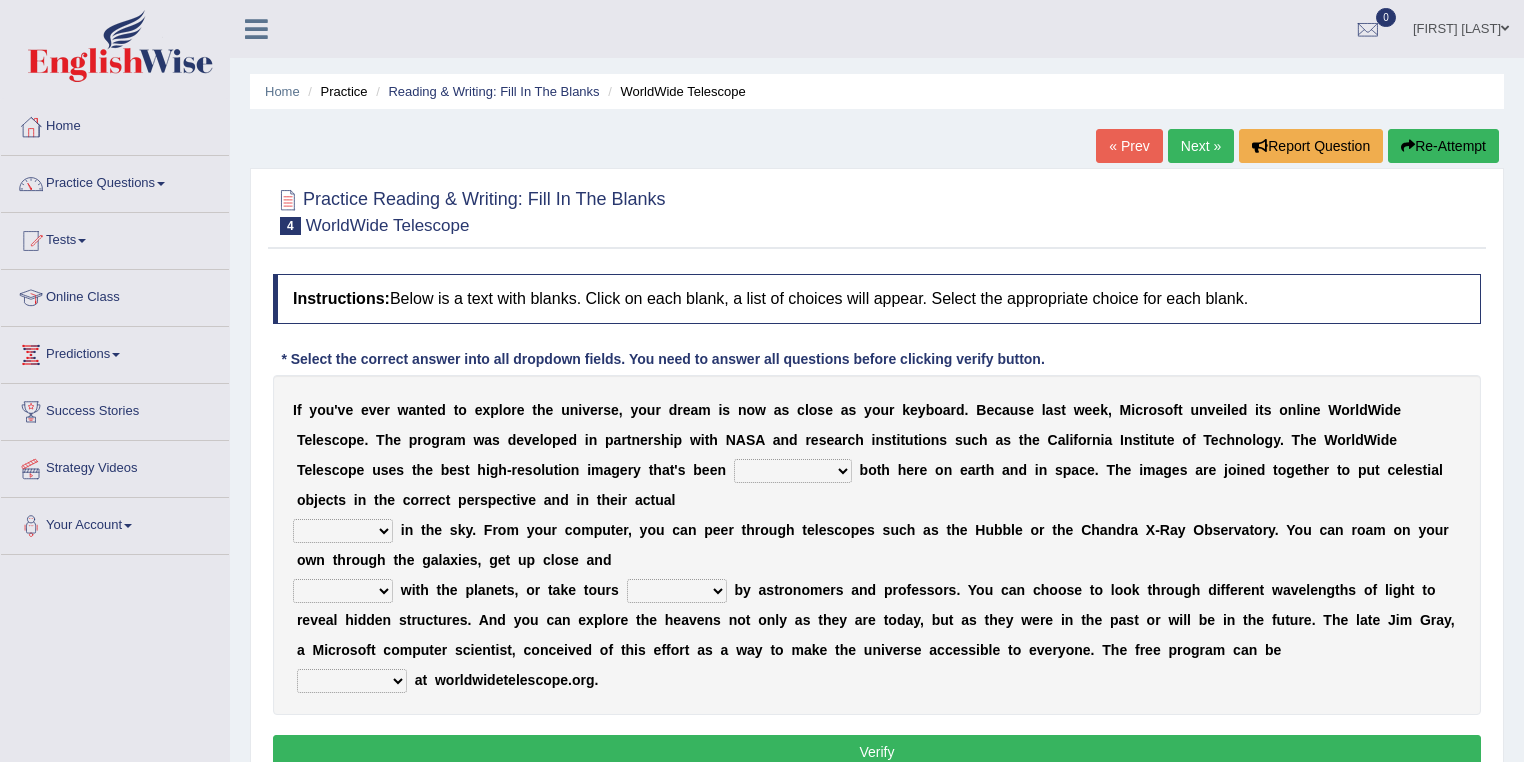 click on "degraded ascended remonstrated generated" at bounding box center [793, 471] 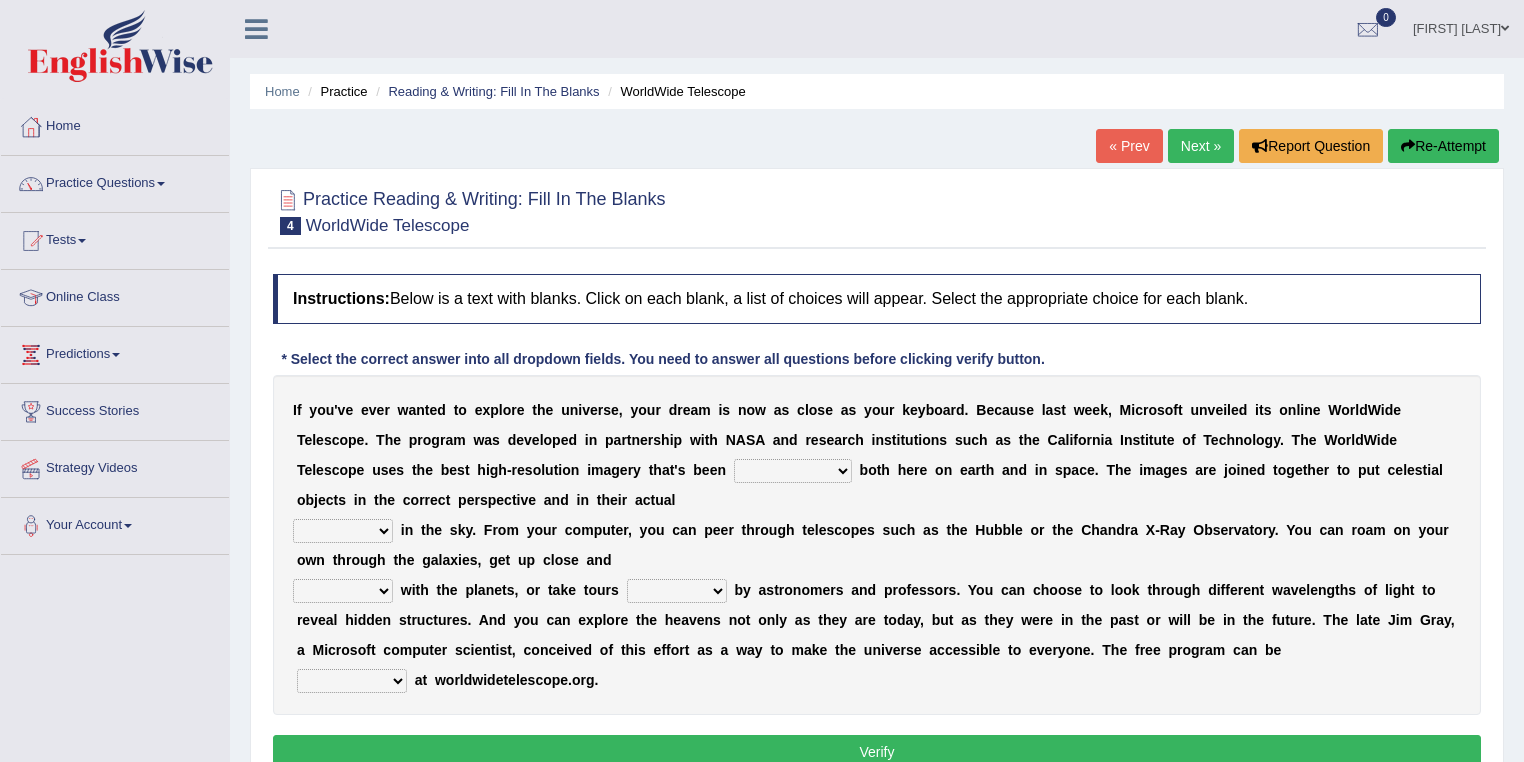 select on "generated" 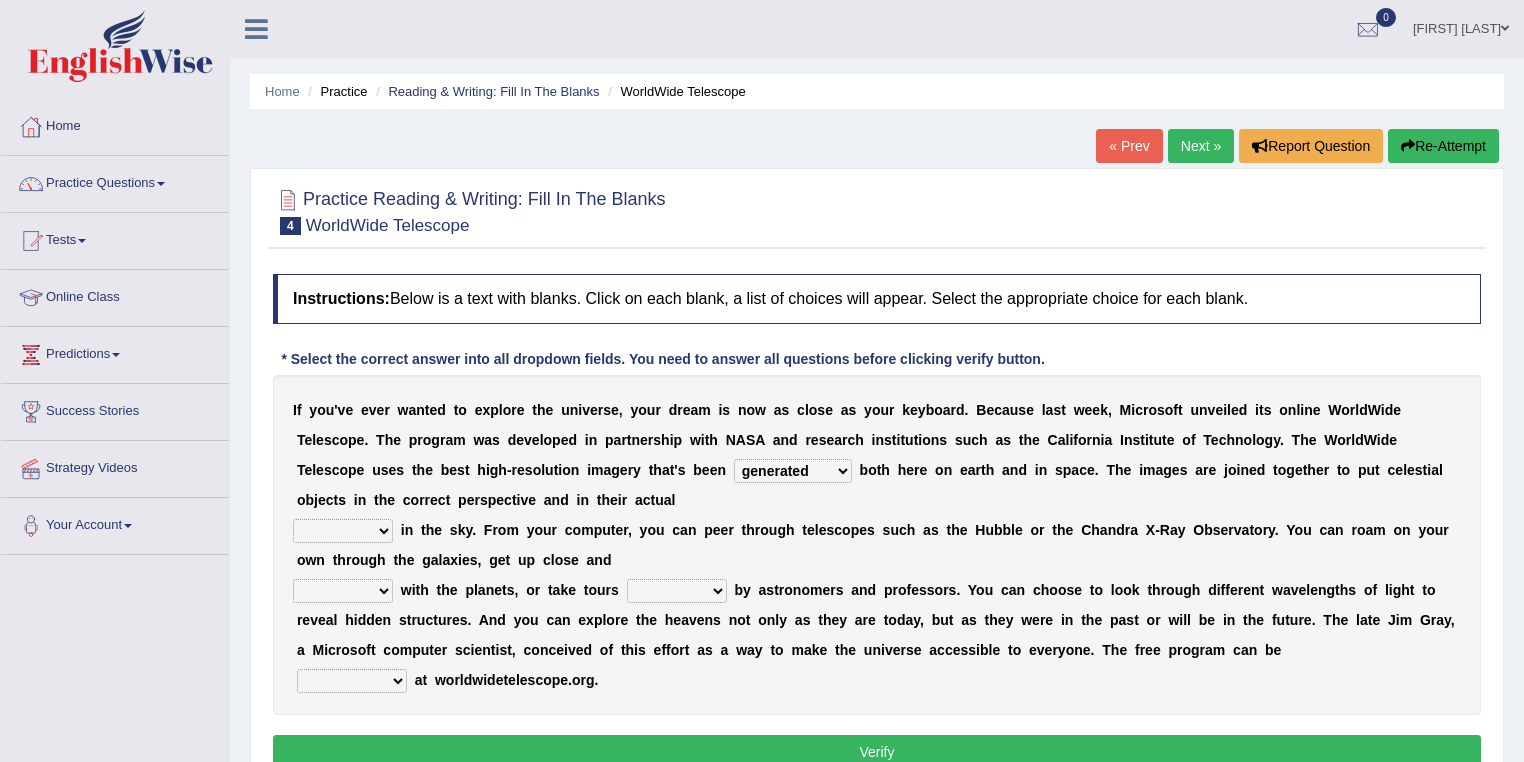 click on "degraded ascended remonstrated generated" at bounding box center [793, 471] 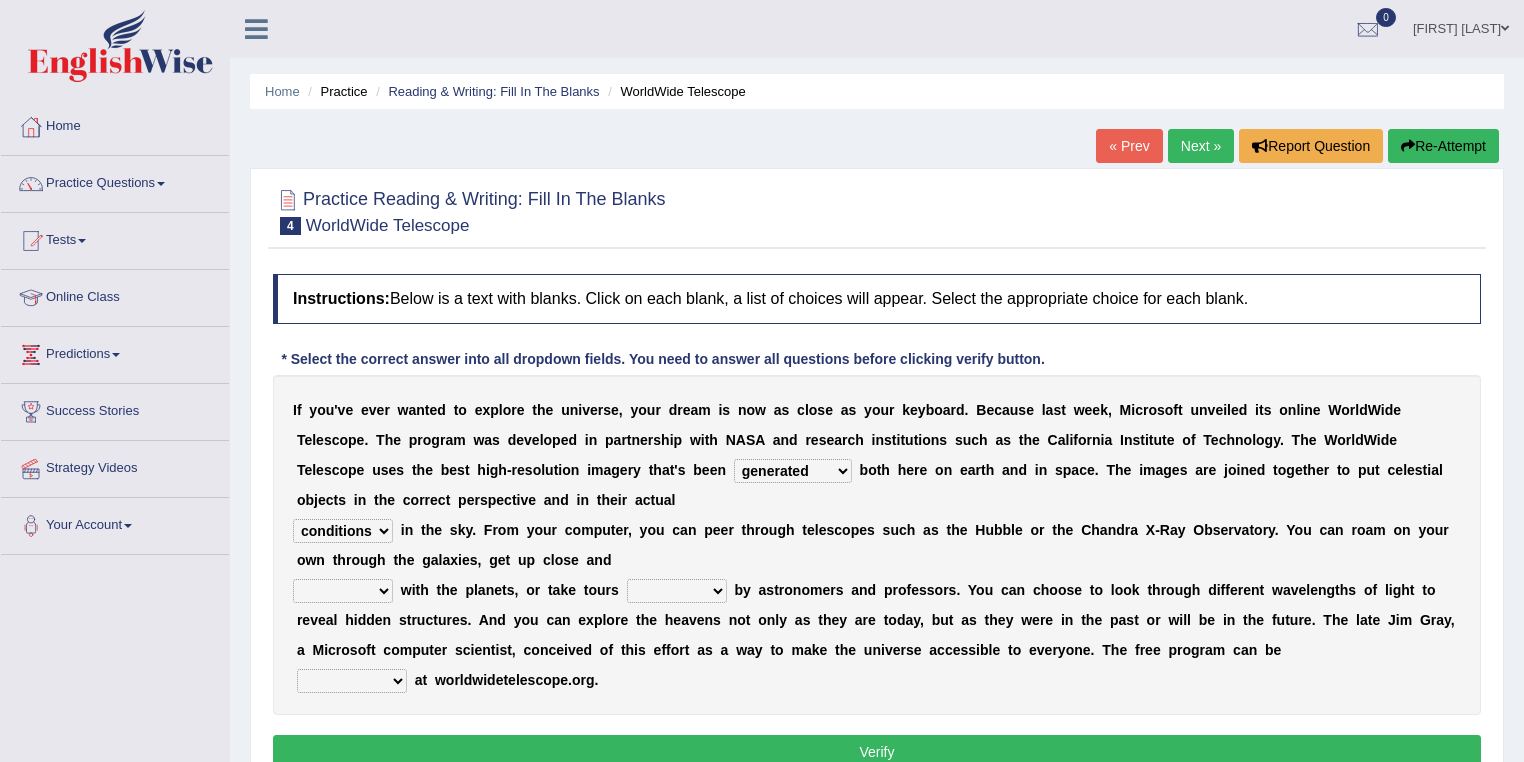 click on "personal individual apart polite" at bounding box center (343, 591) 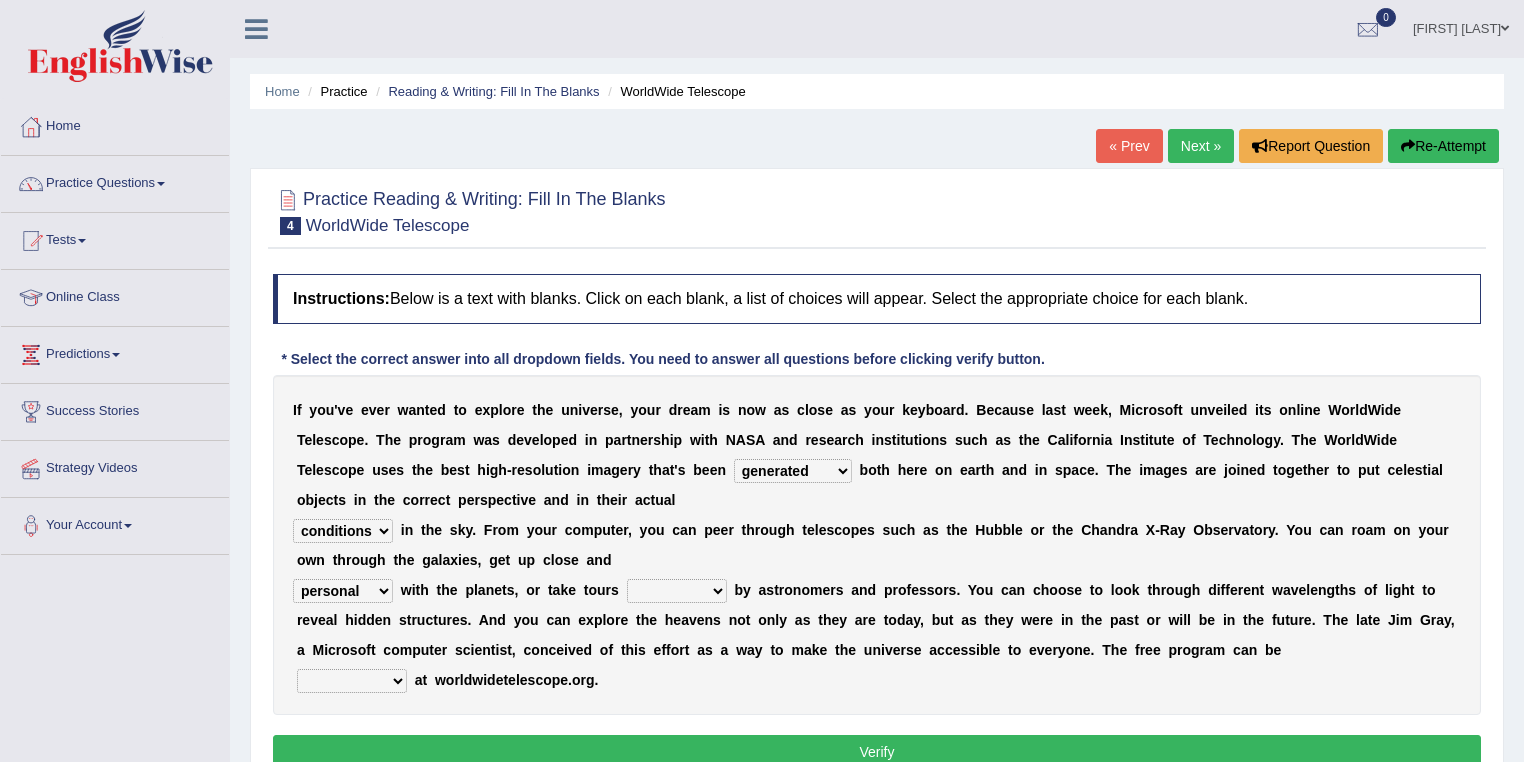 click on "personal individual apart polite" at bounding box center (343, 591) 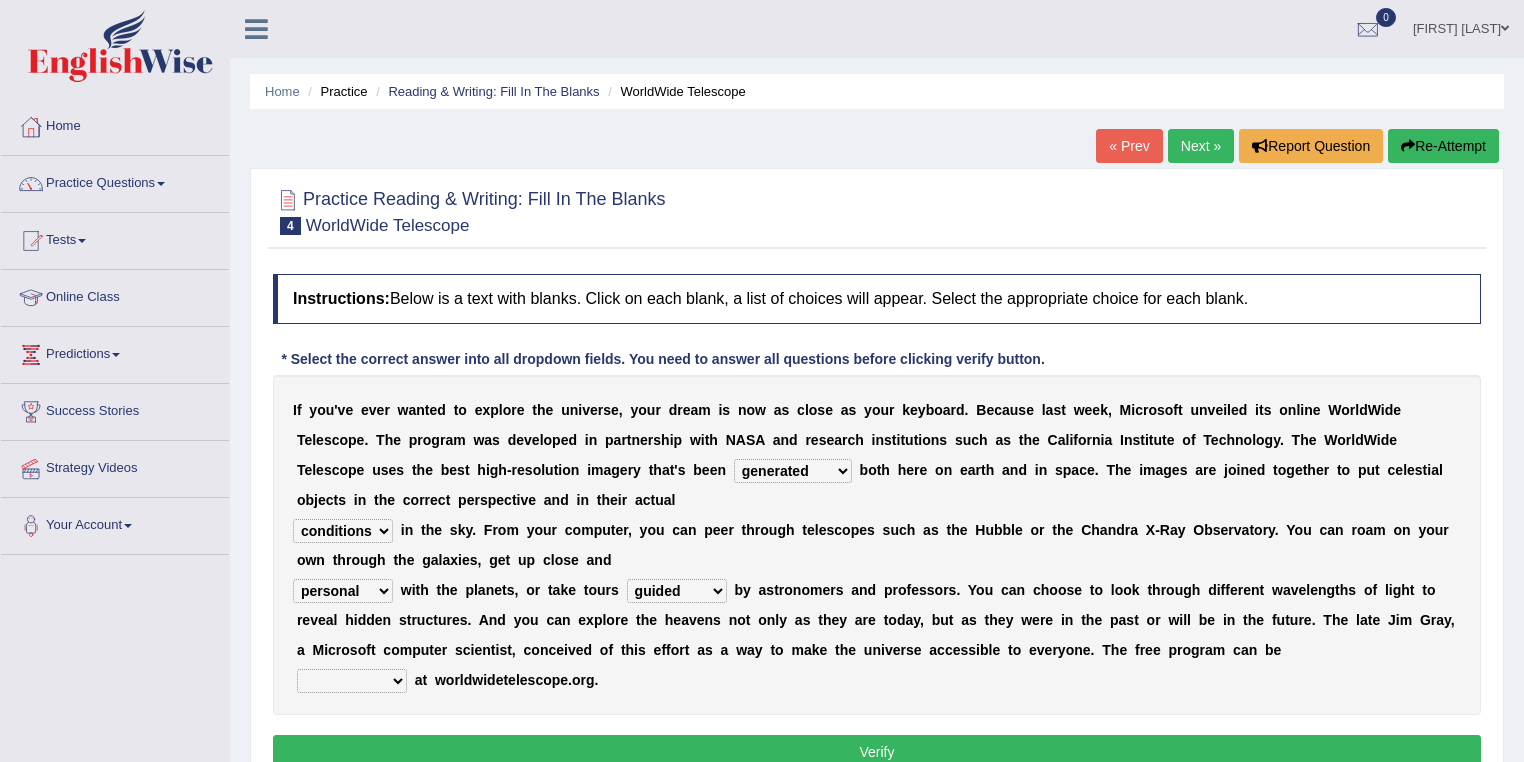 click on "upheld downloaded loaded posted" at bounding box center (352, 681) 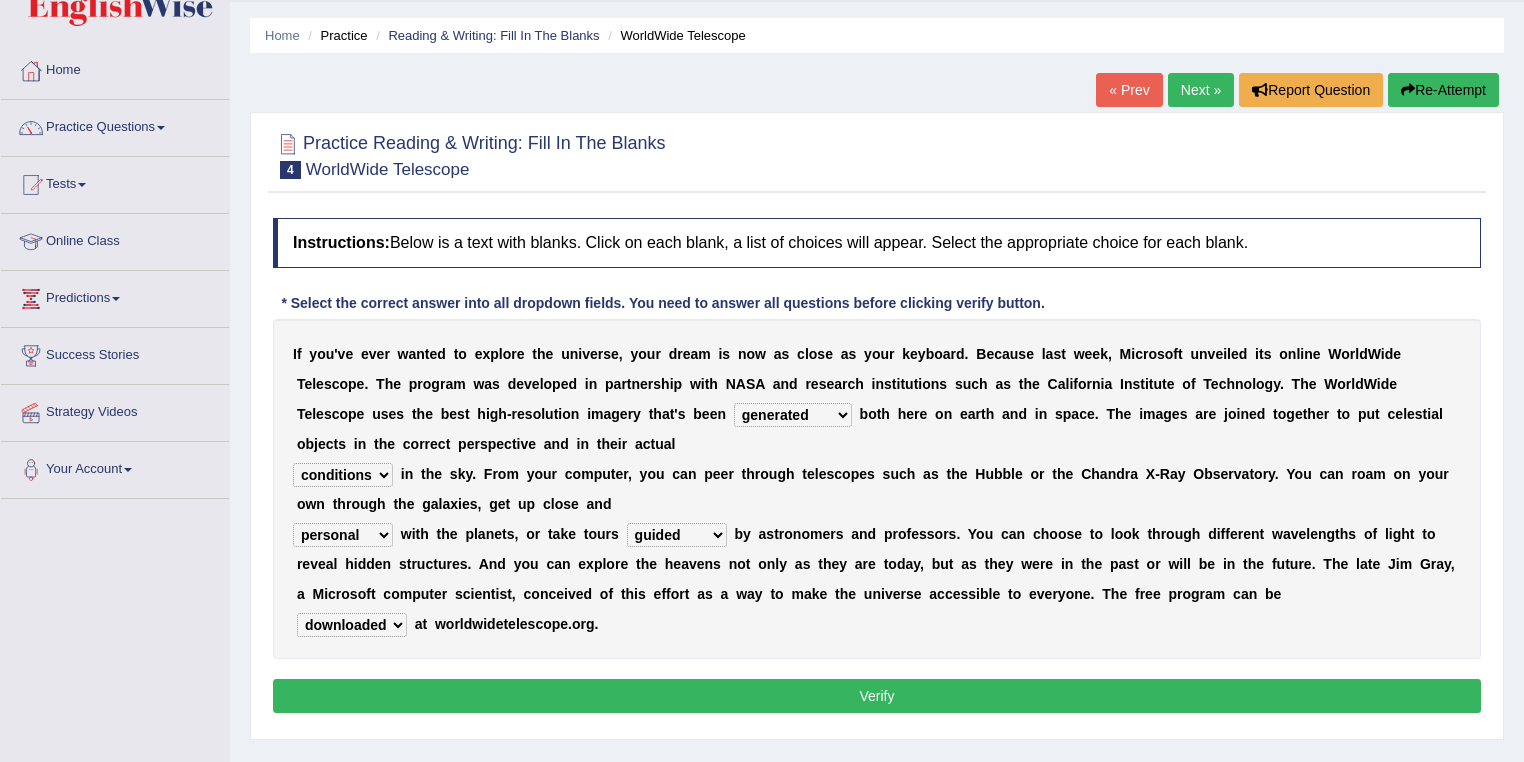 scroll, scrollTop: 80, scrollLeft: 0, axis: vertical 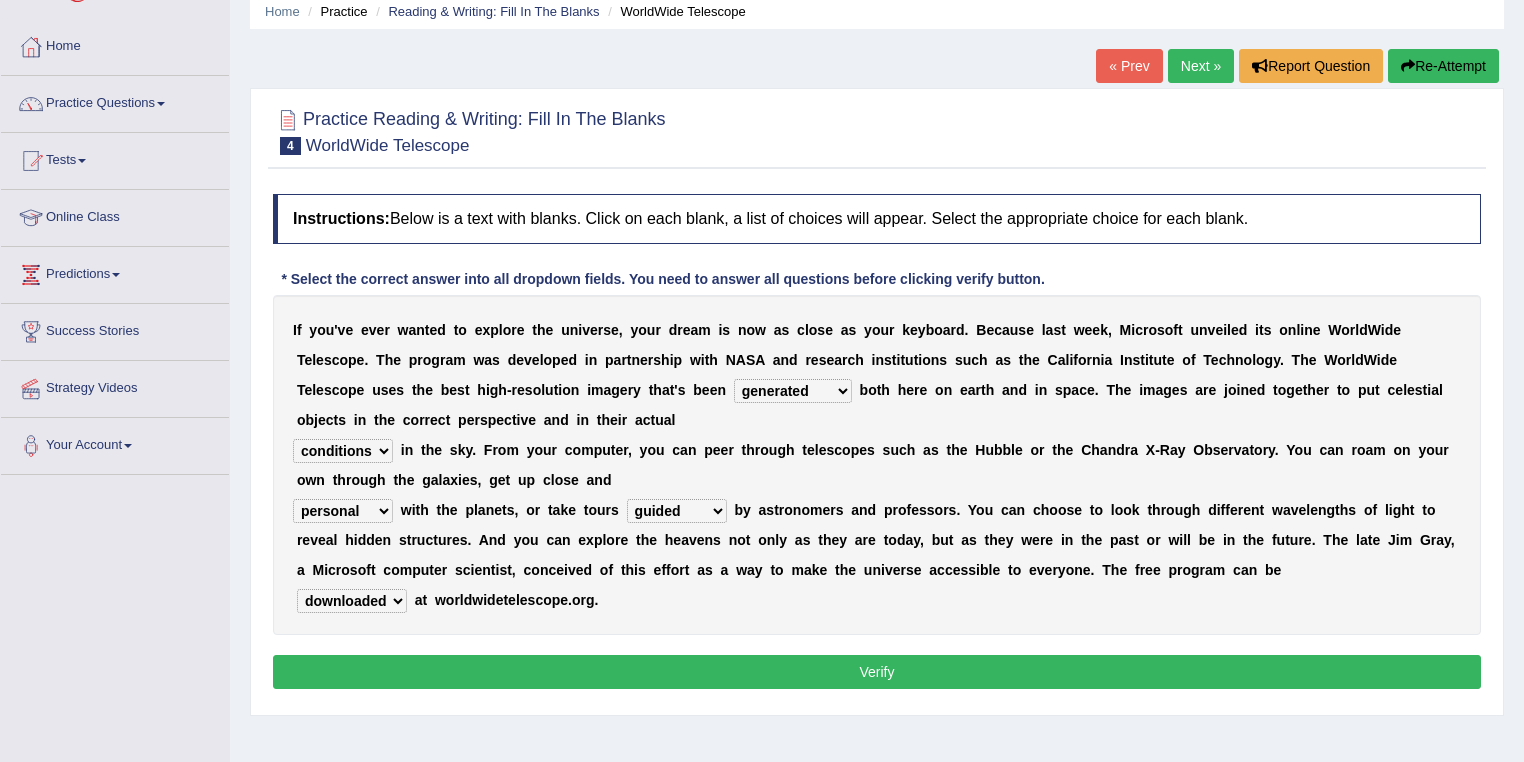 click on "Instructions:  Below is a text with blanks. Click on each blank, a list of choices will appear. Select the appropriate choice for each blank.
* Select the correct answer into all dropdown fields. You need to answer all questions before clicking verify button. I f    y o u ' v e    e v e r    w a n t e d    t o    e x p l o r e    t h e    u n i v e r s e ,    y o u r    d r e a m    i s    n o w    a s    c l o s e    a s    y o u r    k e y b o a r d .    B e c a u s e    l a s t    w e e k ,    M i c r o s o f t    u n v e i l e d    i t s    o n l i n e    W o r l d W i d e    T e l e s c o p e .    T h e    p r o g r a m    w a s    d e v e l o p e d    i n    p a r t n e r s h i p    w i t h    N A S A    a n d    r e s e a r c h    i n s t i t u t i o n s    s u c h    a s    t h e    C a l i f o r n i a    I n s t i t u t e    o f    T e c h n o l o g y .    T h e    W o r l d W i d e    T e l e s c o p e    u s e s    t h e    b e s t" at bounding box center (877, 444) 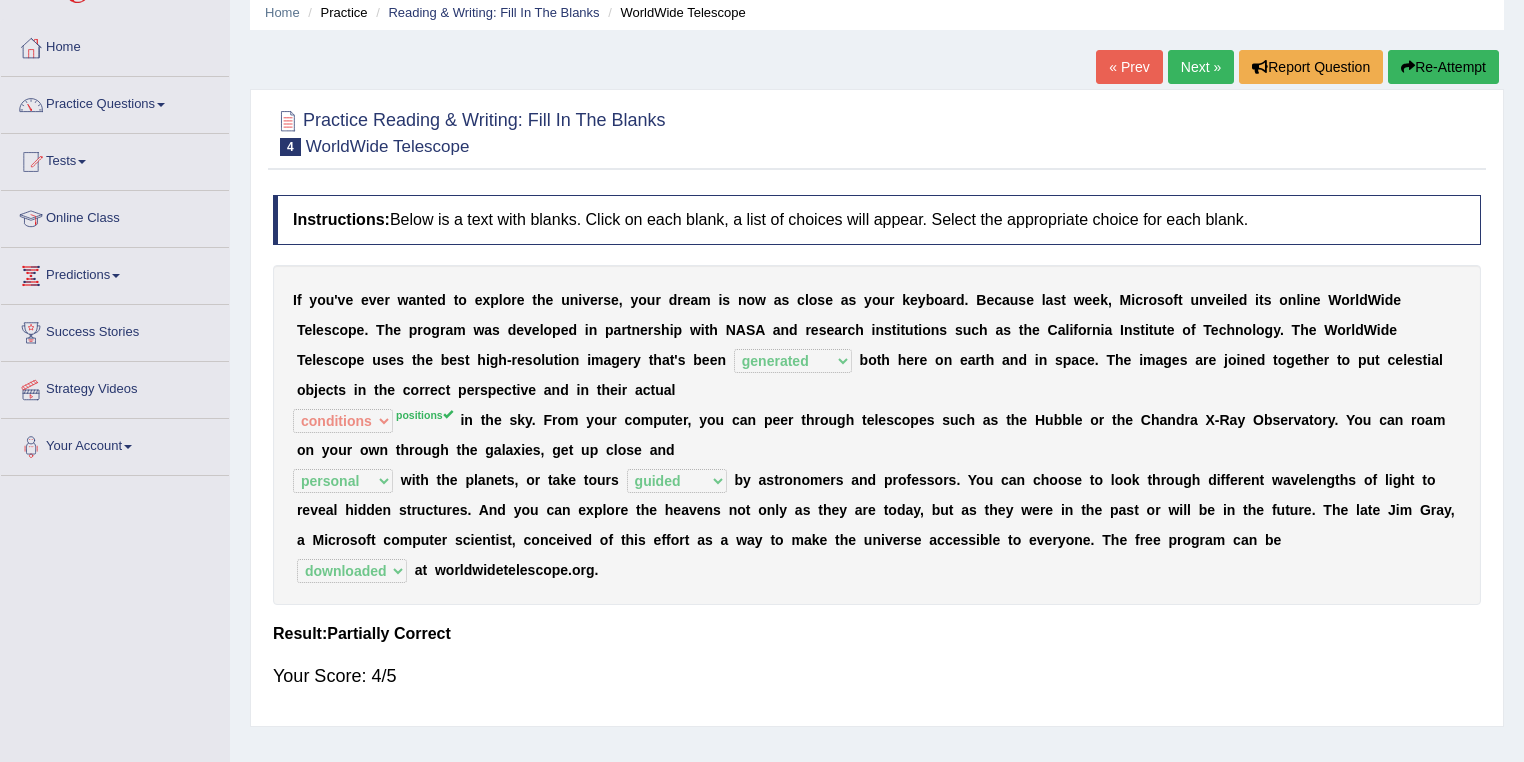 scroll, scrollTop: 80, scrollLeft: 0, axis: vertical 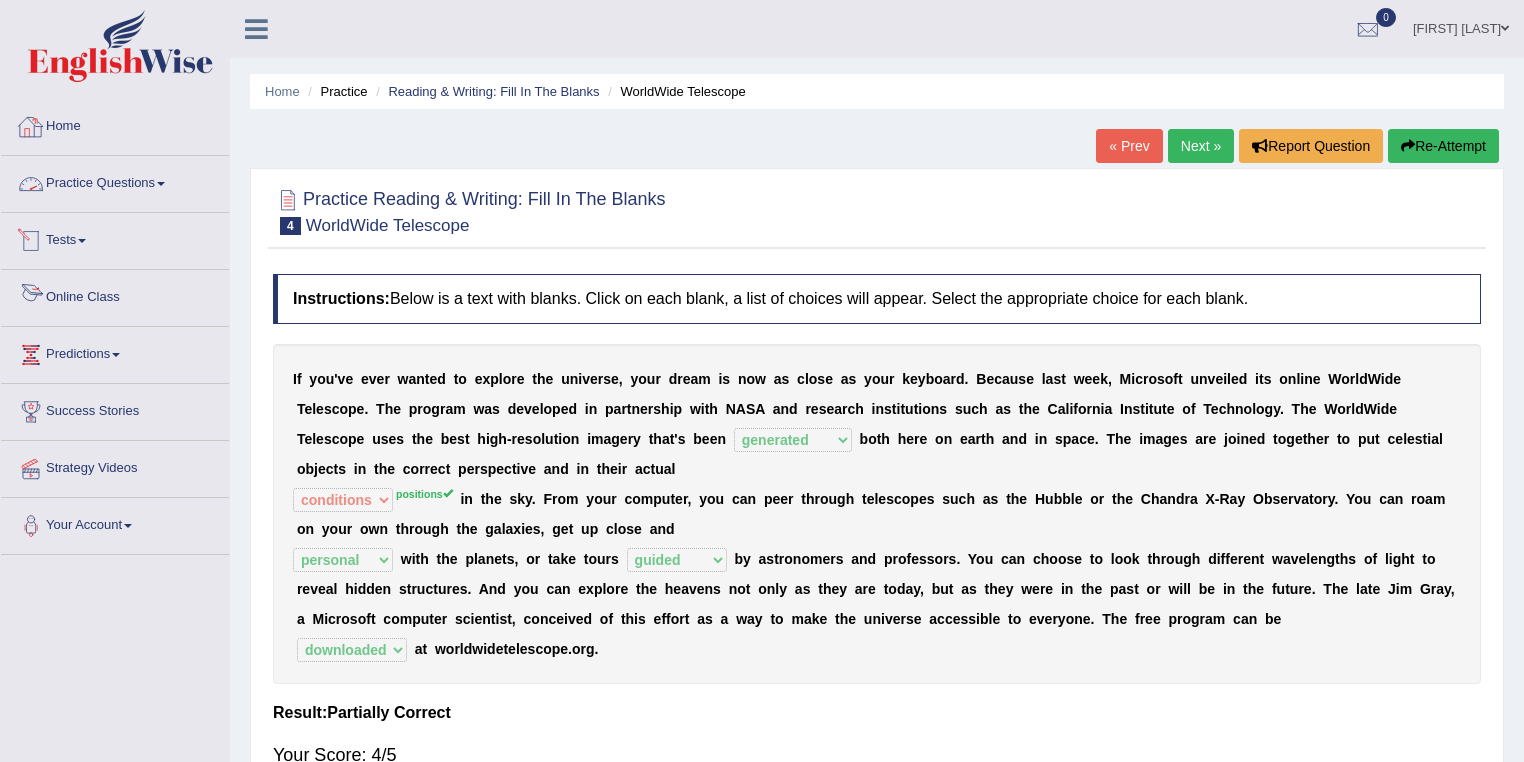click on "Practice Questions" at bounding box center (115, 181) 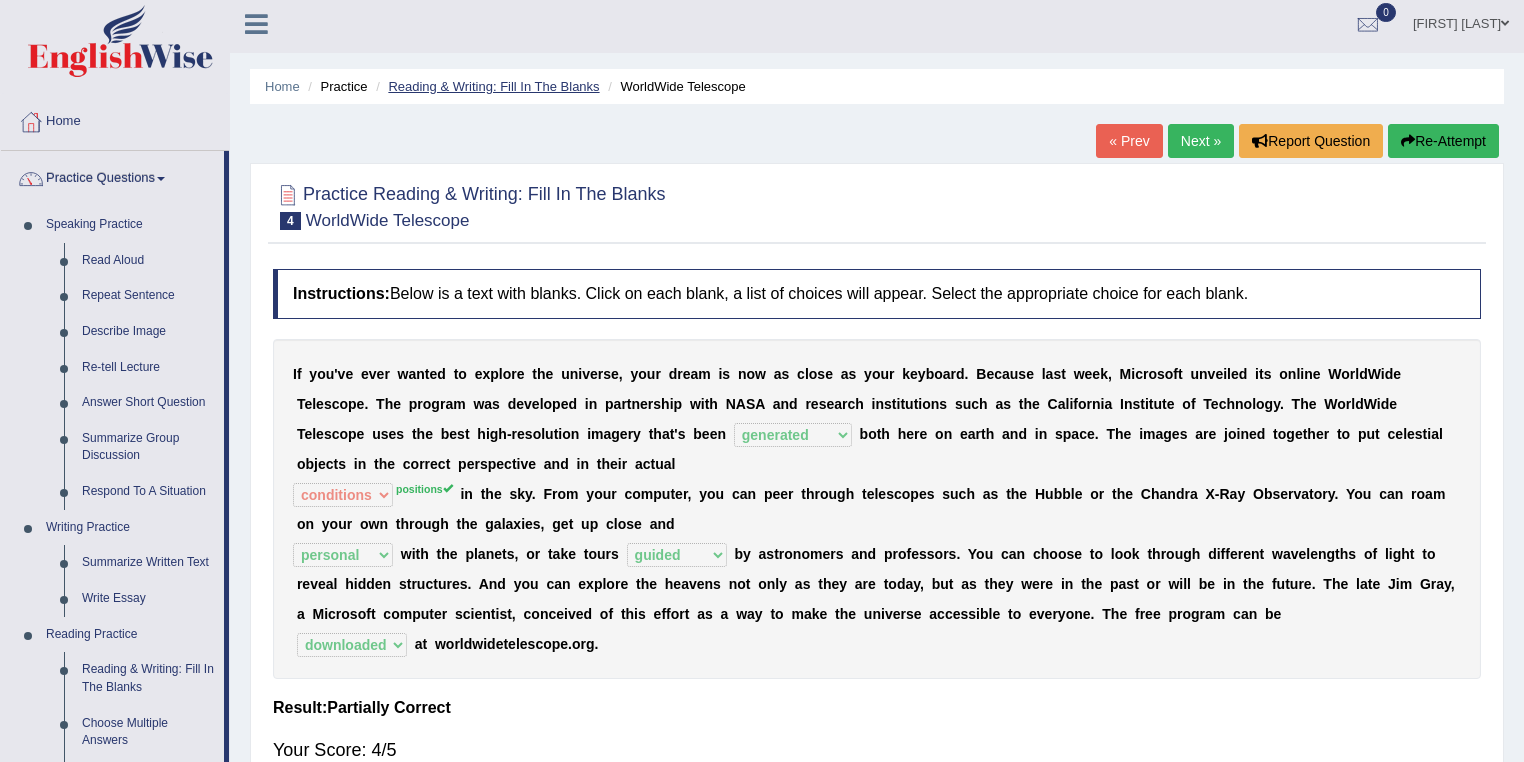 scroll, scrollTop: 0, scrollLeft: 0, axis: both 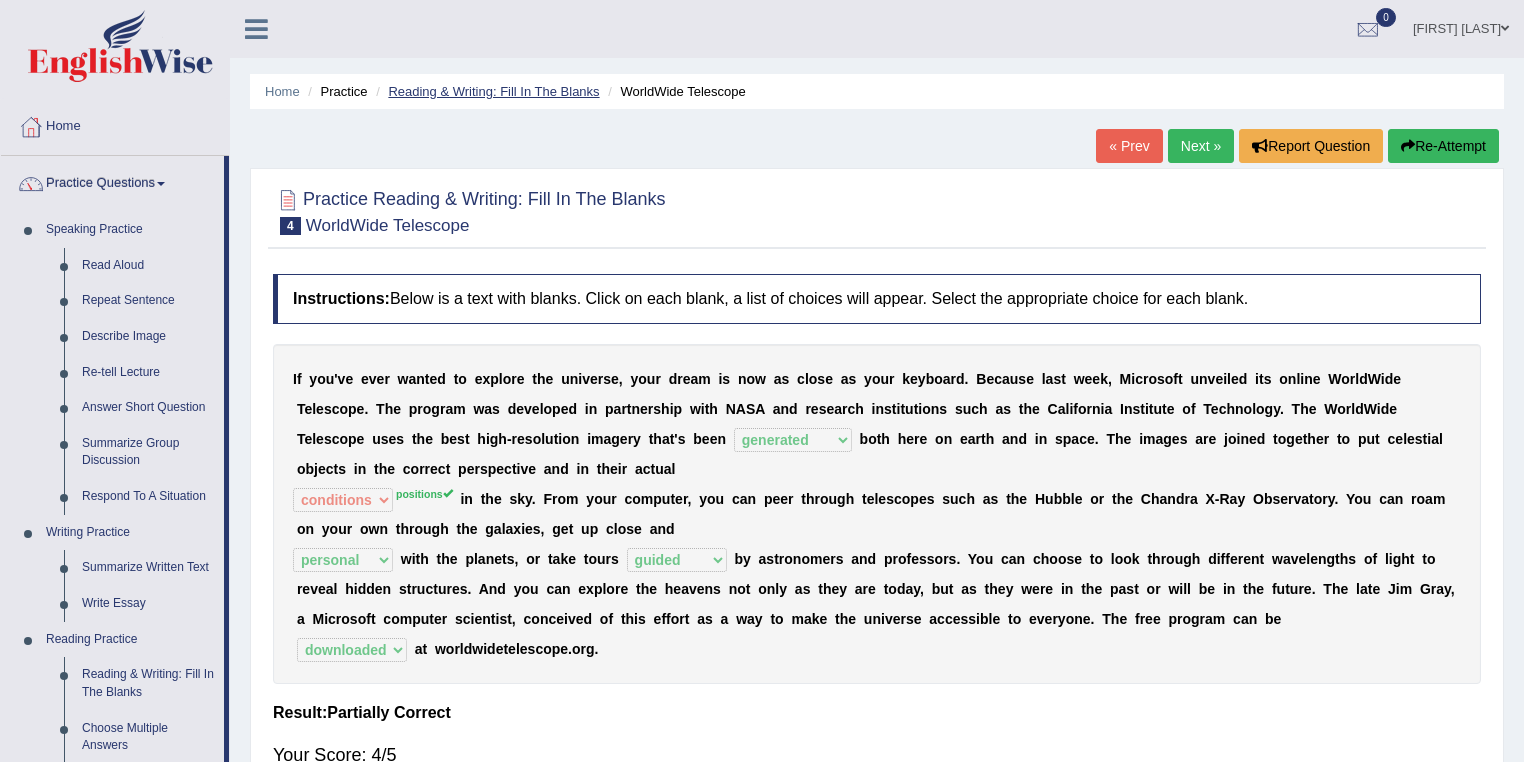 click on "Reading & Writing: Fill In The Blanks" at bounding box center (493, 91) 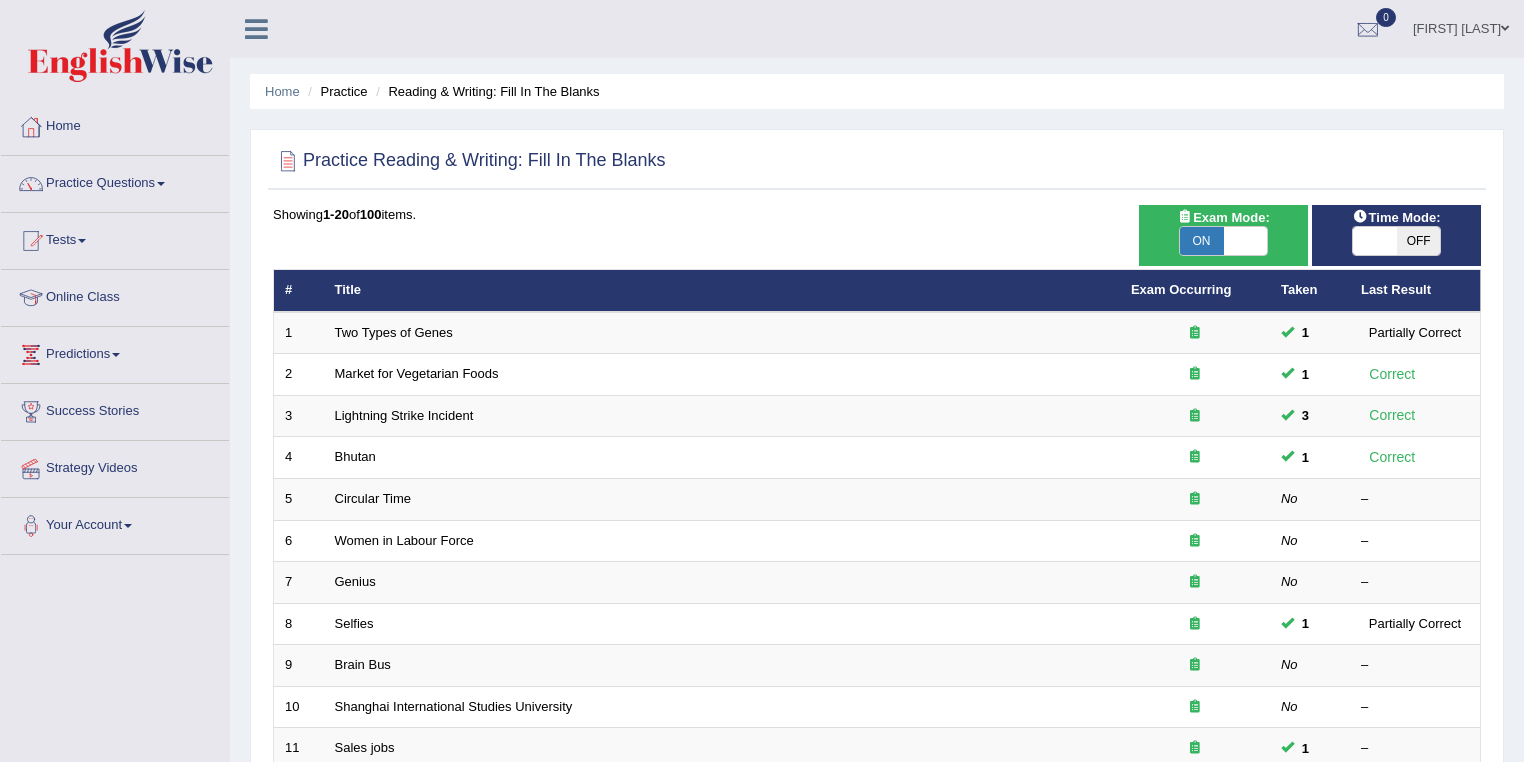 scroll, scrollTop: 0, scrollLeft: 0, axis: both 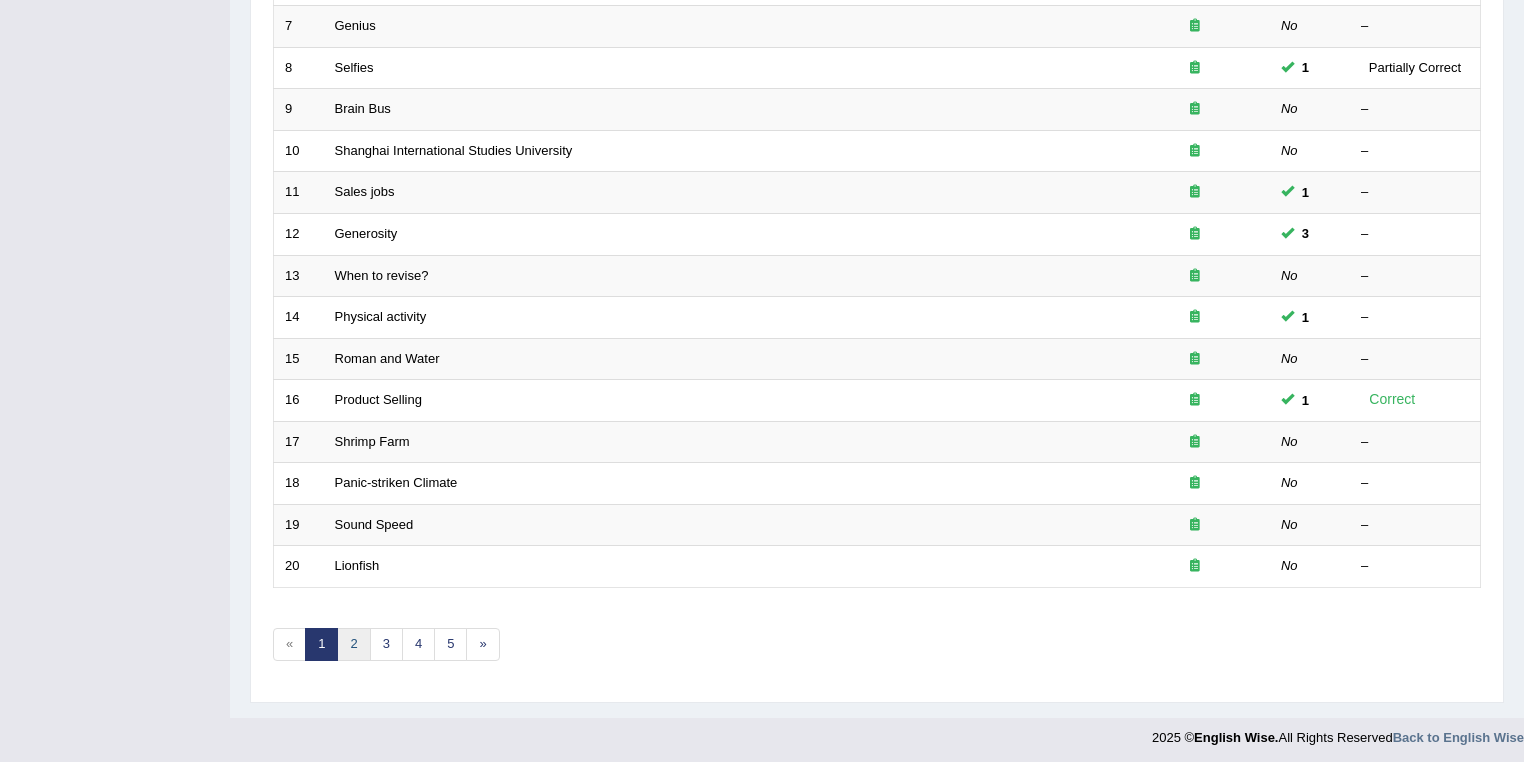 click on "2" at bounding box center (353, 644) 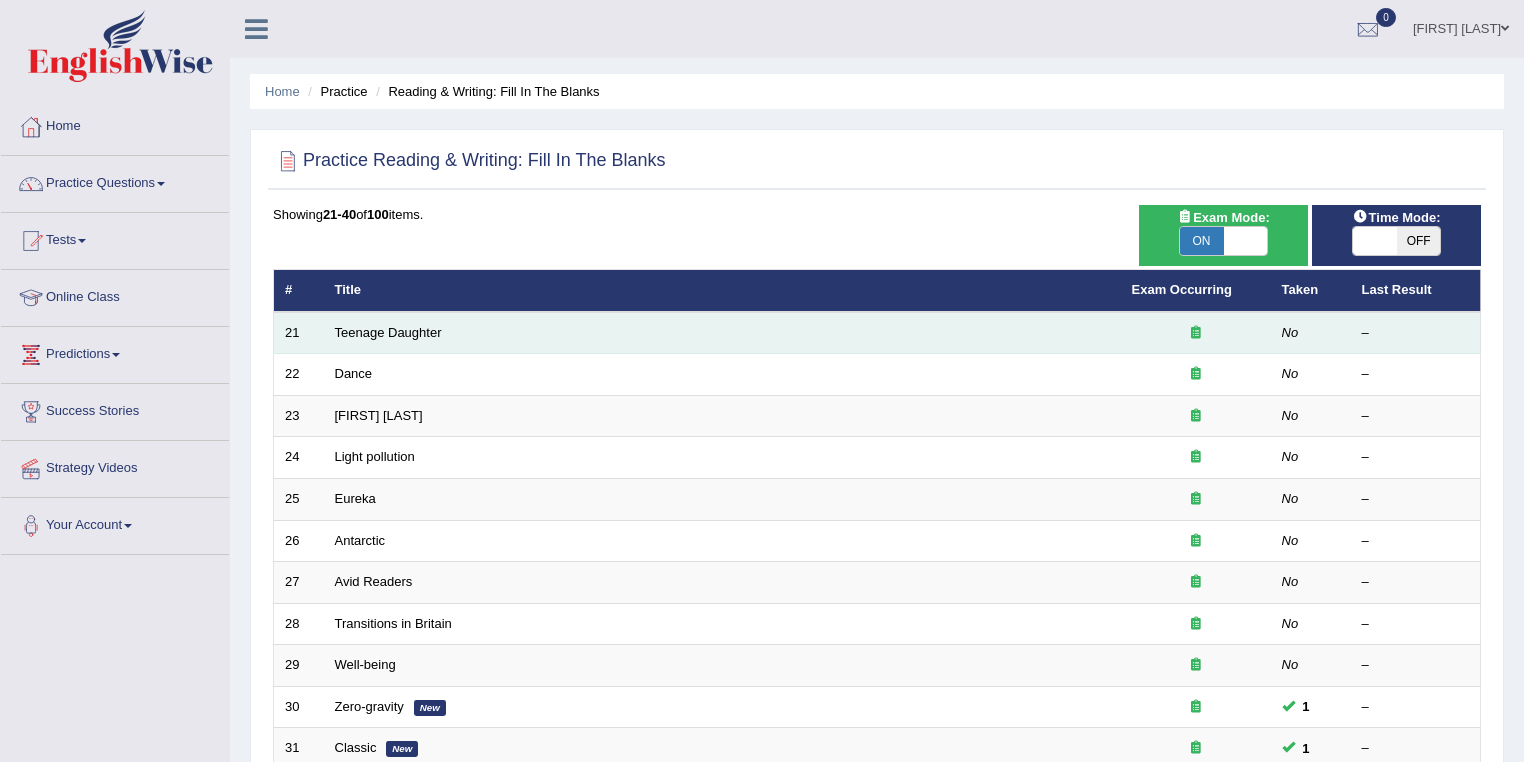 scroll, scrollTop: 0, scrollLeft: 0, axis: both 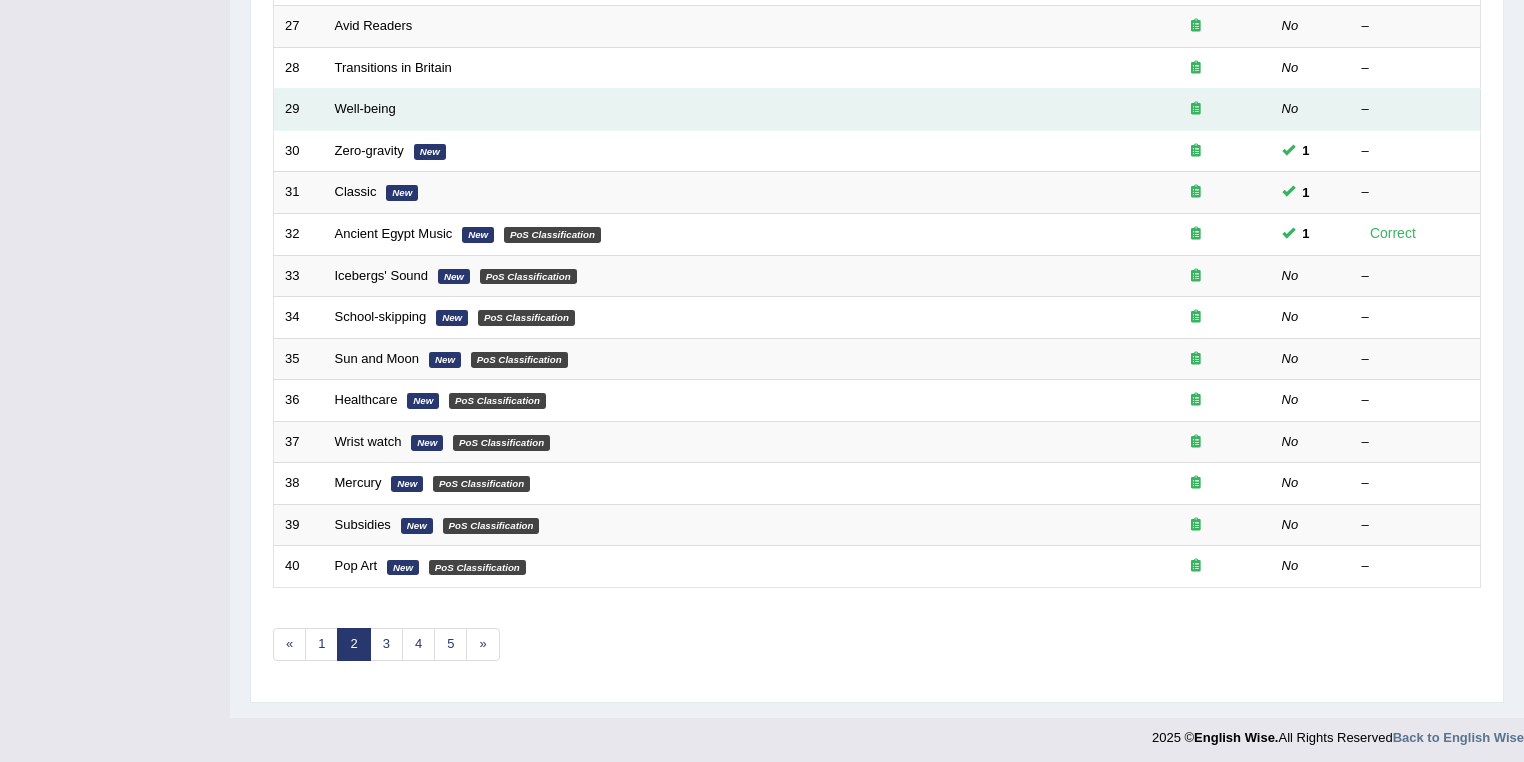 click on "Well-being" at bounding box center [722, 110] 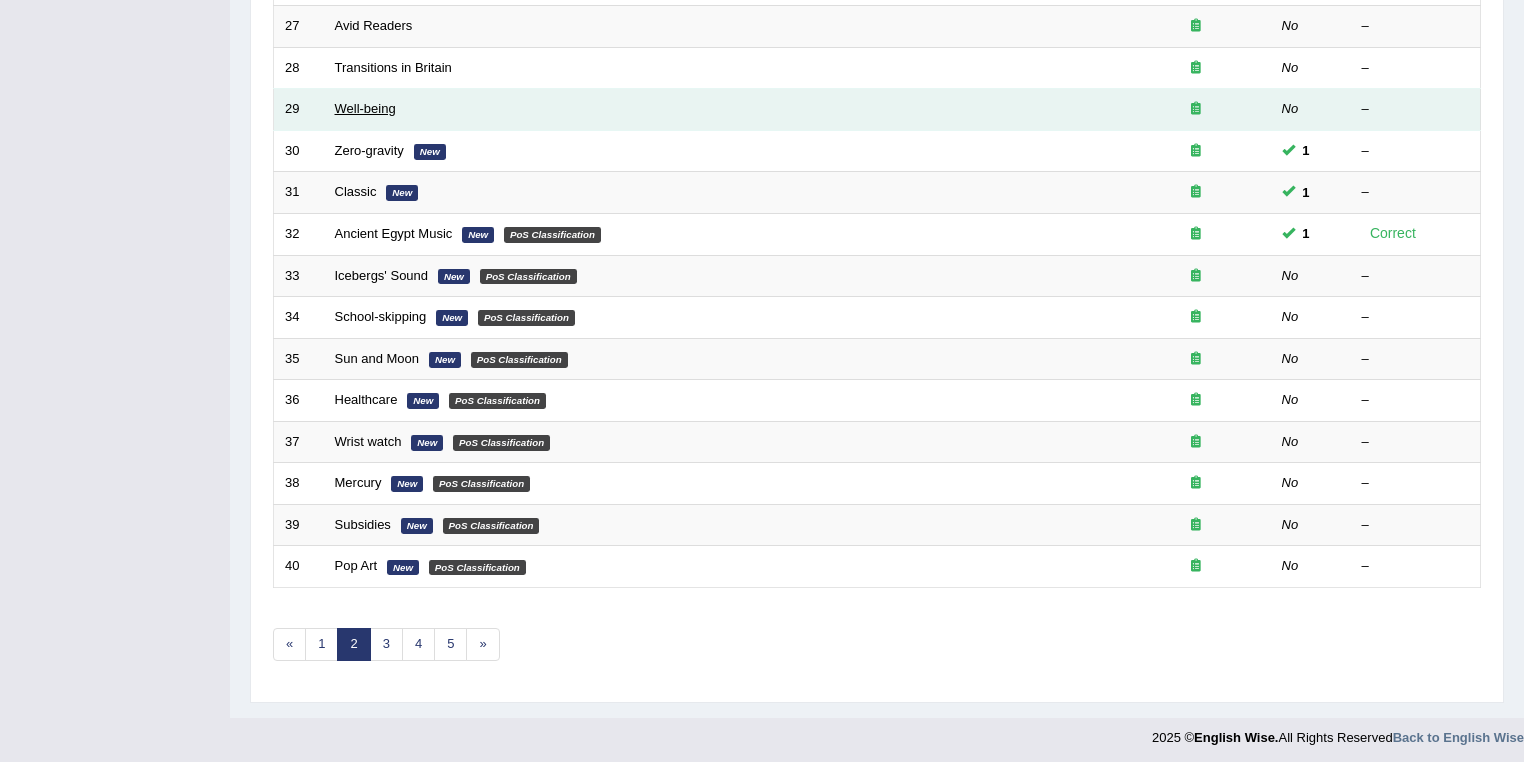 click on "Well-being" at bounding box center [365, 108] 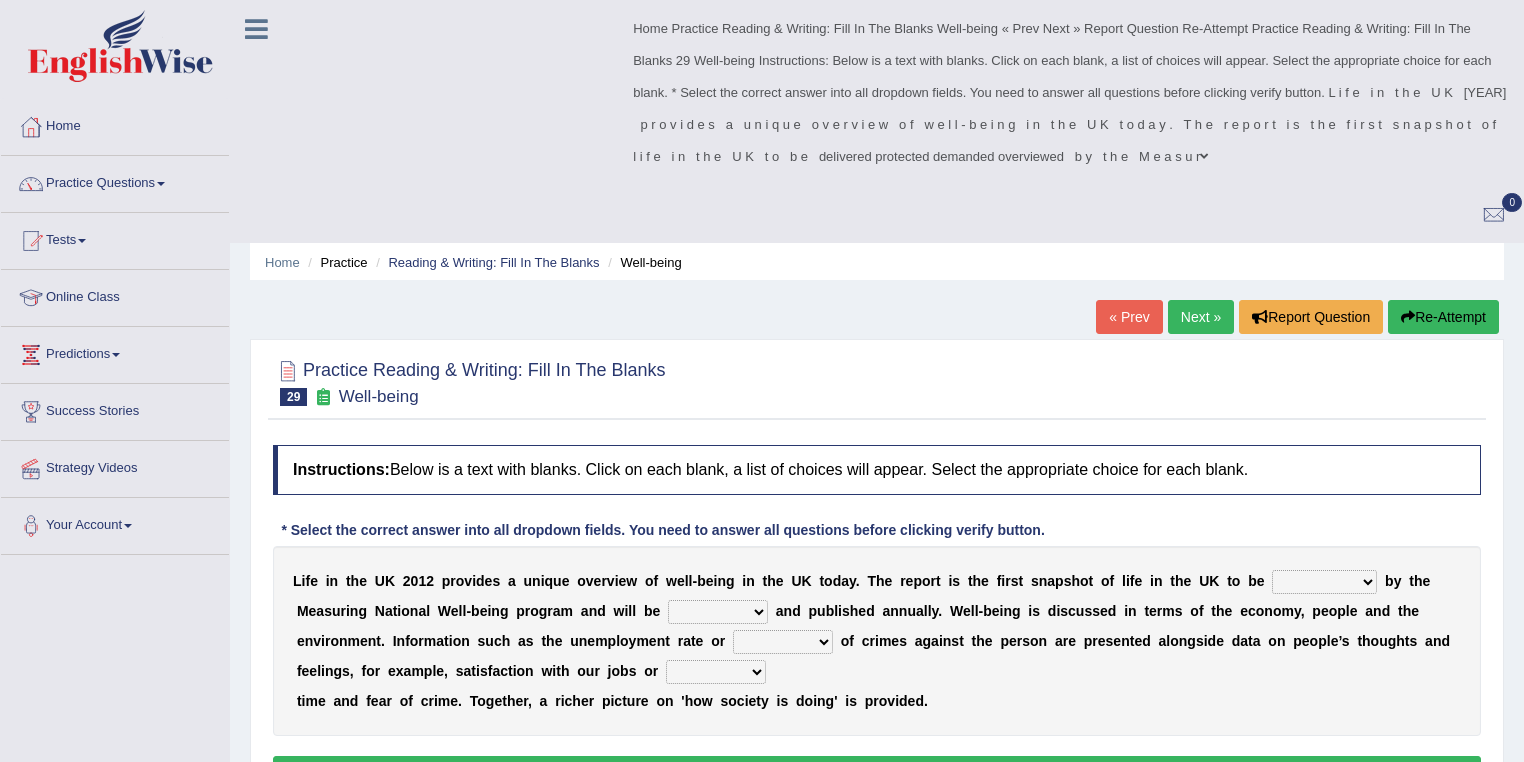scroll, scrollTop: 0, scrollLeft: 0, axis: both 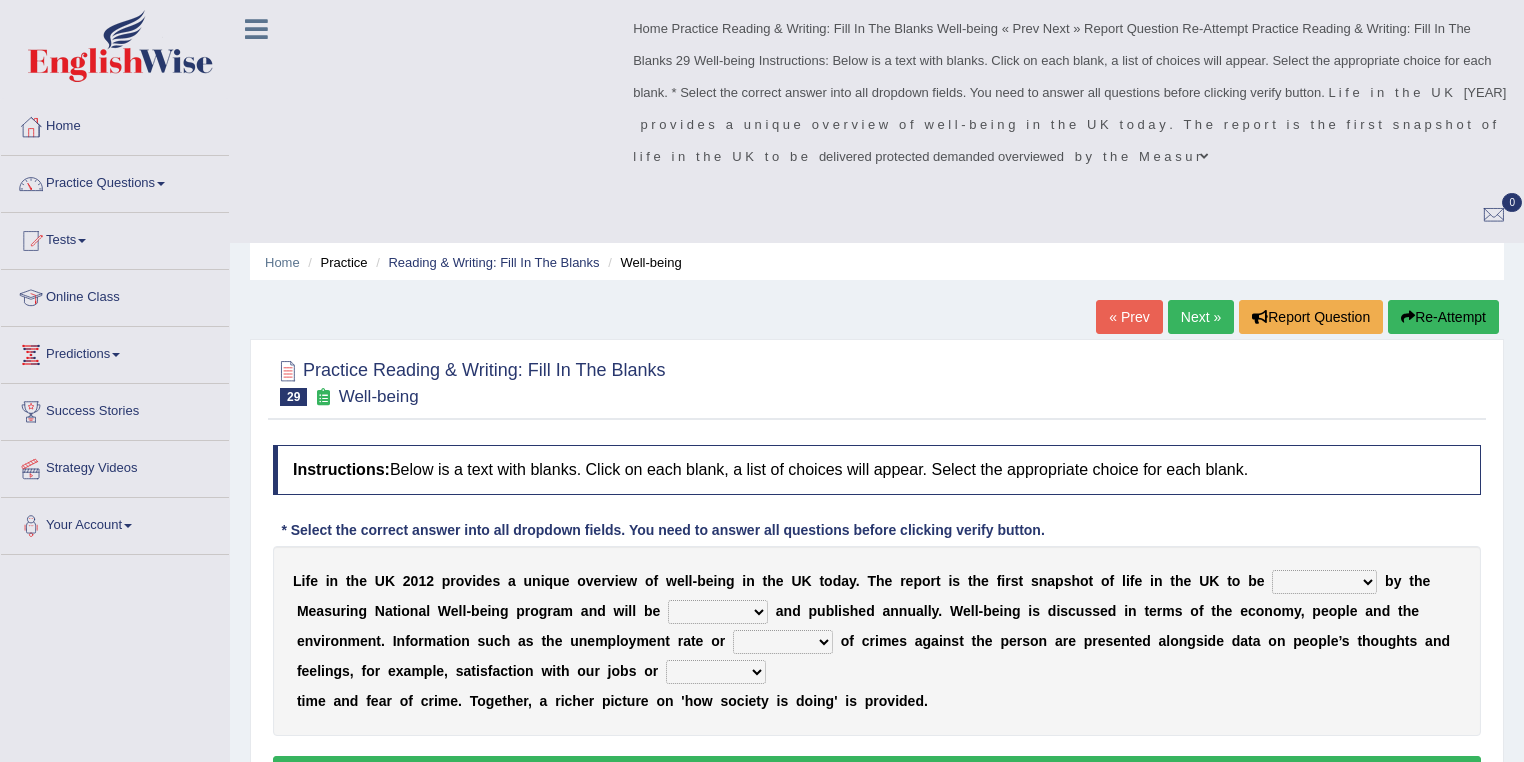 click on "delivered protected demanded overviewed" at bounding box center (1324, 582) 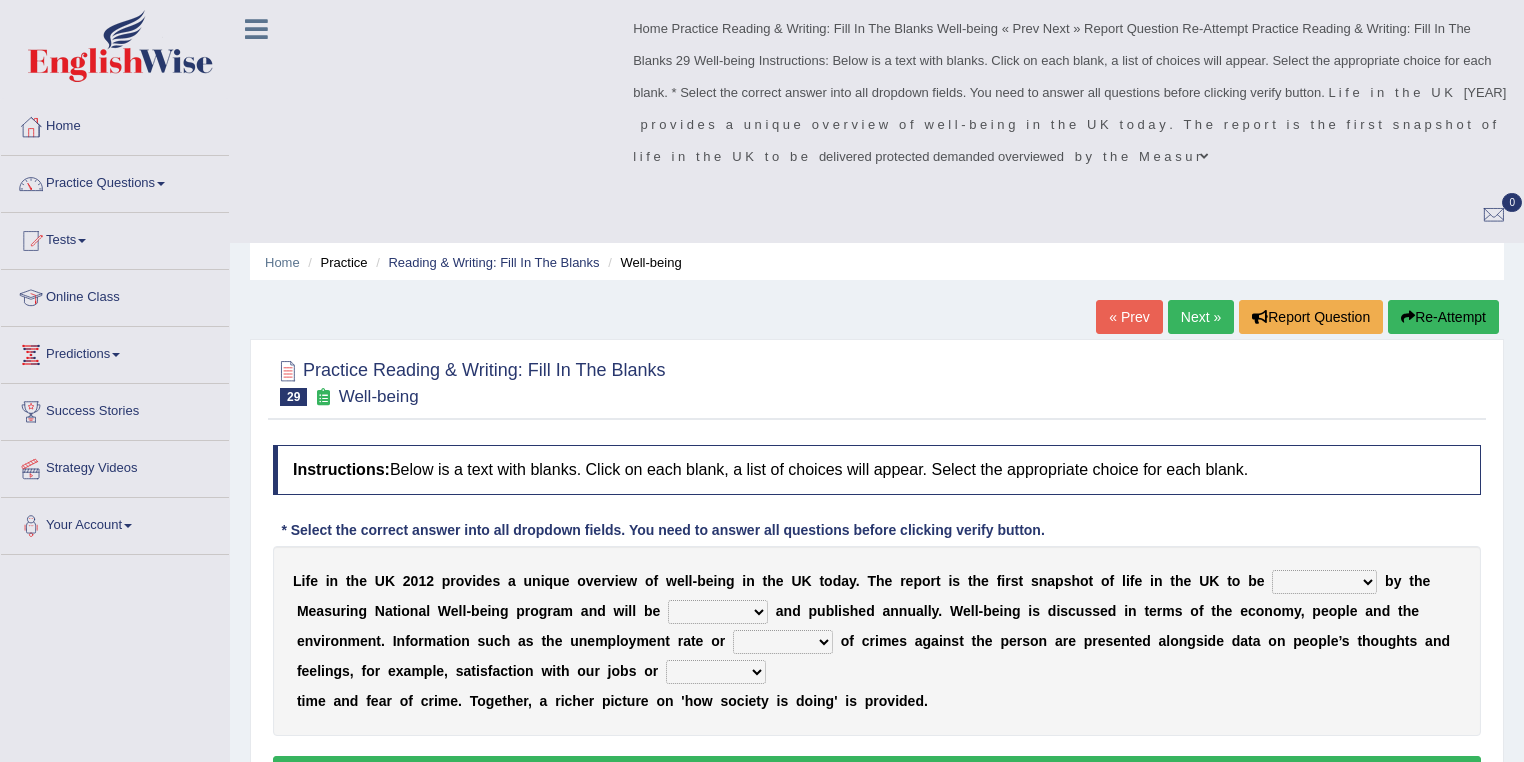 click on "velocity weight span number" at bounding box center (783, 642) 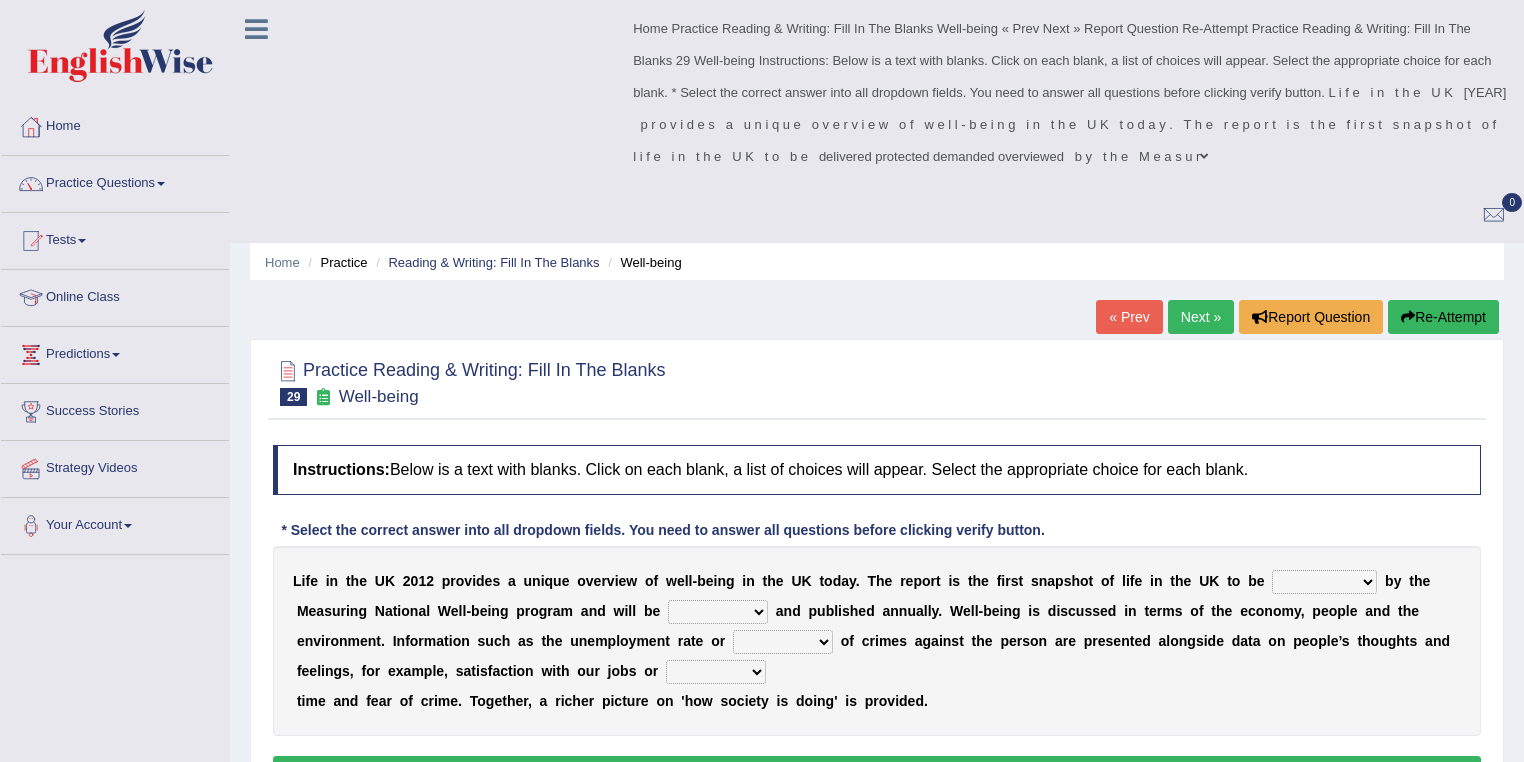click on "n" at bounding box center (1132, 611) 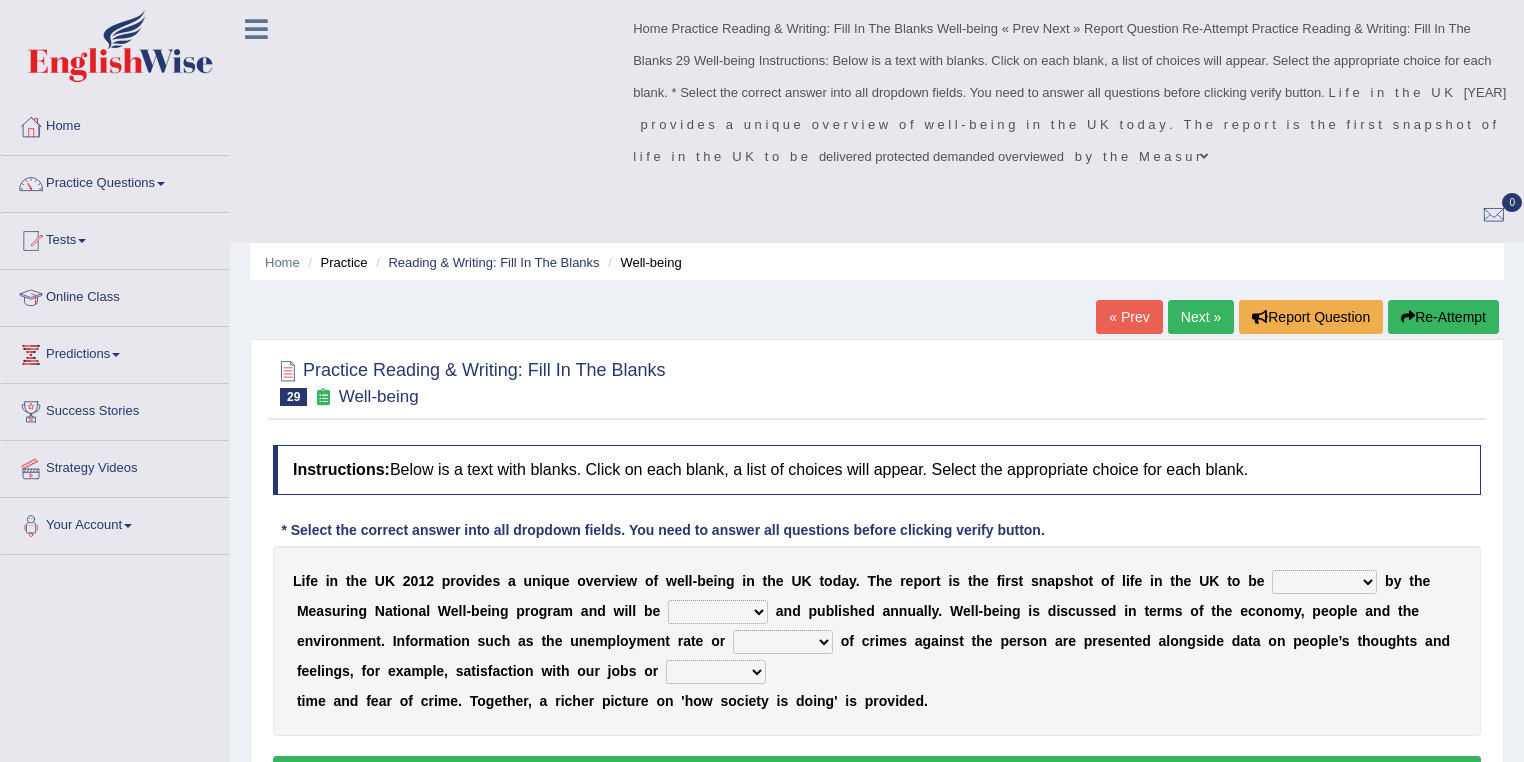 drag, startPoint x: 1192, startPoint y: 124, endPoint x: 1190, endPoint y: 145, distance: 21.095022 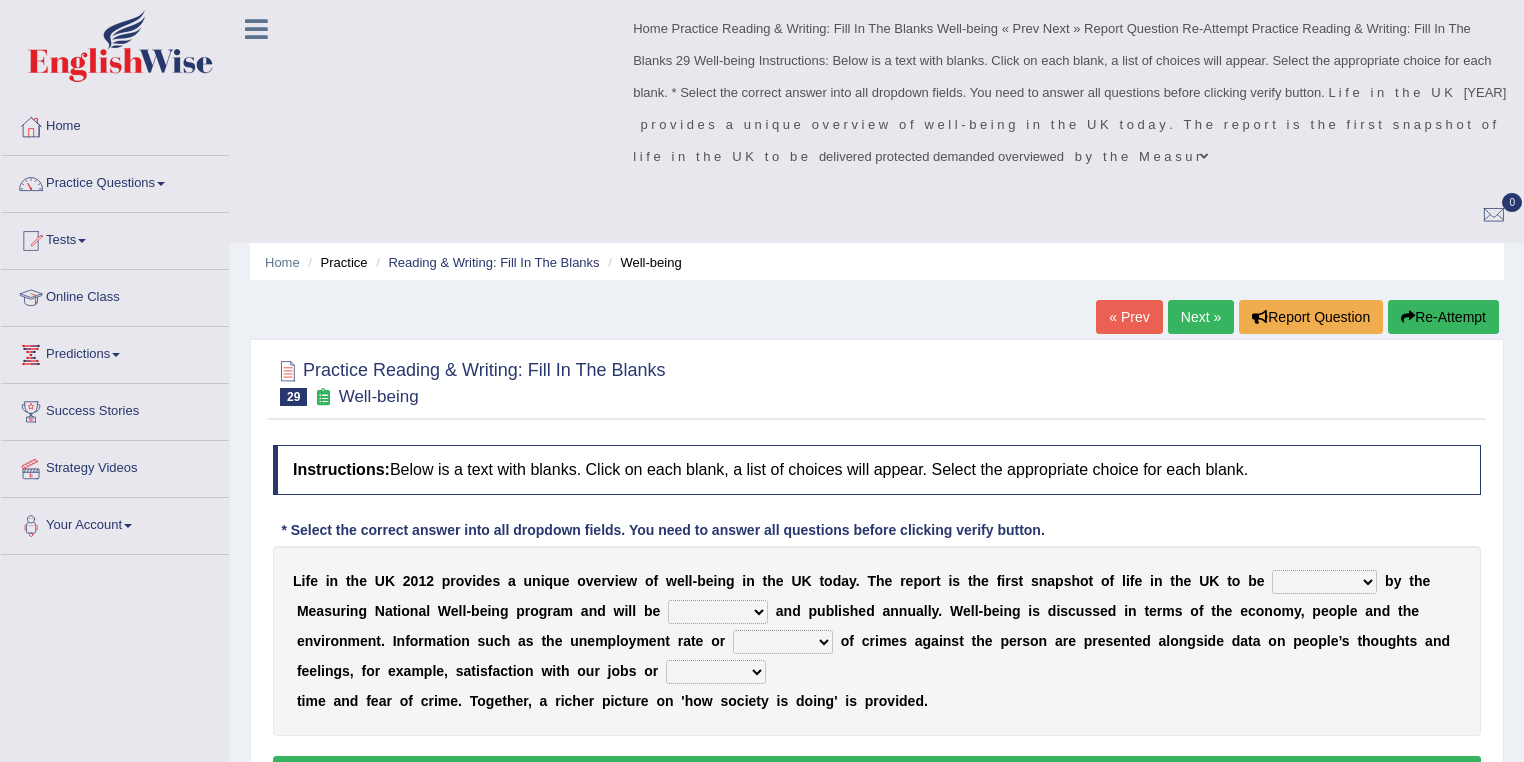 click on "Next »" at bounding box center (1201, 317) 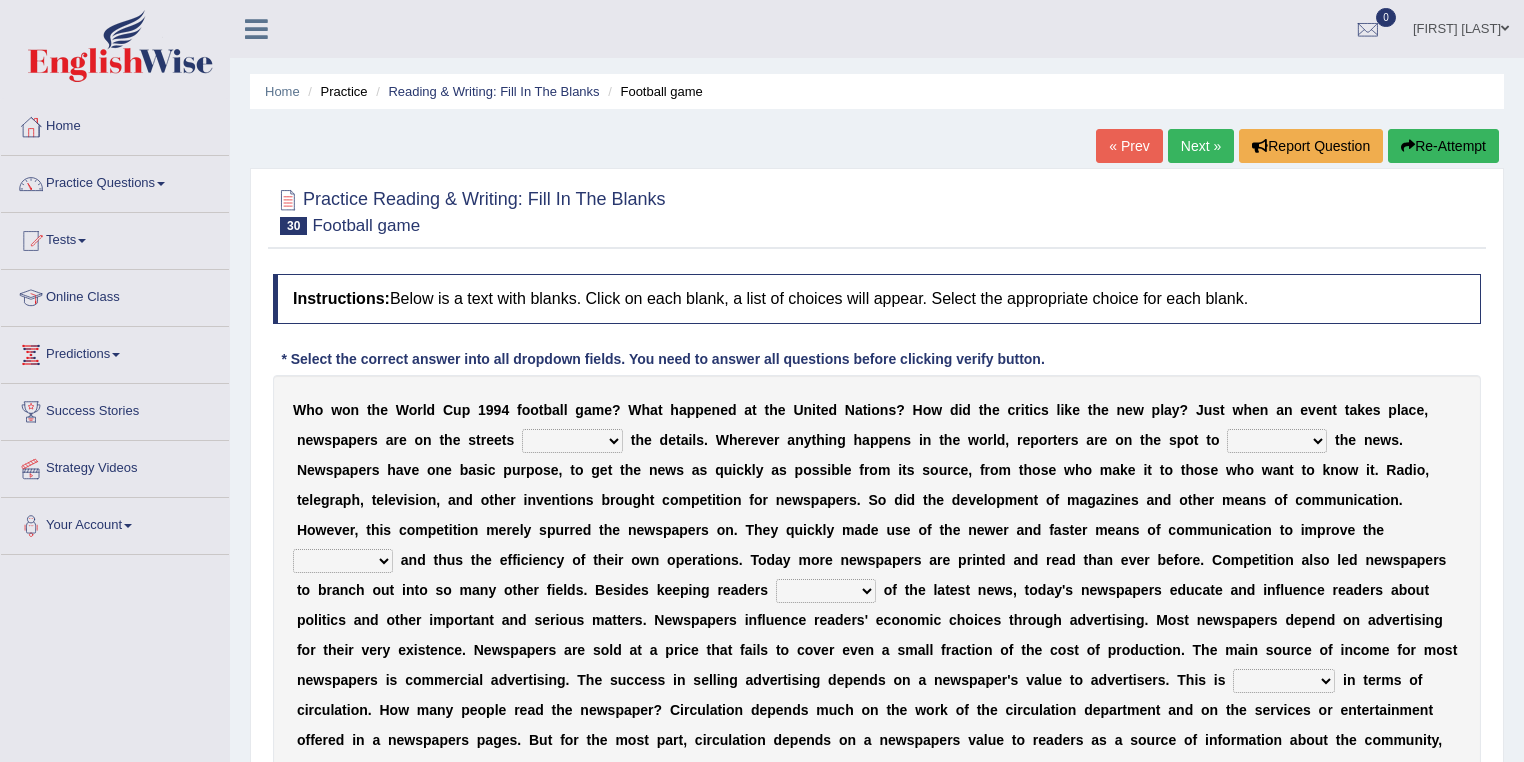 scroll, scrollTop: 0, scrollLeft: 0, axis: both 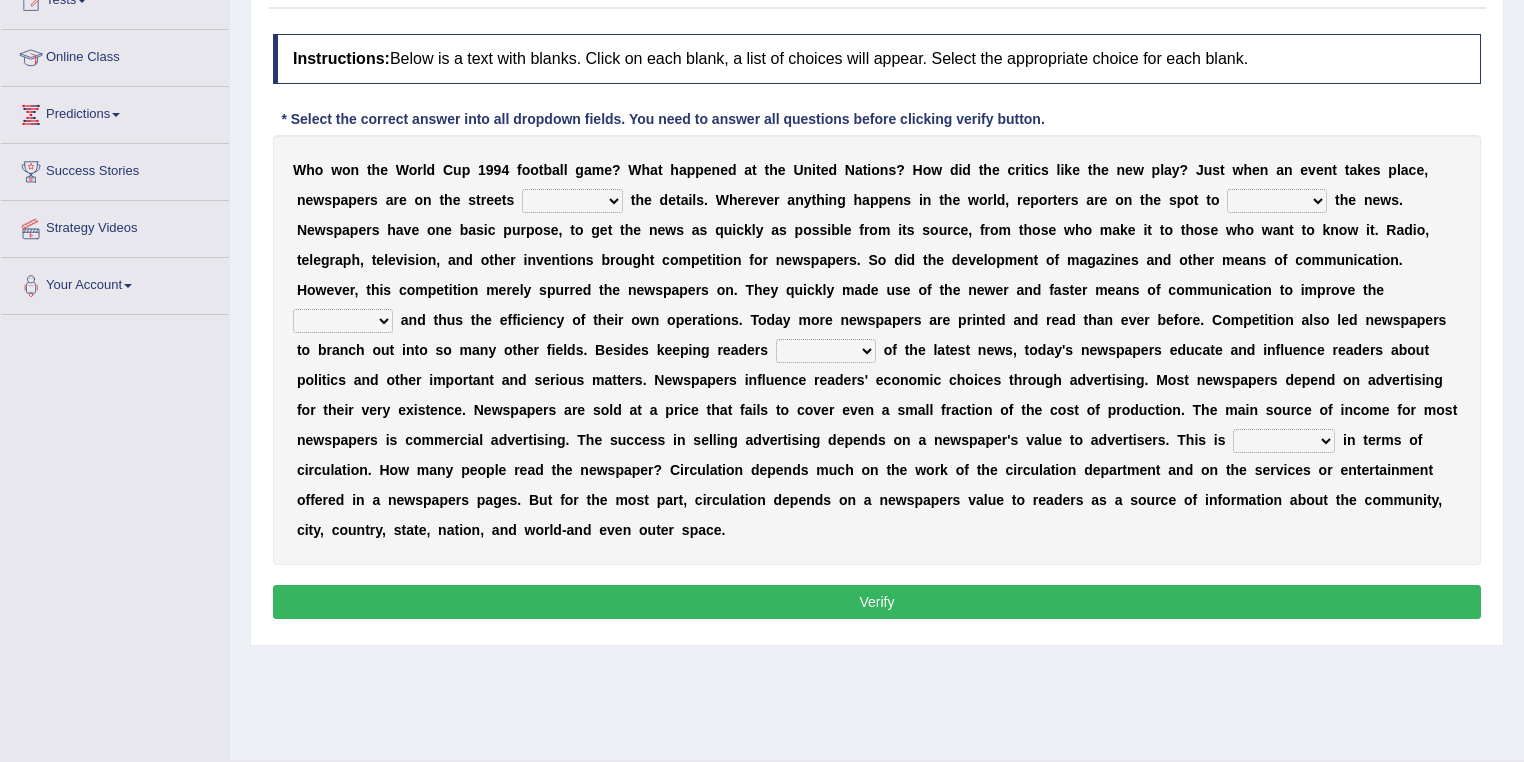 click on "W h o    w o n    t h e    W o r l d    C u p    1 9 9 4    f o o t b a l l    g a m e ?    W h a t    h a p p e n e d    a t    t h e    U n i t e d    N a t i o n s ?    H o w    d i d    t h e    c r i t i c s    l i k e    t h e    n e w    p l a y ?    J u s t    w h e n    a n    e v e n t    t a k e s    p l a c e ,    n e w s p a p e r s    a r e    o n    t h e    s t r e e t s    be giving to give have given given    t h e    d e t a i l s .    W h e r e v e r    a n y t h i n g    h a p p e n s    i n    t h e    w o r l d ,    r e p o r t e r s    a r e    o n    t h e    s p o t    t o    given subscribe gather invent    t h e    n e w s .    N e w s p a p e r s    h a v e    o n e    b a s i c    p u r p o s e ,    t o    g e t    t h e    n e w s    a s    q u i c k l y    a s    p o s s i b l e    f r o m    i t s    s o u r c e ,    f r o m    t h o s e    w h o    m a k e    i t    t o    t h o s e    w h o    w a n t" at bounding box center (877, 350) 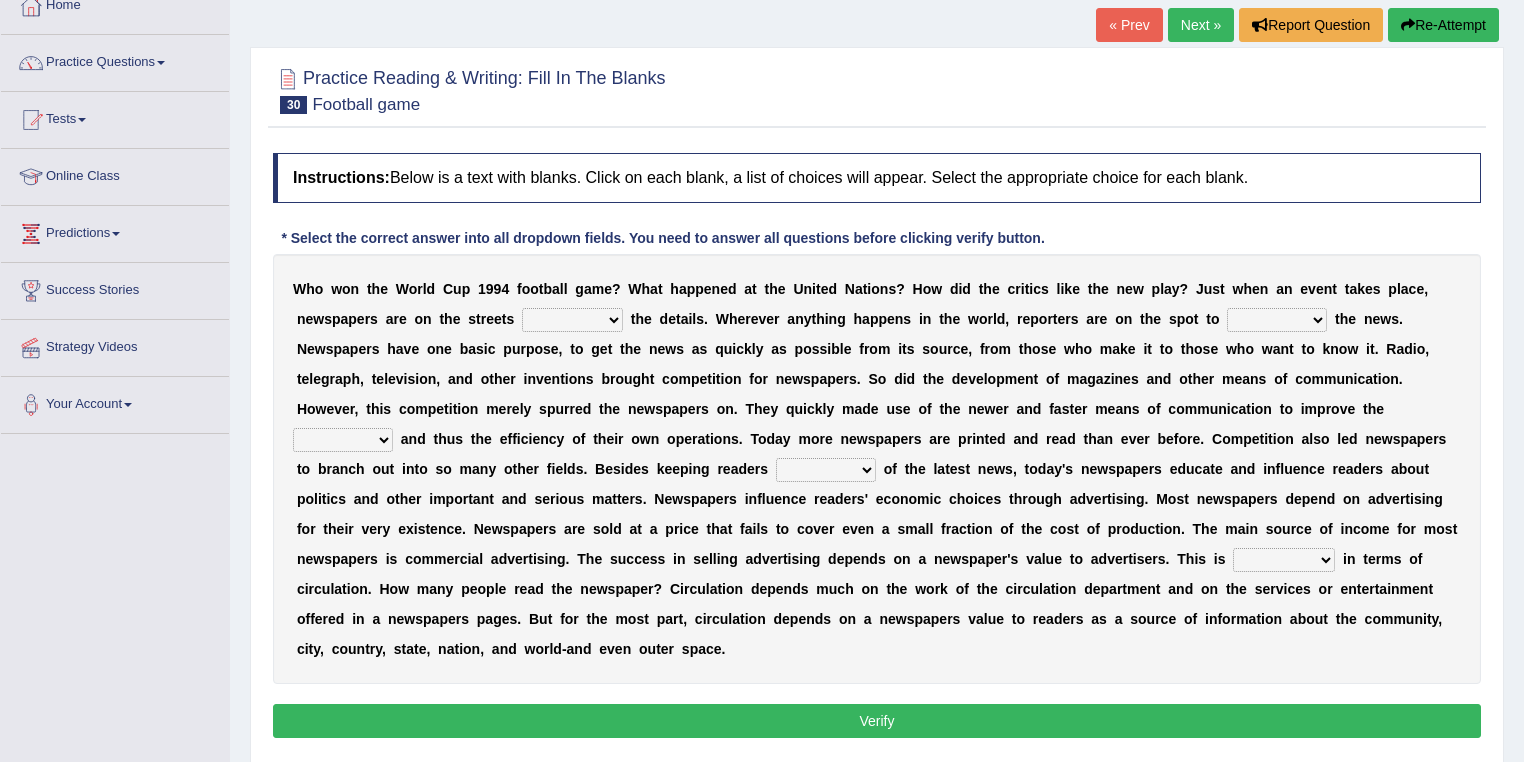 scroll, scrollTop: 0, scrollLeft: 0, axis: both 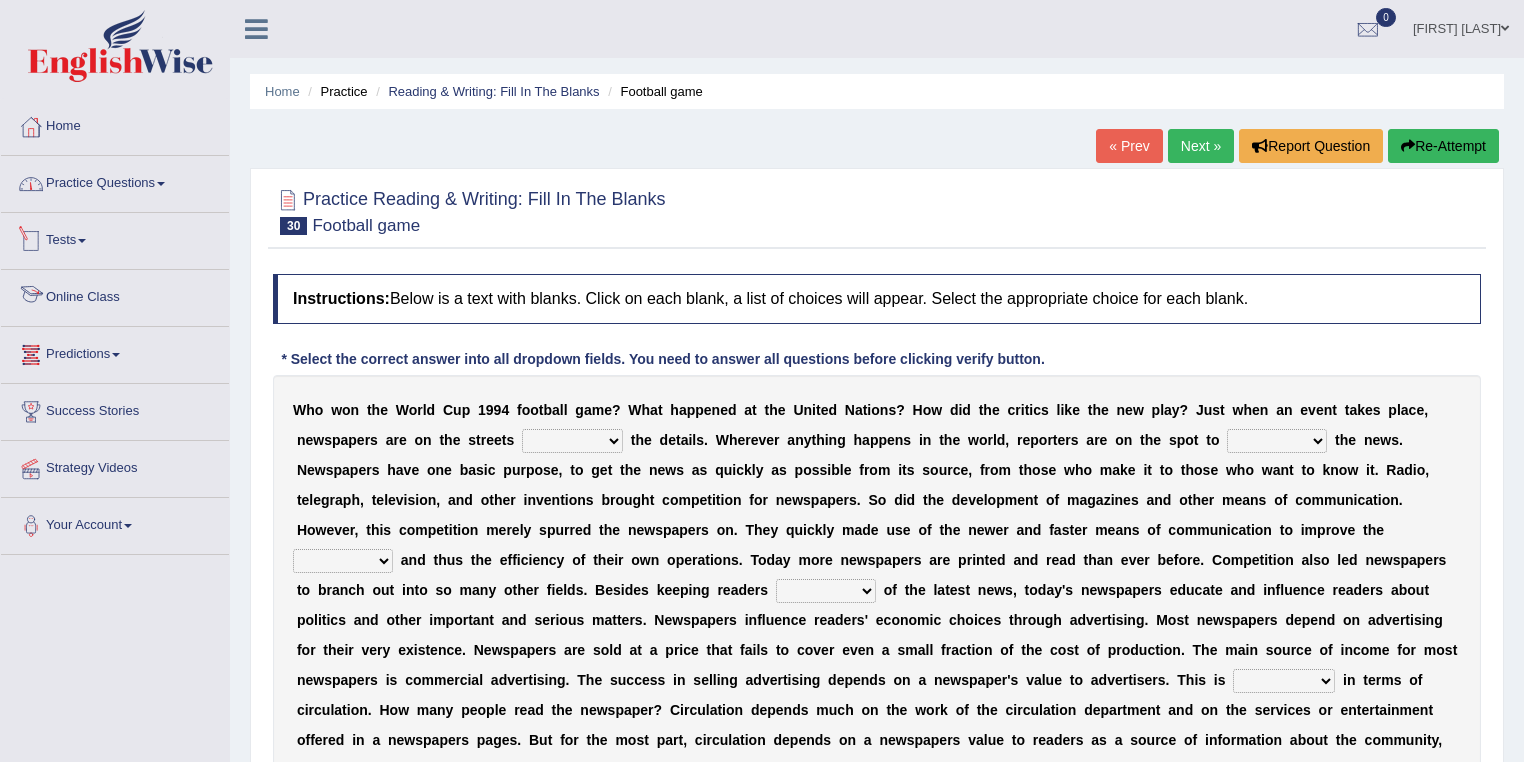 click on "Practice Questions" at bounding box center (115, 181) 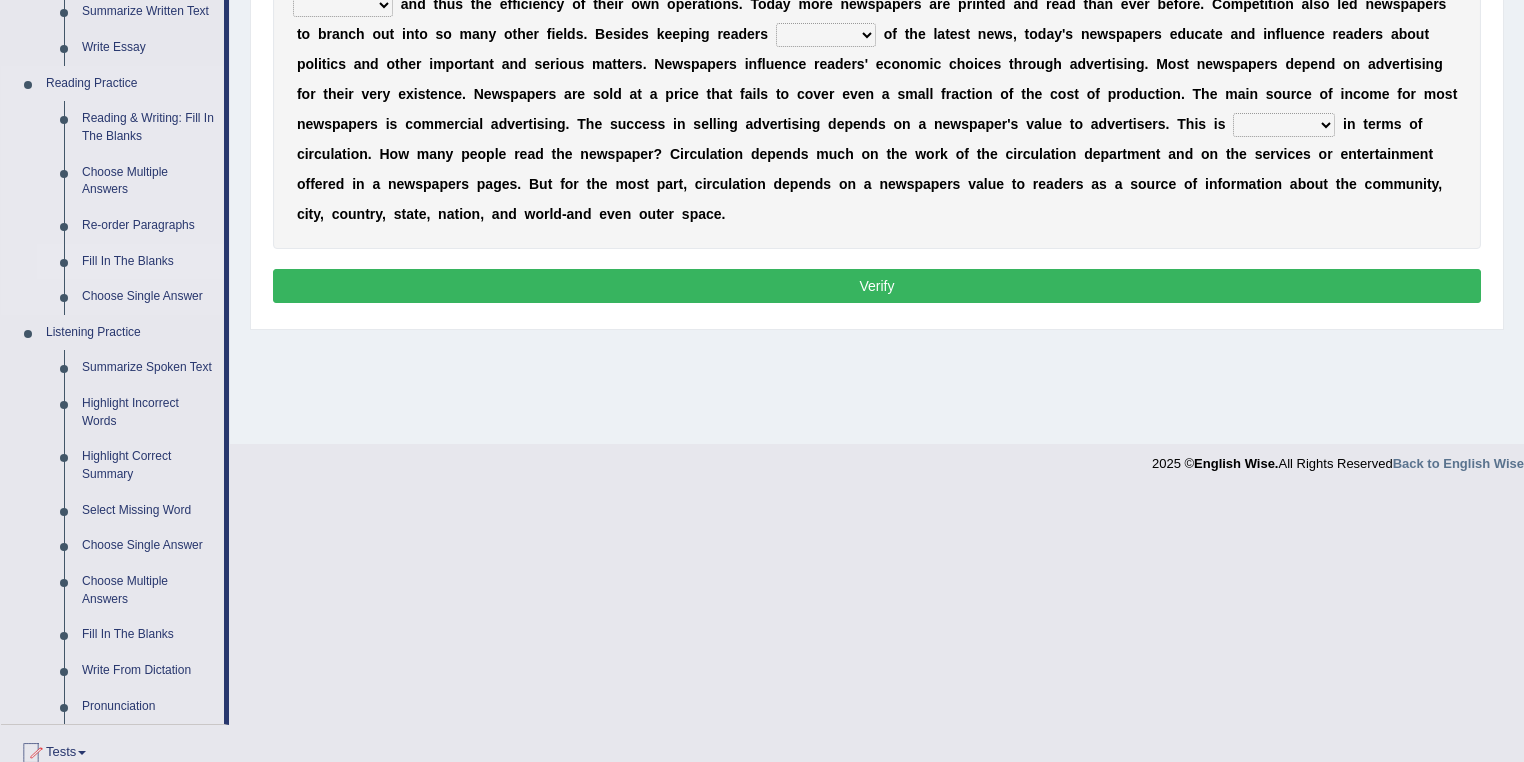 scroll, scrollTop: 560, scrollLeft: 0, axis: vertical 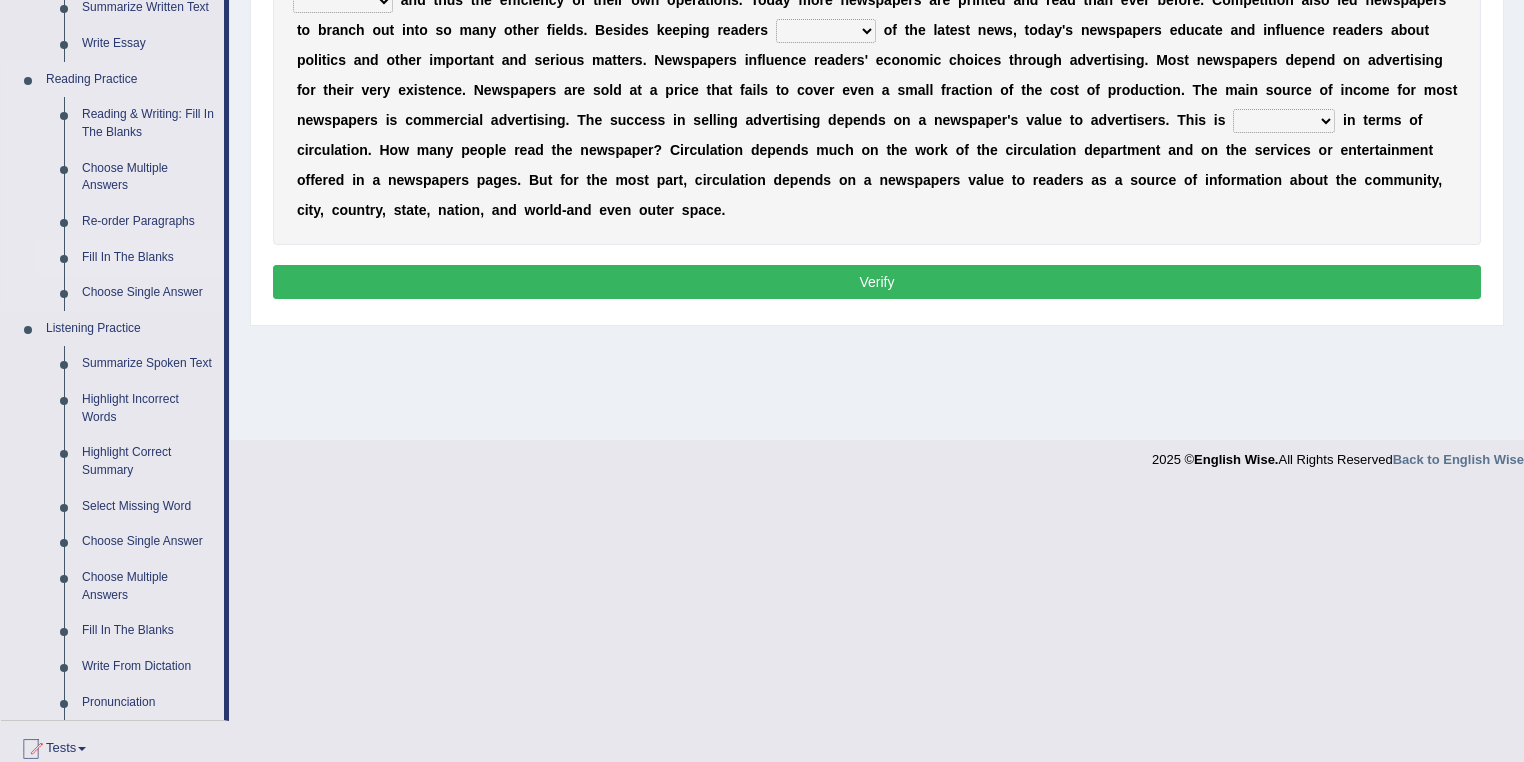 click on "Fill In The Blanks" at bounding box center (148, 258) 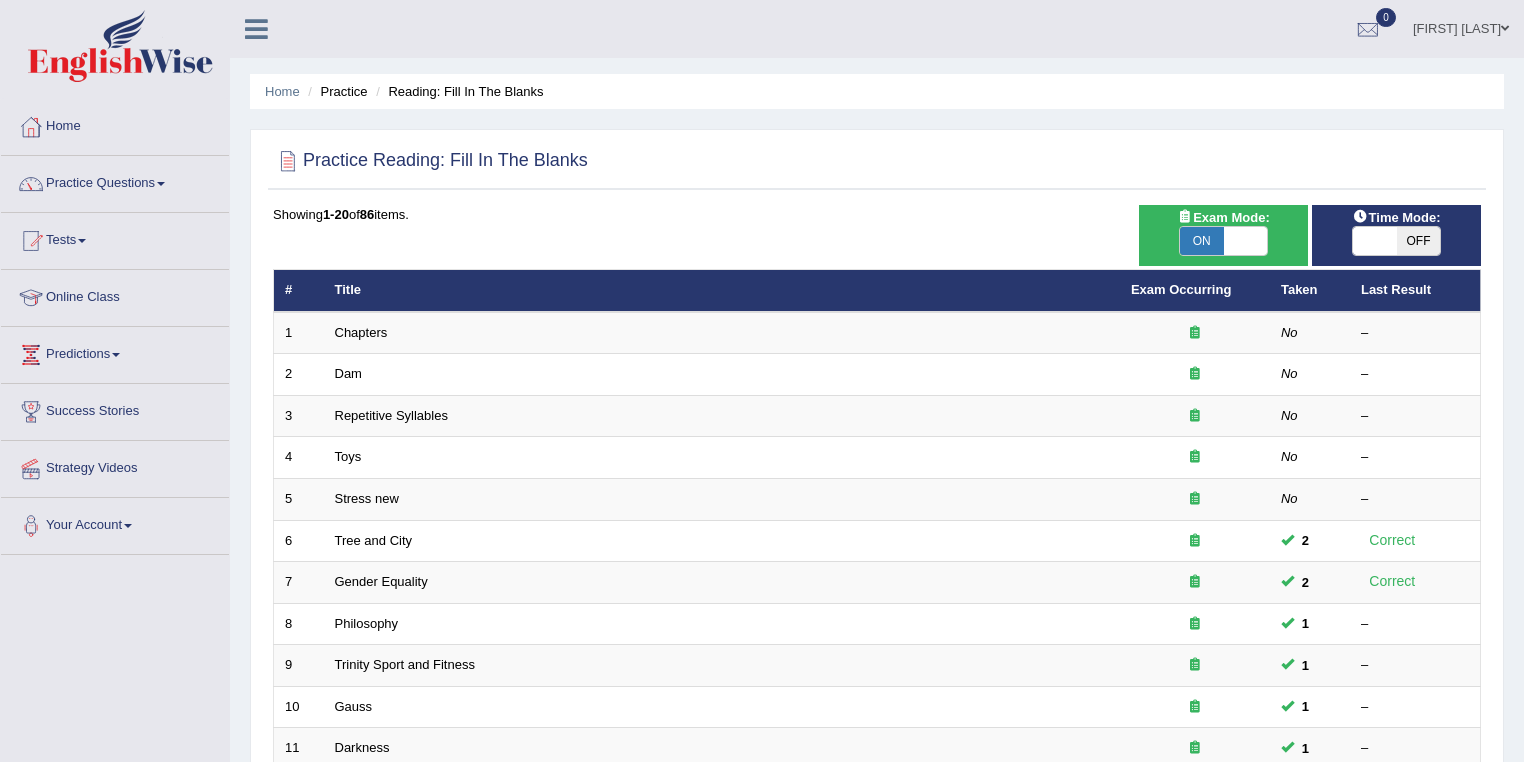 scroll, scrollTop: 0, scrollLeft: 0, axis: both 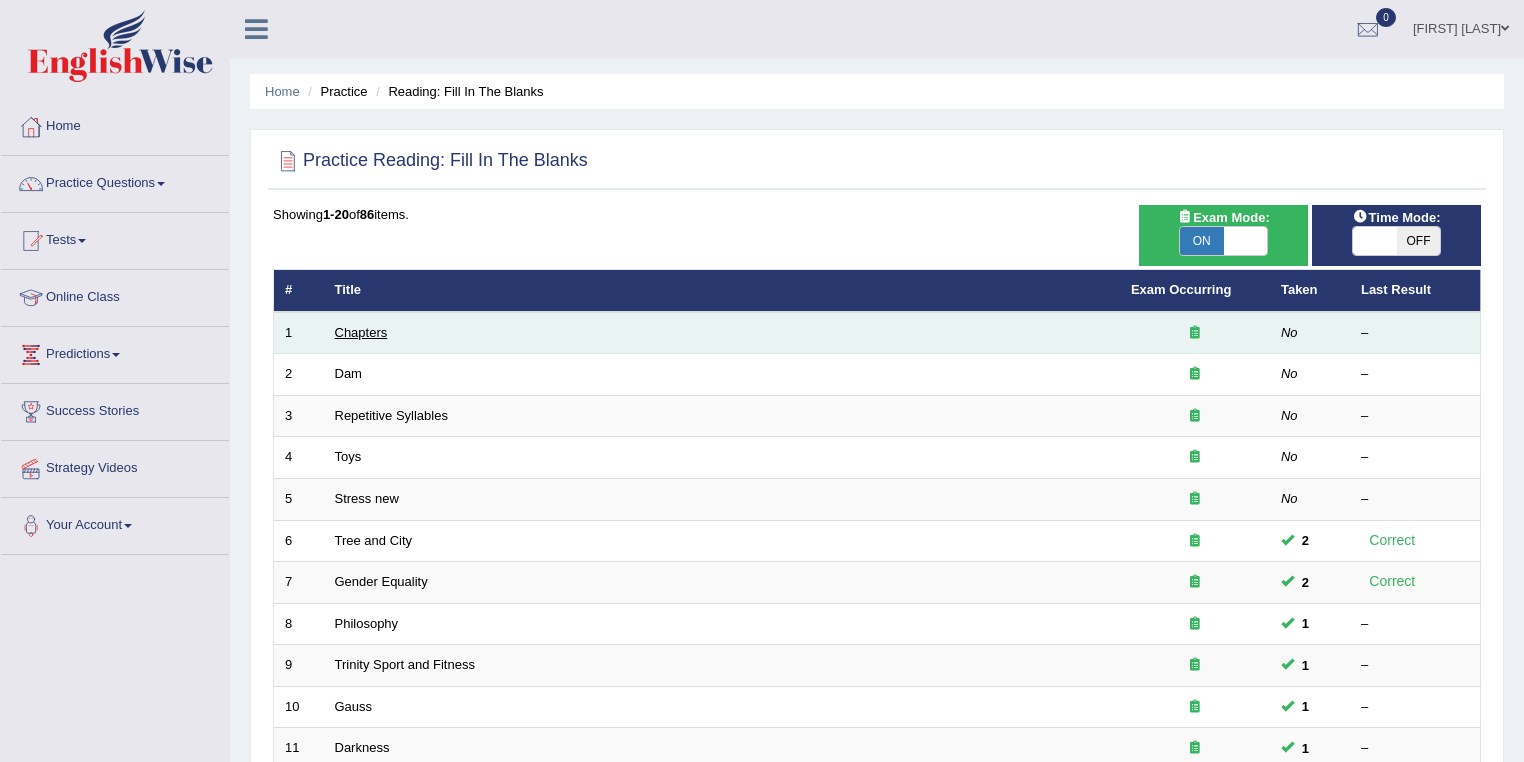 click on "Chapters" at bounding box center [361, 332] 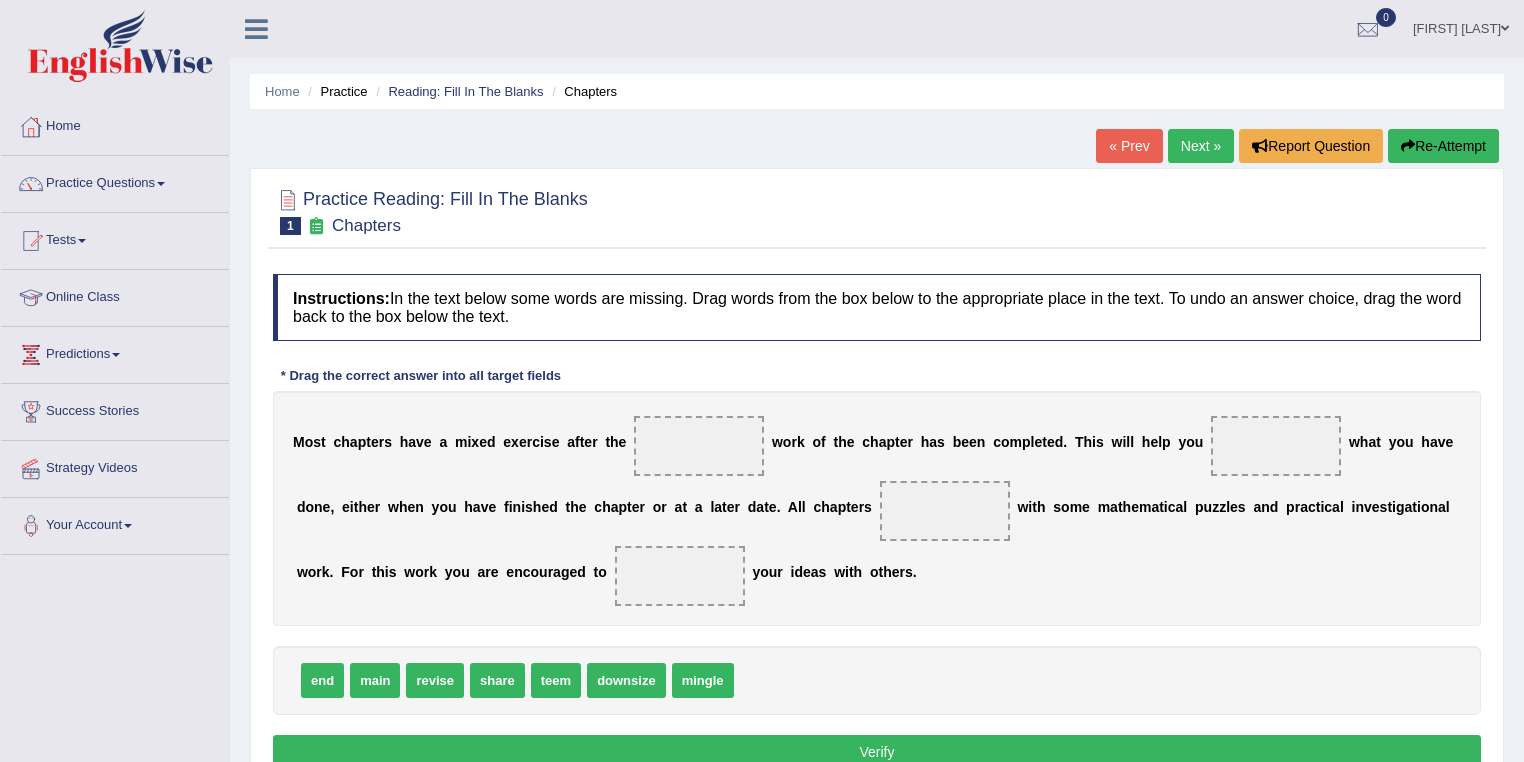 scroll, scrollTop: 240, scrollLeft: 0, axis: vertical 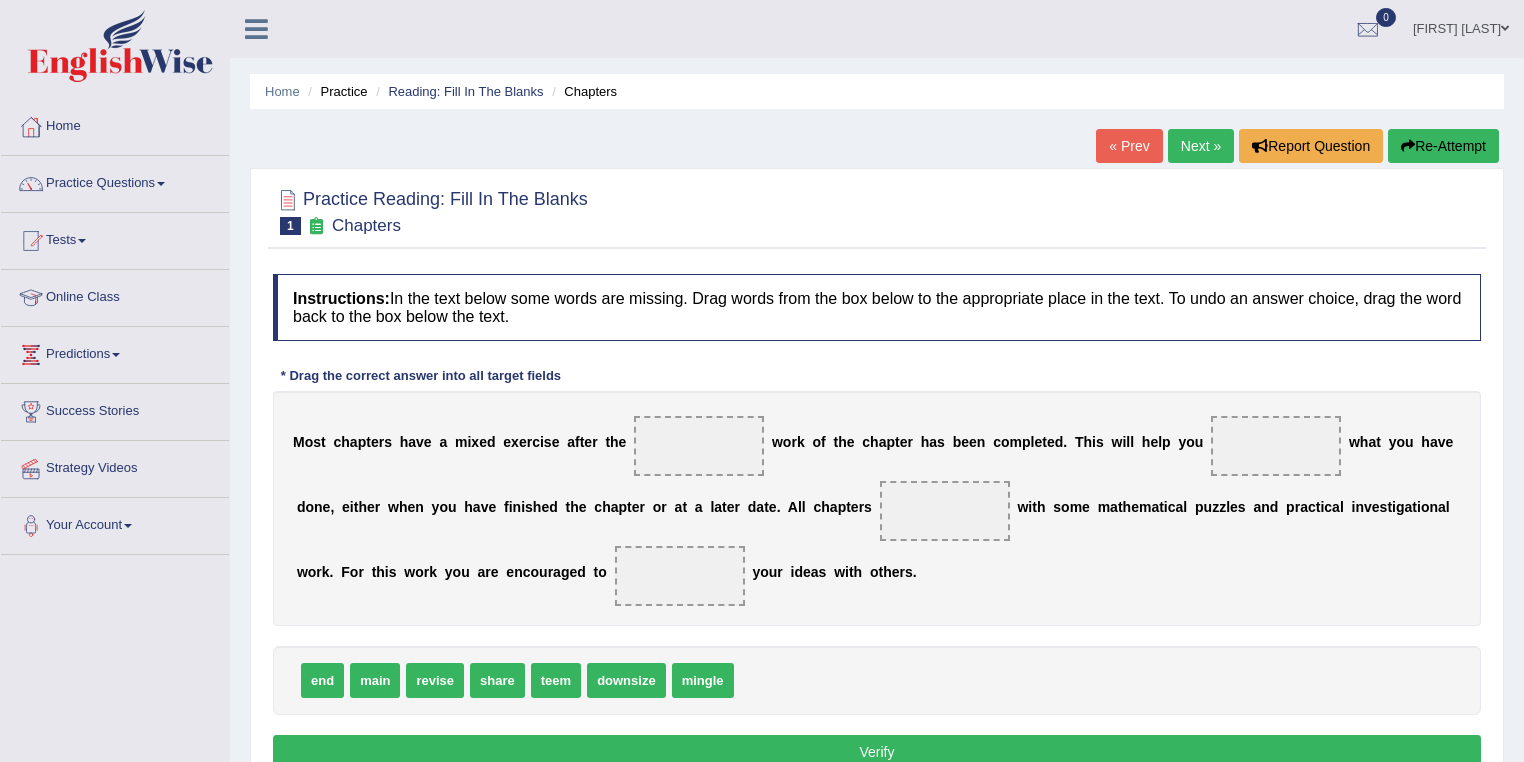 click on "Next »" at bounding box center [1201, 146] 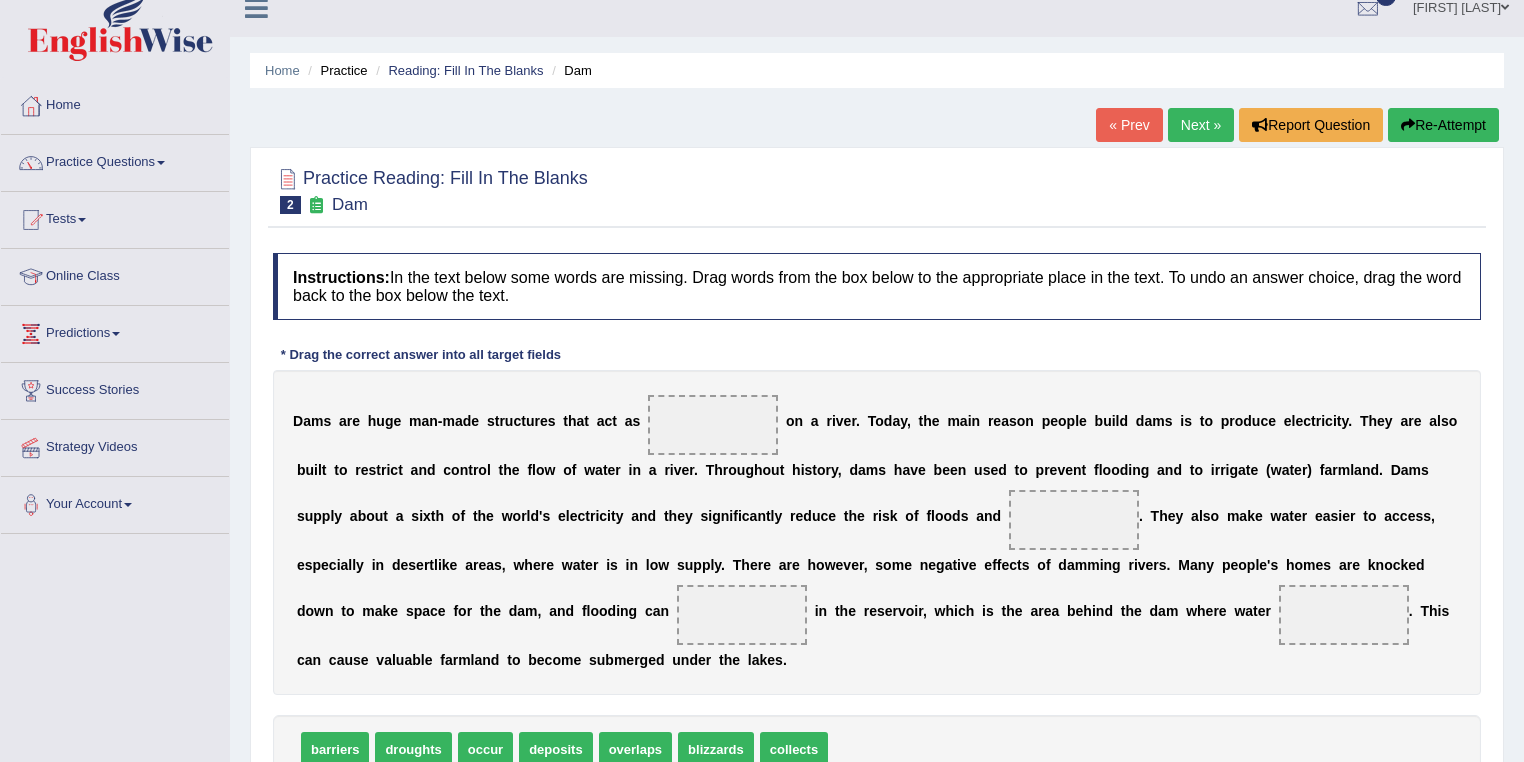 scroll, scrollTop: 240, scrollLeft: 0, axis: vertical 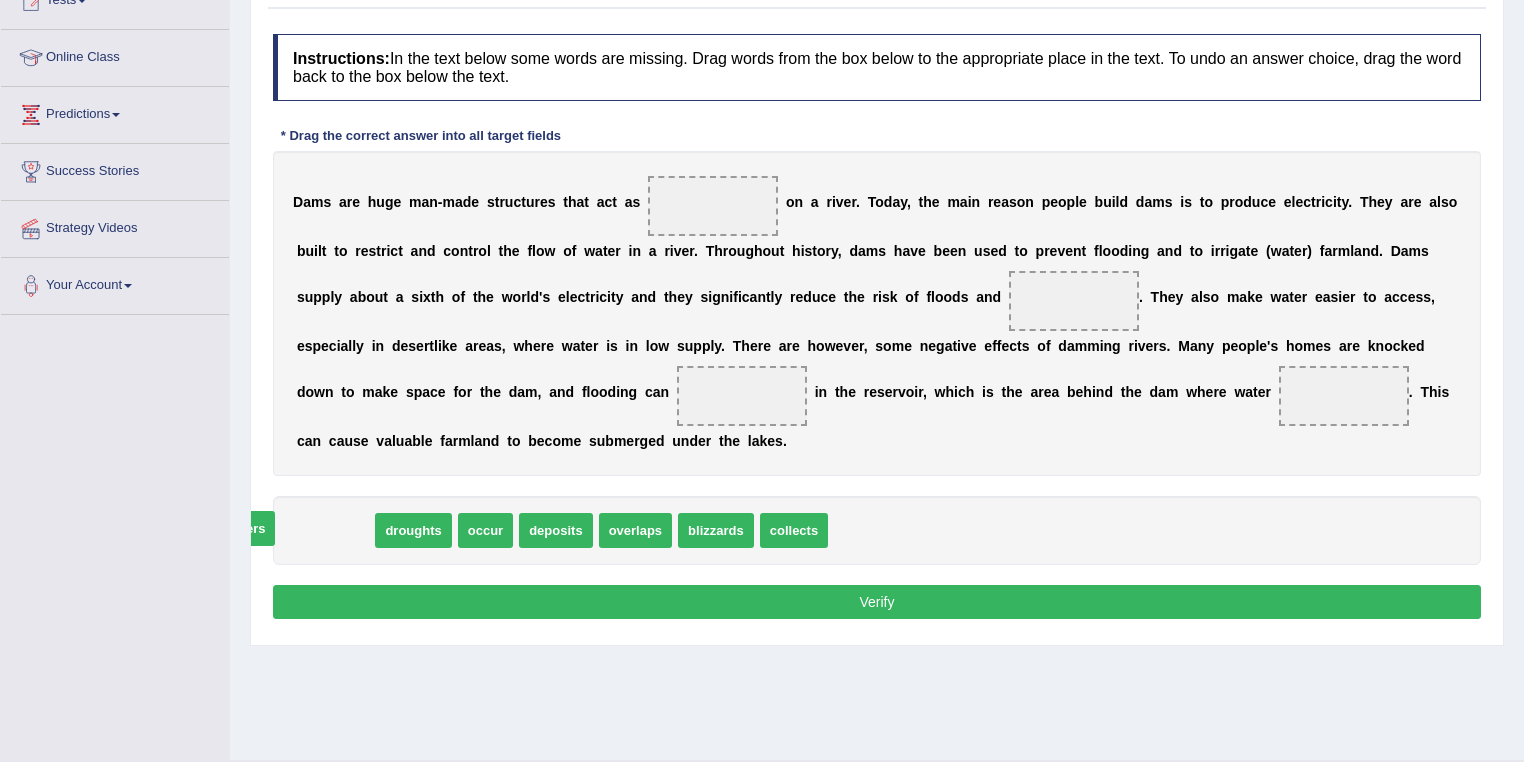 drag, startPoint x: 332, startPoint y: 532, endPoint x: 239, endPoint y: 538, distance: 93.193344 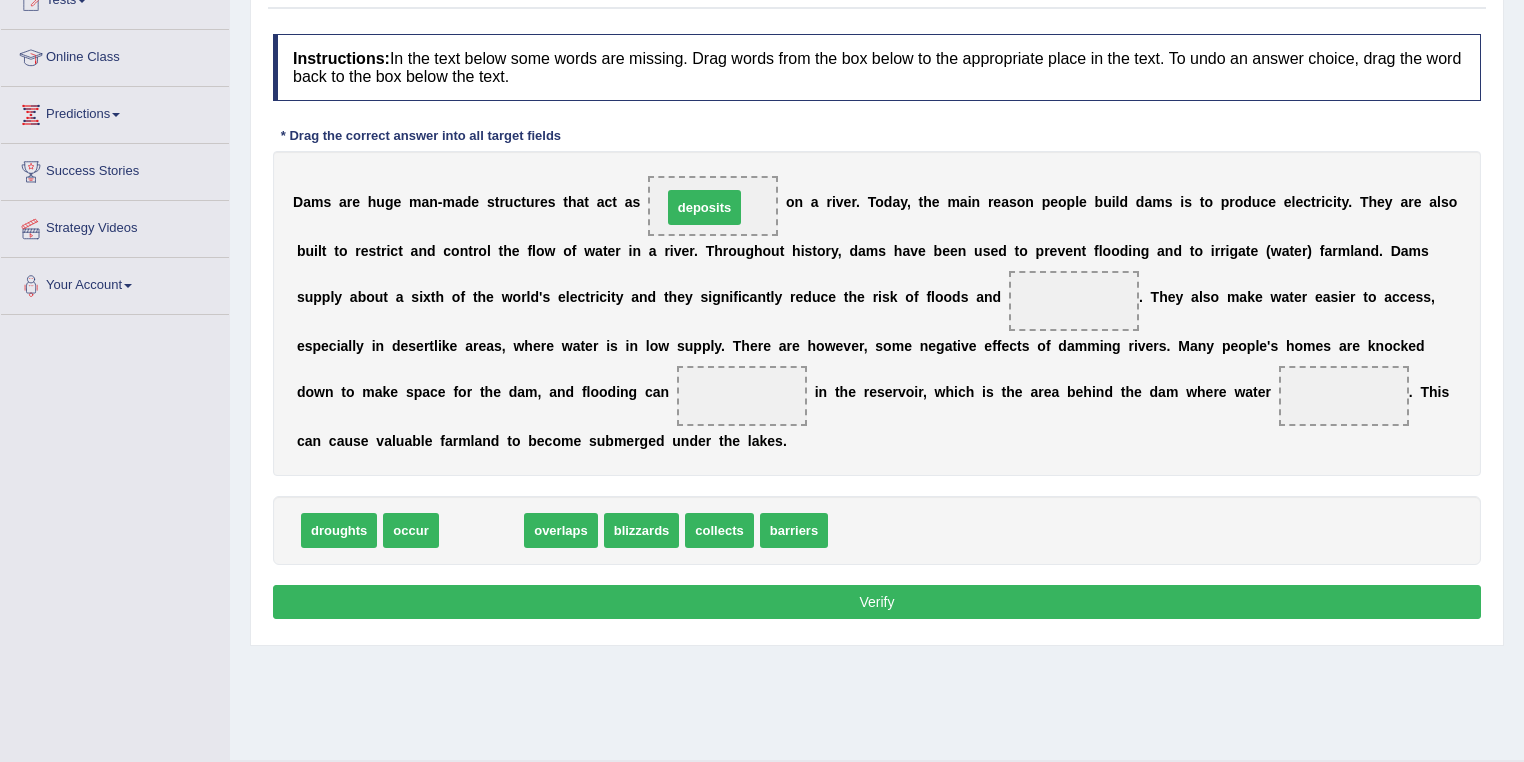 drag, startPoint x: 464, startPoint y: 525, endPoint x: 687, endPoint y: 203, distance: 391.67972 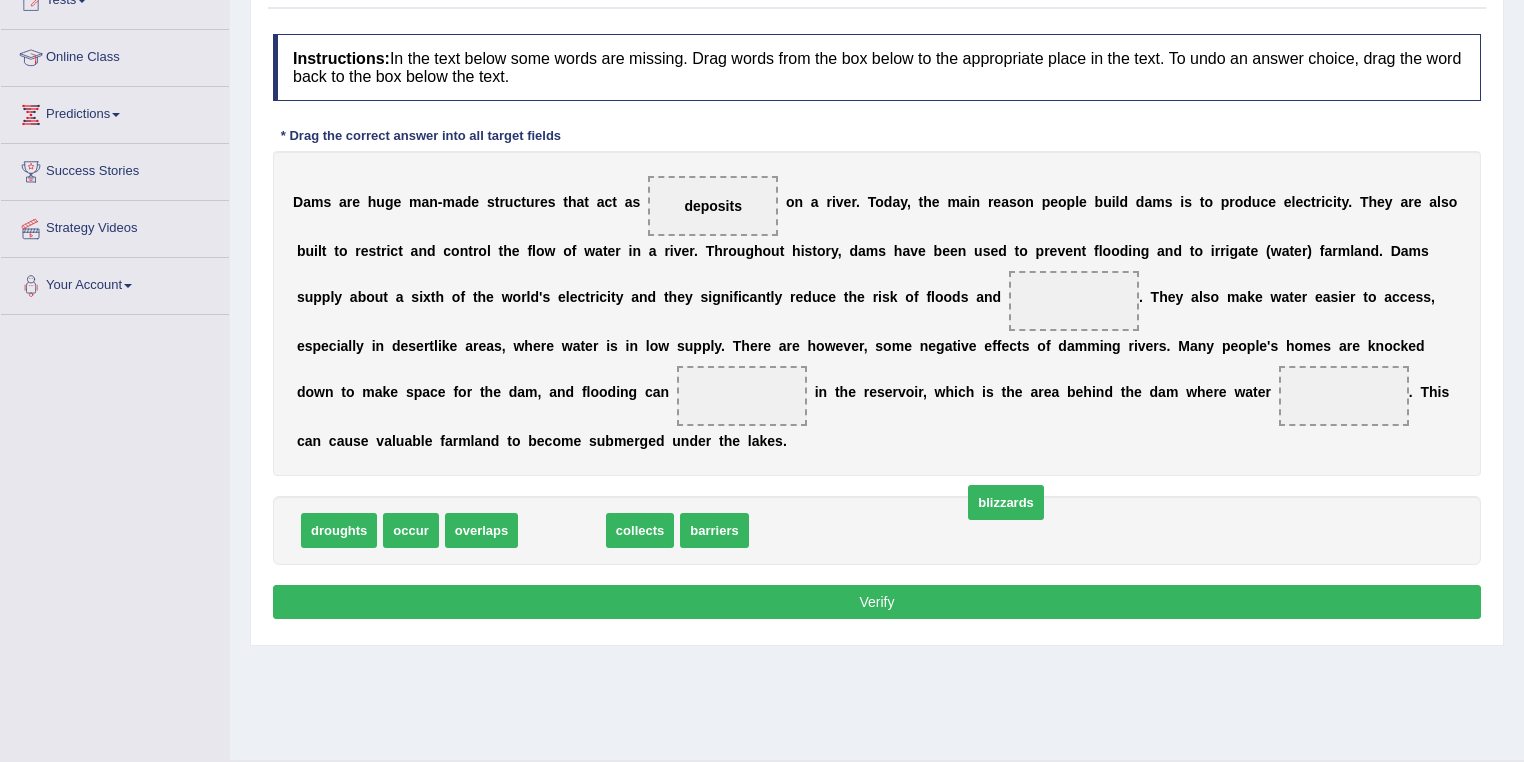 drag, startPoint x: 562, startPoint y: 521, endPoint x: 719, endPoint y: 550, distance: 159.65588 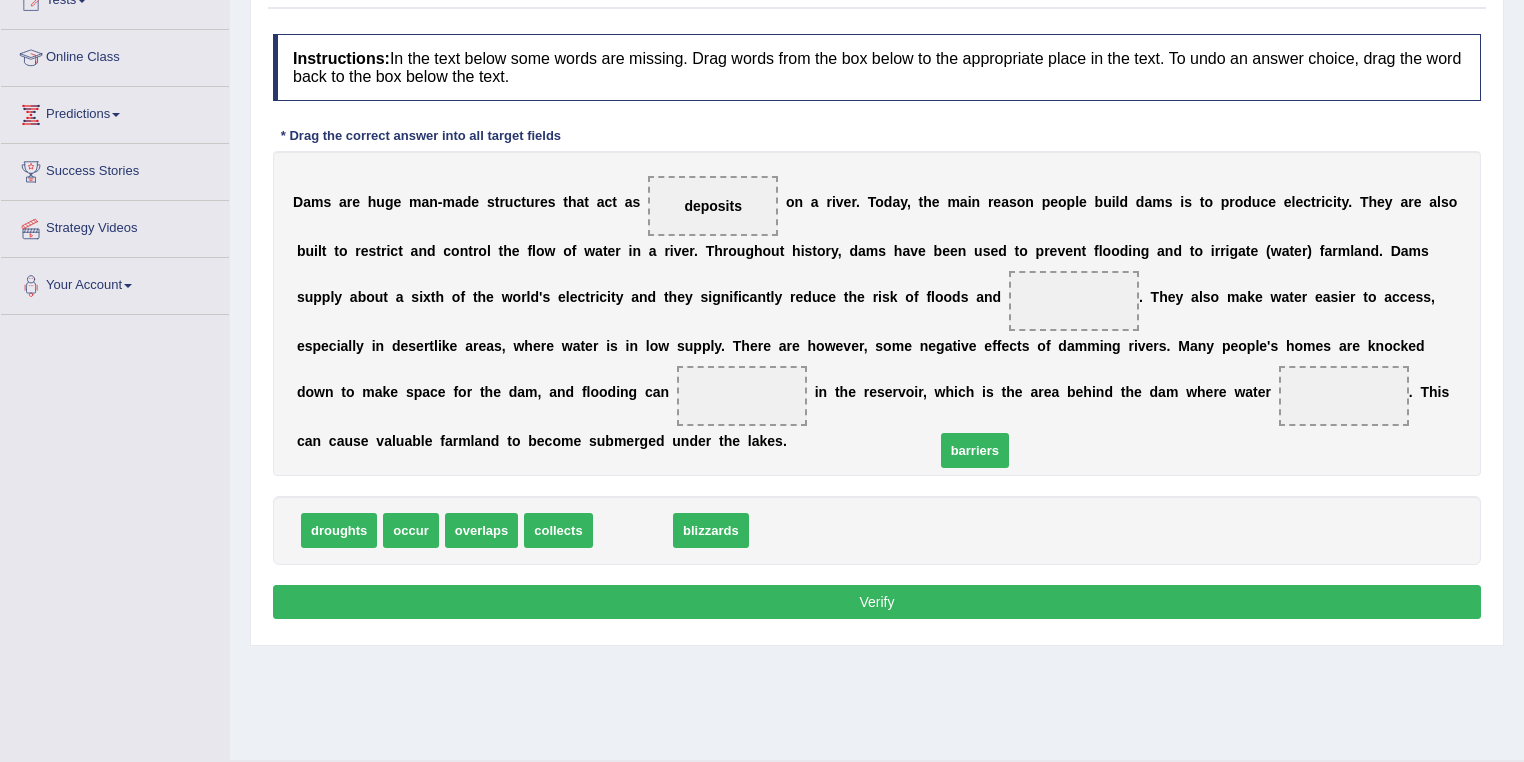 drag, startPoint x: 636, startPoint y: 536, endPoint x: 957, endPoint y: 496, distance: 323.4826 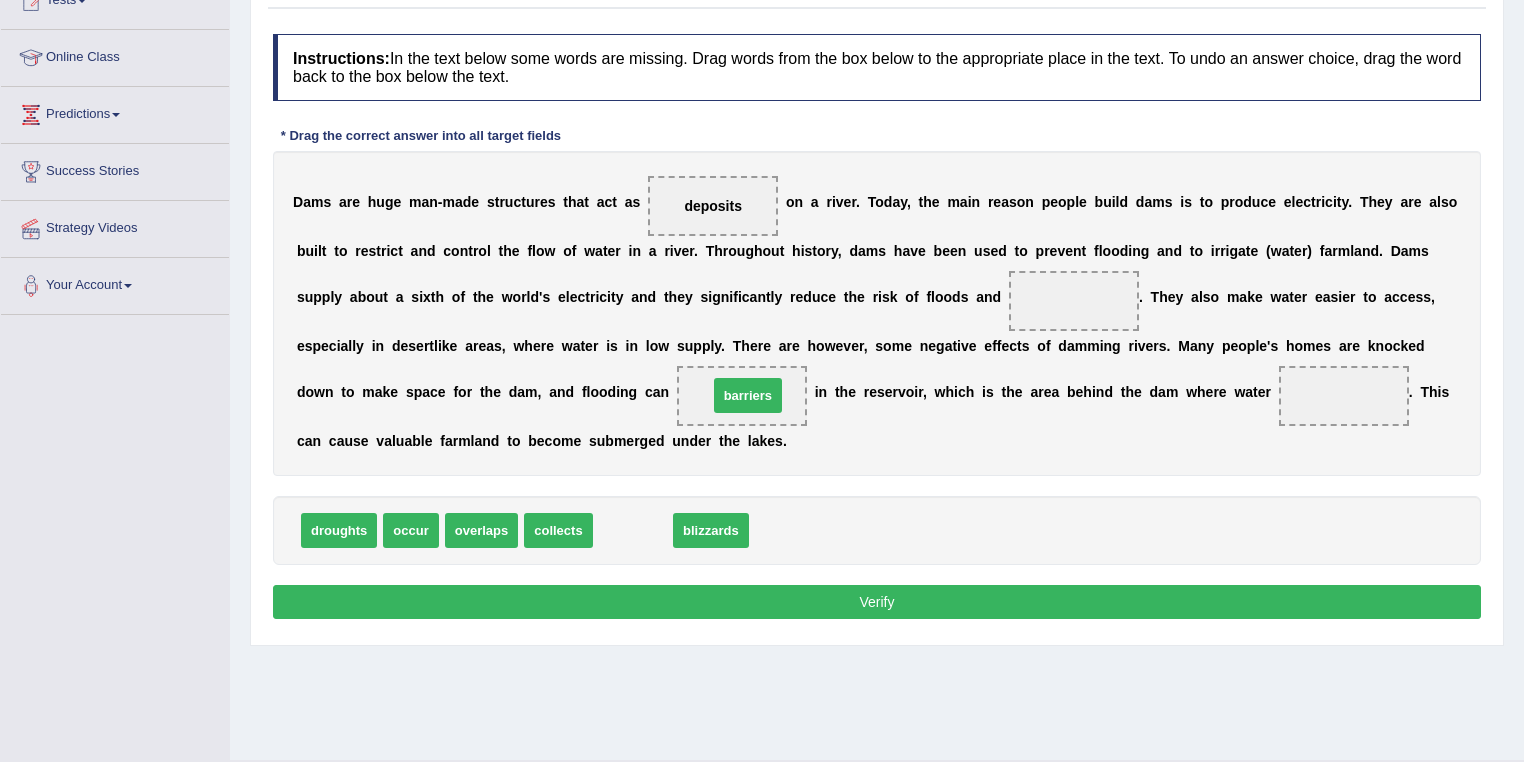 drag, startPoint x: 625, startPoint y: 525, endPoint x: 746, endPoint y: 408, distance: 168.31519 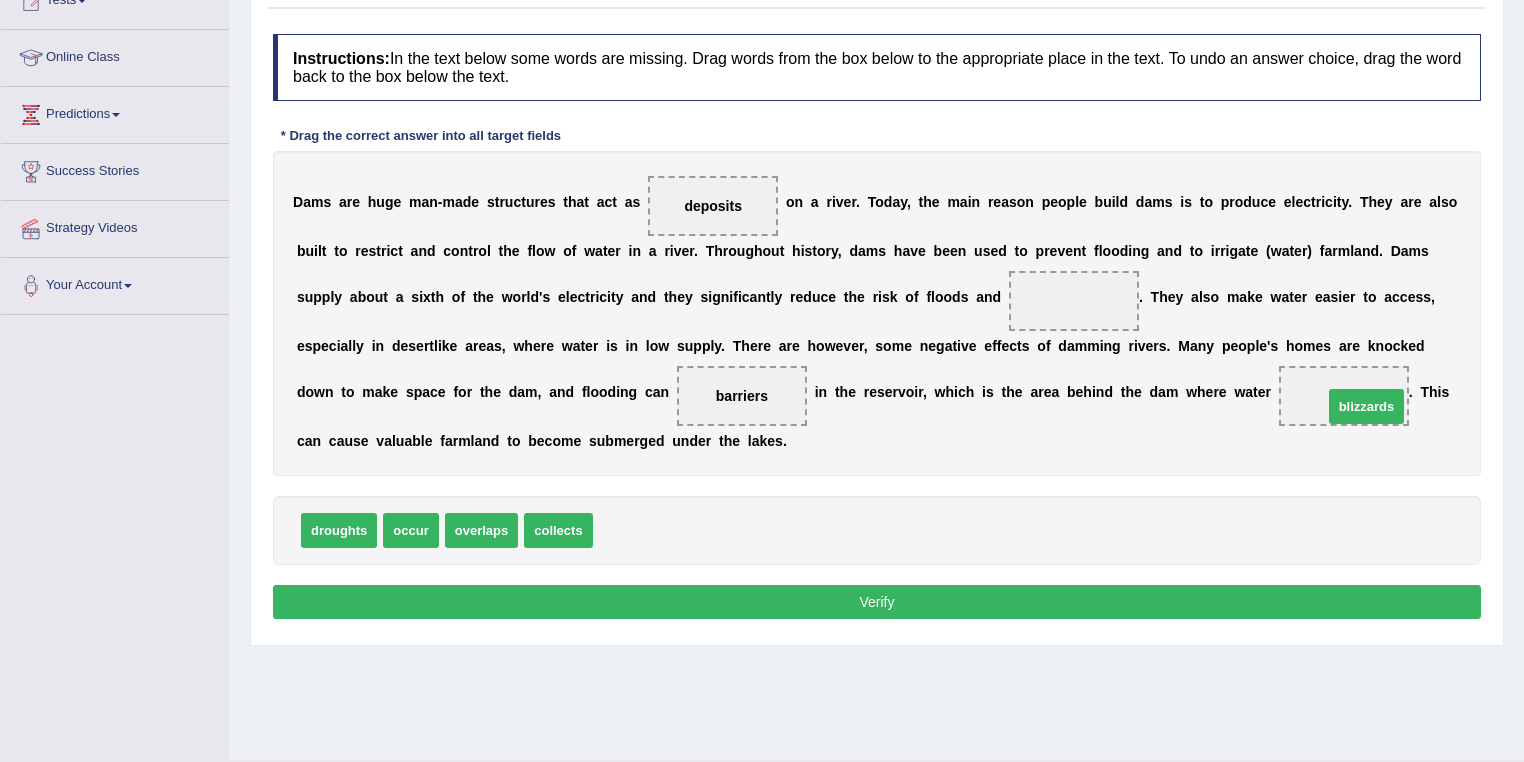 drag, startPoint x: 666, startPoint y: 515, endPoint x: 1382, endPoint y: 406, distance: 724.24927 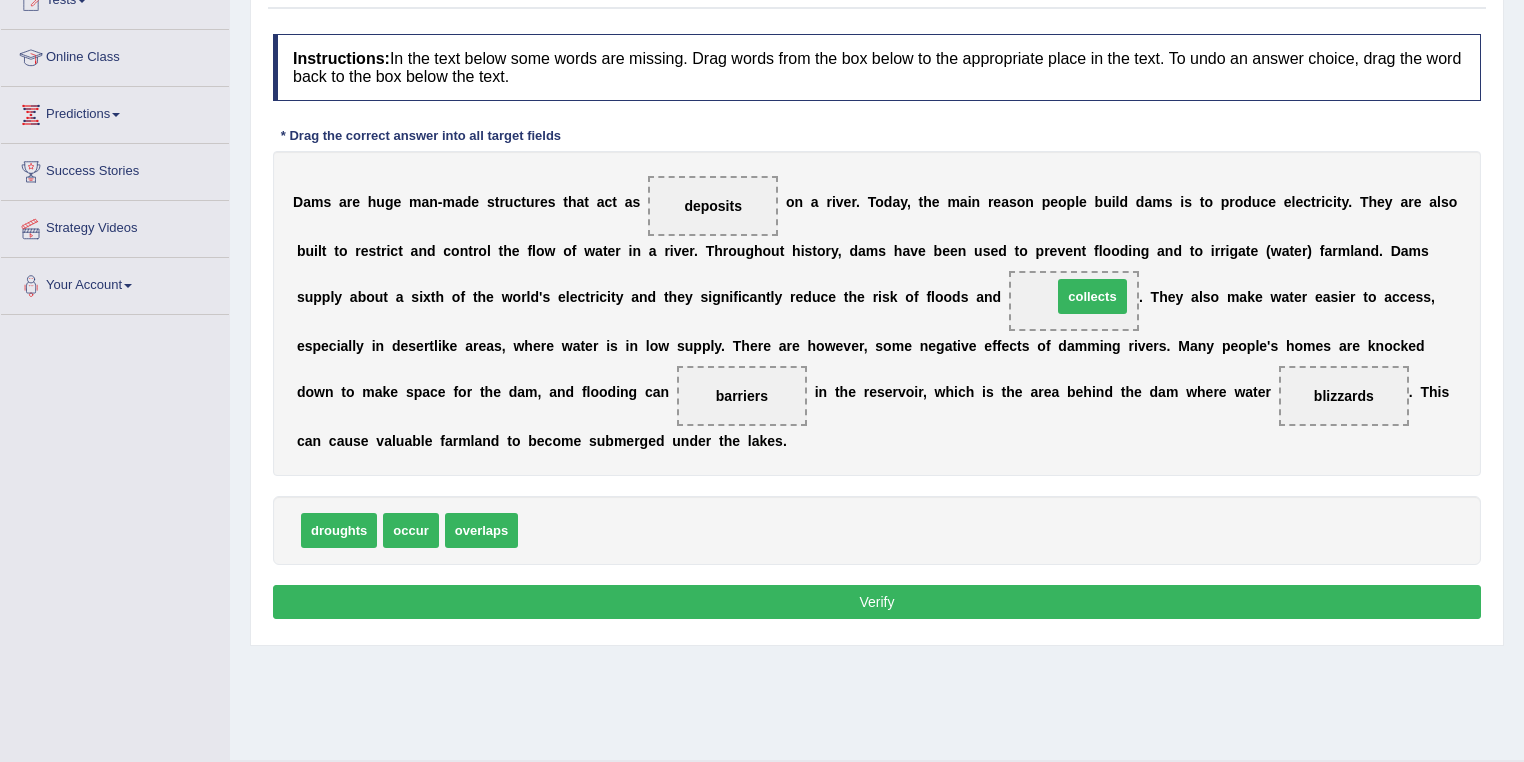 drag, startPoint x: 558, startPoint y: 528, endPoint x: 1092, endPoint y: 294, distance: 583.0197 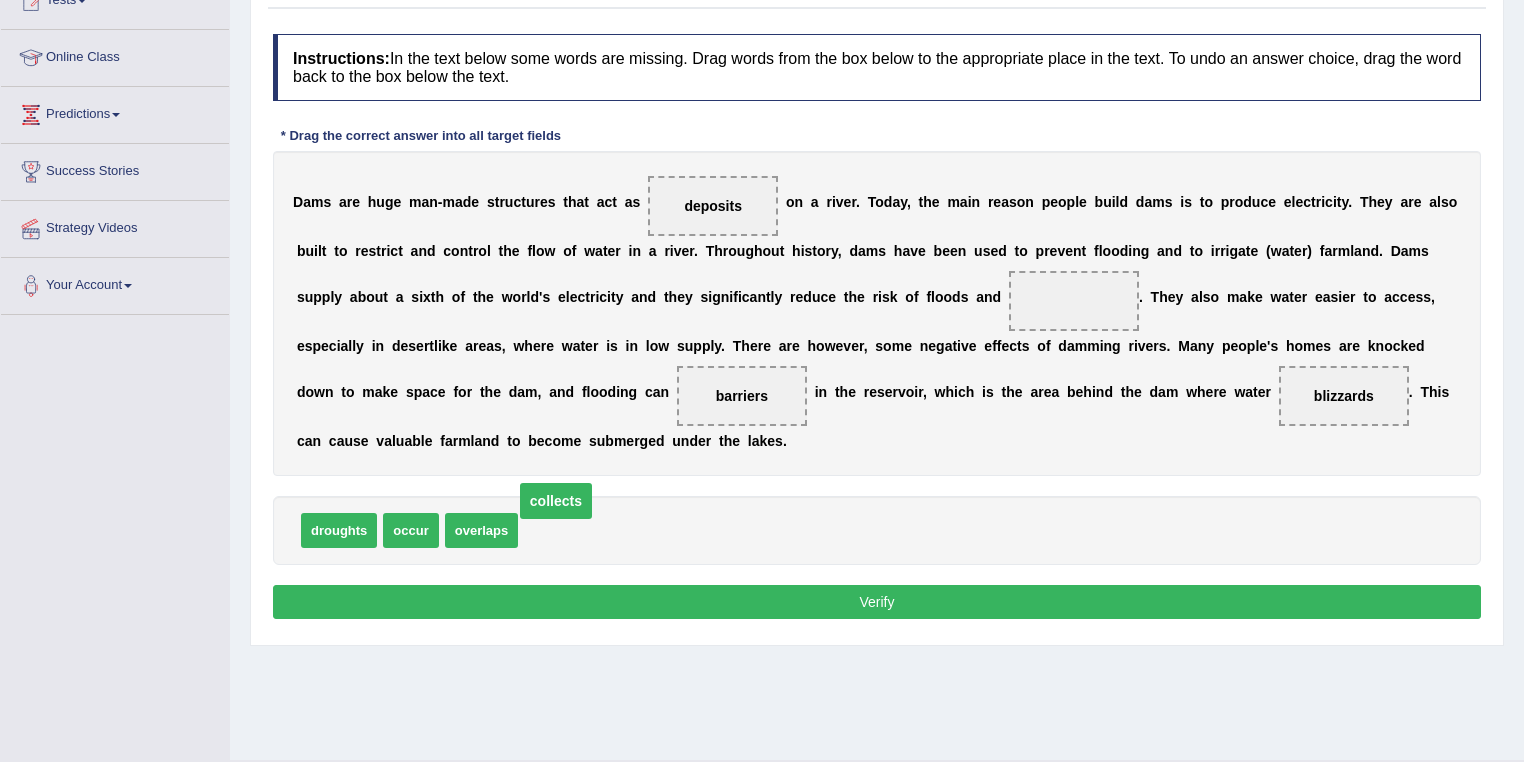 drag, startPoint x: 1092, startPoint y: 294, endPoint x: 640, endPoint y: 516, distance: 503.57523 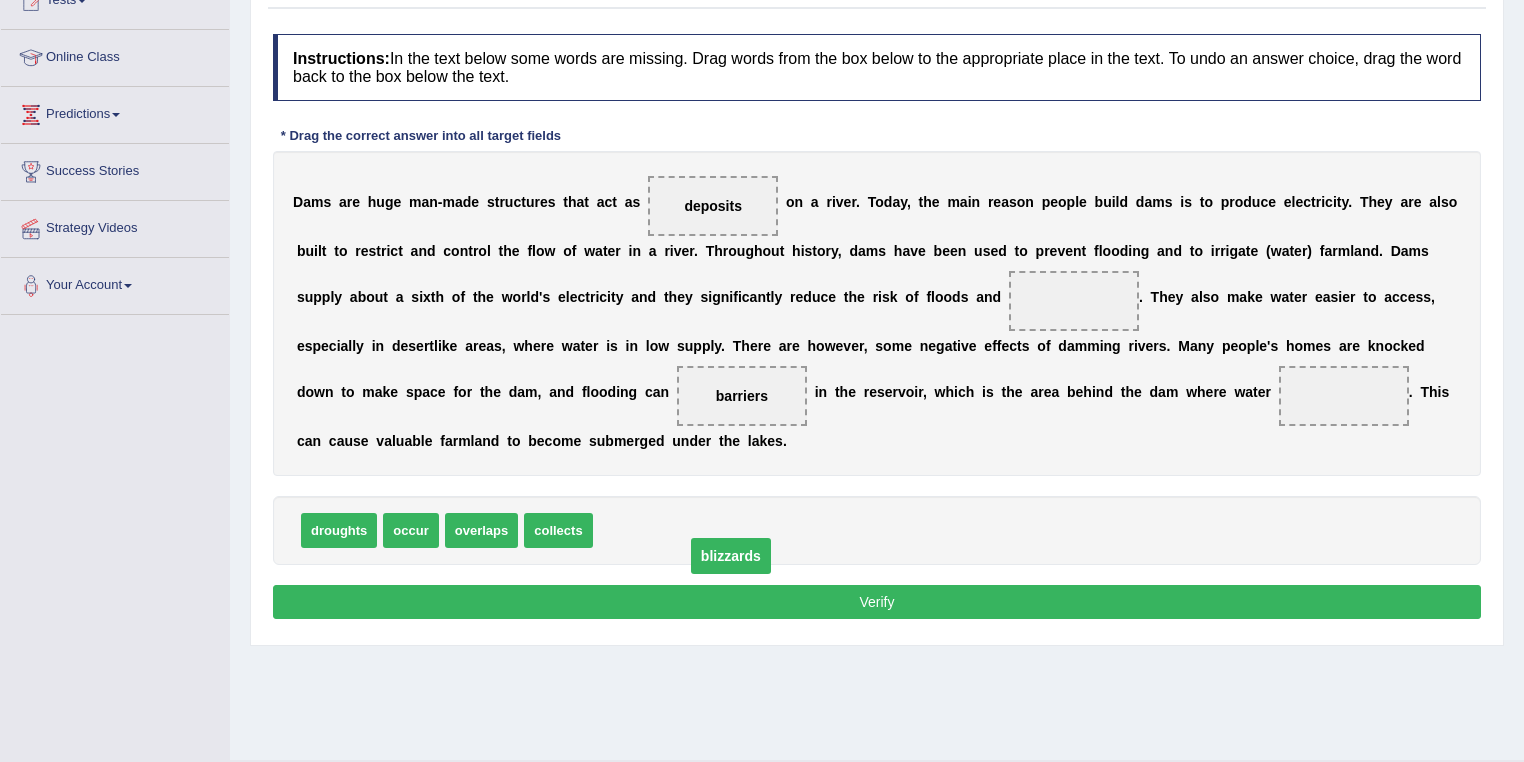 drag, startPoint x: 1364, startPoint y: 396, endPoint x: 659, endPoint y: 530, distance: 717.62177 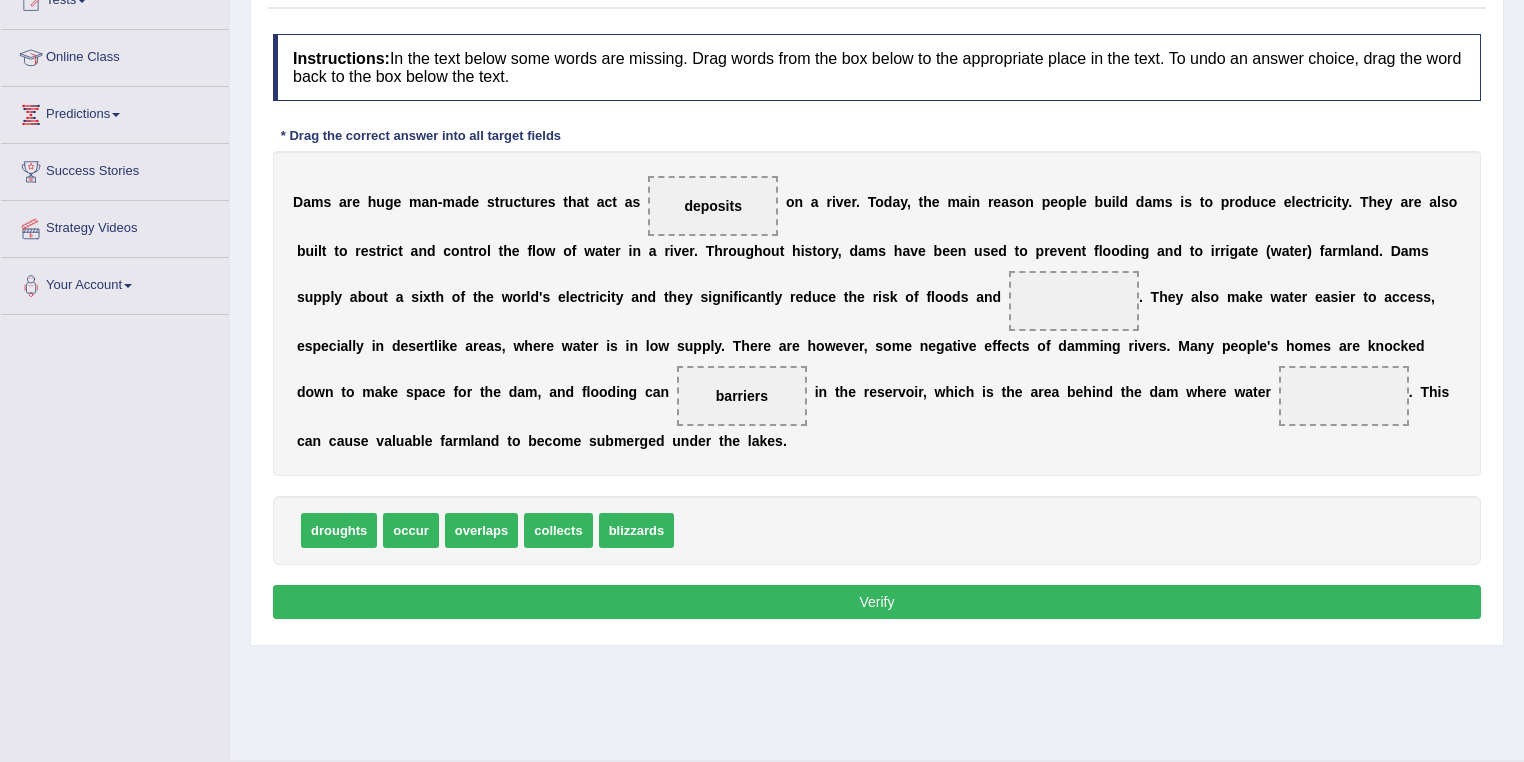 drag, startPoint x: 746, startPoint y: 381, endPoint x: 700, endPoint y: 415, distance: 57.201397 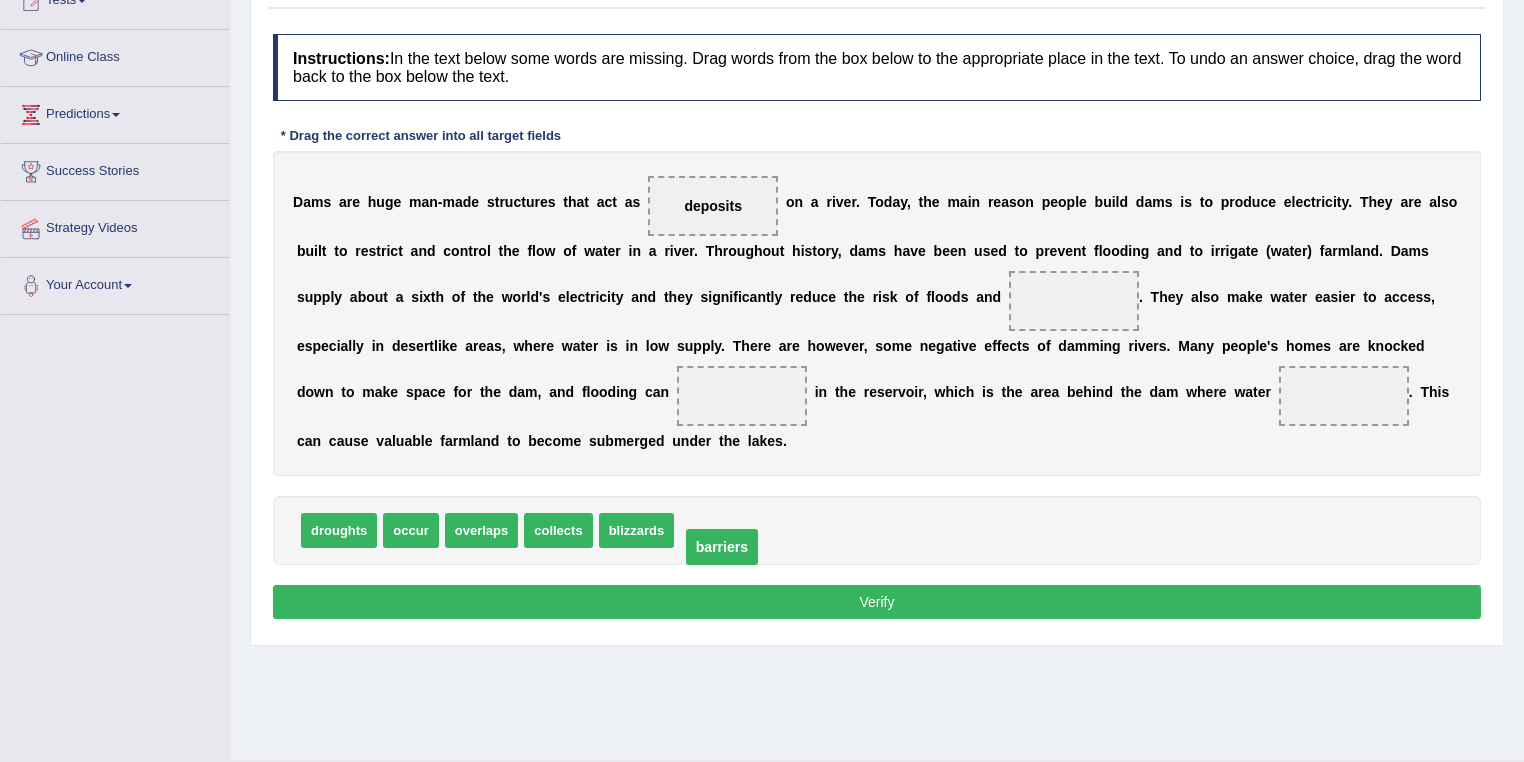 drag, startPoint x: 748, startPoint y: 391, endPoint x: 728, endPoint y: 542, distance: 152.31874 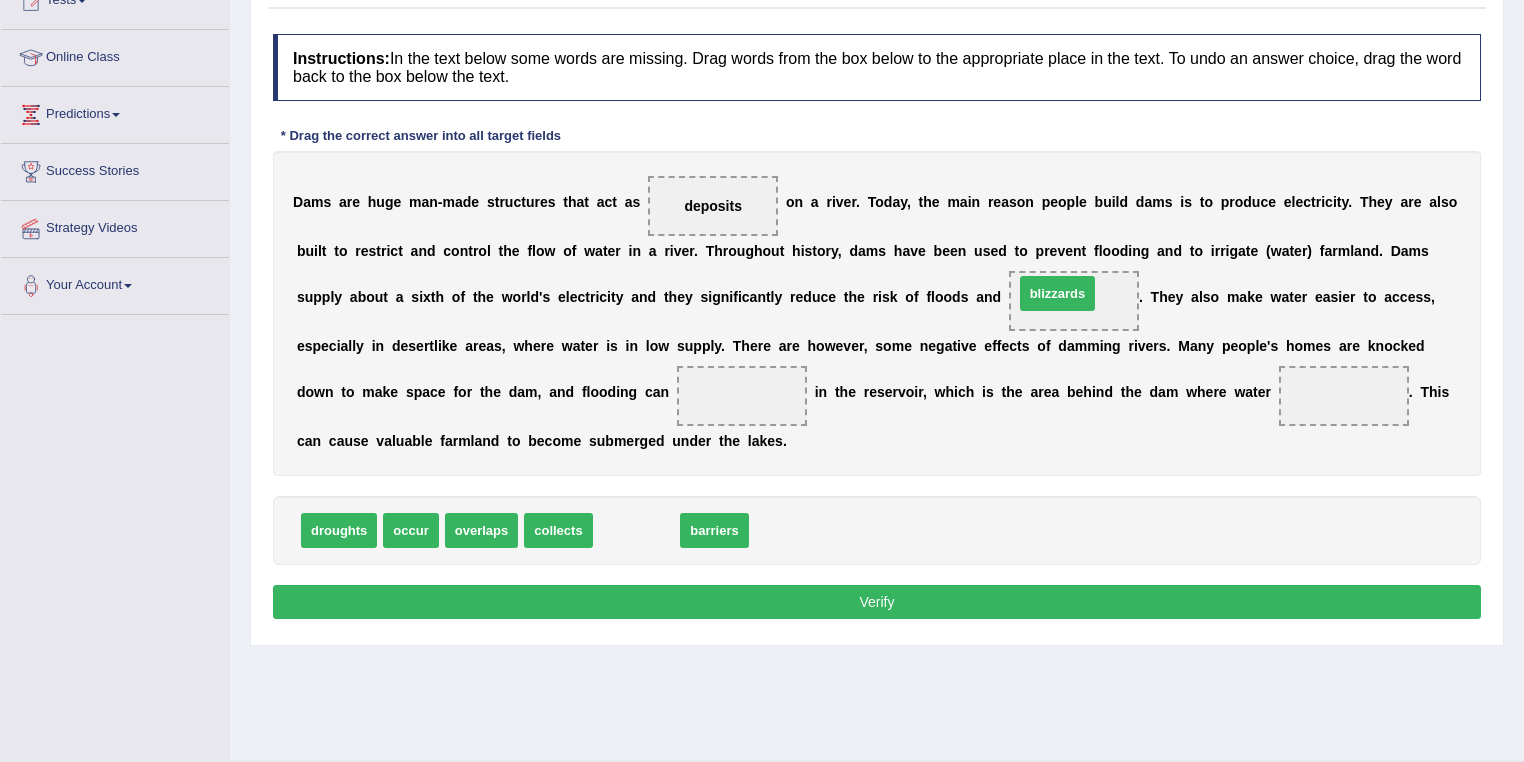 drag, startPoint x: 684, startPoint y: 508, endPoint x: 1086, endPoint y: 332, distance: 438.8394 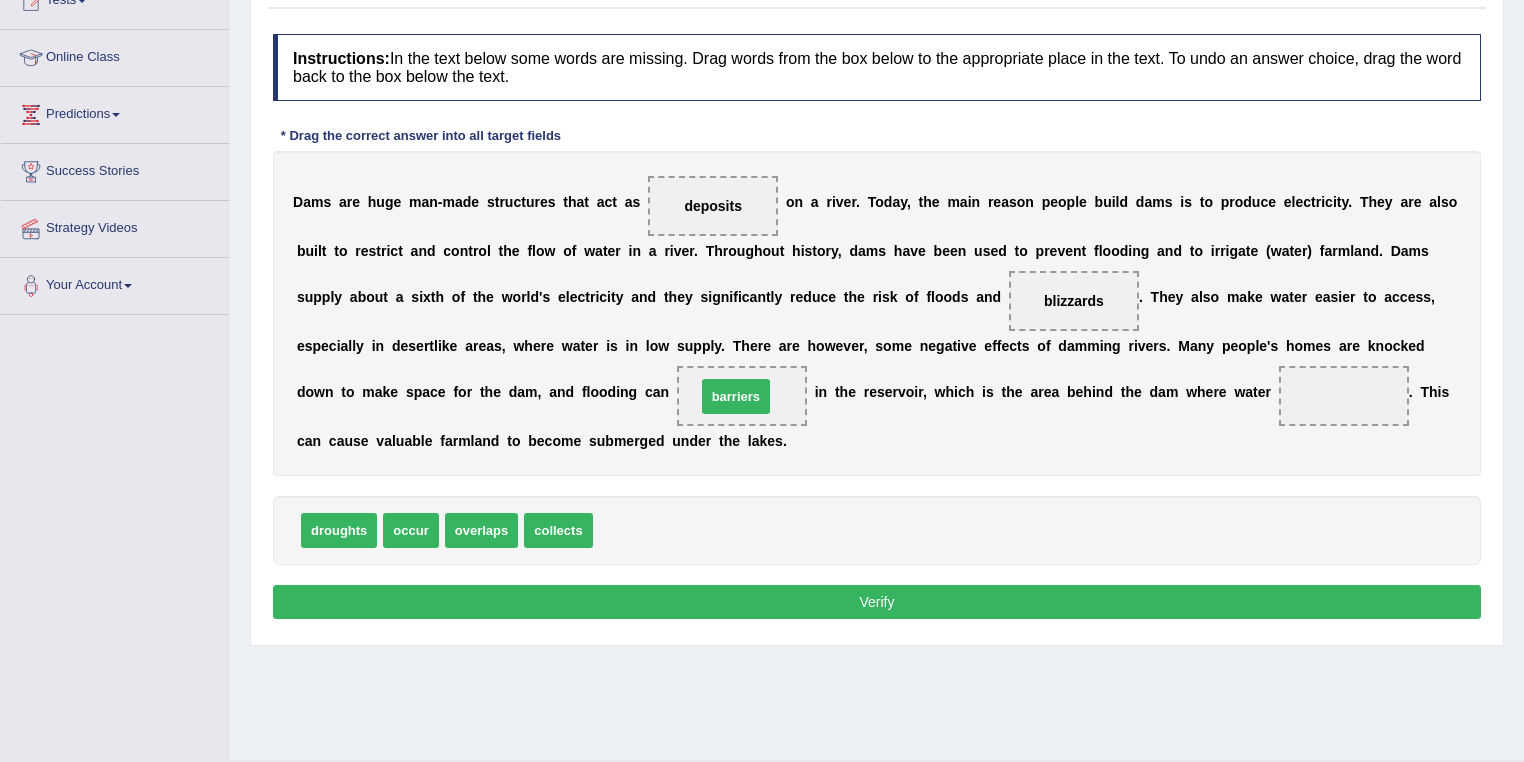 drag, startPoint x: 684, startPoint y: 476, endPoint x: 743, endPoint y: 392, distance: 102.64989 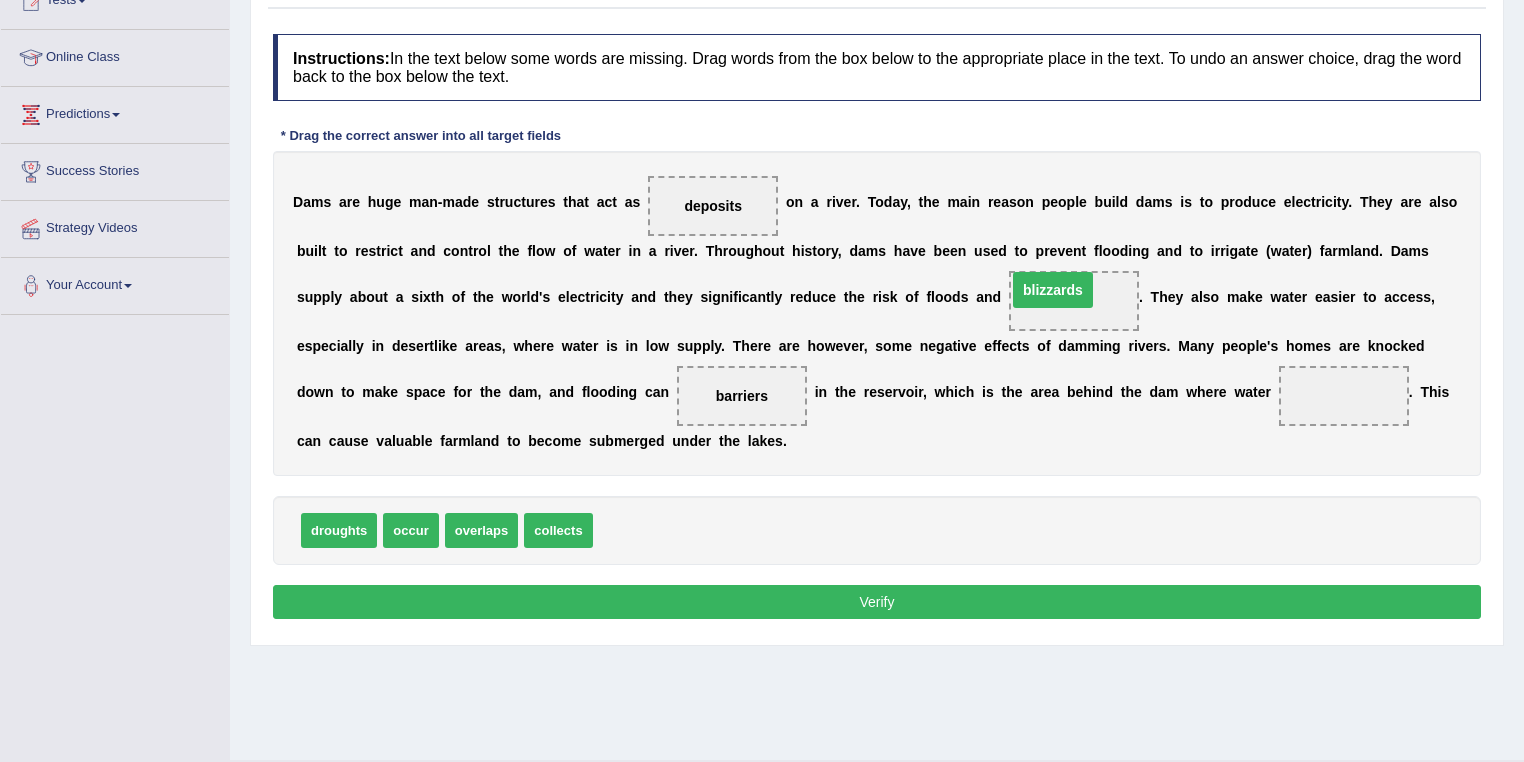 drag, startPoint x: 1092, startPoint y: 299, endPoint x: 1046, endPoint y: 315, distance: 48.703182 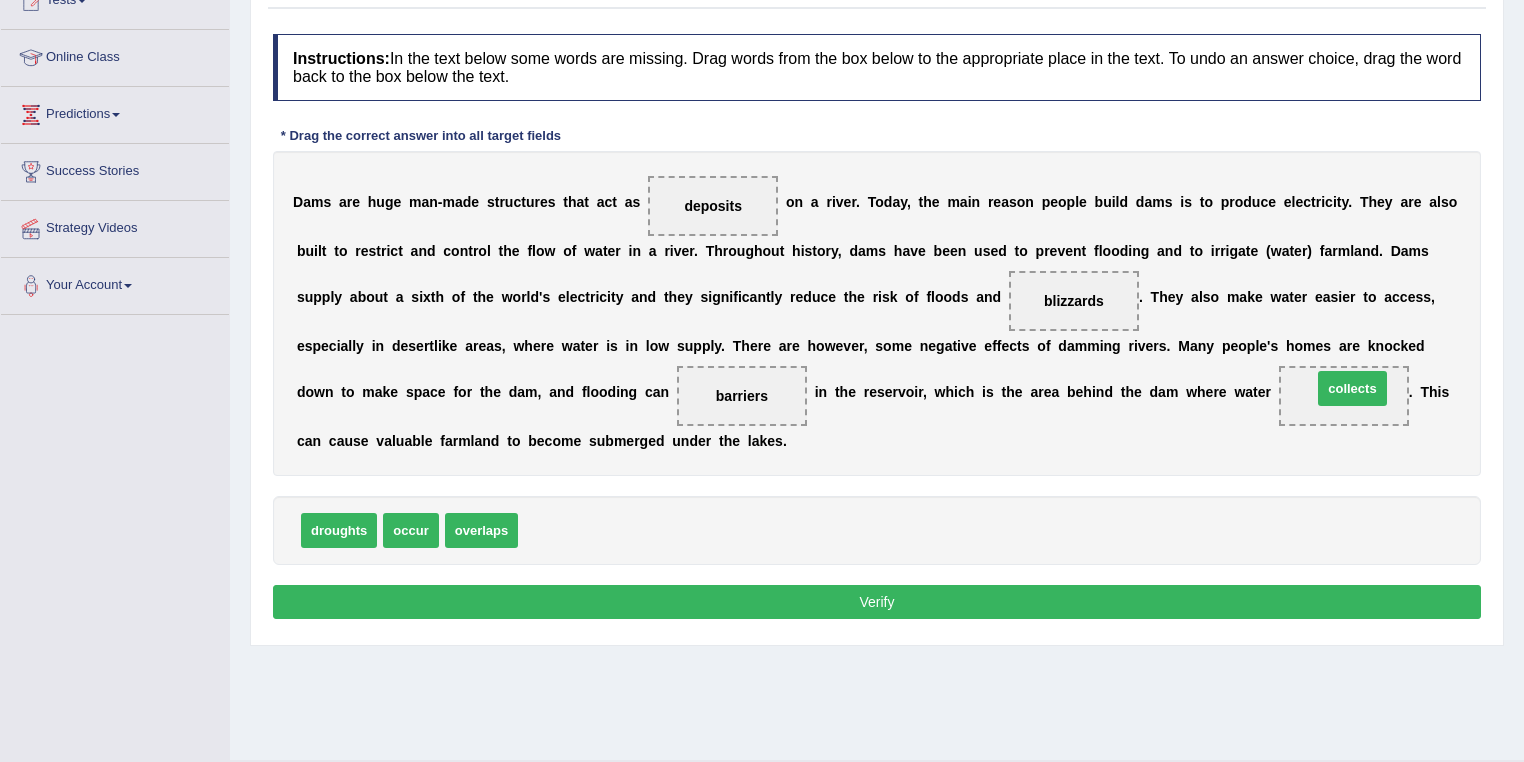 drag, startPoint x: 562, startPoint y: 528, endPoint x: 1355, endPoint y: 384, distance: 805.9684 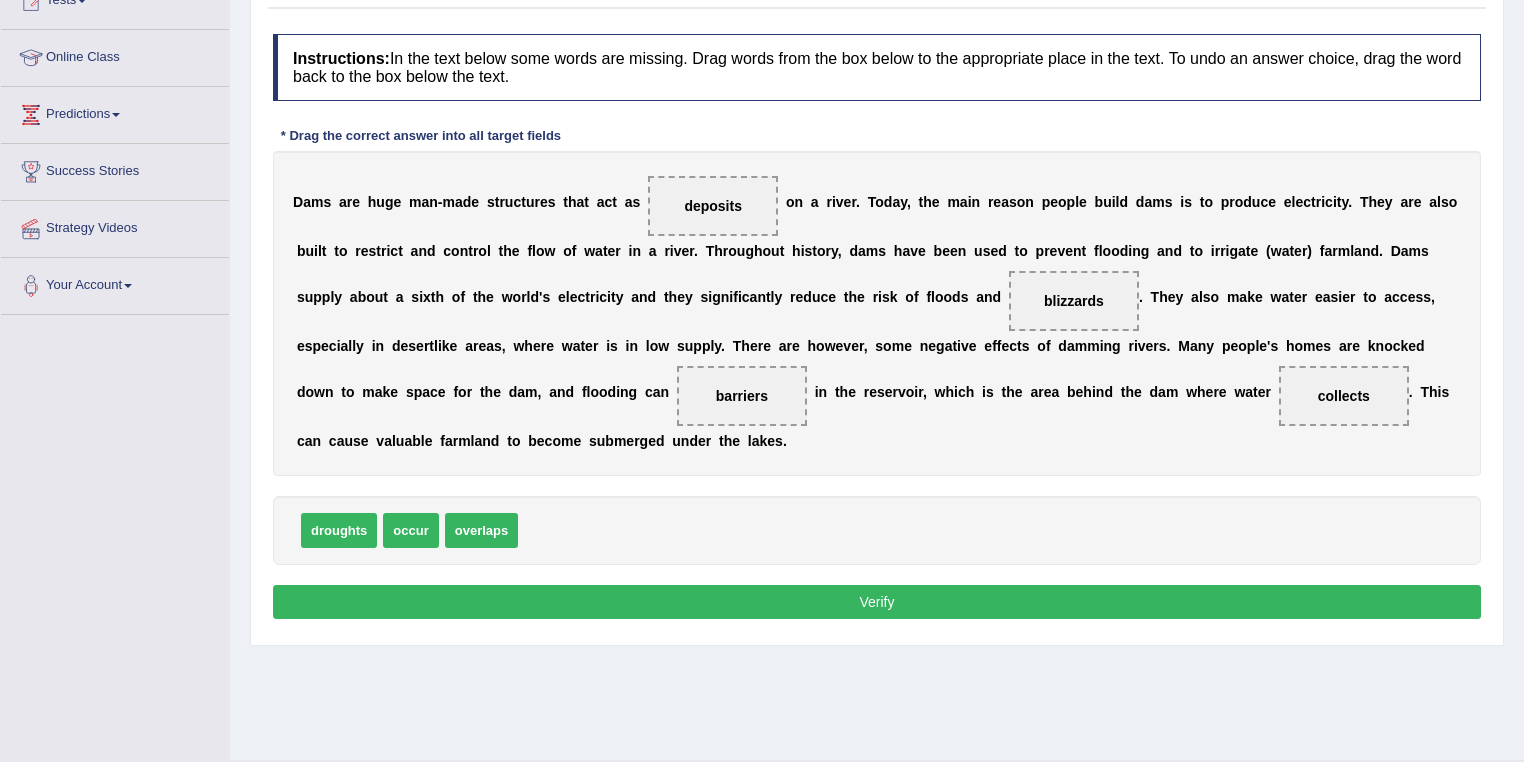 drag, startPoint x: 1354, startPoint y: 383, endPoint x: 818, endPoint y: 566, distance: 566.37885 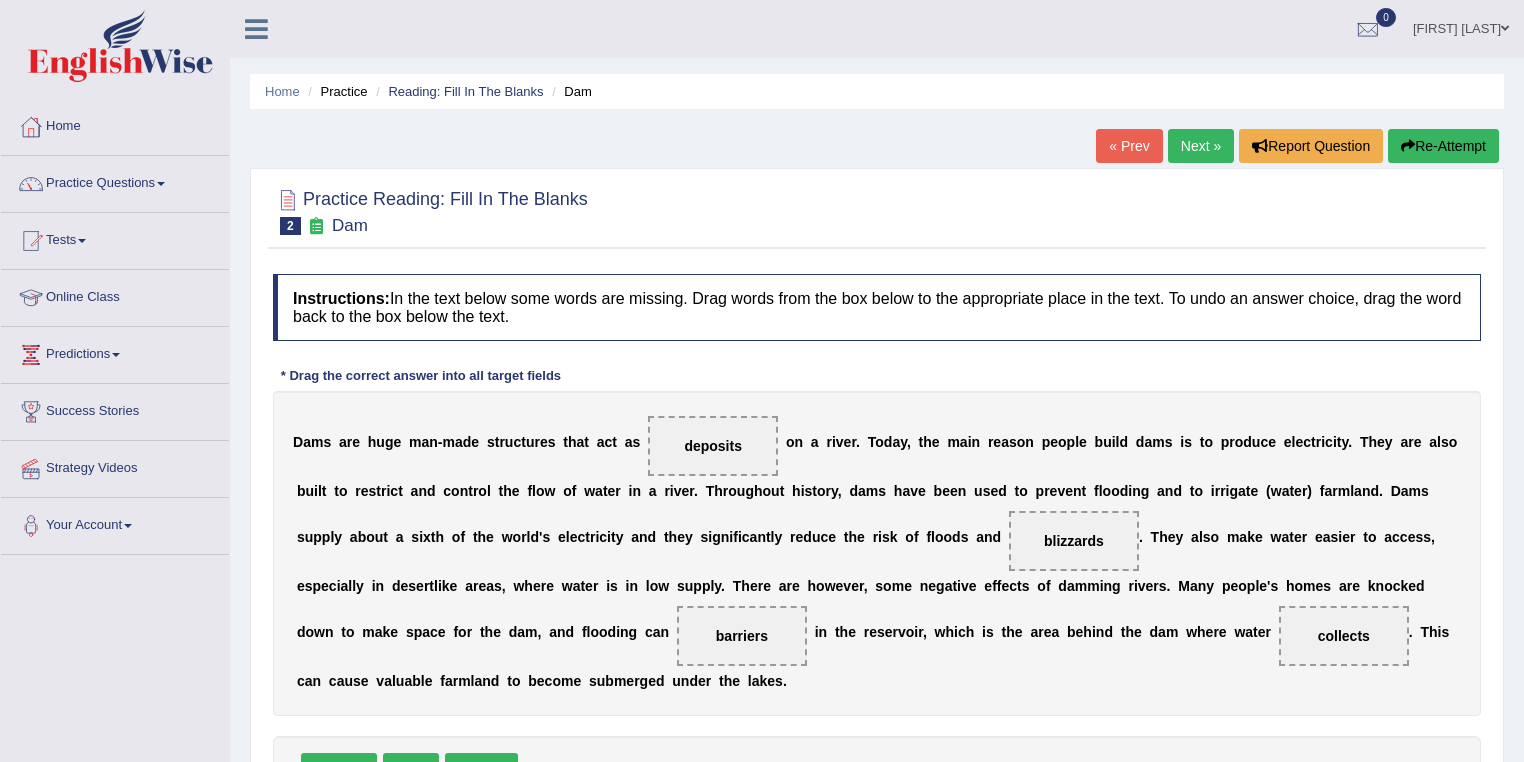 scroll, scrollTop: 0, scrollLeft: 0, axis: both 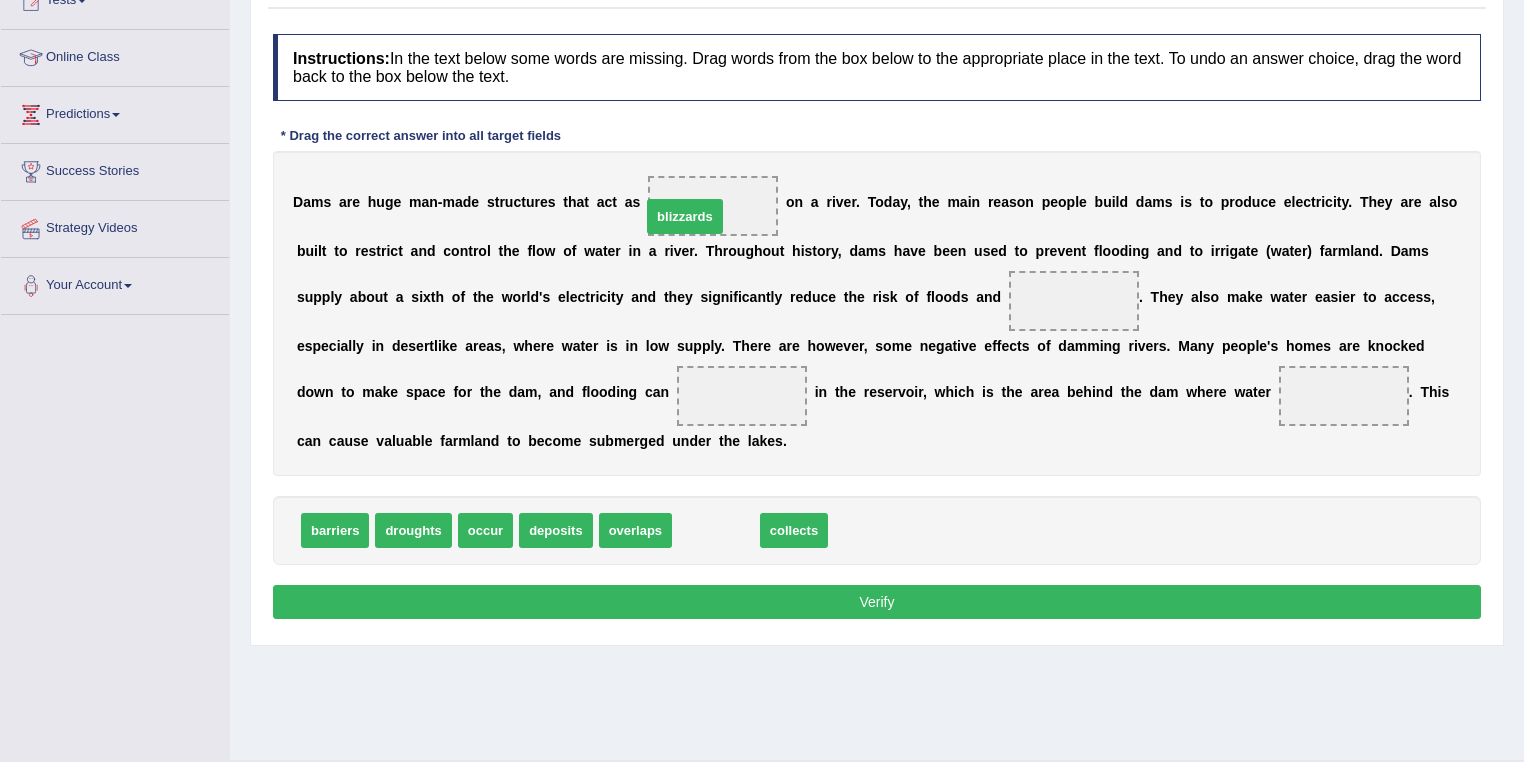 drag, startPoint x: 719, startPoint y: 534, endPoint x: 688, endPoint y: 222, distance: 313.5363 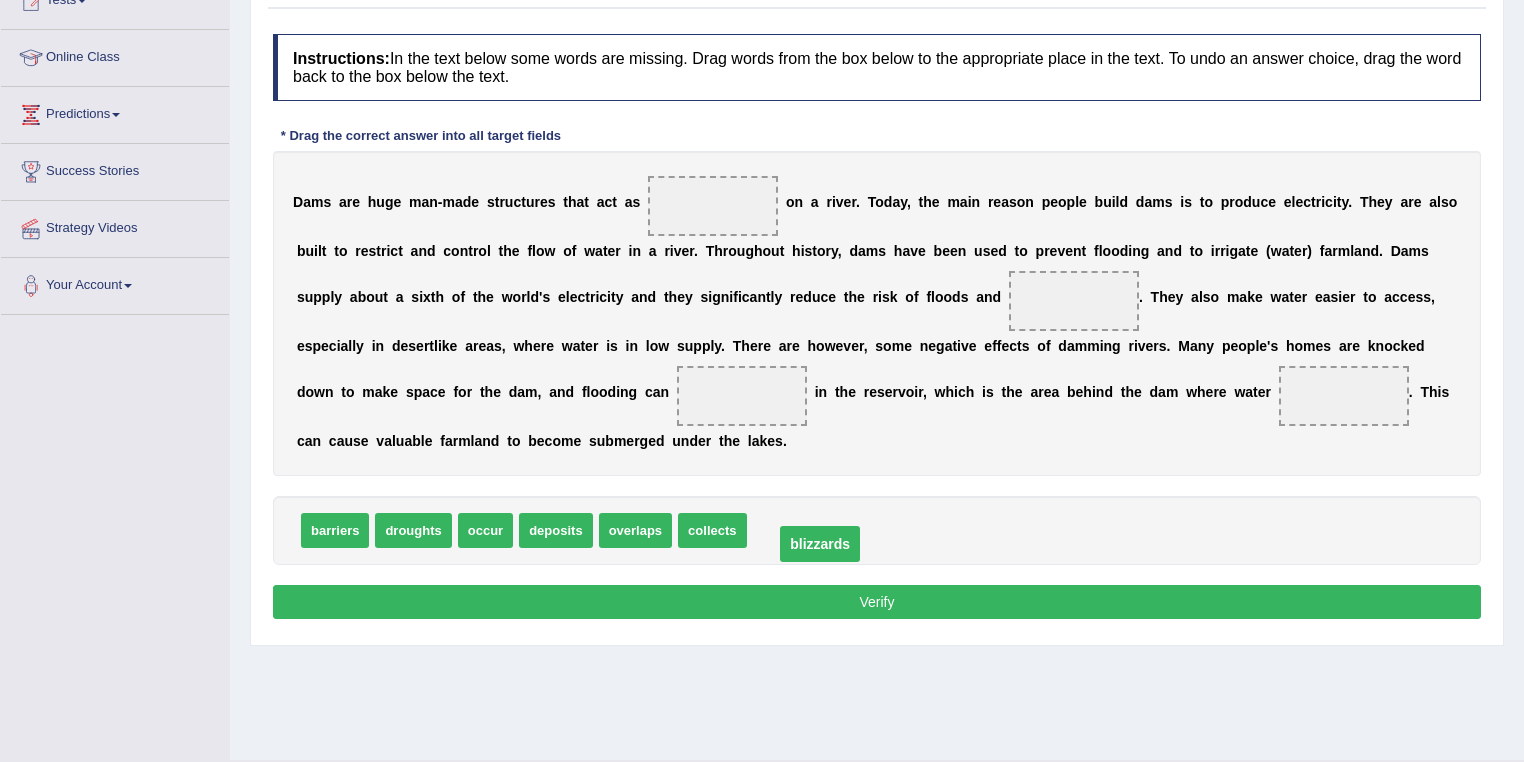 drag, startPoint x: 700, startPoint y: 200, endPoint x: 800, endPoint y: 538, distance: 352.48264 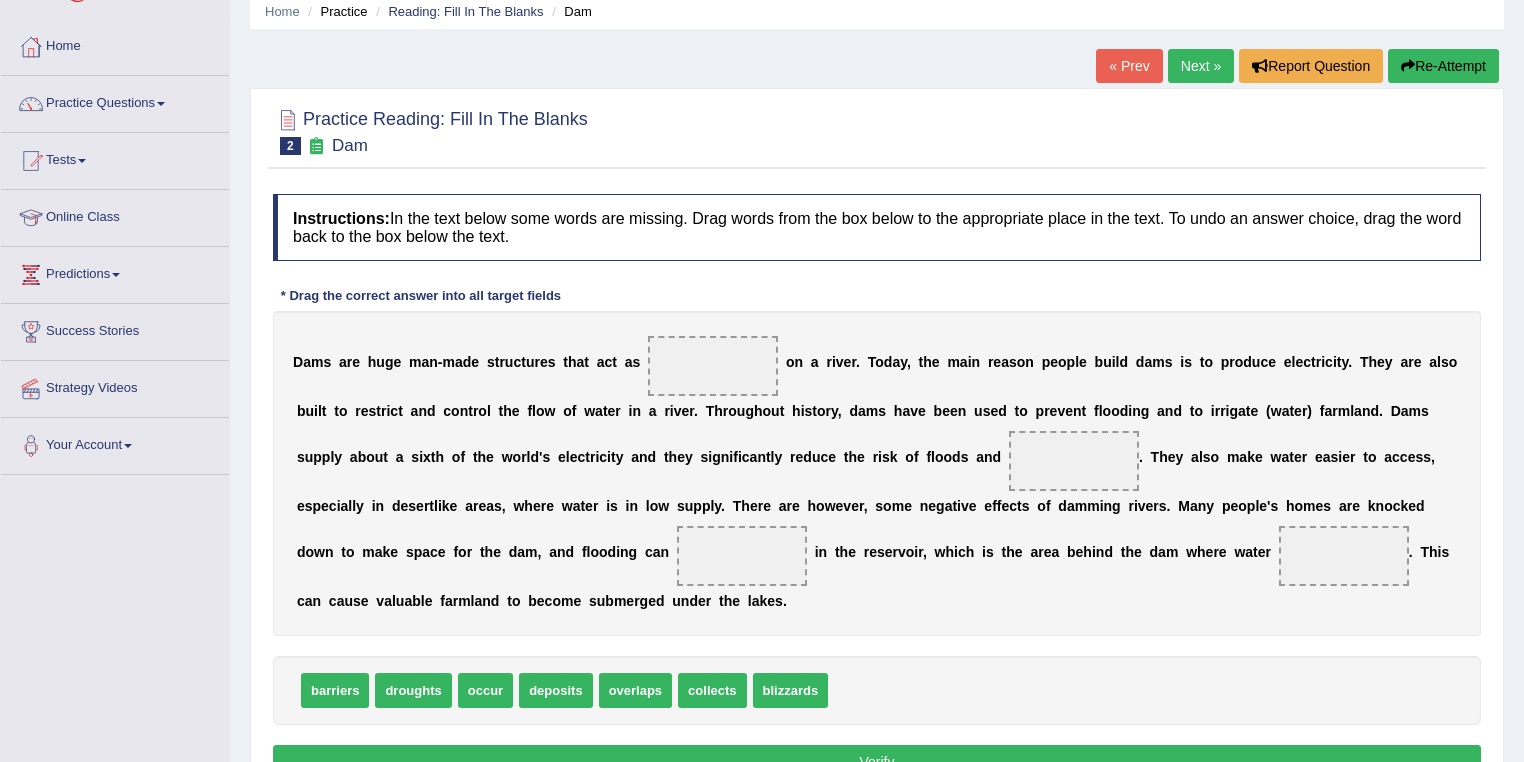 scroll, scrollTop: 80, scrollLeft: 0, axis: vertical 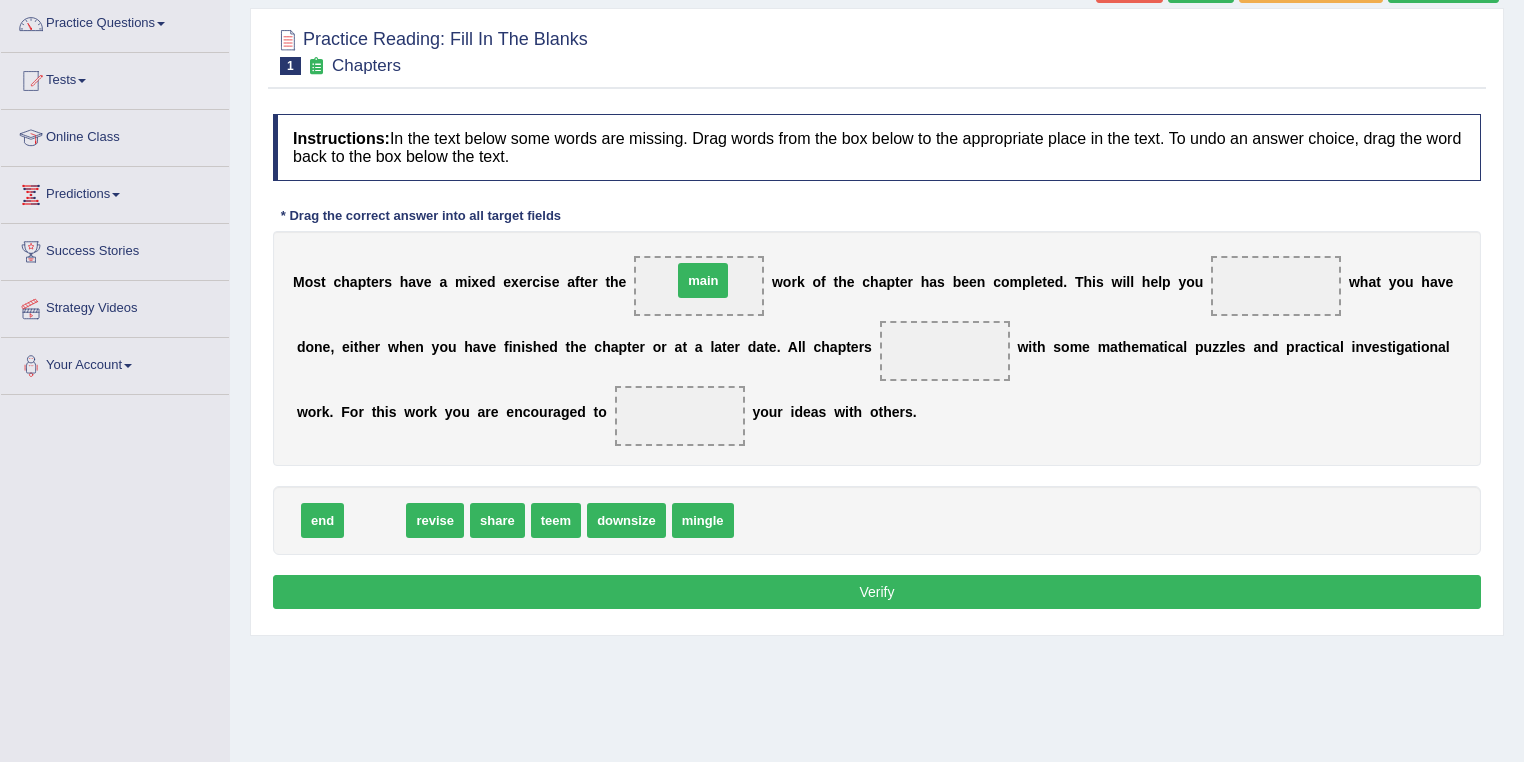 drag, startPoint x: 375, startPoint y: 520, endPoint x: 703, endPoint y: 280, distance: 406.42834 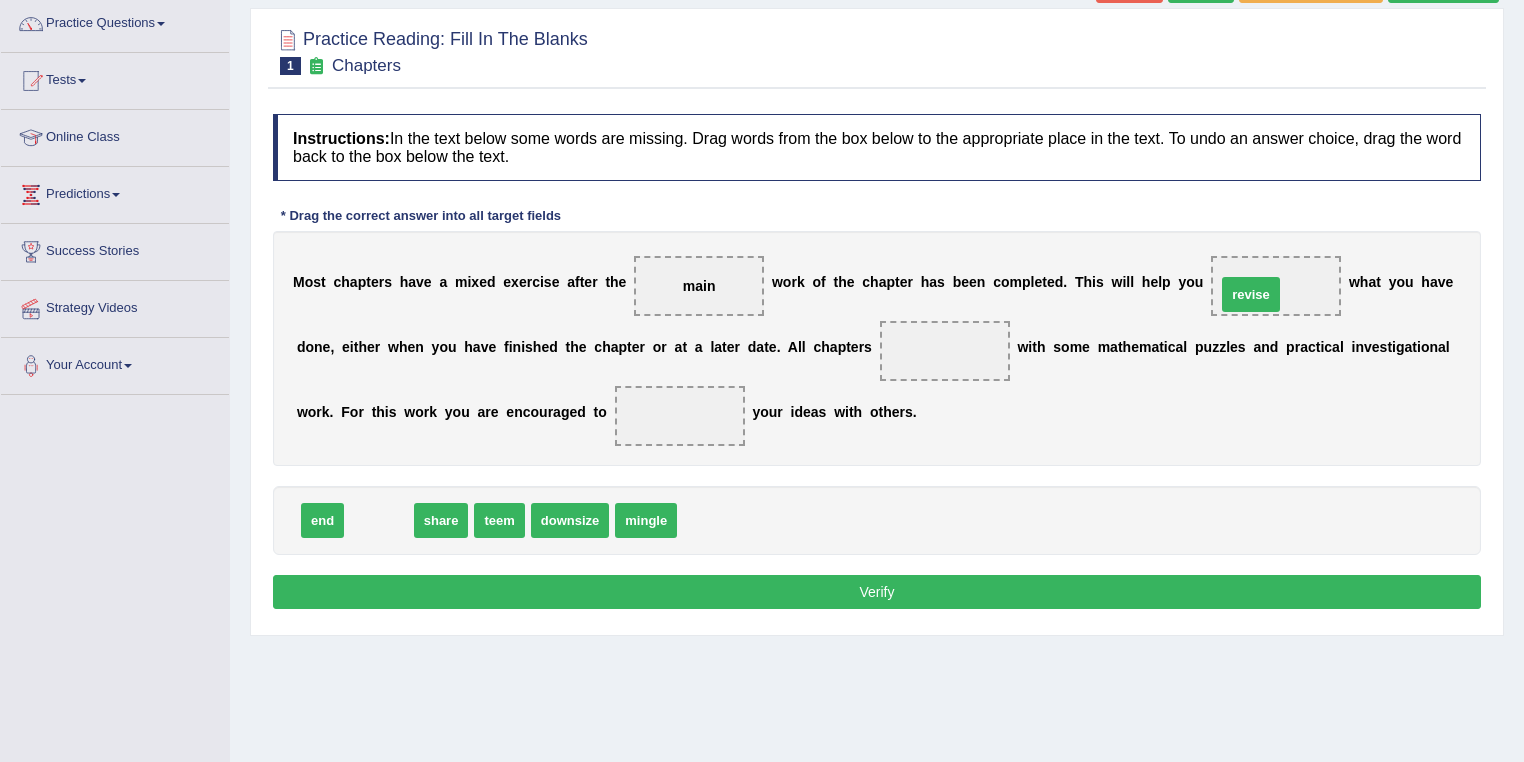 drag, startPoint x: 371, startPoint y: 521, endPoint x: 1190, endPoint y: 326, distance: 841.8943 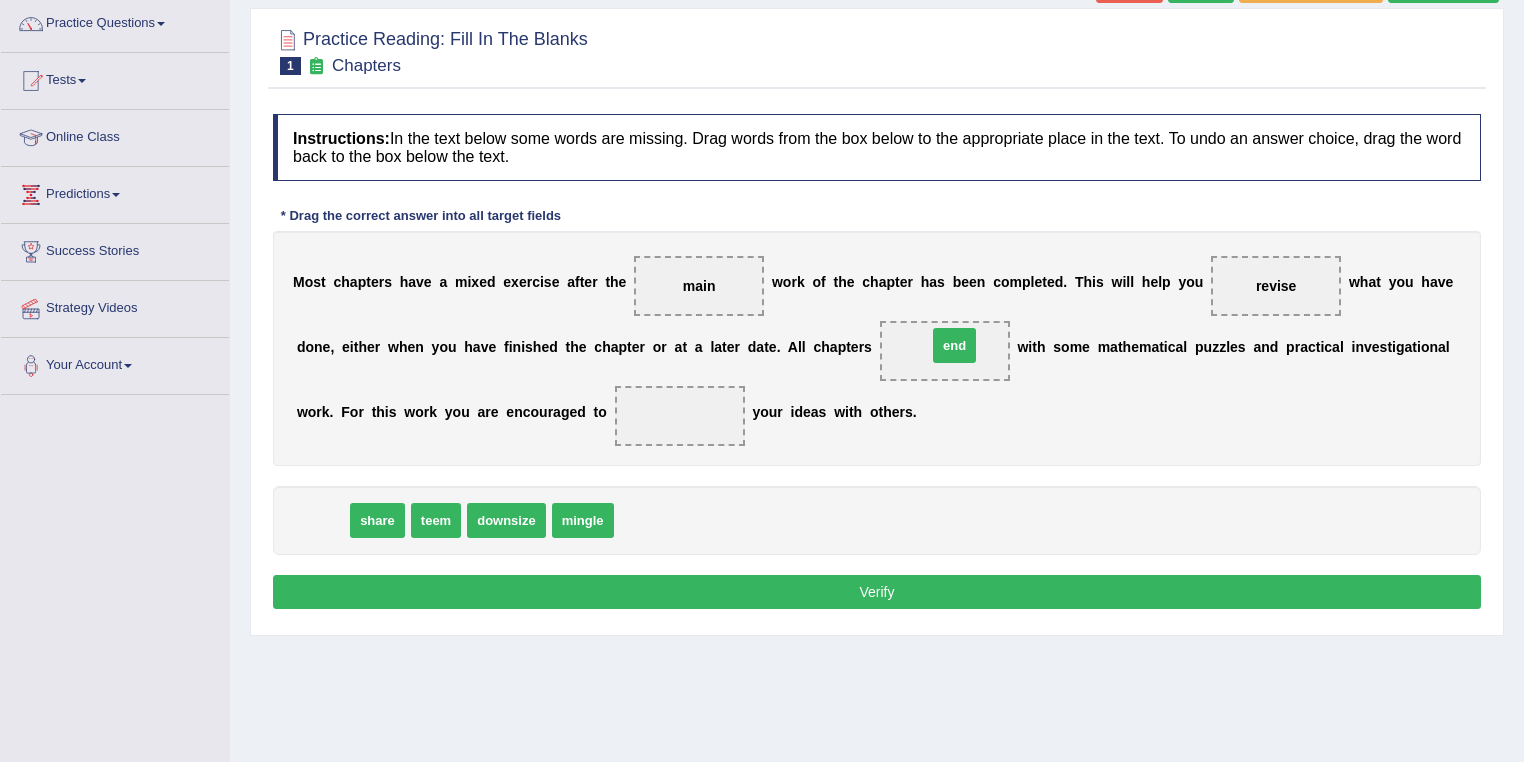 drag, startPoint x: 316, startPoint y: 510, endPoint x: 949, endPoint y: 336, distance: 656.47925 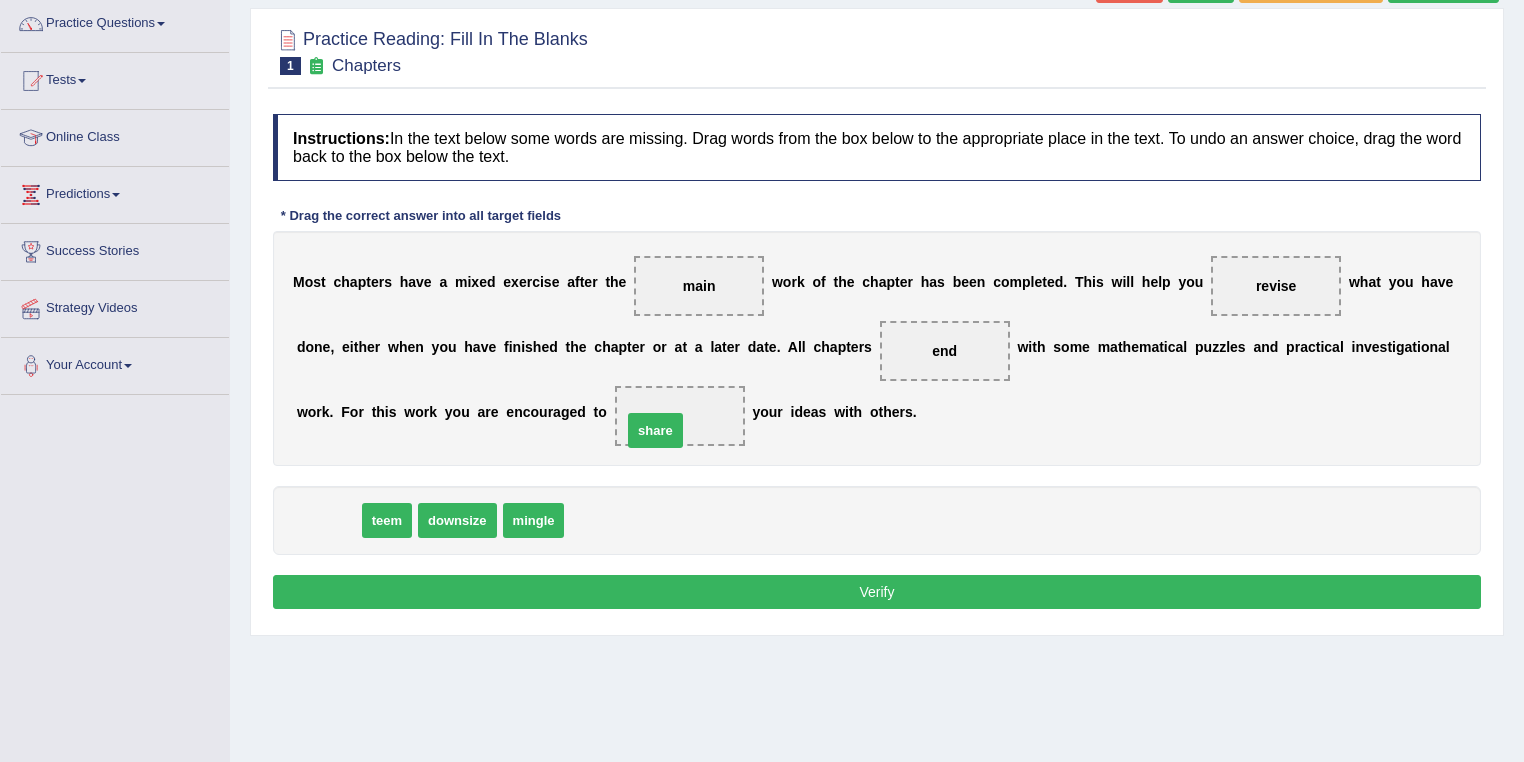 drag, startPoint x: 329, startPoint y: 514, endPoint x: 656, endPoint y: 425, distance: 338.89526 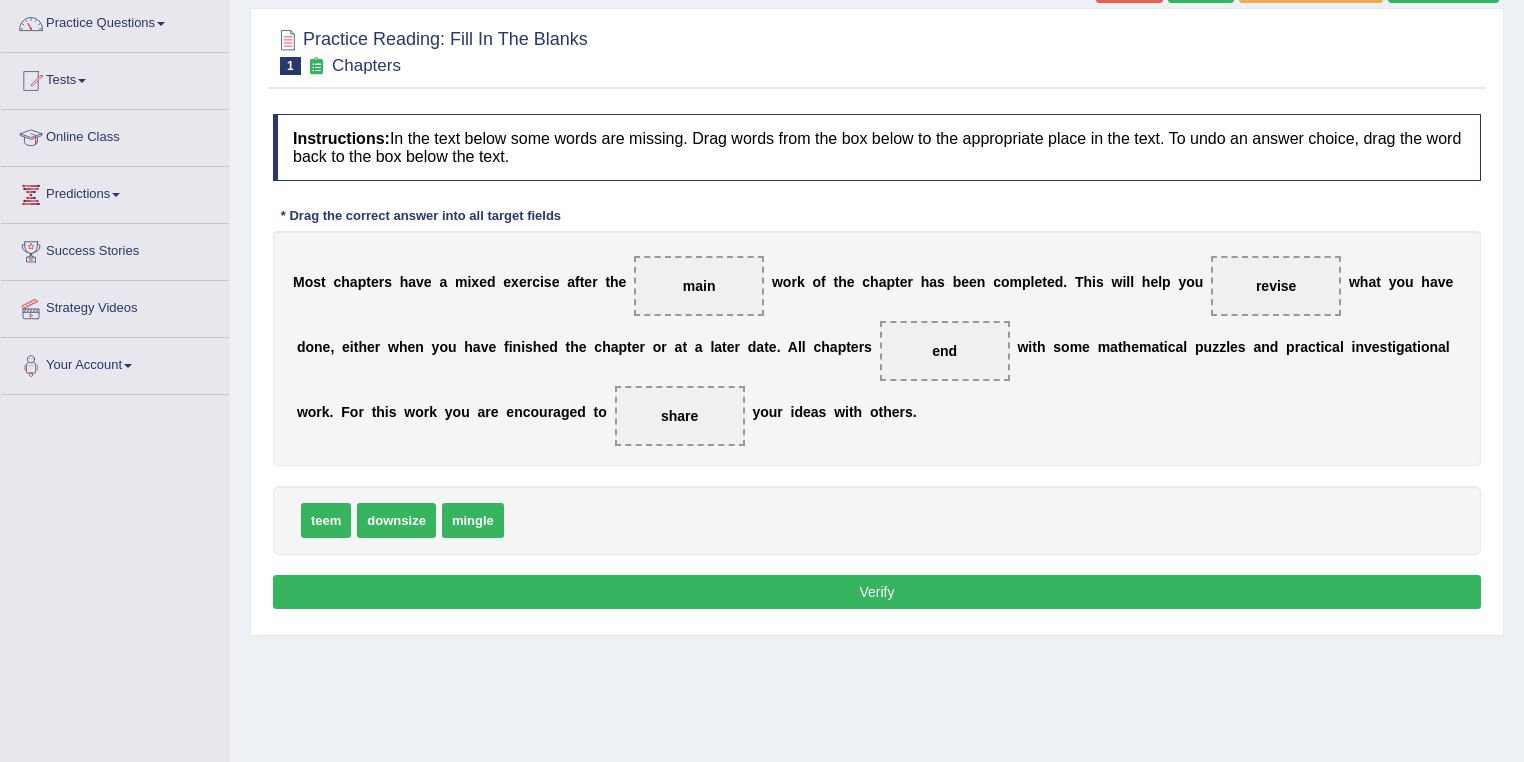 click on "Verify" at bounding box center (877, 592) 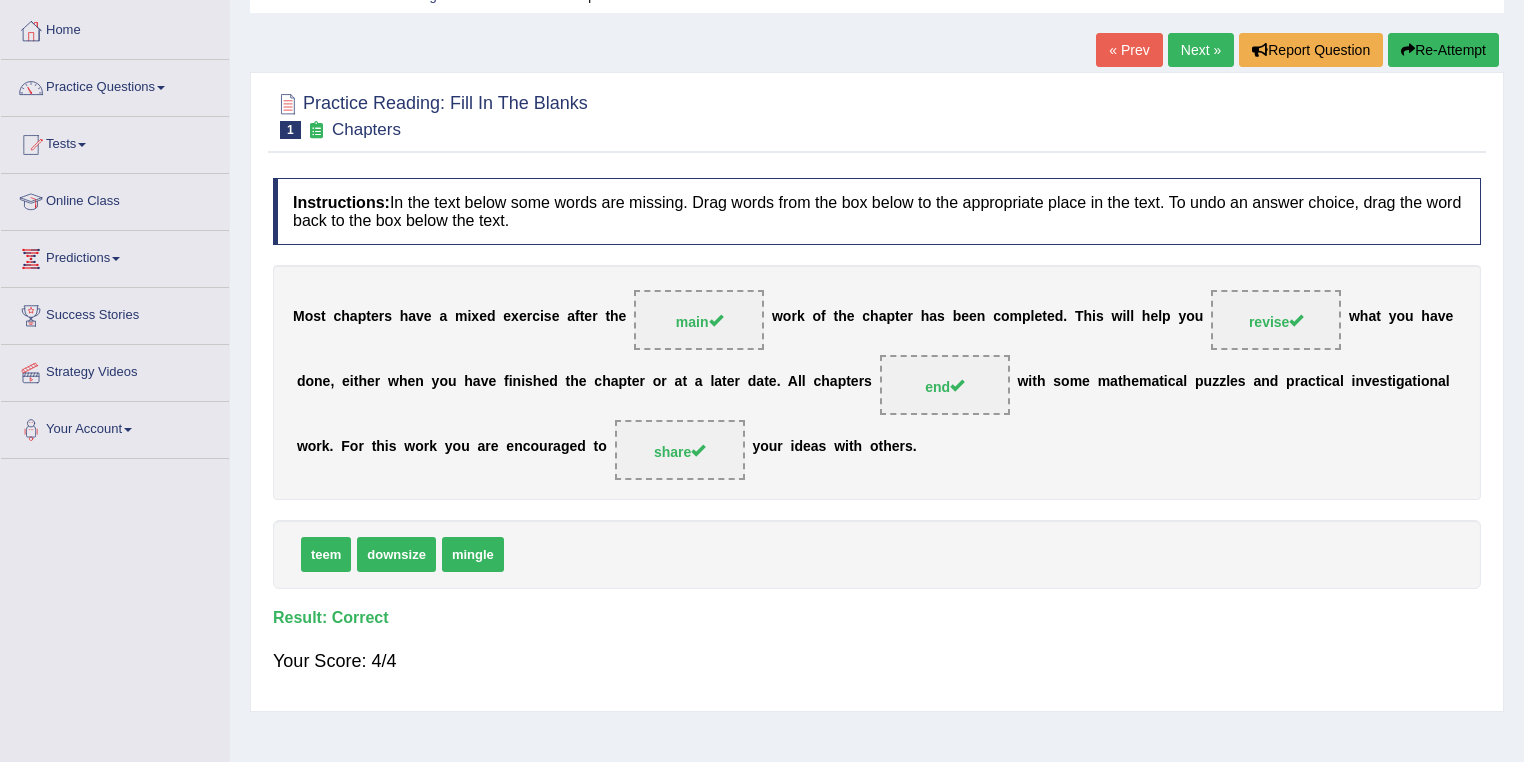 scroll, scrollTop: 0, scrollLeft: 0, axis: both 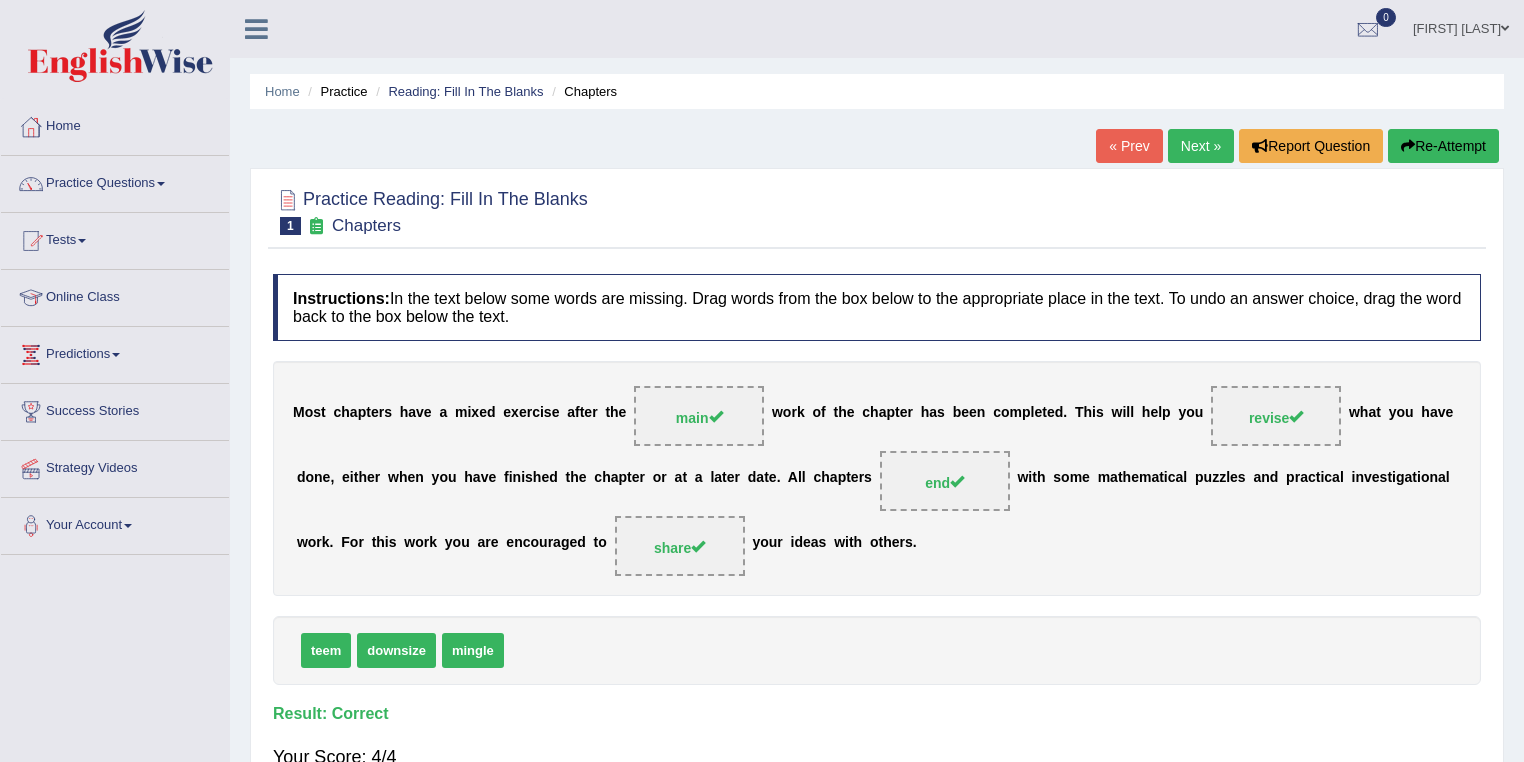 click on "Next »" at bounding box center [1201, 146] 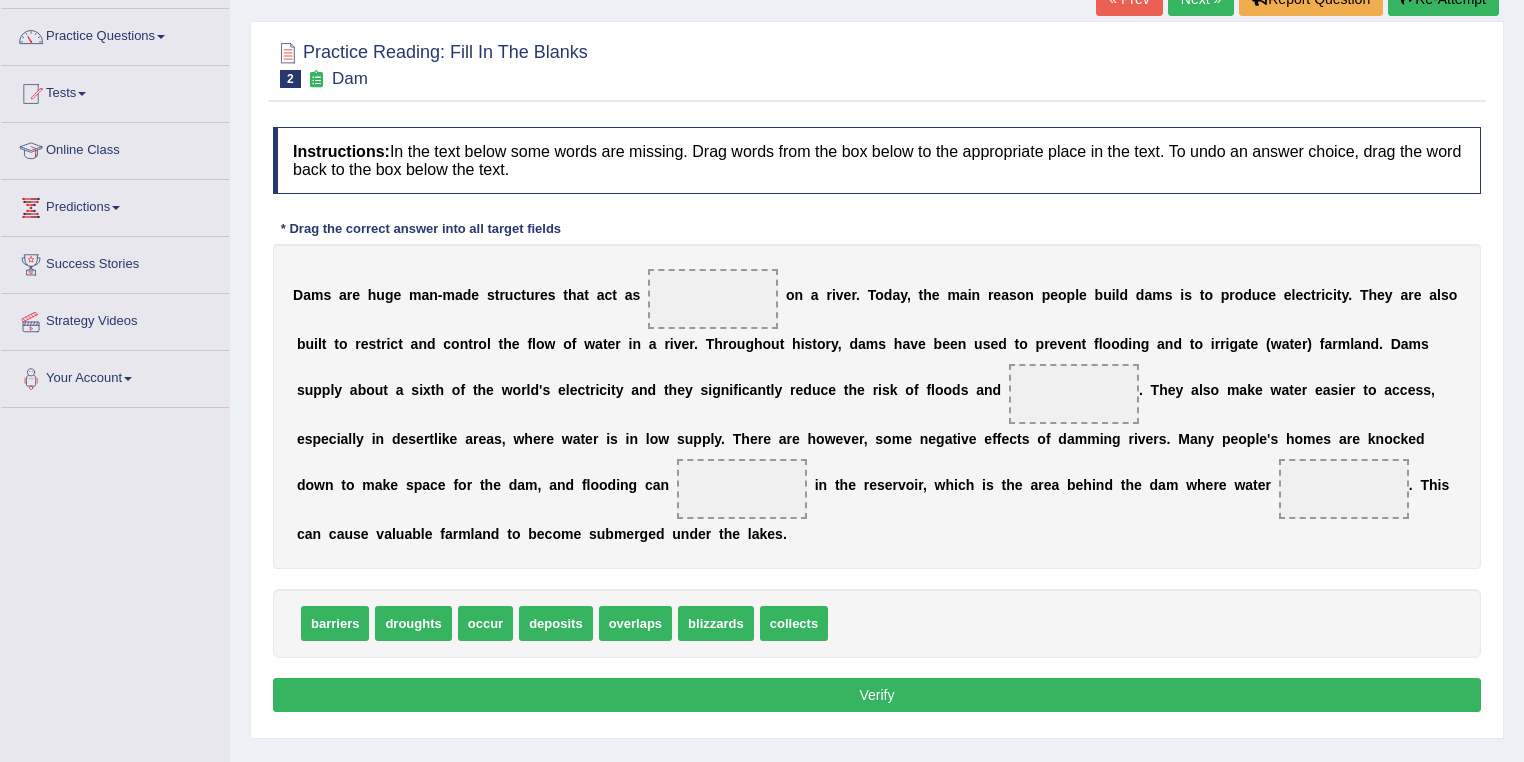 scroll, scrollTop: 160, scrollLeft: 0, axis: vertical 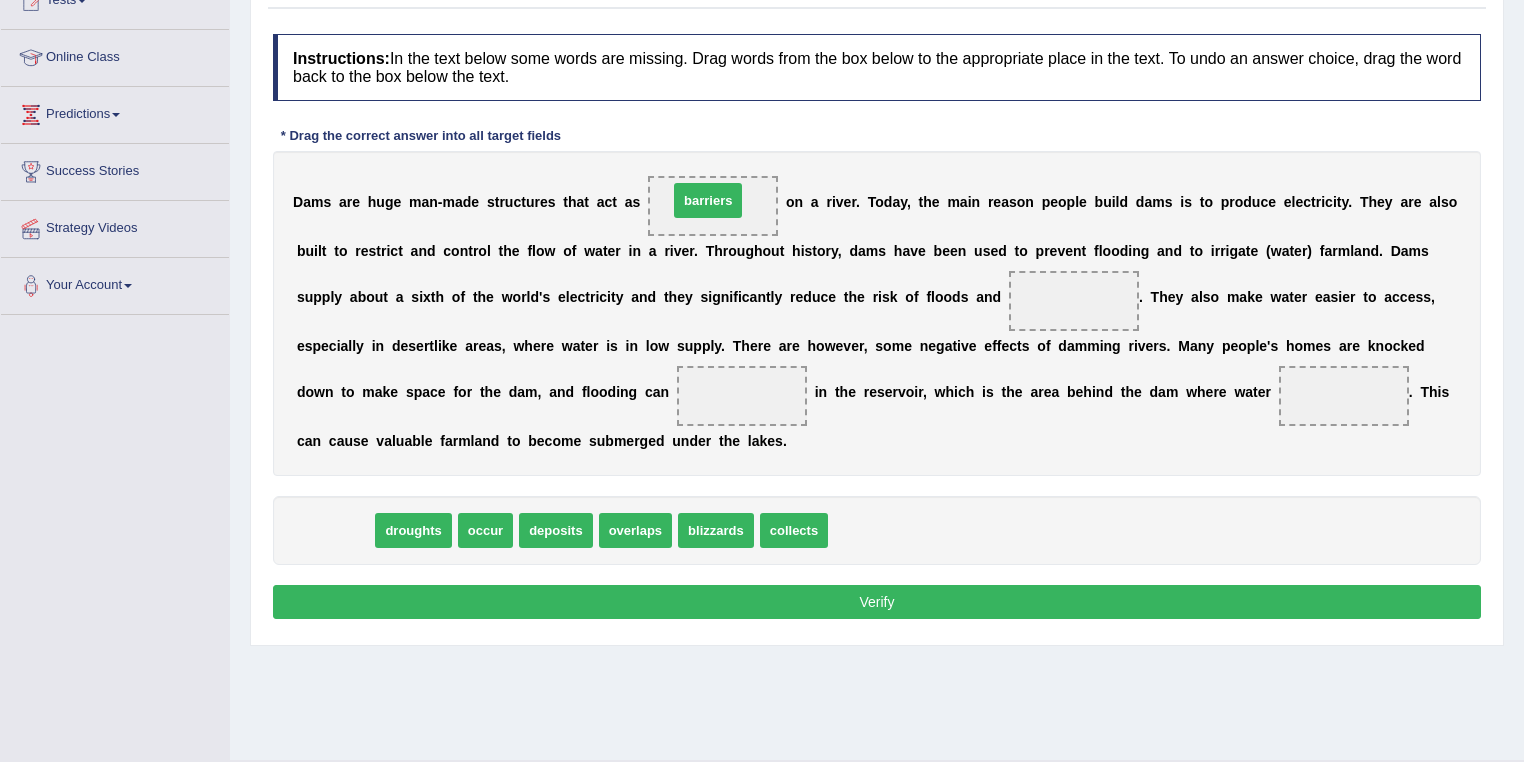 drag, startPoint x: 328, startPoint y: 520, endPoint x: 704, endPoint y: 204, distance: 491.15375 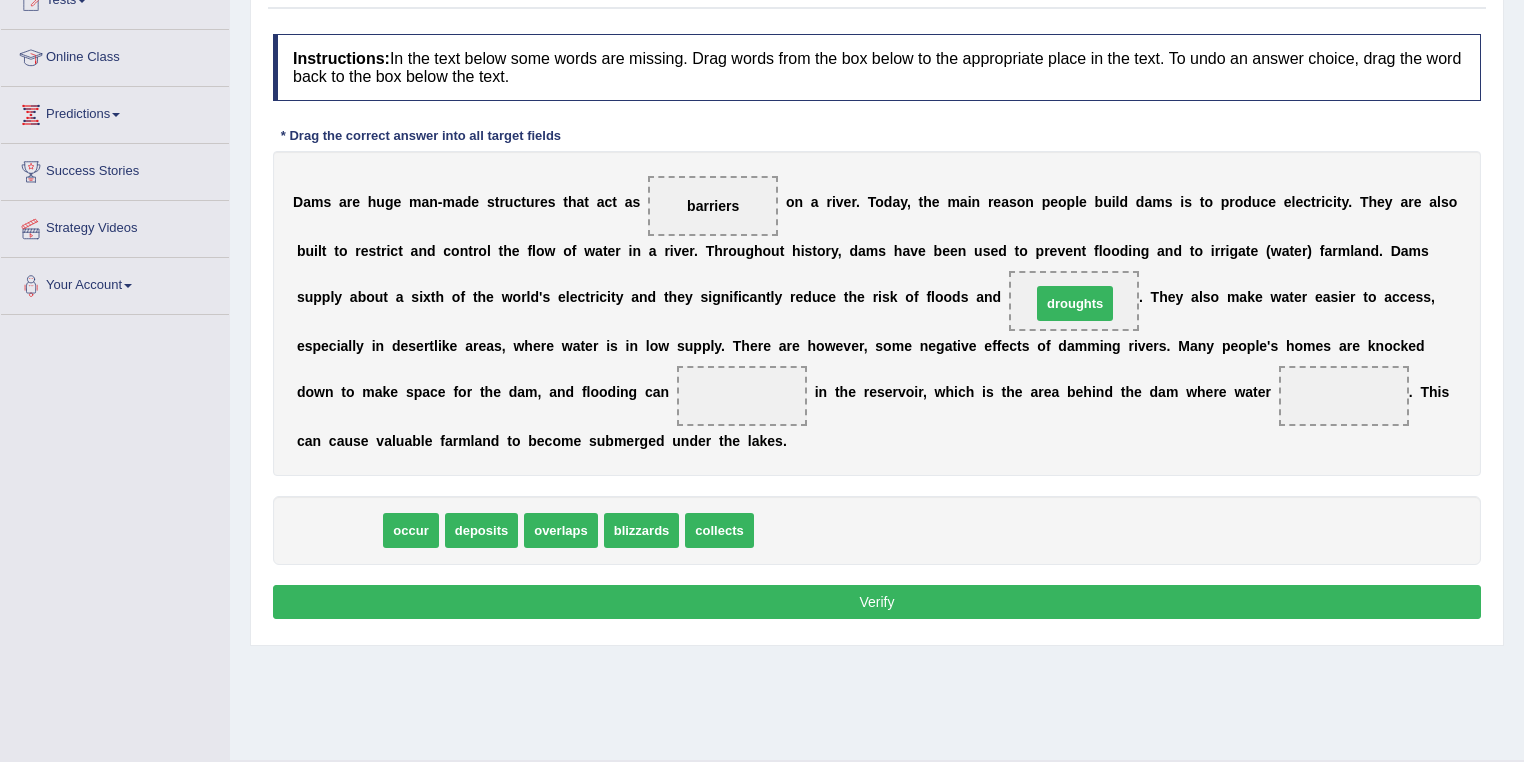 drag, startPoint x: 345, startPoint y: 530, endPoint x: 1081, endPoint y: 303, distance: 770.211 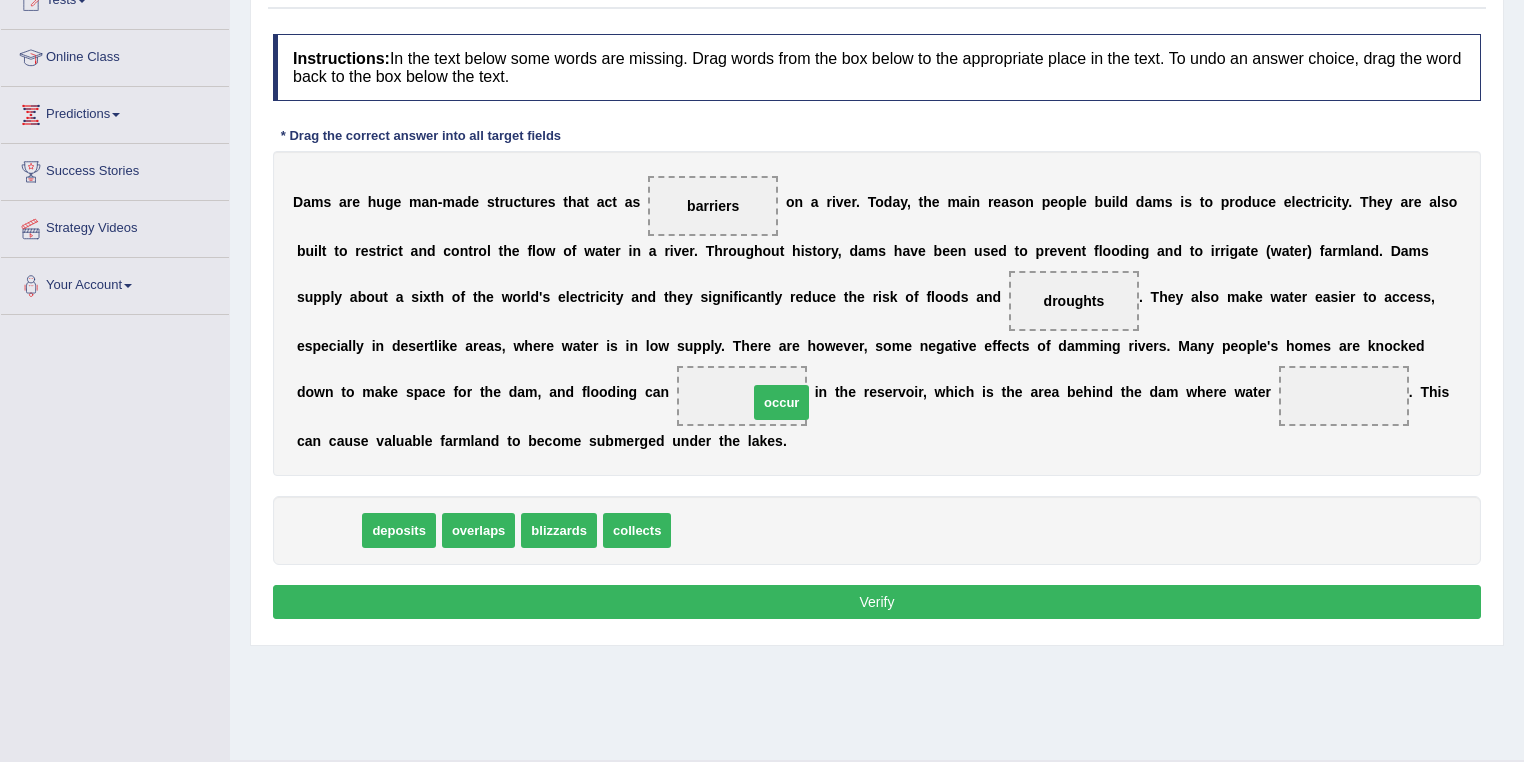 drag, startPoint x: 408, startPoint y: 504, endPoint x: 775, endPoint y: 398, distance: 382.0013 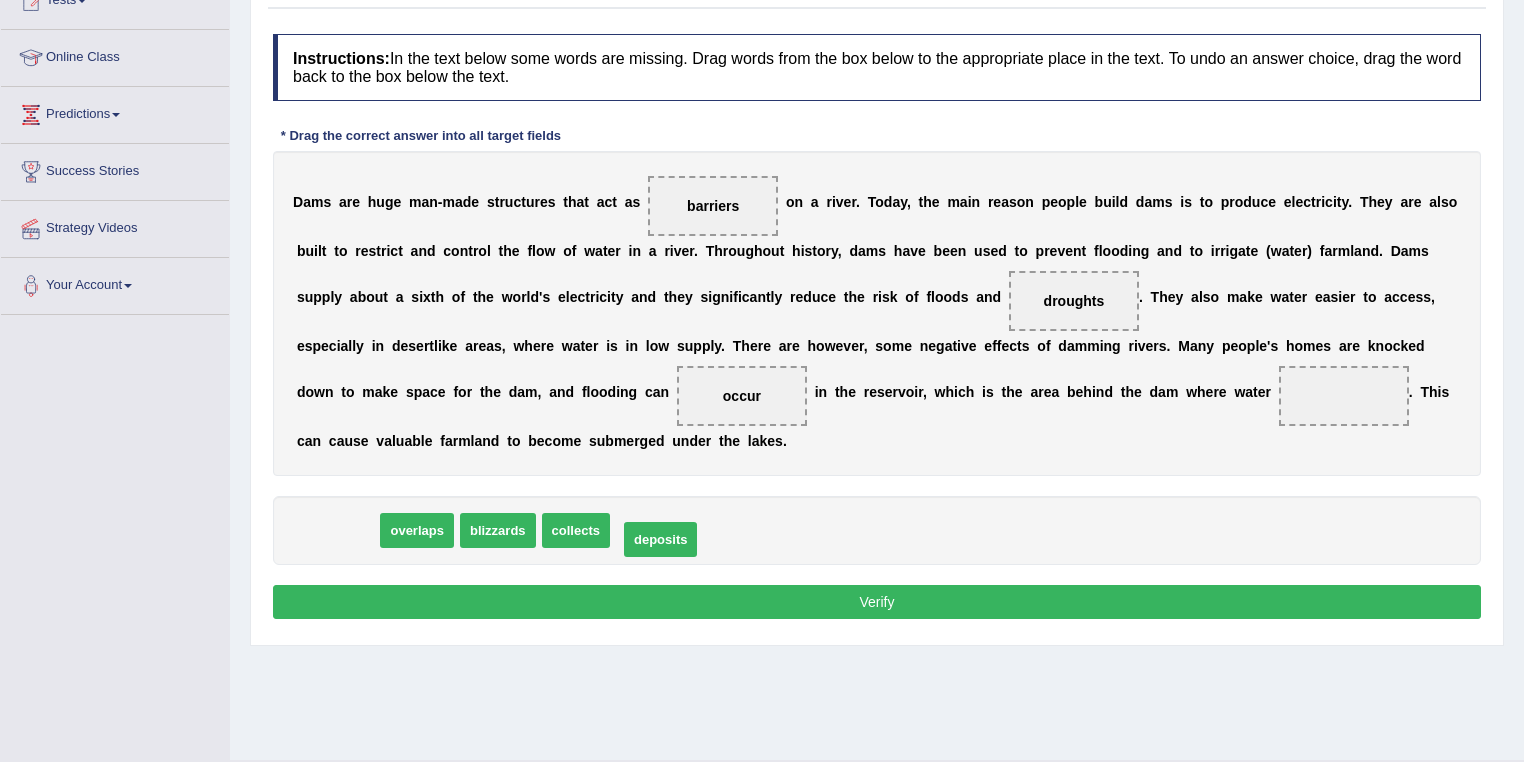 drag, startPoint x: 321, startPoint y: 526, endPoint x: 640, endPoint y: 535, distance: 319.12692 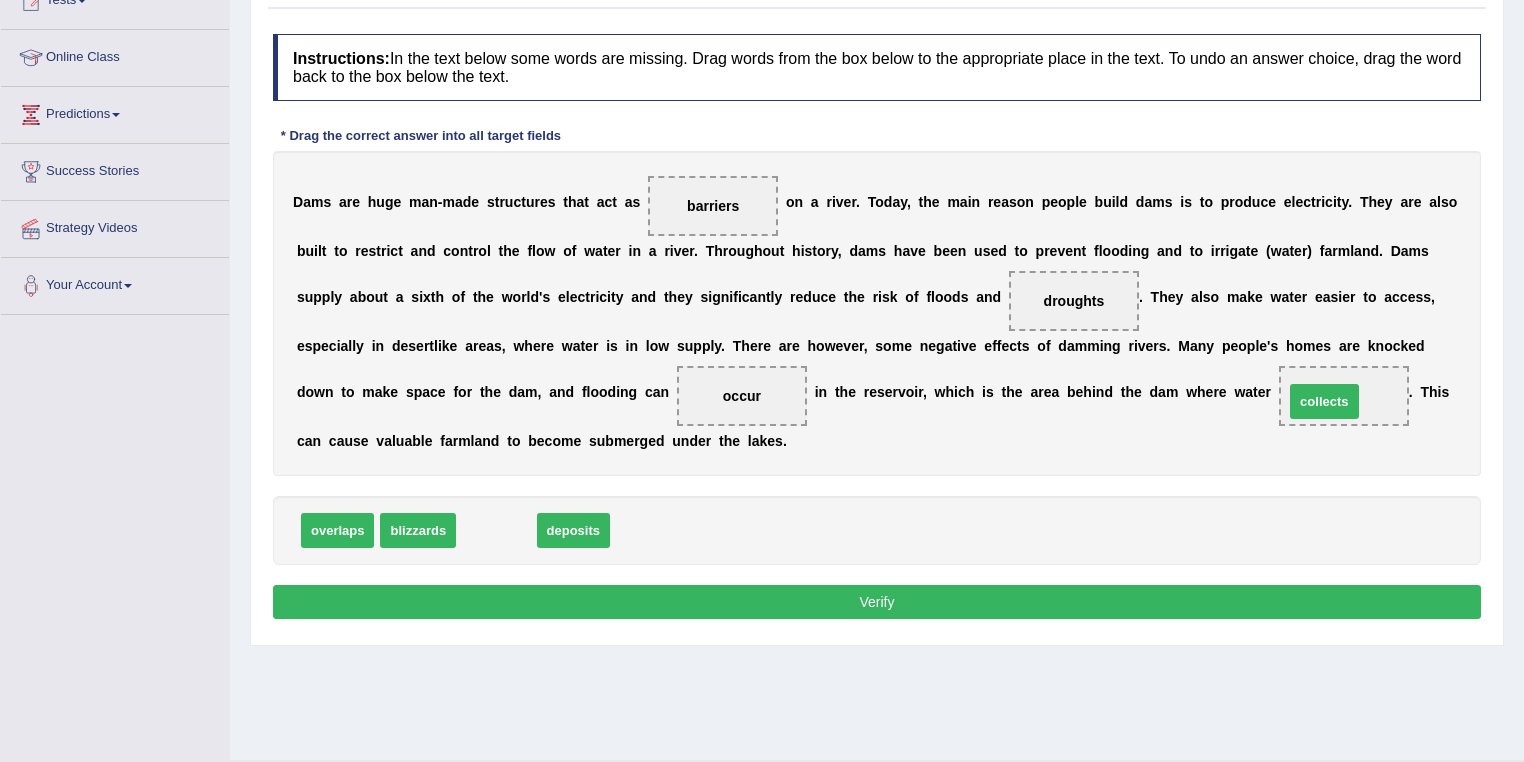 drag, startPoint x: 508, startPoint y: 526, endPoint x: 1336, endPoint y: 400, distance: 837.5321 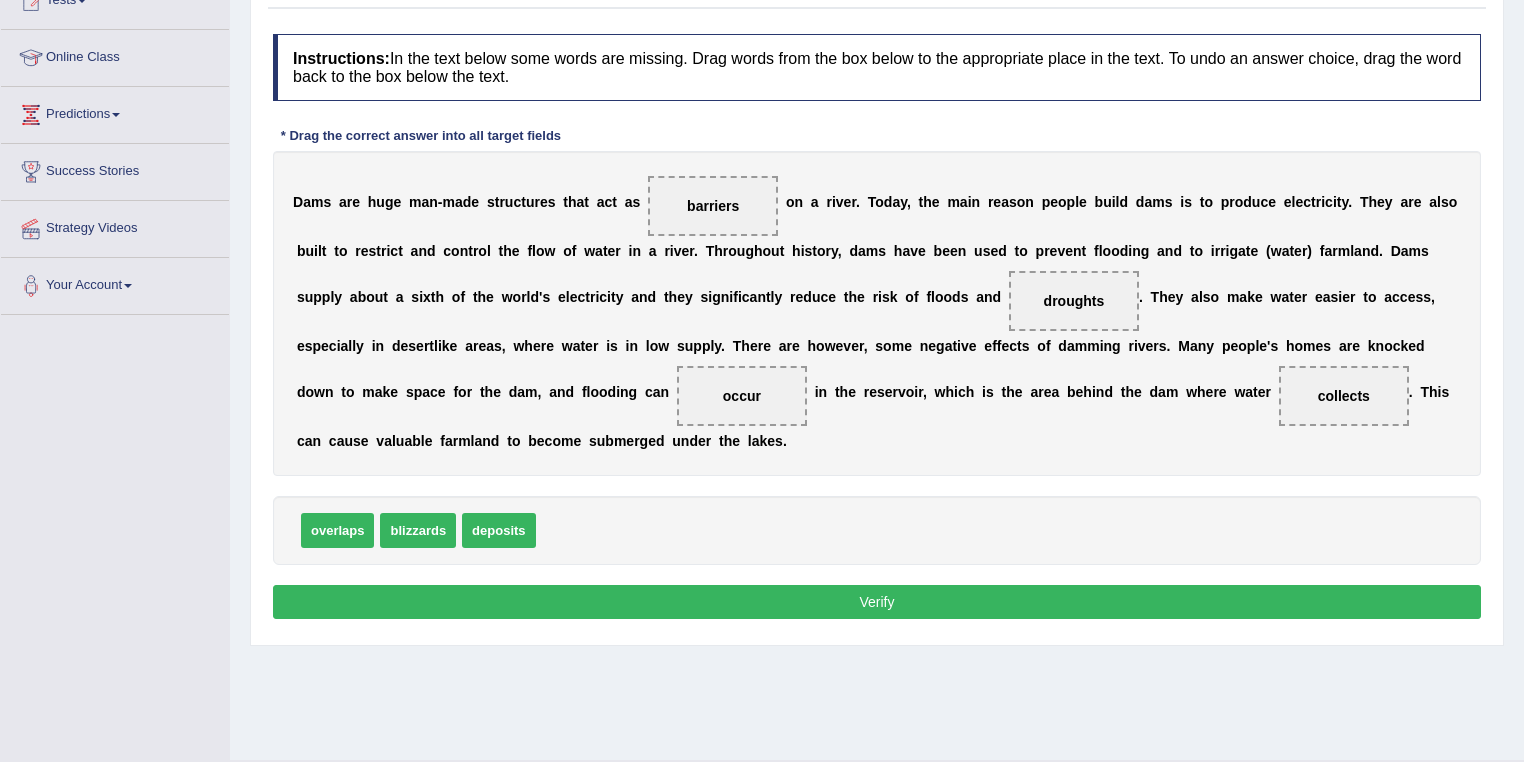 click on "Verify" at bounding box center [877, 602] 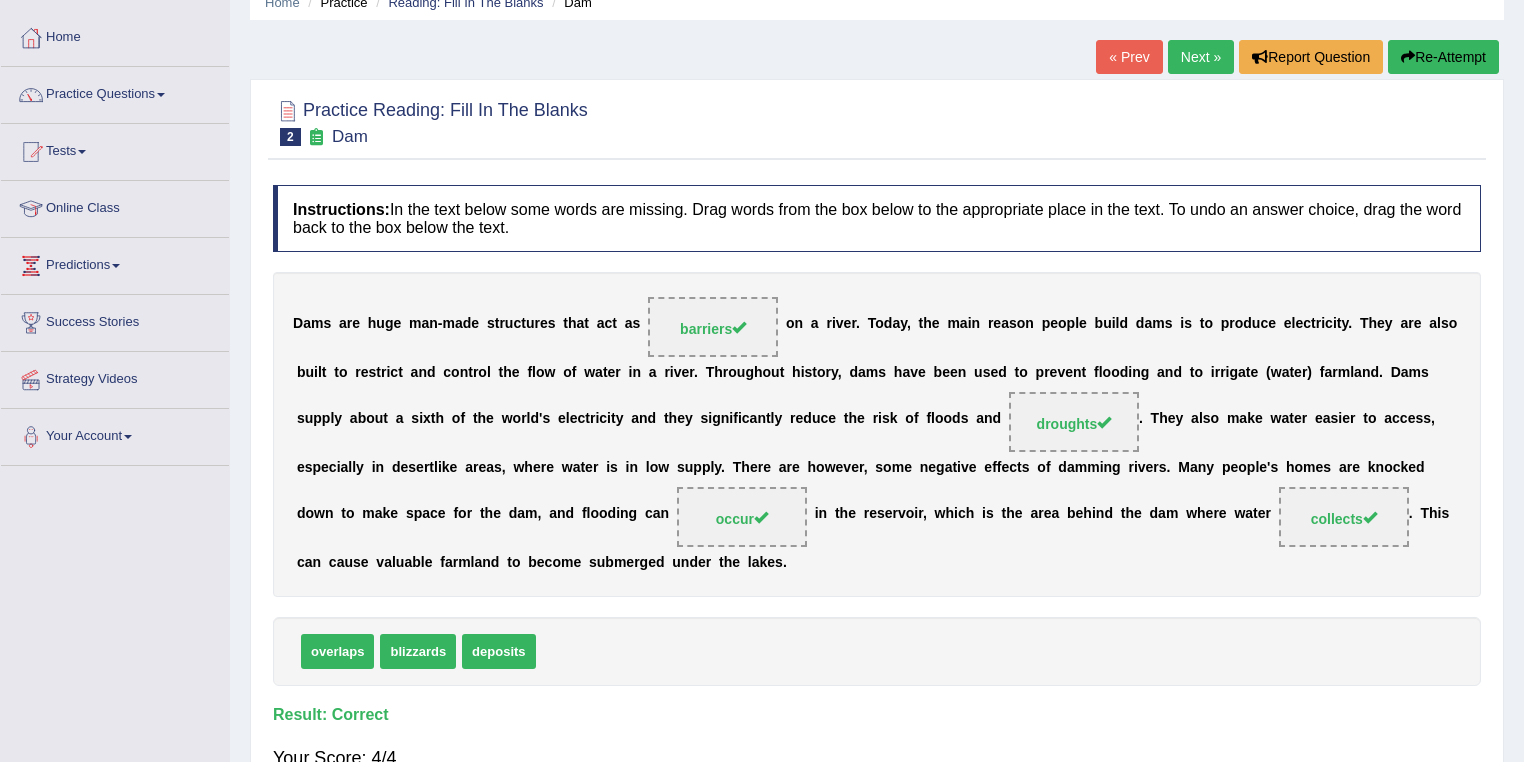 scroll, scrollTop: 0, scrollLeft: 0, axis: both 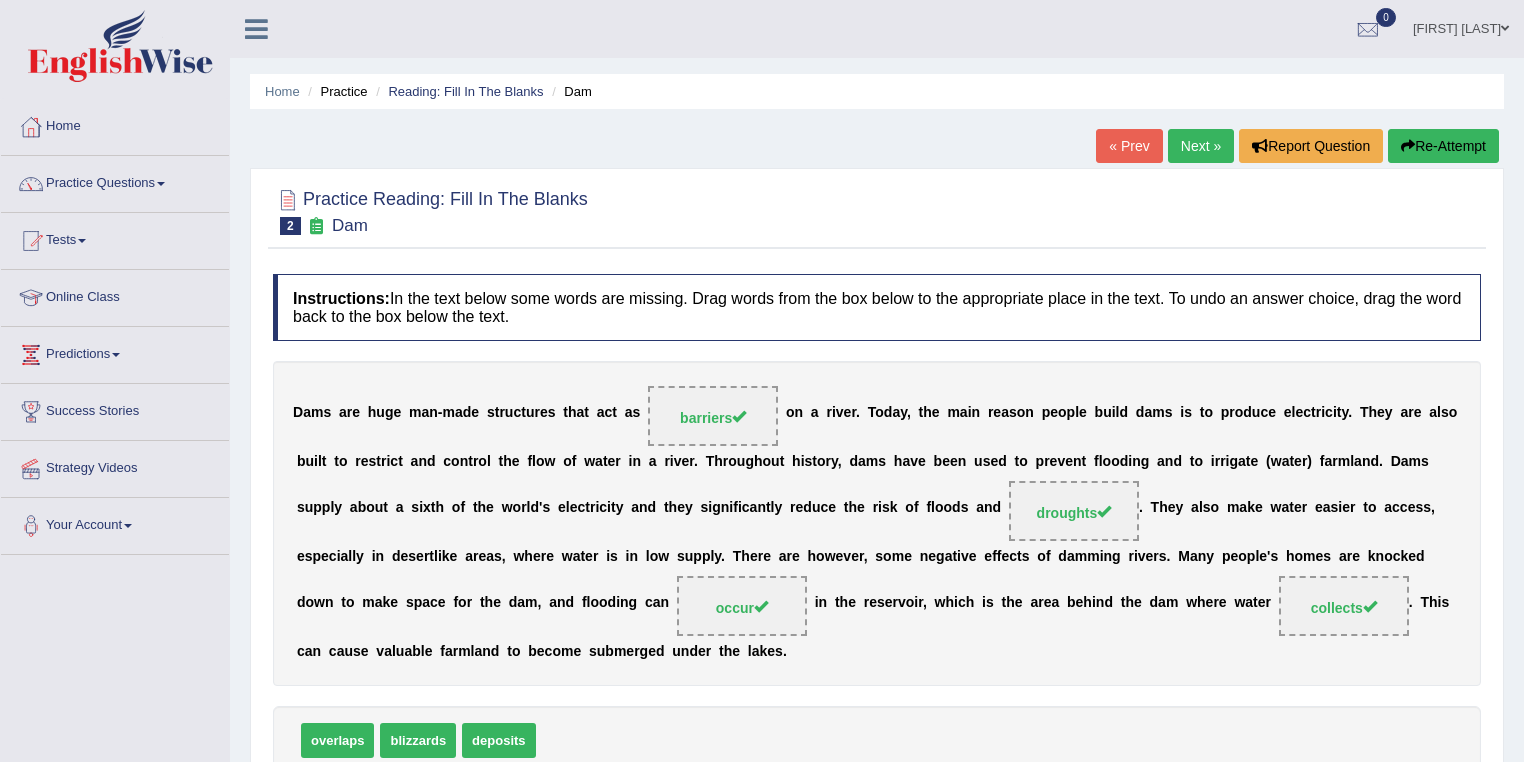 click on "Next »" at bounding box center [1201, 146] 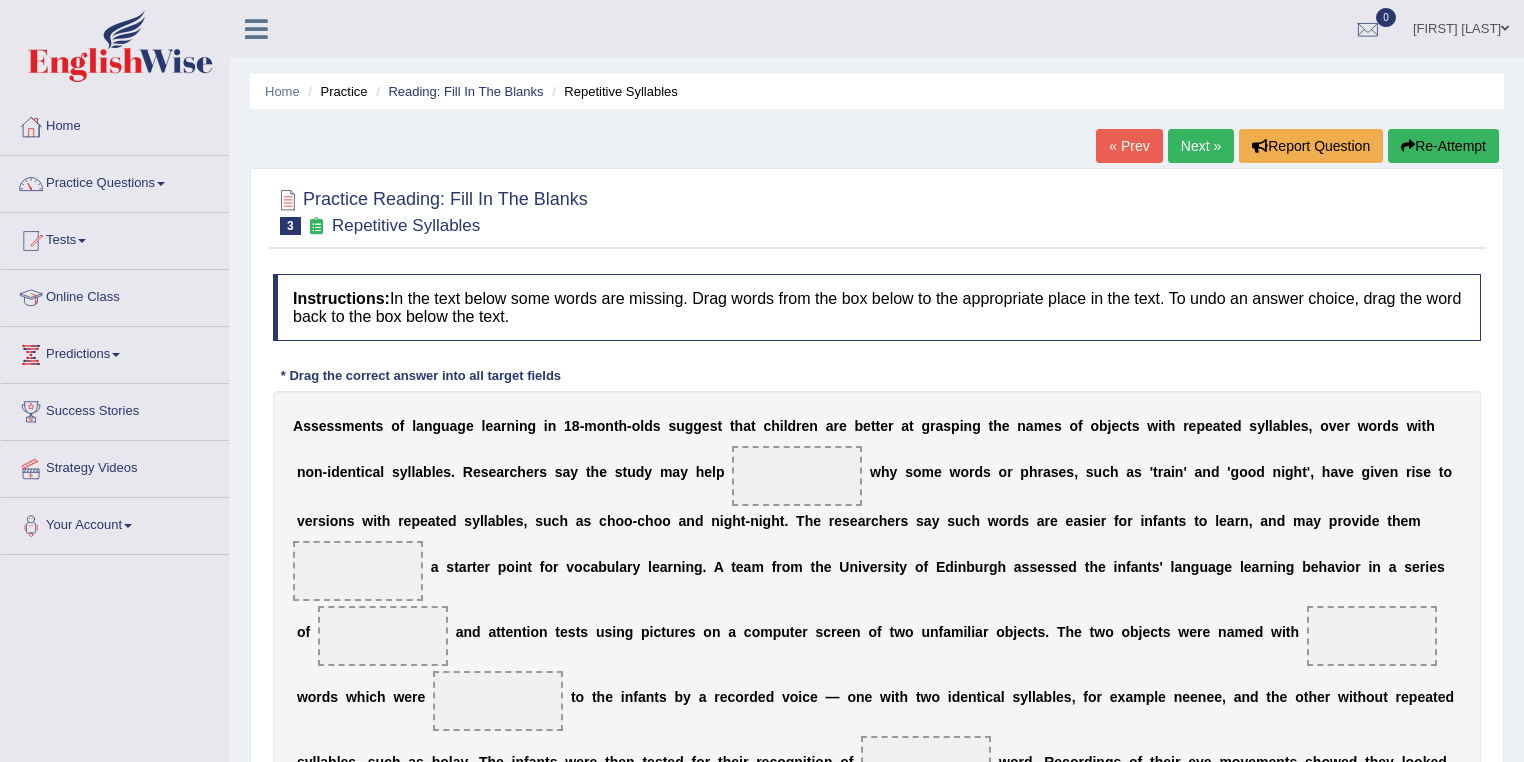 scroll, scrollTop: 240, scrollLeft: 0, axis: vertical 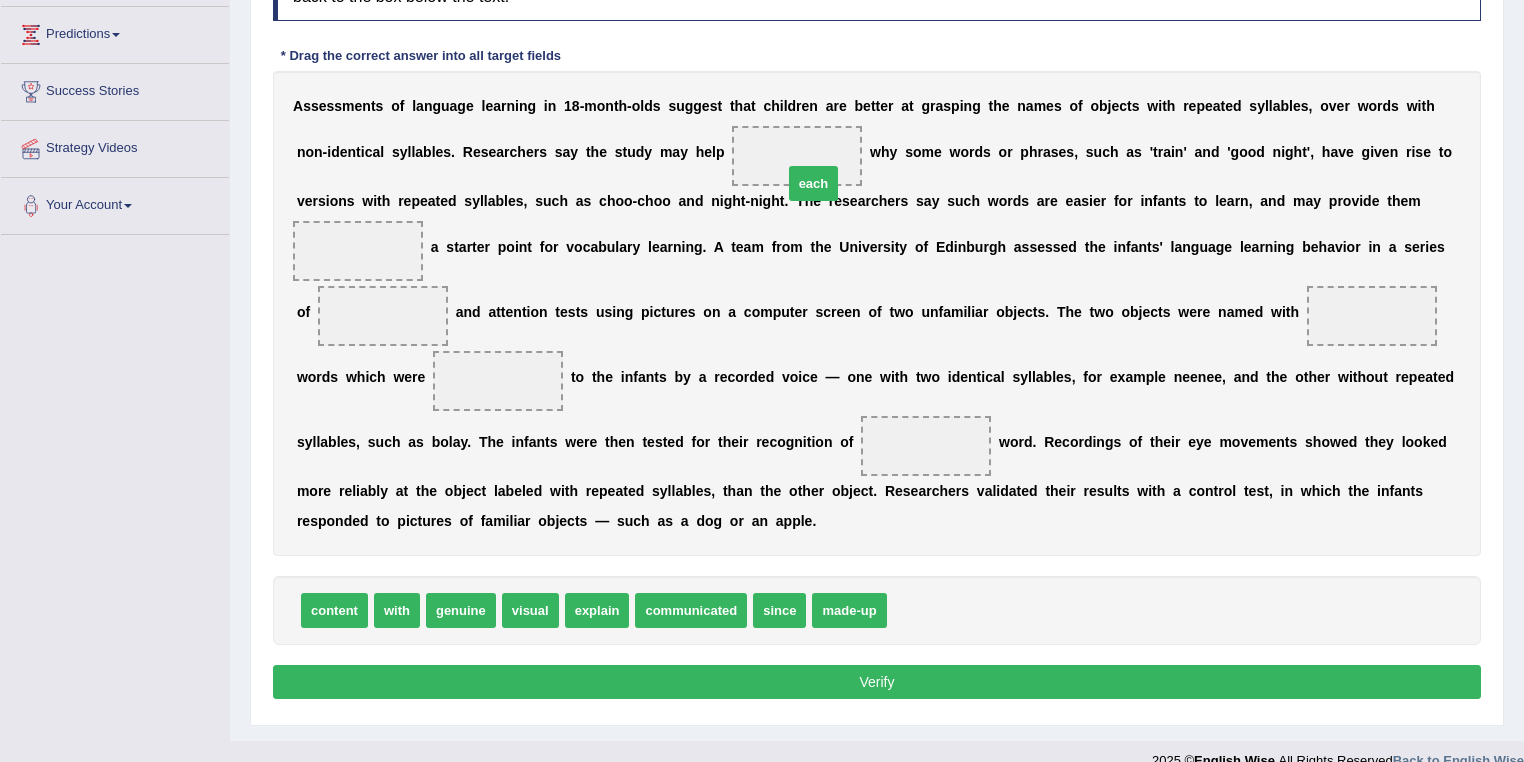 drag, startPoint x: 908, startPoint y: 607, endPoint x: 820, endPoint y: 148, distance: 467.35962 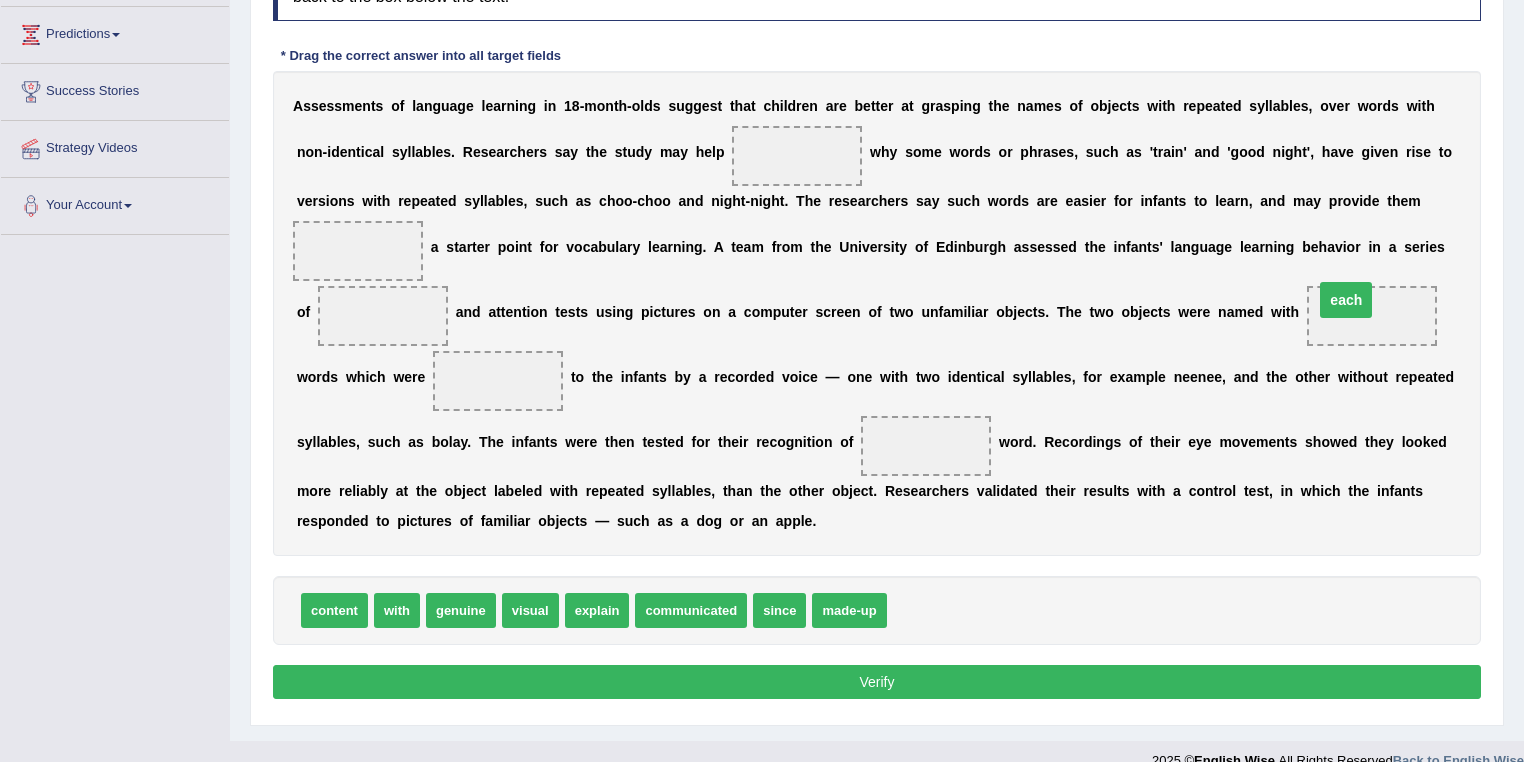 drag, startPoint x: 811, startPoint y: 154, endPoint x: 1360, endPoint y: 298, distance: 567.57117 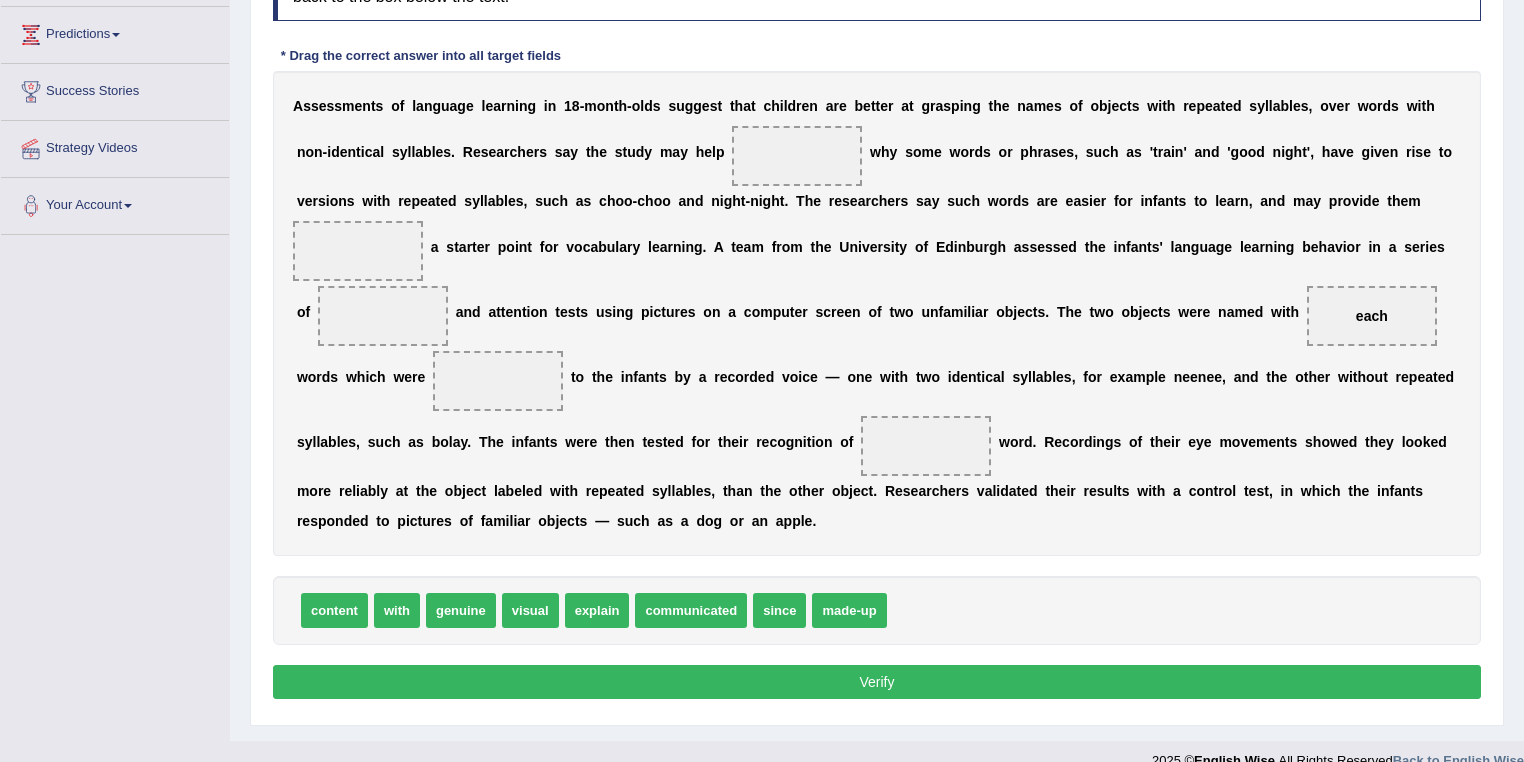 click at bounding box center (797, 156) 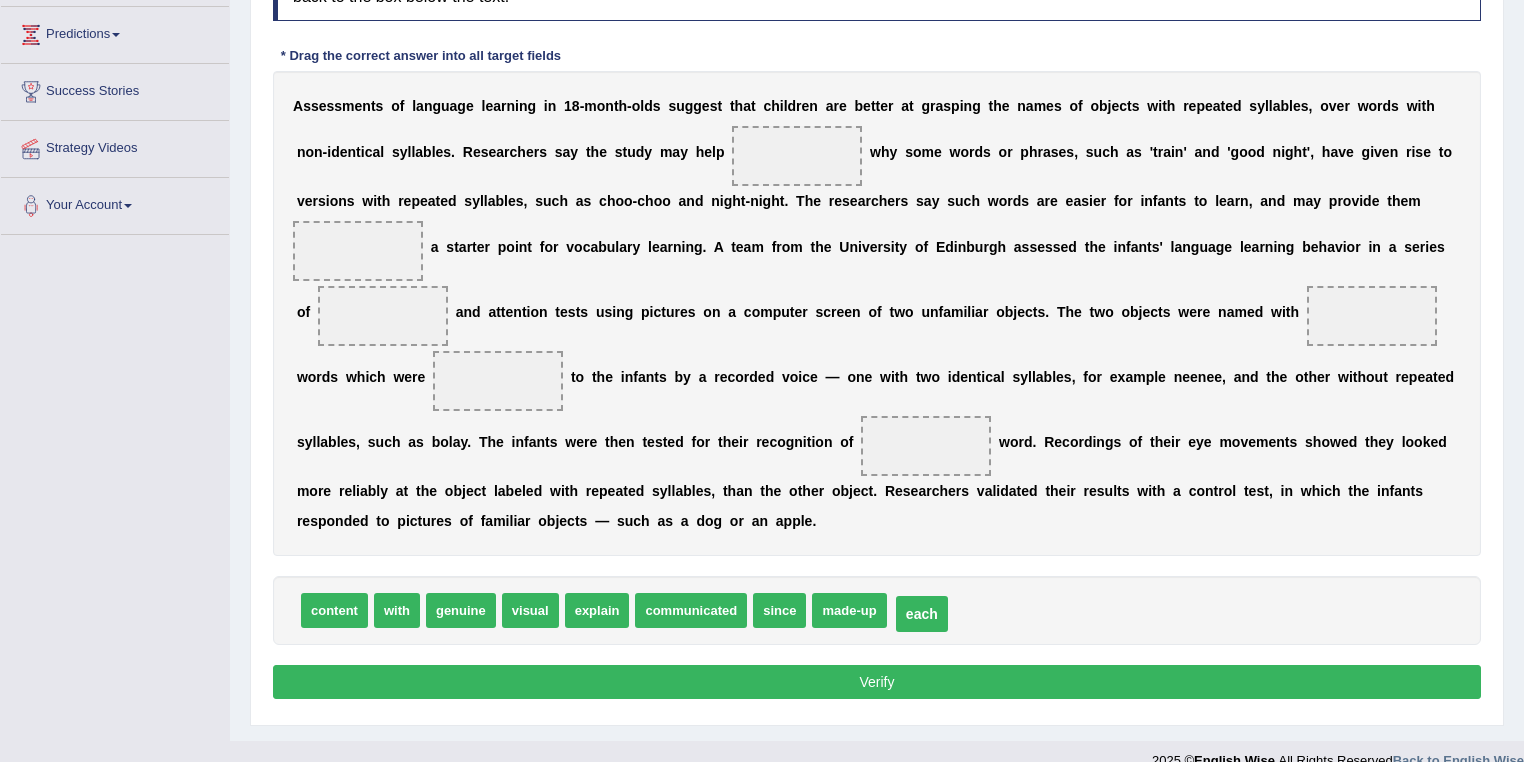 drag, startPoint x: 1368, startPoint y: 312, endPoint x: 919, endPoint y: 617, distance: 542.7946 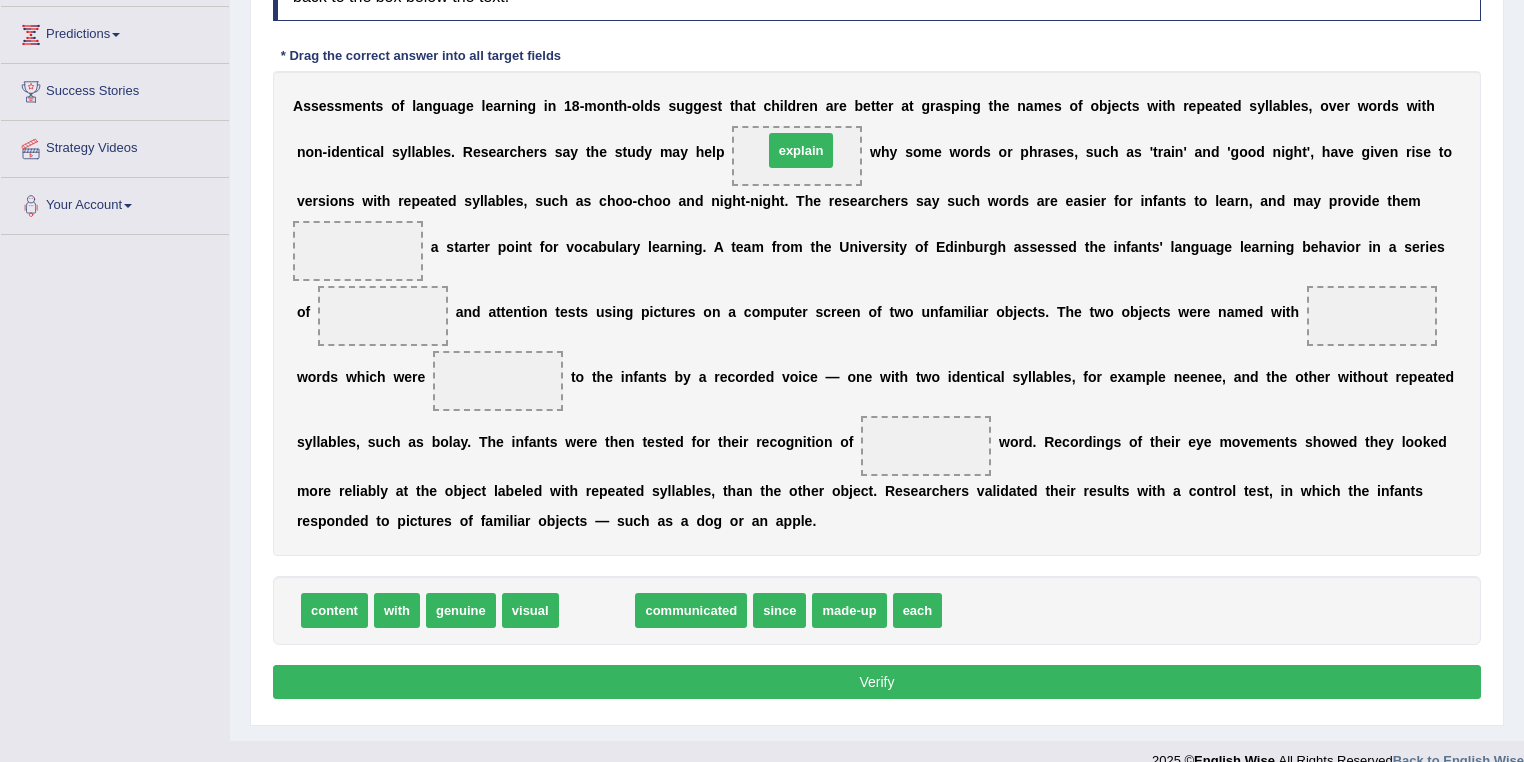 drag, startPoint x: 604, startPoint y: 613, endPoint x: 864, endPoint y: 148, distance: 532.75226 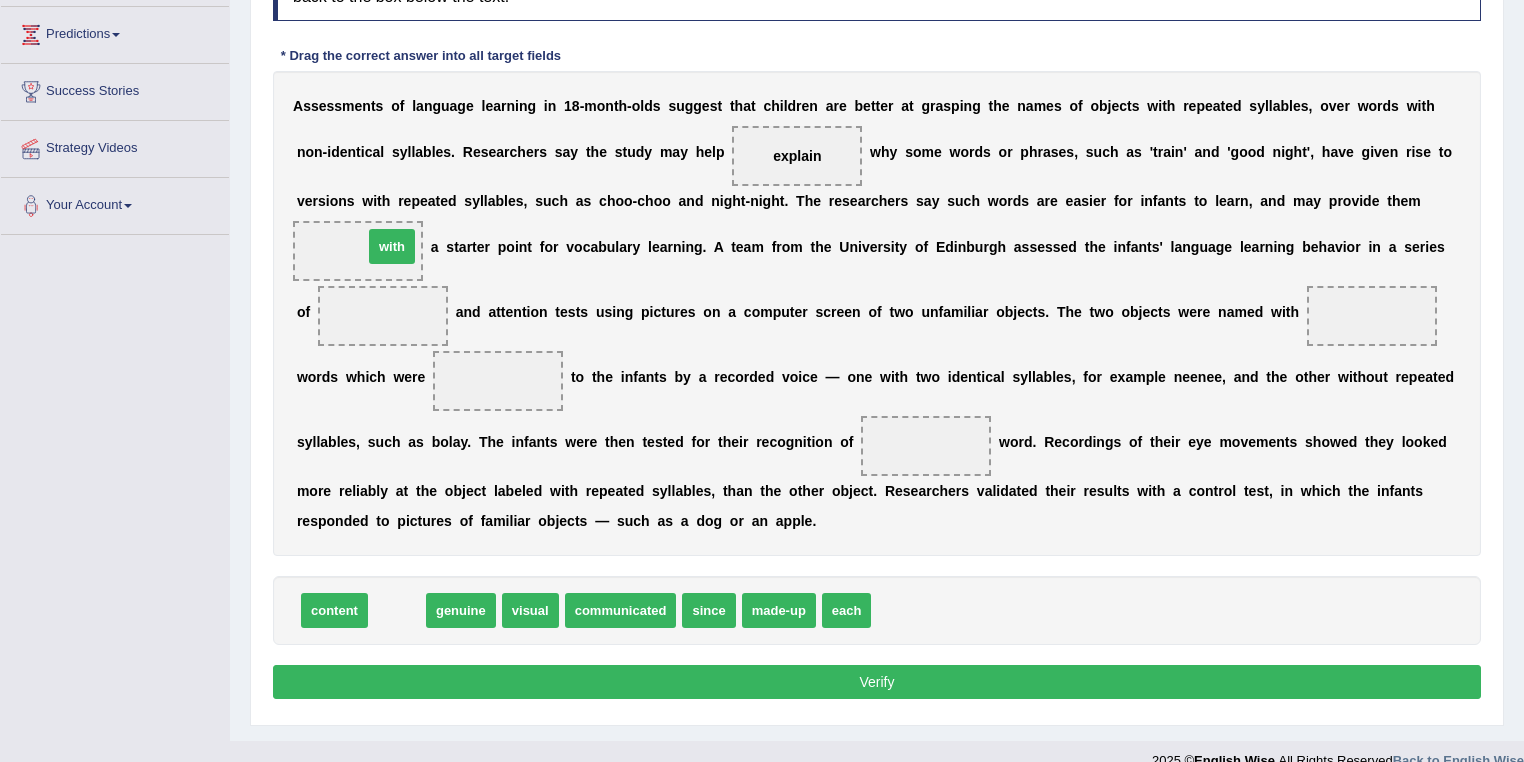 drag, startPoint x: 396, startPoint y: 612, endPoint x: 390, endPoint y: 239, distance: 373.04825 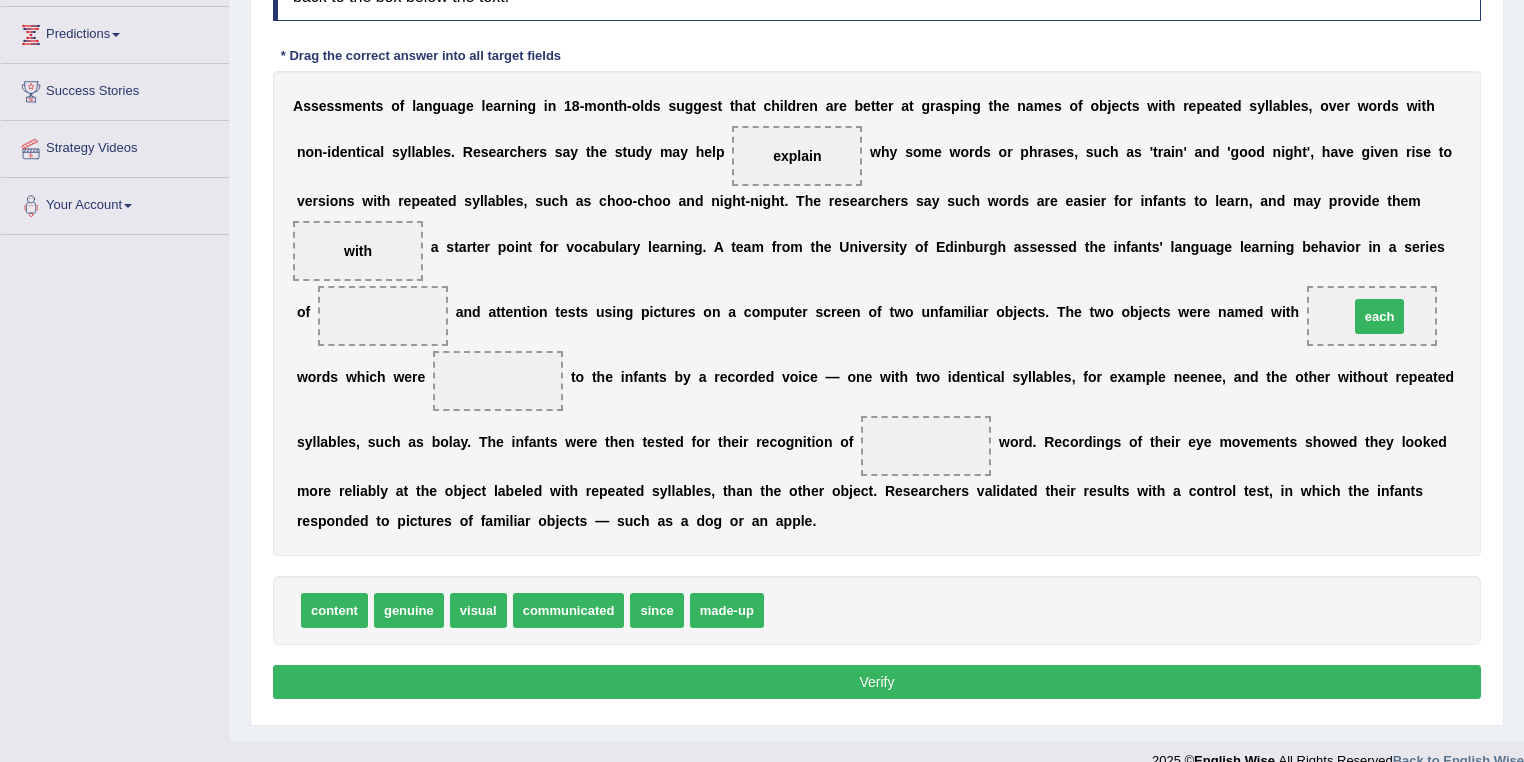 drag, startPoint x: 800, startPoint y: 618, endPoint x: 1385, endPoint y: 324, distance: 654.7221 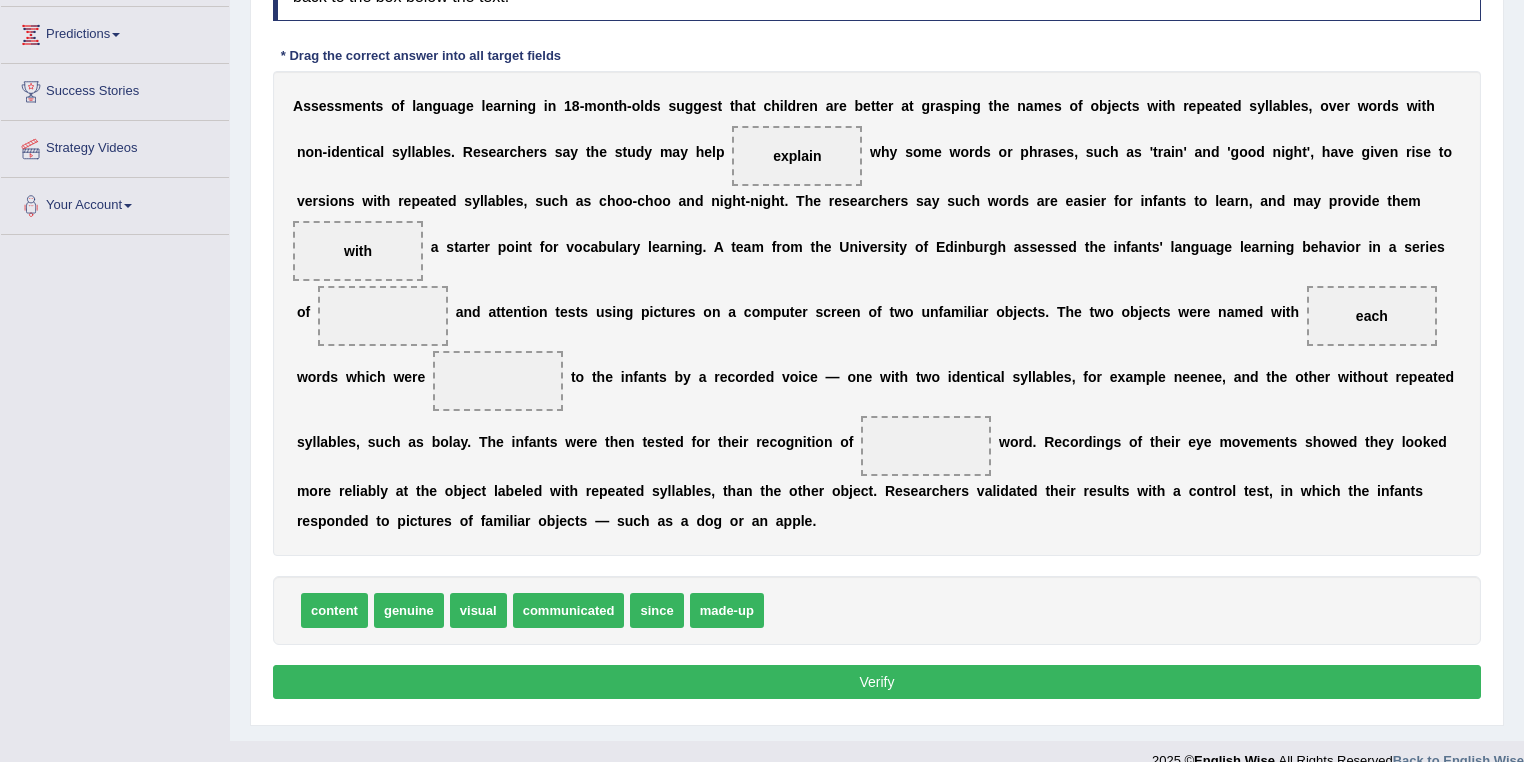 drag, startPoint x: 1414, startPoint y: 307, endPoint x: 1220, endPoint y: 343, distance: 197.31194 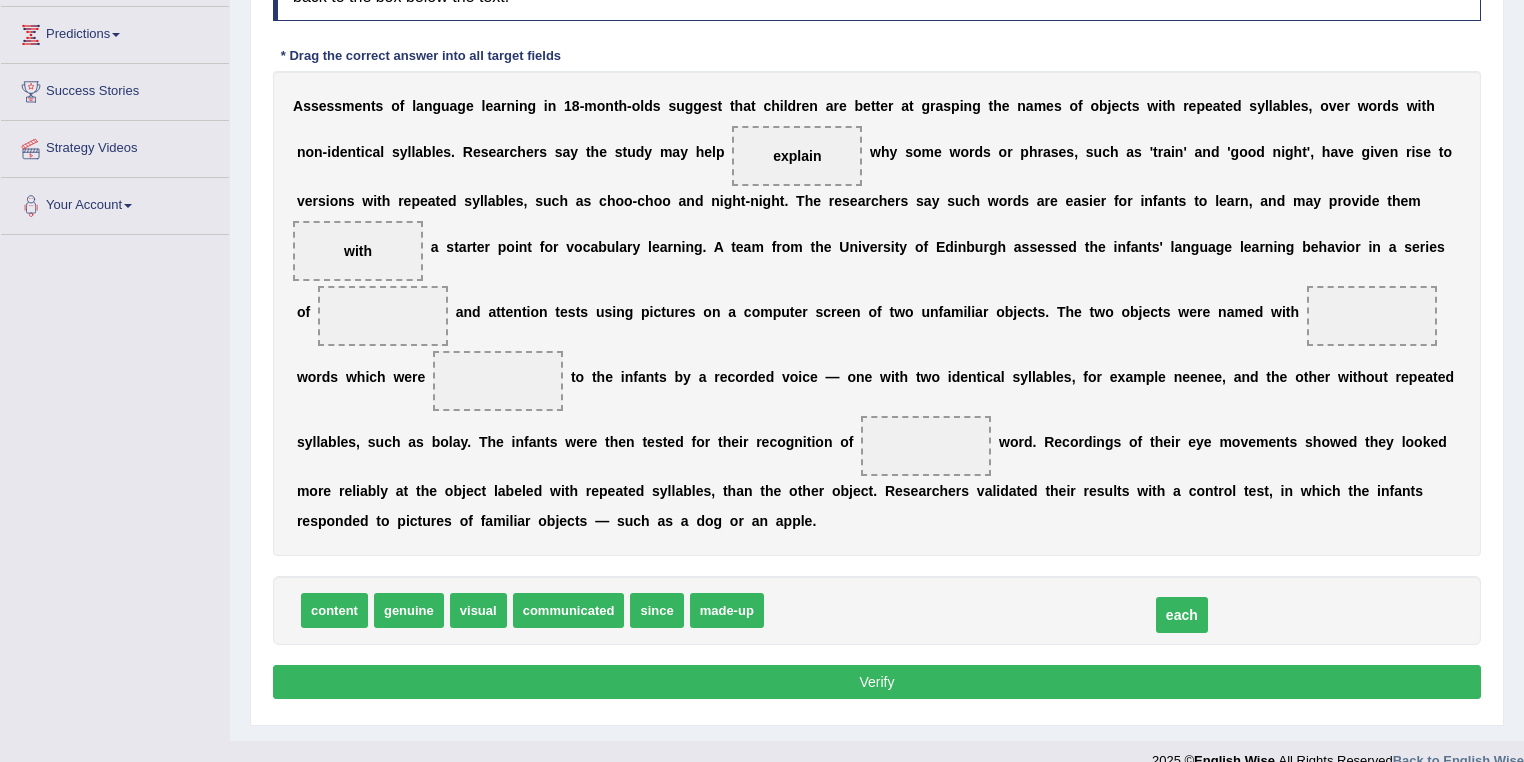 drag, startPoint x: 1359, startPoint y: 316, endPoint x: 1140, endPoint y: 580, distance: 343.01166 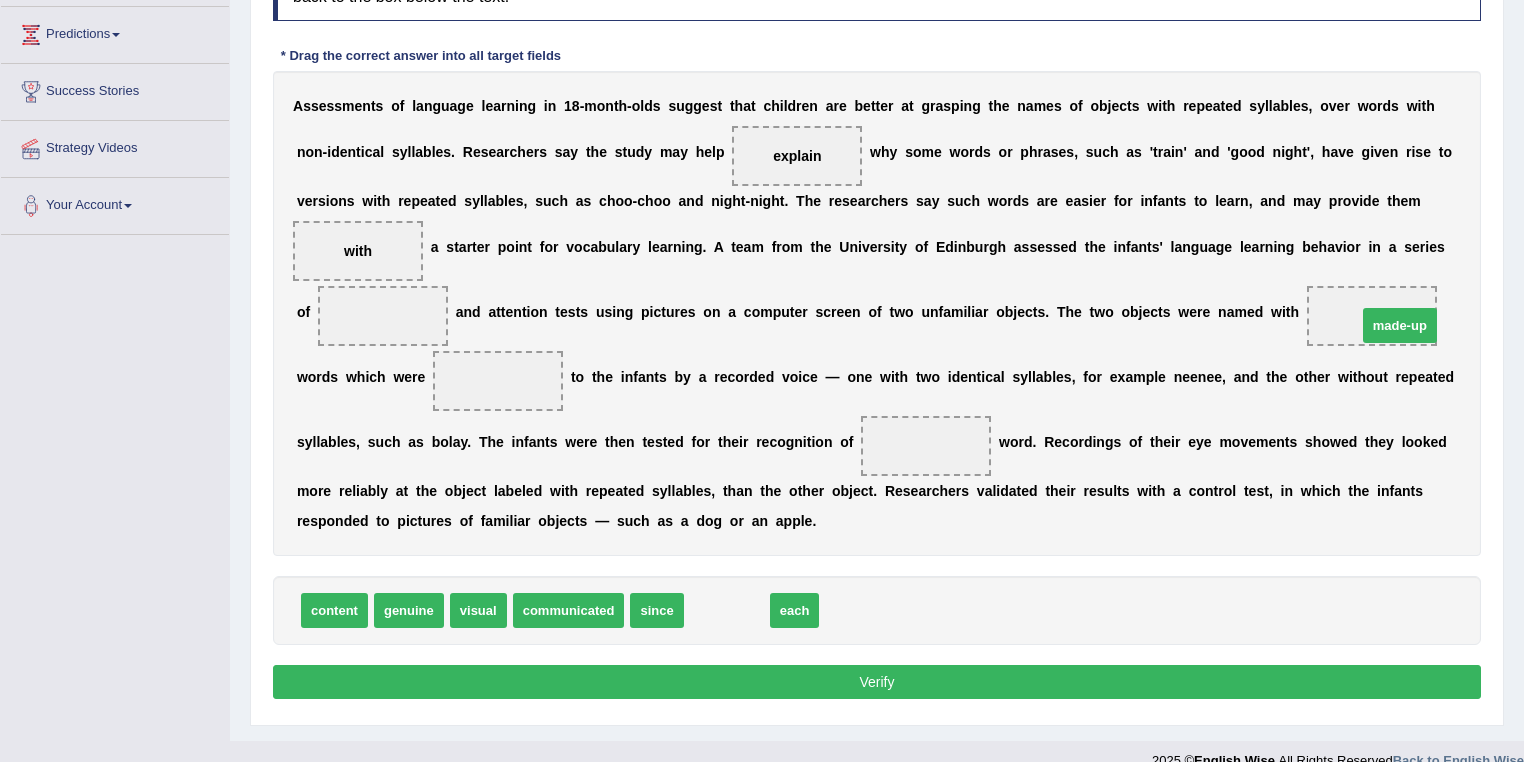 drag, startPoint x: 731, startPoint y: 600, endPoint x: 1401, endPoint y: 322, distance: 725.38544 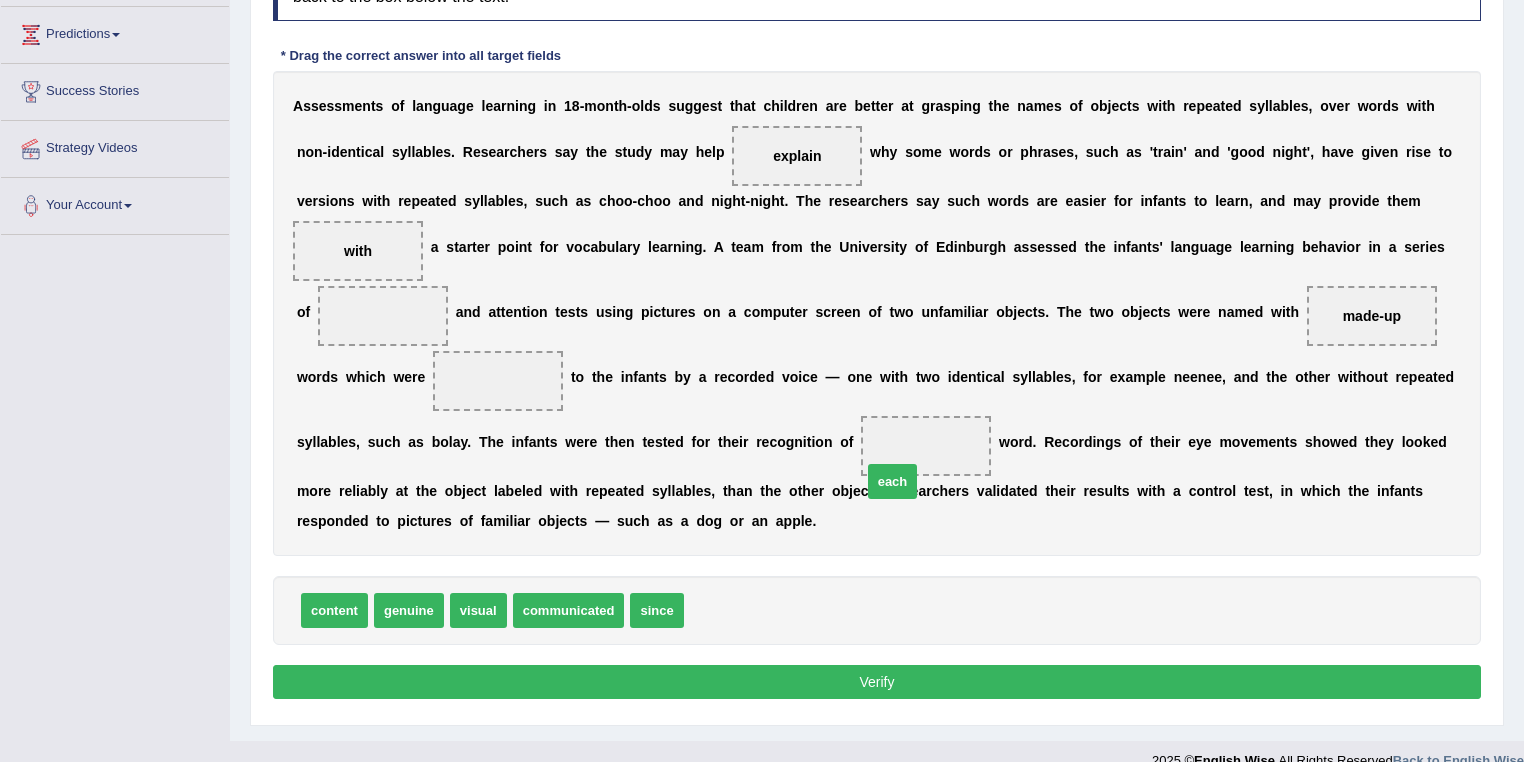 drag, startPoint x: 706, startPoint y: 601, endPoint x: 917, endPoint y: 414, distance: 281.9397 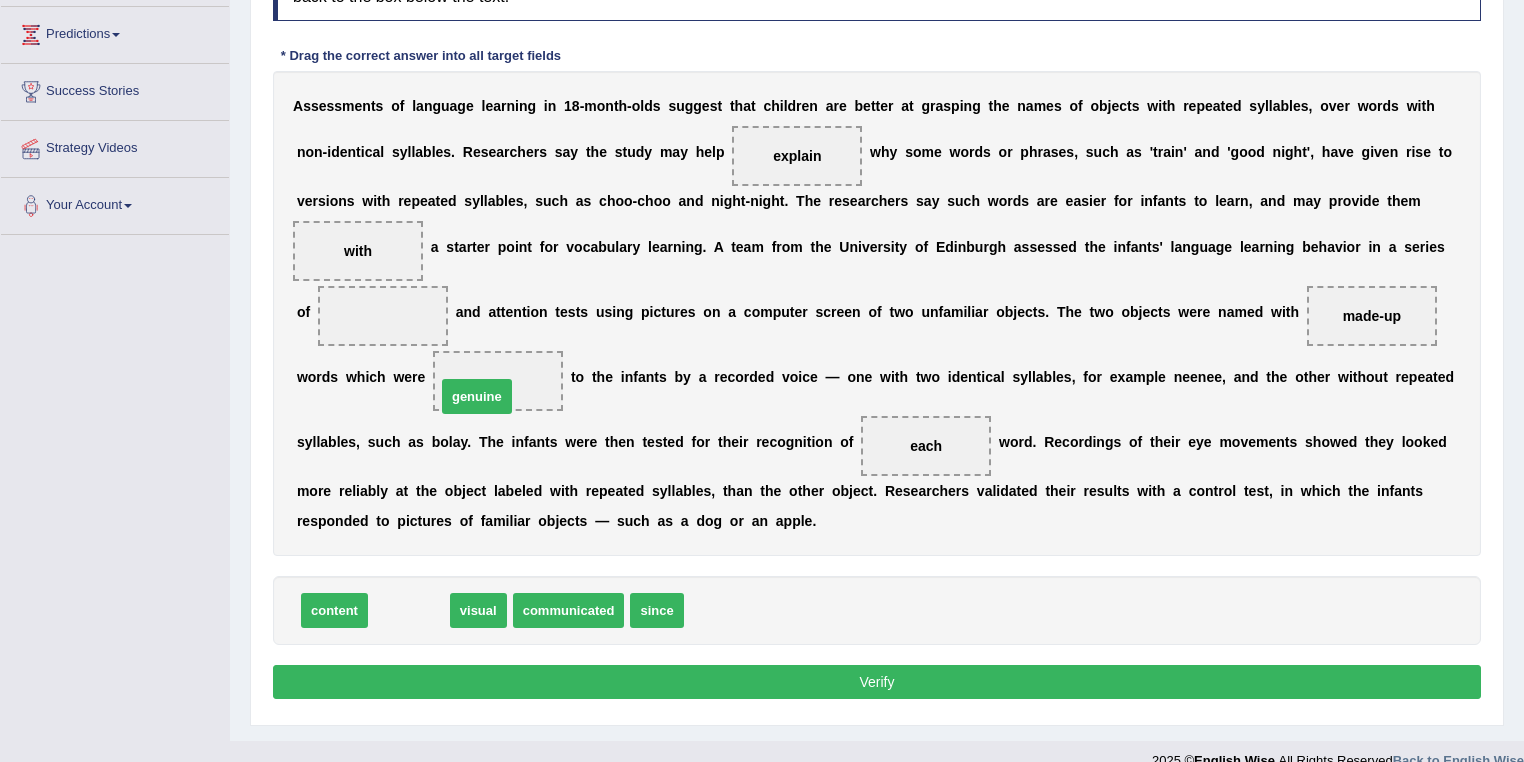 drag, startPoint x: 397, startPoint y: 615, endPoint x: 465, endPoint y: 401, distance: 224.54398 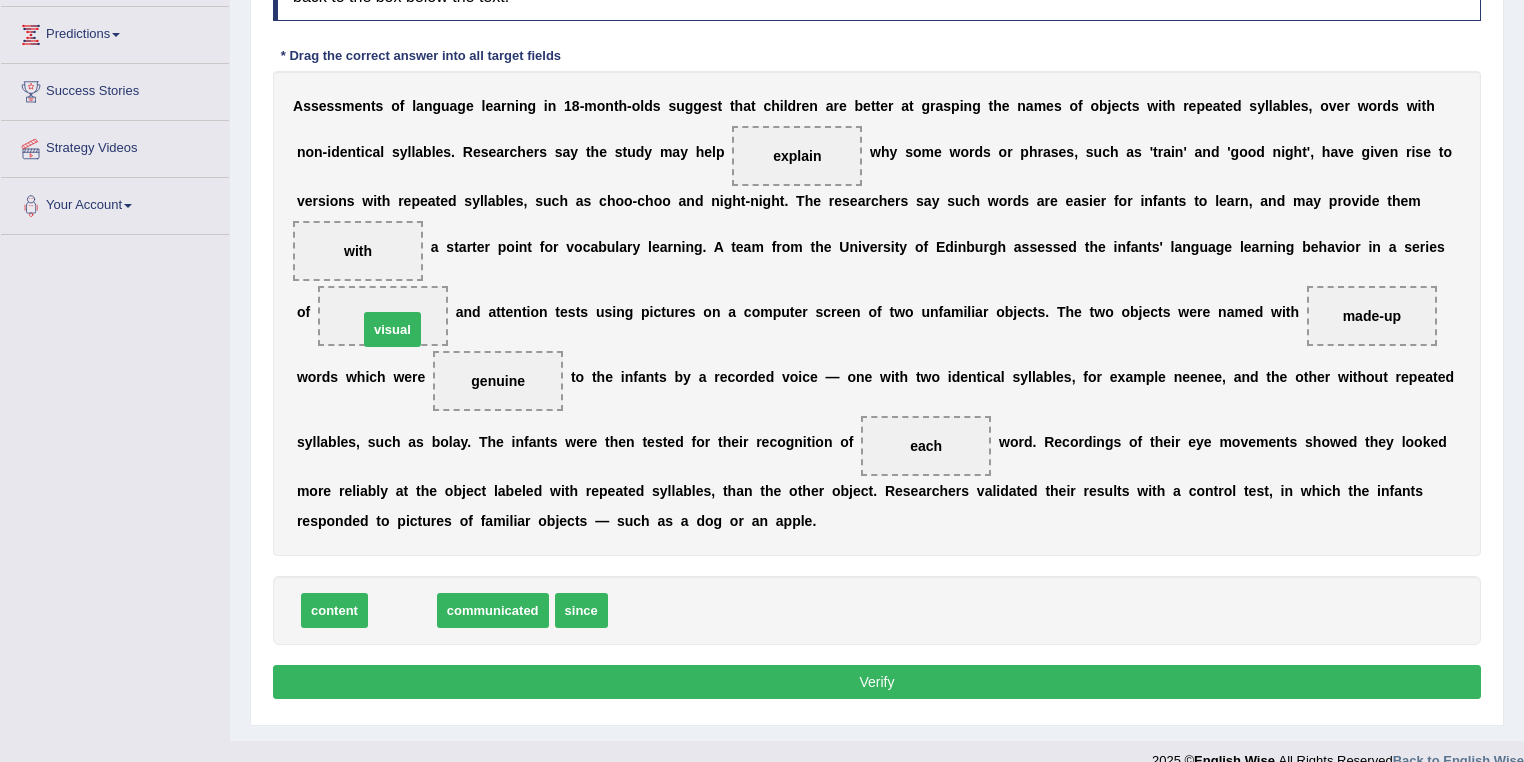 drag, startPoint x: 394, startPoint y: 606, endPoint x: 384, endPoint y: 322, distance: 284.176 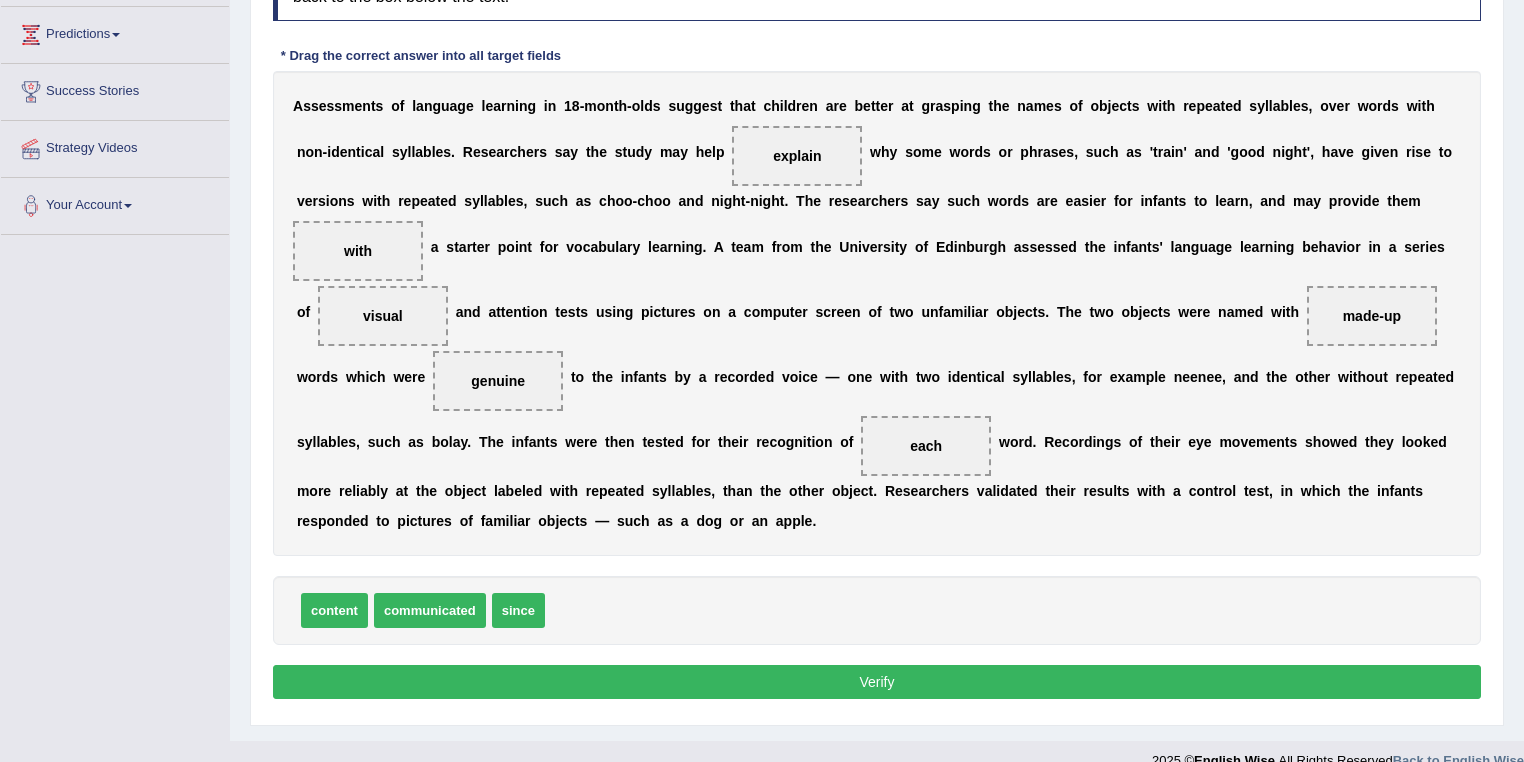 click on "Verify" at bounding box center (877, 682) 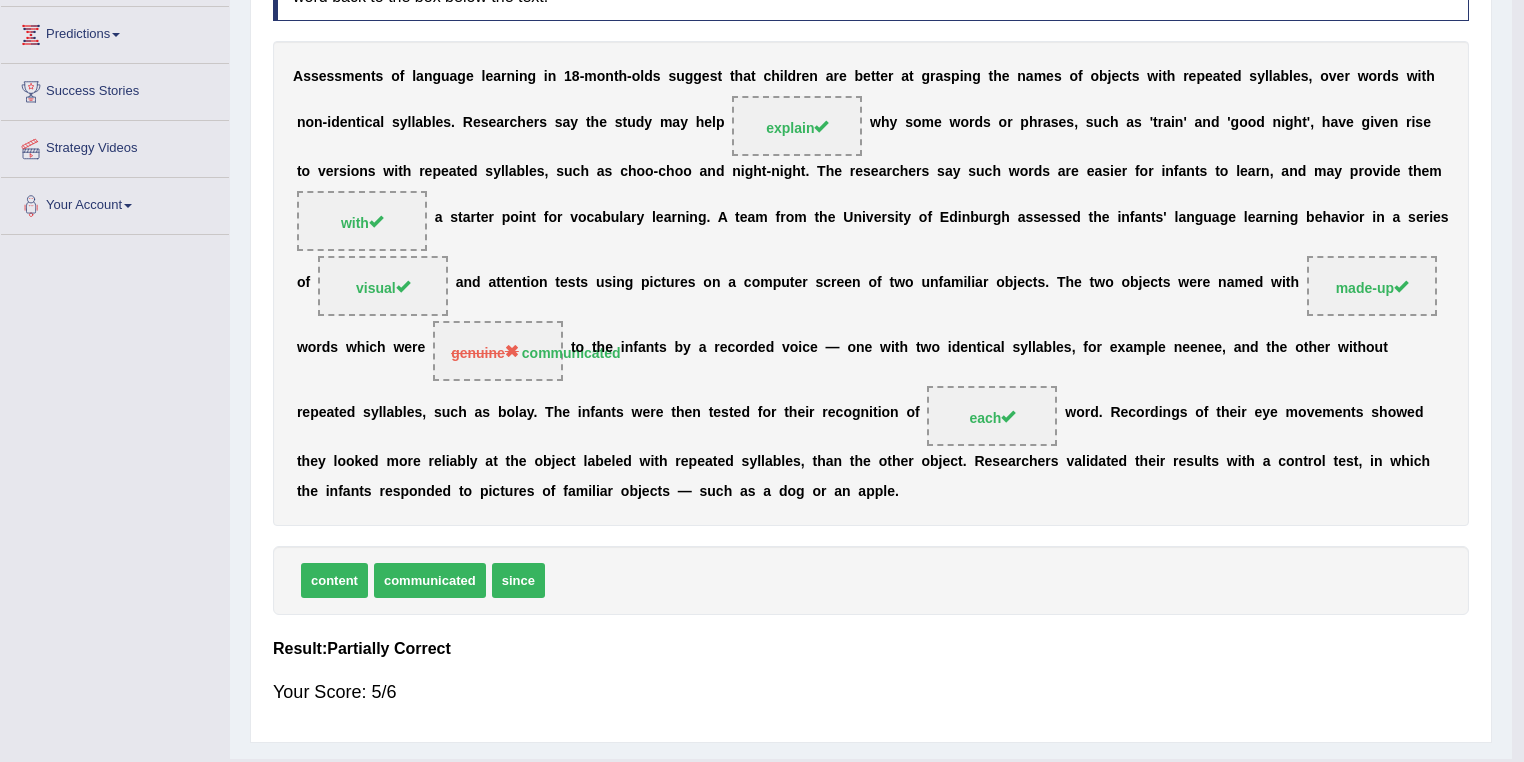 scroll, scrollTop: 288, scrollLeft: 0, axis: vertical 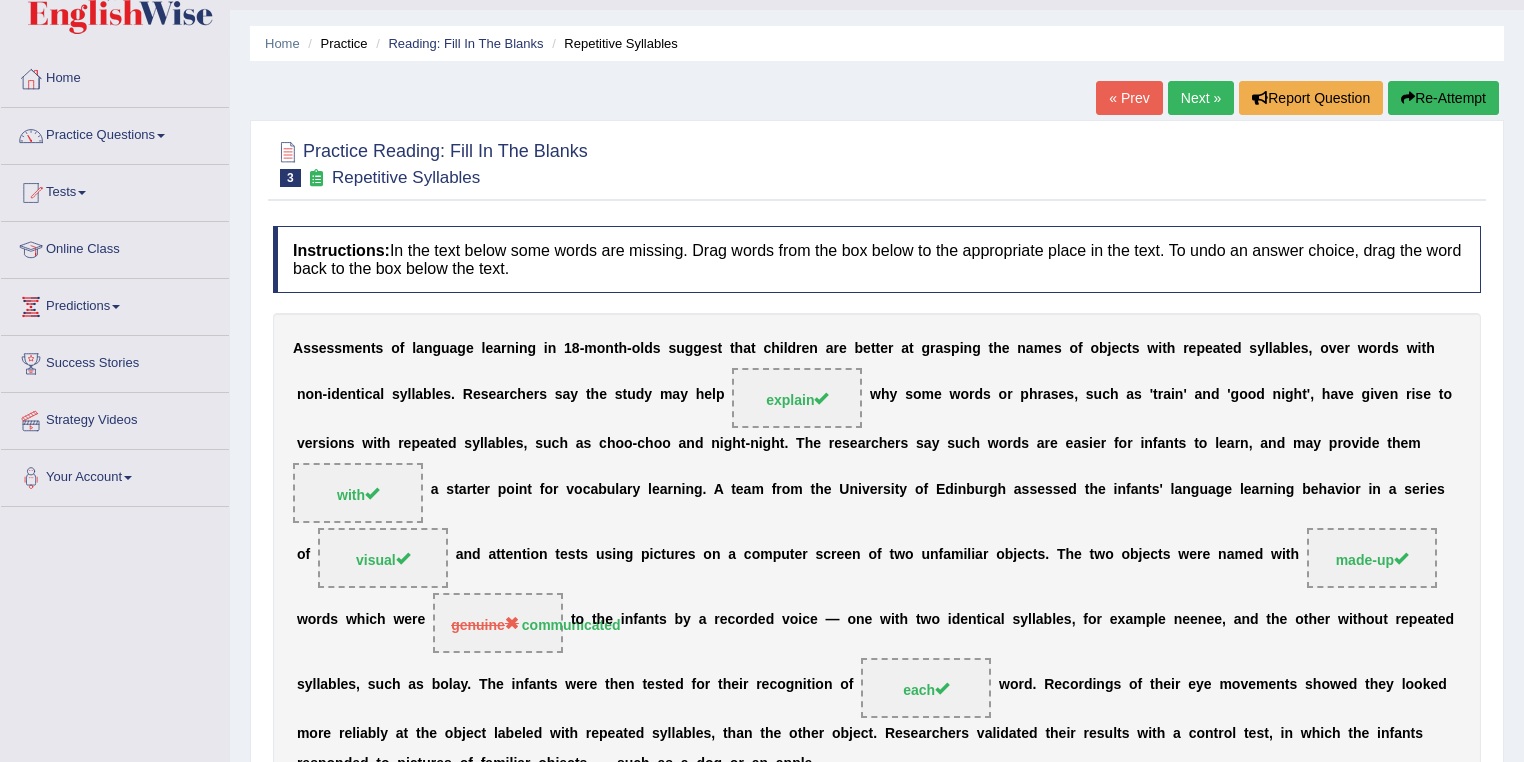 click on "Next »" at bounding box center [1201, 98] 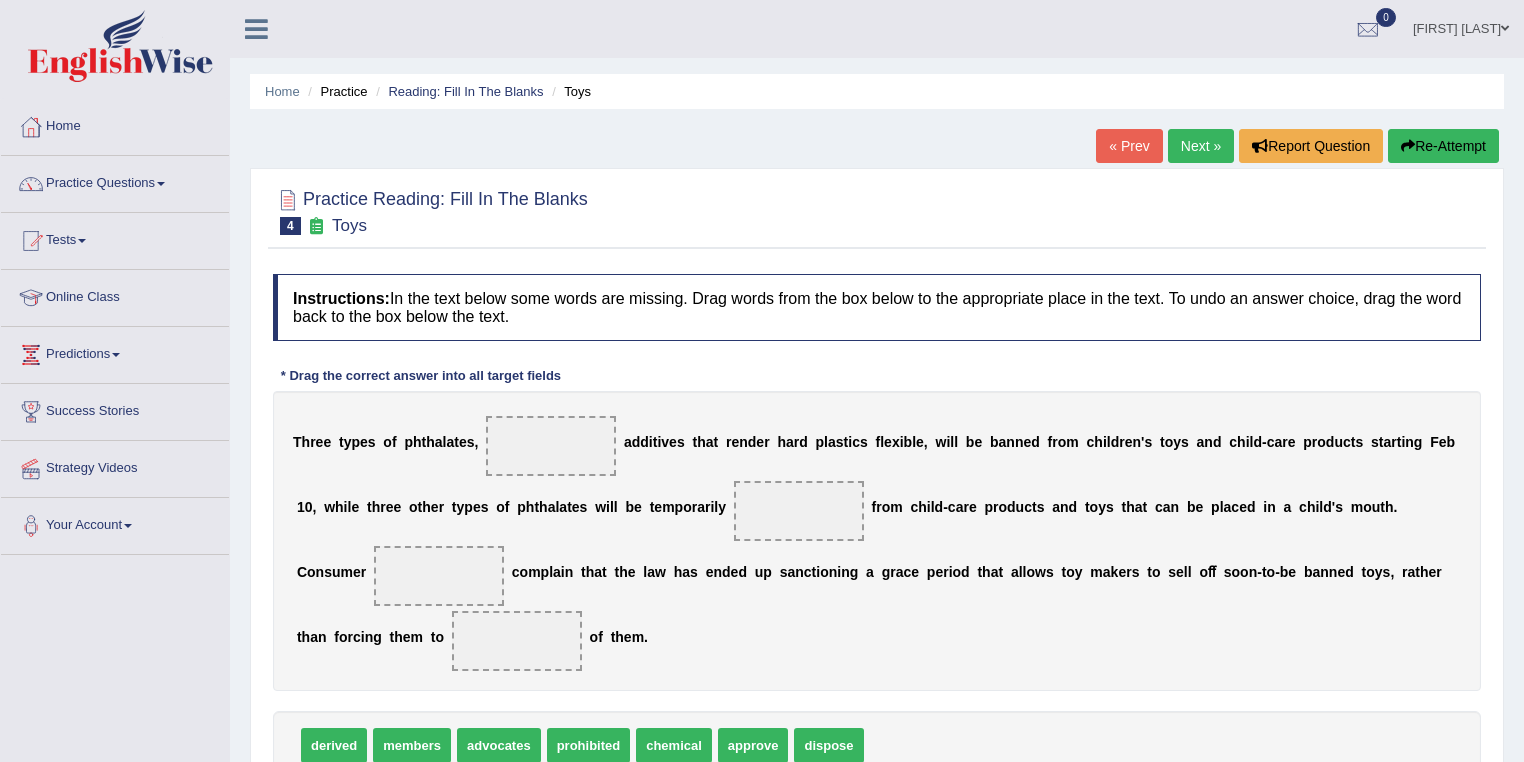 scroll, scrollTop: 0, scrollLeft: 0, axis: both 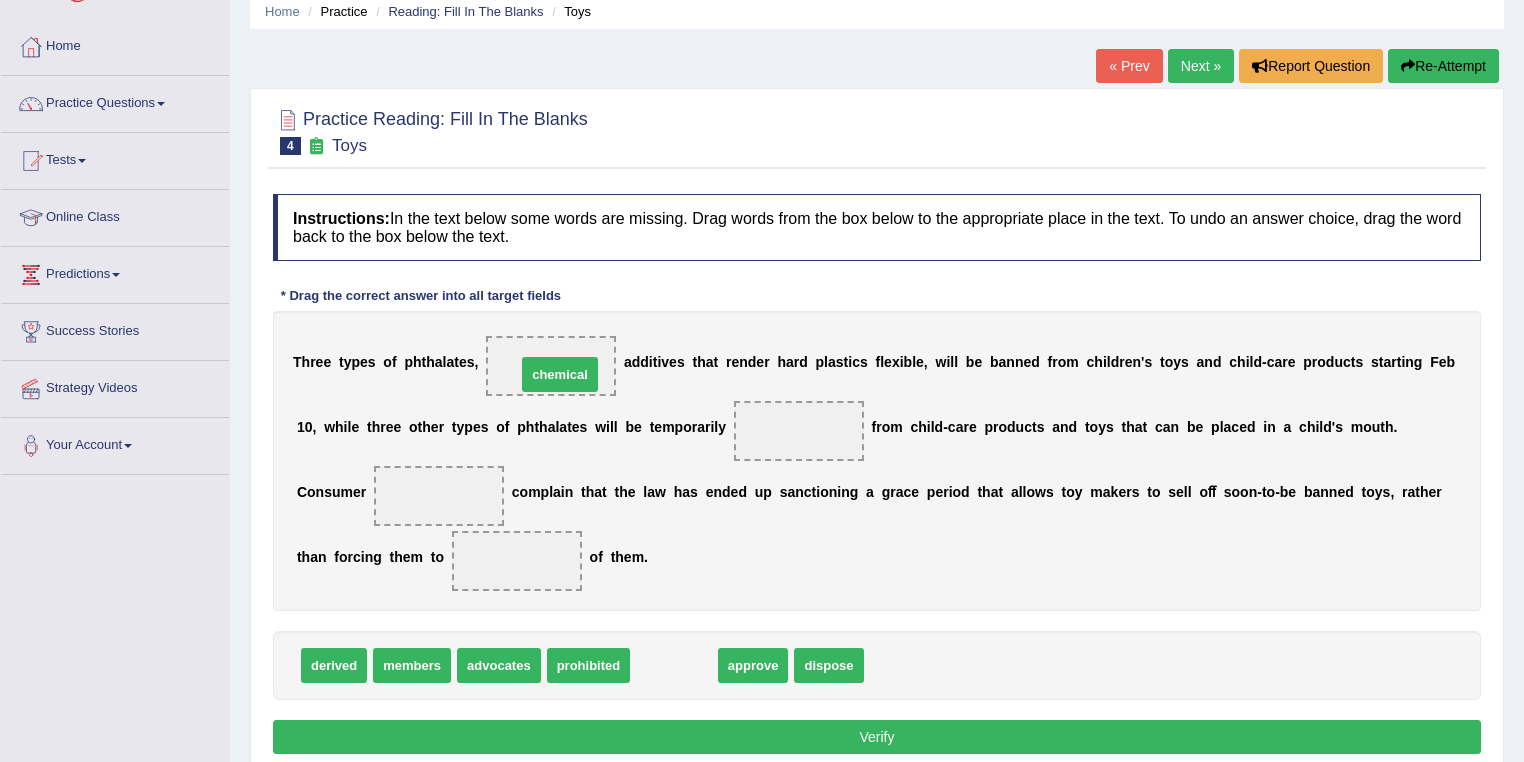 drag, startPoint x: 657, startPoint y: 660, endPoint x: 546, endPoint y: 366, distance: 314.25626 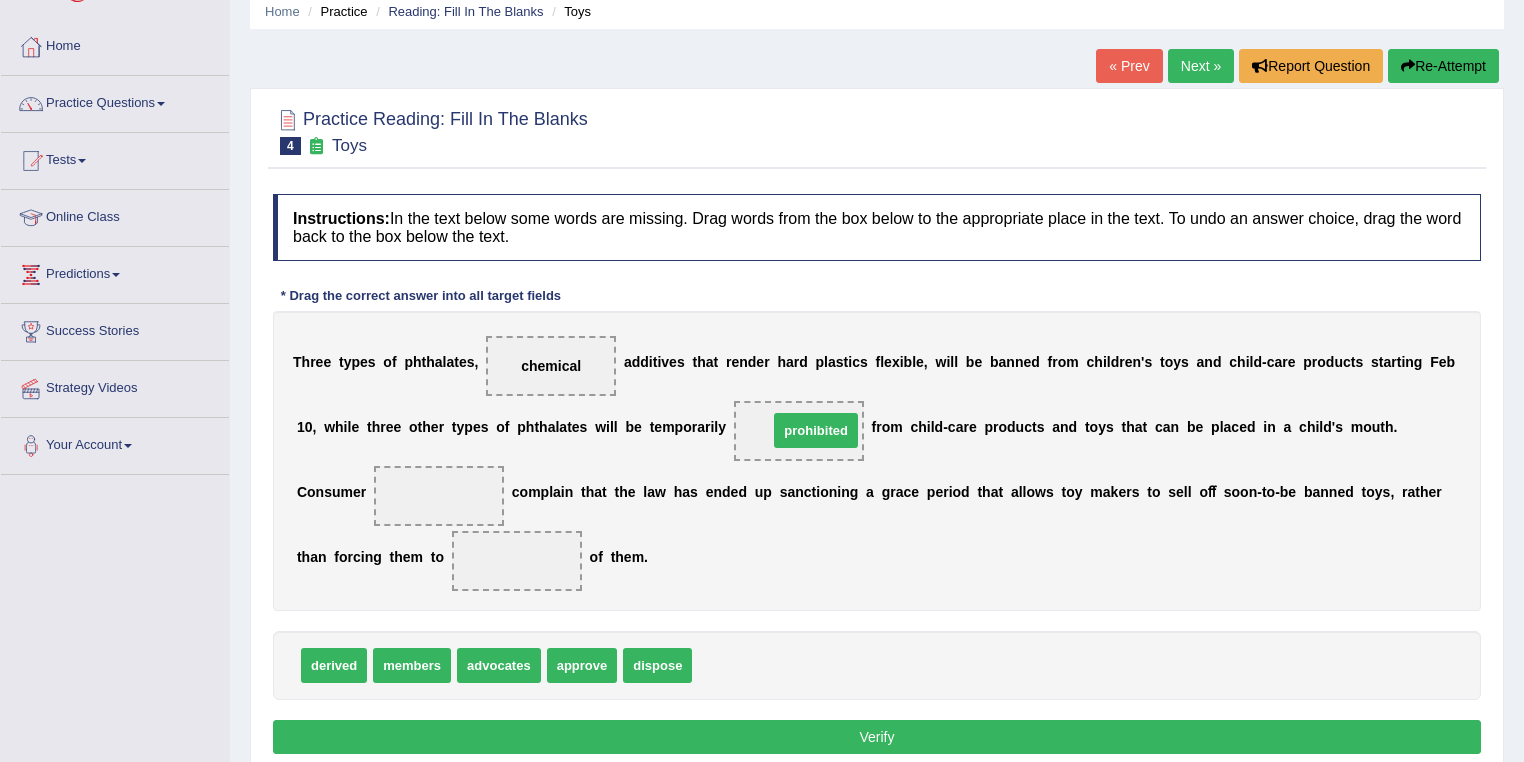 drag, startPoint x: 758, startPoint y: 664, endPoint x: 909, endPoint y: 460, distance: 253.80504 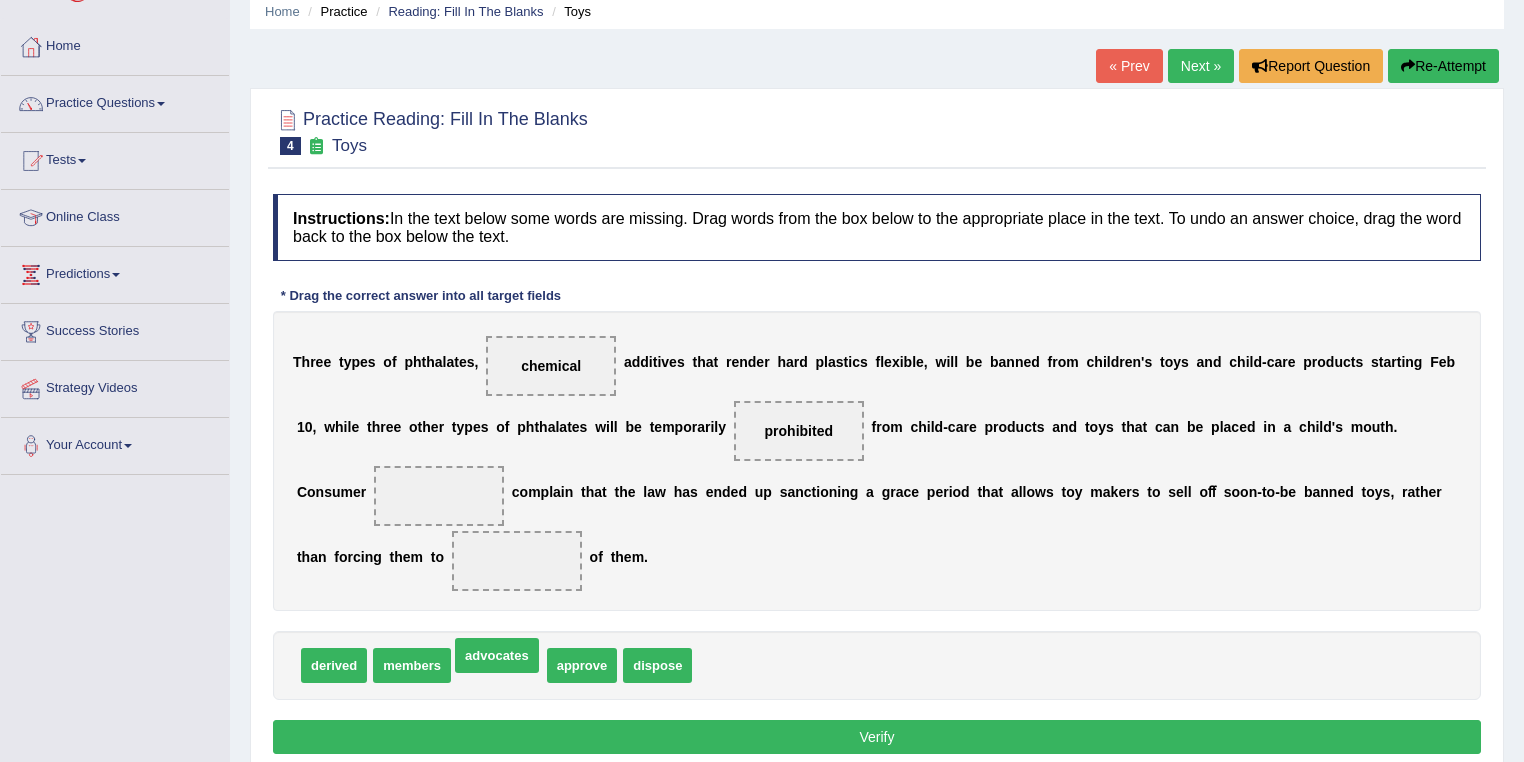drag, startPoint x: 519, startPoint y: 674, endPoint x: 517, endPoint y: 664, distance: 10.198039 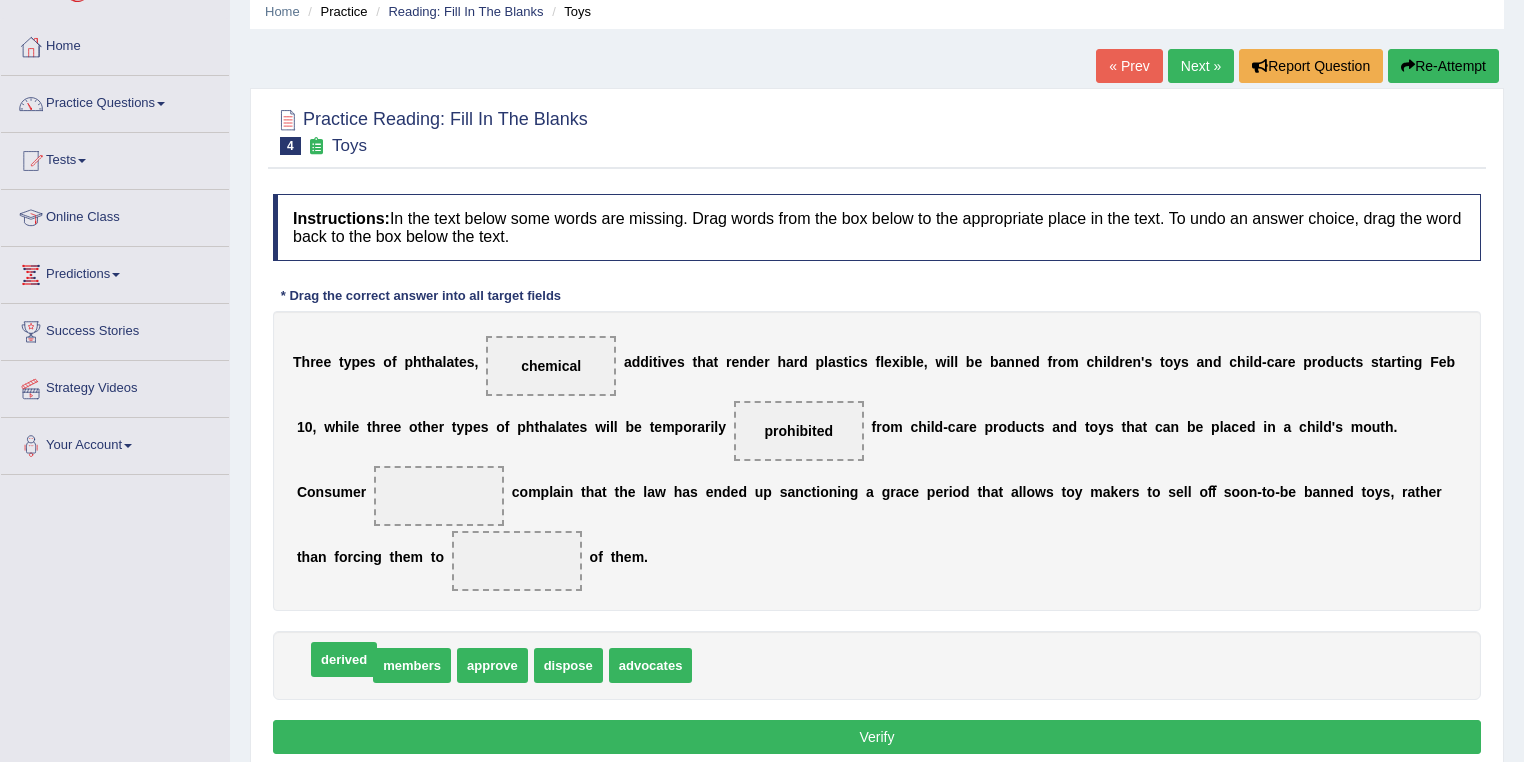 drag, startPoint x: 347, startPoint y: 668, endPoint x: 357, endPoint y: 662, distance: 11.661903 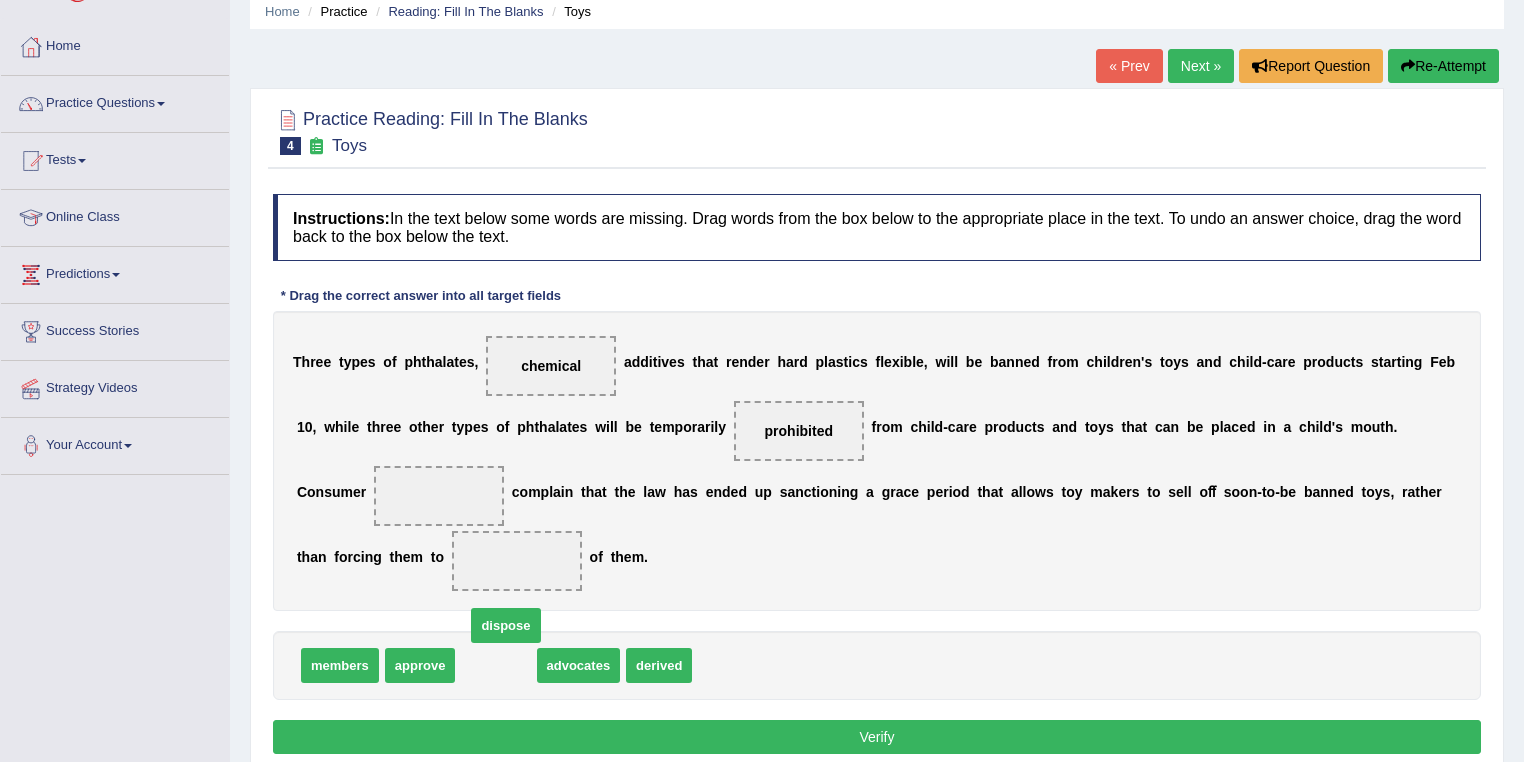 drag, startPoint x: 494, startPoint y: 612, endPoint x: 491, endPoint y: 565, distance: 47.095646 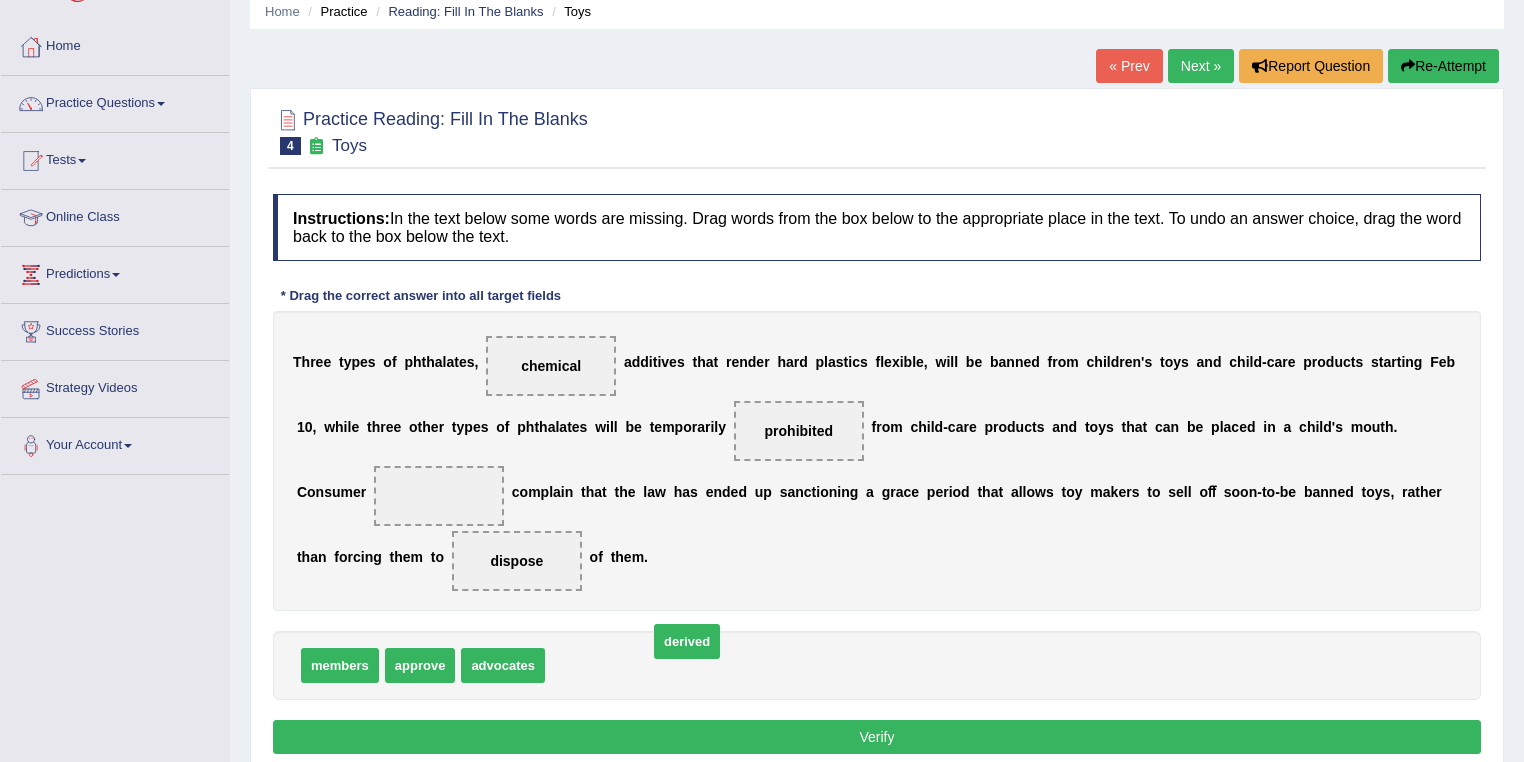 drag, startPoint x: 608, startPoint y: 669, endPoint x: 711, endPoint y: 645, distance: 105.75916 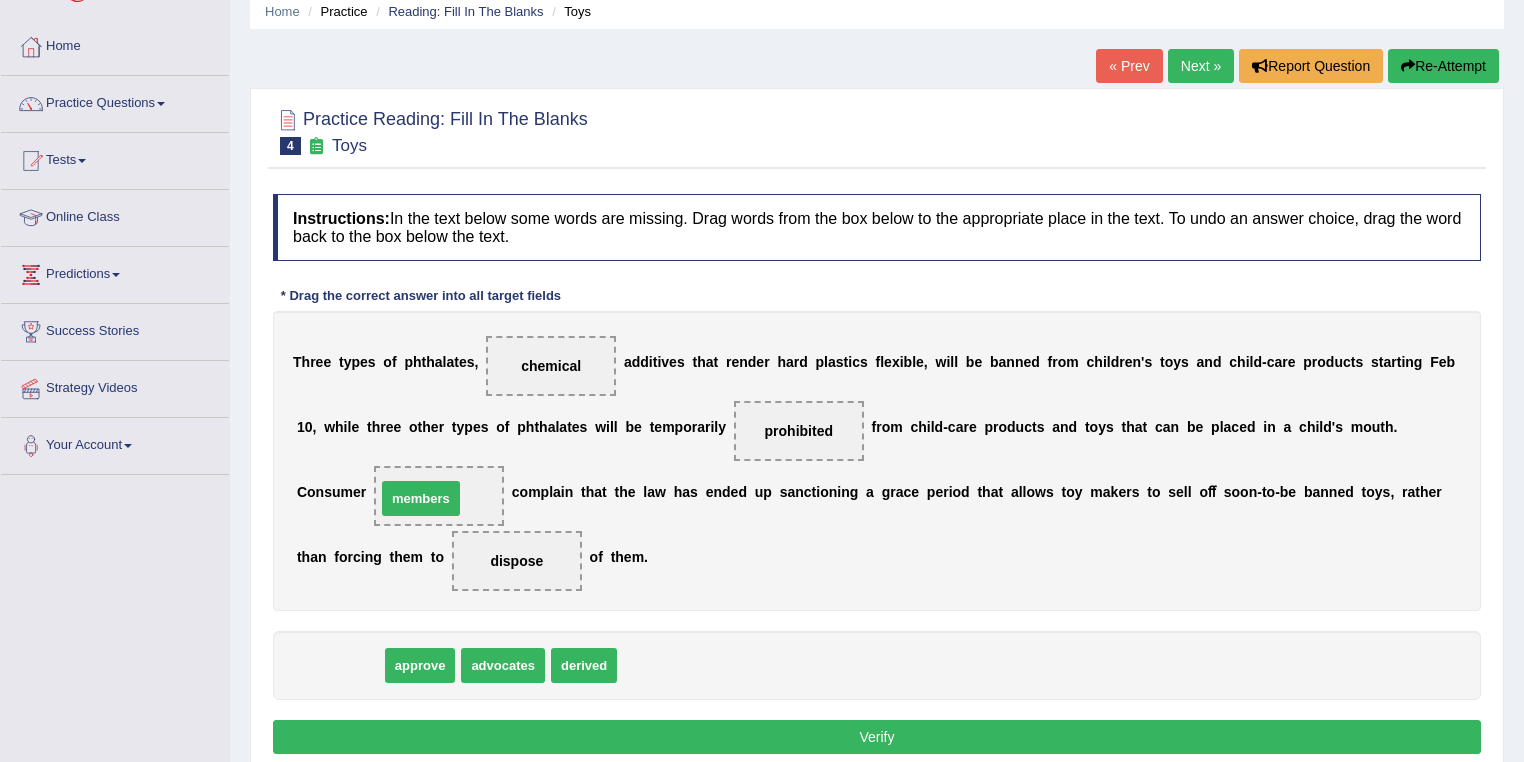 drag, startPoint x: 363, startPoint y: 665, endPoint x: 449, endPoint y: 492, distance: 193.1968 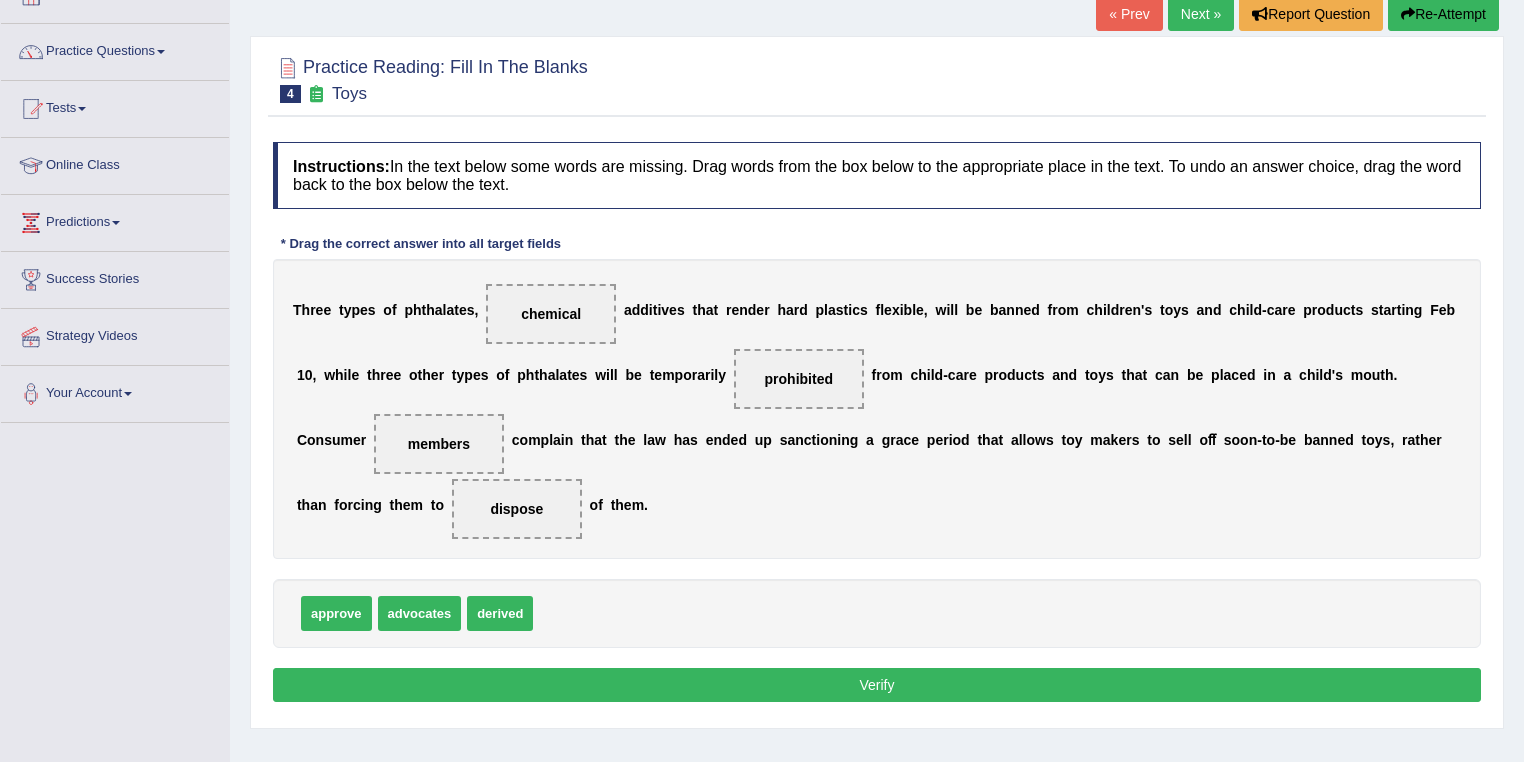 scroll, scrollTop: 160, scrollLeft: 0, axis: vertical 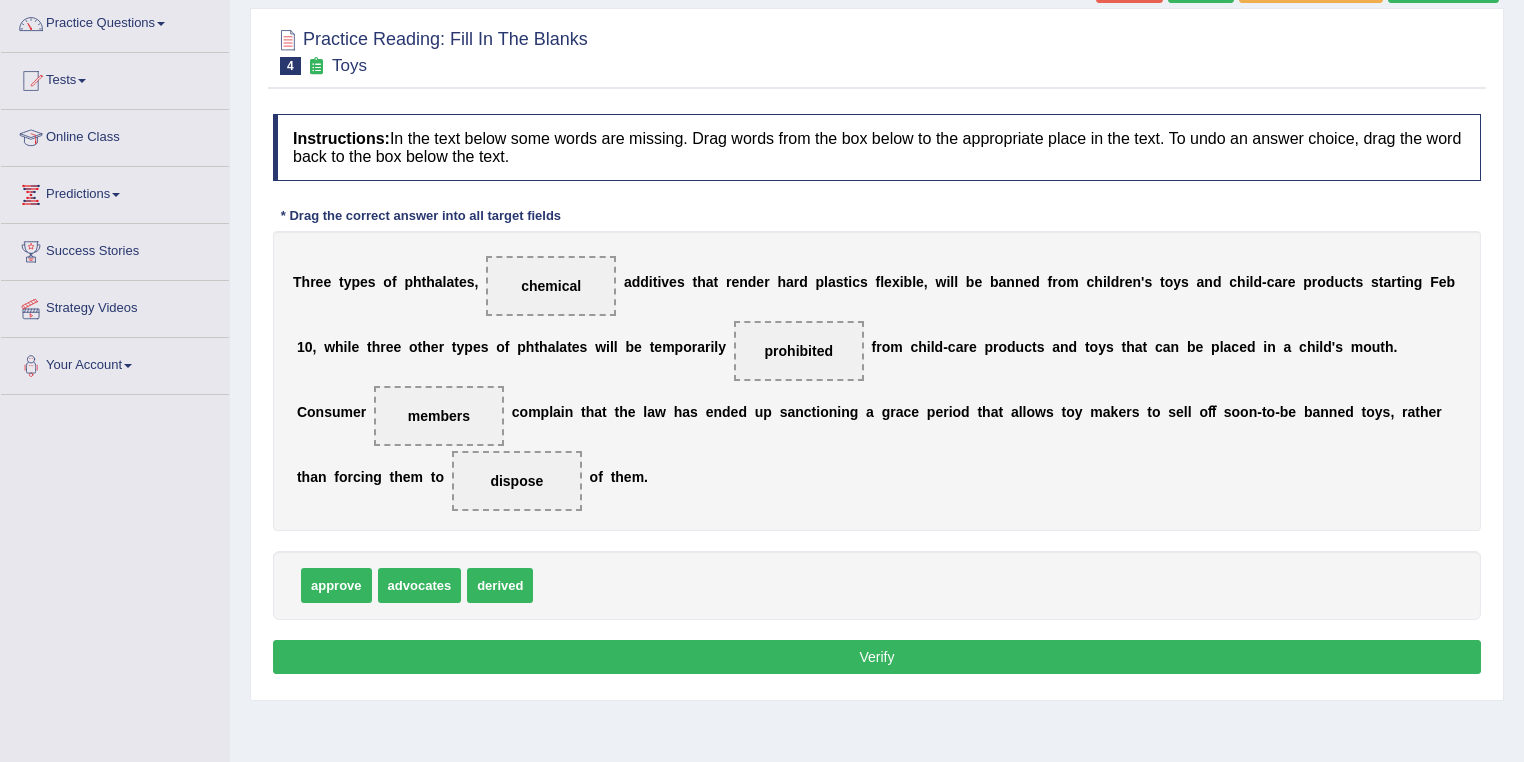 drag, startPoint x: 907, startPoint y: 661, endPoint x: 864, endPoint y: 604, distance: 71.40028 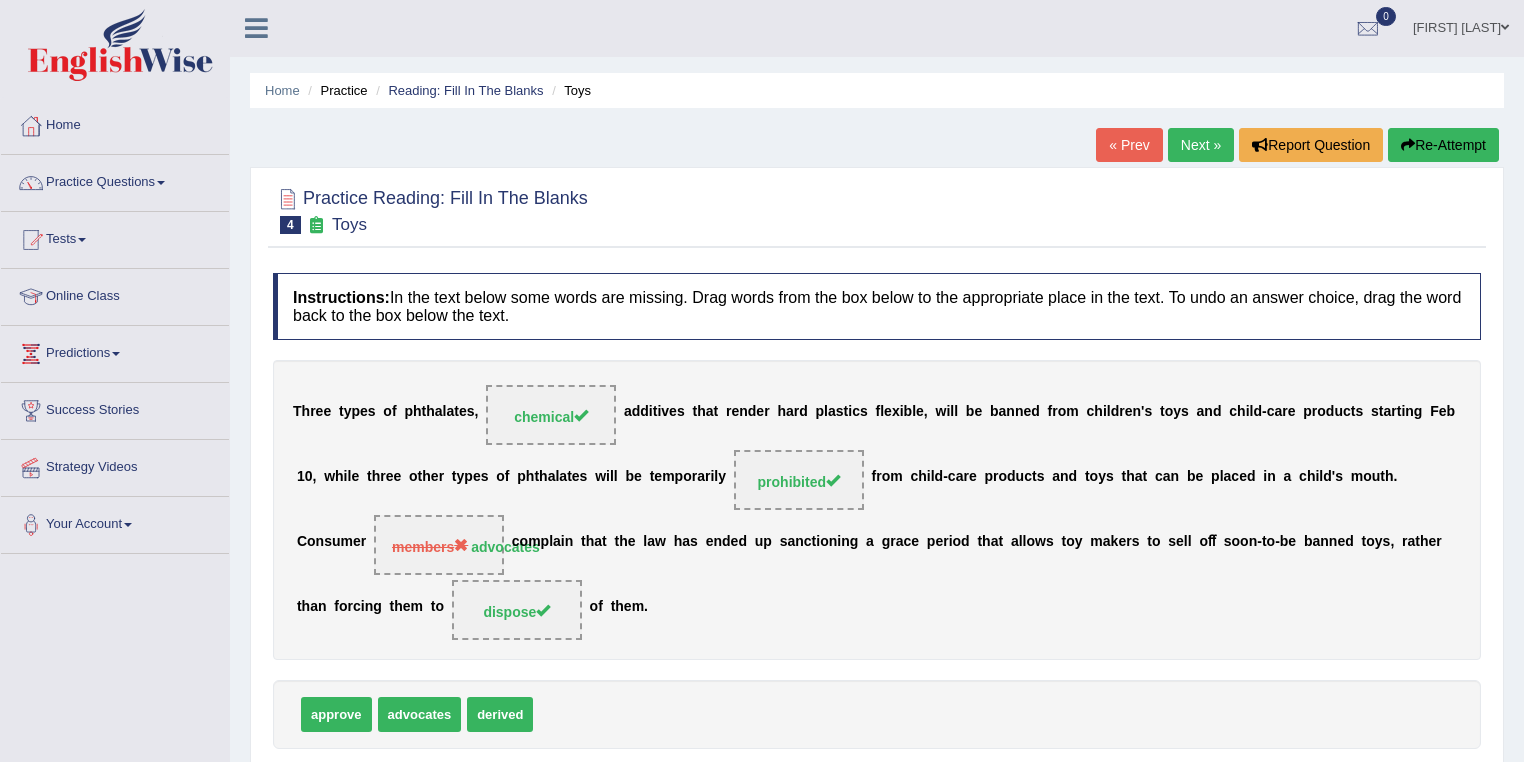 scroll, scrollTop: 0, scrollLeft: 0, axis: both 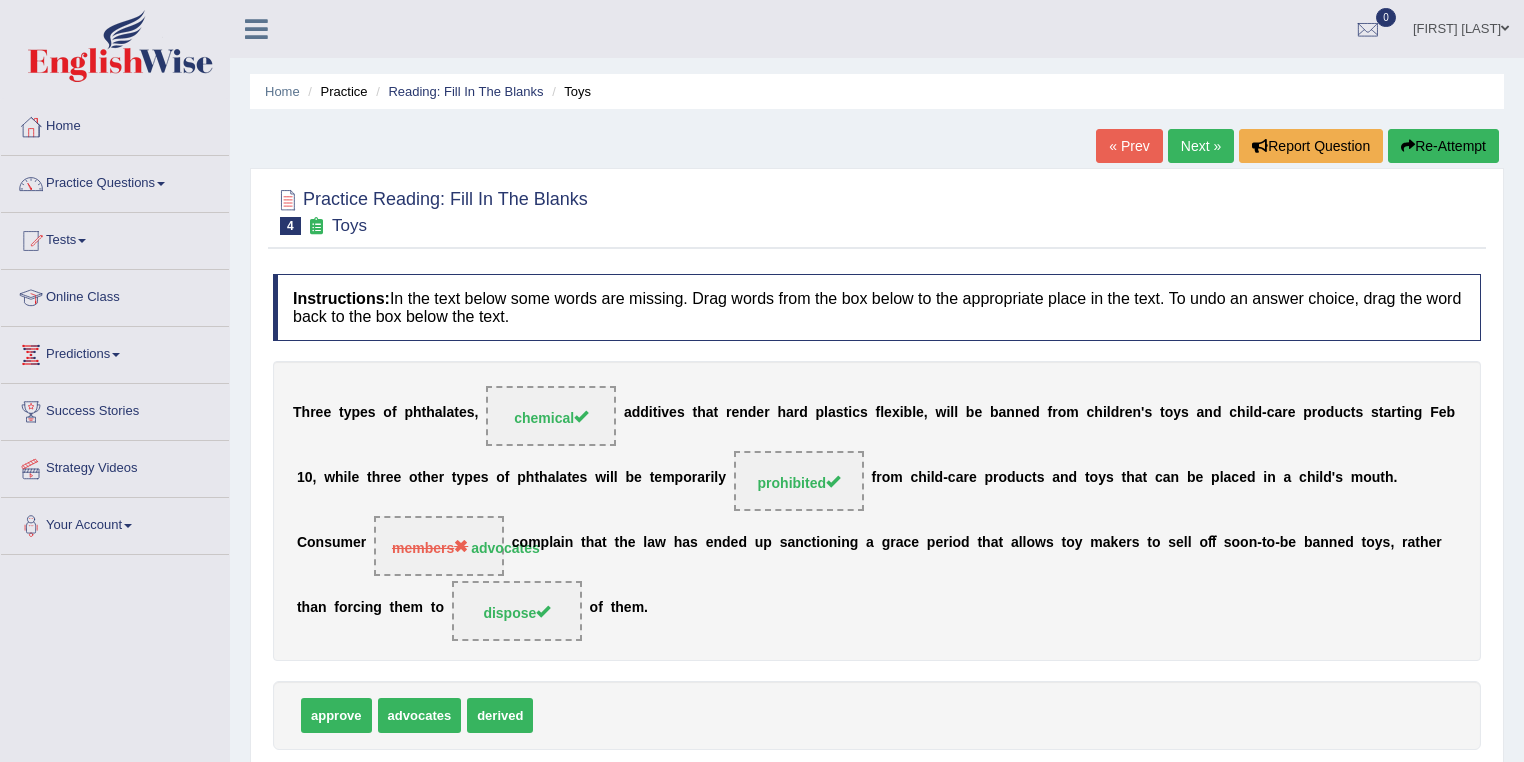 drag, startPoint x: 1185, startPoint y: 144, endPoint x: 1200, endPoint y: 209, distance: 66.70832 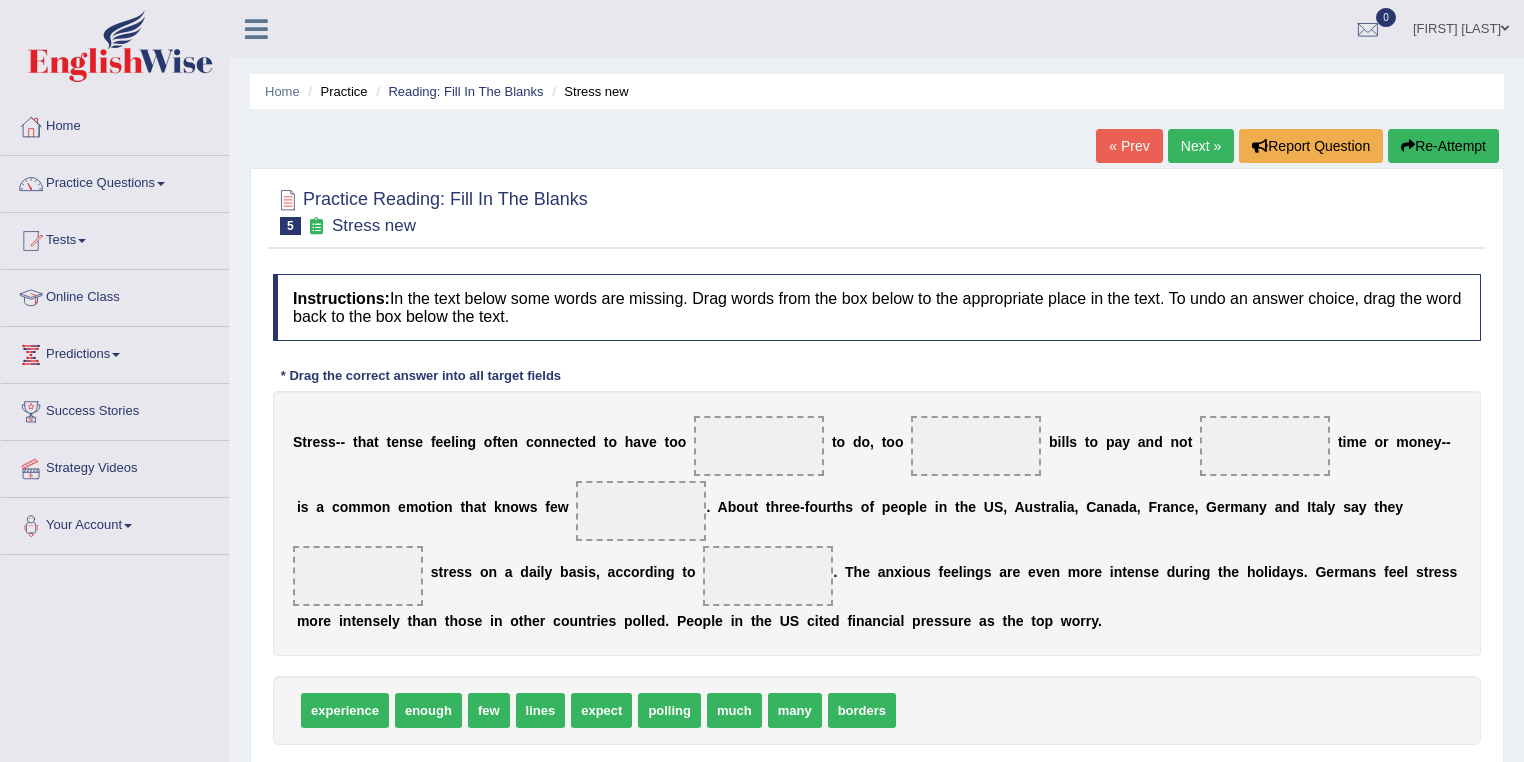 scroll, scrollTop: 0, scrollLeft: 0, axis: both 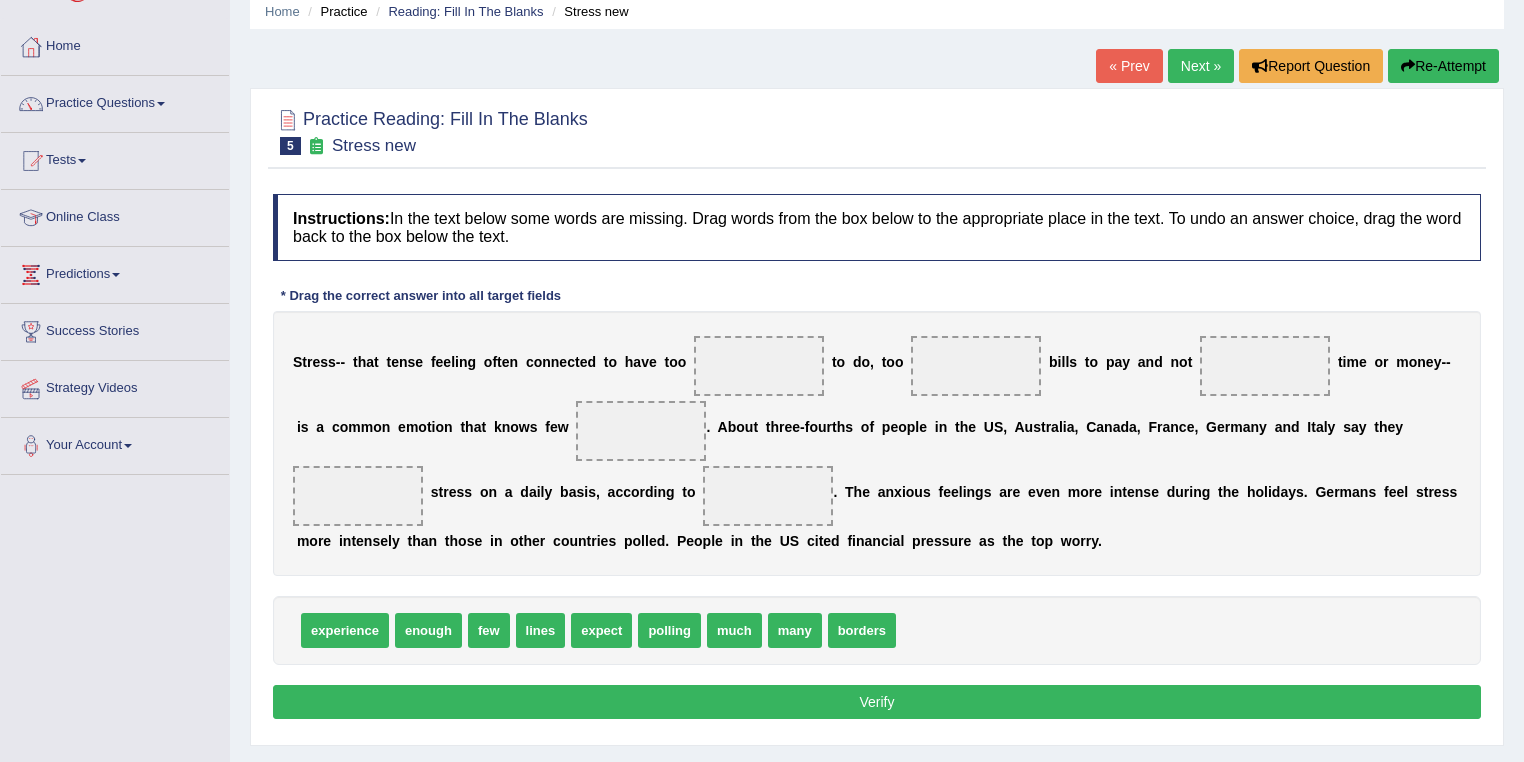 drag, startPoint x: 736, startPoint y: 609, endPoint x: 772, endPoint y: 572, distance: 51.62364 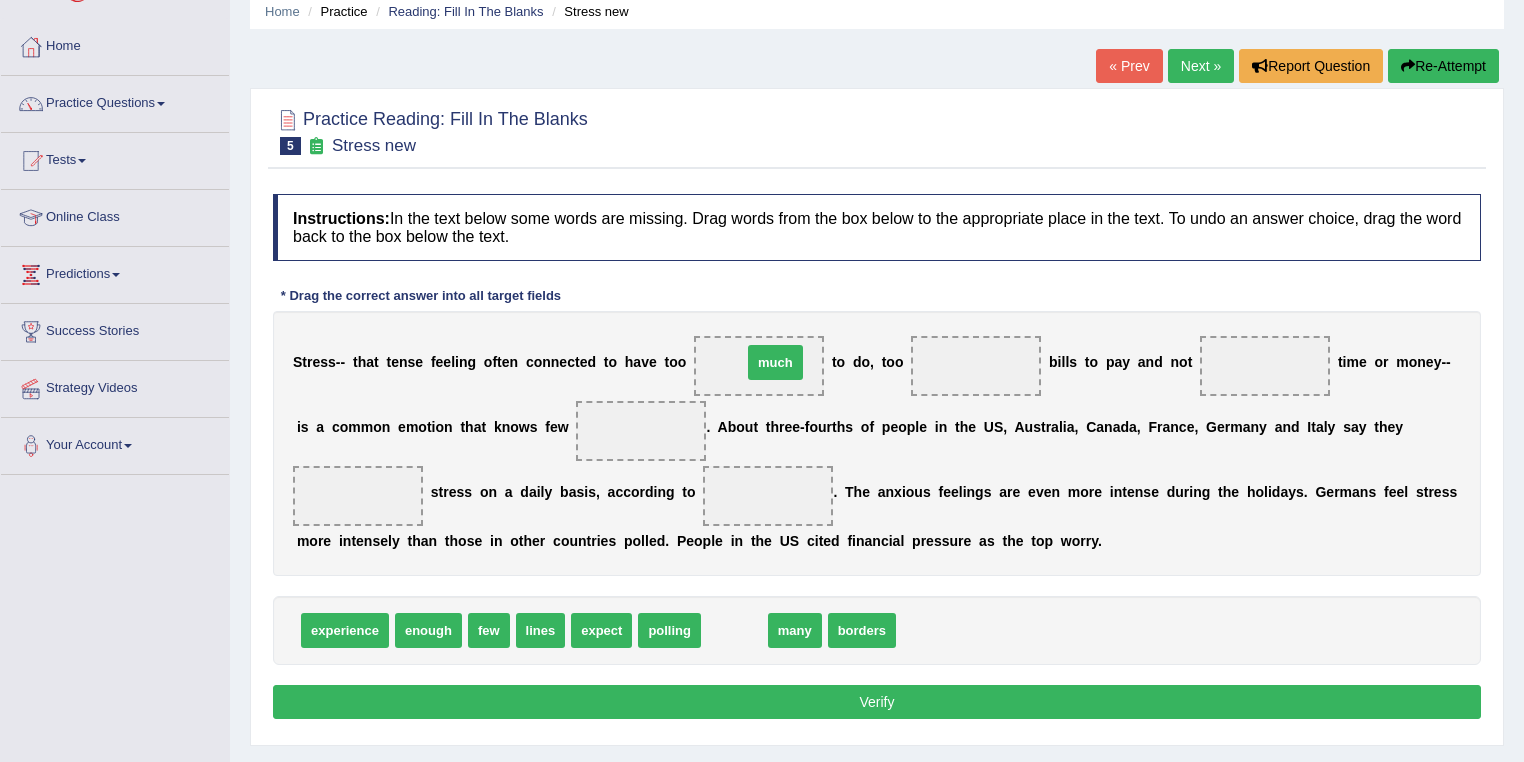 drag, startPoint x: 733, startPoint y: 620, endPoint x: 774, endPoint y: 352, distance: 271.11804 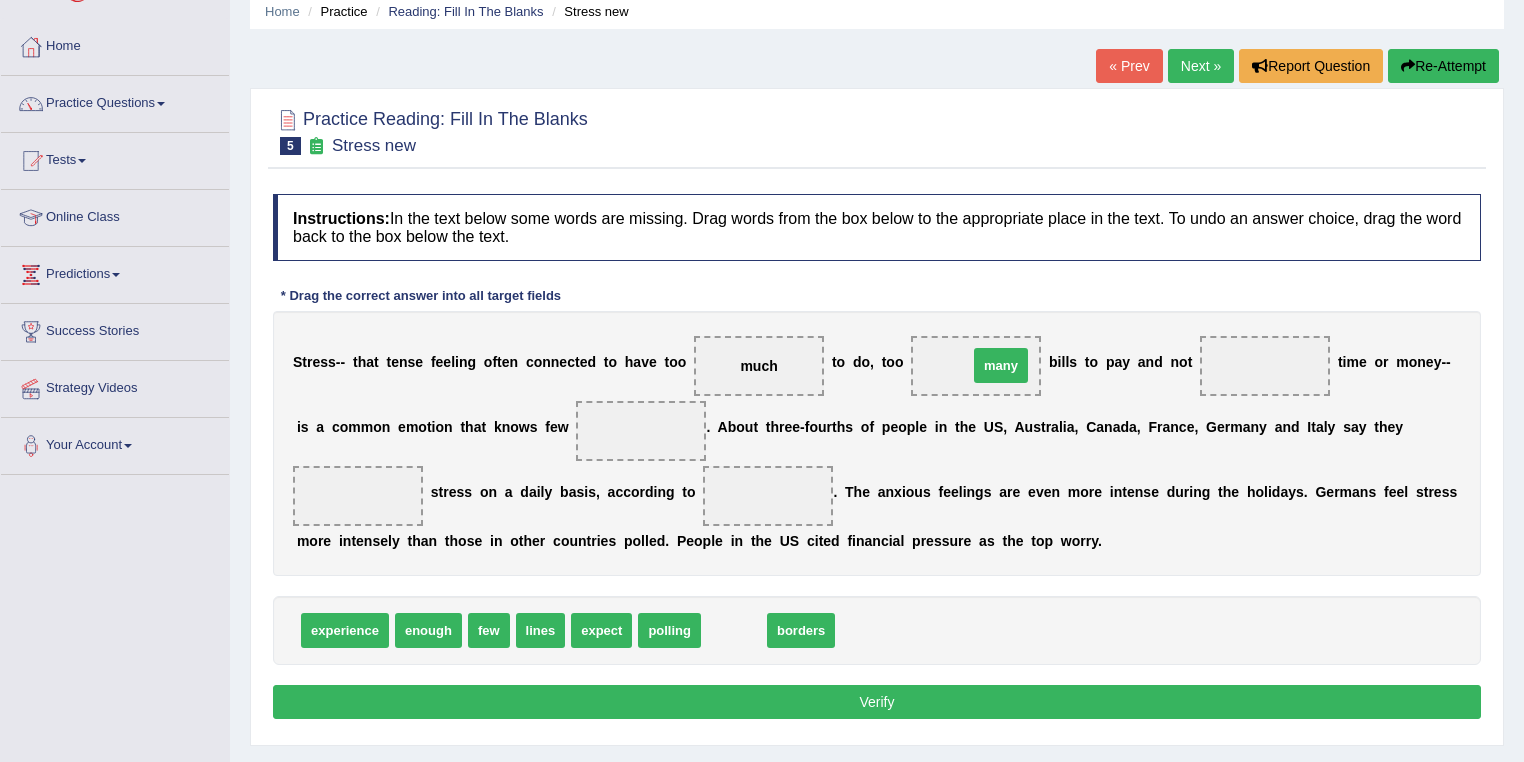 drag, startPoint x: 722, startPoint y: 623, endPoint x: 988, endPoint y: 358, distance: 375.47437 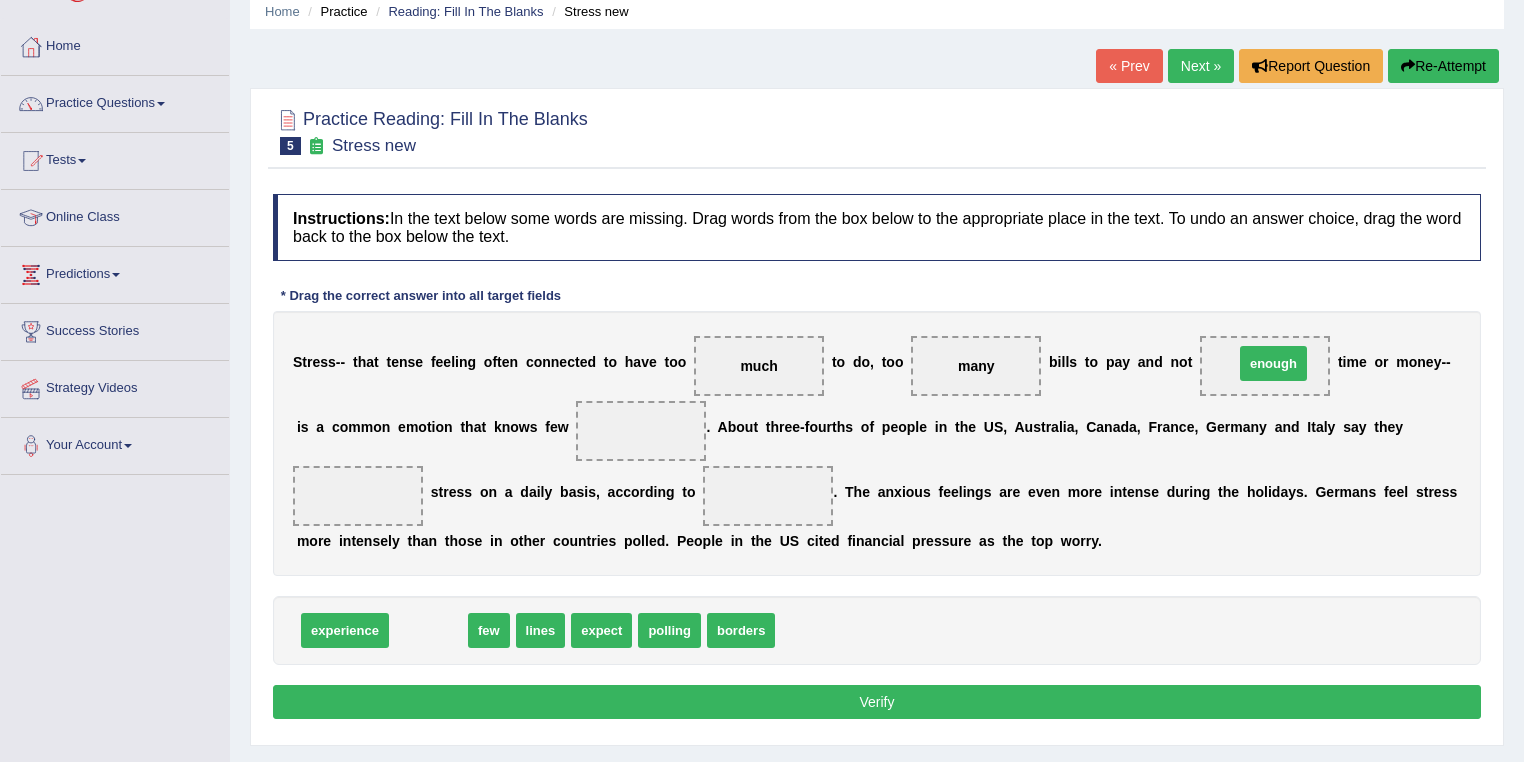 drag, startPoint x: 428, startPoint y: 637, endPoint x: 1272, endPoint y: 370, distance: 885.22595 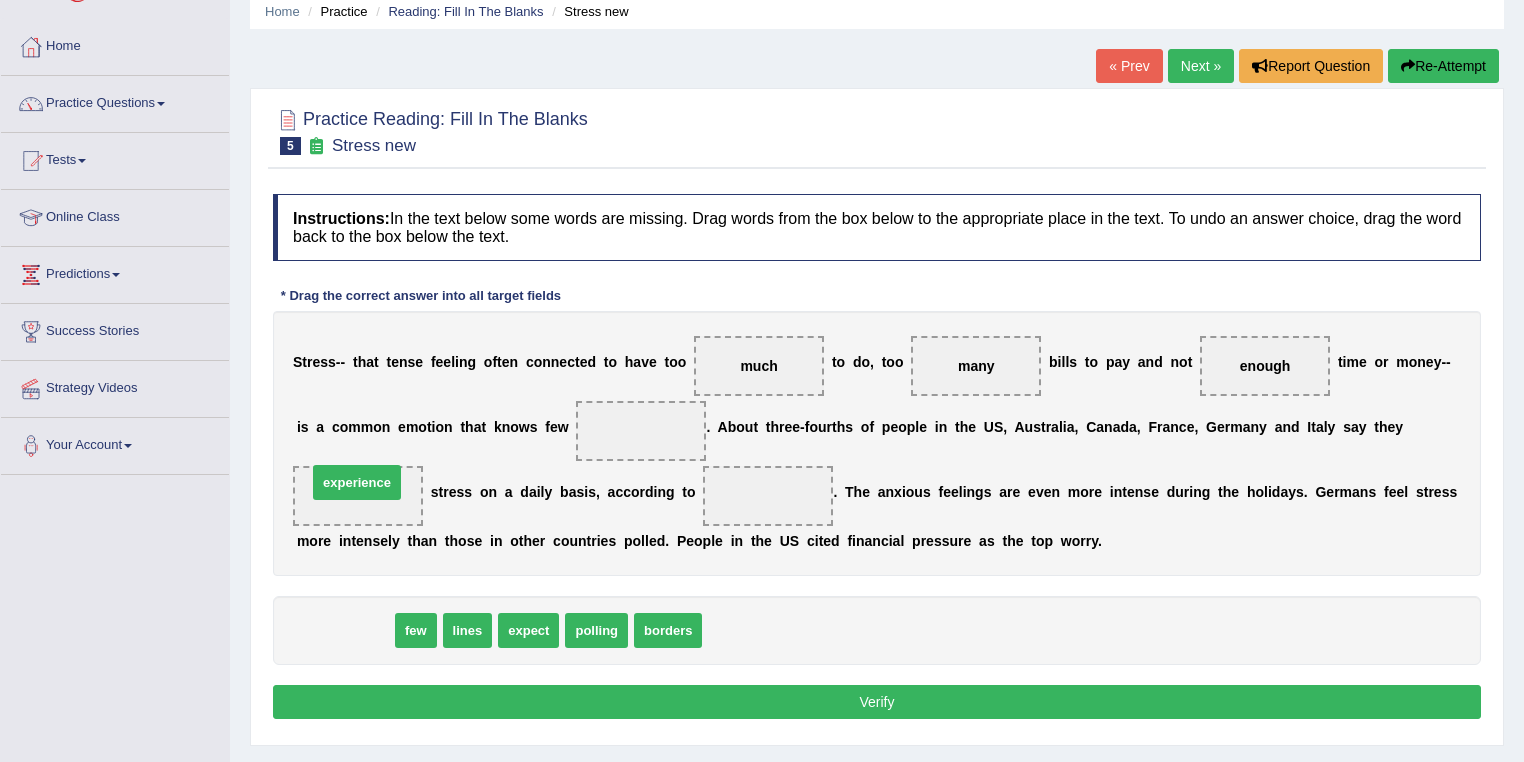drag, startPoint x: 349, startPoint y: 628, endPoint x: 360, endPoint y: 482, distance: 146.4138 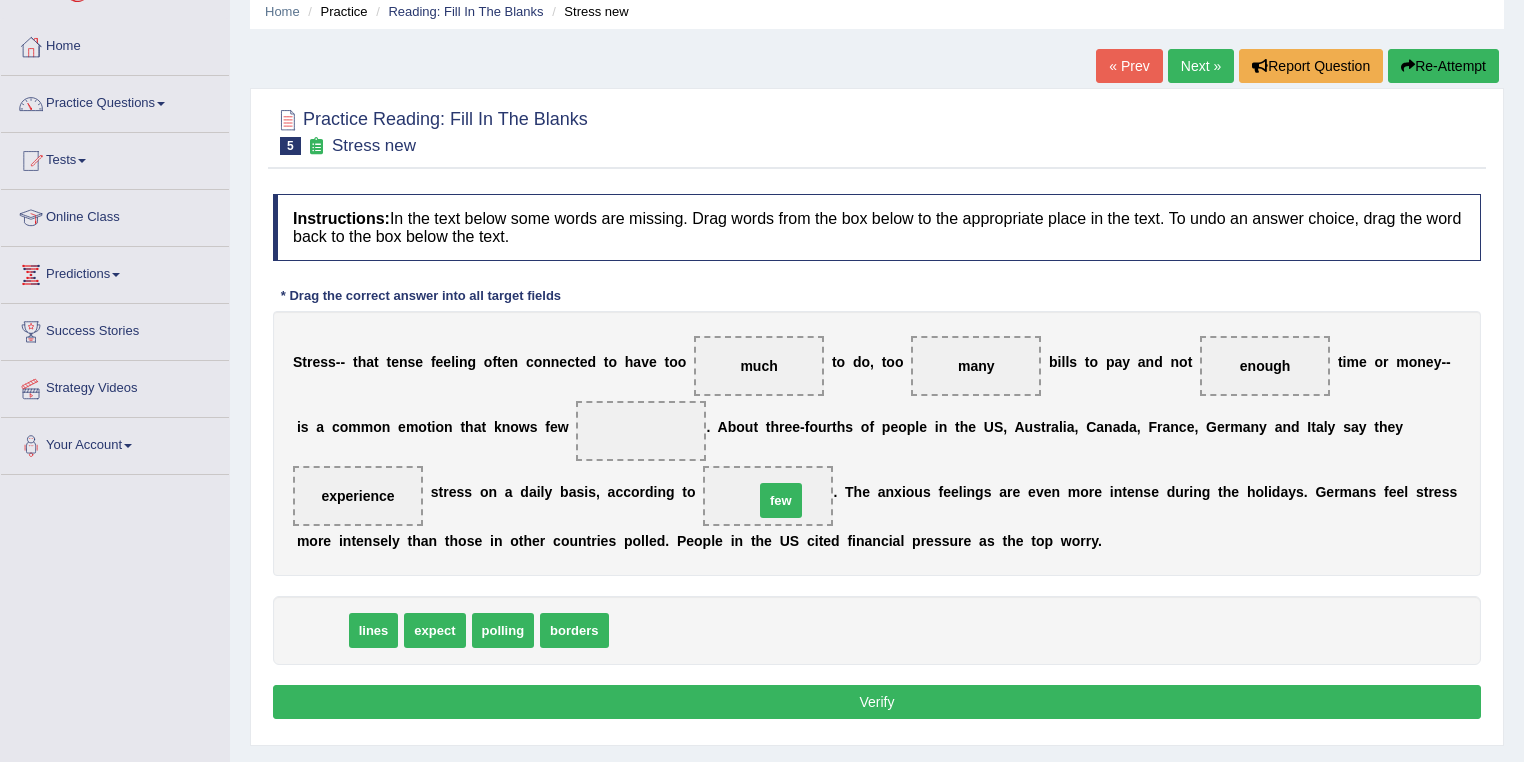 drag, startPoint x: 314, startPoint y: 616, endPoint x: 776, endPoint y: 497, distance: 477.07965 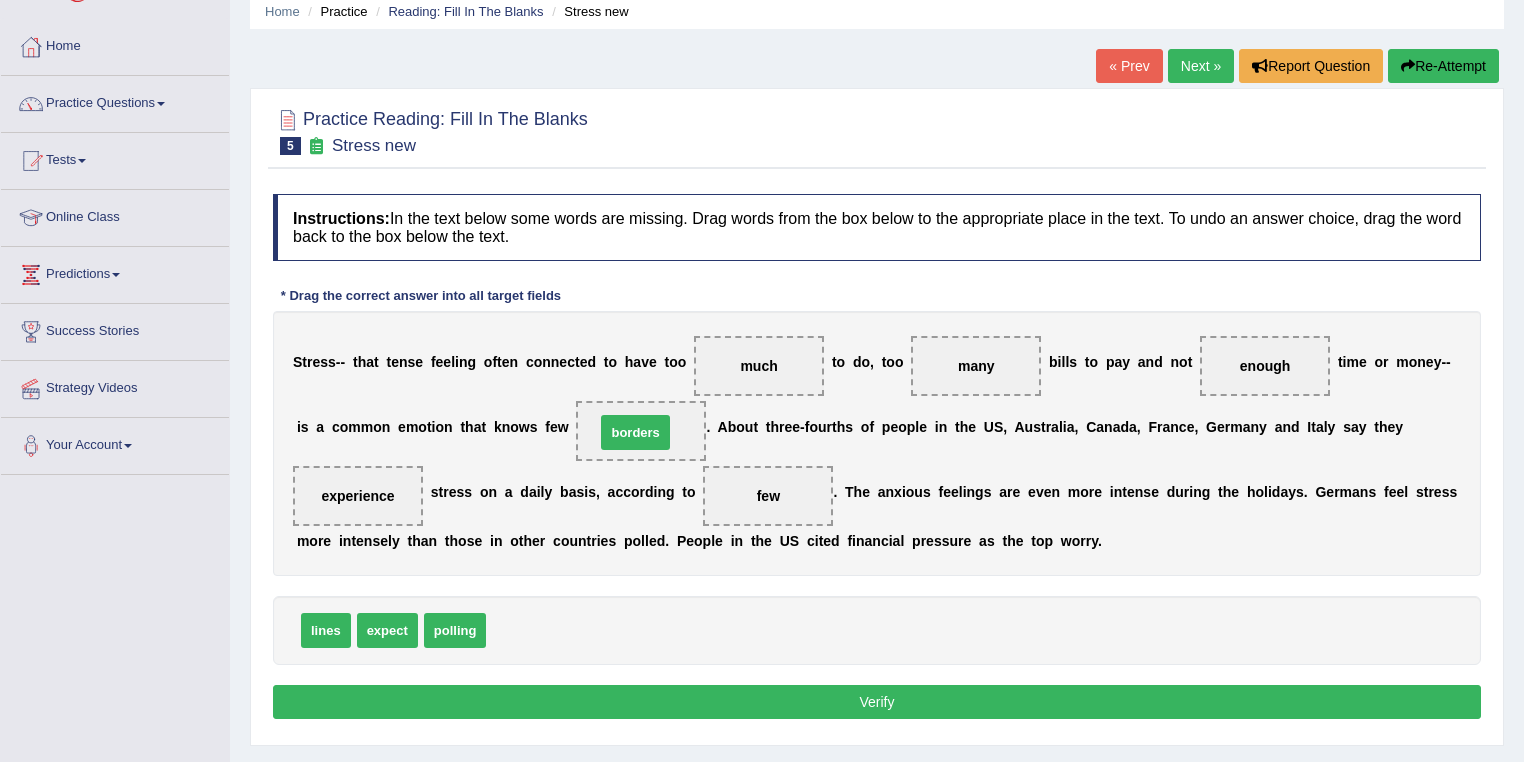 drag, startPoint x: 556, startPoint y: 630, endPoint x: 665, endPoint y: 432, distance: 226.01991 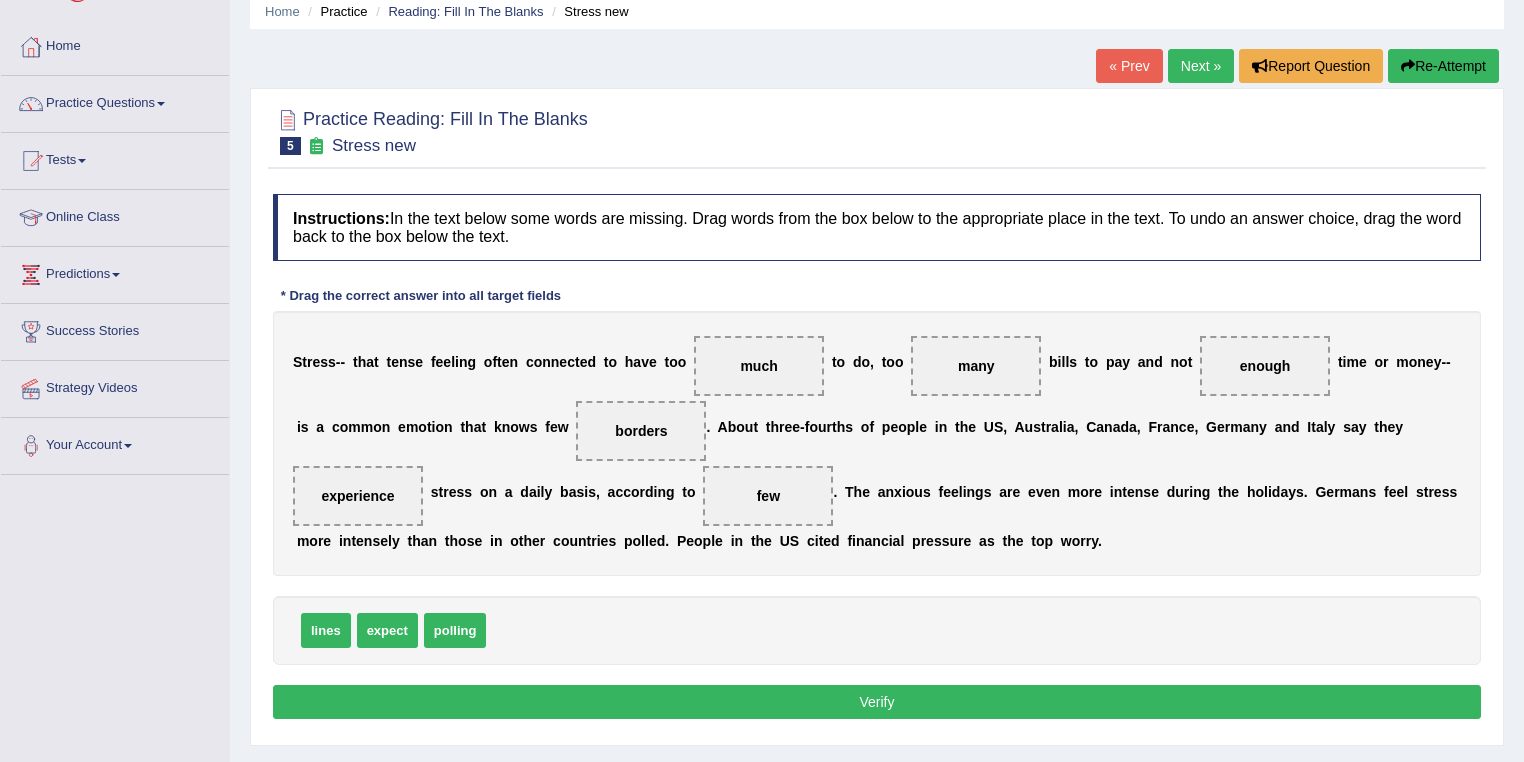 click on "Verify" at bounding box center (877, 702) 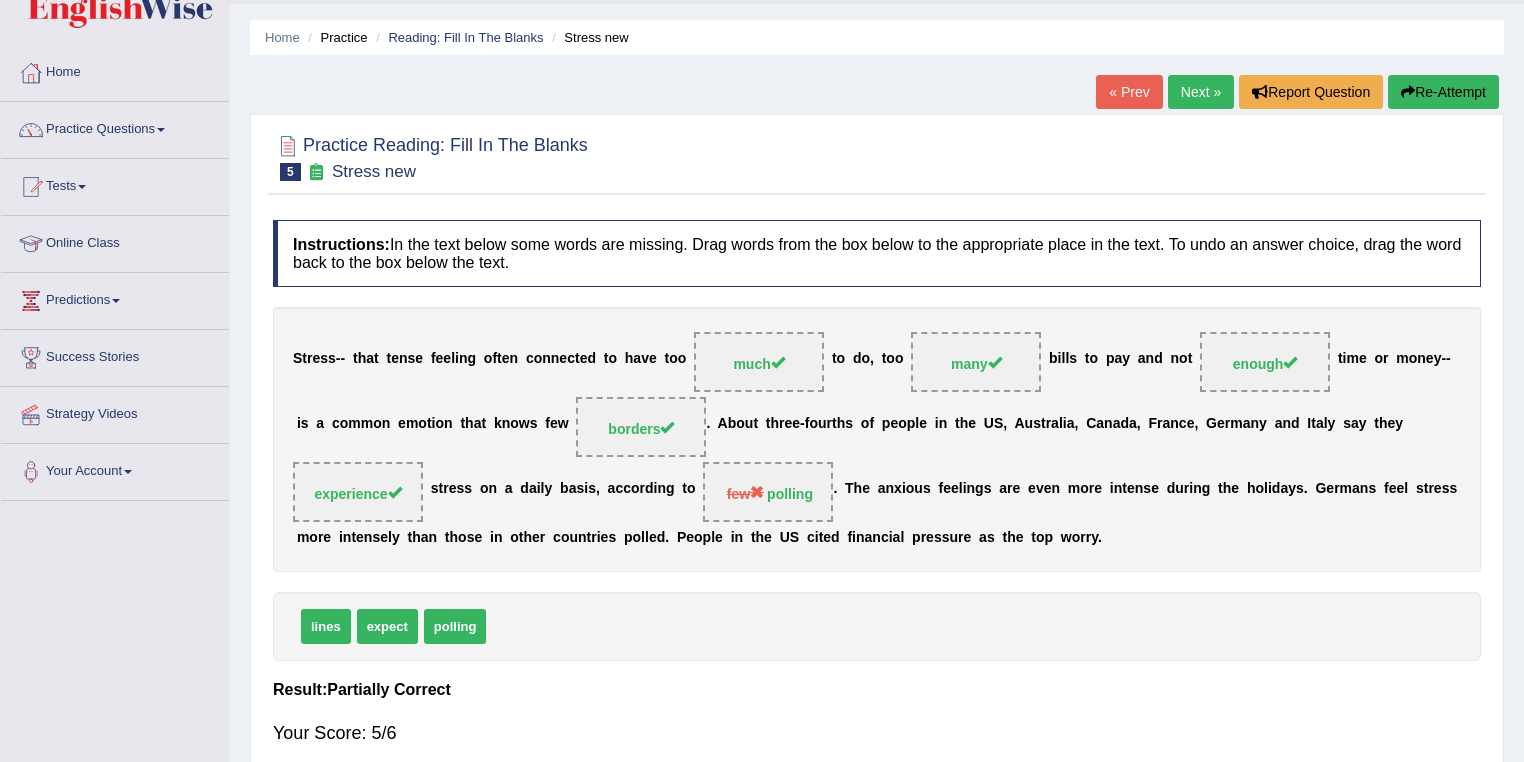 scroll, scrollTop: 0, scrollLeft: 0, axis: both 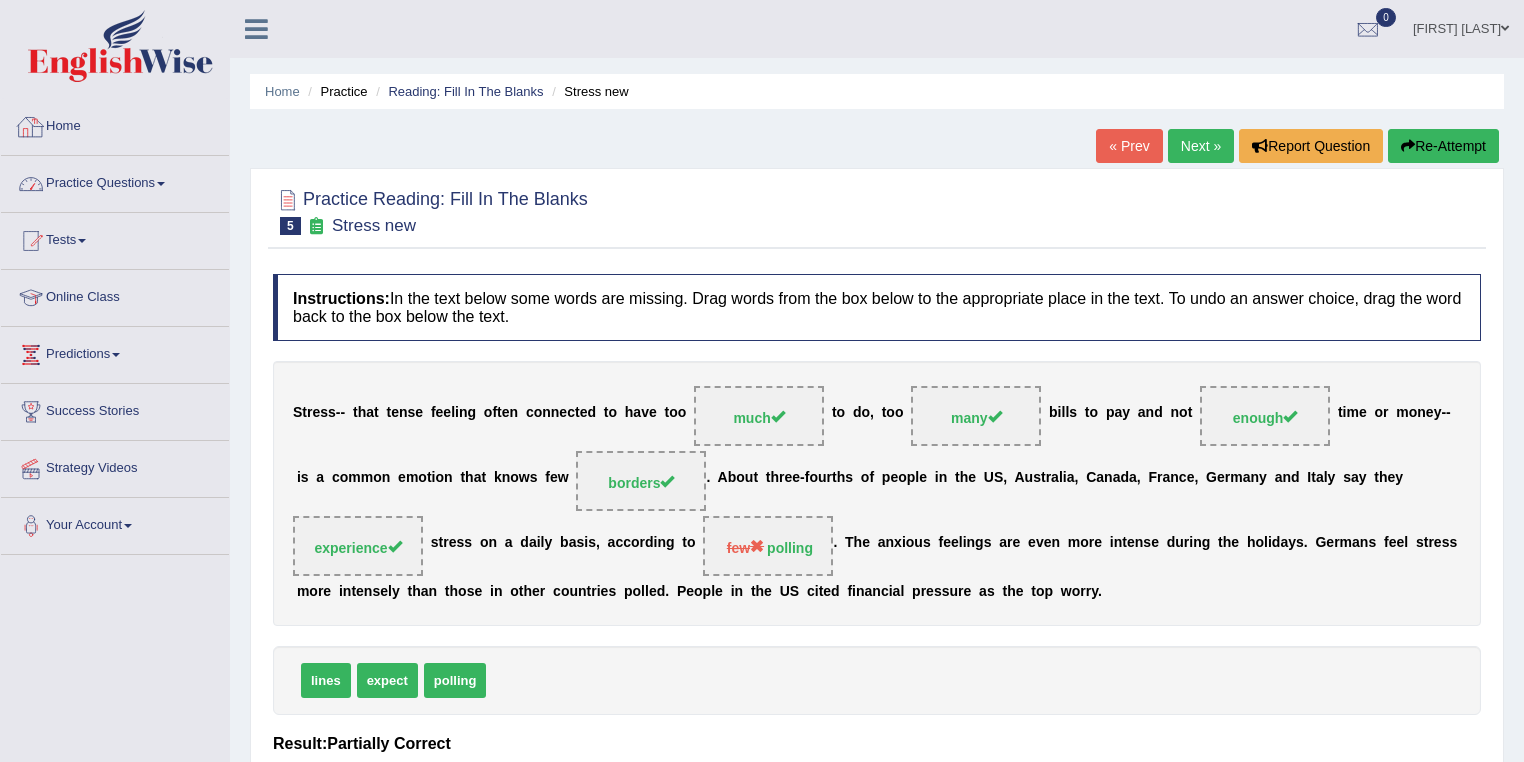 click on "Practice Questions" at bounding box center (115, 181) 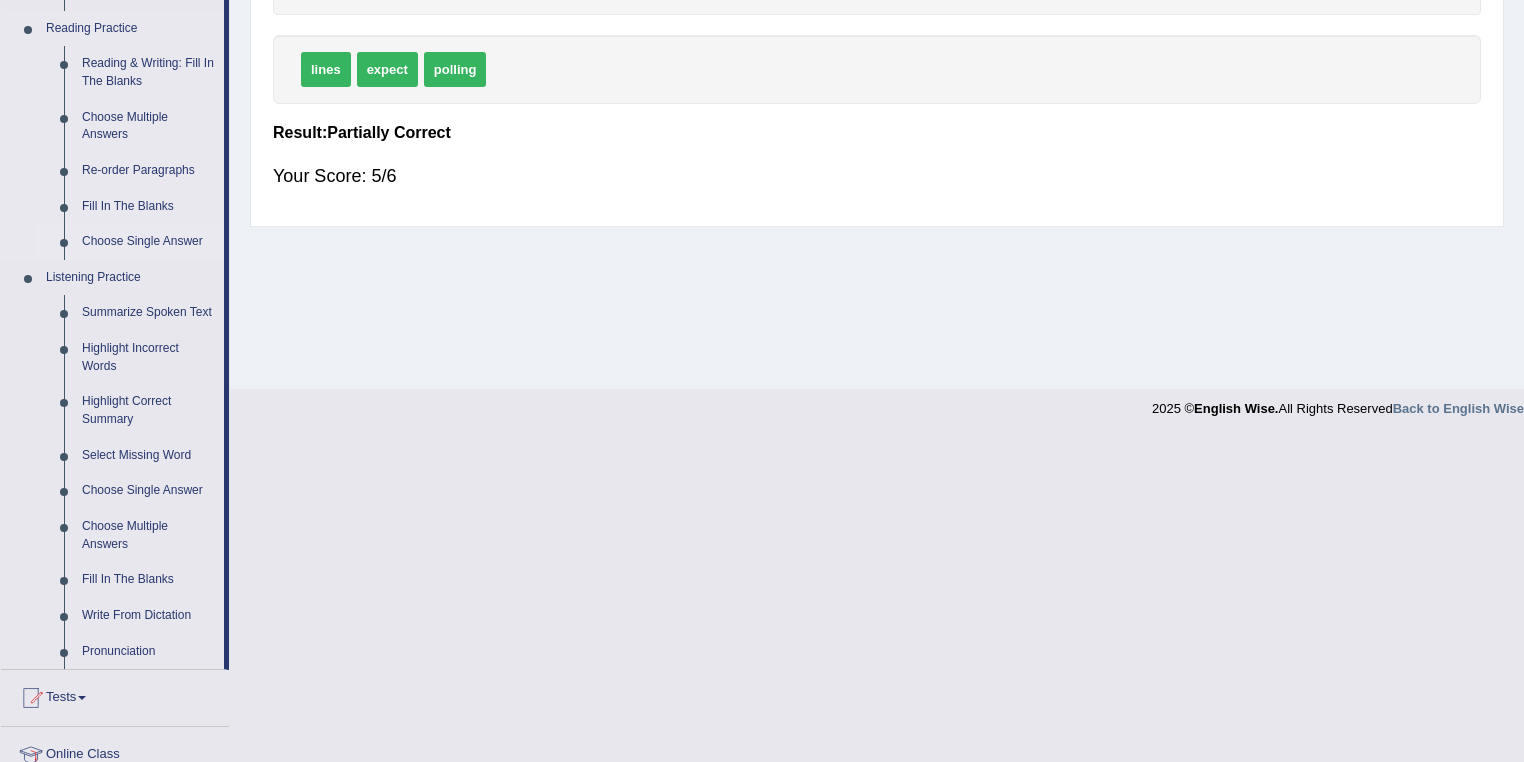 scroll, scrollTop: 640, scrollLeft: 0, axis: vertical 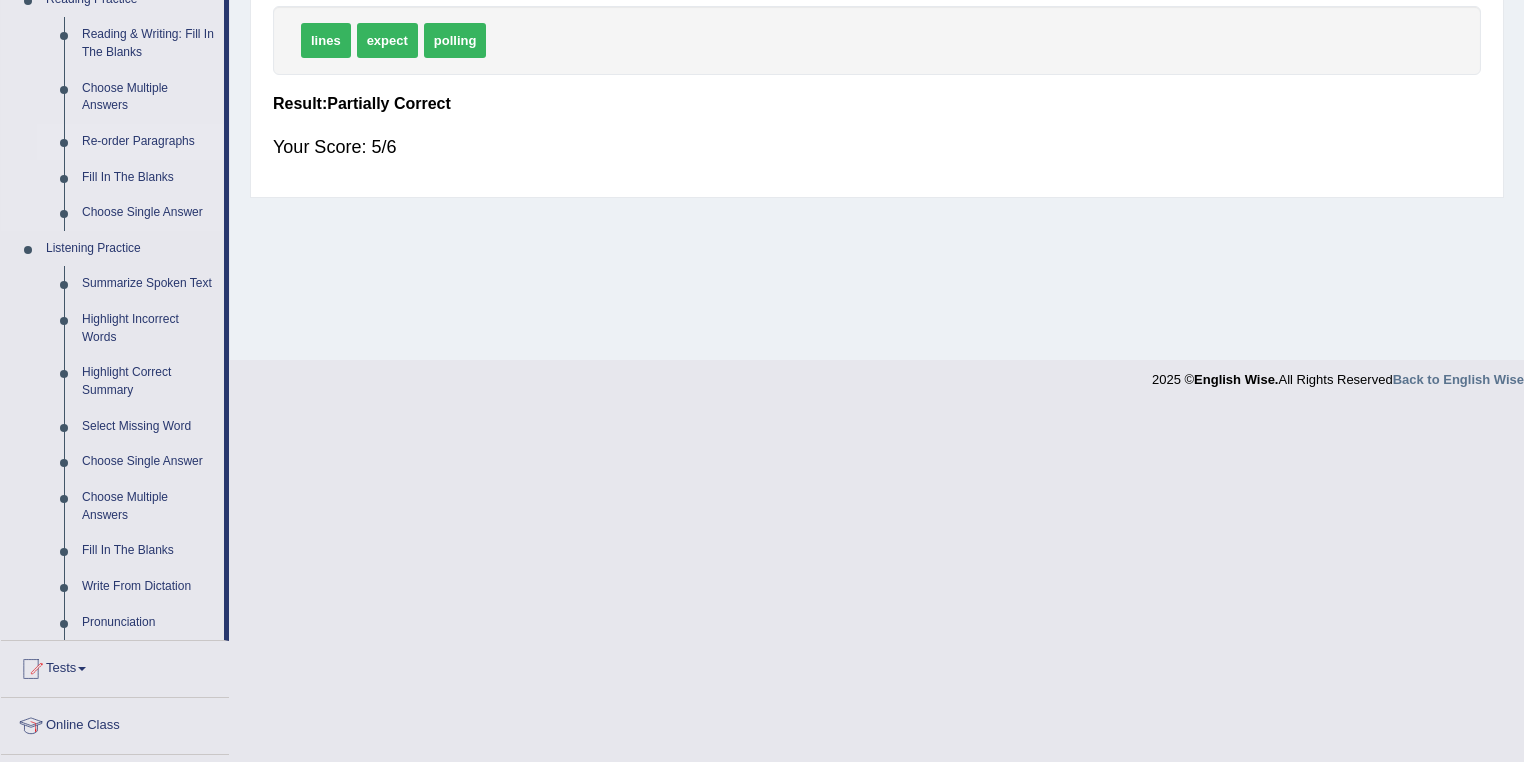 click on "Re-order Paragraphs" at bounding box center [148, 142] 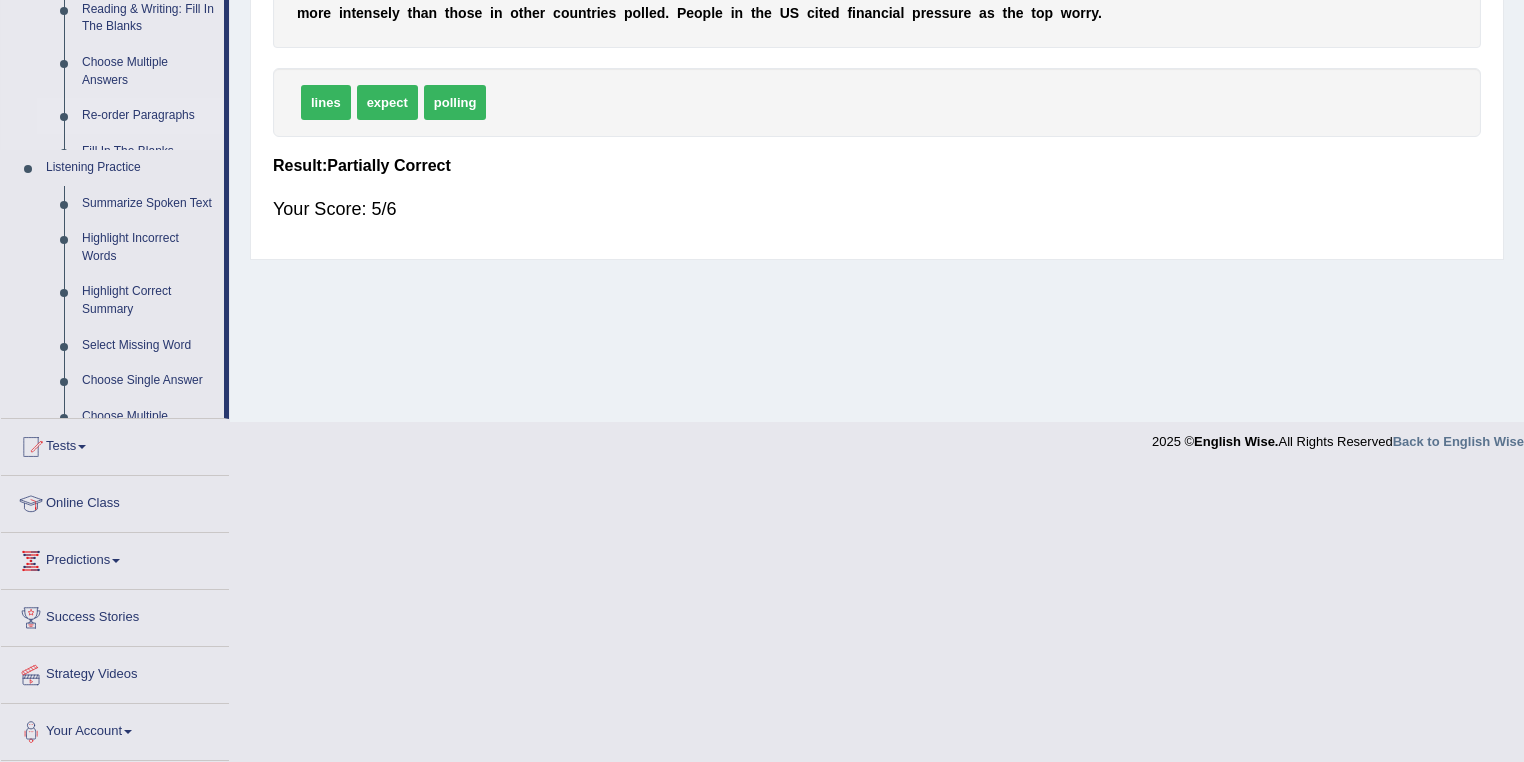 scroll, scrollTop: 288, scrollLeft: 0, axis: vertical 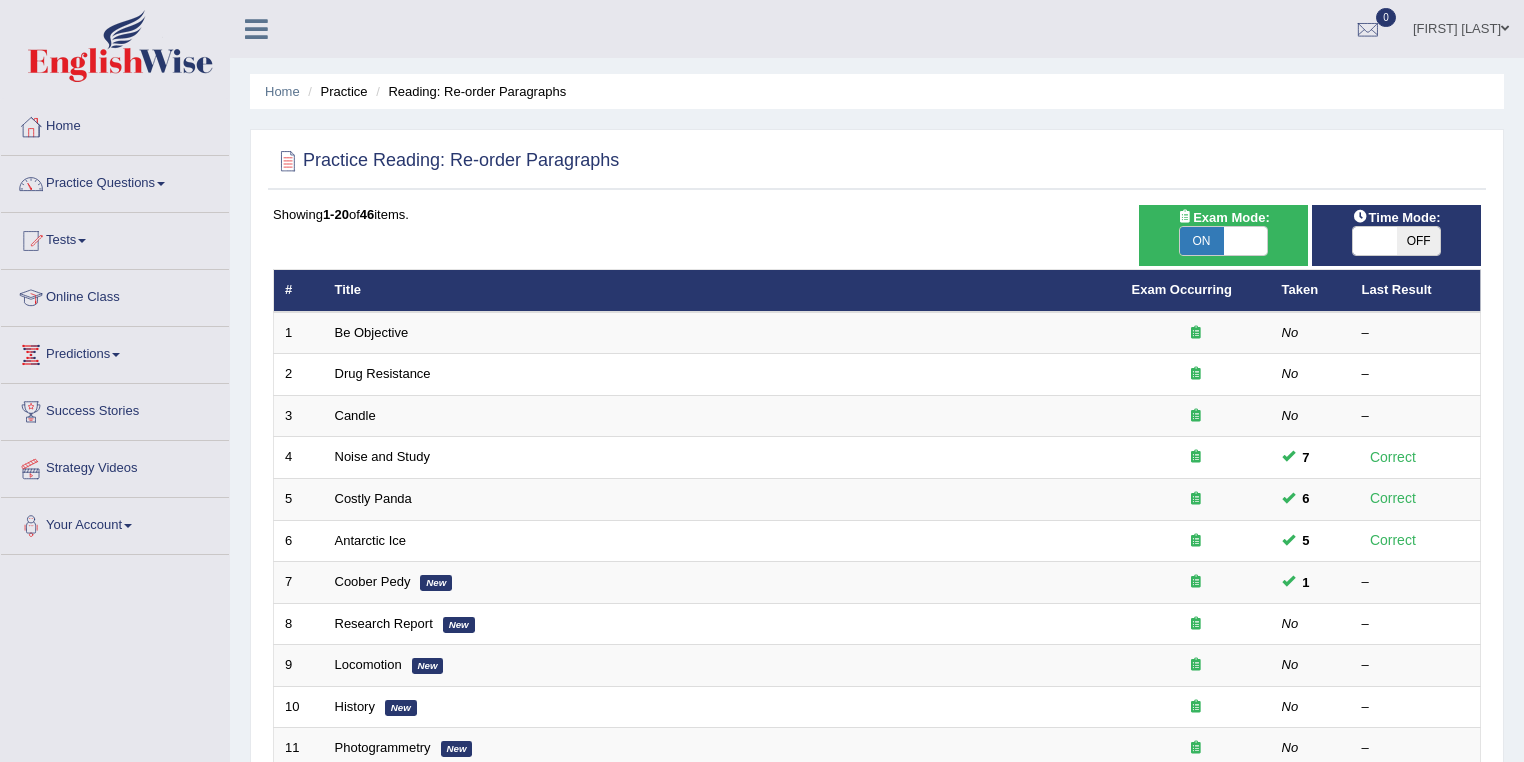 click on "ON" at bounding box center [1202, 241] 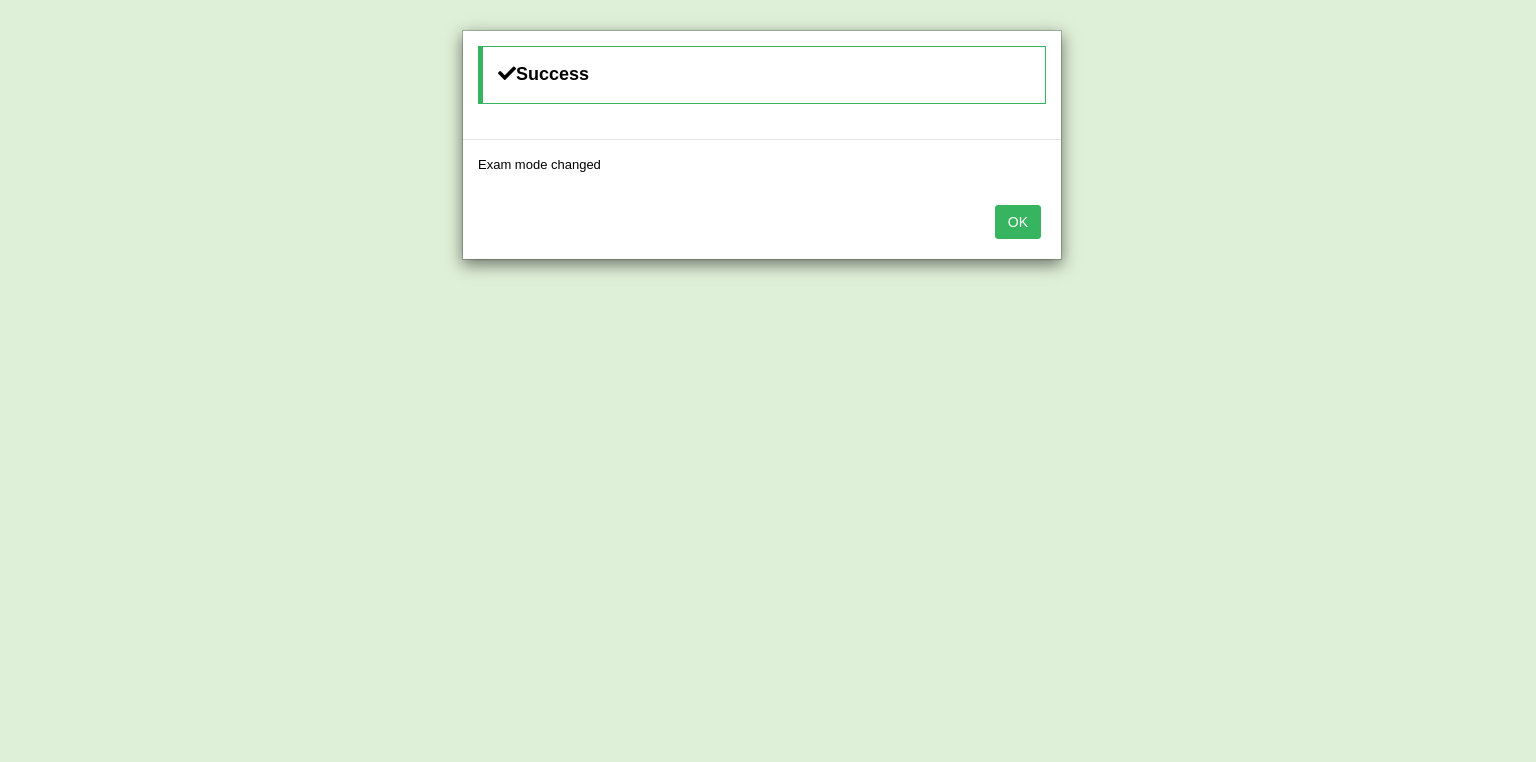 click on "OK" at bounding box center (1018, 222) 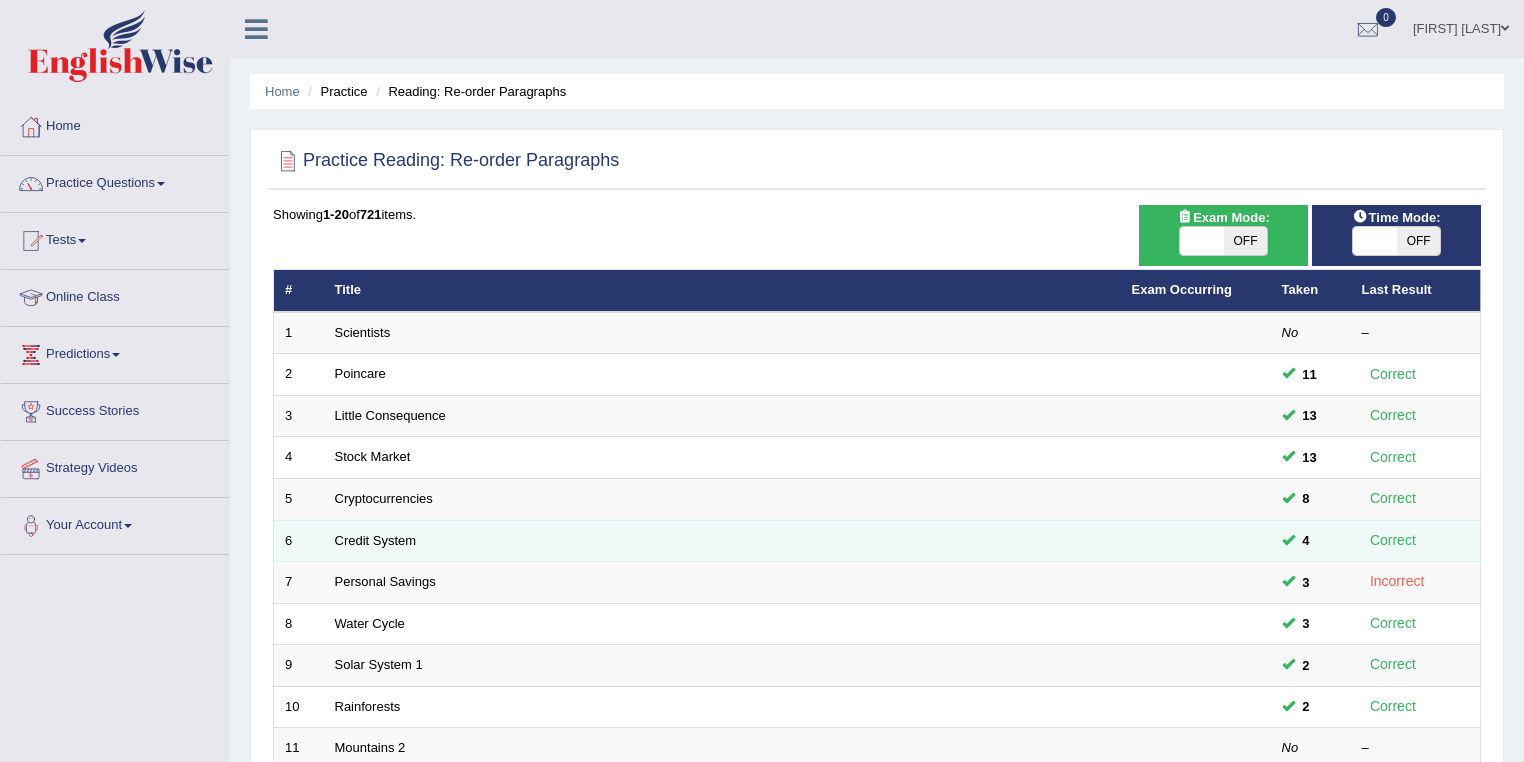 scroll, scrollTop: 240, scrollLeft: 0, axis: vertical 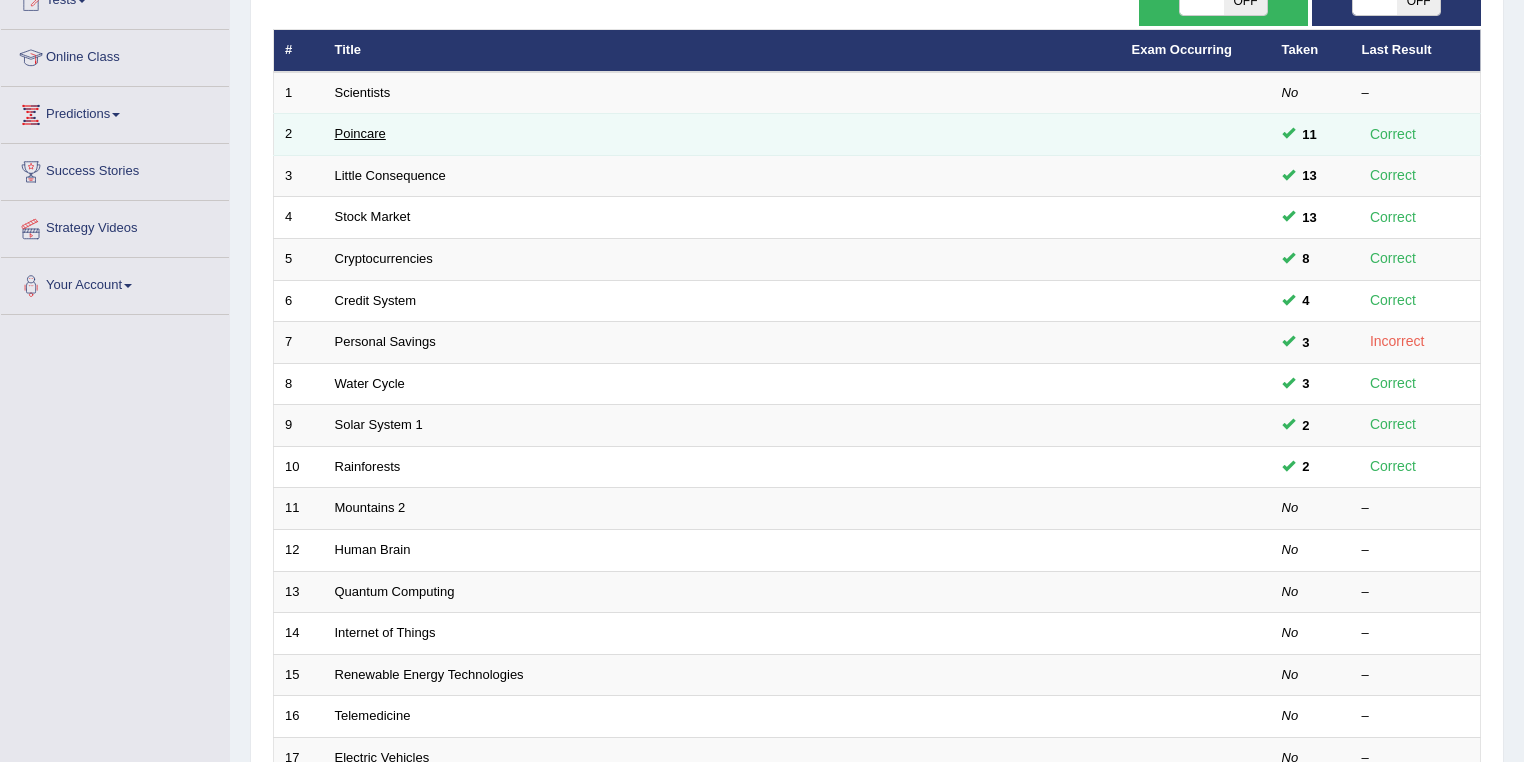 click on "Poincare" at bounding box center [360, 133] 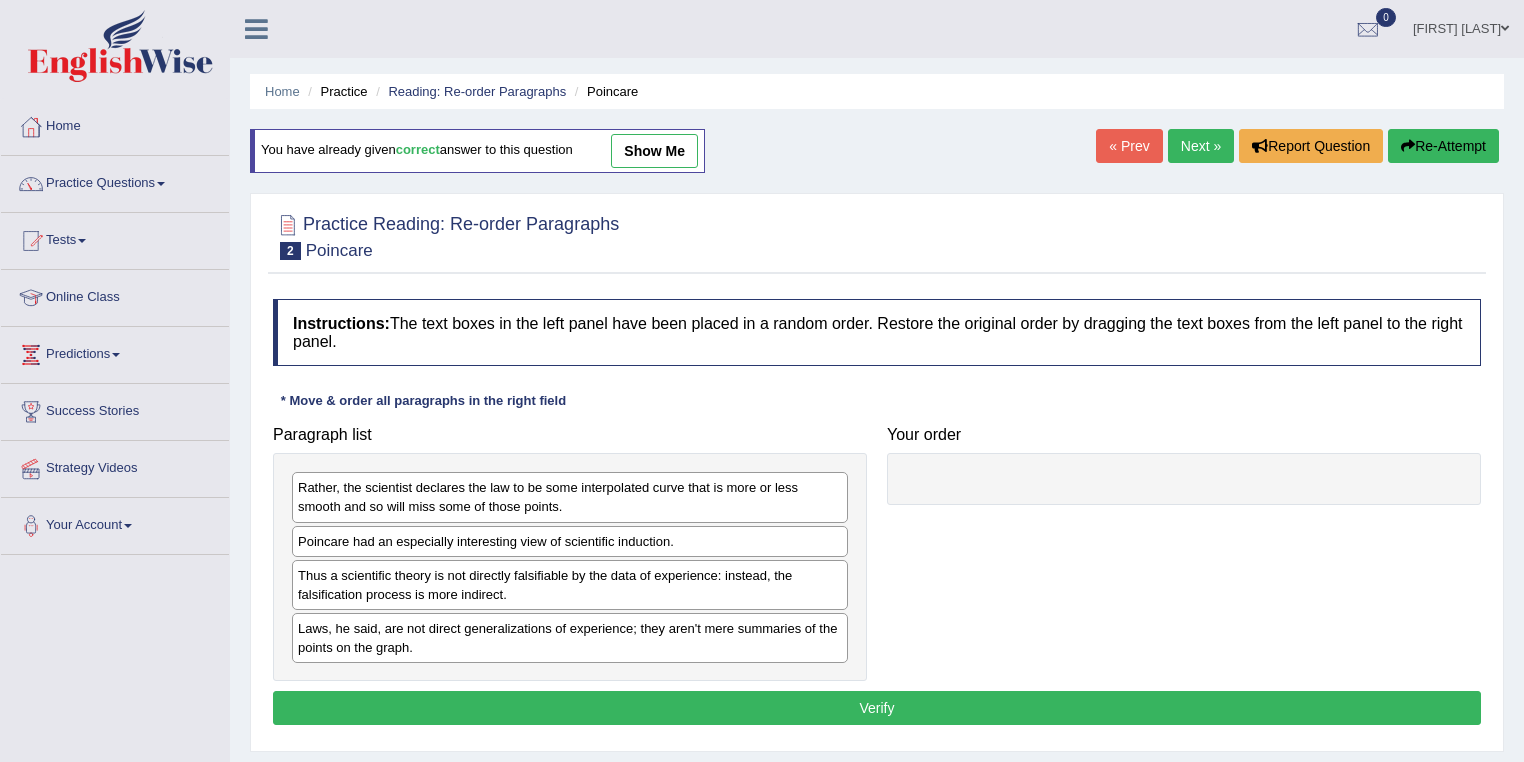 scroll, scrollTop: 0, scrollLeft: 0, axis: both 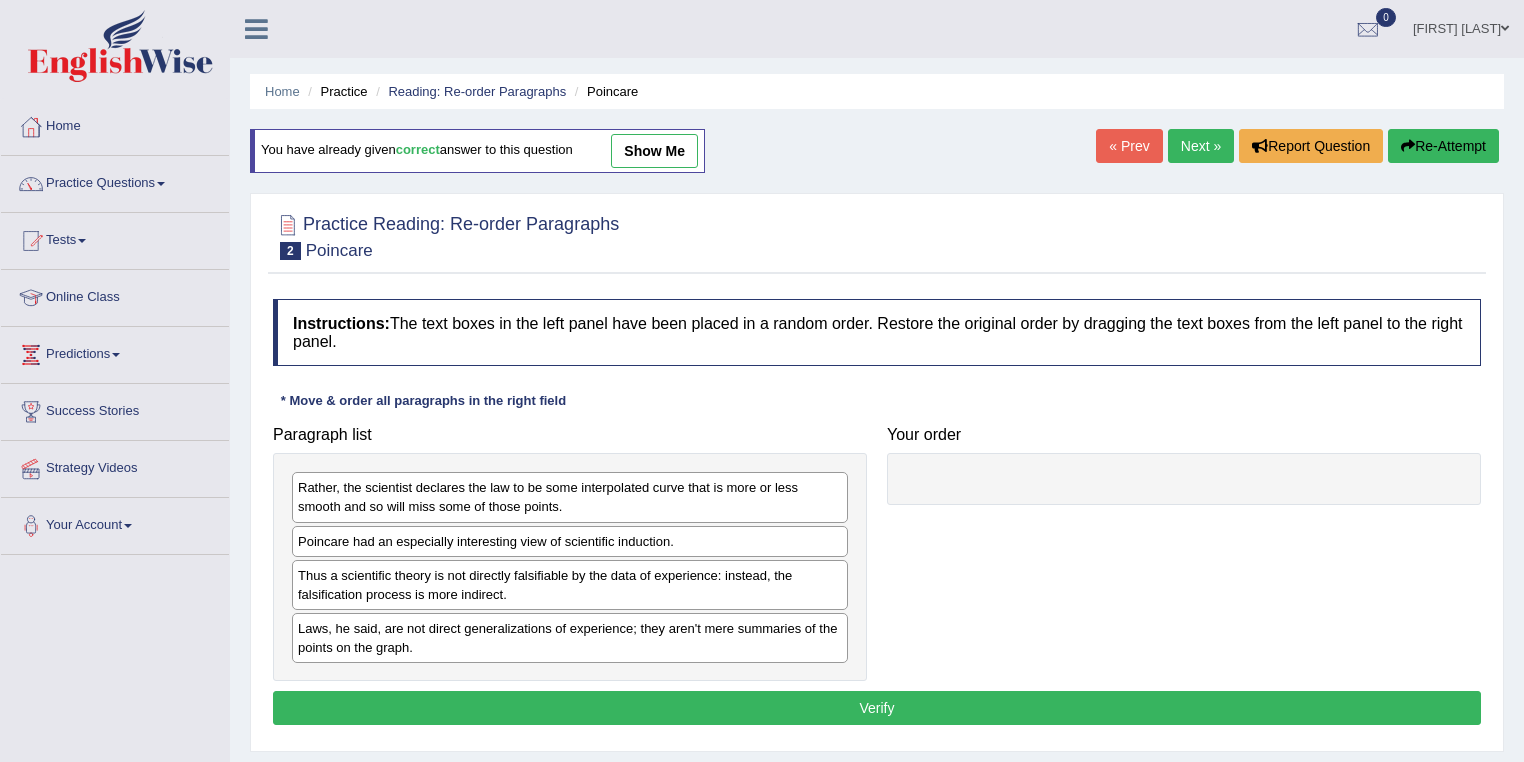 click on "« Prev" at bounding box center [1129, 146] 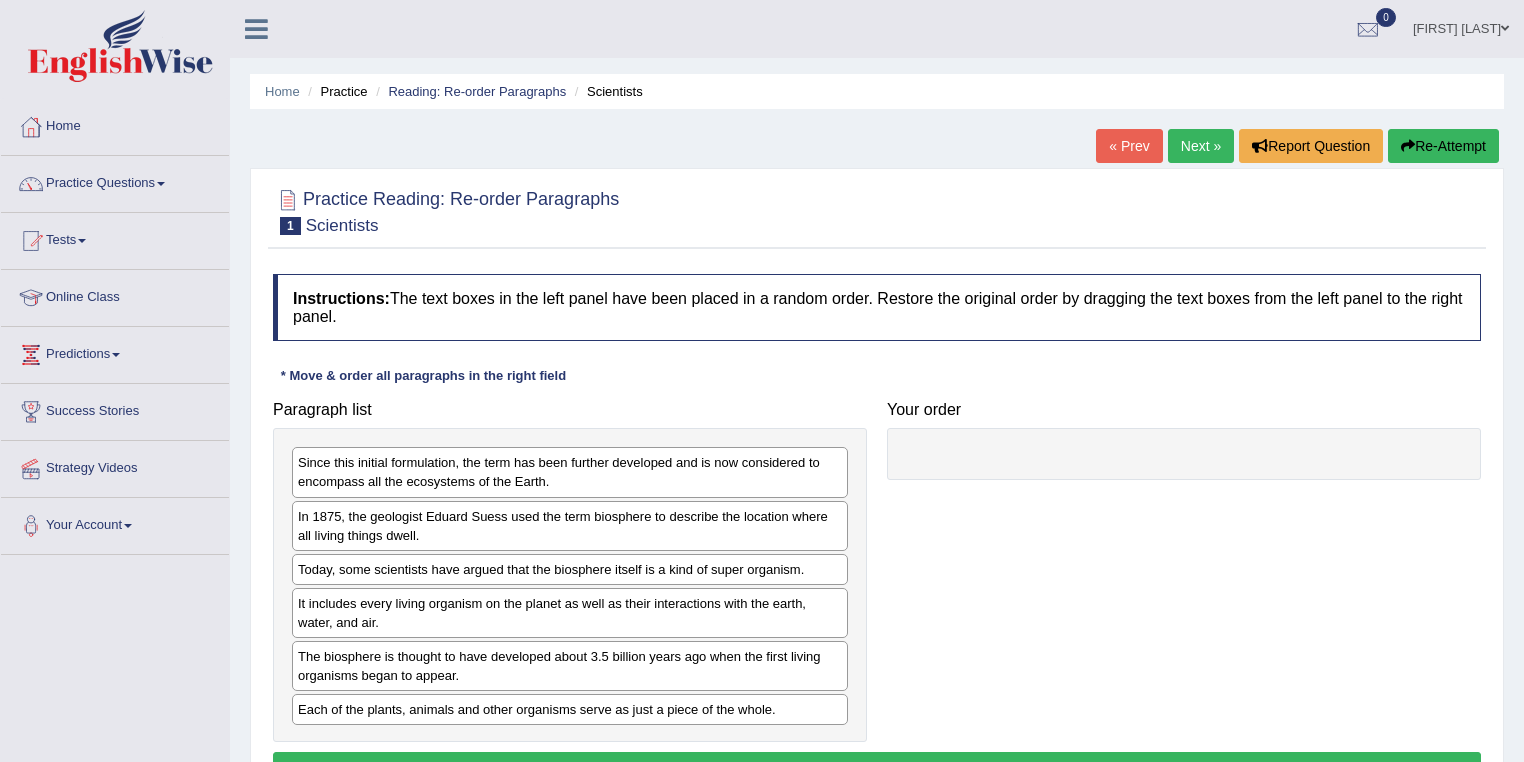 scroll, scrollTop: 111, scrollLeft: 0, axis: vertical 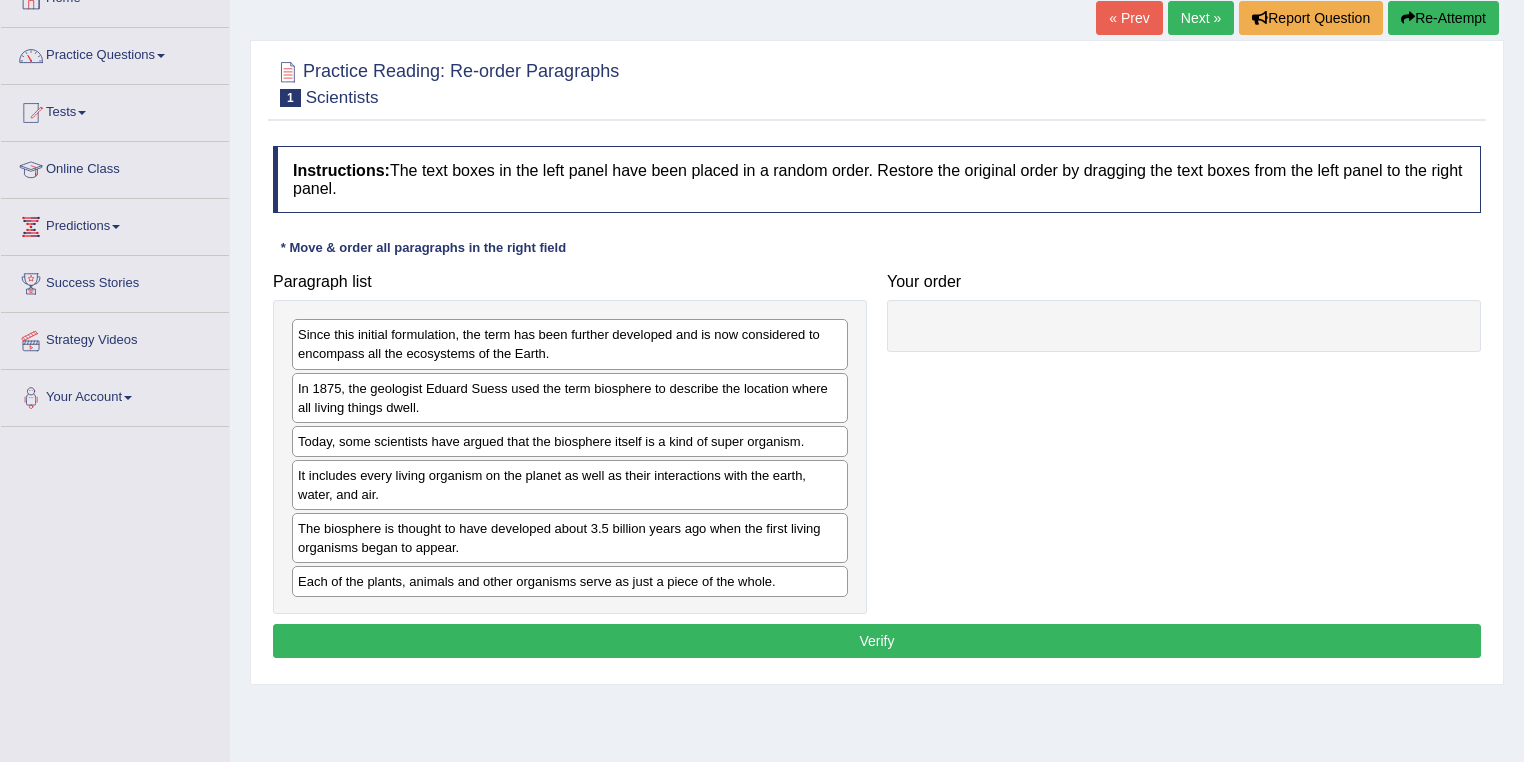 click on "Next »" at bounding box center (1201, 18) 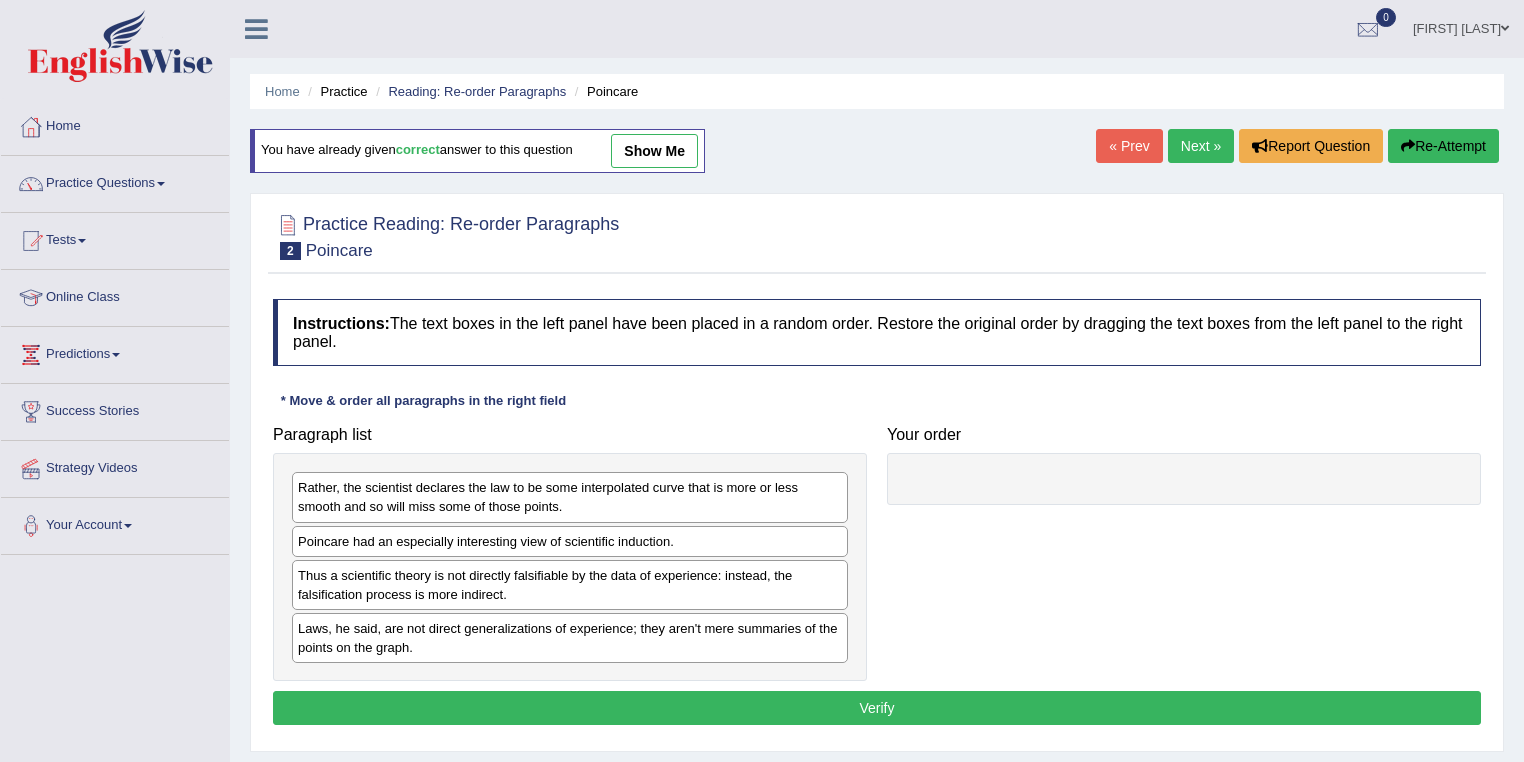 scroll, scrollTop: 0, scrollLeft: 0, axis: both 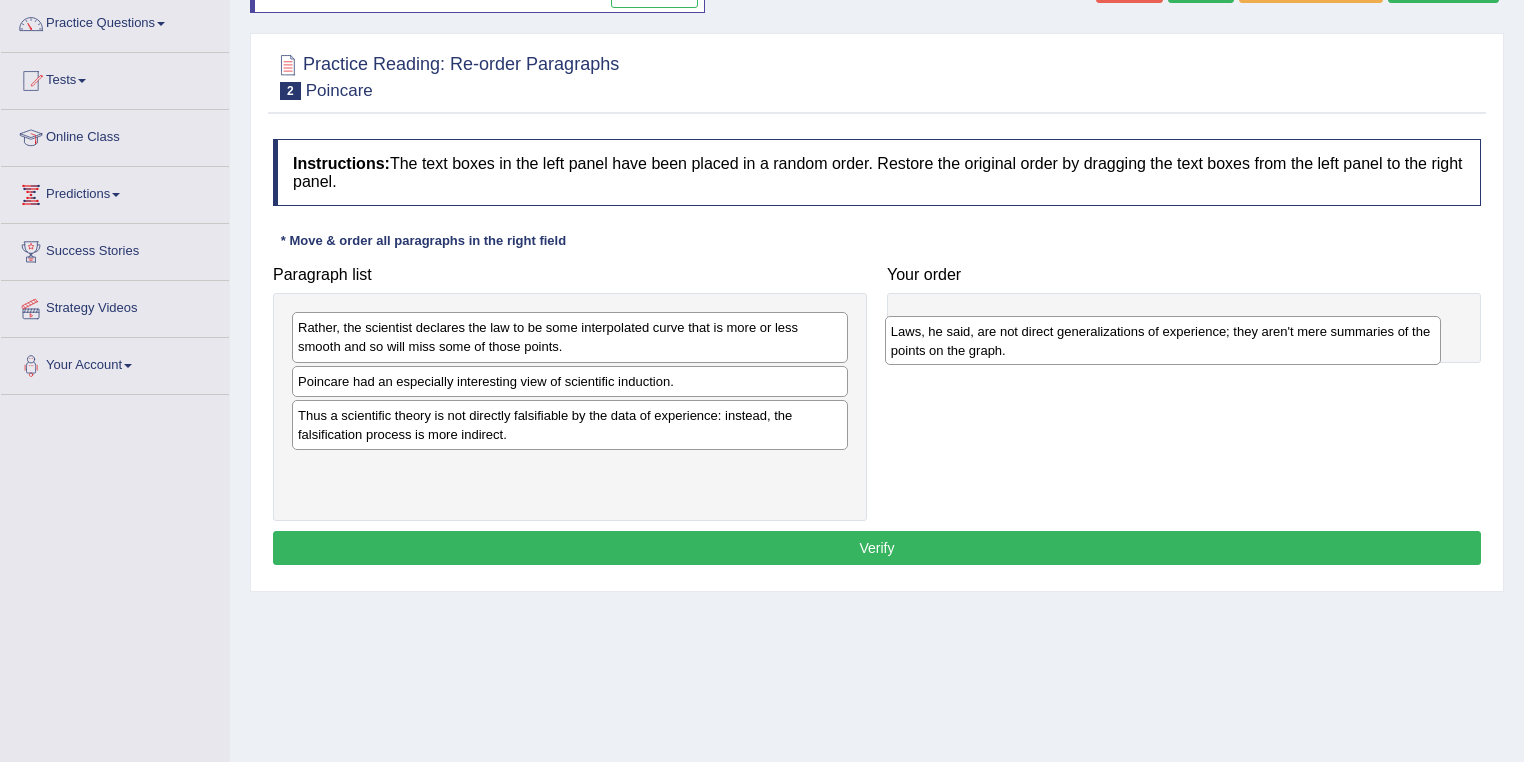 drag, startPoint x: 609, startPoint y: 476, endPoint x: 1227, endPoint y: 345, distance: 631.73175 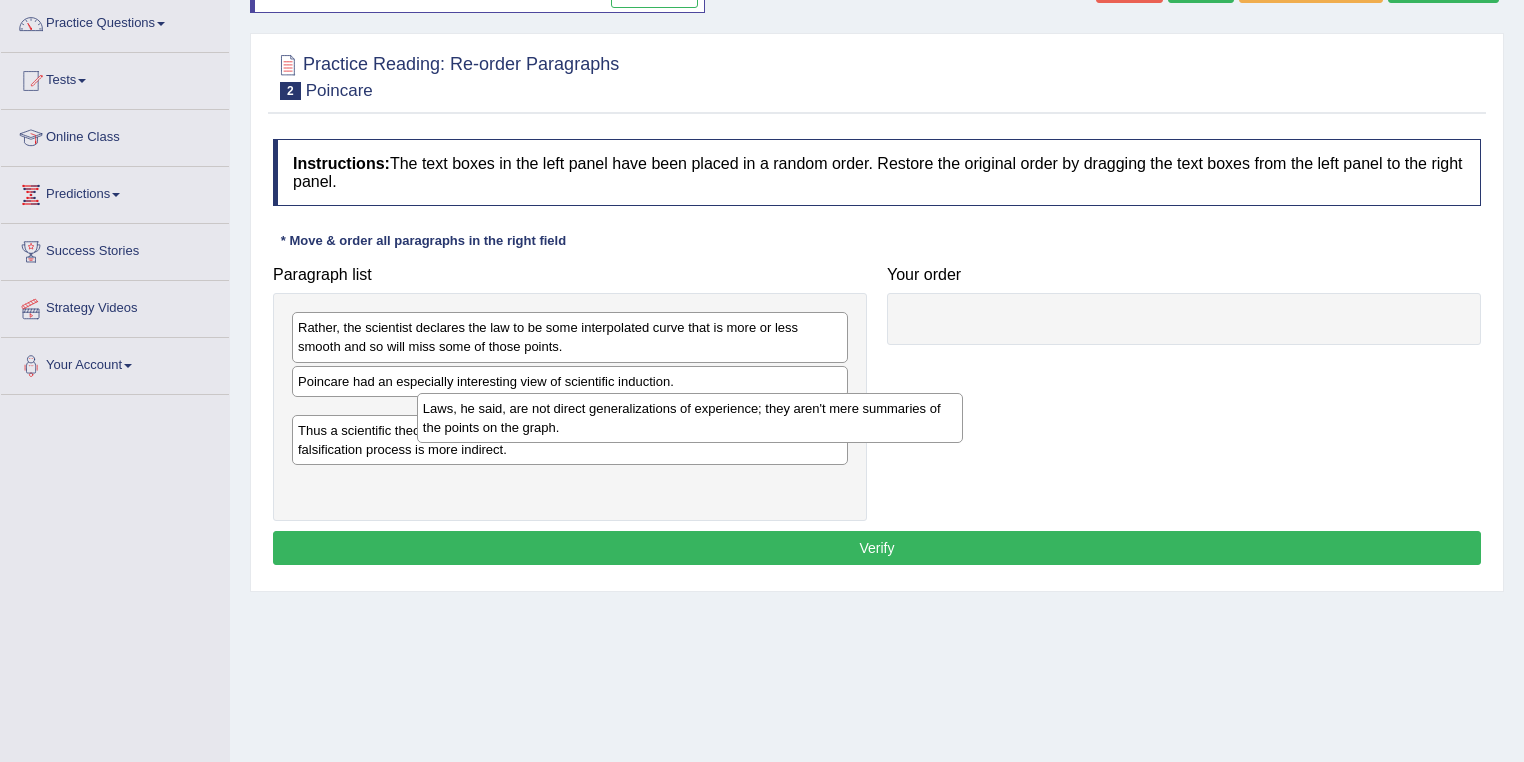drag, startPoint x: 1227, startPoint y: 345, endPoint x: 428, endPoint y: 558, distance: 826.9039 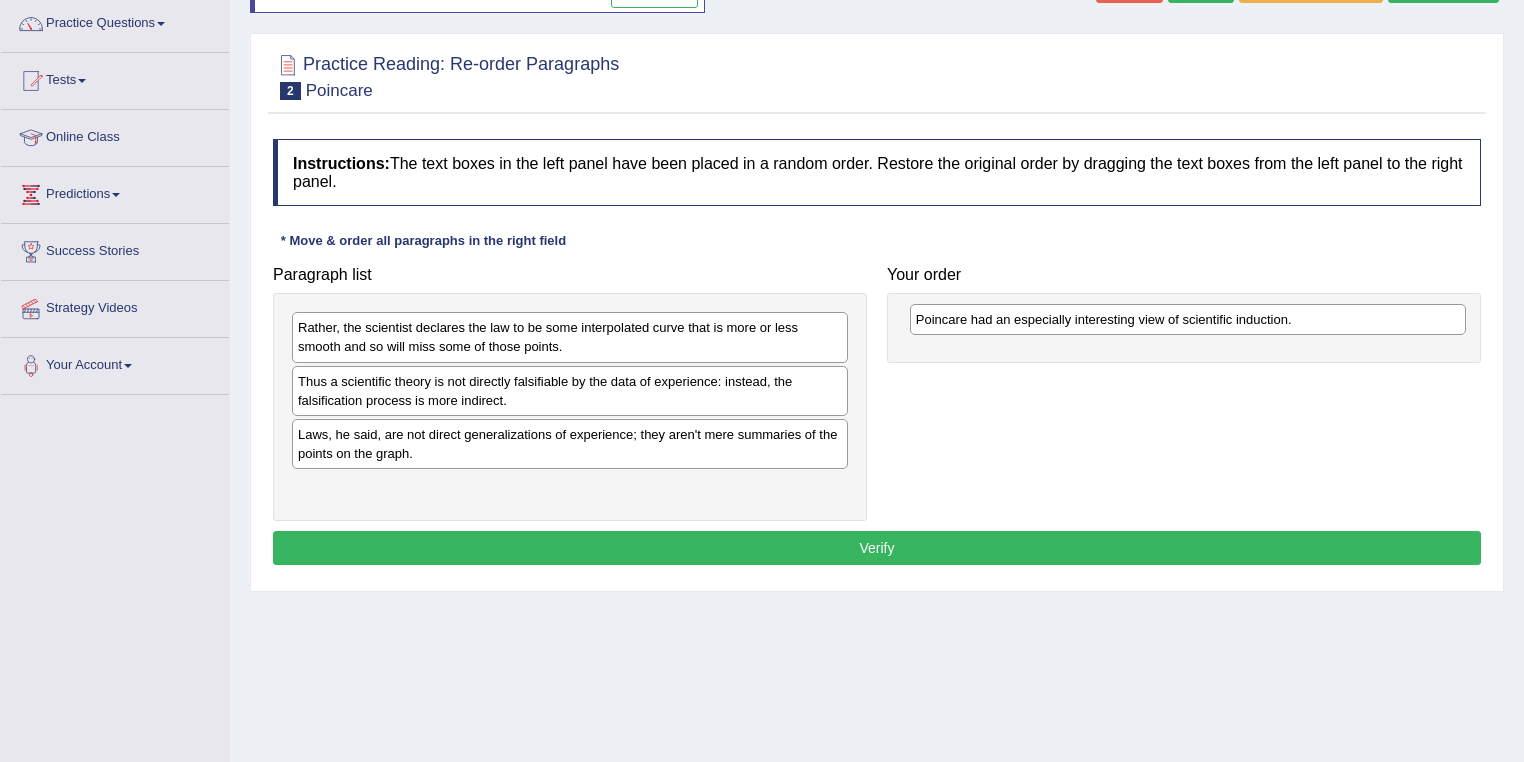 drag, startPoint x: 579, startPoint y: 376, endPoint x: 1197, endPoint y: 315, distance: 621.00323 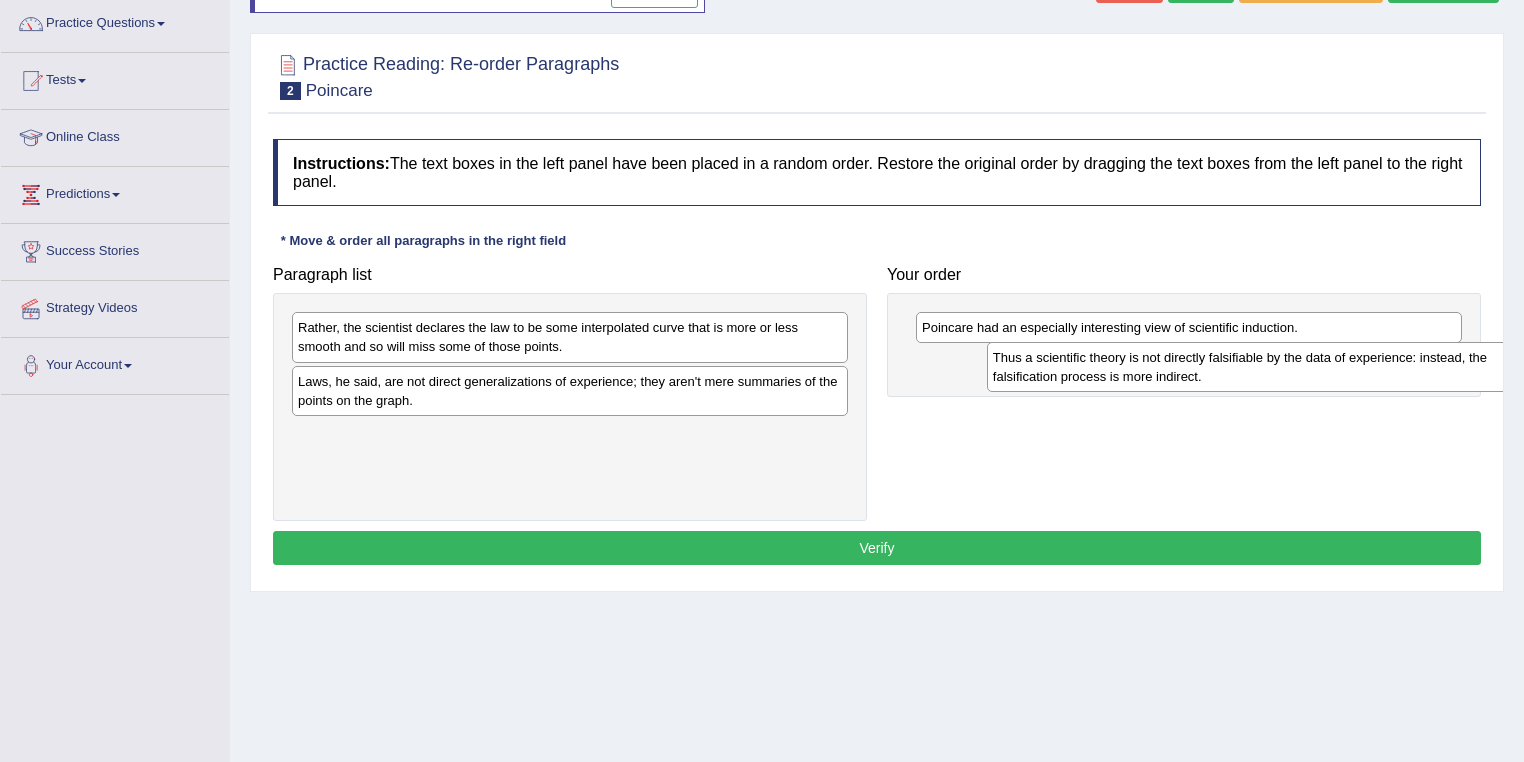 drag, startPoint x: 764, startPoint y: 400, endPoint x: 1436, endPoint y: 376, distance: 672.4284 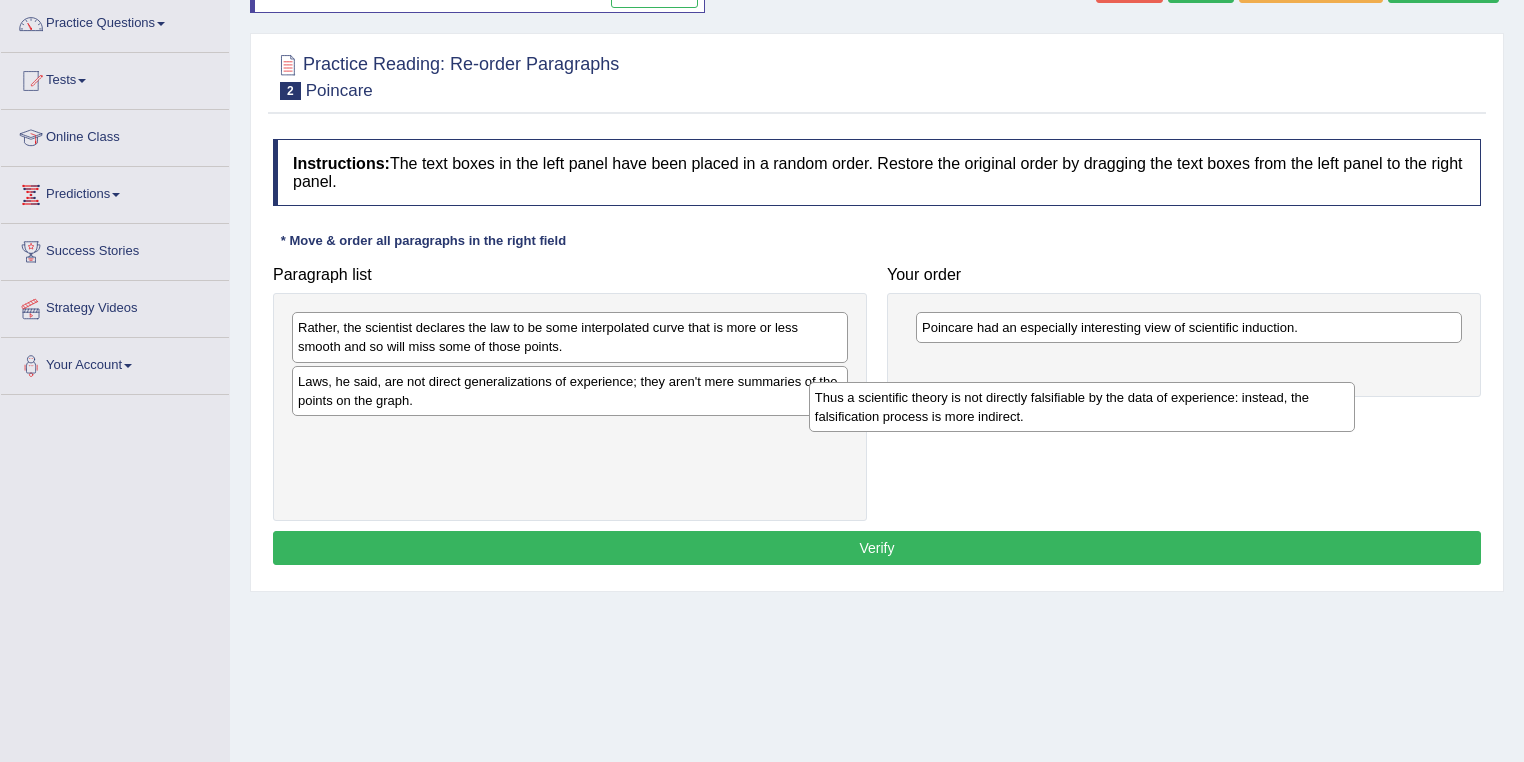 drag, startPoint x: 1008, startPoint y: 372, endPoint x: 675, endPoint y: 519, distance: 364.00275 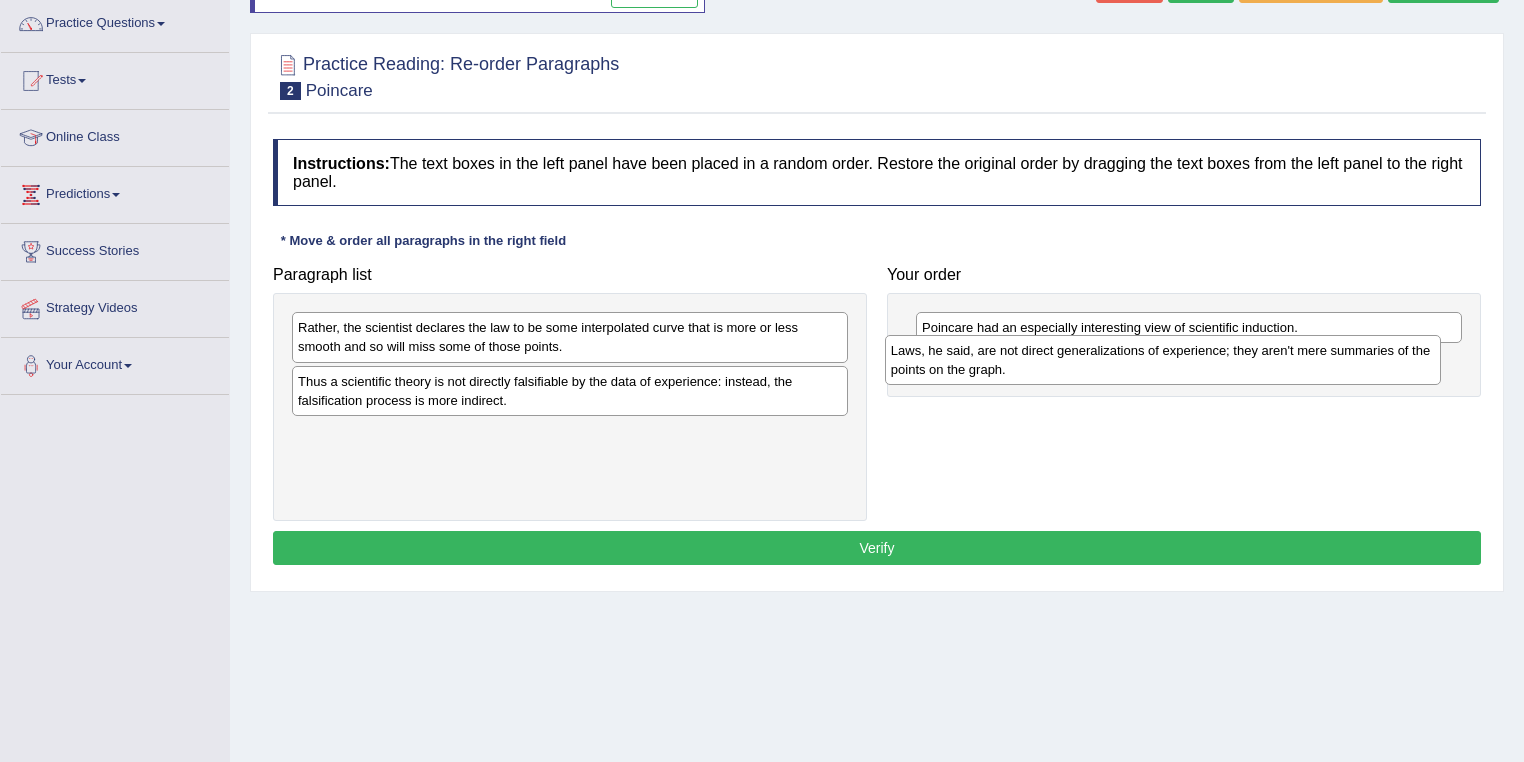 drag, startPoint x: 688, startPoint y: 387, endPoint x: 1244, endPoint y: 384, distance: 556.0081 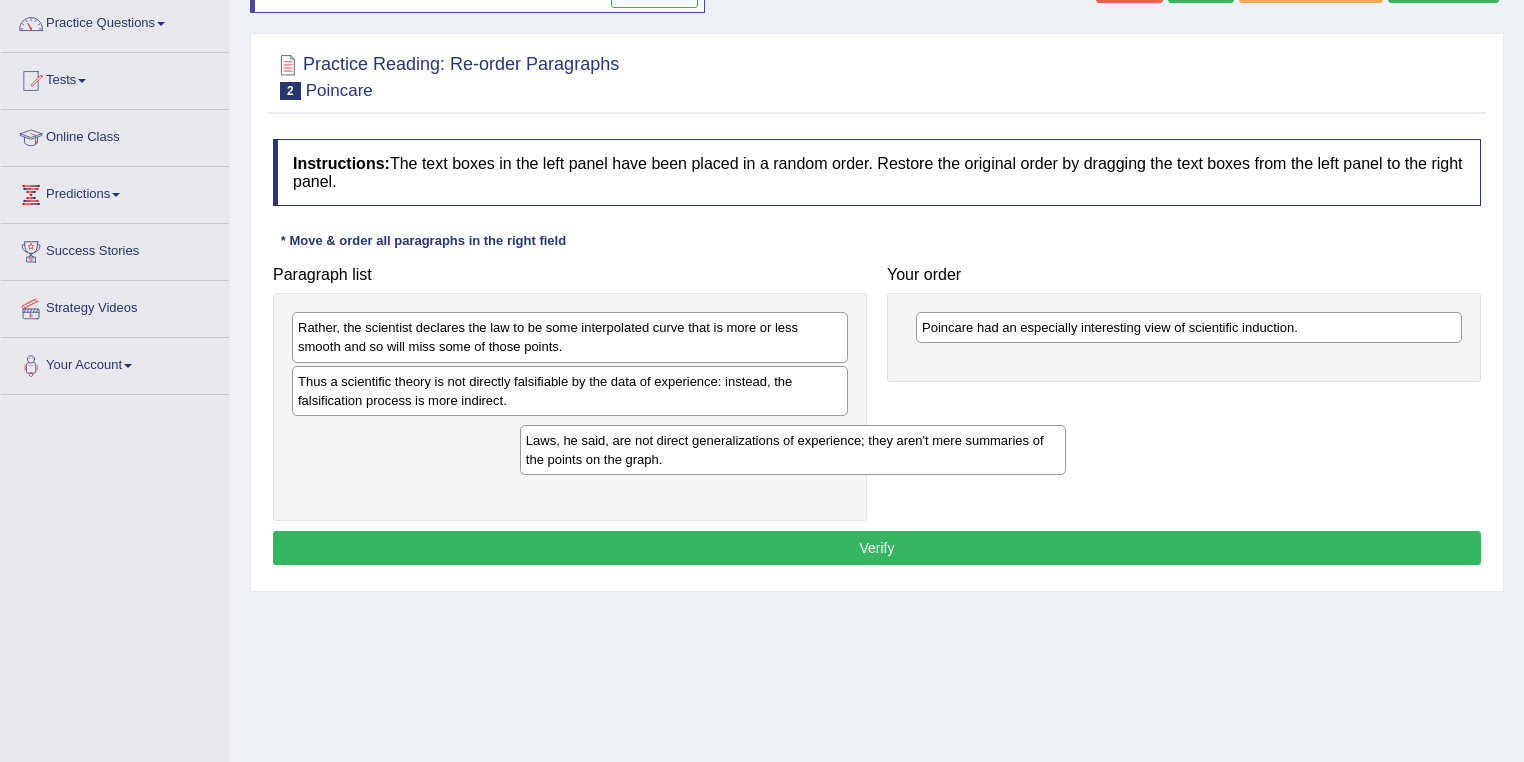 drag, startPoint x: 1043, startPoint y: 366, endPoint x: 485, endPoint y: 447, distance: 563.8484 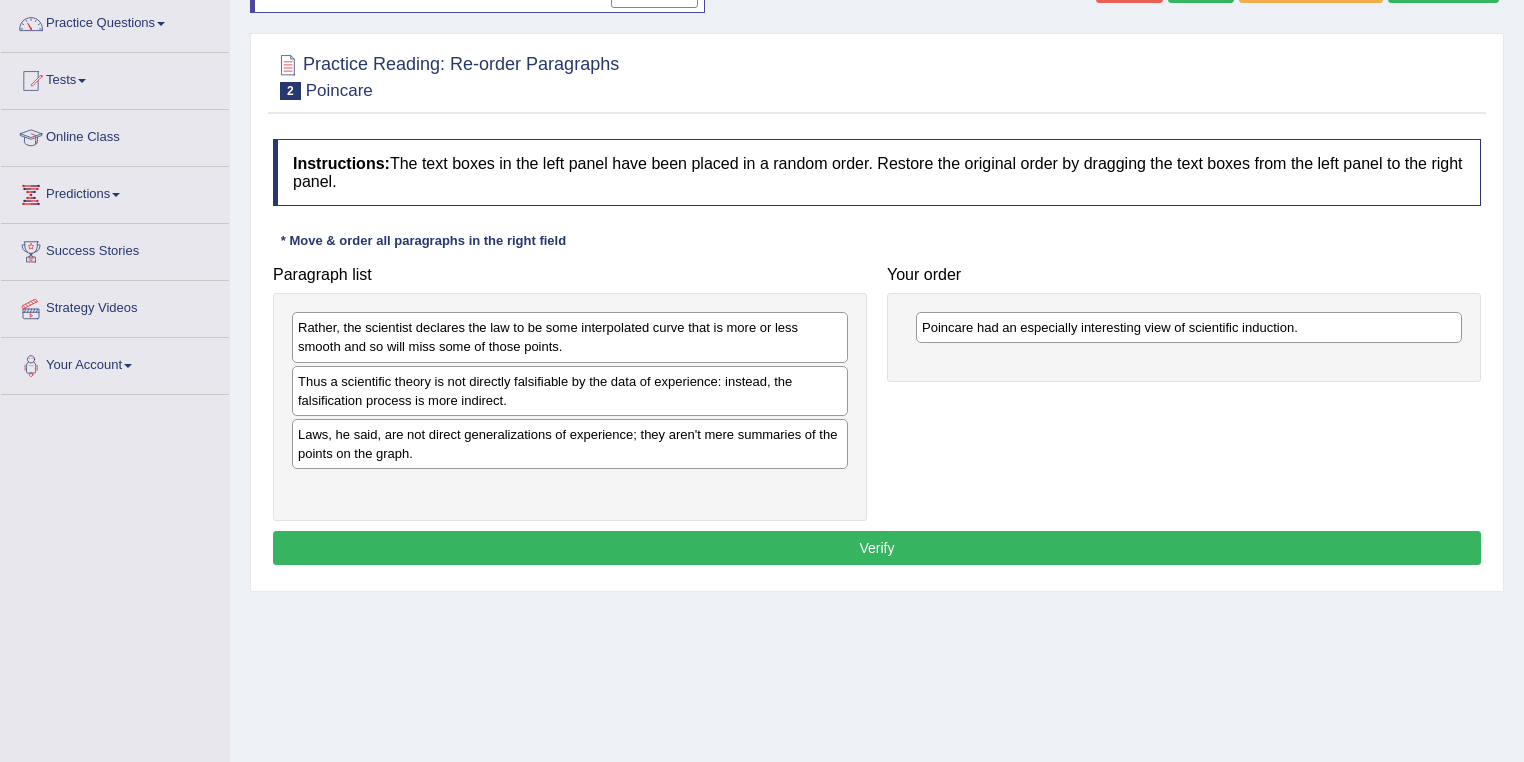 click on "Paragraph list
Rather, the scientist declares the law to be some interpolated curve that is more or less smooth and so will miss some of those points. Thus a scientific theory is not directly falsifiable by the data of experience: instead, the falsification process is more indirect. Laws, he said, are not direct generalizations of experience; they aren't mere summaries of the points on the graph.
Correct order
Poincare had an especially interesting view of scientific induction. Laws, he said, are not direct generalizations of experience; they aren't mere summaries of the points on the graph. Rather, the scientist declares the law to be some interpolated curve that is more or less smooth and so will miss some of those points. Thus a scientific theory is not directly falsifiable by the data of experience: instead, the falsification process is more indirect.
Your order
Poincare had an especially interesting view of scientific induction." at bounding box center (877, 388) 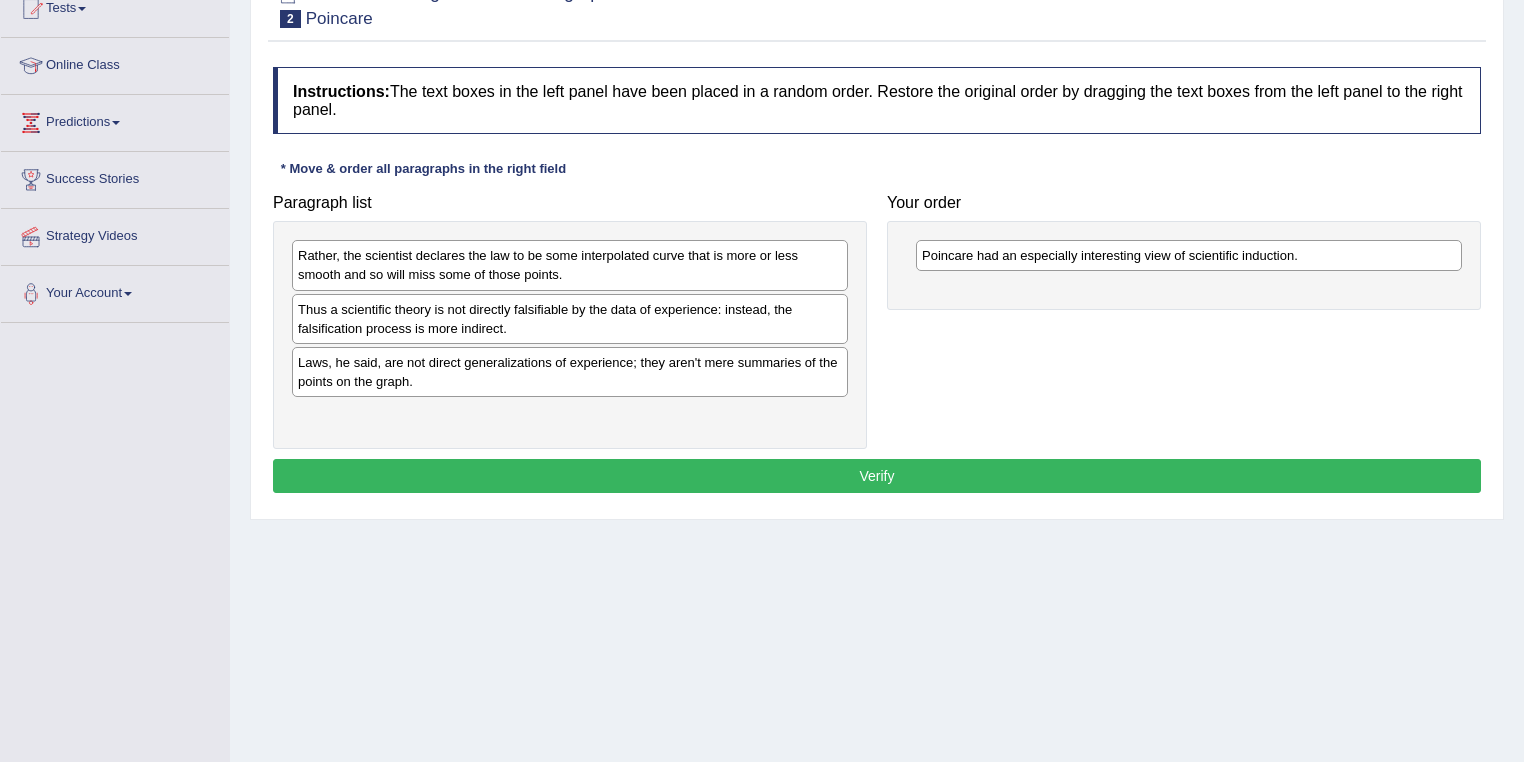 scroll, scrollTop: 240, scrollLeft: 0, axis: vertical 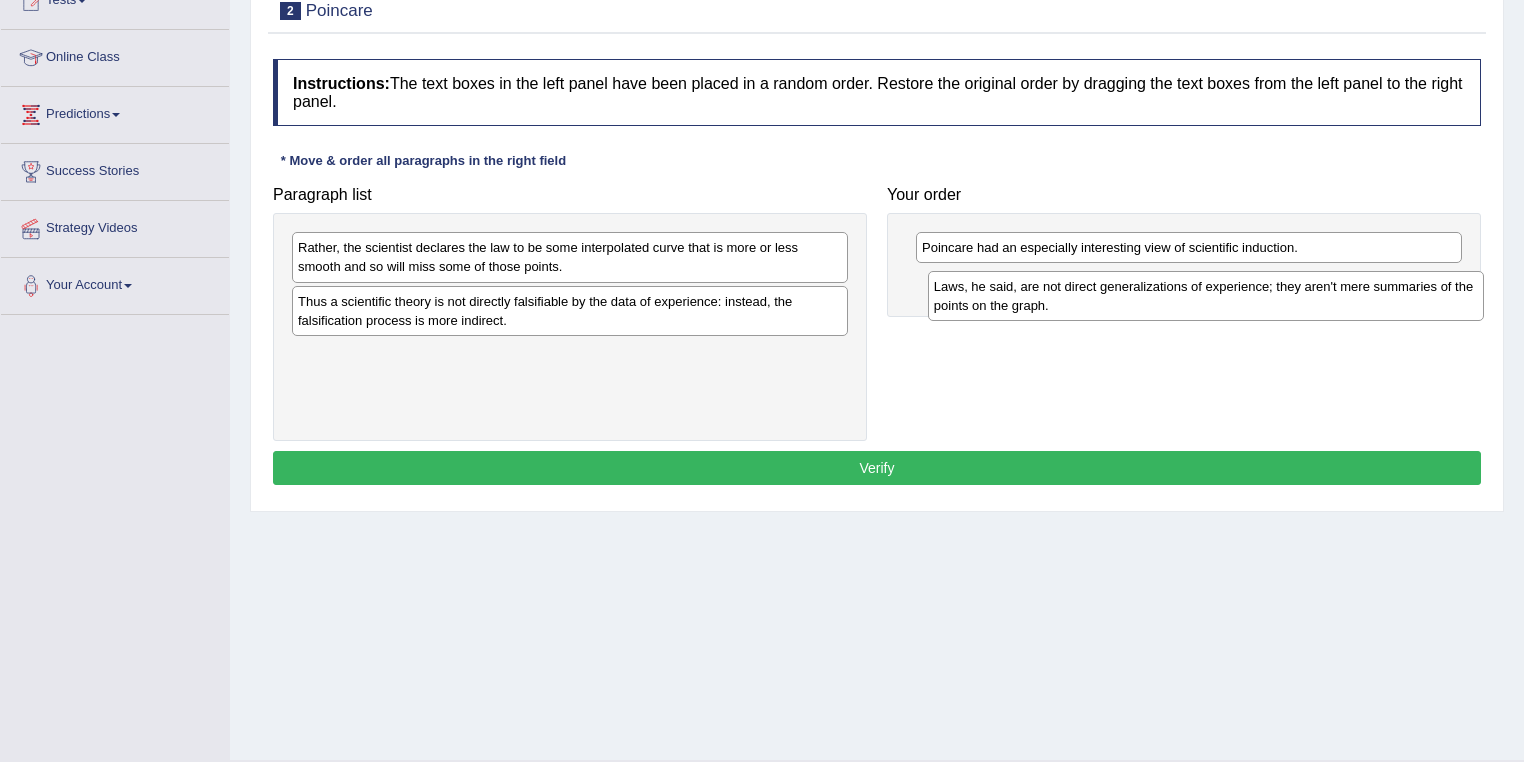 drag, startPoint x: 750, startPoint y: 364, endPoint x: 1341, endPoint y: 308, distance: 593.6472 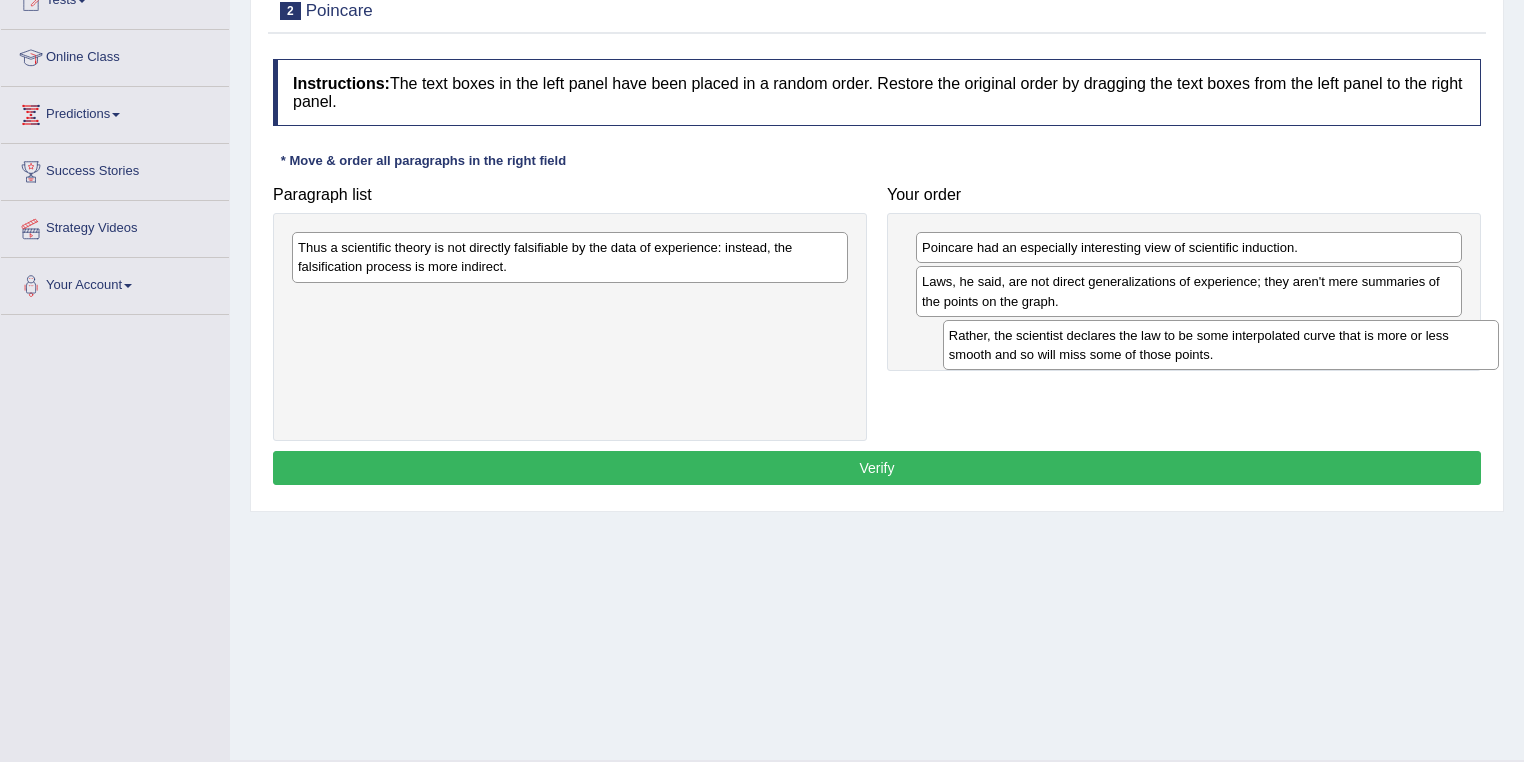 drag, startPoint x: 716, startPoint y: 272, endPoint x: 1203, endPoint y: 341, distance: 491.8638 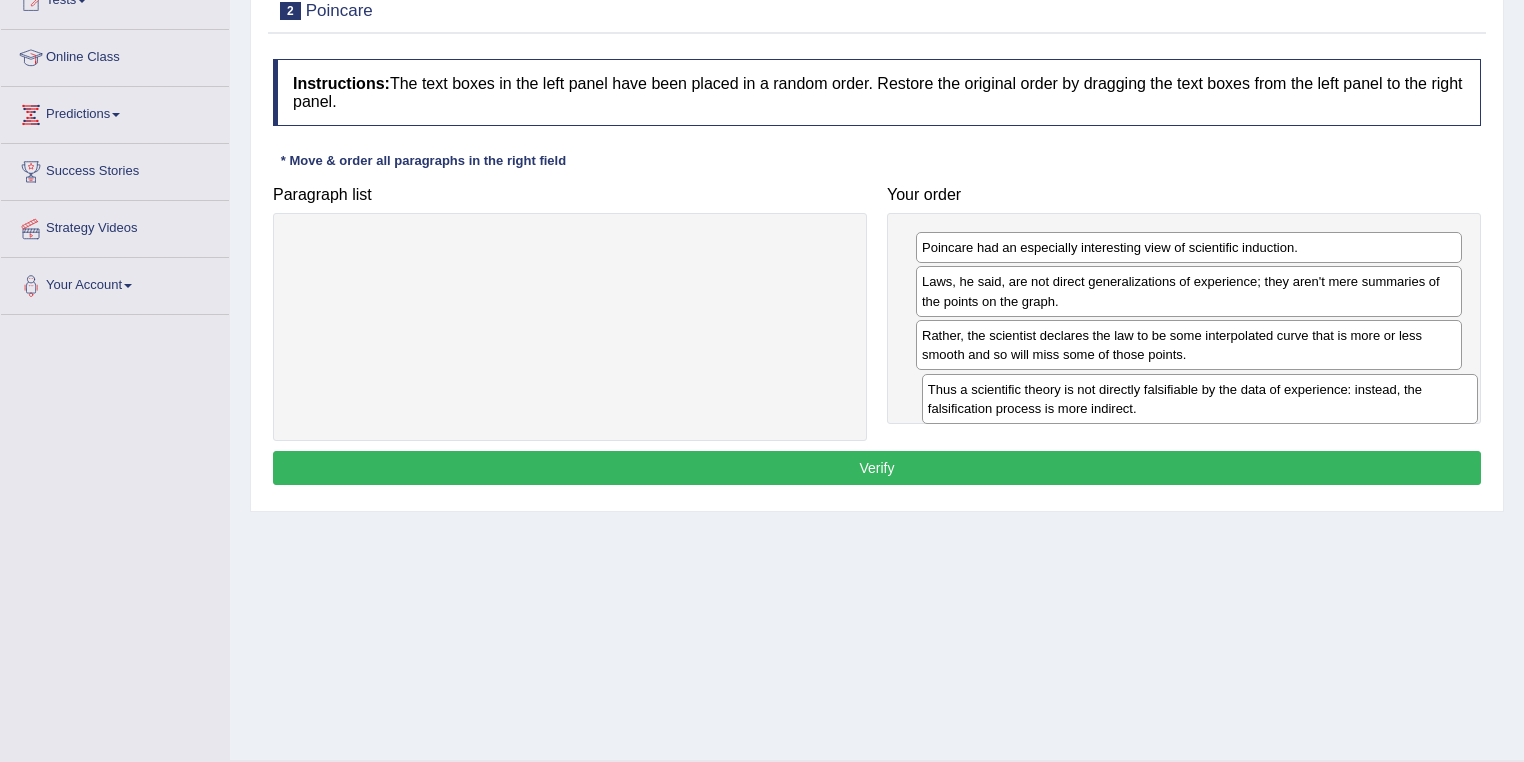 drag, startPoint x: 610, startPoint y: 243, endPoint x: 1216, endPoint y: 406, distance: 627.5388 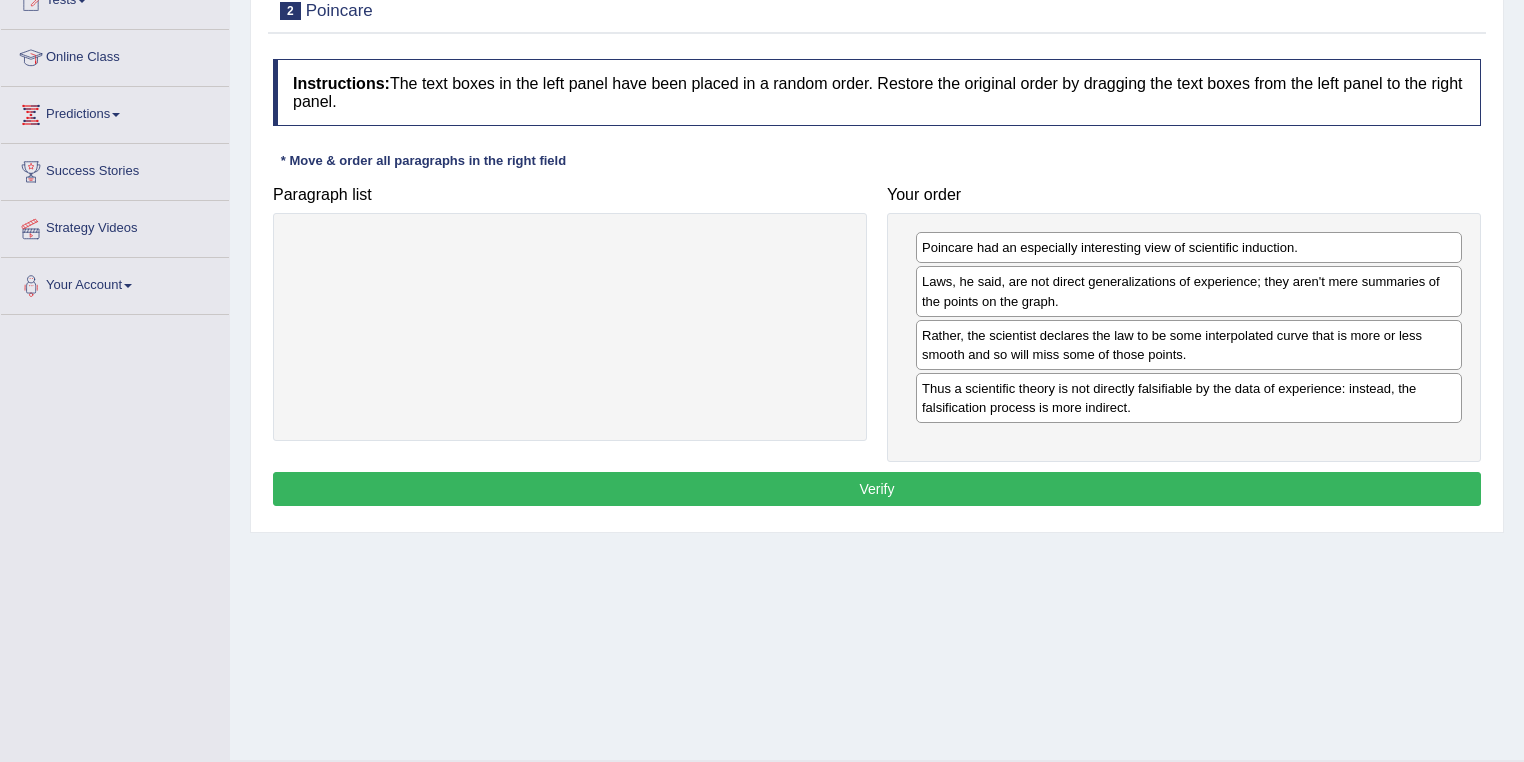 scroll, scrollTop: 288, scrollLeft: 0, axis: vertical 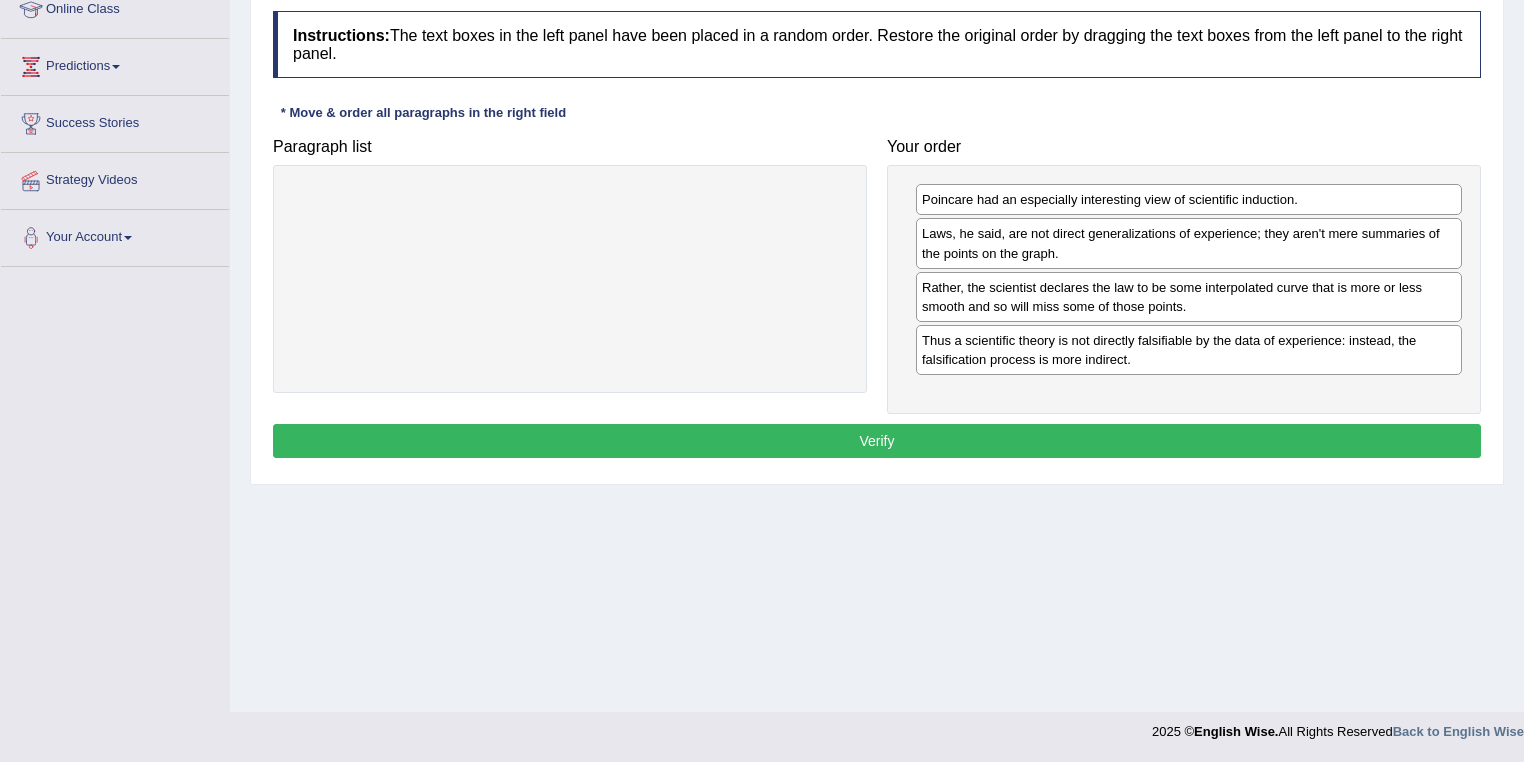 click on "Verify" at bounding box center (877, 441) 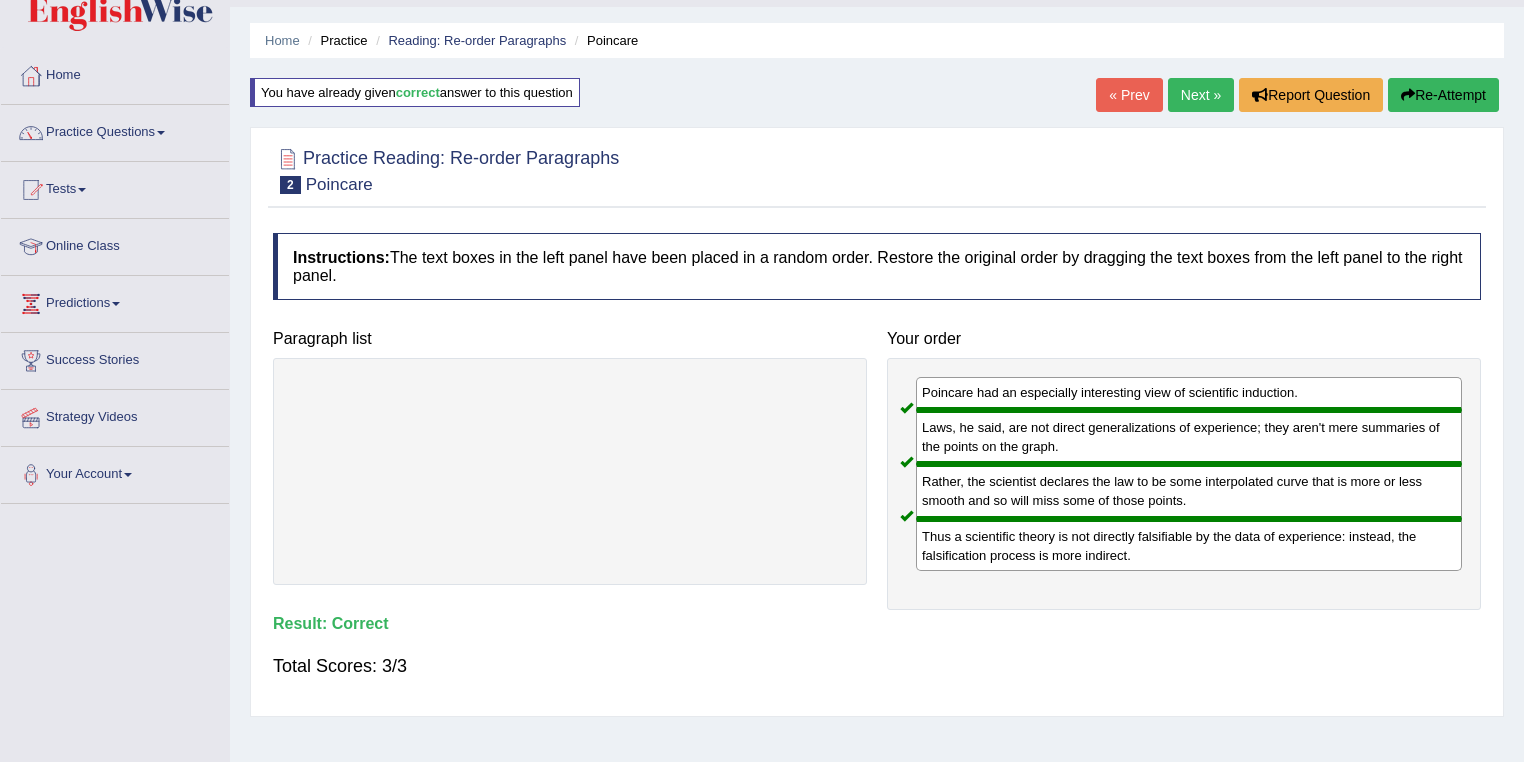 scroll, scrollTop: 48, scrollLeft: 0, axis: vertical 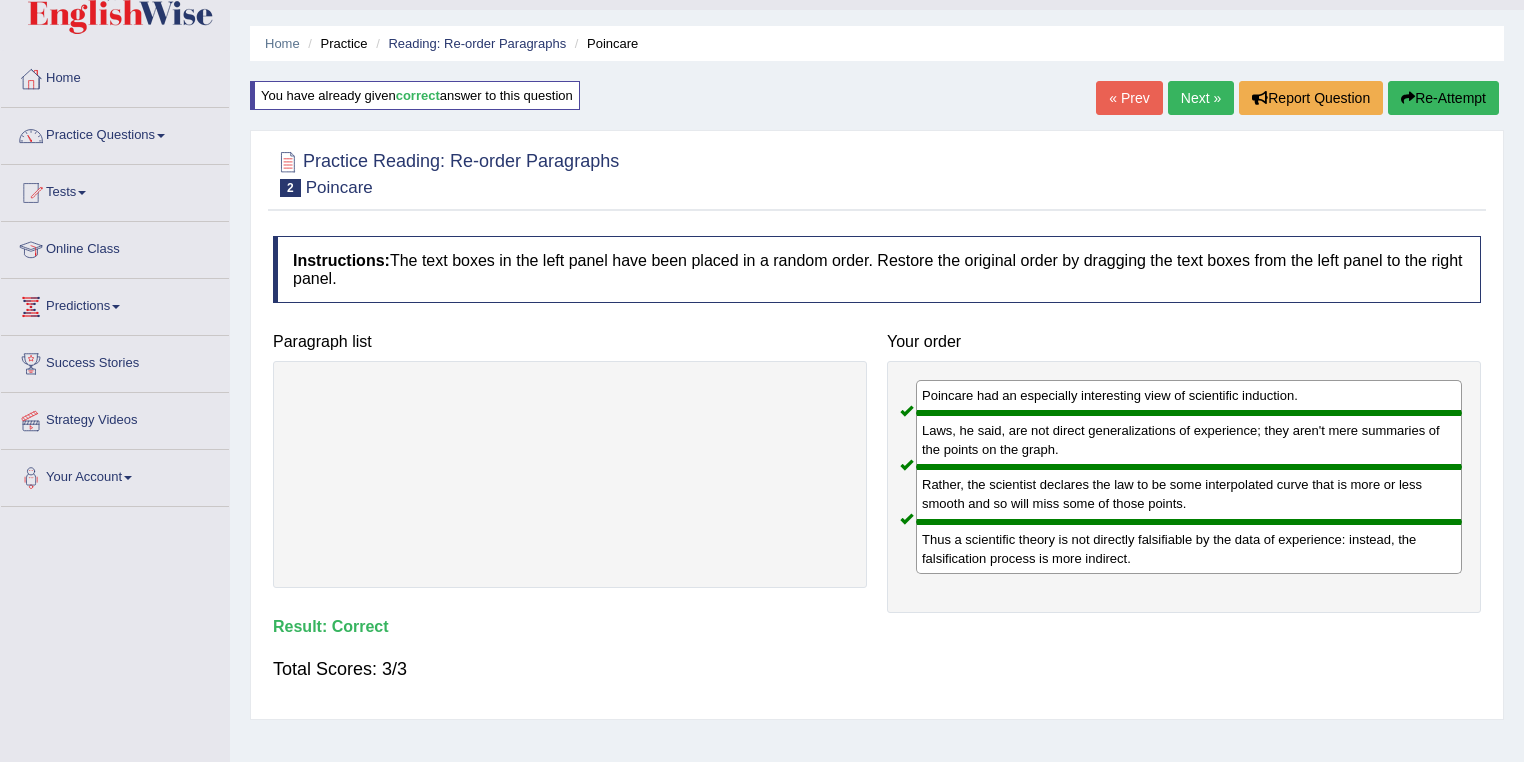 click on "Next »" at bounding box center [1201, 98] 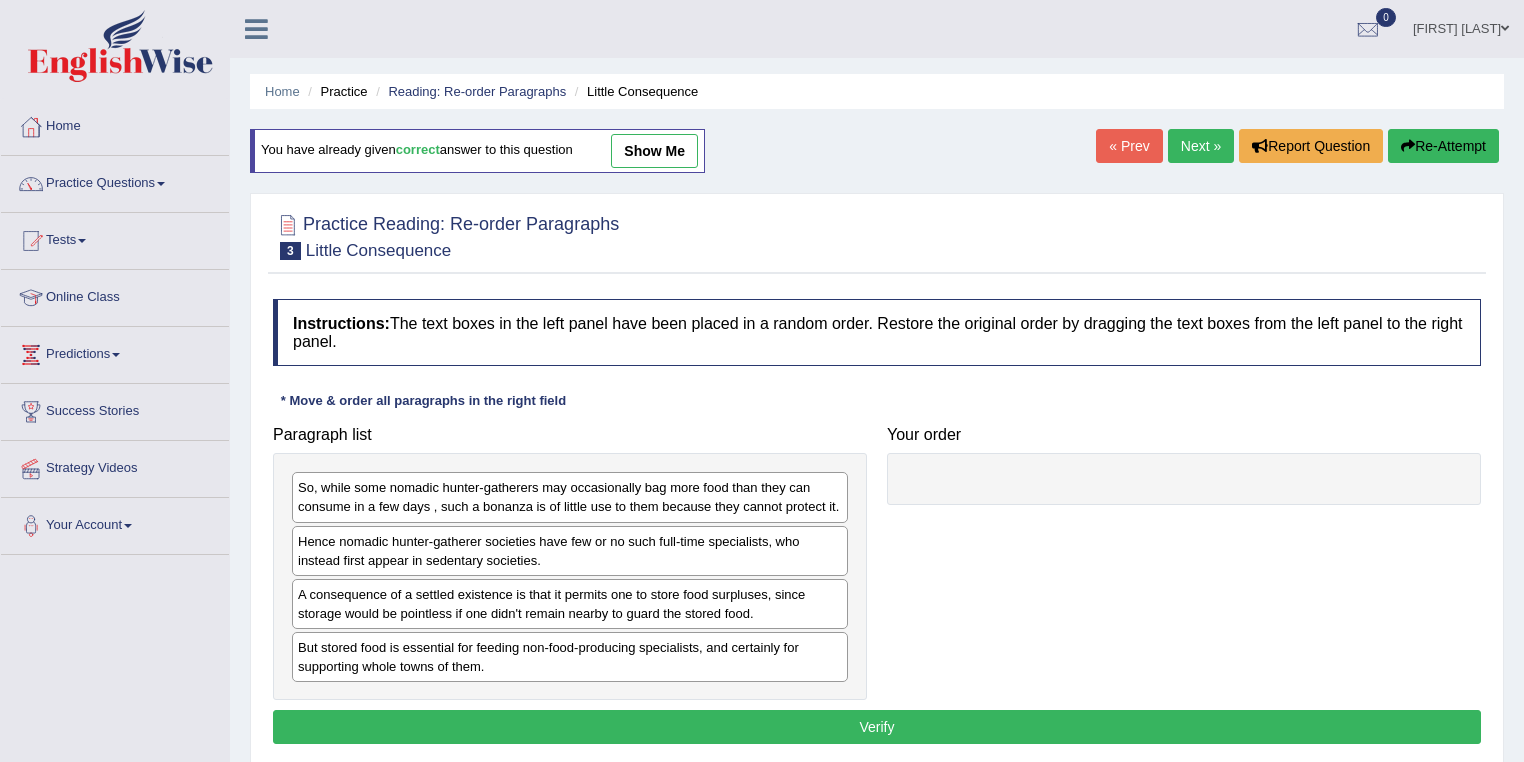 scroll, scrollTop: 84, scrollLeft: 0, axis: vertical 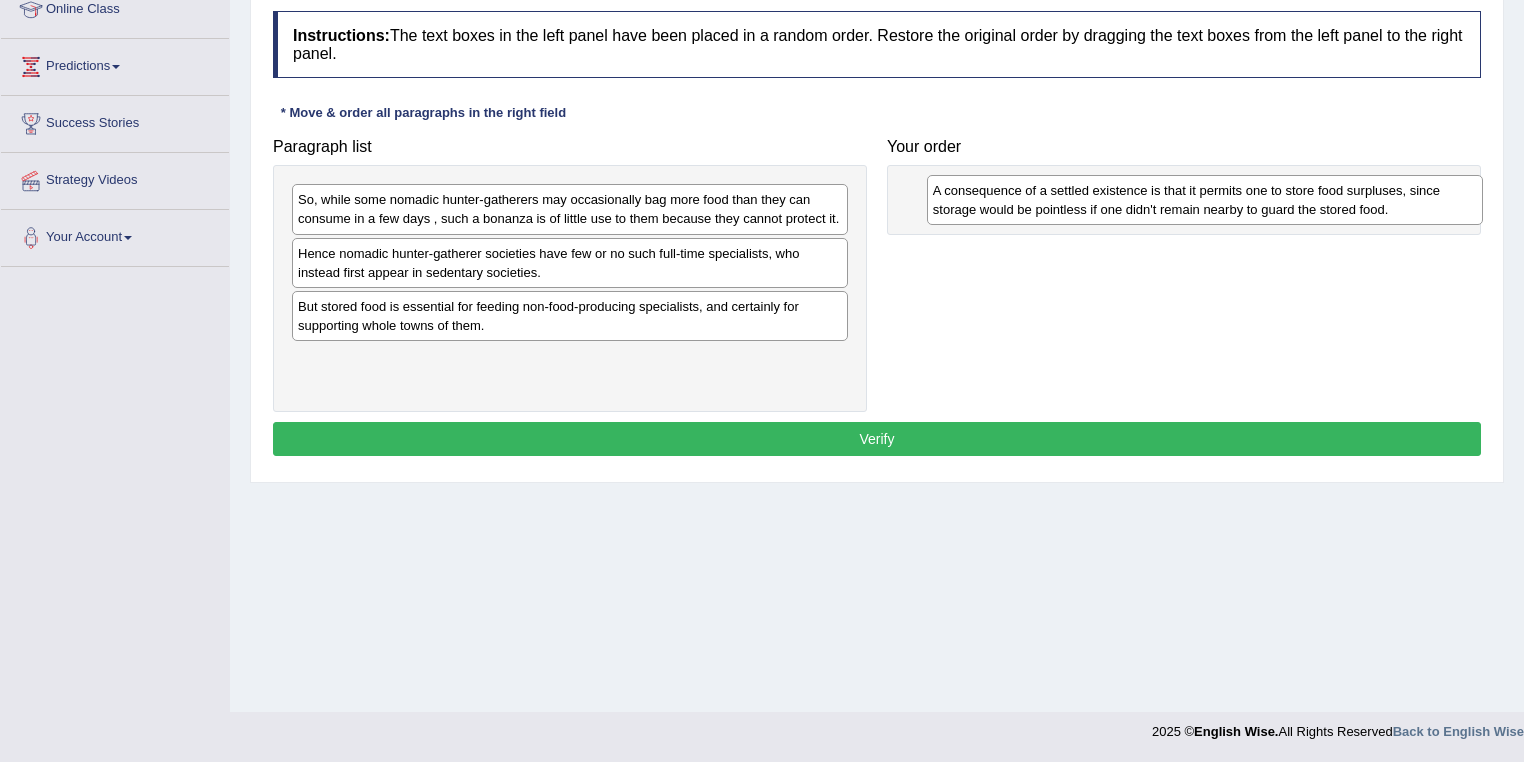 drag, startPoint x: 488, startPoint y: 308, endPoint x: 1124, endPoint y: 193, distance: 646.3134 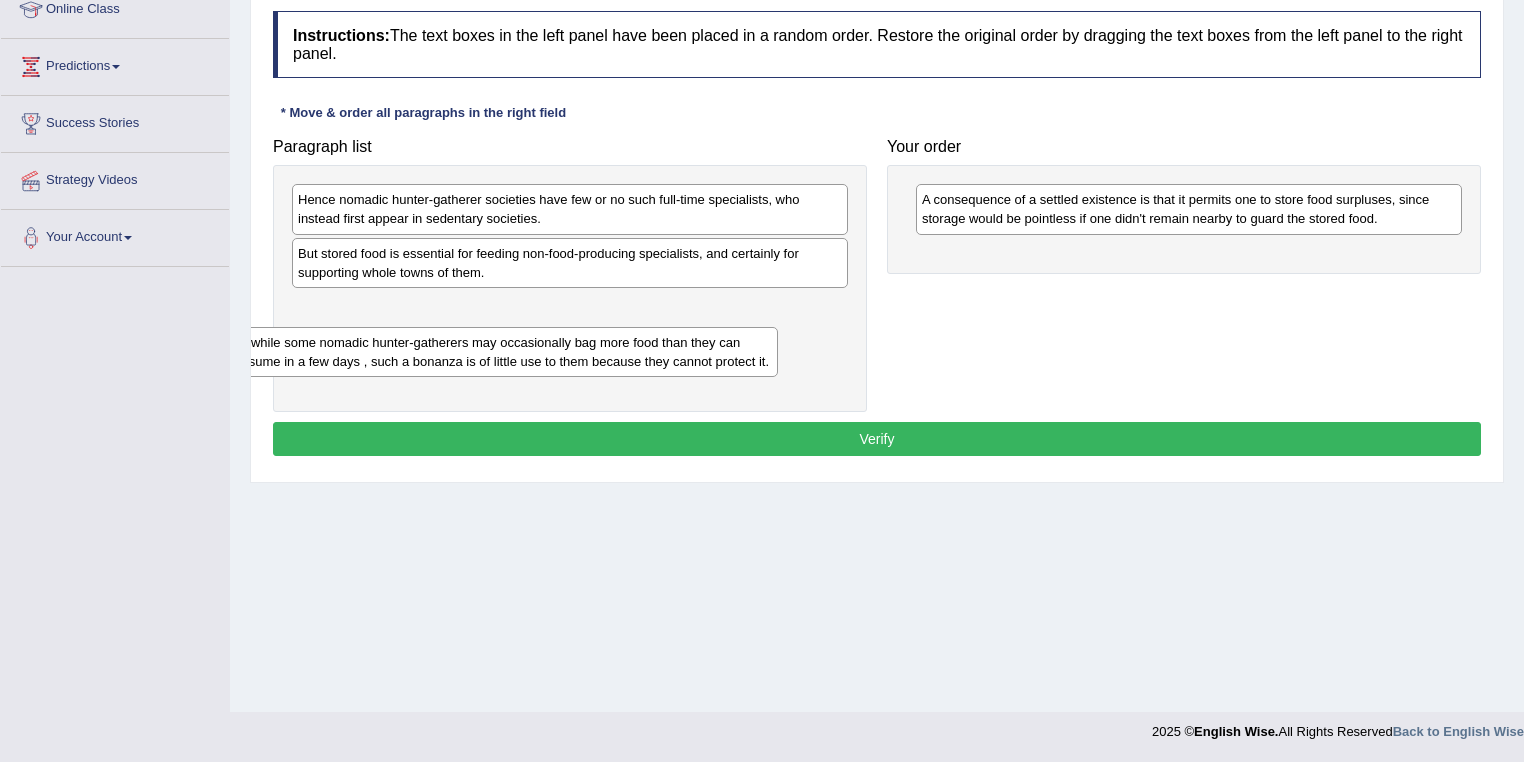 drag, startPoint x: 552, startPoint y: 209, endPoint x: 482, endPoint y: 323, distance: 133.77592 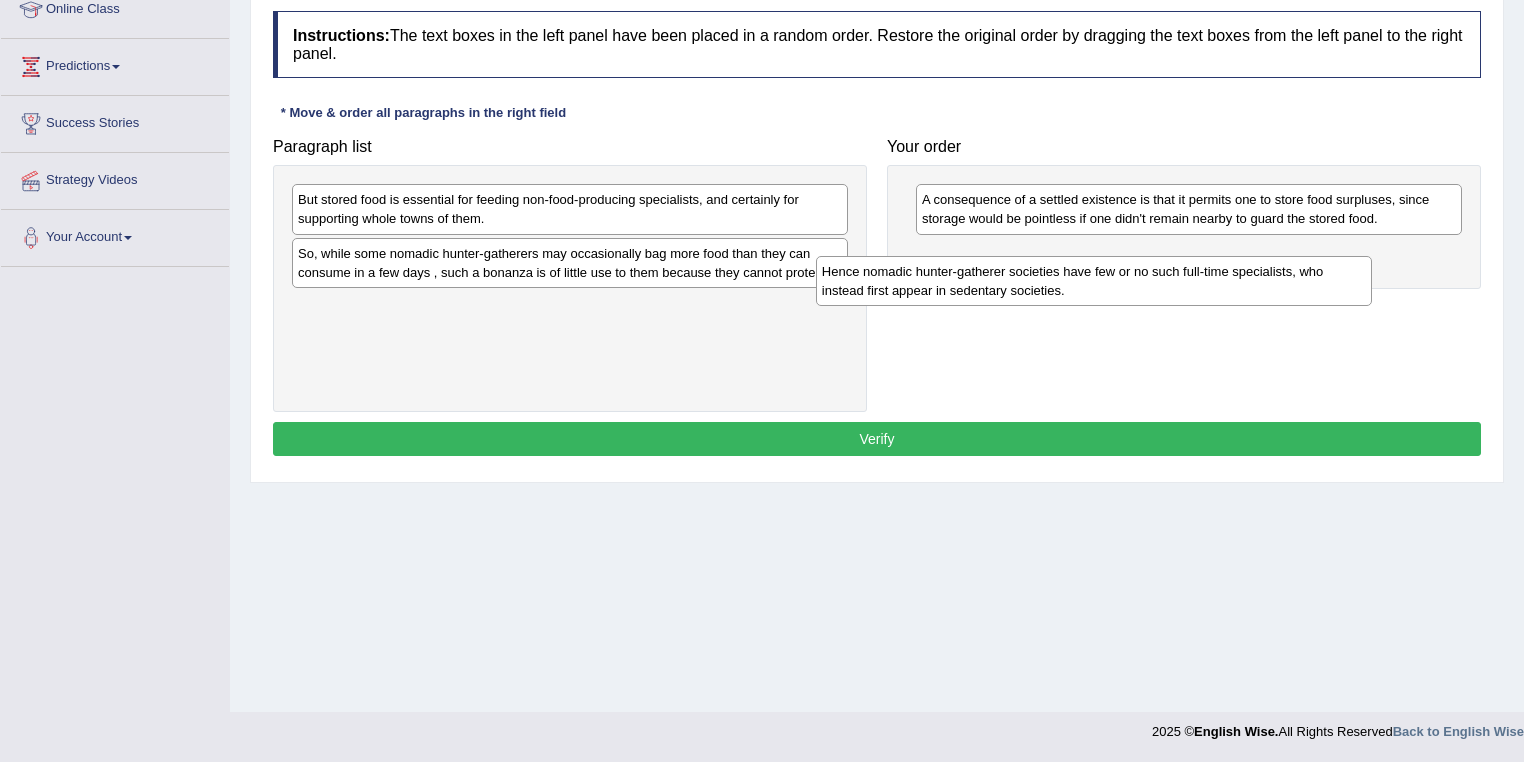 drag, startPoint x: 440, startPoint y: 216, endPoint x: 964, endPoint y: 288, distance: 528.92346 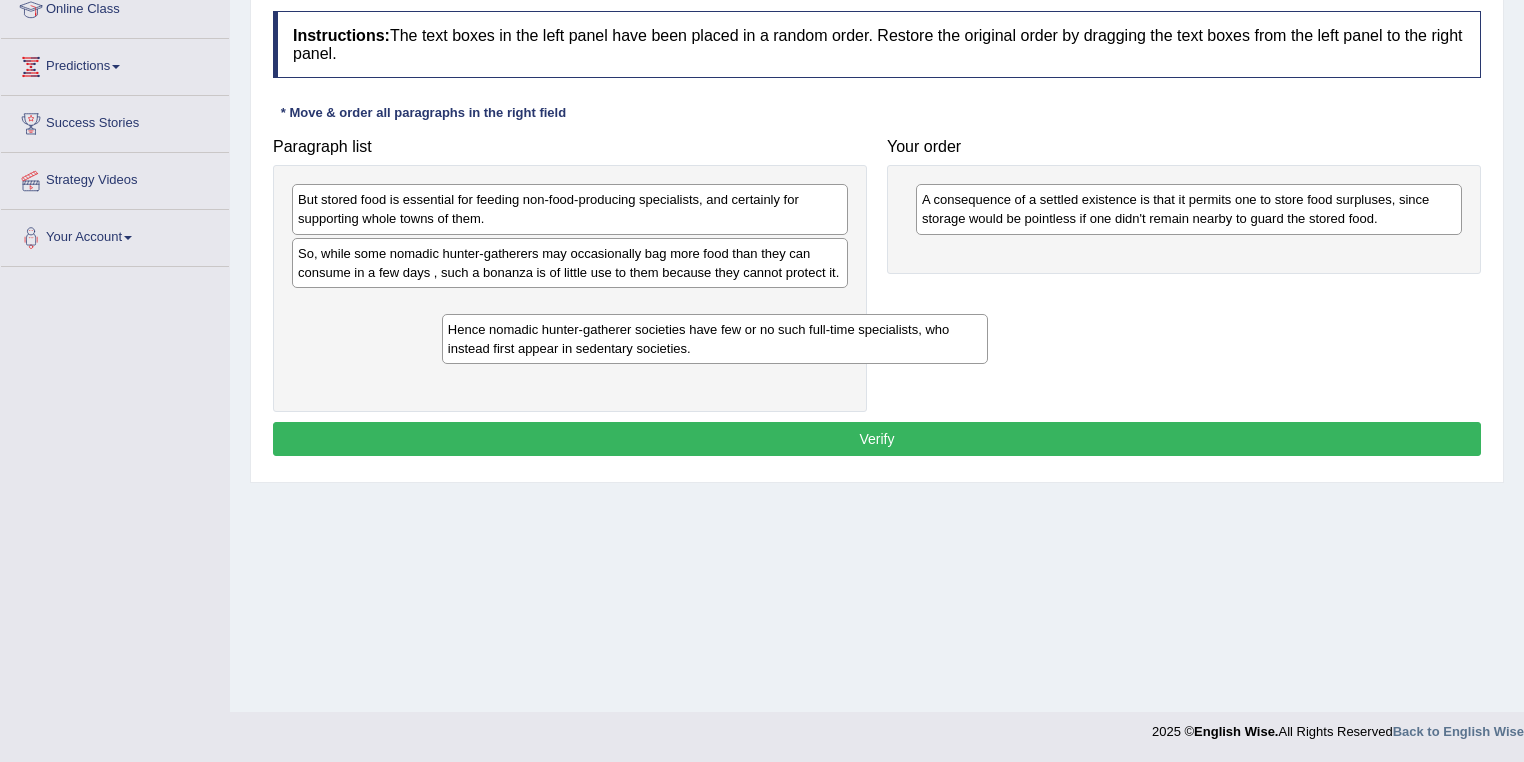 drag, startPoint x: 1140, startPoint y: 272, endPoint x: 664, endPoint y: 350, distance: 482.34842 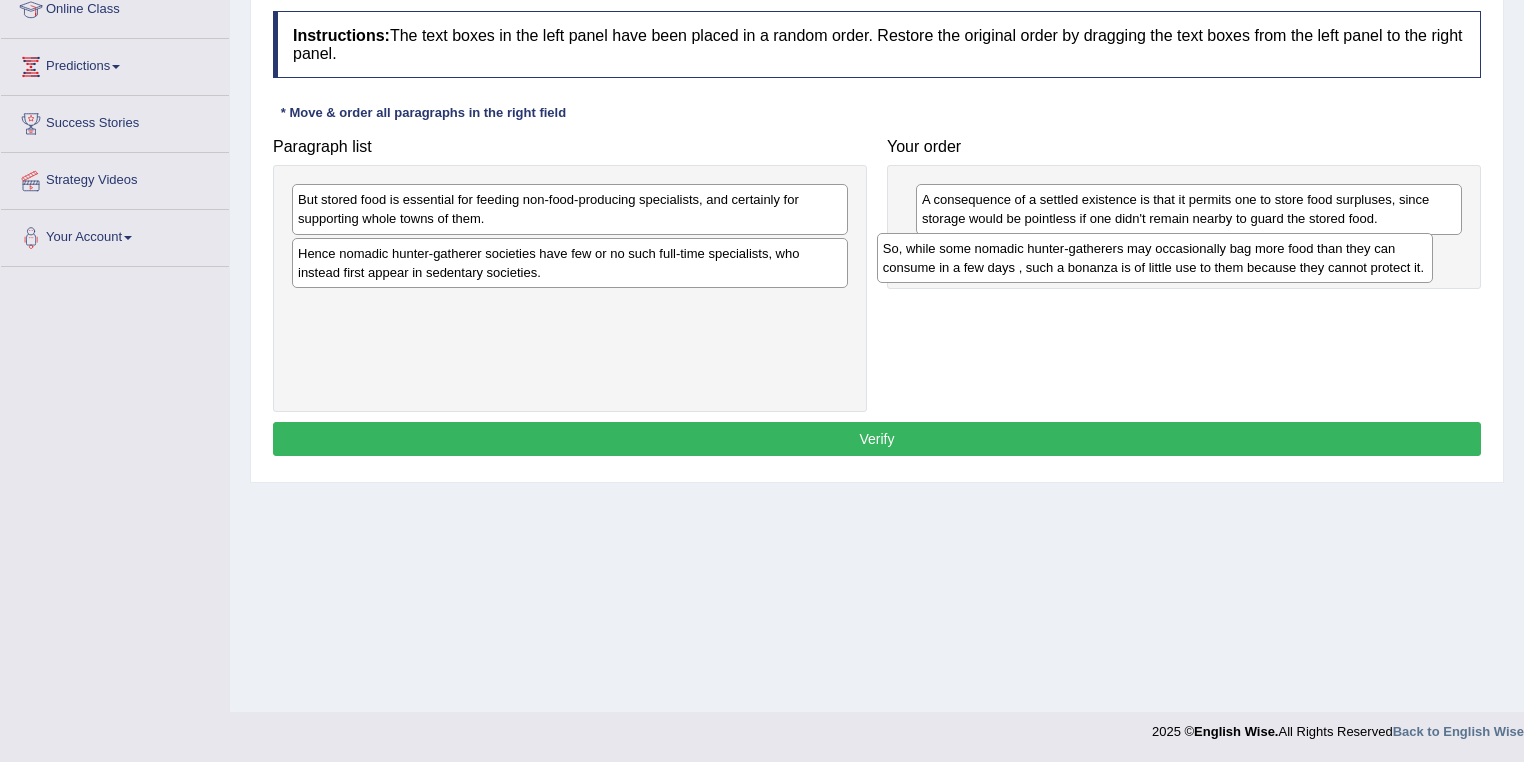 drag, startPoint x: 540, startPoint y: 248, endPoint x: 1125, endPoint y: 244, distance: 585.0137 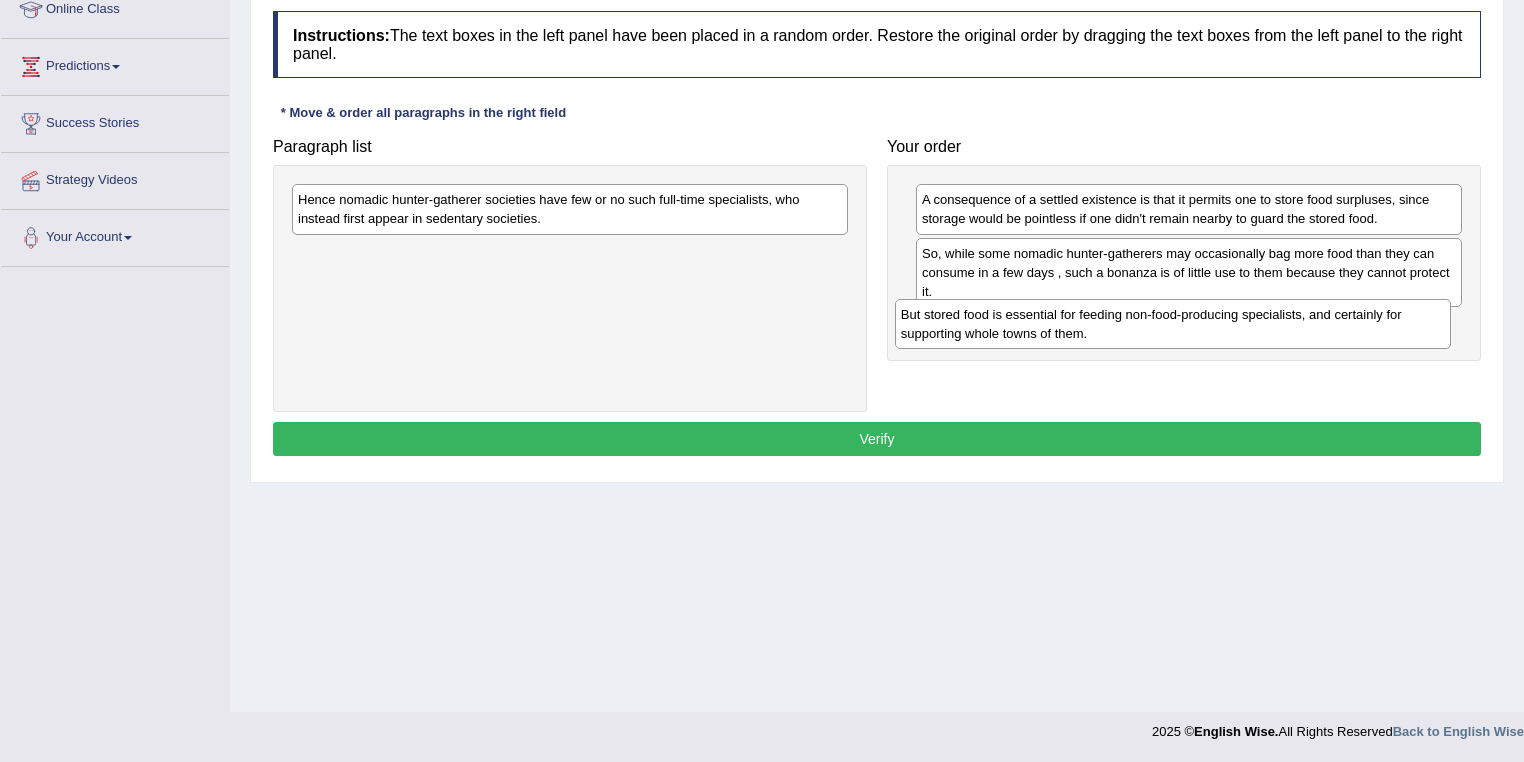drag, startPoint x: 735, startPoint y: 211, endPoint x: 1192, endPoint y: 323, distance: 470.52417 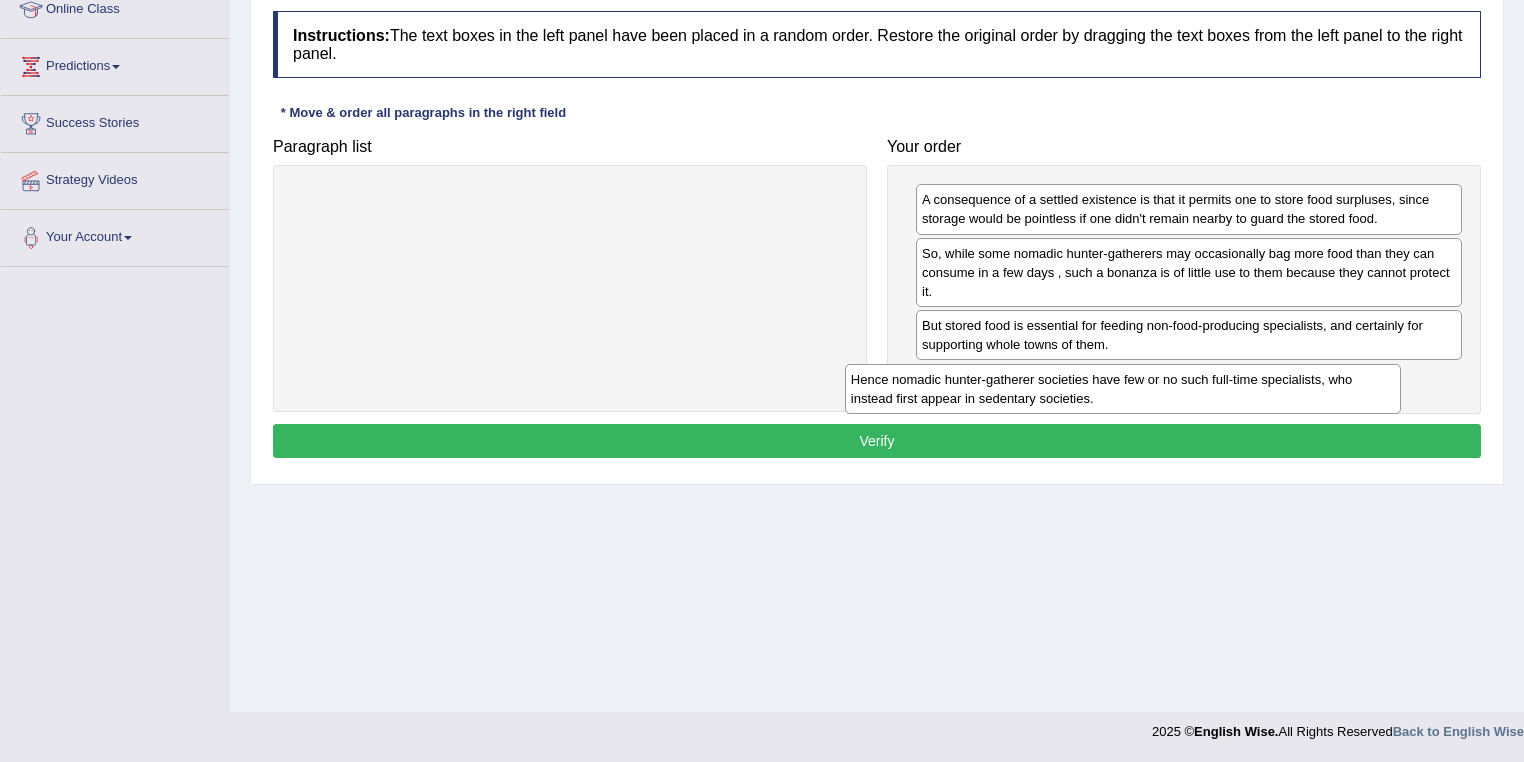drag, startPoint x: 607, startPoint y: 210, endPoint x: 1167, endPoint y: 387, distance: 587.3066 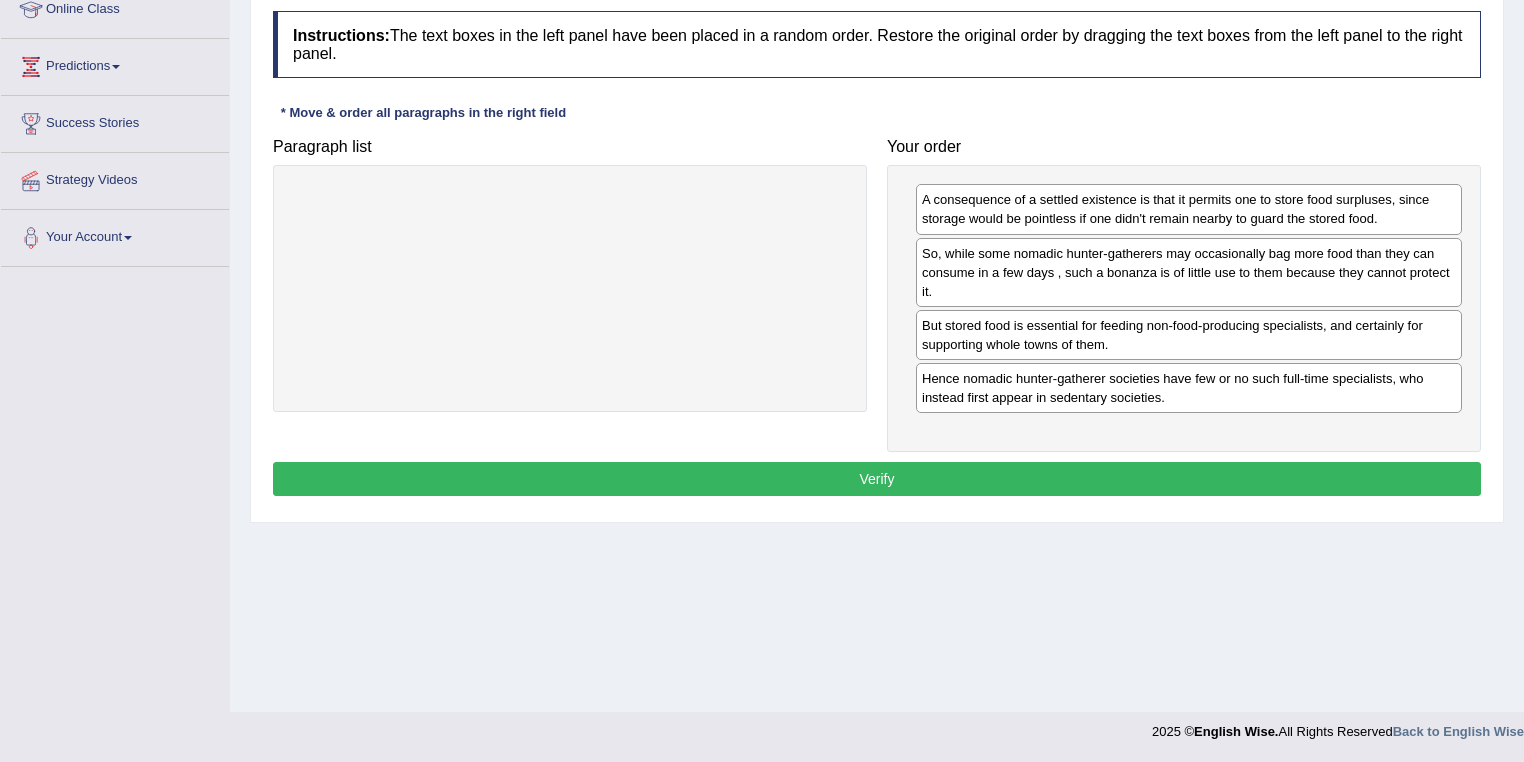 click on "Verify" at bounding box center [877, 479] 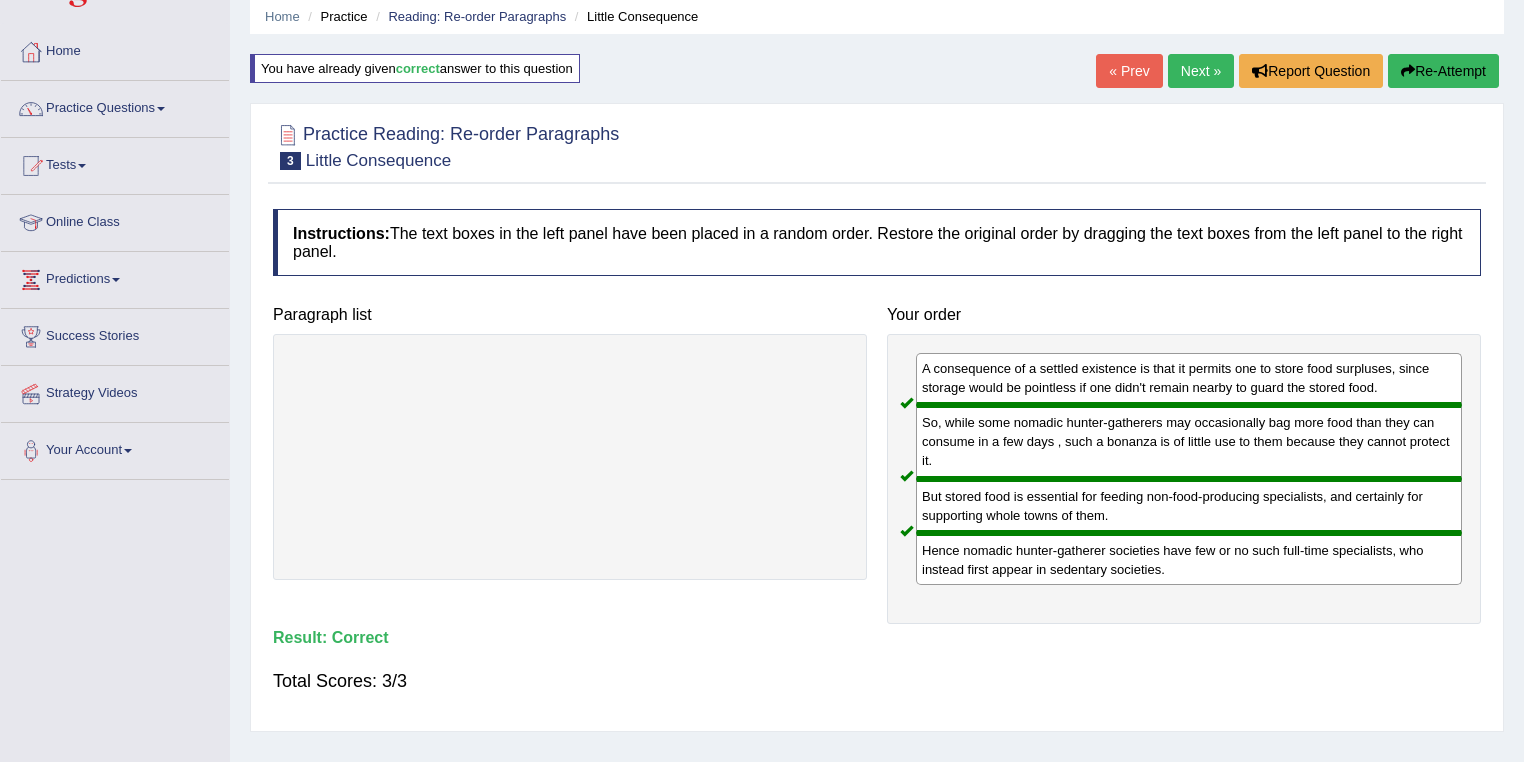 scroll, scrollTop: 48, scrollLeft: 0, axis: vertical 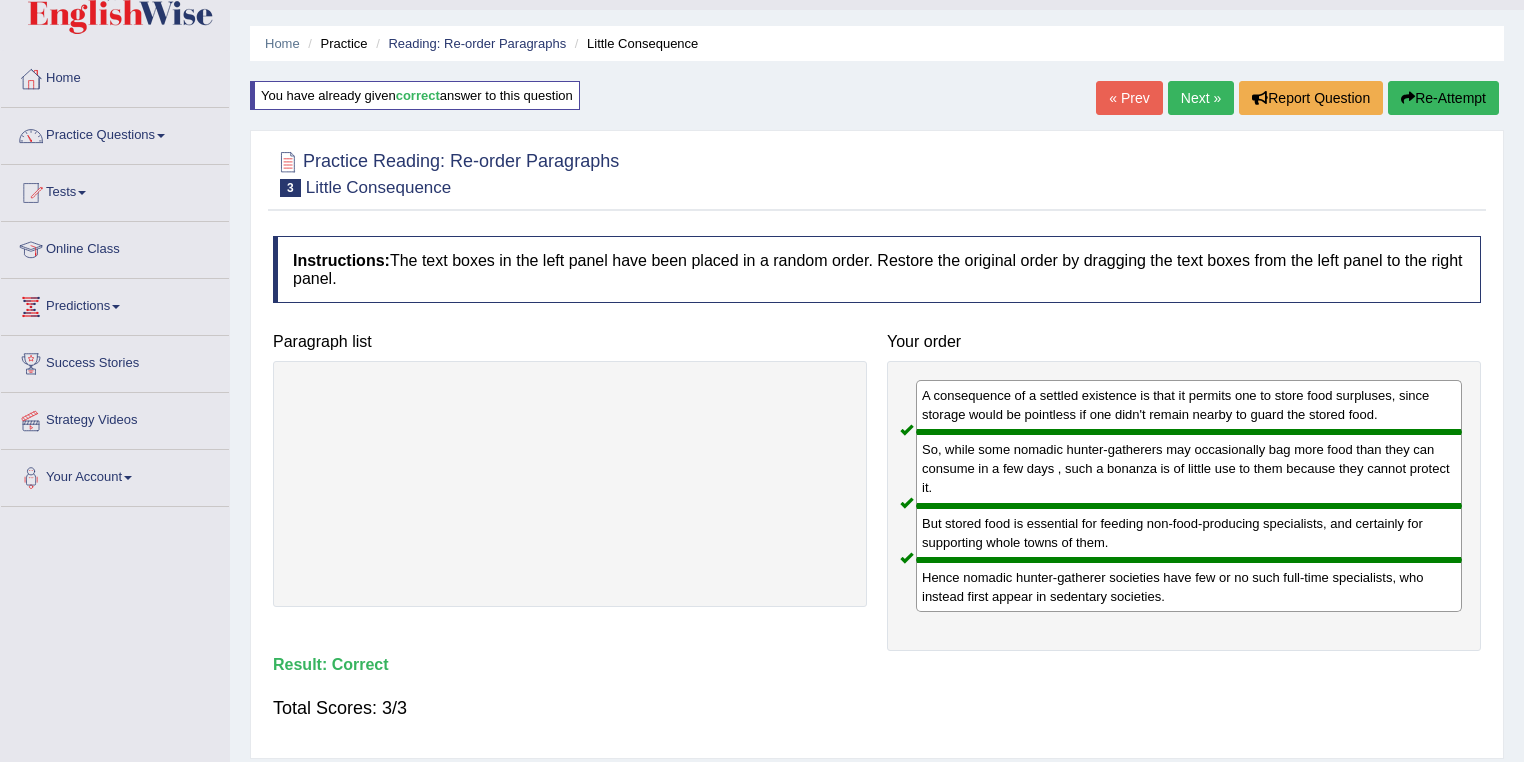 click on "Next »" at bounding box center [1201, 98] 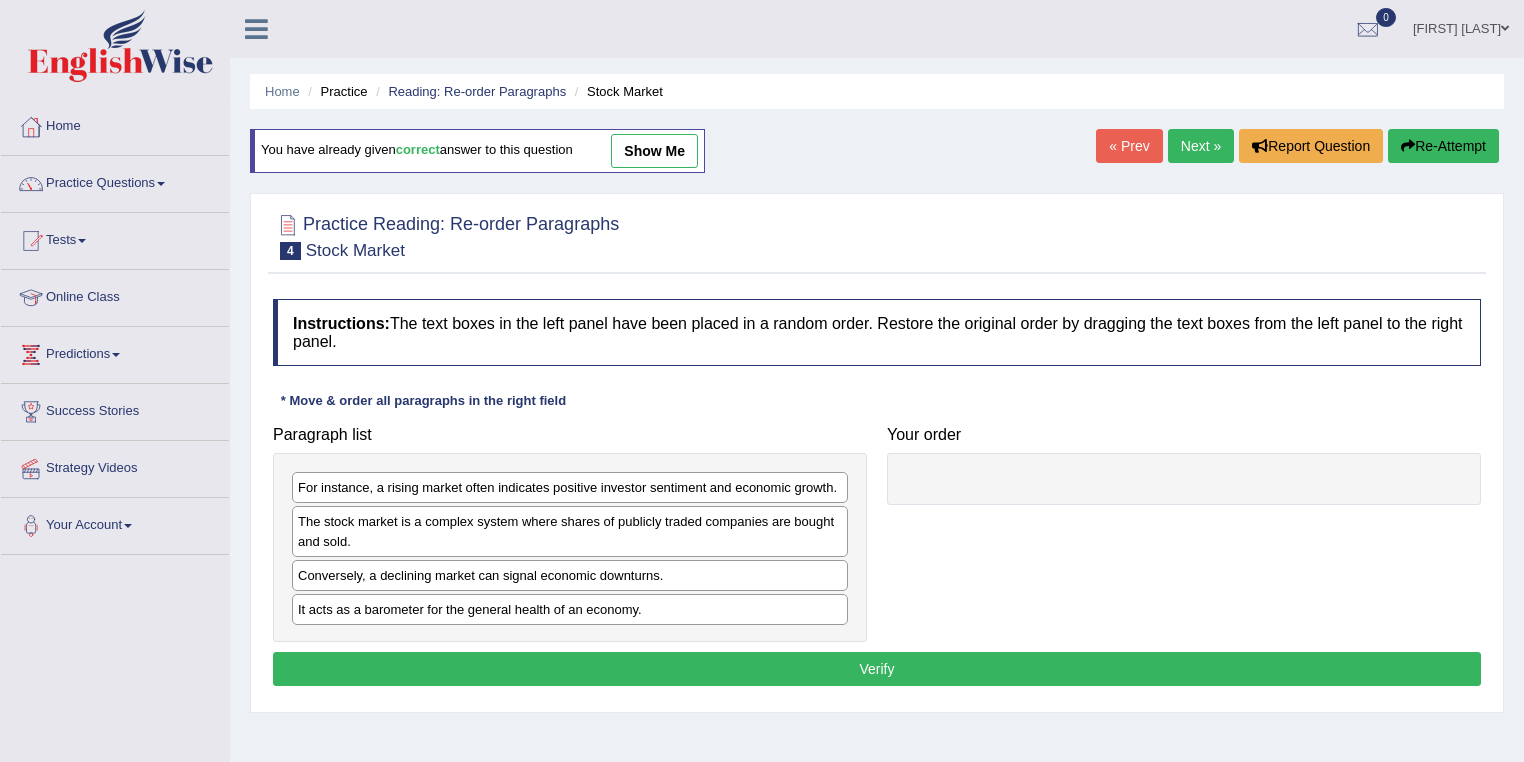 scroll, scrollTop: 0, scrollLeft: 0, axis: both 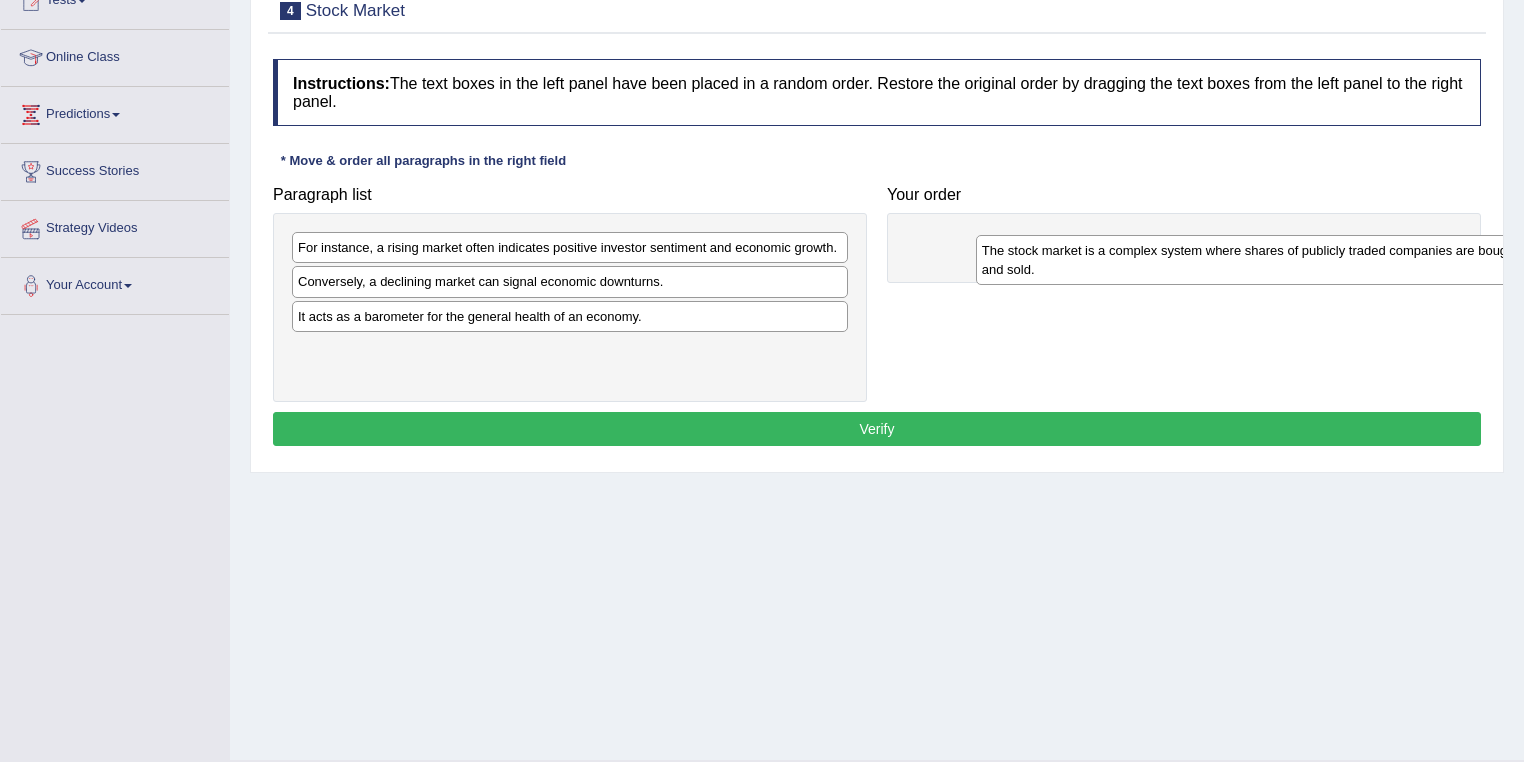 drag, startPoint x: 436, startPoint y: 296, endPoint x: 1059, endPoint y: 279, distance: 623.2319 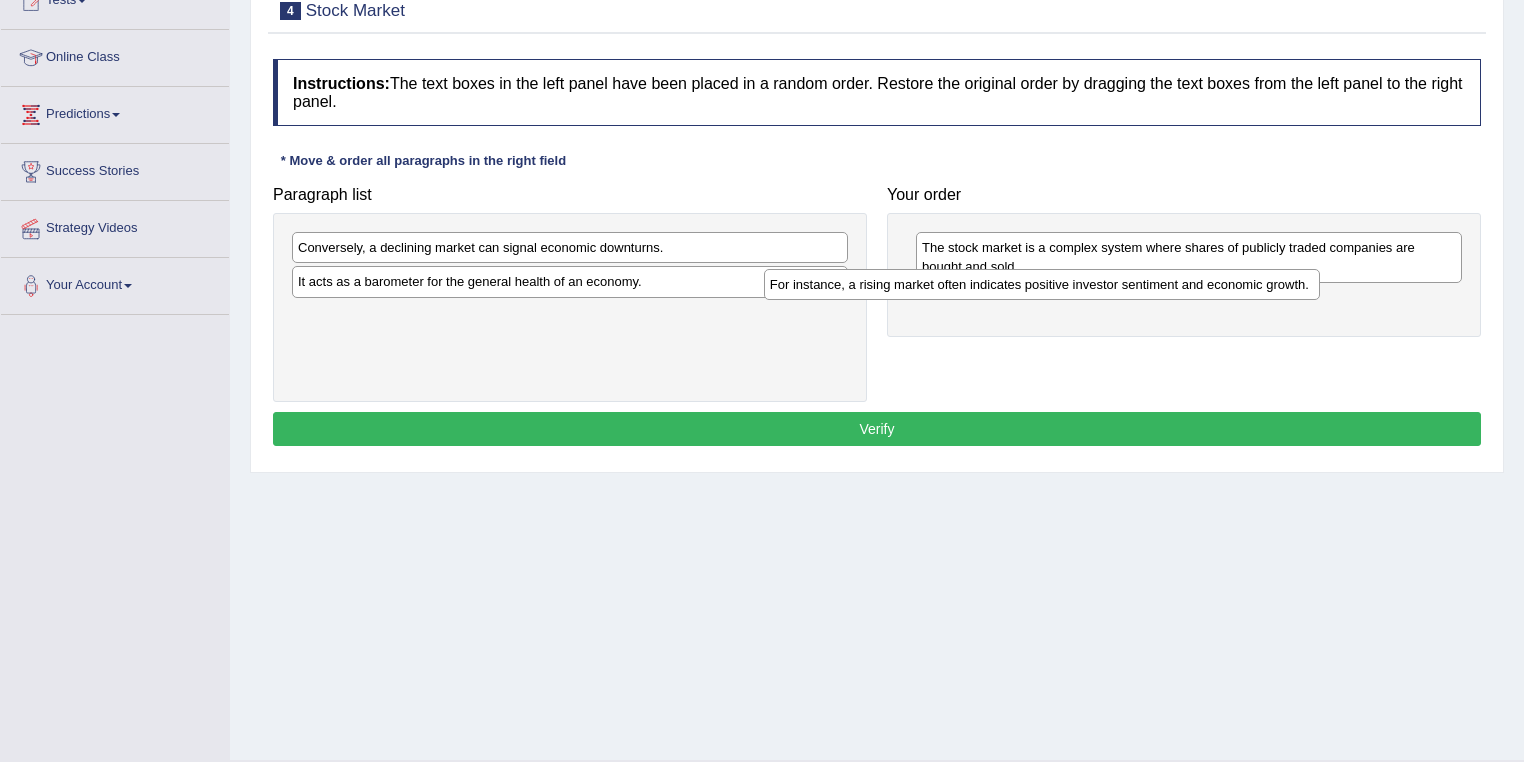 drag, startPoint x: 721, startPoint y: 252, endPoint x: 1076, endPoint y: 281, distance: 356.18253 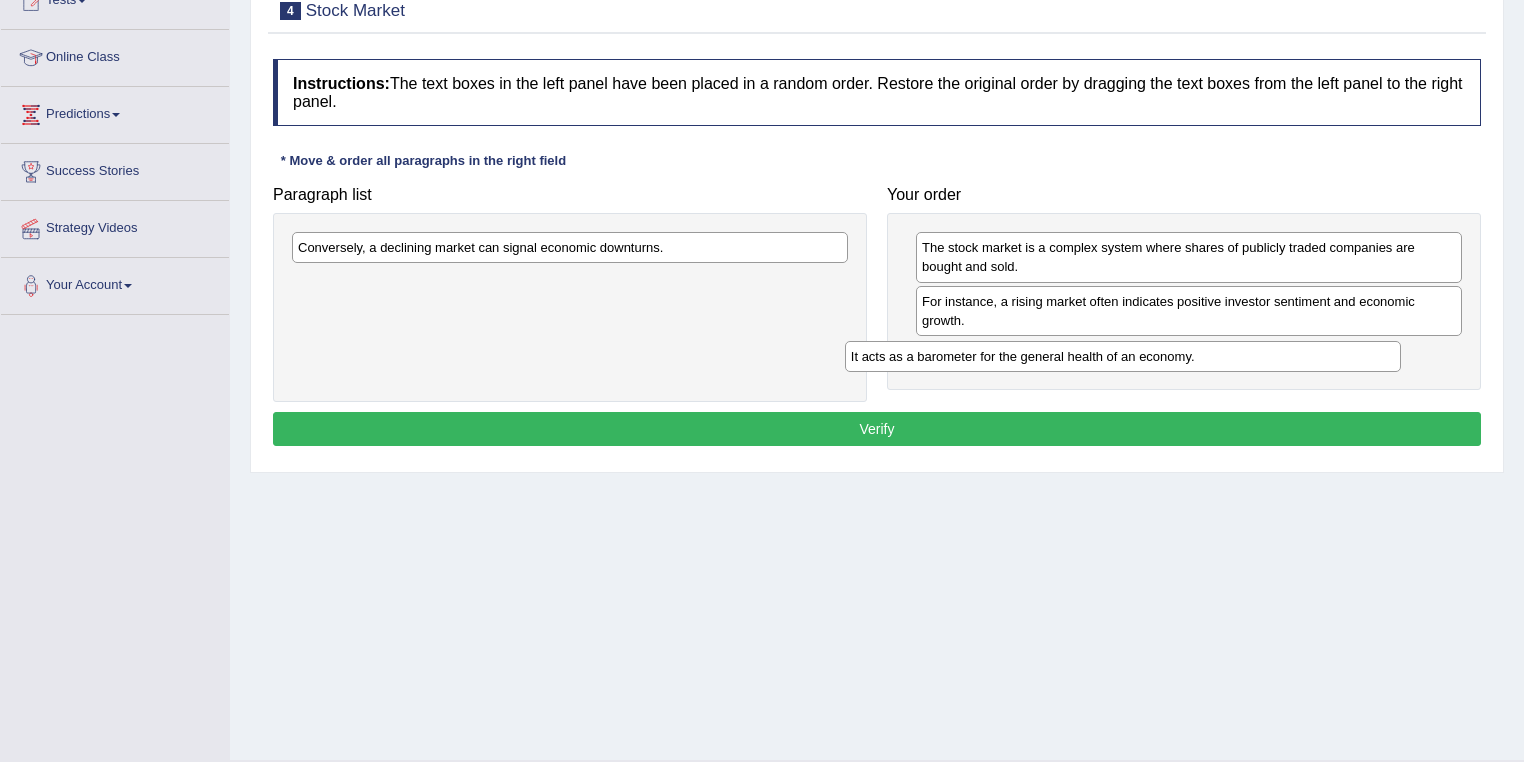 drag, startPoint x: 682, startPoint y: 284, endPoint x: 1235, endPoint y: 359, distance: 558.06274 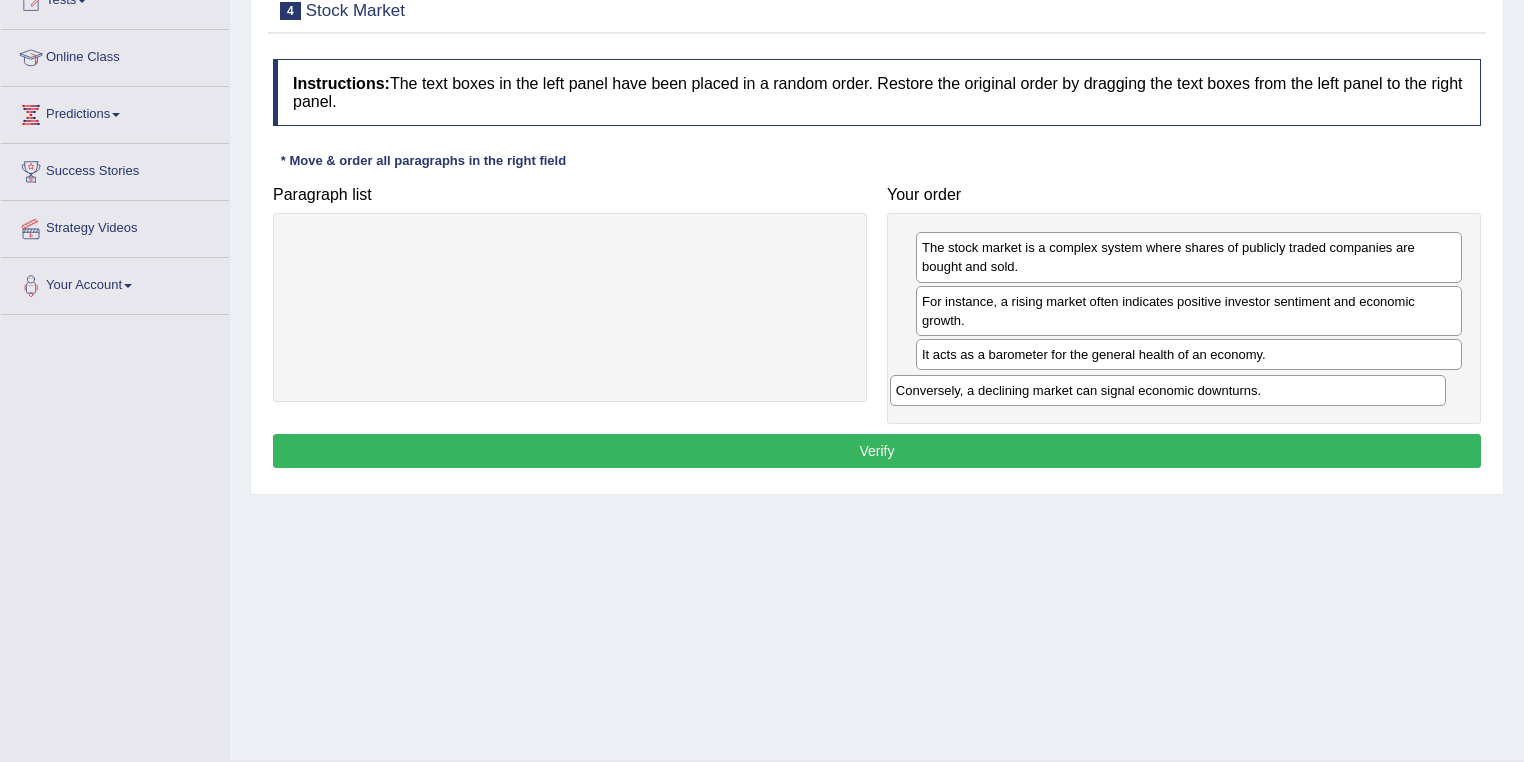 drag, startPoint x: 612, startPoint y: 238, endPoint x: 1210, endPoint y: 381, distance: 614.86017 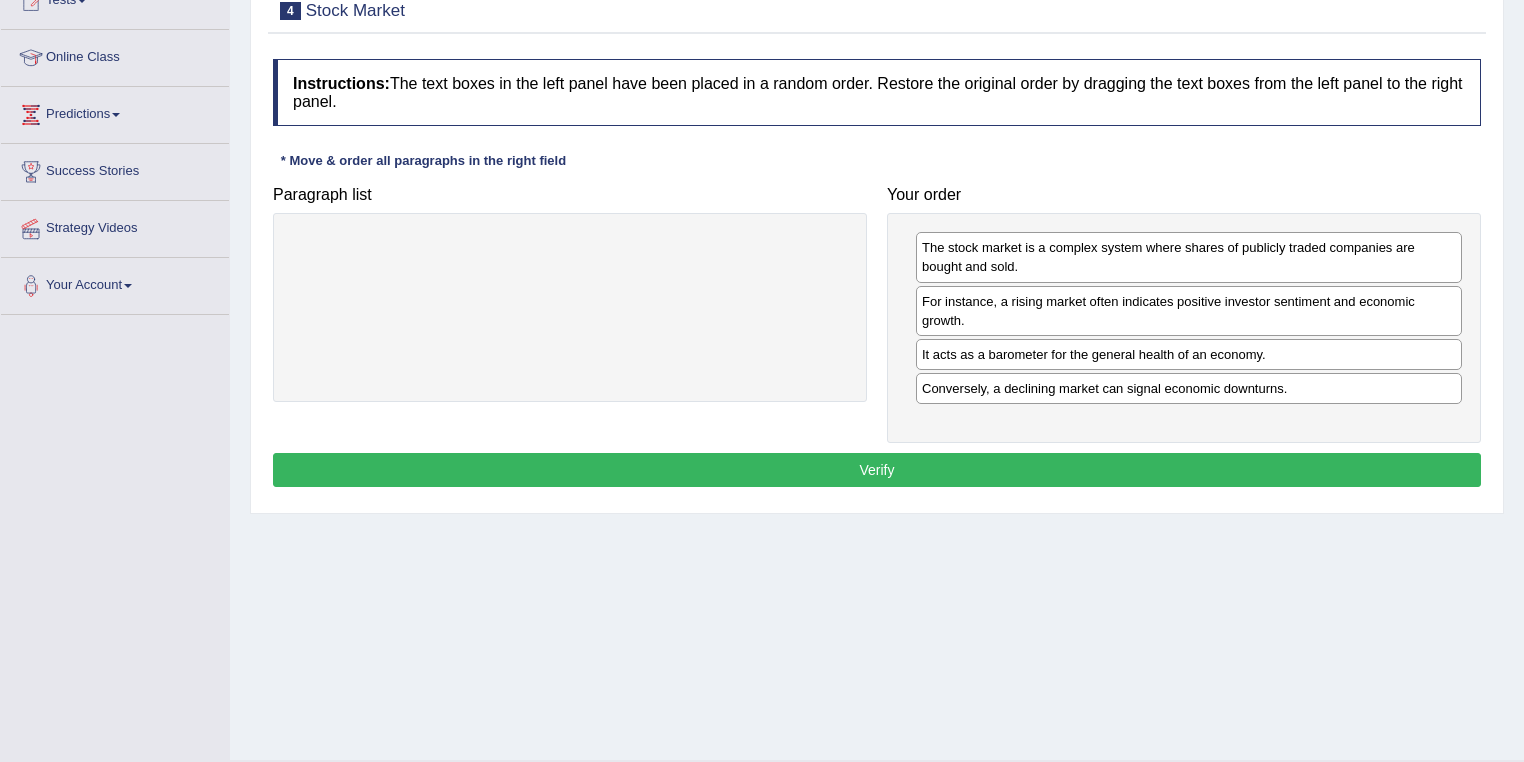 click on "Verify" at bounding box center (877, 470) 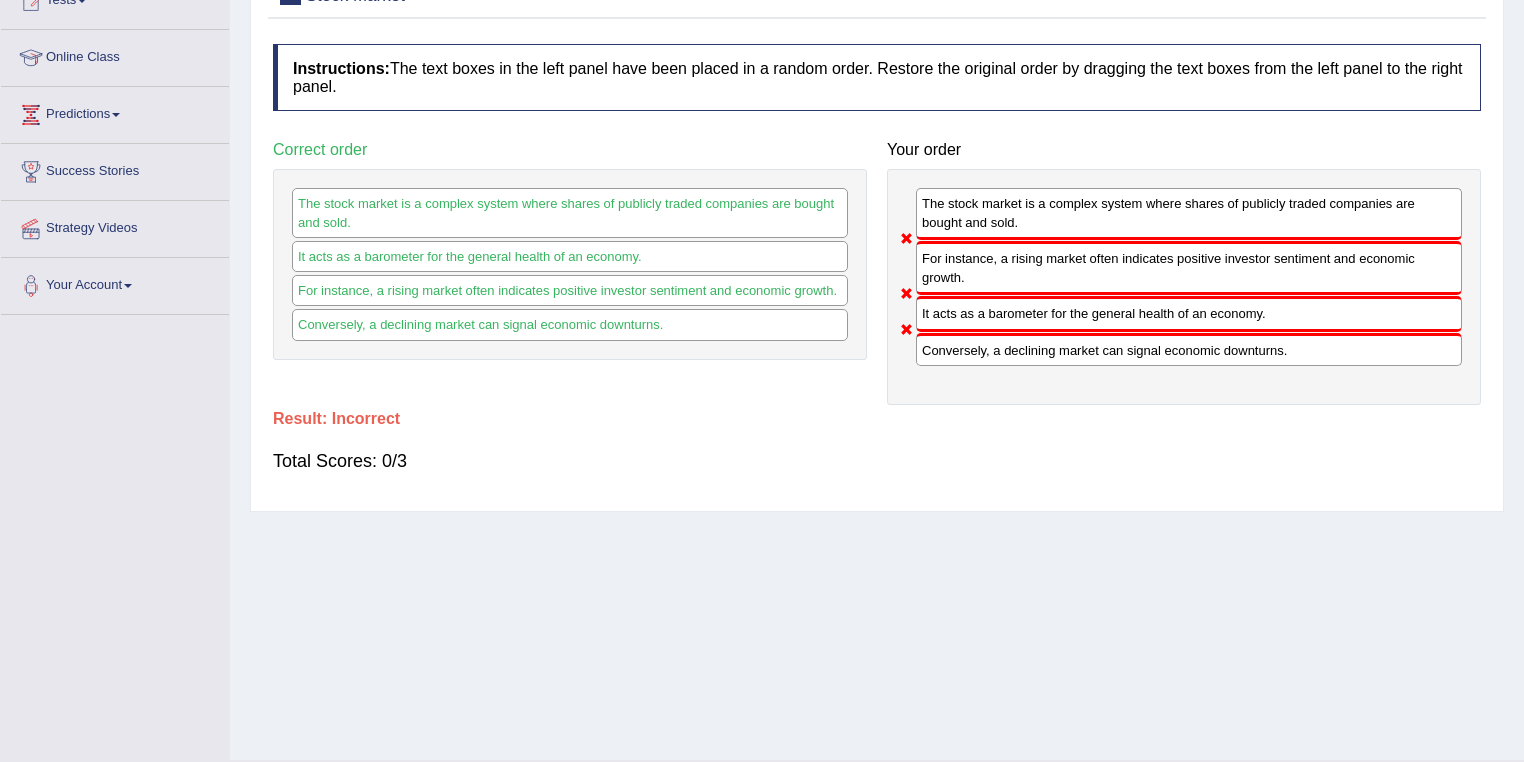drag, startPoint x: 984, startPoint y: 311, endPoint x: 984, endPoint y: 262, distance: 49 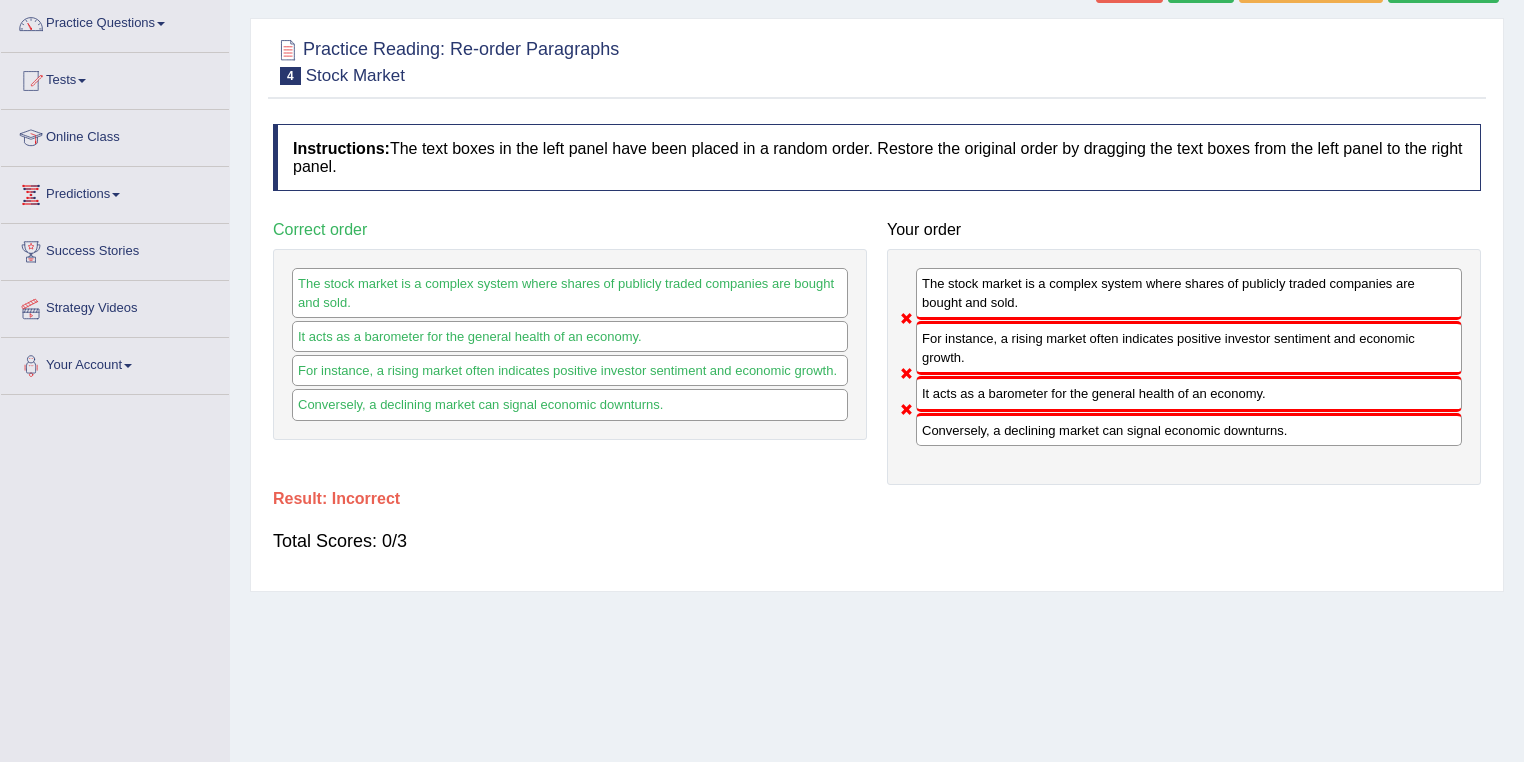 scroll, scrollTop: 80, scrollLeft: 0, axis: vertical 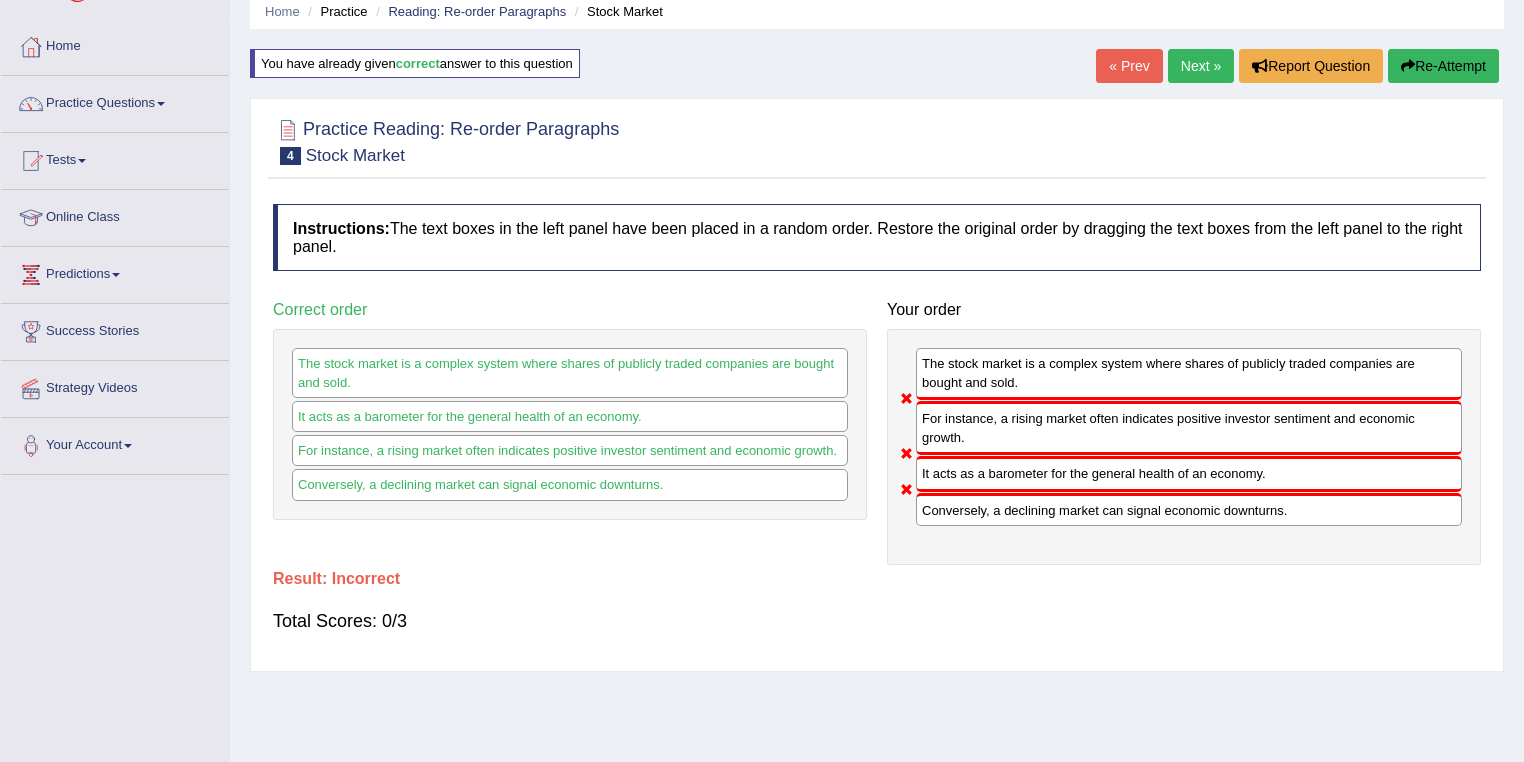 click on "Next »" at bounding box center (1201, 66) 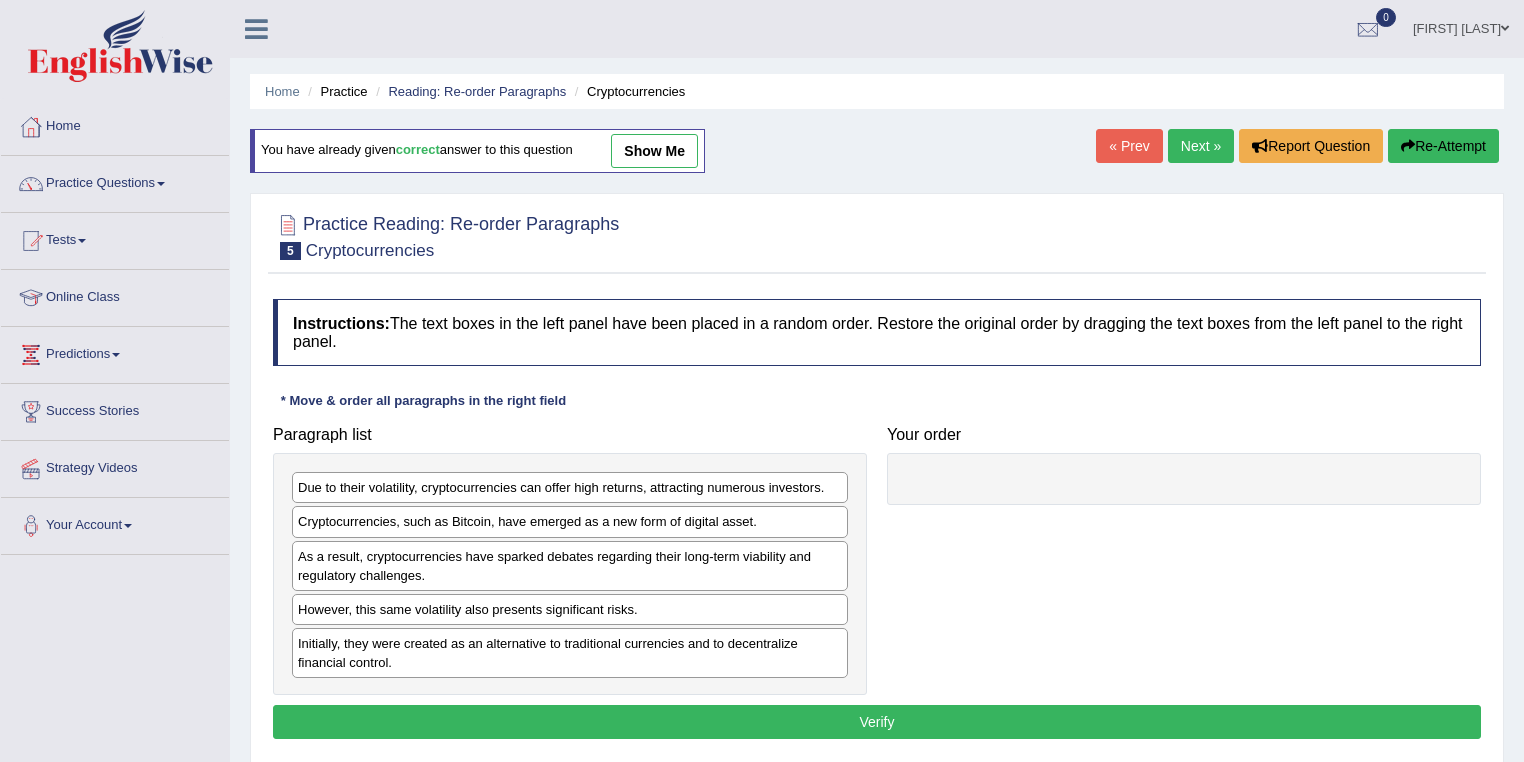 scroll, scrollTop: 42, scrollLeft: 0, axis: vertical 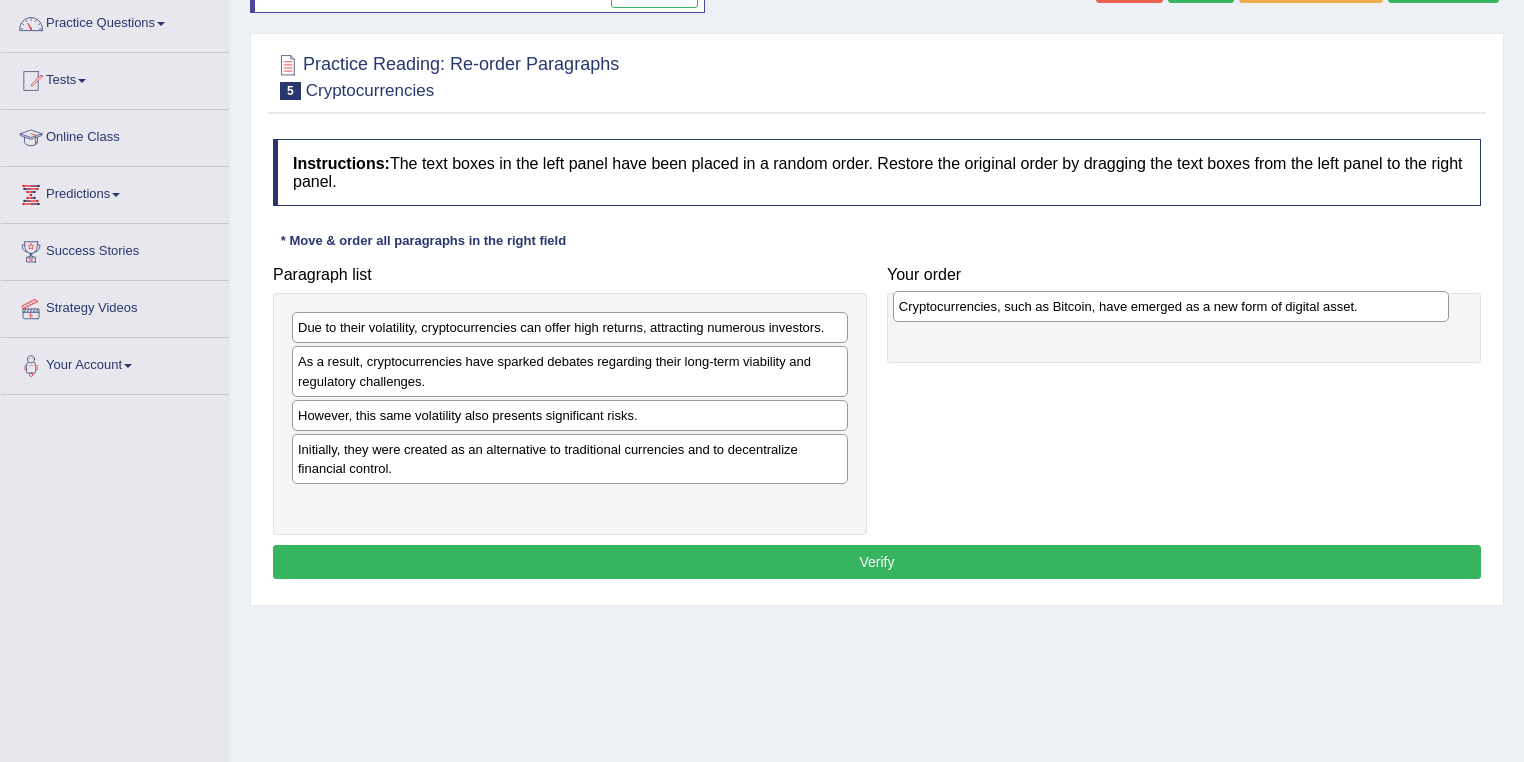 drag, startPoint x: 456, startPoint y: 367, endPoint x: 1057, endPoint y: 312, distance: 603.5114 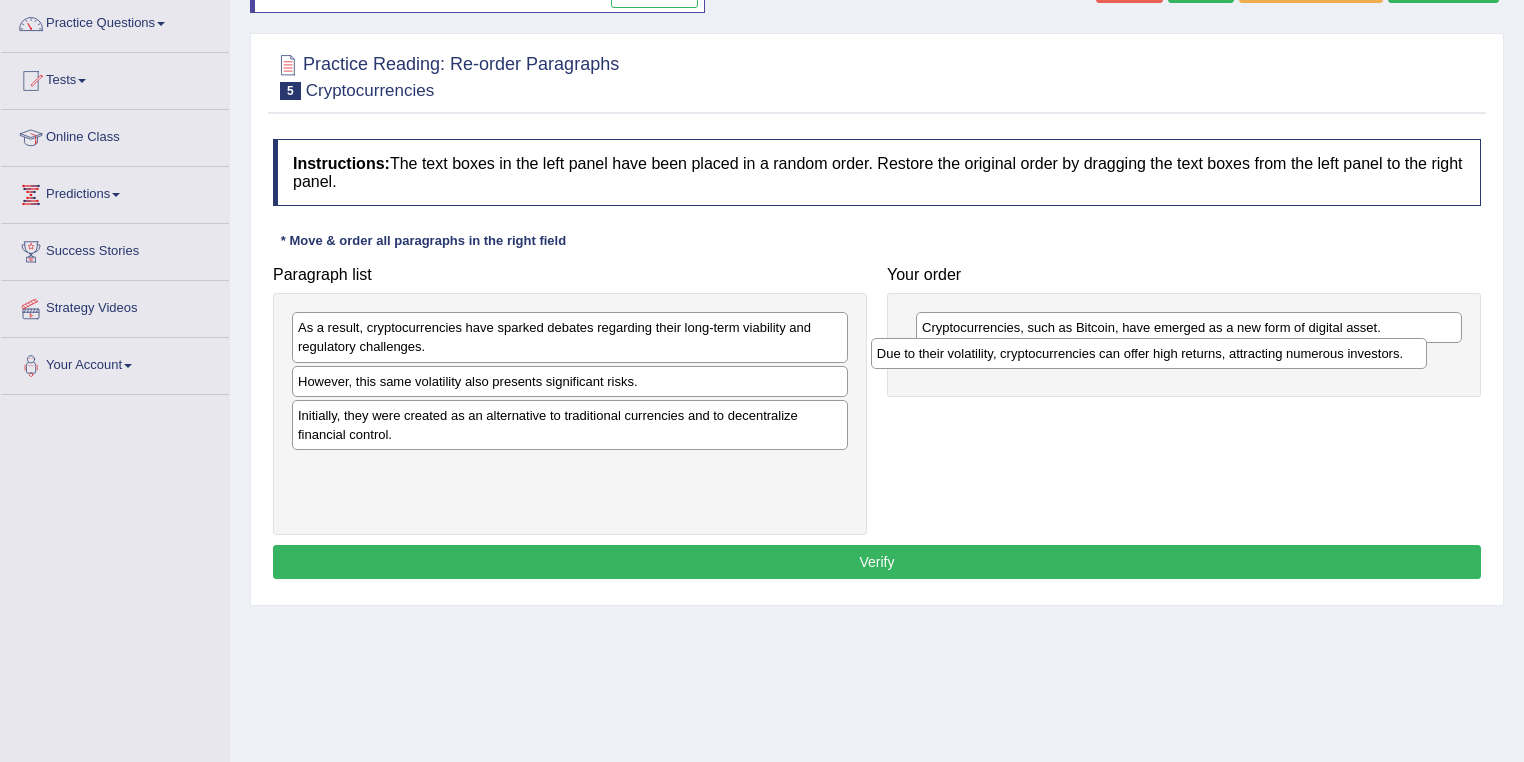 drag, startPoint x: 580, startPoint y: 322, endPoint x: 1159, endPoint y: 348, distance: 579.5835 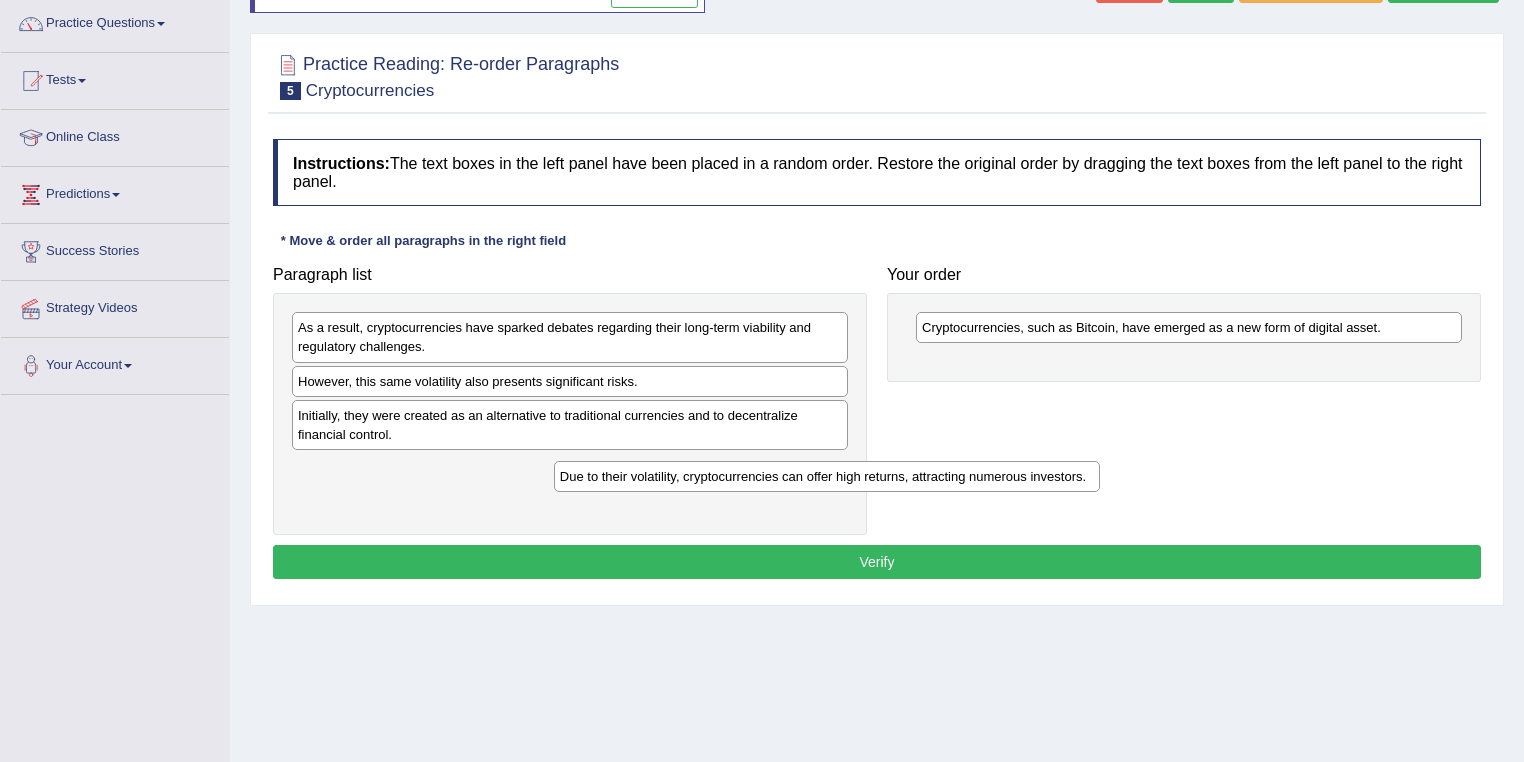 drag, startPoint x: 958, startPoint y: 361, endPoint x: 596, endPoint y: 476, distance: 379.8276 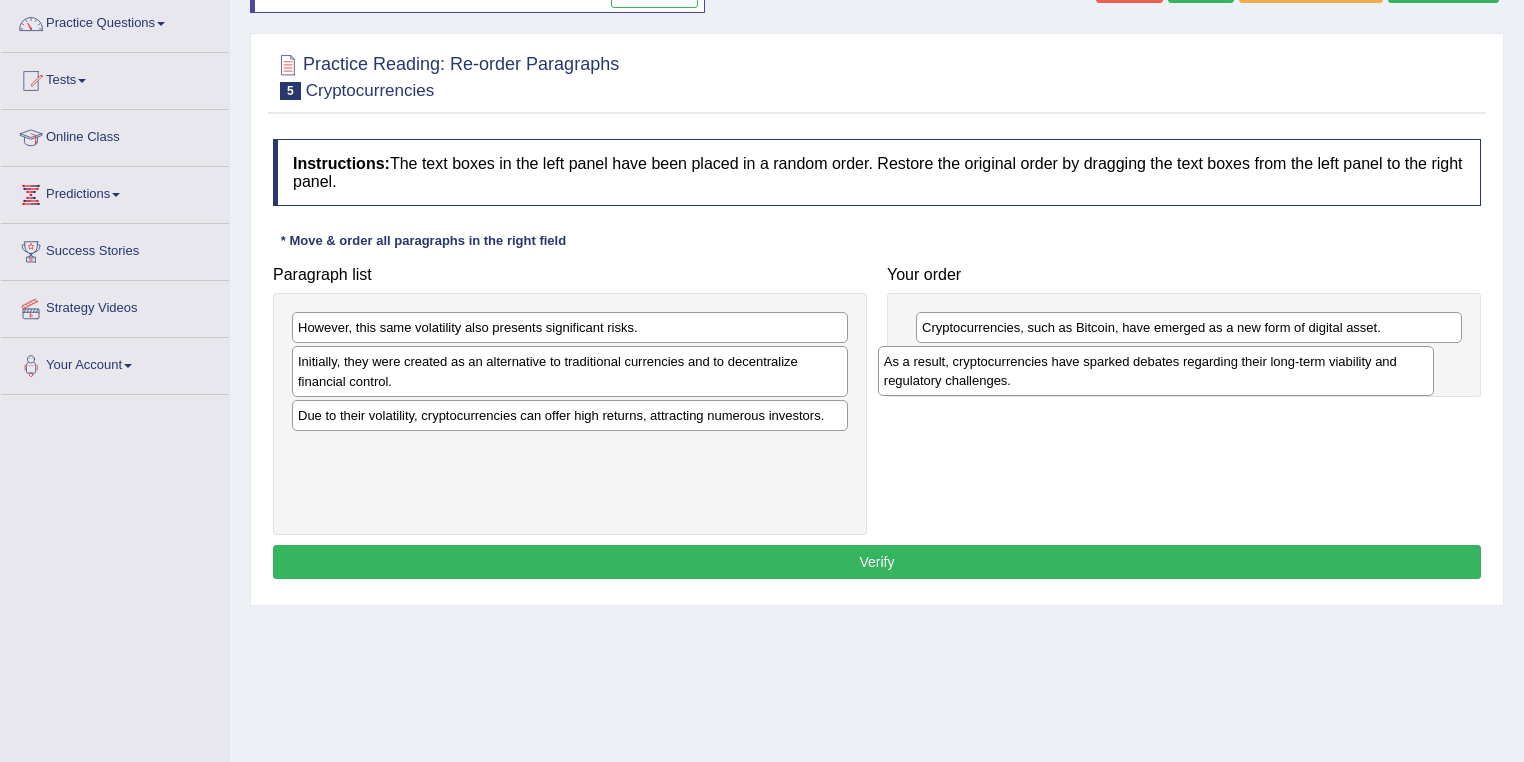 drag, startPoint x: 602, startPoint y: 336, endPoint x: 1188, endPoint y: 370, distance: 586.98553 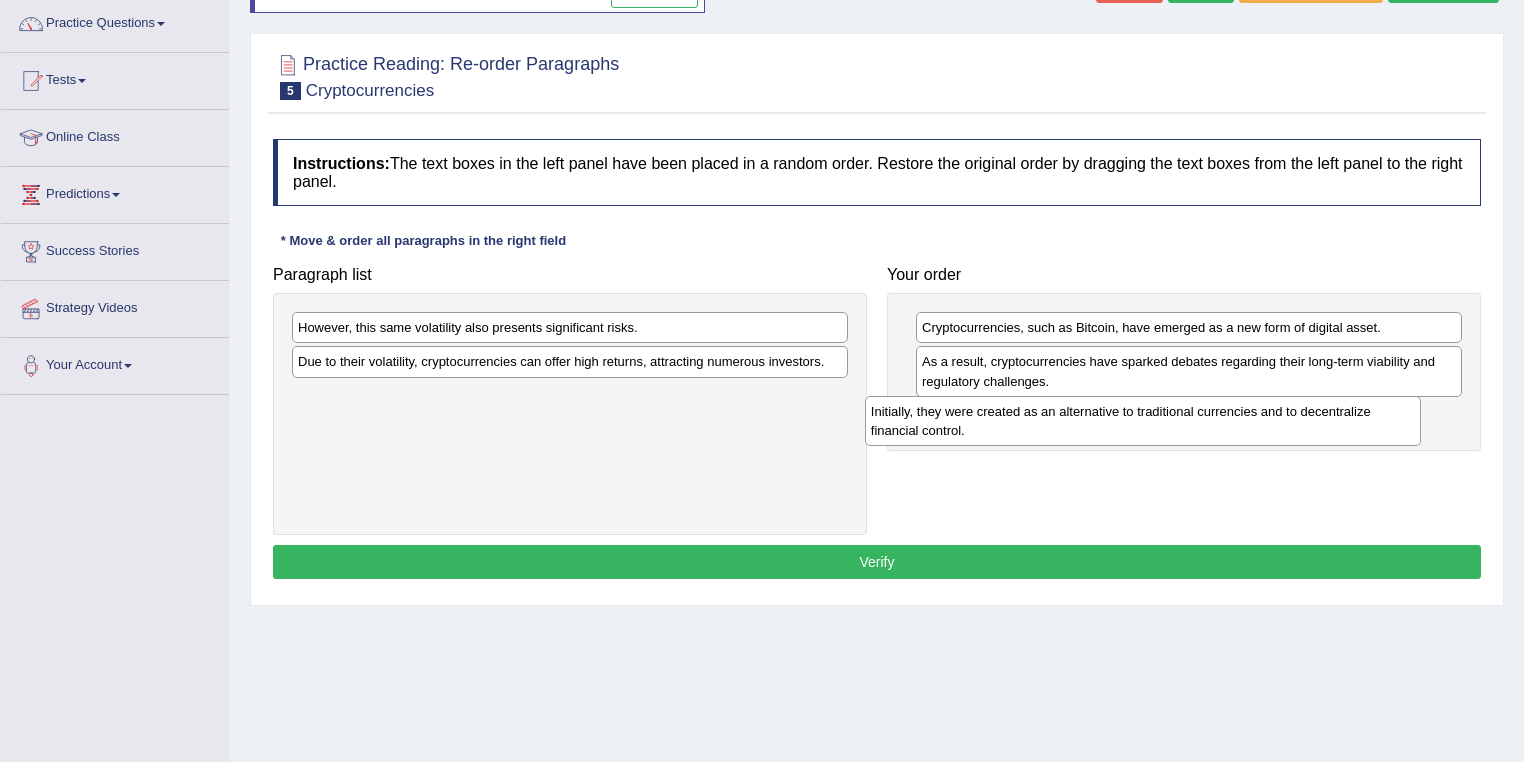 drag, startPoint x: 672, startPoint y: 368, endPoint x: 1257, endPoint y: 413, distance: 586.7282 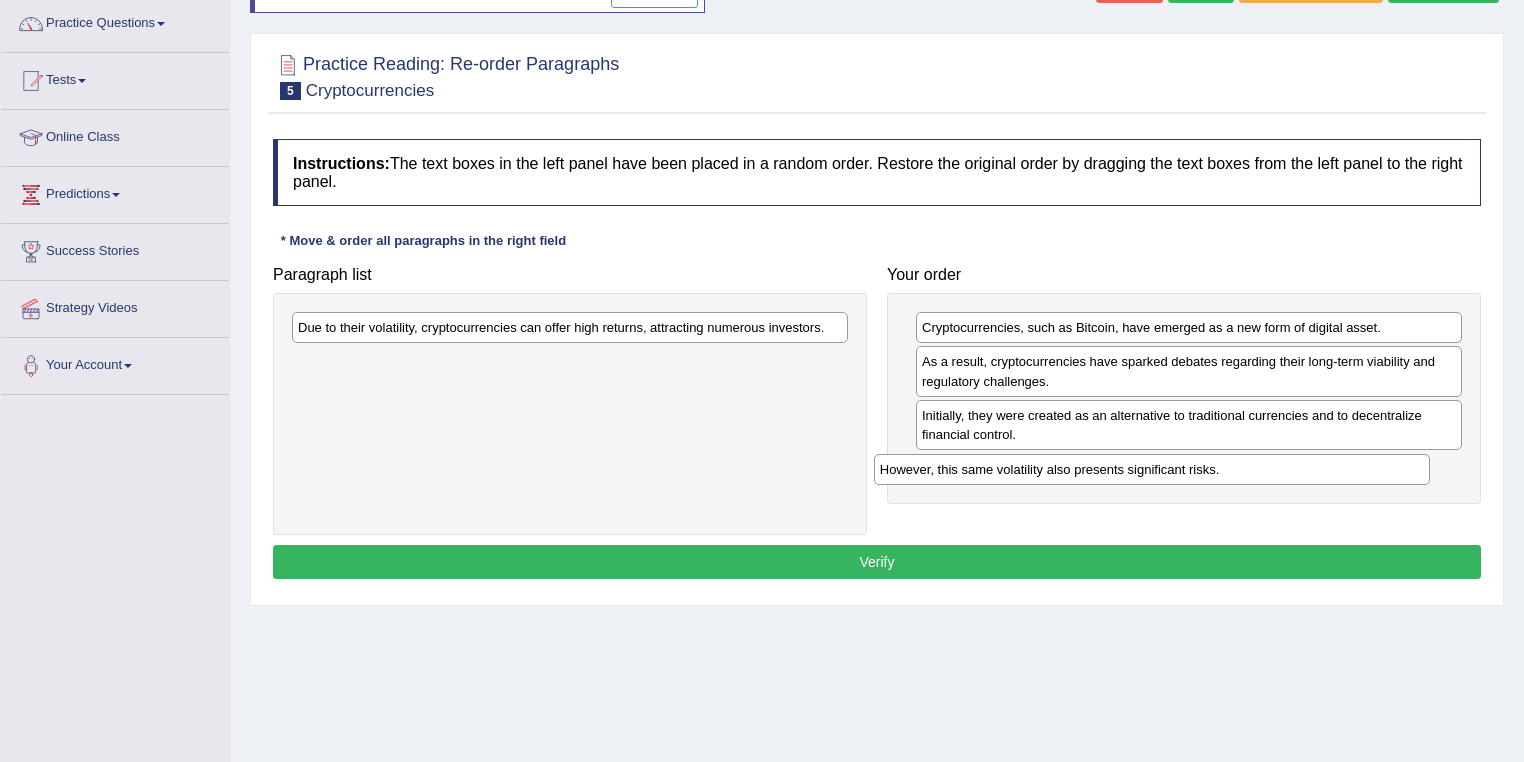 drag, startPoint x: 551, startPoint y: 336, endPoint x: 1104, endPoint y: 472, distance: 569.47784 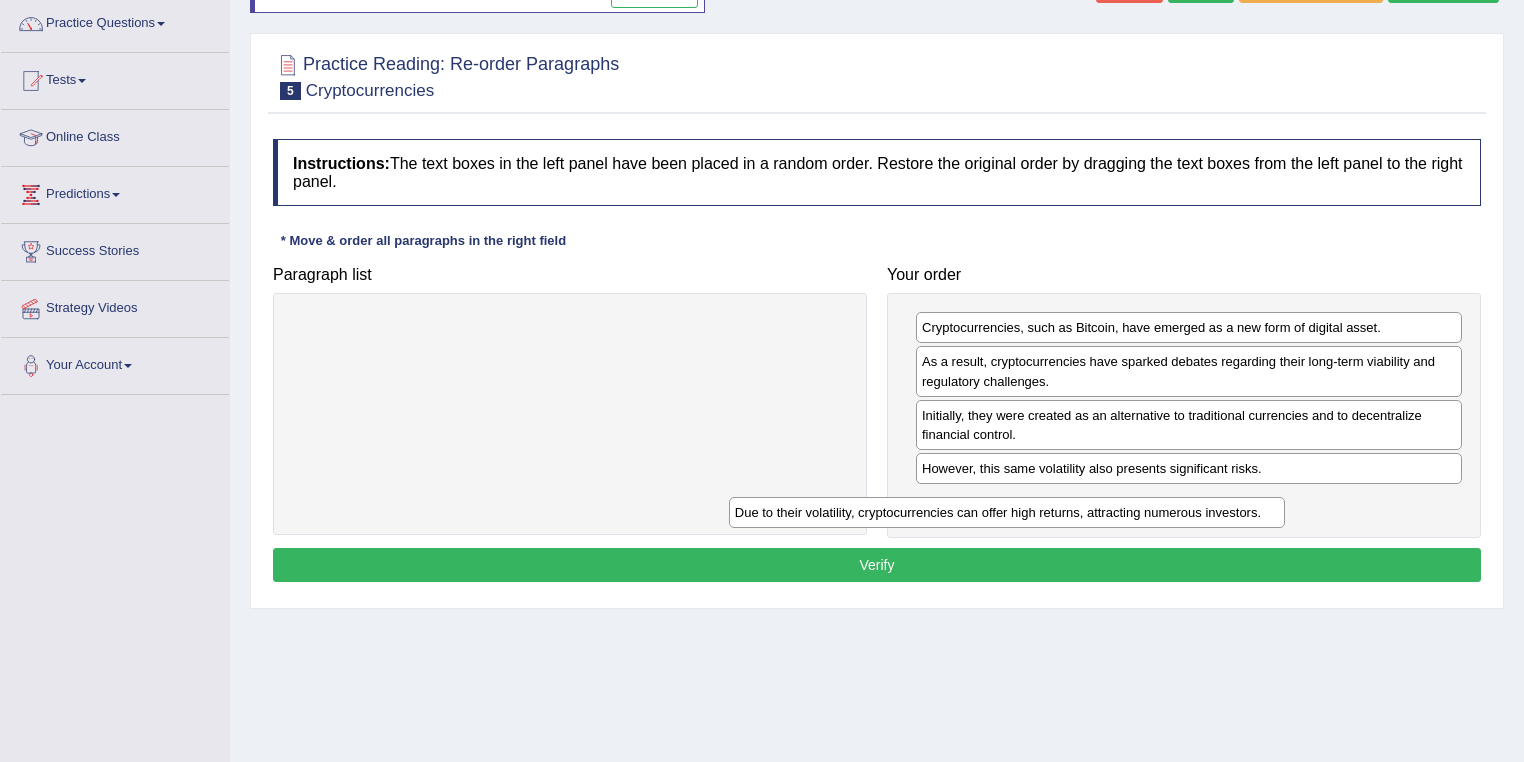 drag, startPoint x: 656, startPoint y: 329, endPoint x: 1093, endPoint y: 514, distance: 474.5461 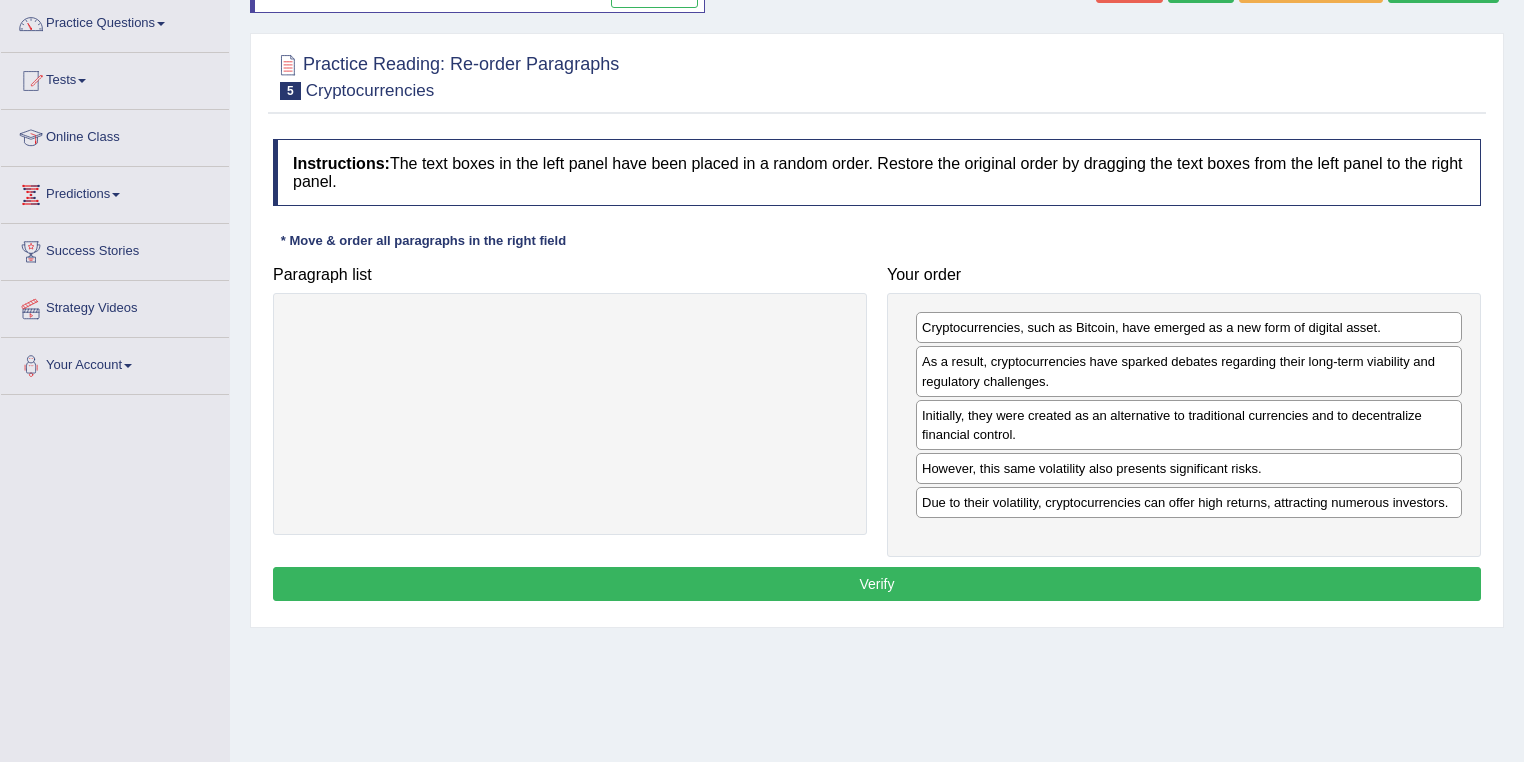 click on "Verify" at bounding box center (877, 584) 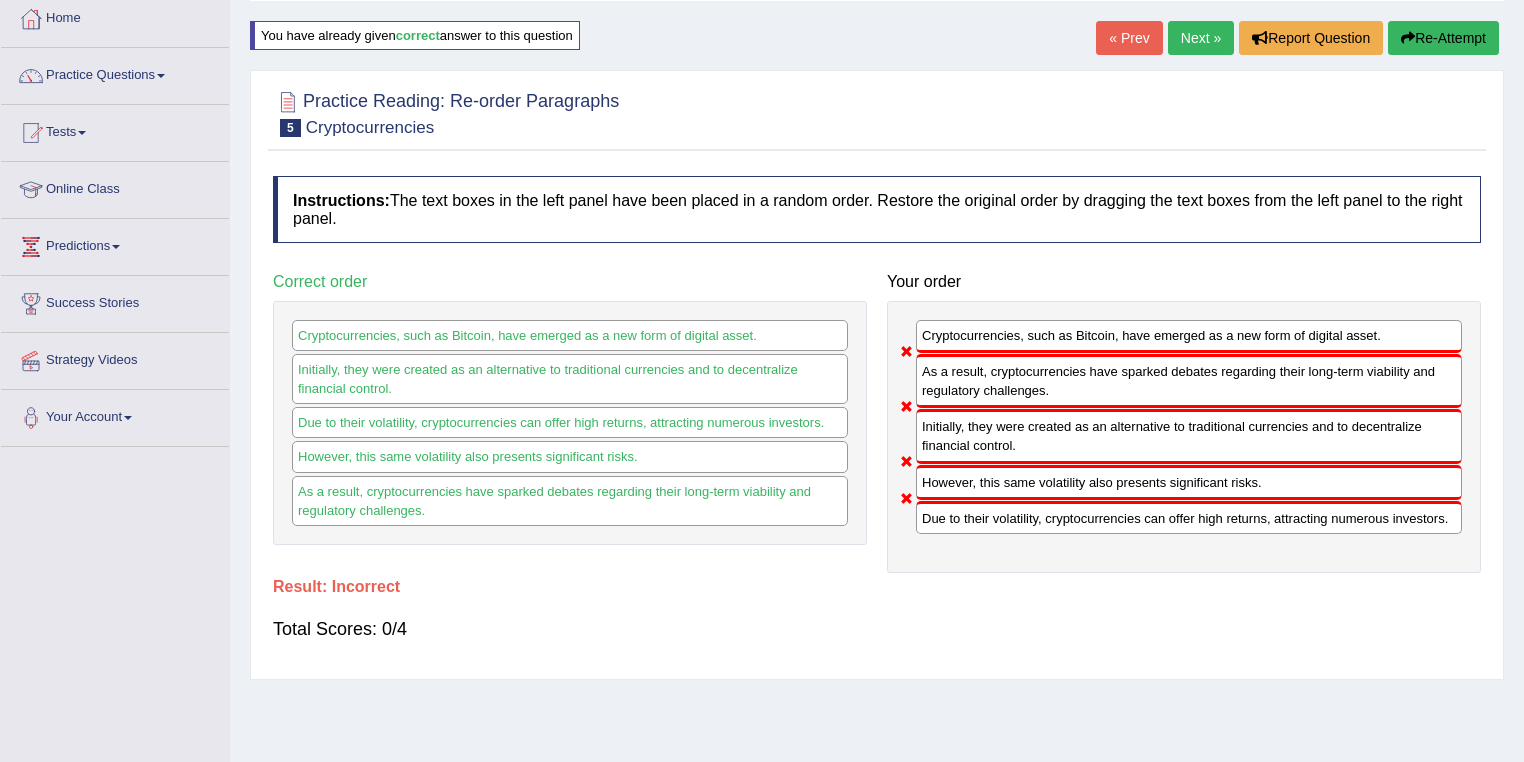 scroll, scrollTop: 80, scrollLeft: 0, axis: vertical 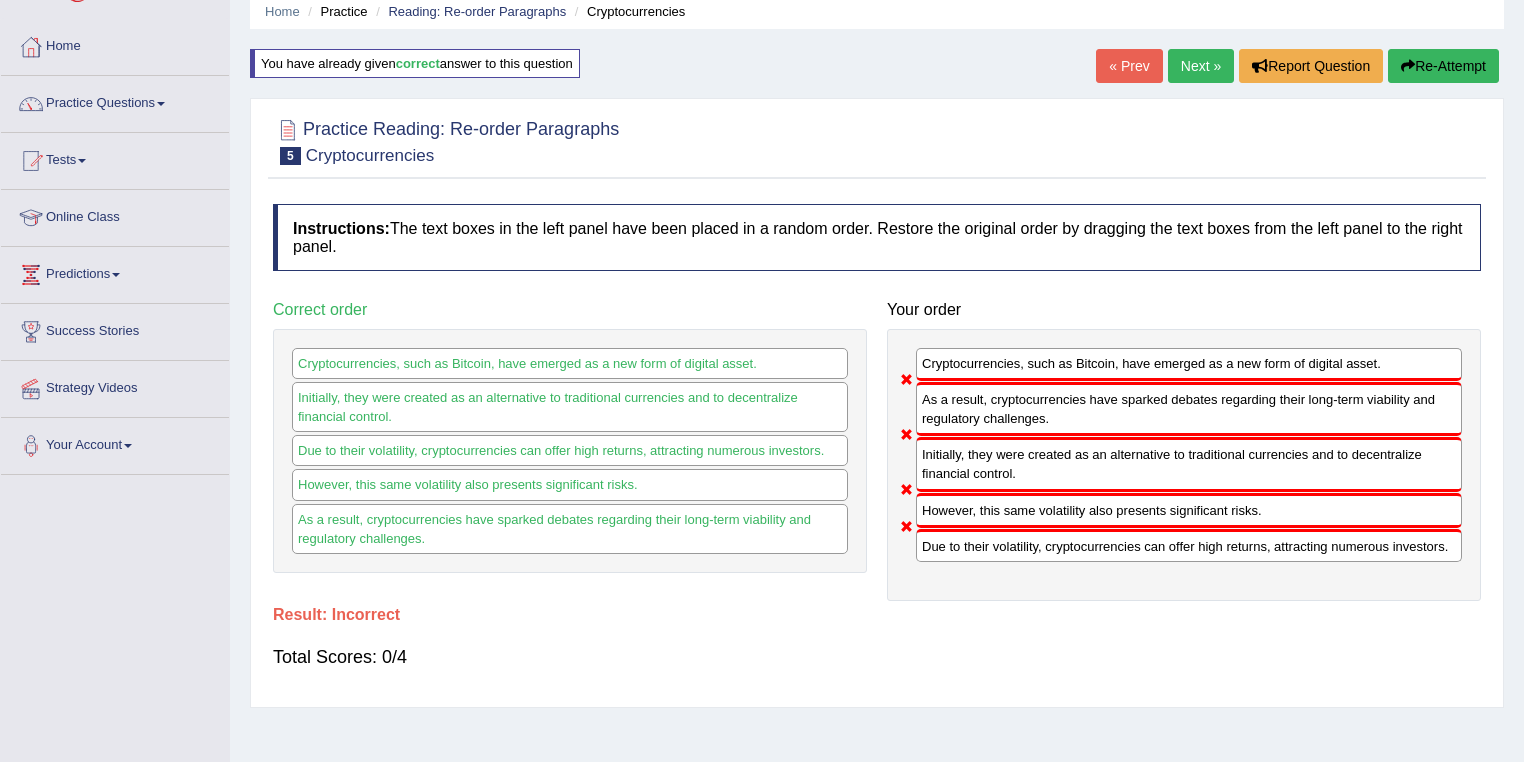 drag, startPoint x: 1032, startPoint y: 458, endPoint x: 1033, endPoint y: 413, distance: 45.01111 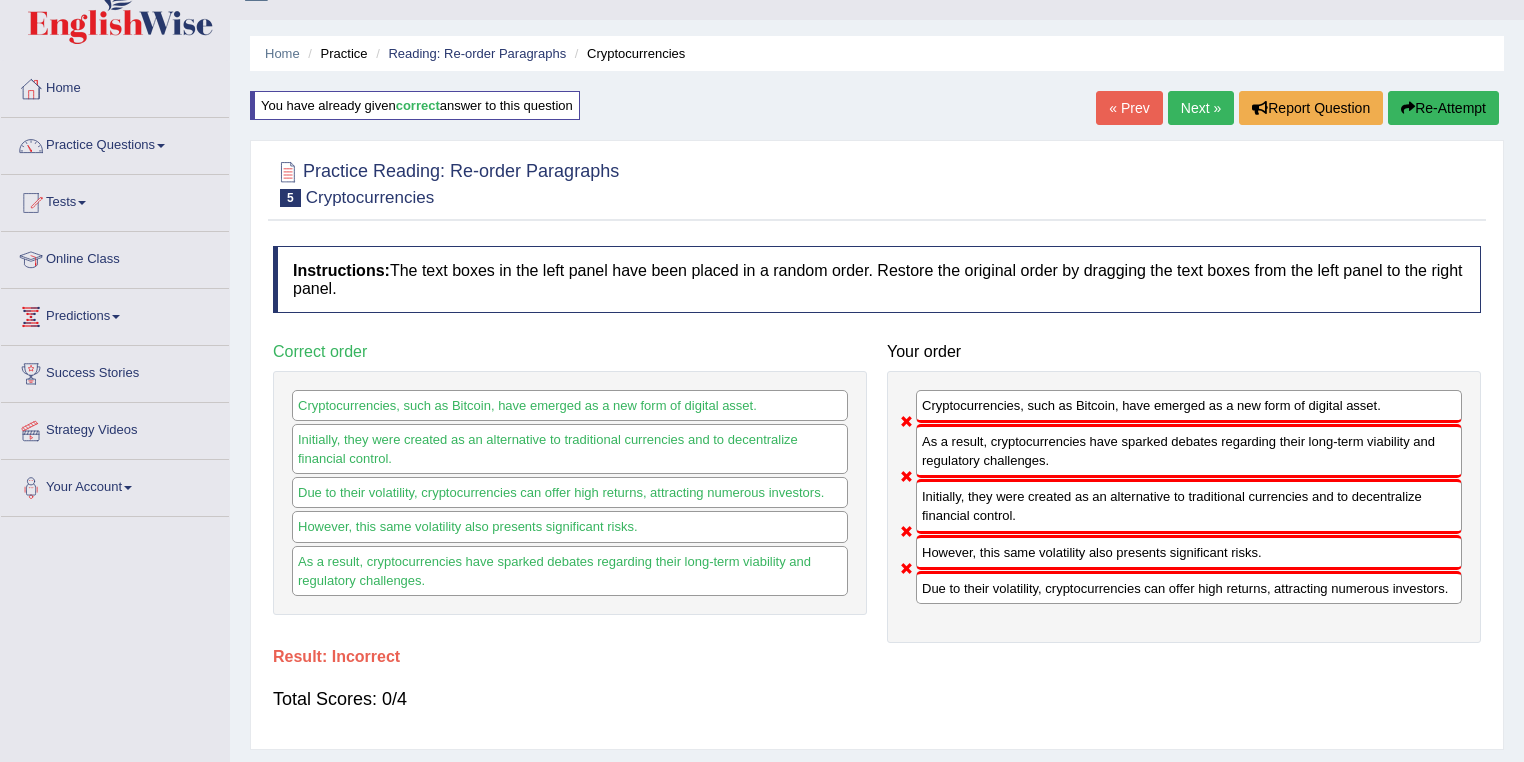 scroll, scrollTop: 0, scrollLeft: 0, axis: both 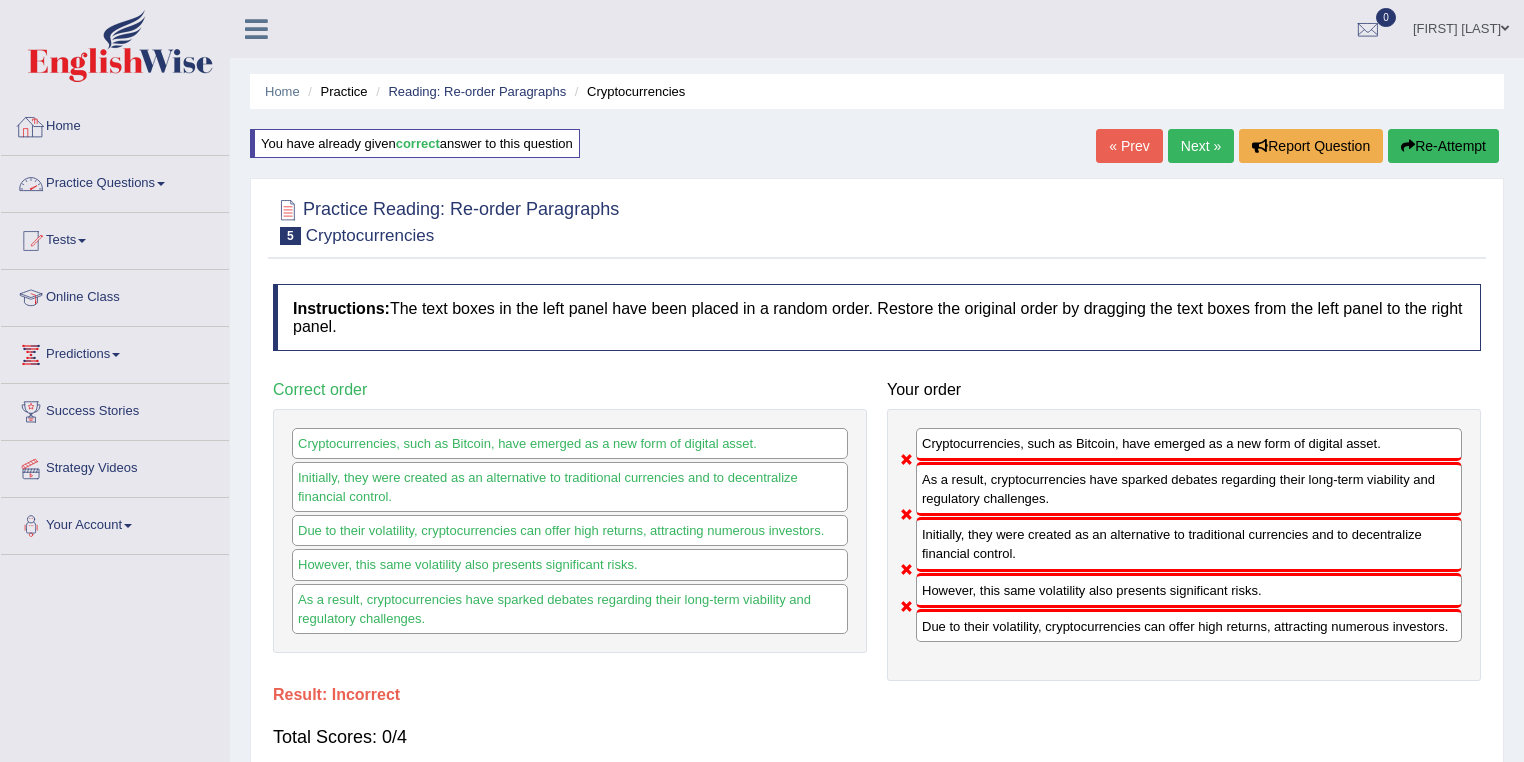 click on "Practice Questions" at bounding box center (115, 181) 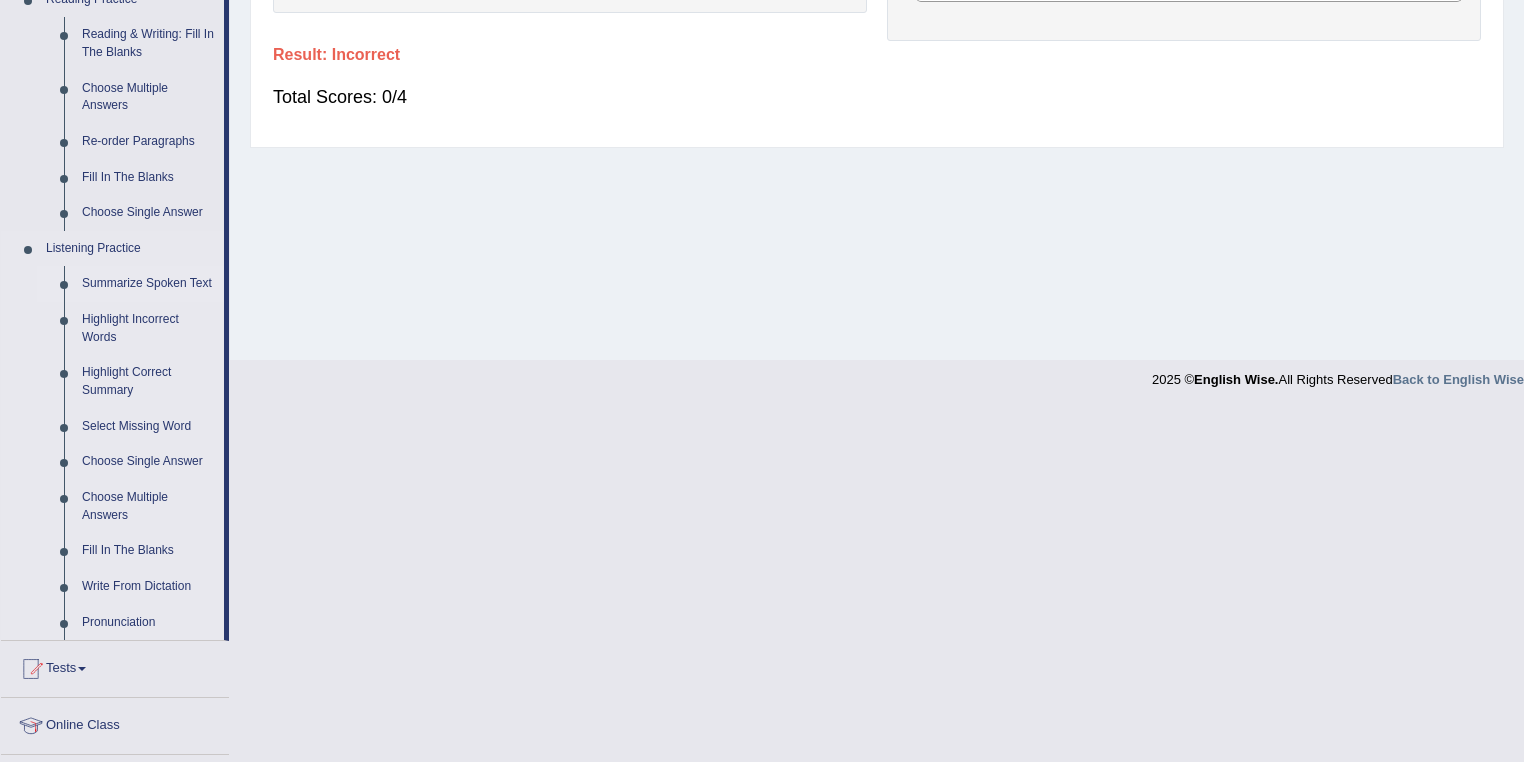 scroll, scrollTop: 560, scrollLeft: 0, axis: vertical 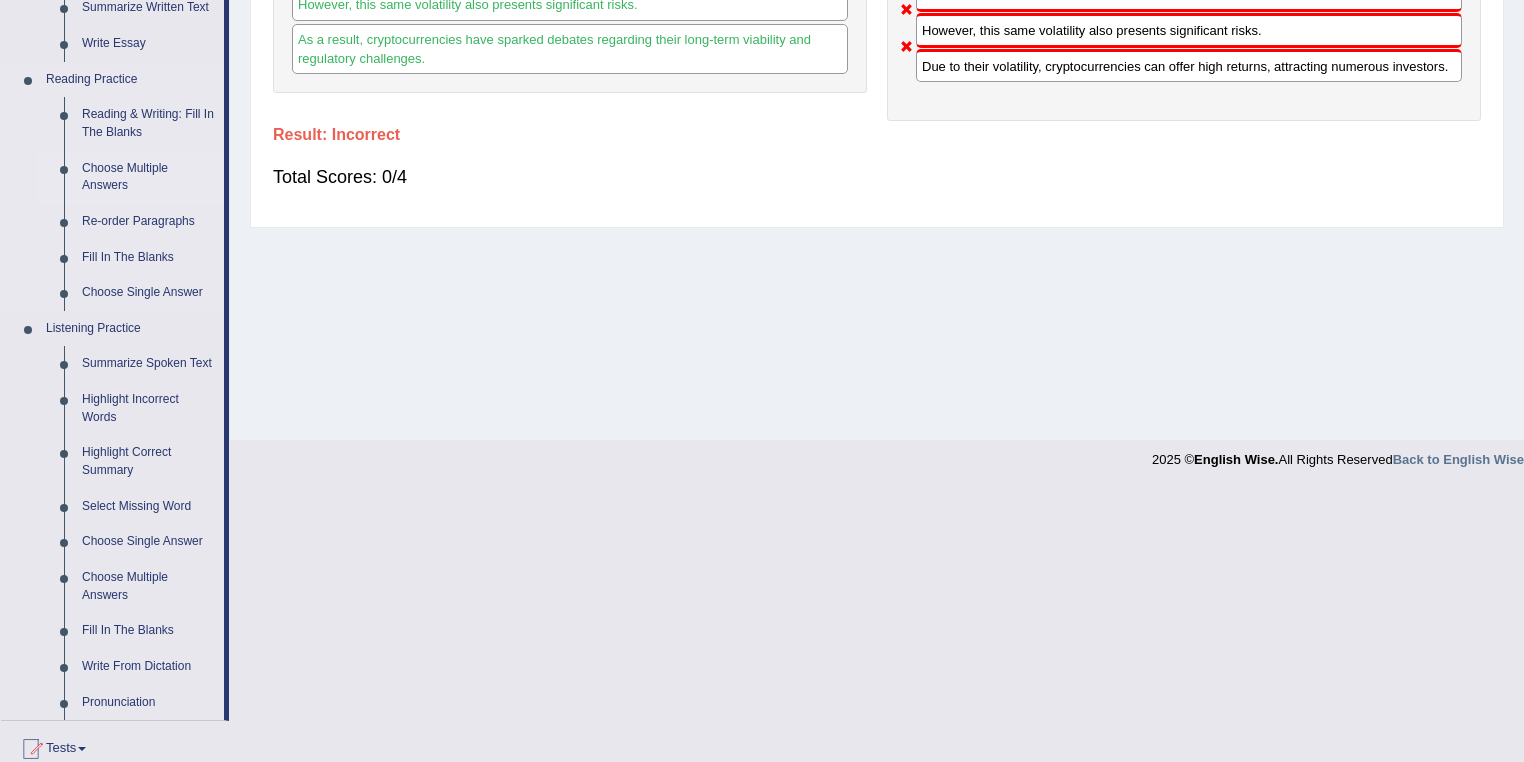 click on "Choose Multiple Answers" at bounding box center [148, 177] 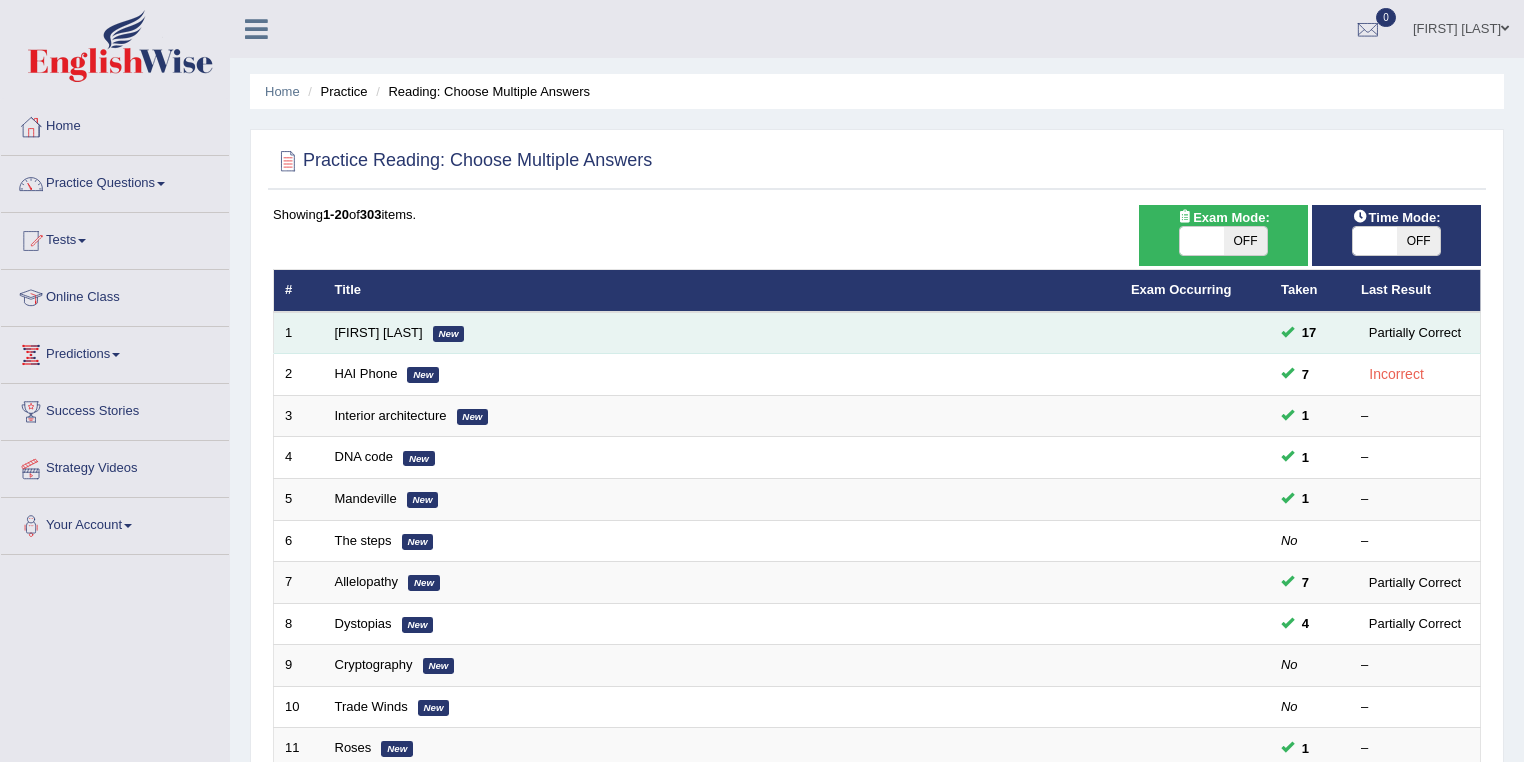 scroll, scrollTop: 0, scrollLeft: 0, axis: both 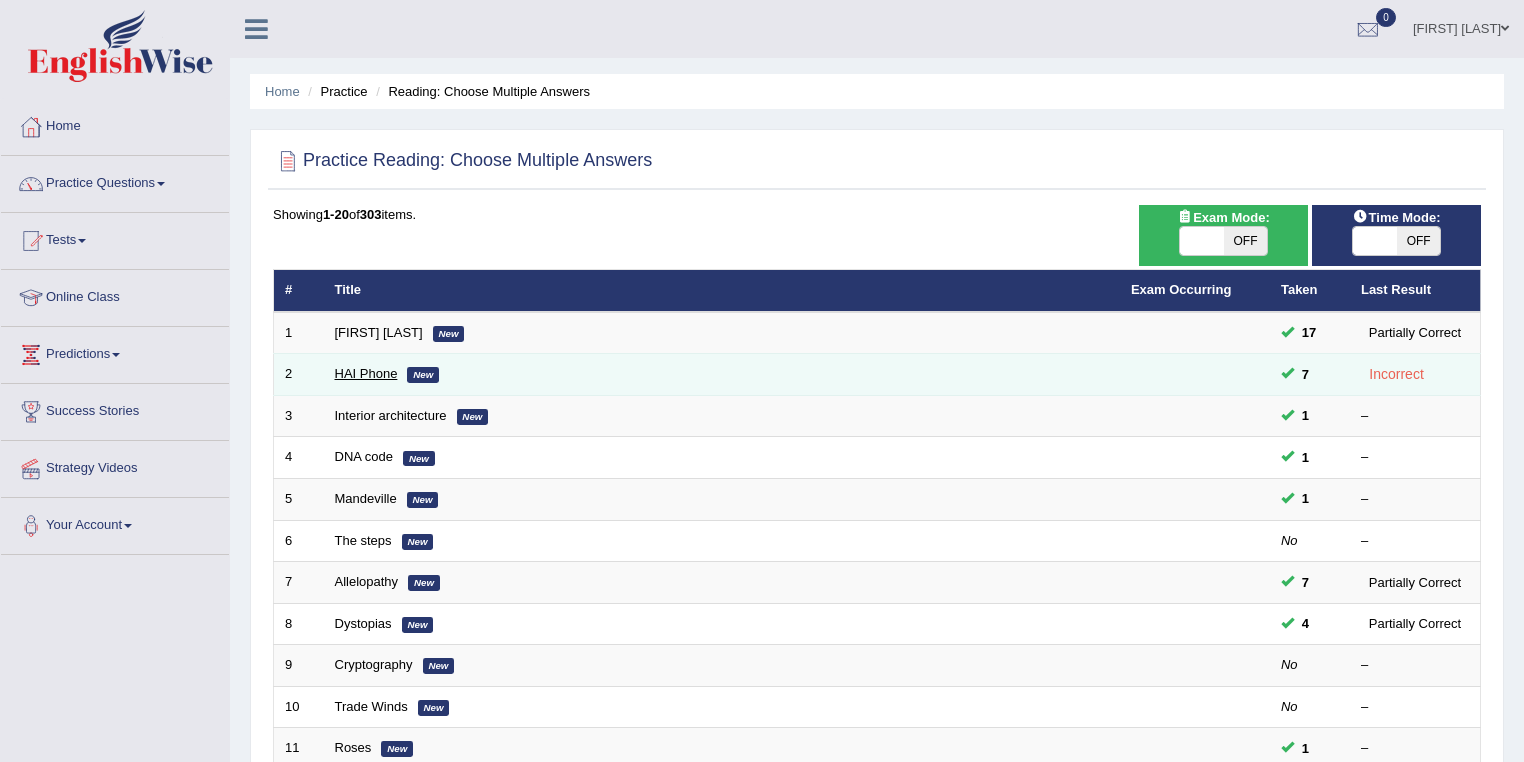 click on "HAI Phone" at bounding box center [366, 373] 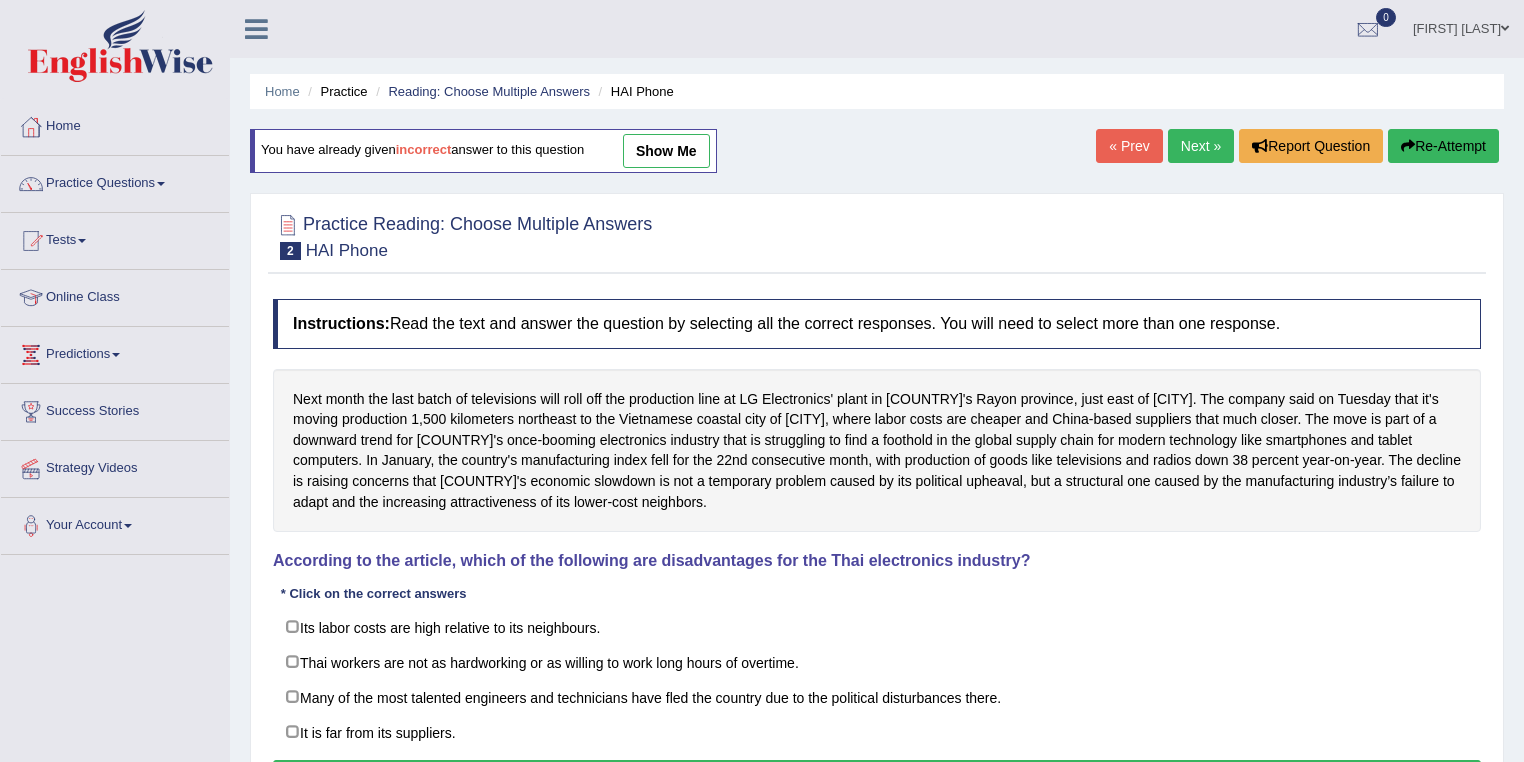 scroll, scrollTop: 0, scrollLeft: 0, axis: both 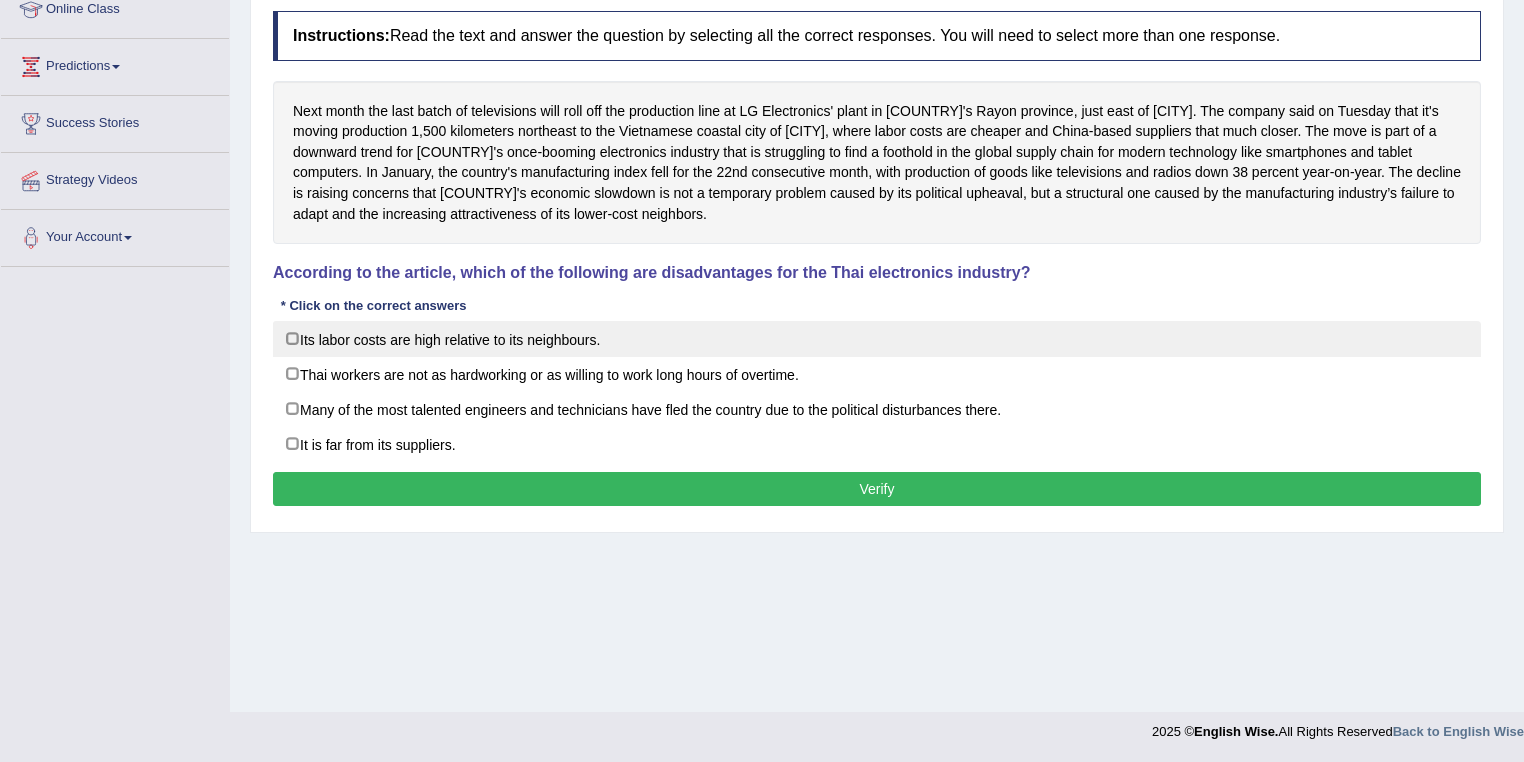 click on "Its labor costs are high relative to its neighbours." at bounding box center [877, 339] 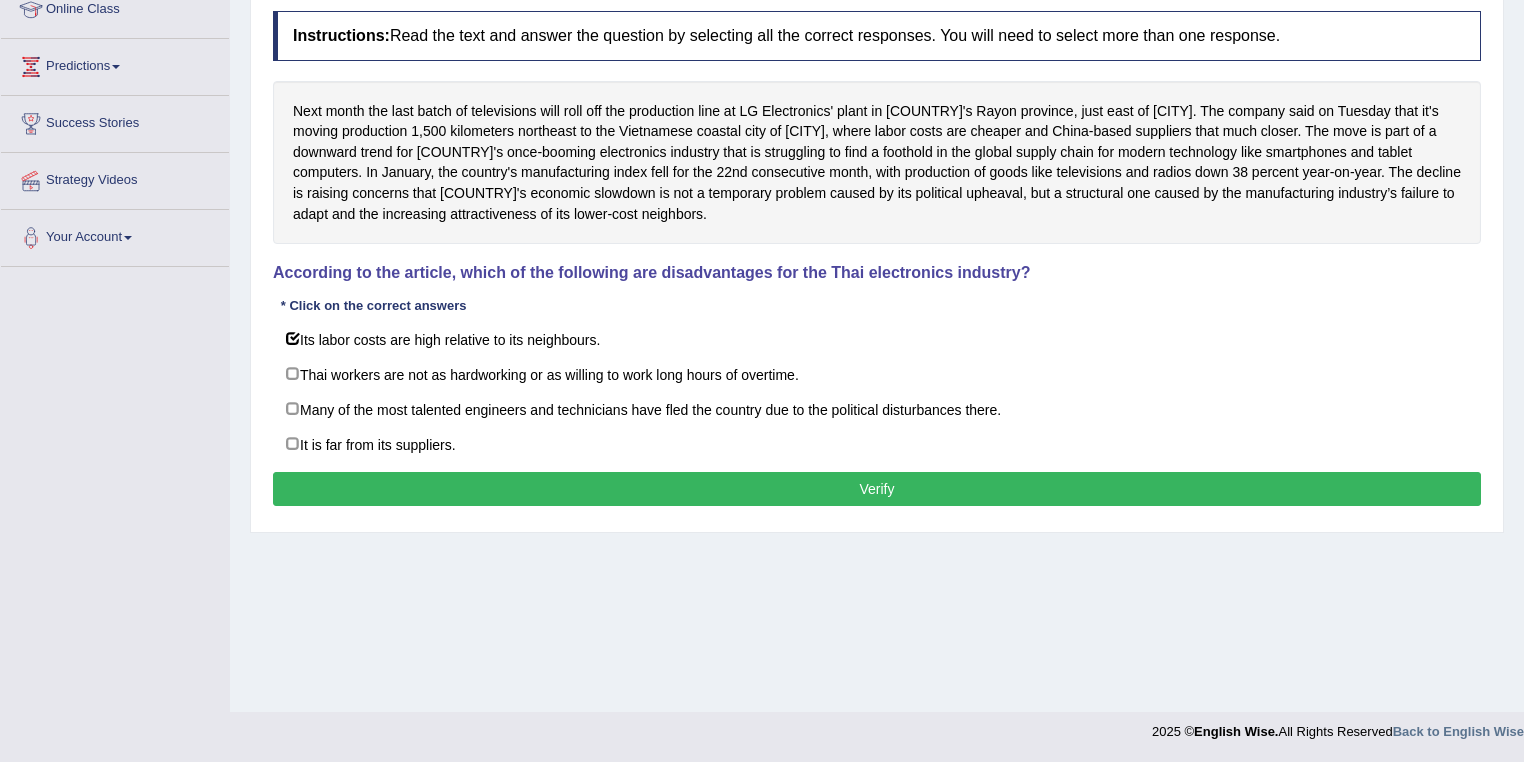 click on "Verify" at bounding box center (877, 489) 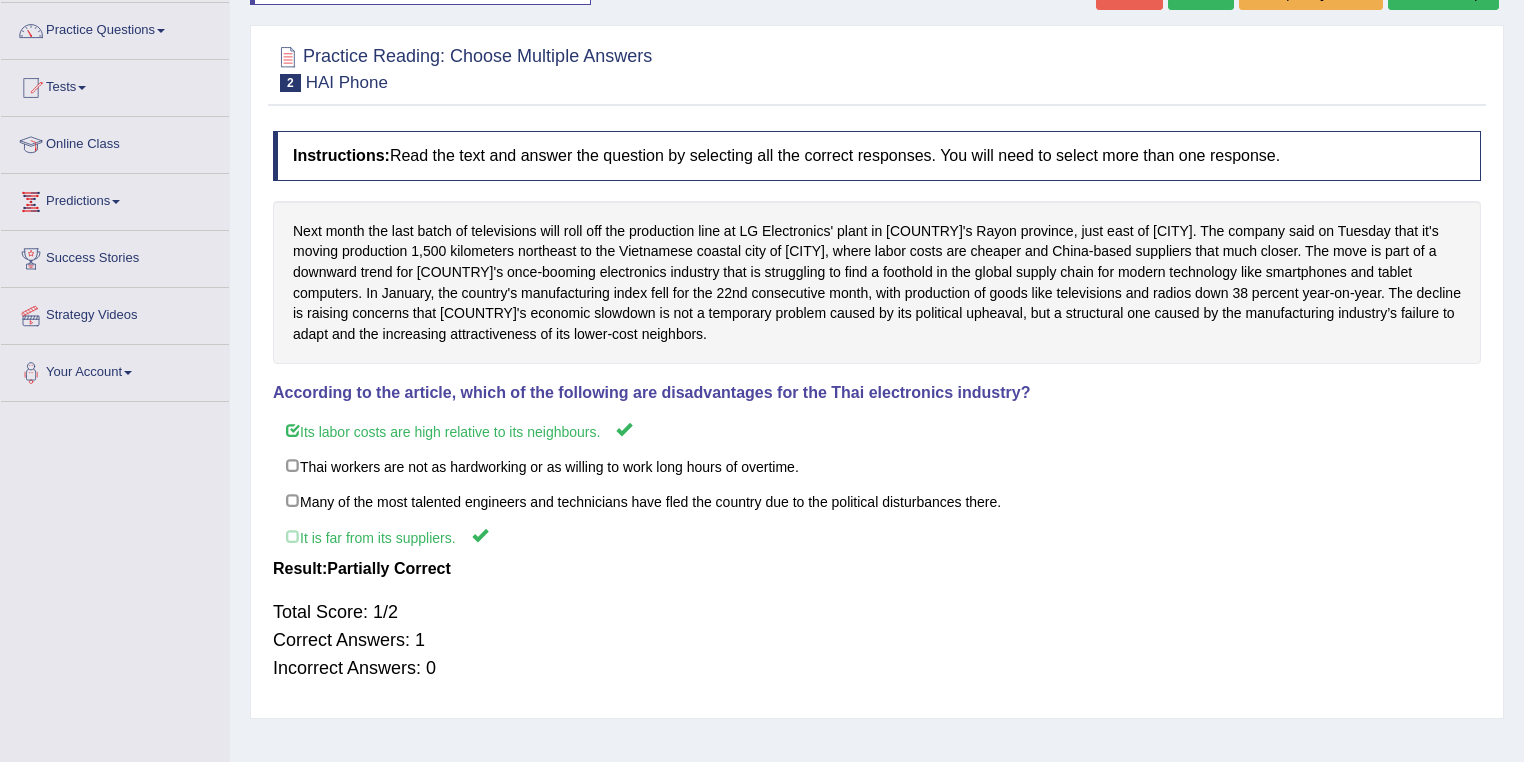 scroll, scrollTop: 128, scrollLeft: 0, axis: vertical 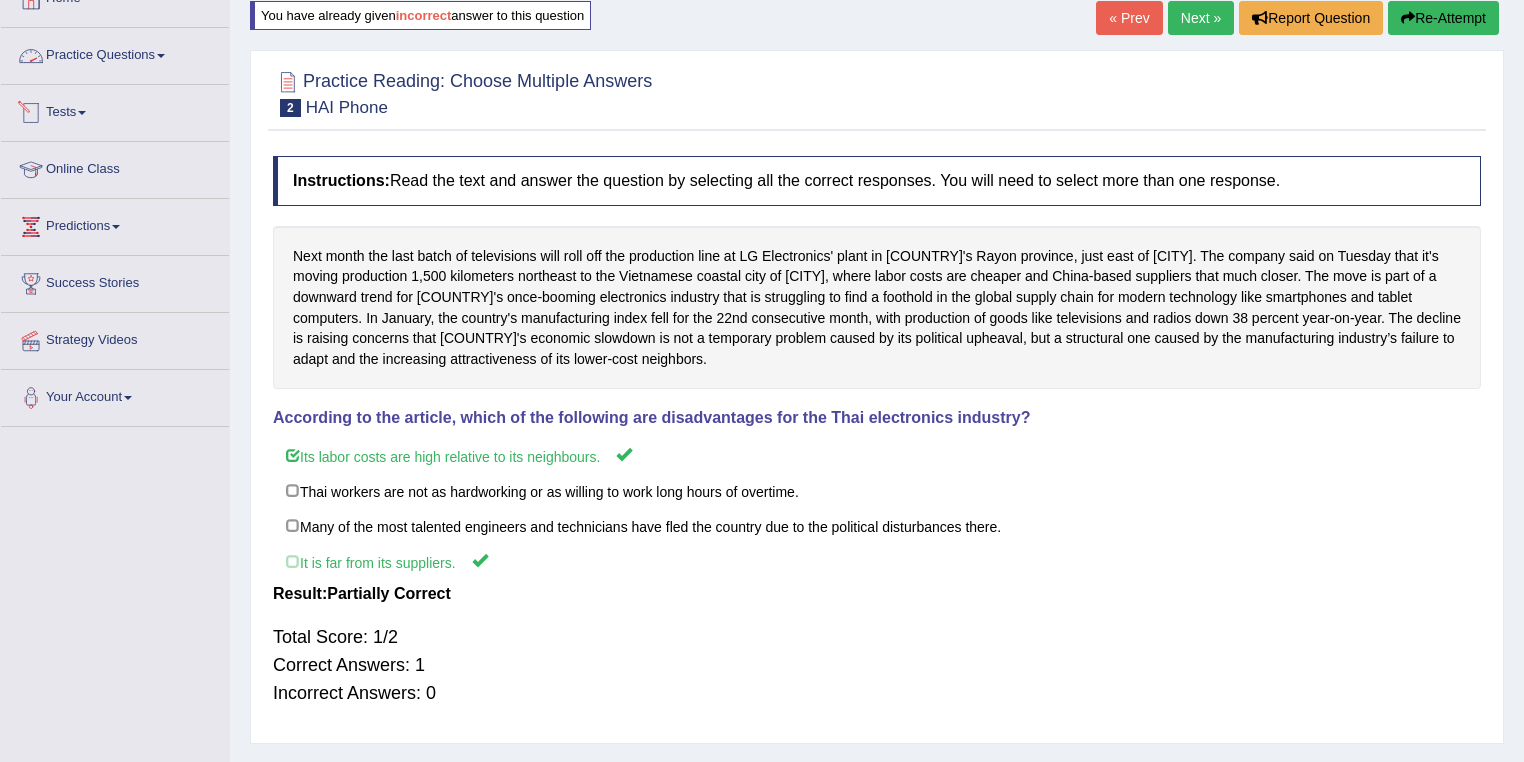 drag, startPoint x: 155, startPoint y: 63, endPoint x: 157, endPoint y: 74, distance: 11.18034 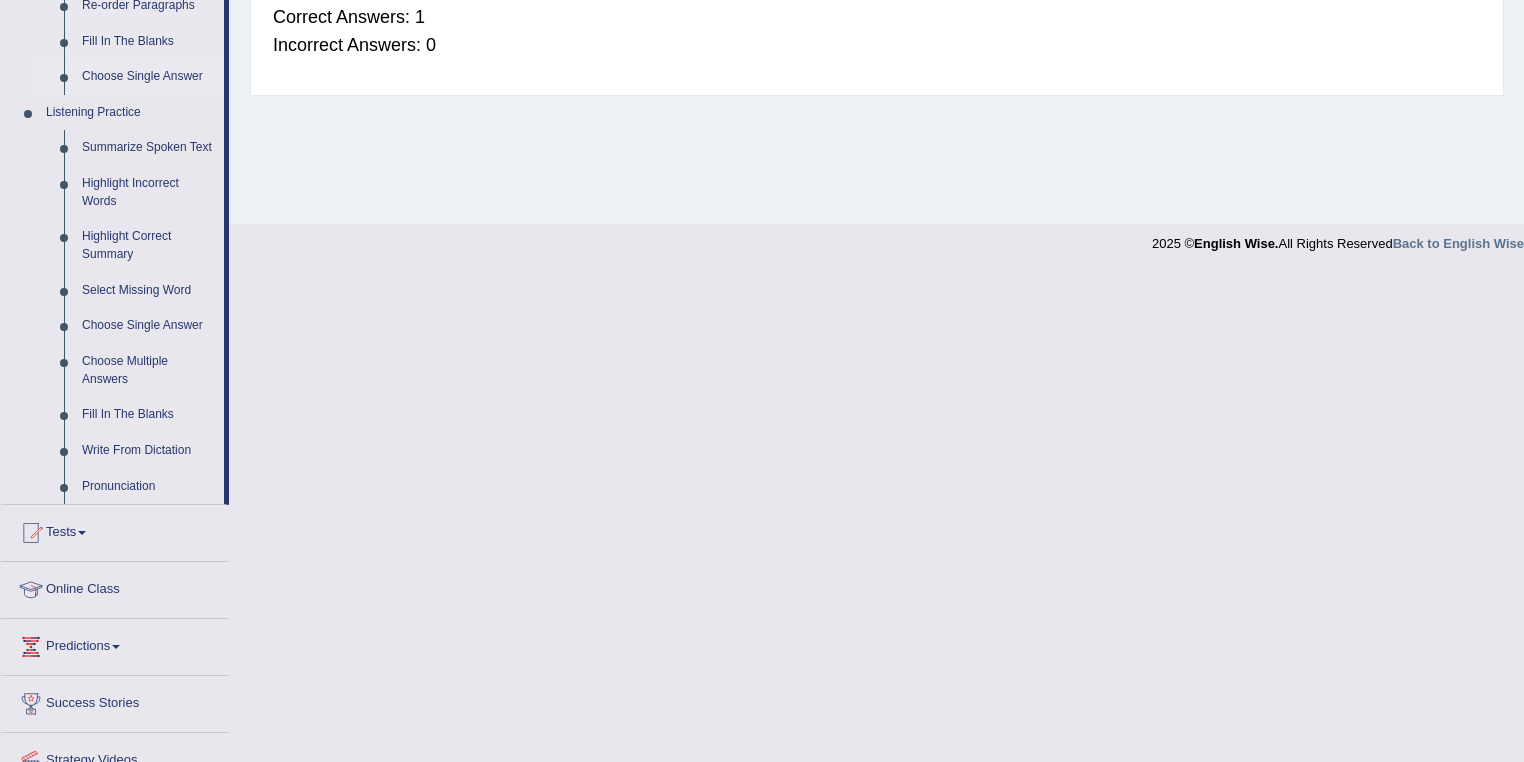 scroll, scrollTop: 700, scrollLeft: 0, axis: vertical 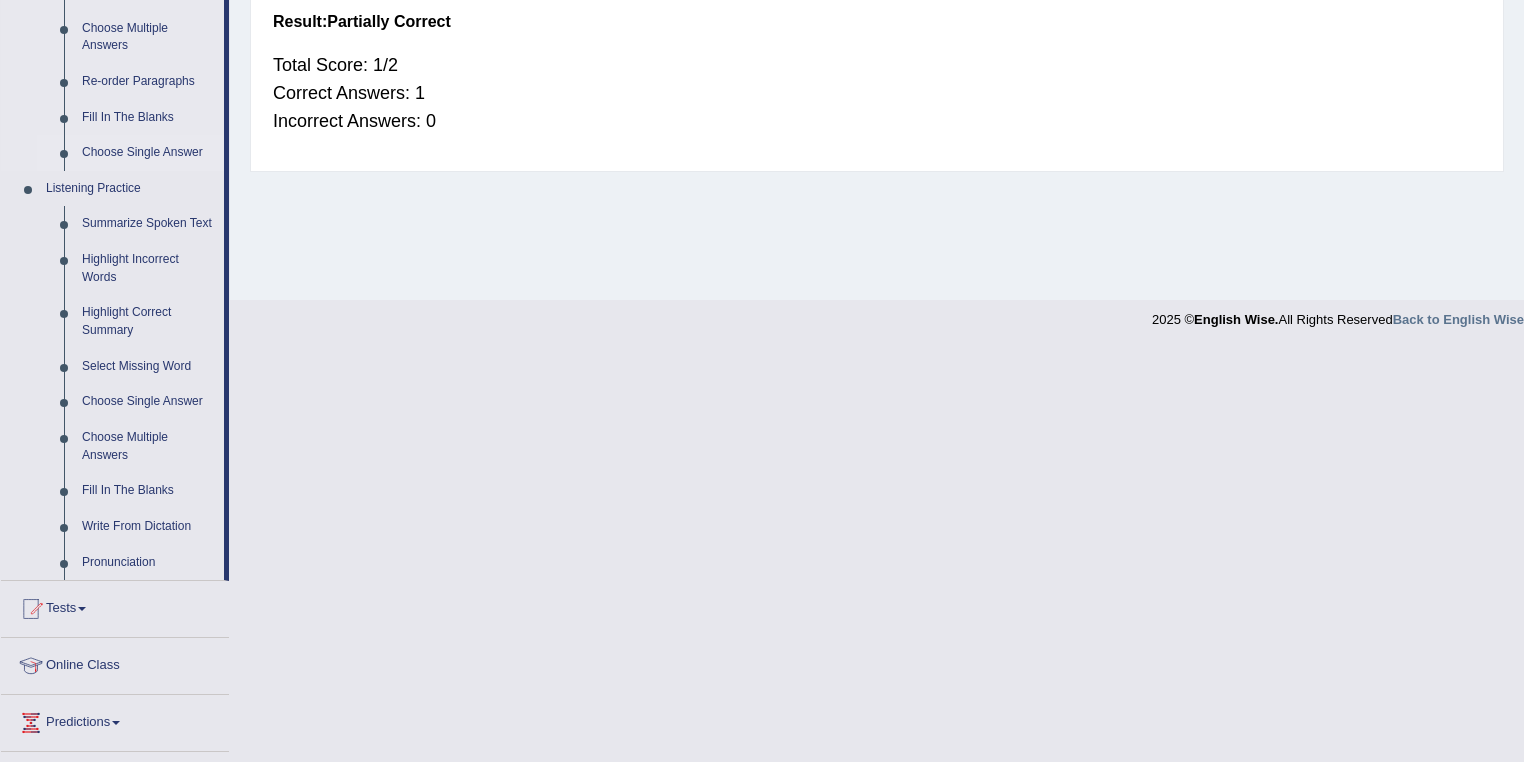 click on "Choose Single Answer" at bounding box center (148, 153) 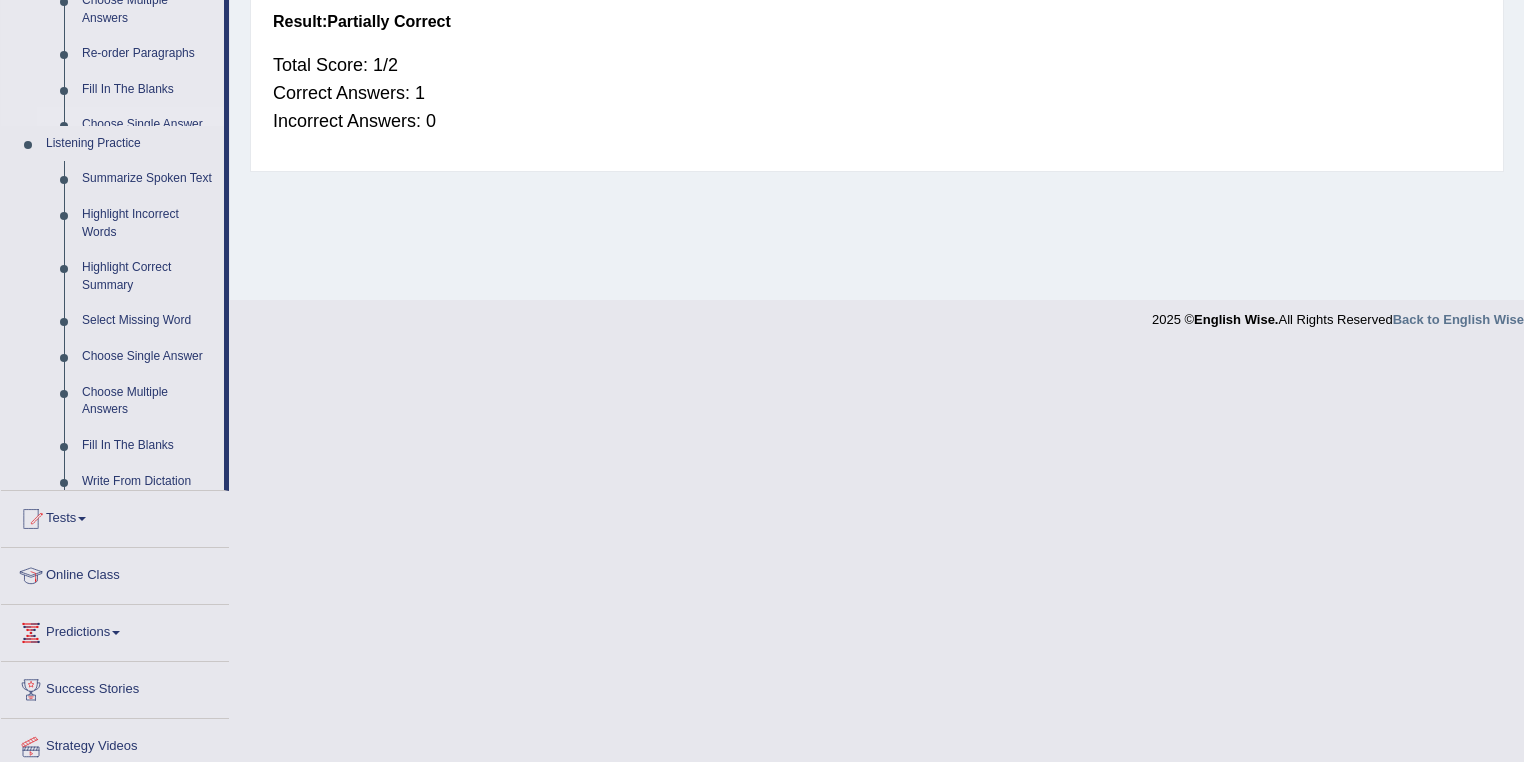 scroll, scrollTop: 626, scrollLeft: 0, axis: vertical 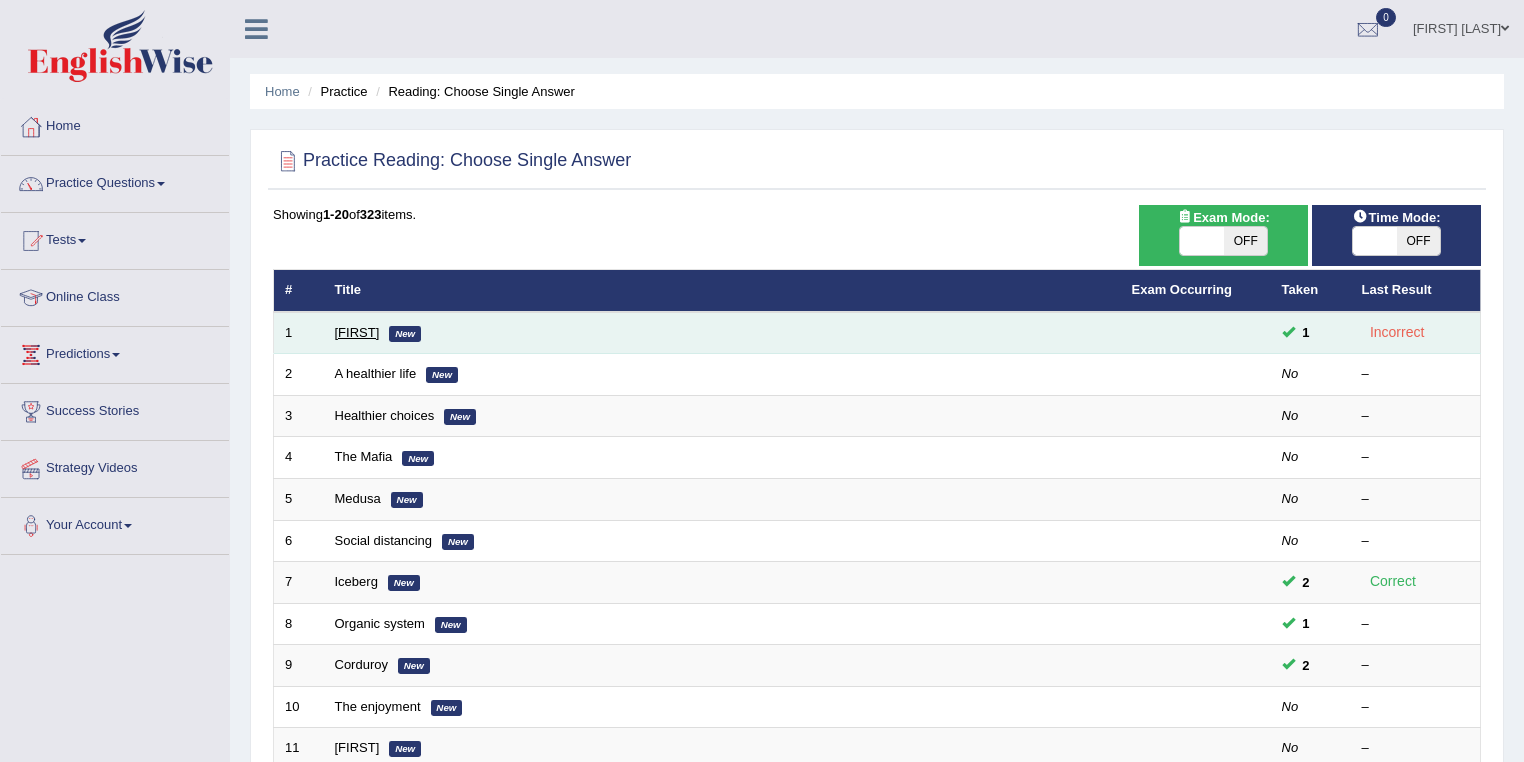 click on "[FIRST]" at bounding box center [357, 332] 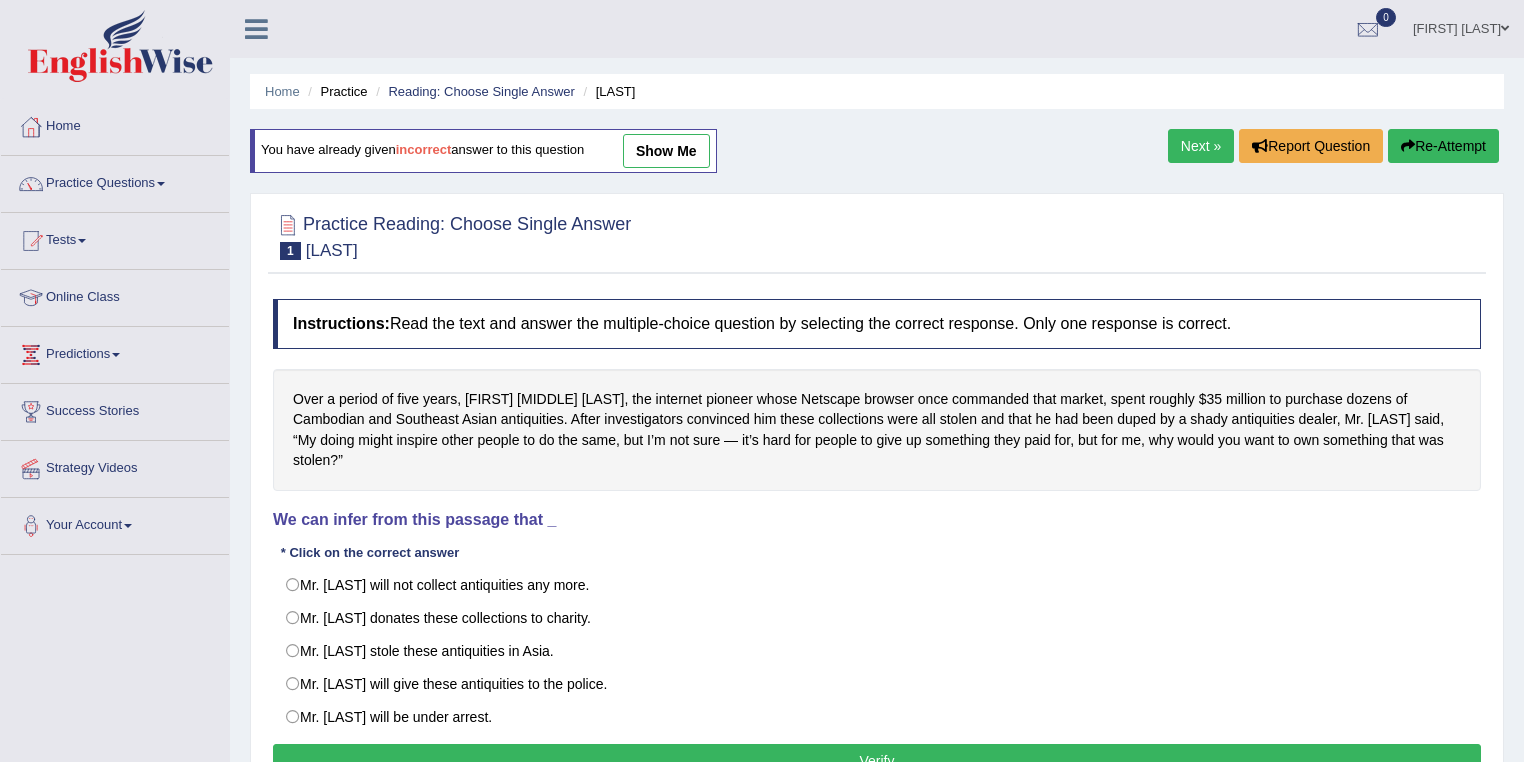 scroll, scrollTop: 73, scrollLeft: 0, axis: vertical 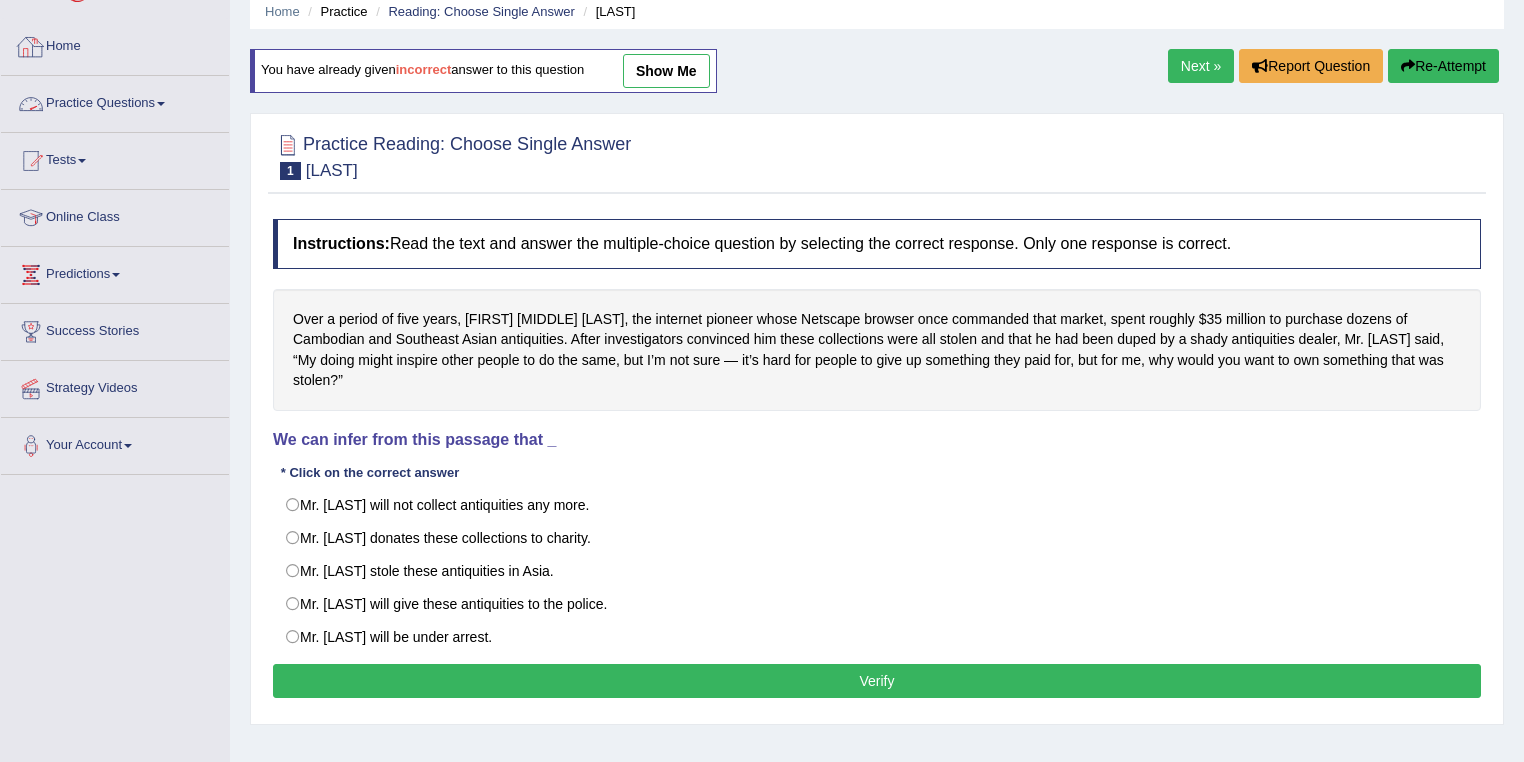 click on "Practice Questions" at bounding box center [115, 101] 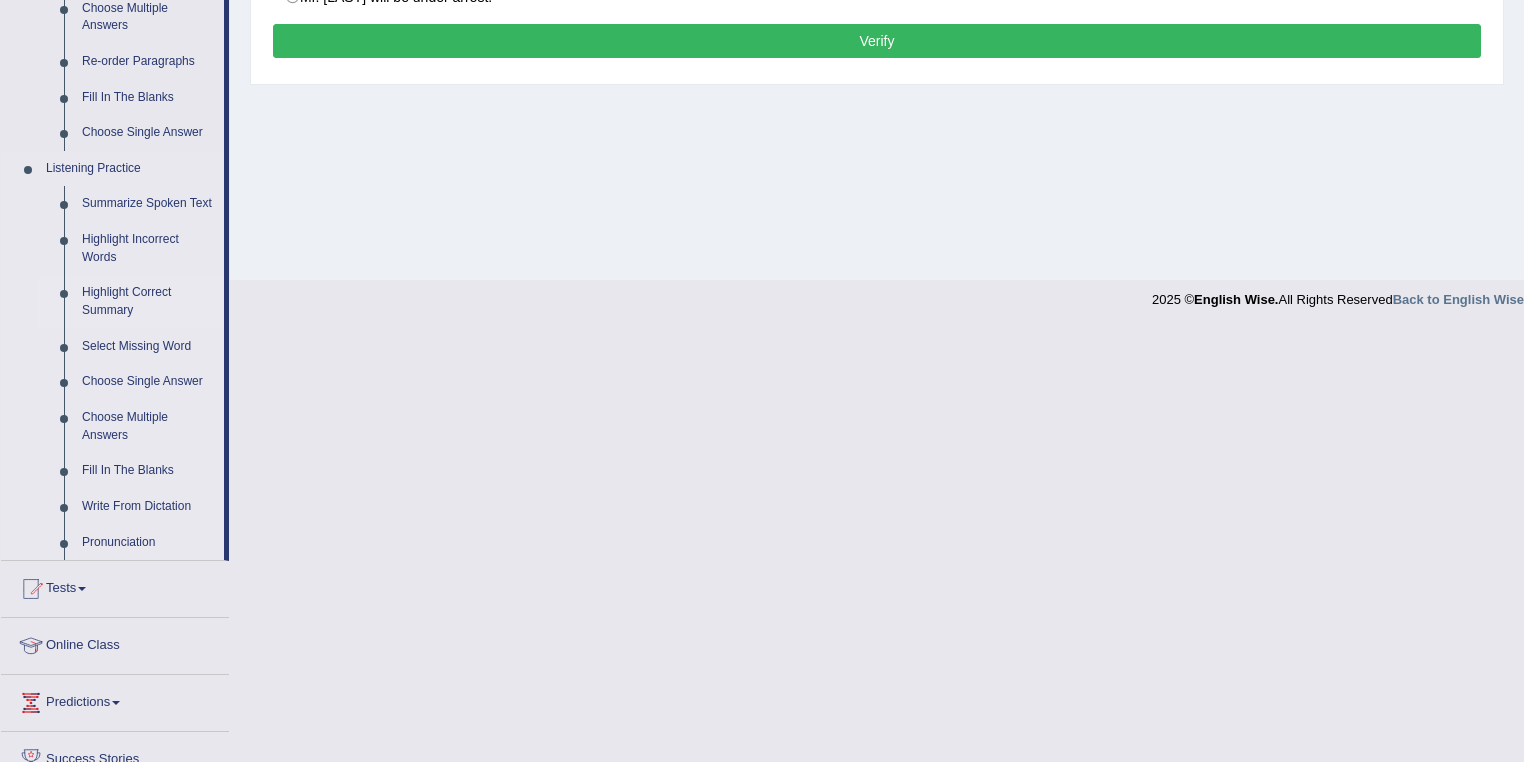 scroll, scrollTop: 800, scrollLeft: 0, axis: vertical 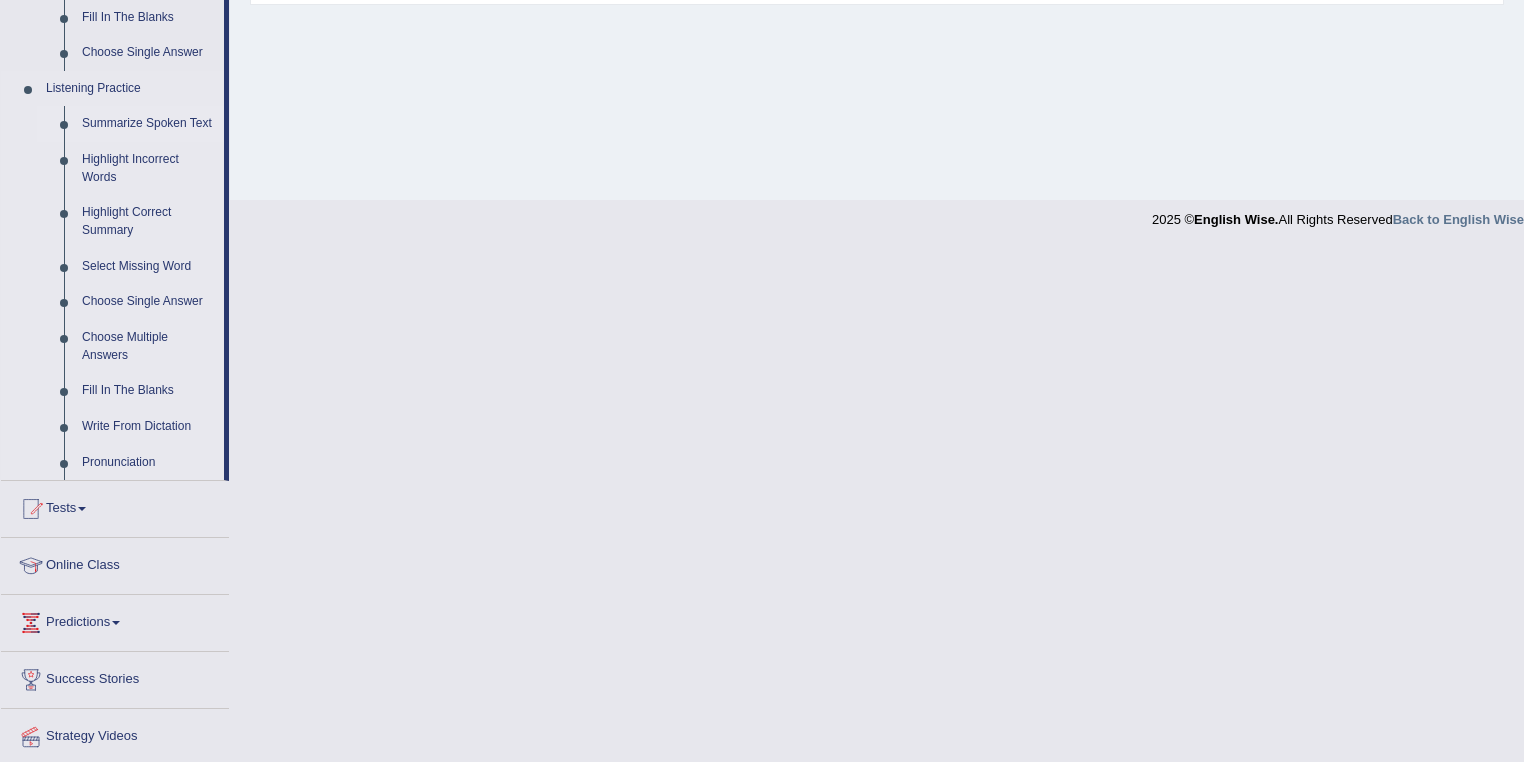 click on "Summarize Spoken Text" at bounding box center [148, 124] 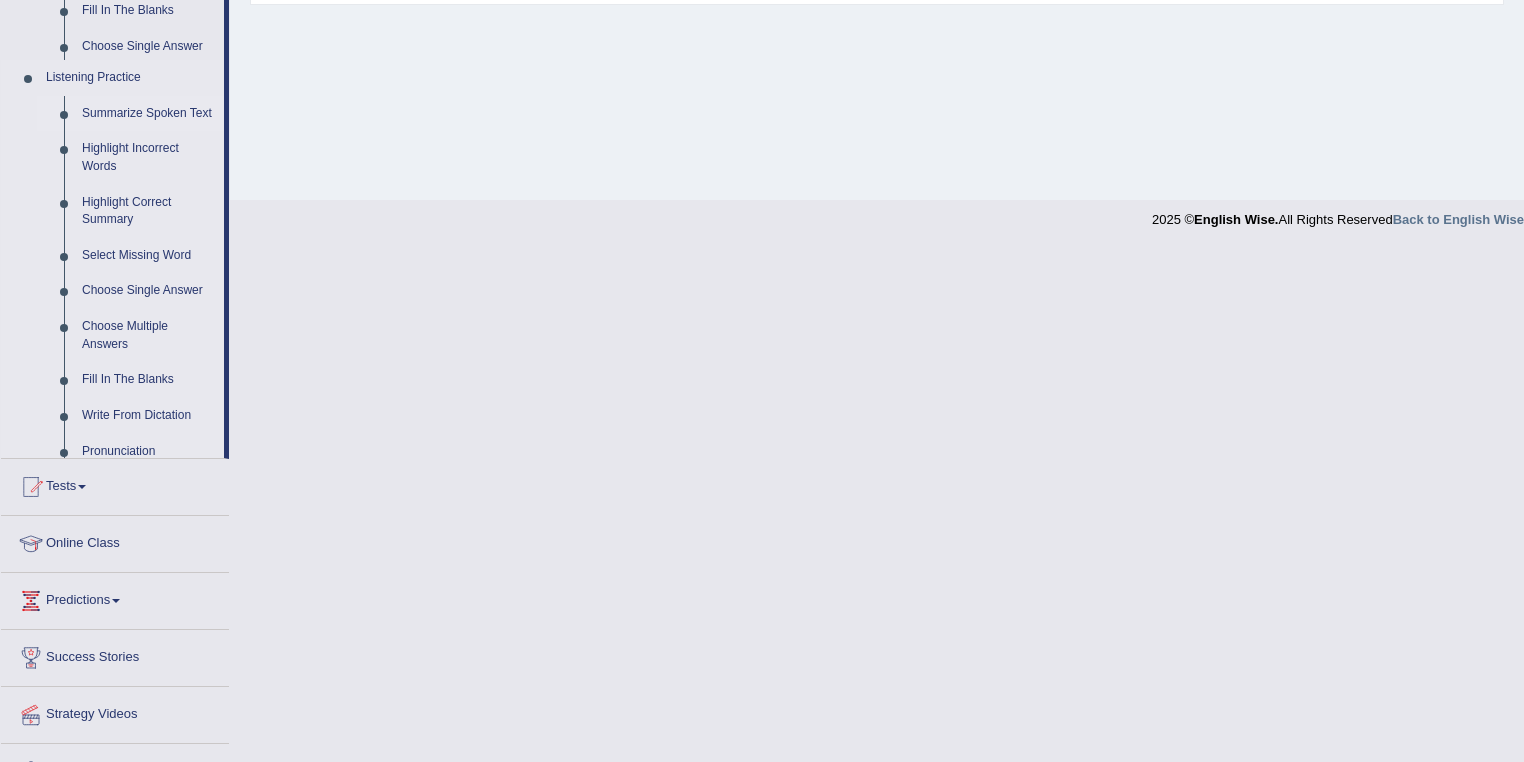 scroll, scrollTop: 359, scrollLeft: 0, axis: vertical 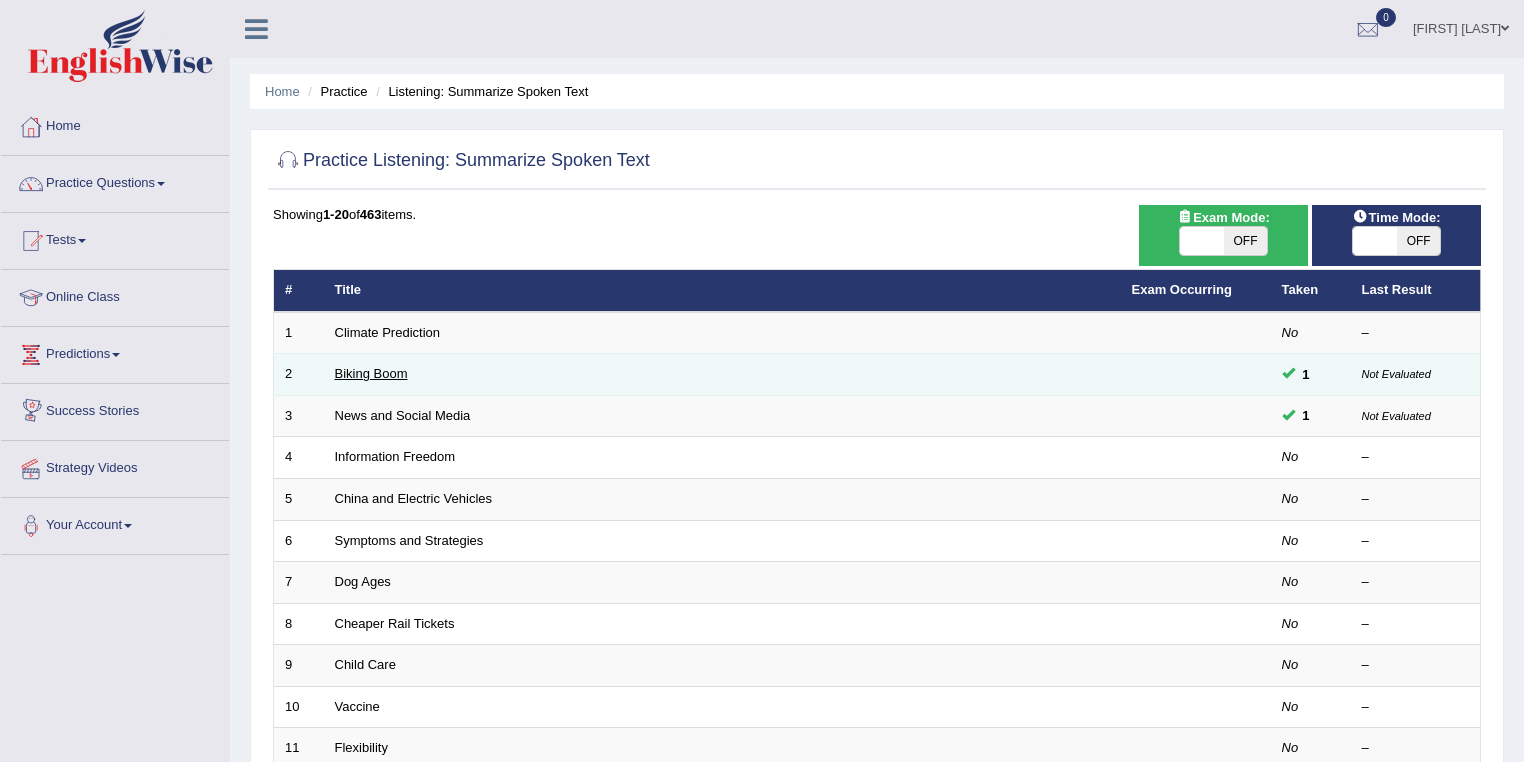 click on "Biking Boom" at bounding box center (371, 373) 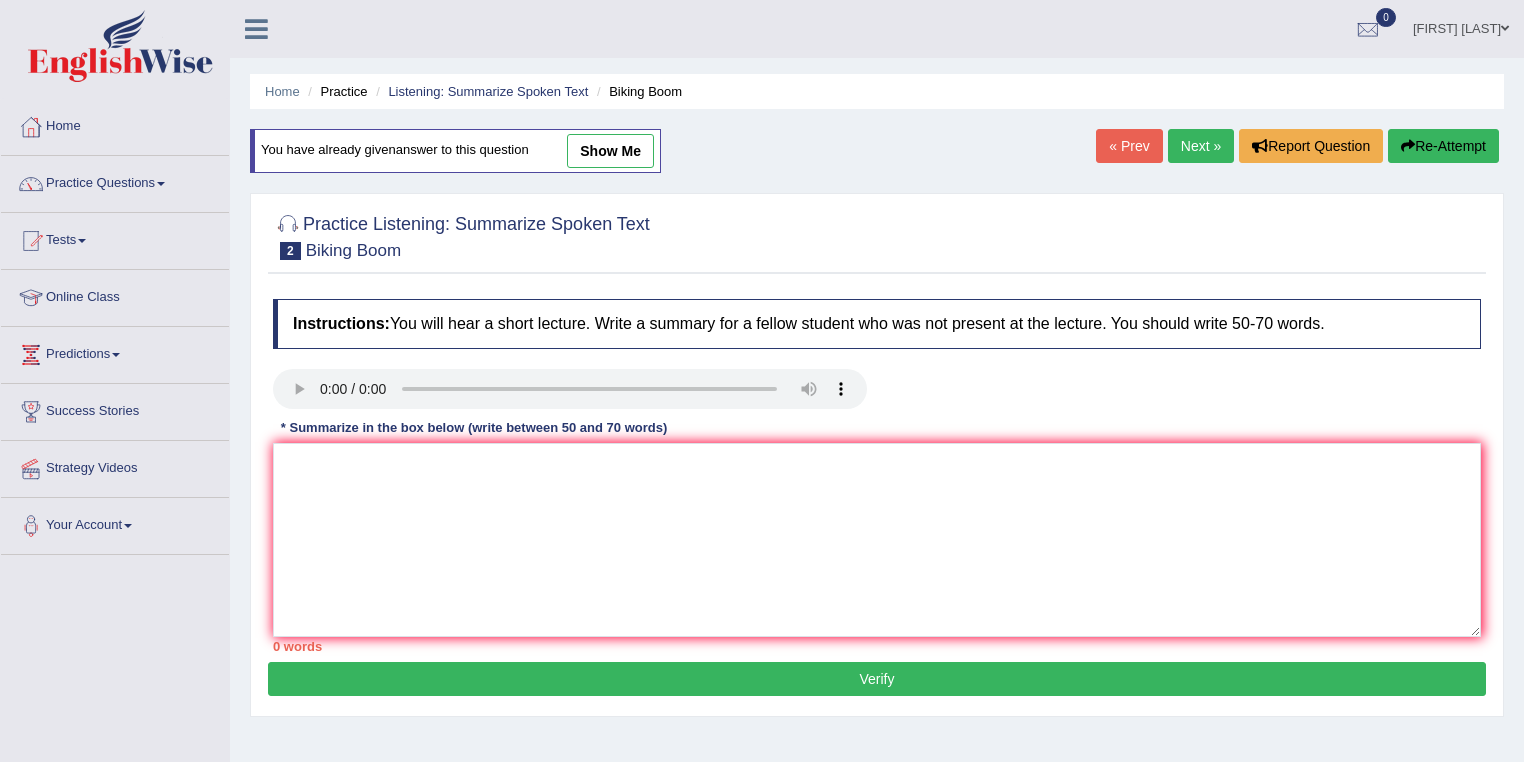 scroll, scrollTop: 0, scrollLeft: 0, axis: both 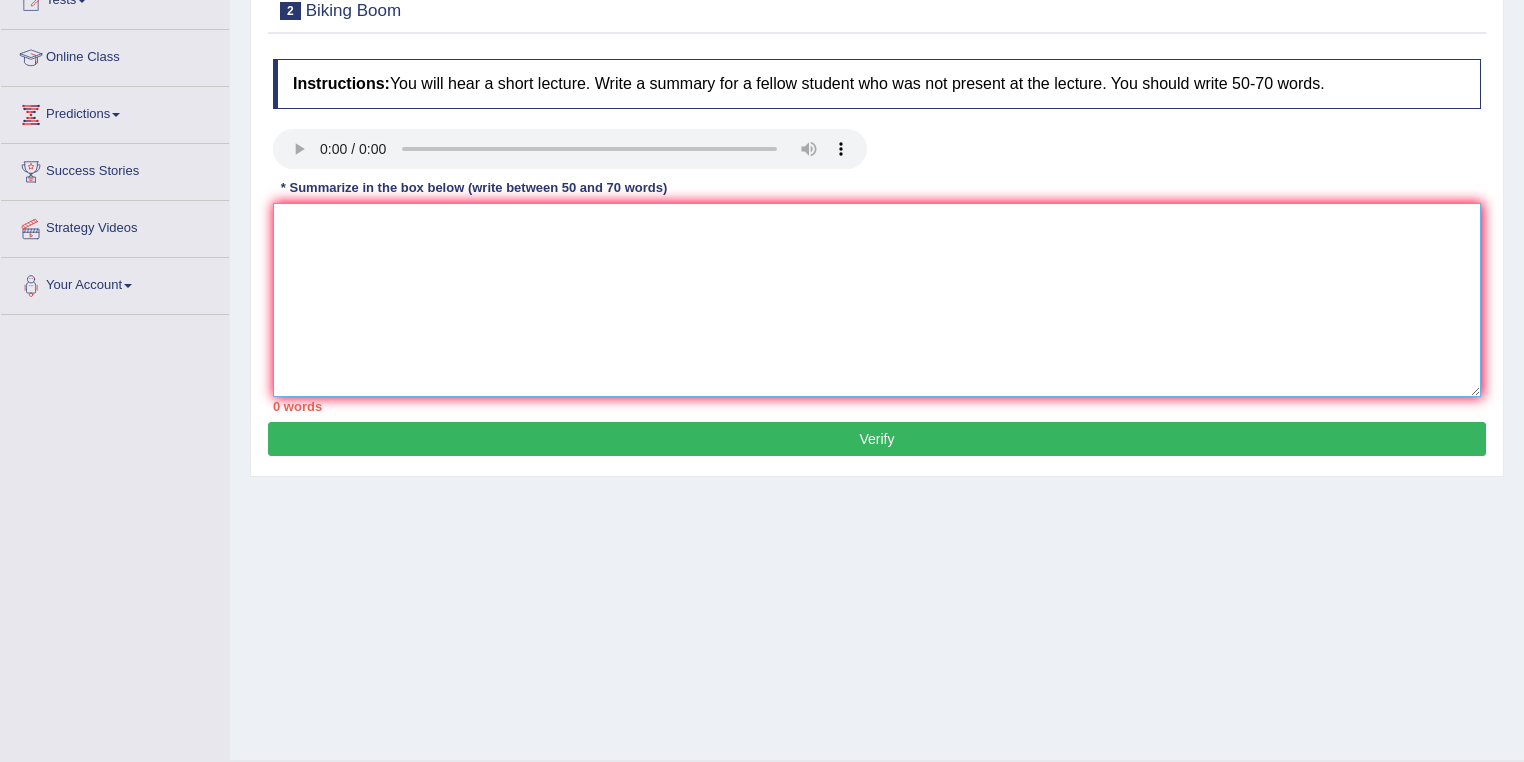 click at bounding box center [877, 300] 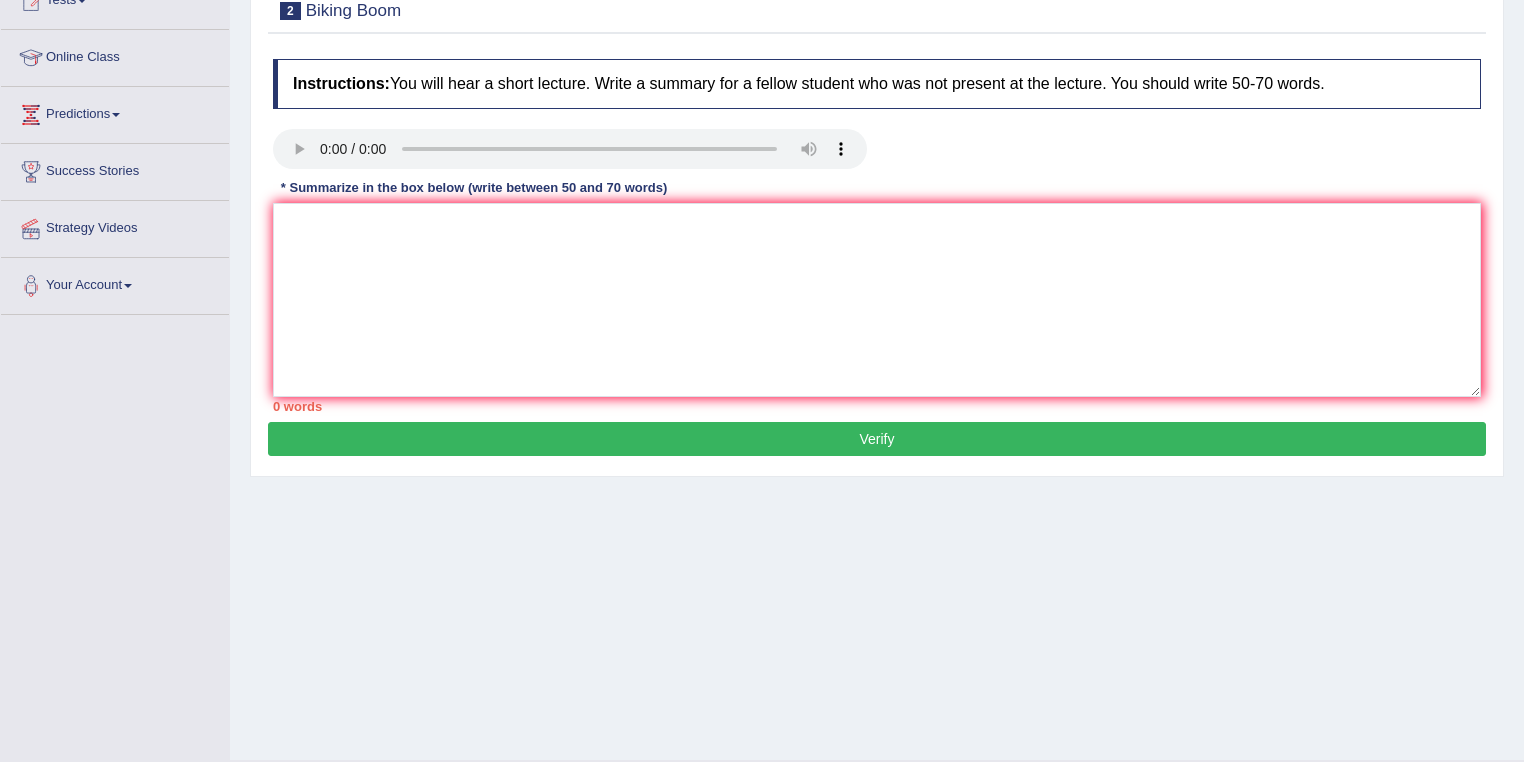 type 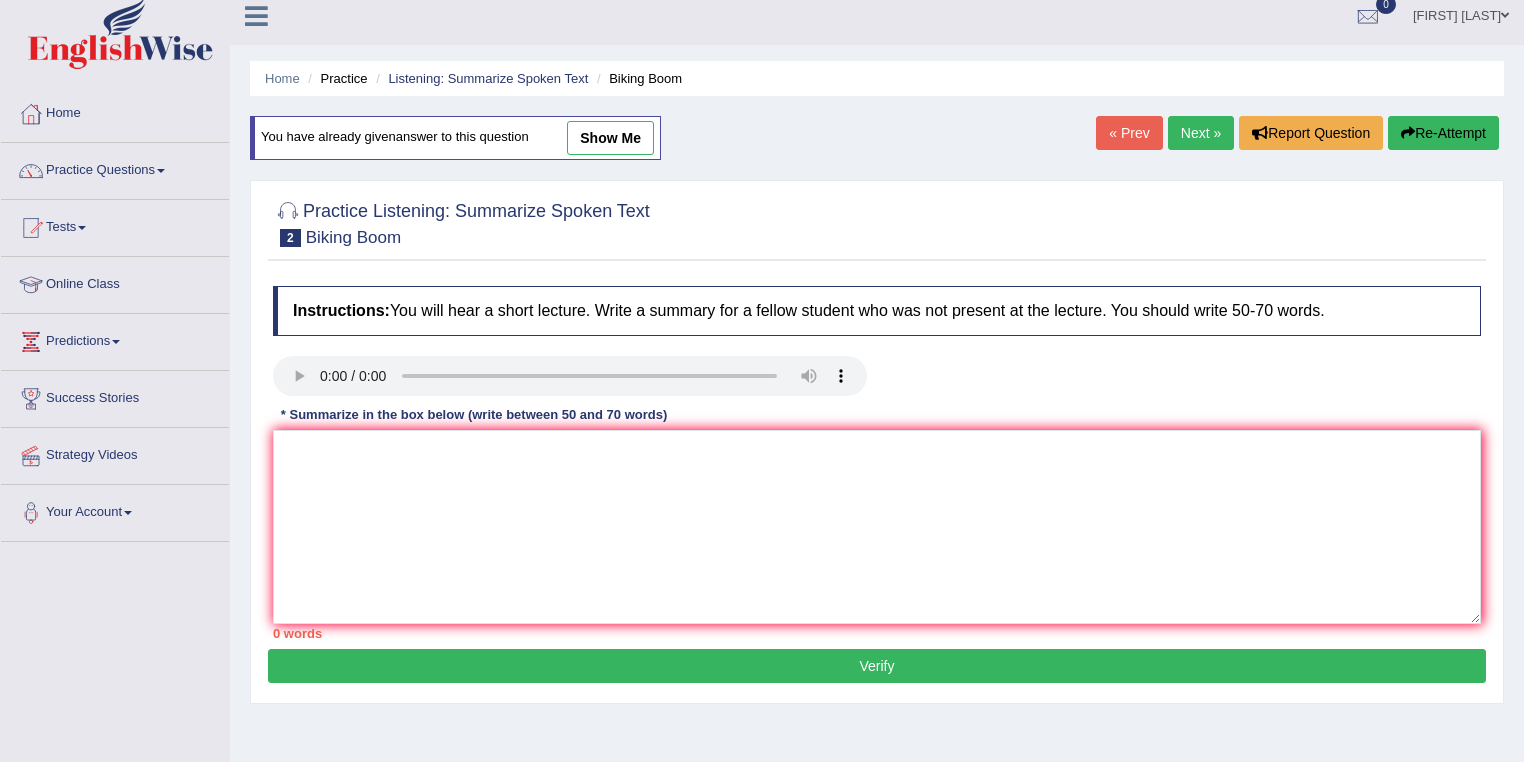 scroll, scrollTop: 0, scrollLeft: 0, axis: both 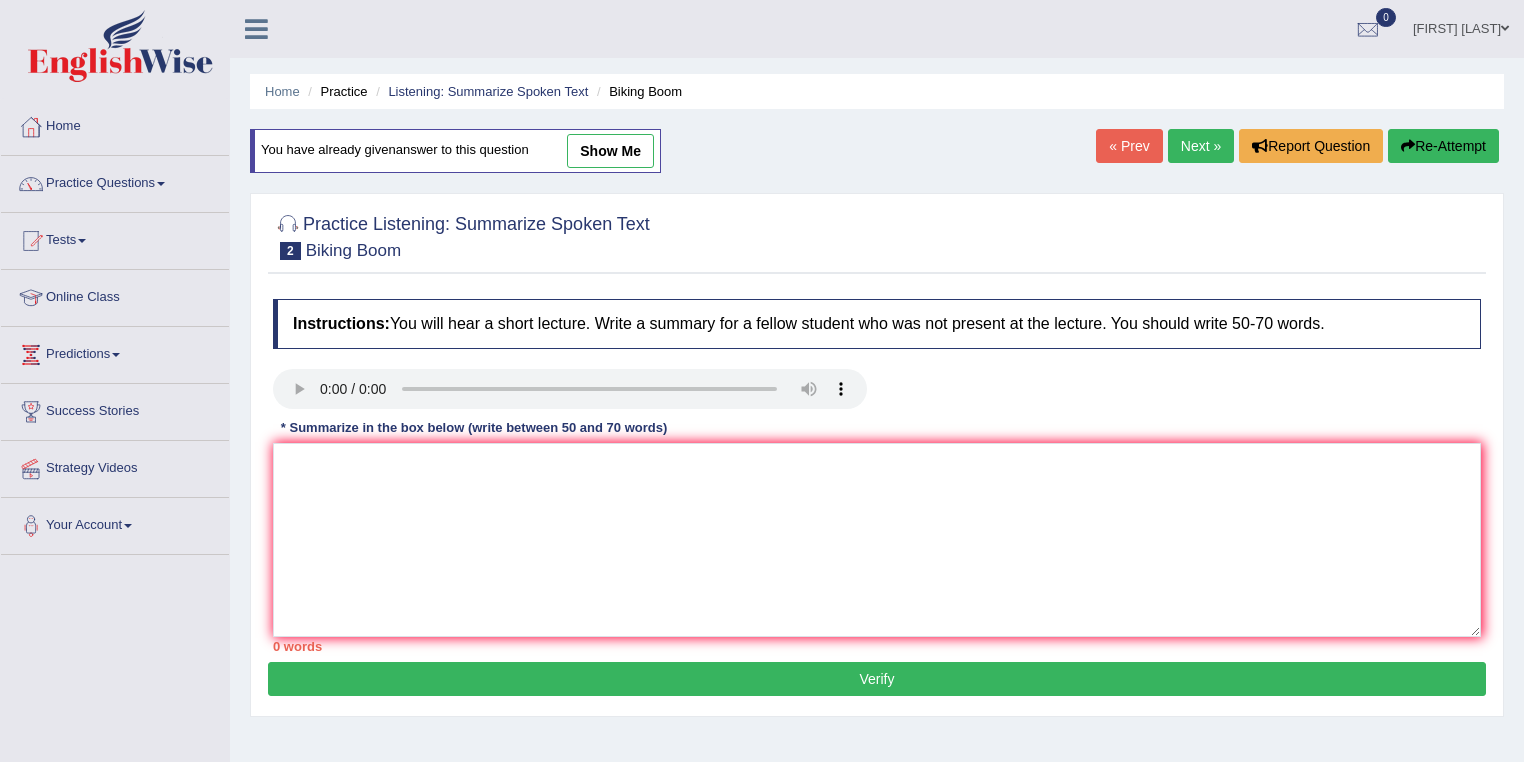 click on "show me" at bounding box center (610, 151) 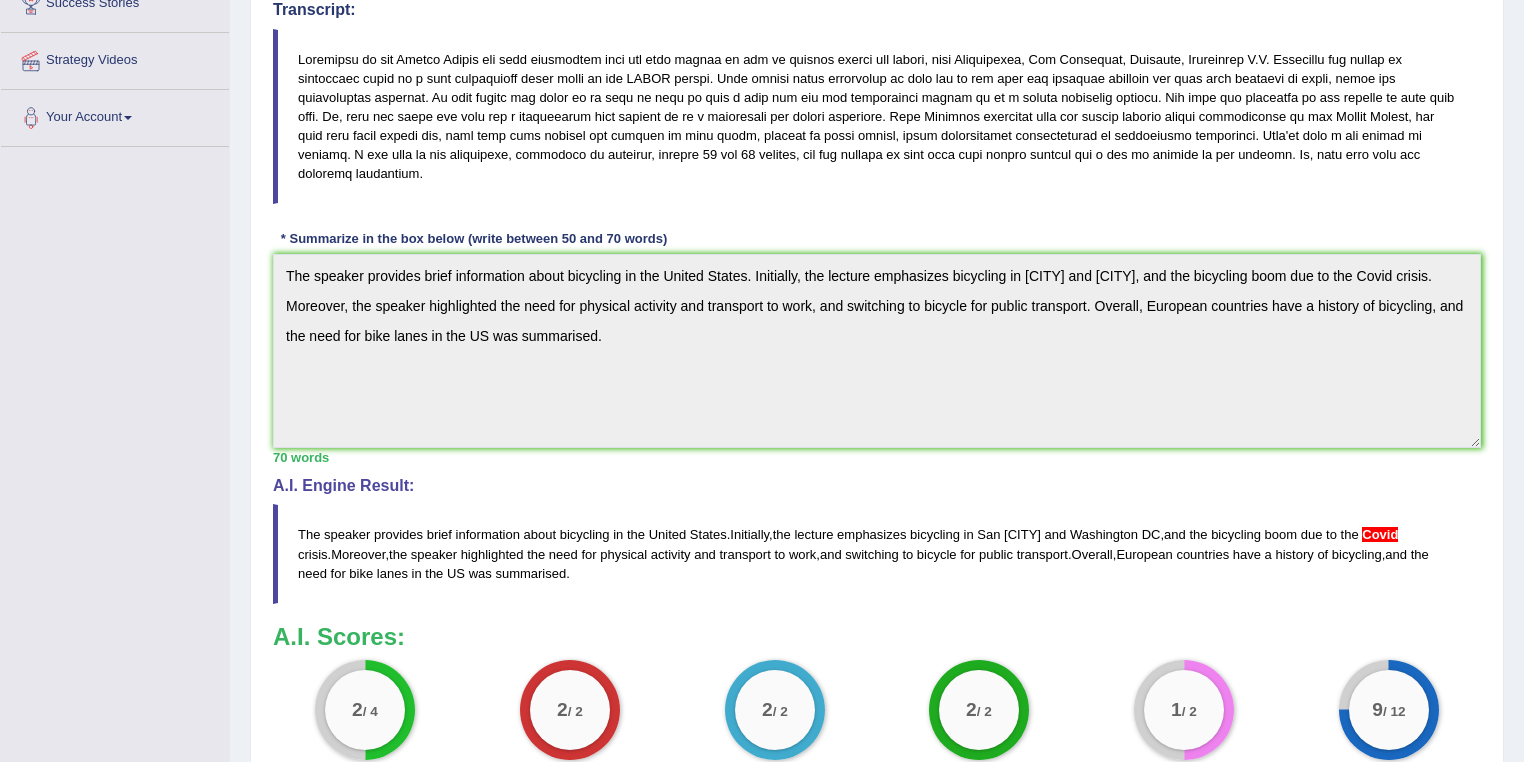 scroll, scrollTop: 560, scrollLeft: 0, axis: vertical 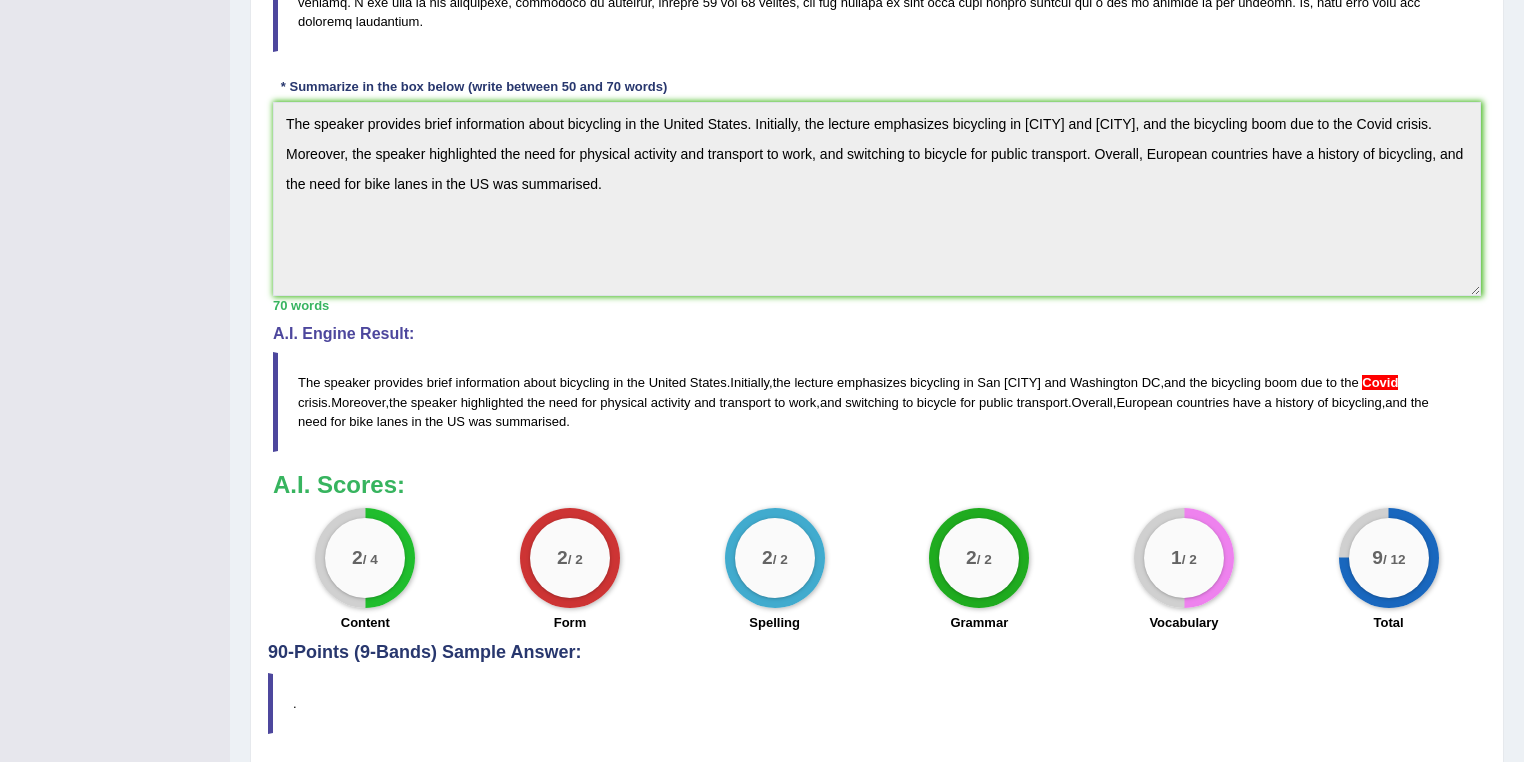 click on "Instructions:  You will hear a short lecture. Write a summary for a fellow student who was not present at the lecture. You should write 50-70 words.
Transcript: Recorded Answer: * Summarize in the box below (write between 50 and 70 words) The speaker provides brief information about bicycling in the United States. Initially, the lecture emphasizes bicycling in San Francisco and Washington DC, and the bicycling boom due to the Covid crisis. Moreover, the speaker highlighted the need for physical activity and transport to work, and switching to bicycle for public transport. Overall, European countries have a history of bicycling, and the need for bike lanes in the US was summarised. 70 words Written Keywords: — A.I. Engine Result: The   speaker   provides   brief   information   about   bicycling   in   the   United   States .  Initially ,  the   lecture   emphasizes   bicycling   in   San   Francisco   and   Washington   DC ,  and   the   bicycling   boom   due   to   the   Covid   crisis .  ," at bounding box center (877, 178) 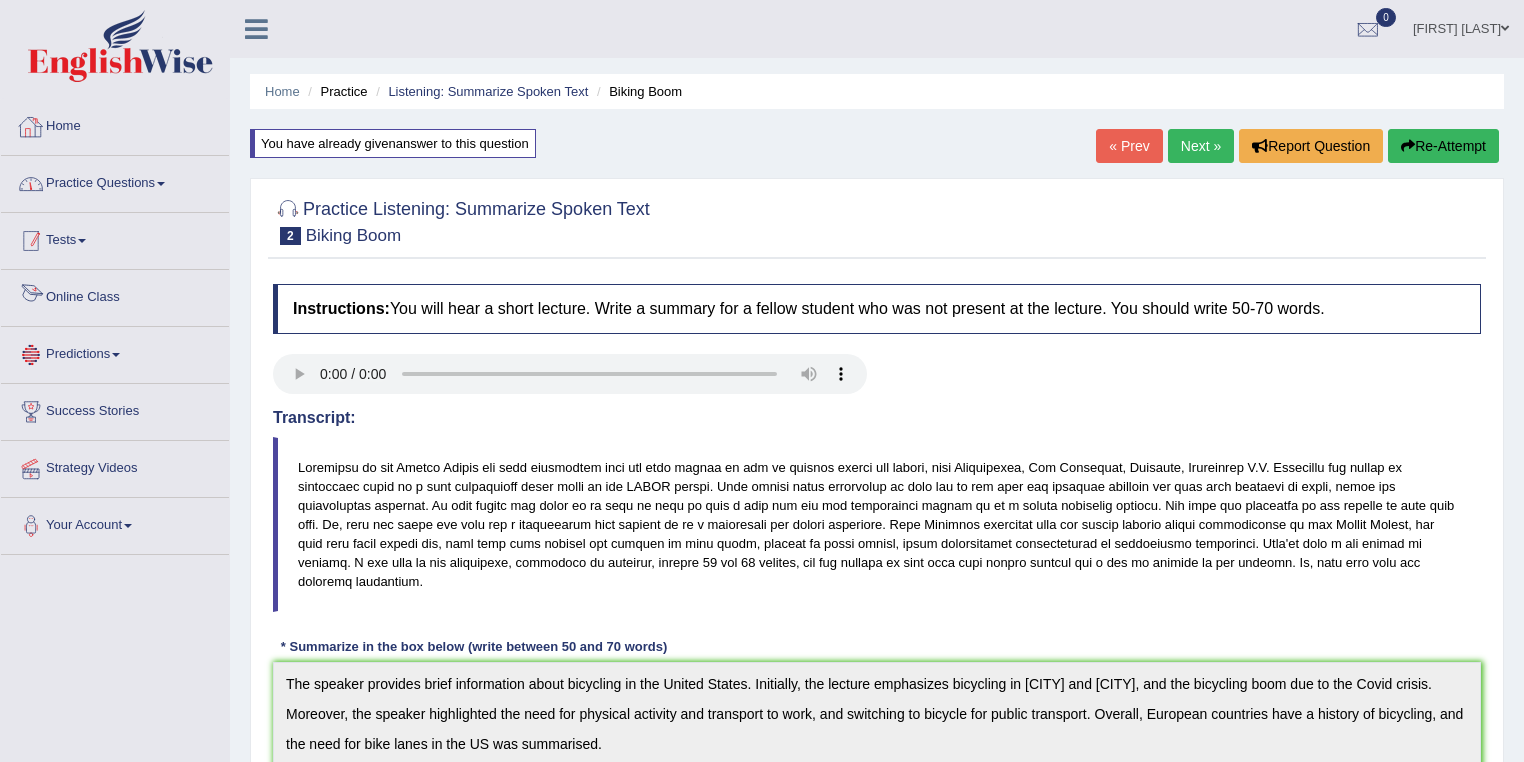 scroll, scrollTop: 0, scrollLeft: 0, axis: both 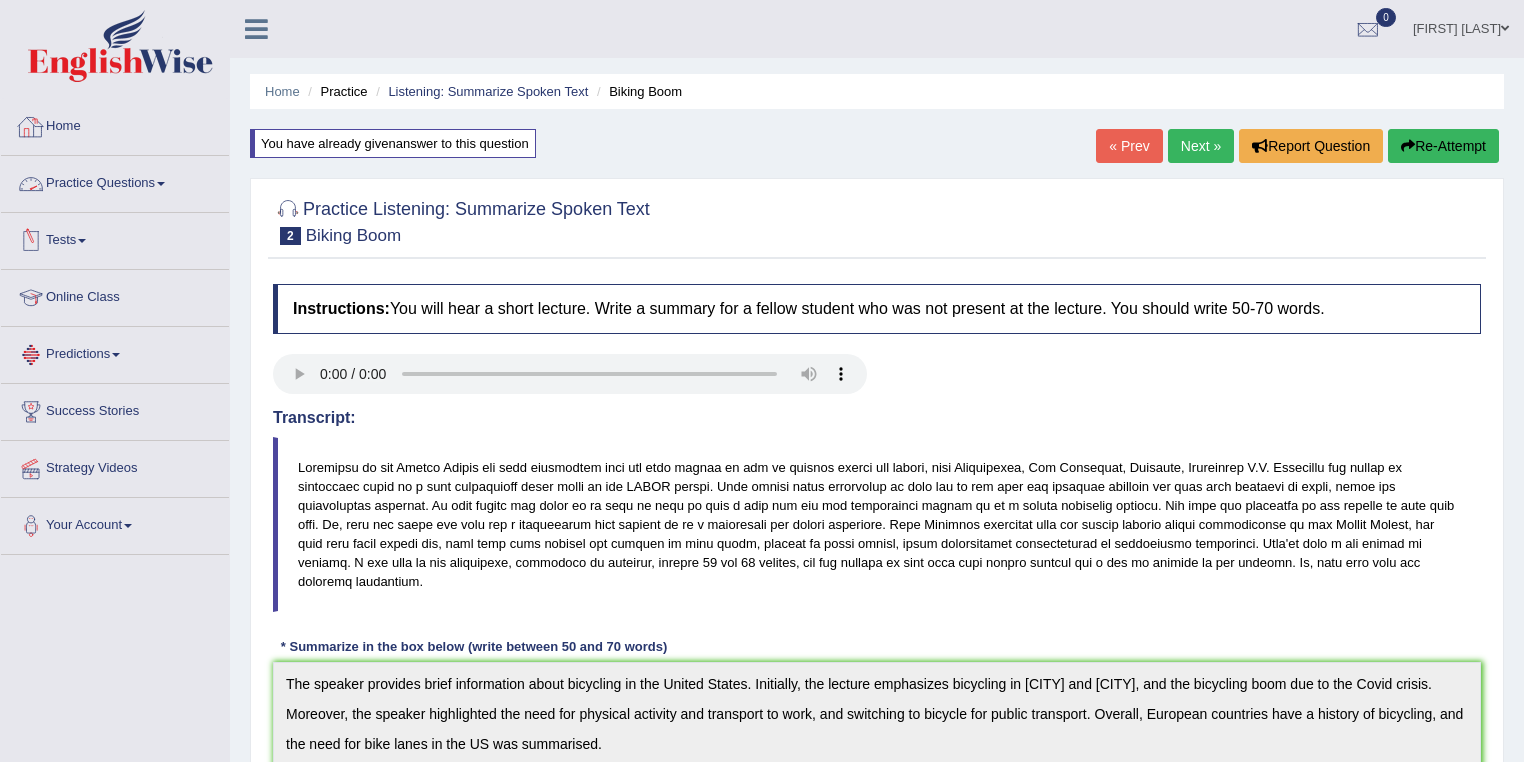 click on "Practice Questions" at bounding box center (115, 181) 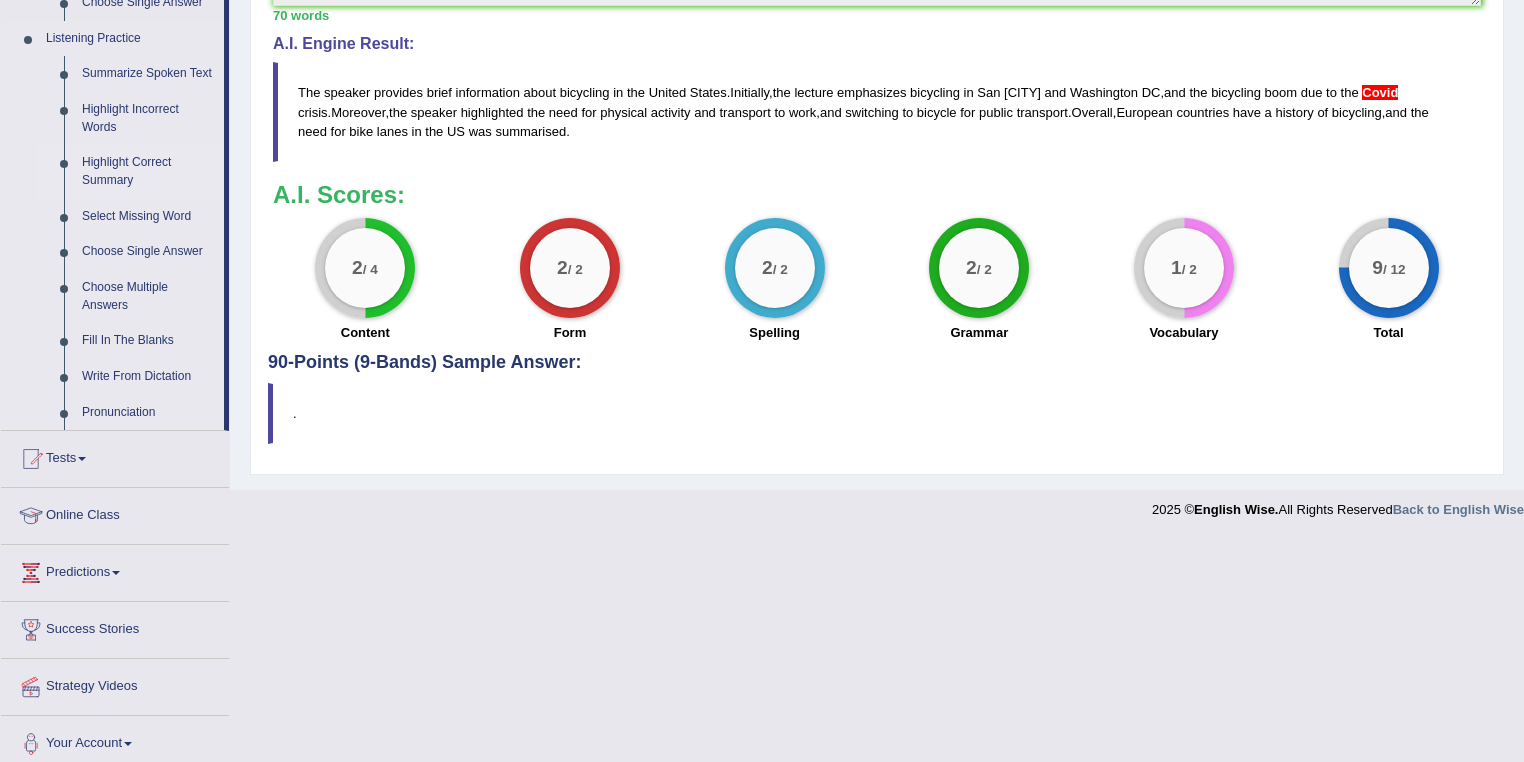 scroll, scrollTop: 860, scrollLeft: 0, axis: vertical 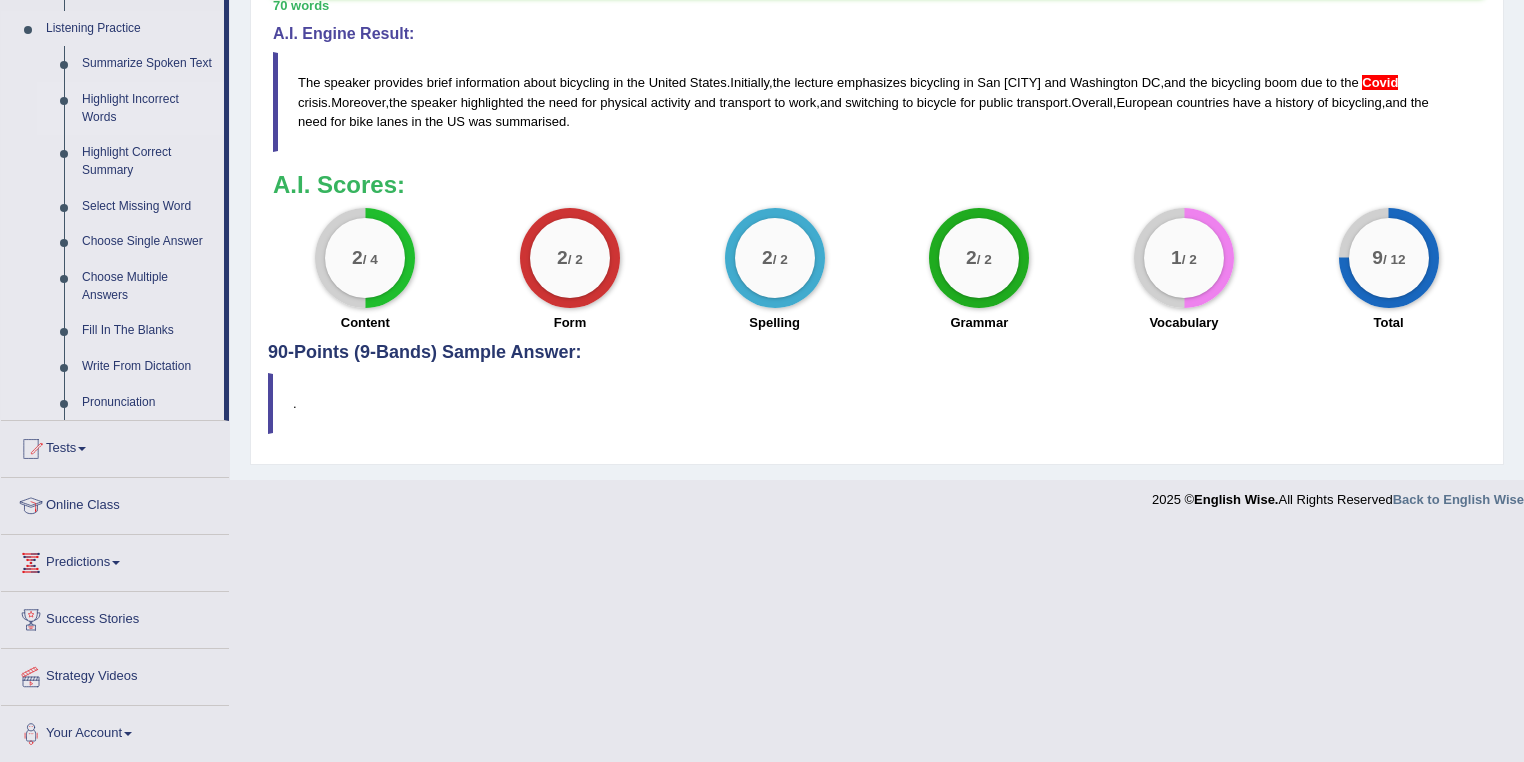 click on "Highlight Incorrect Words" at bounding box center (148, 108) 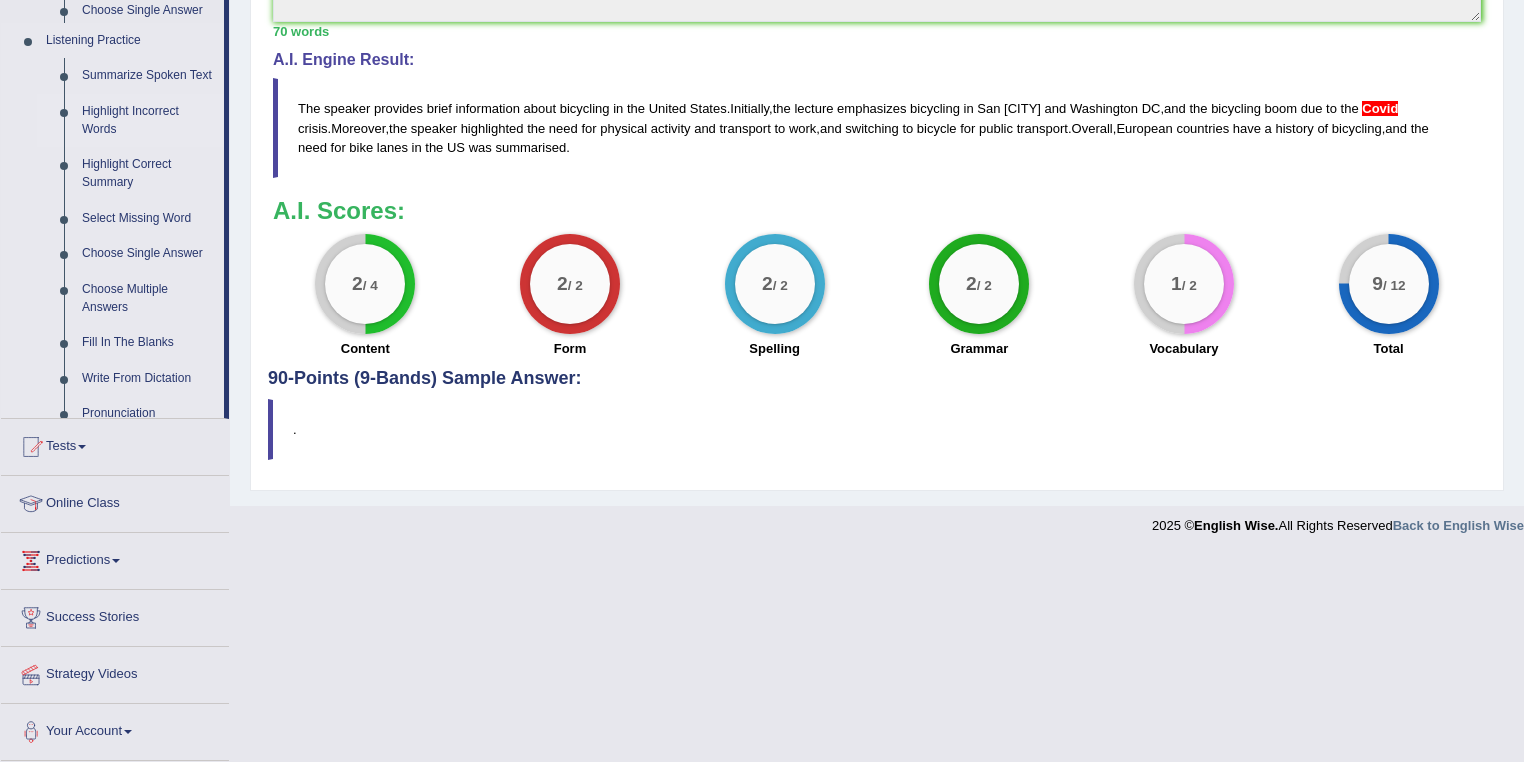 scroll, scrollTop: 607, scrollLeft: 0, axis: vertical 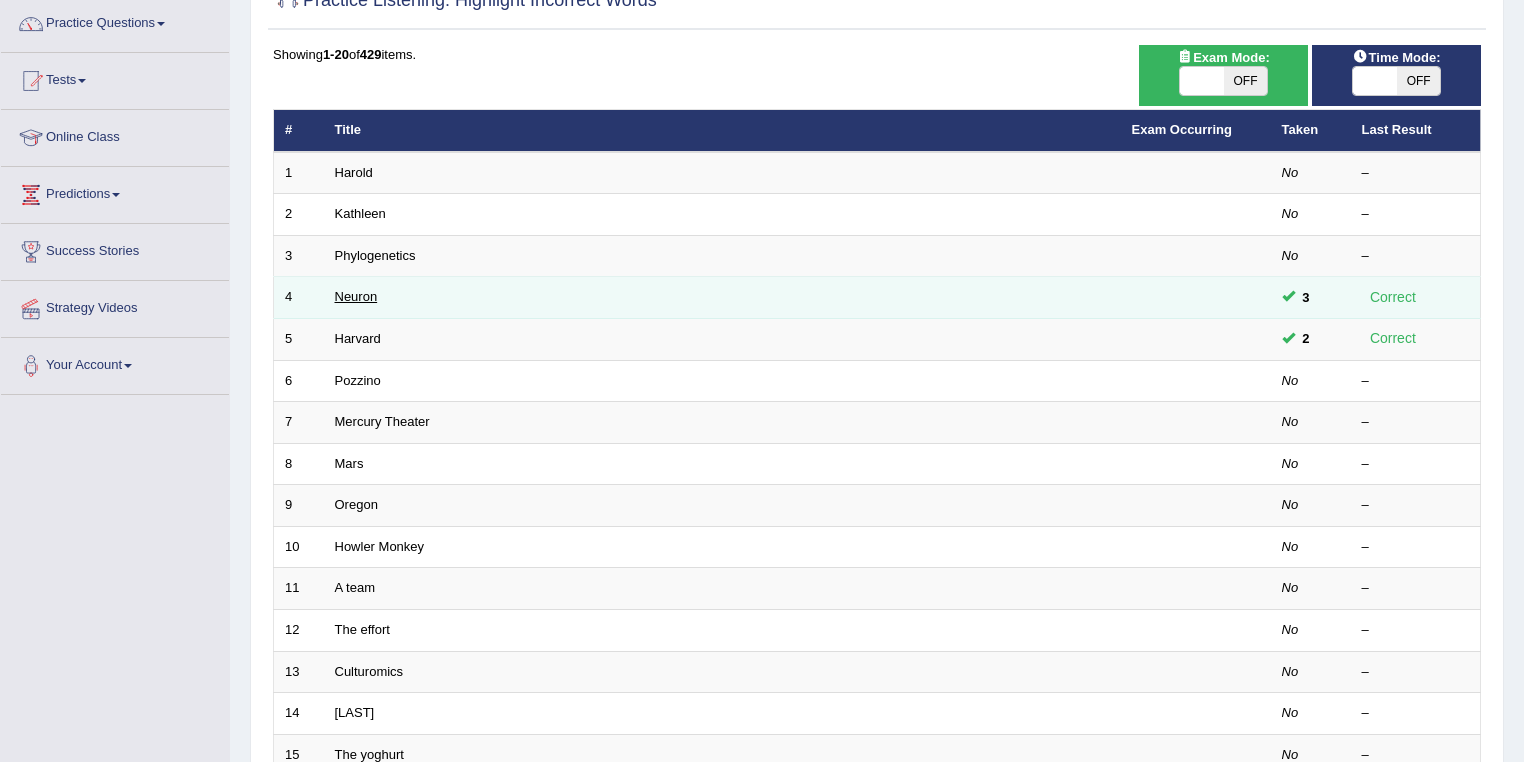click on "Neuron" at bounding box center (356, 296) 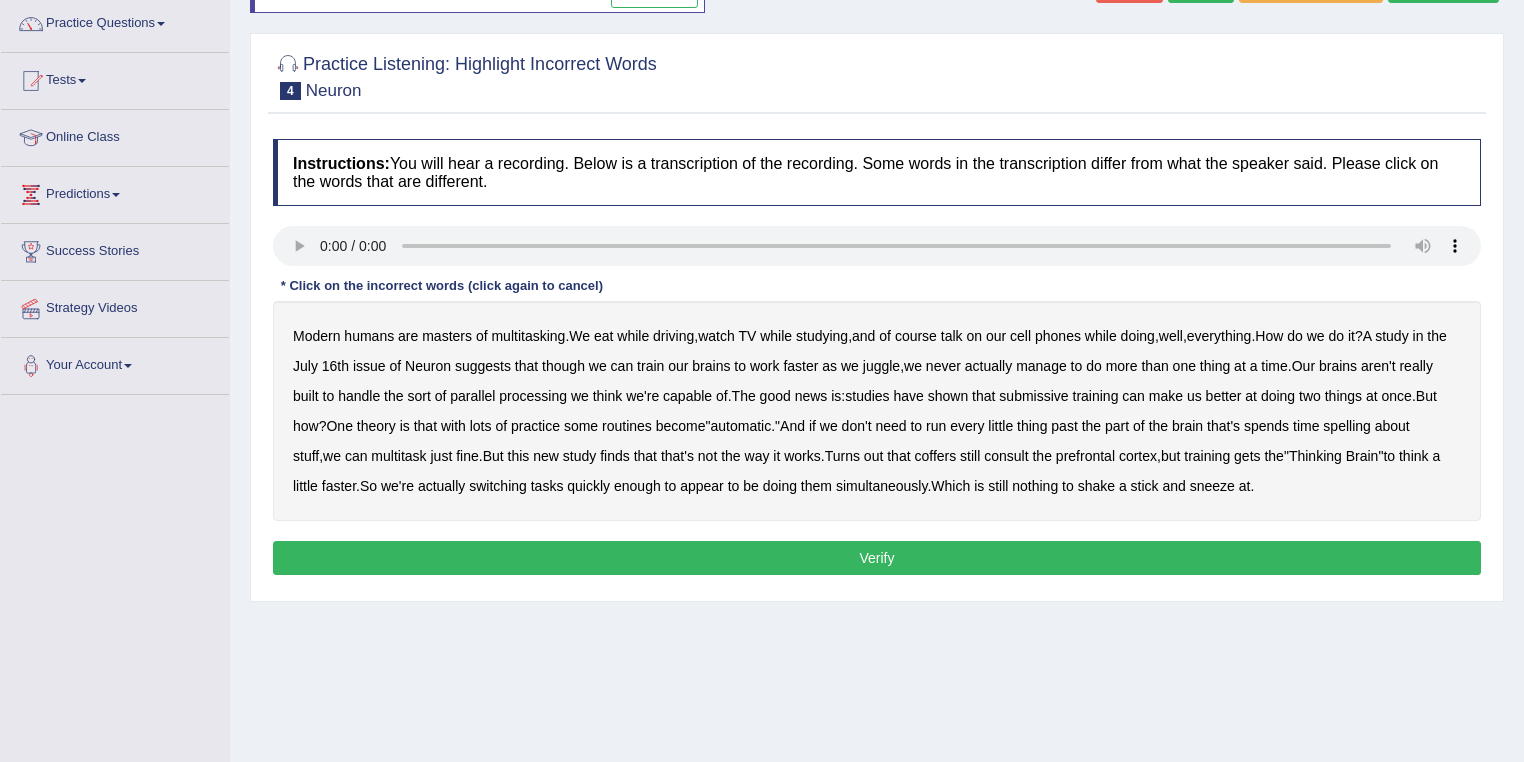scroll, scrollTop: 0, scrollLeft: 0, axis: both 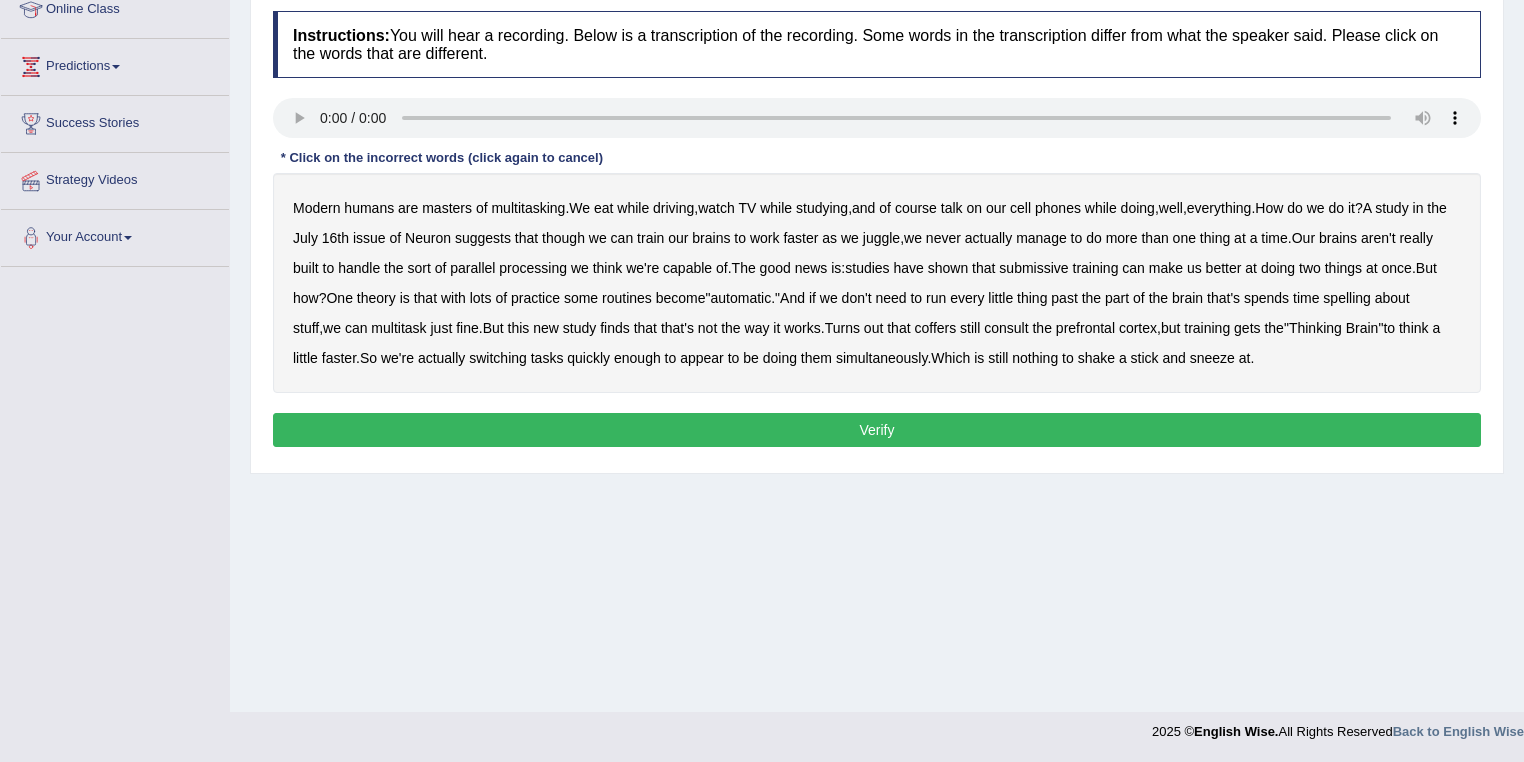 click on "everything" at bounding box center (1219, 208) 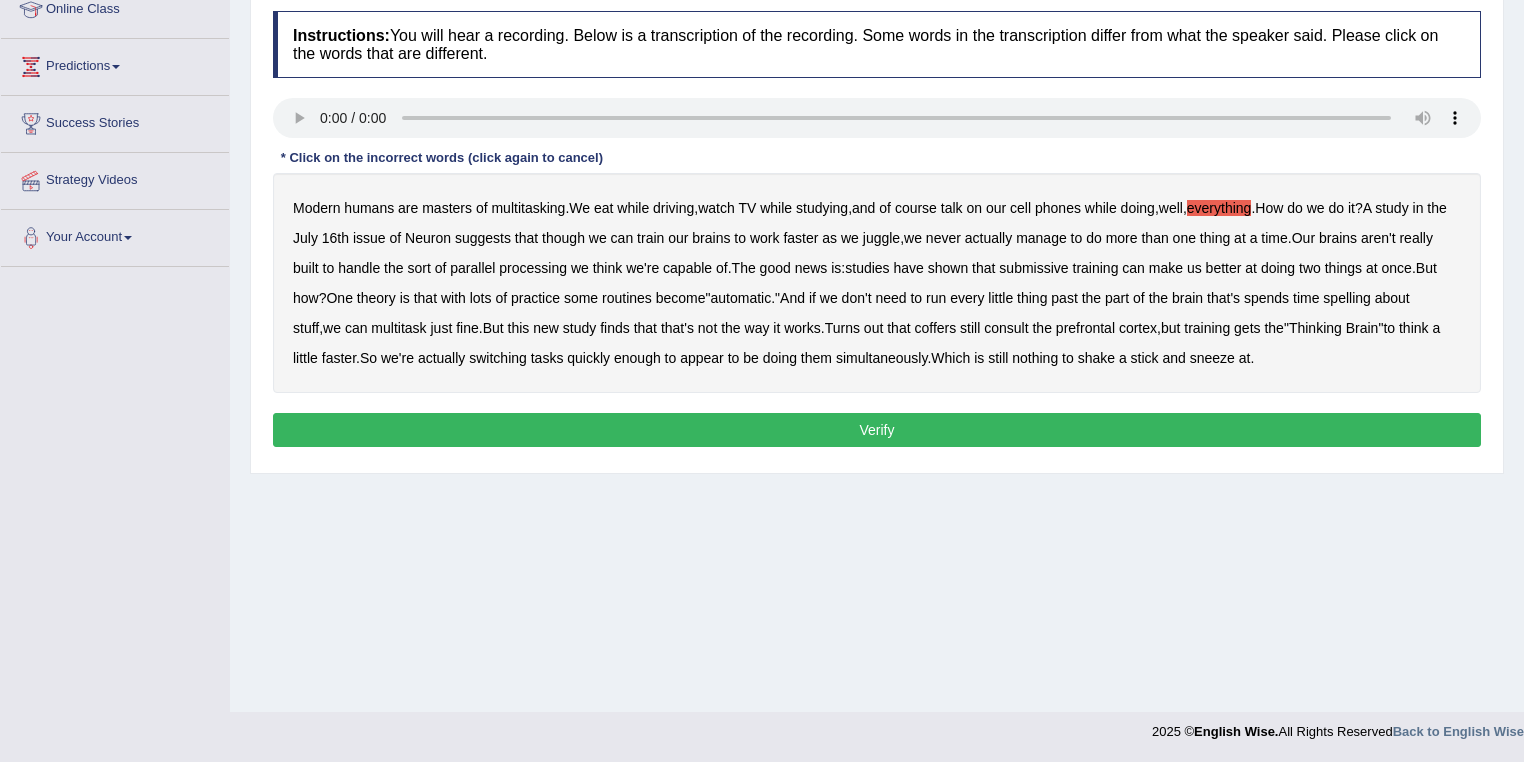 click on "everything" at bounding box center (1219, 208) 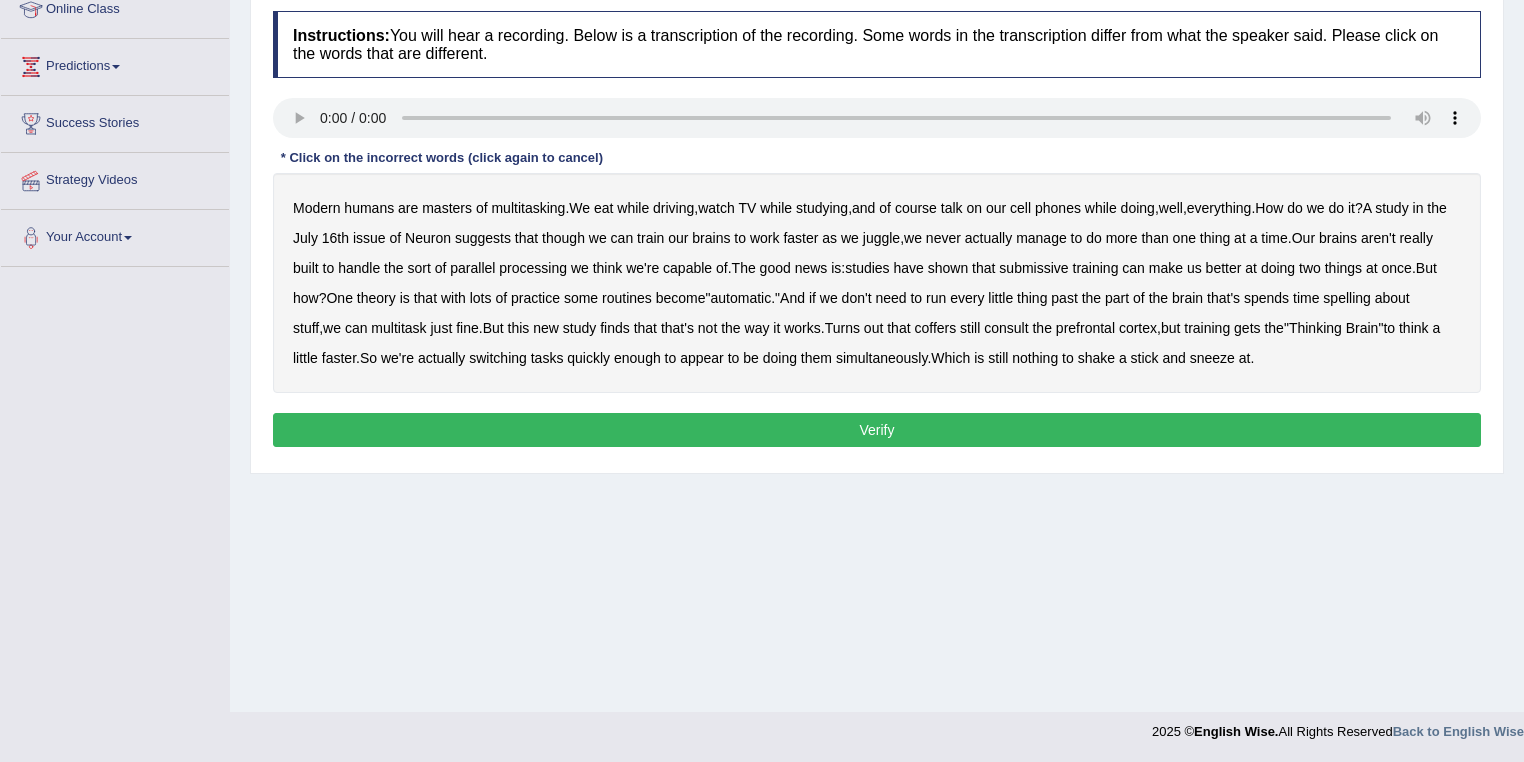 click on "submissive" at bounding box center [1033, 268] 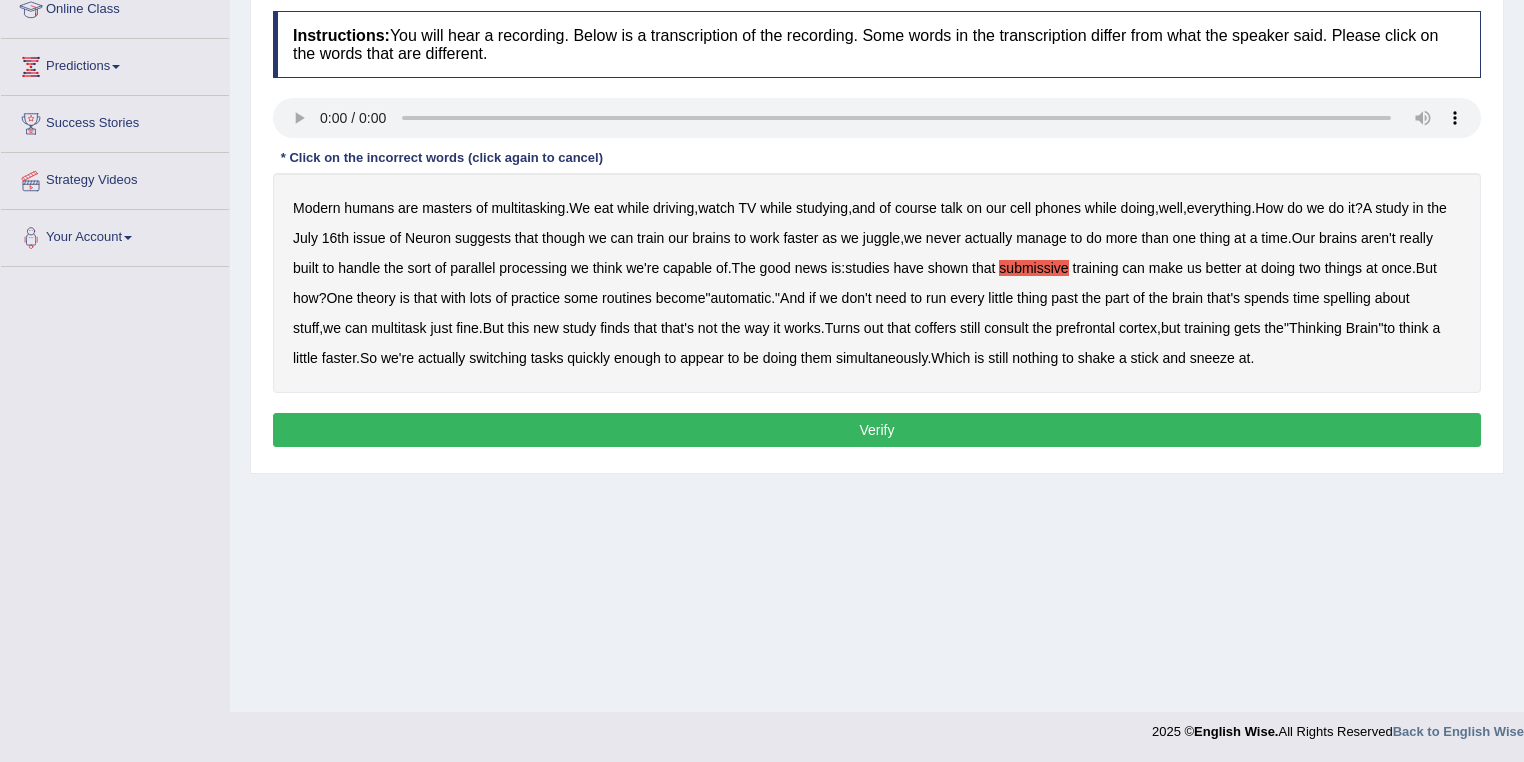 click on "spelling" at bounding box center [1346, 298] 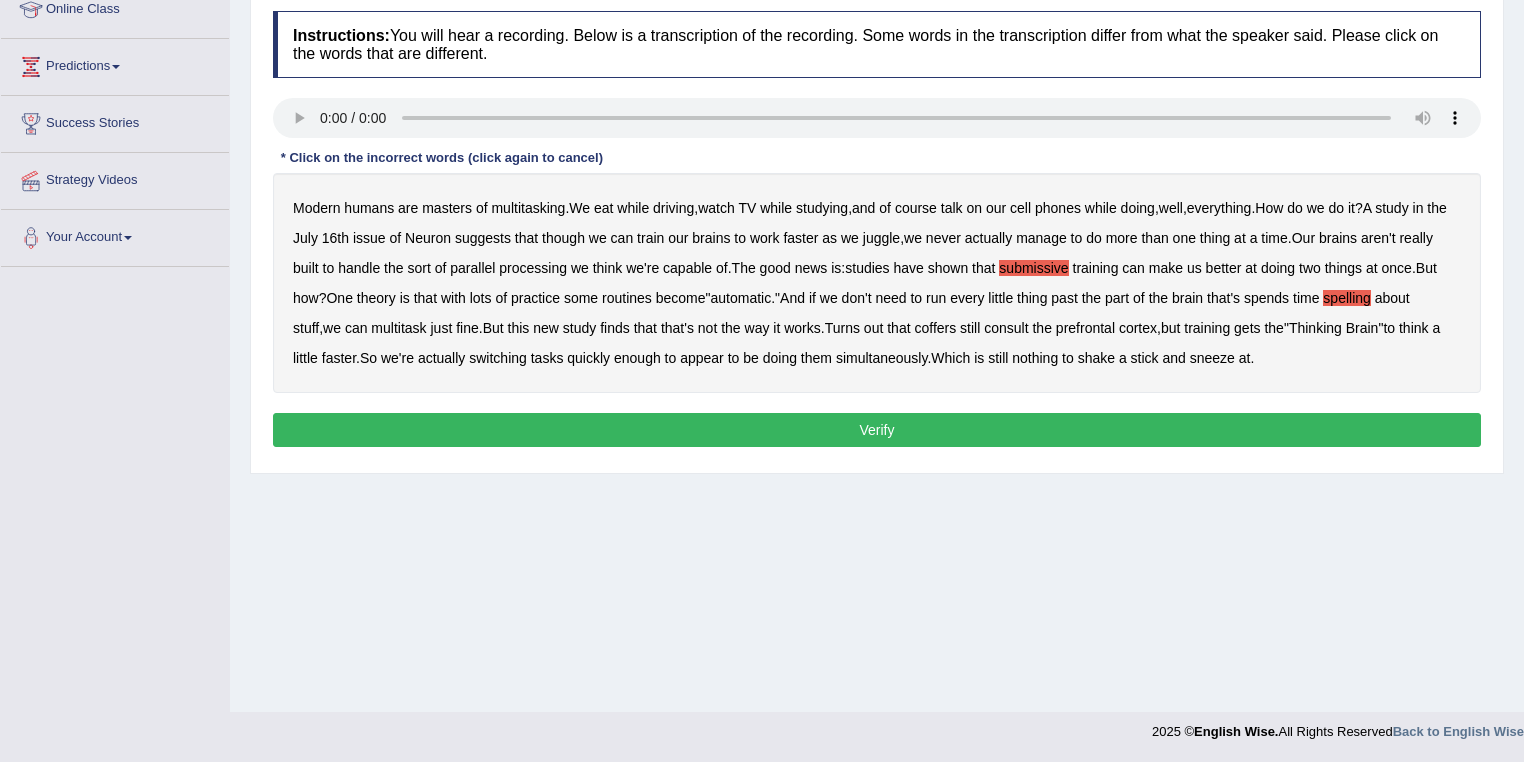 click on "coffers" at bounding box center [935, 328] 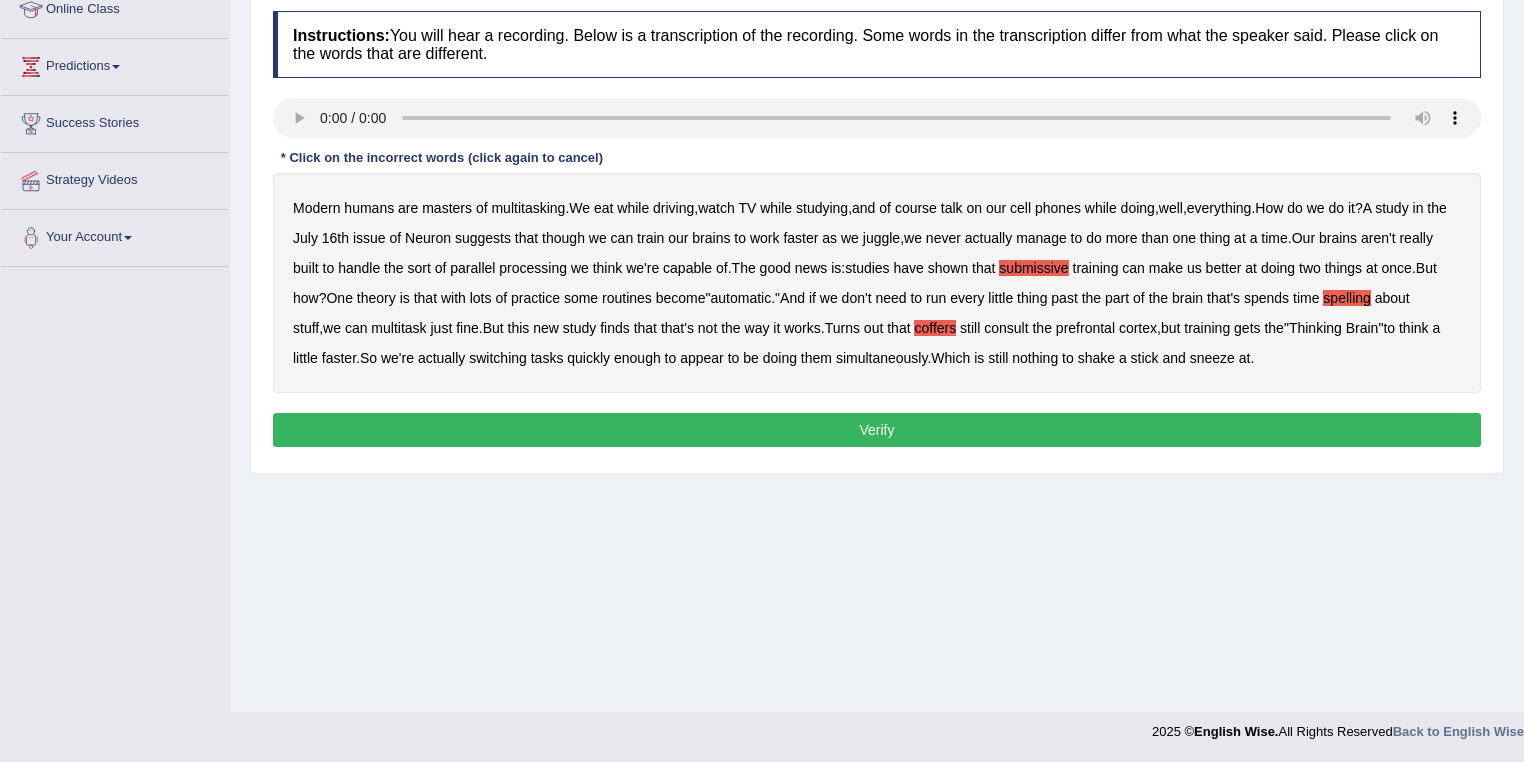 click on "Verify" at bounding box center (877, 430) 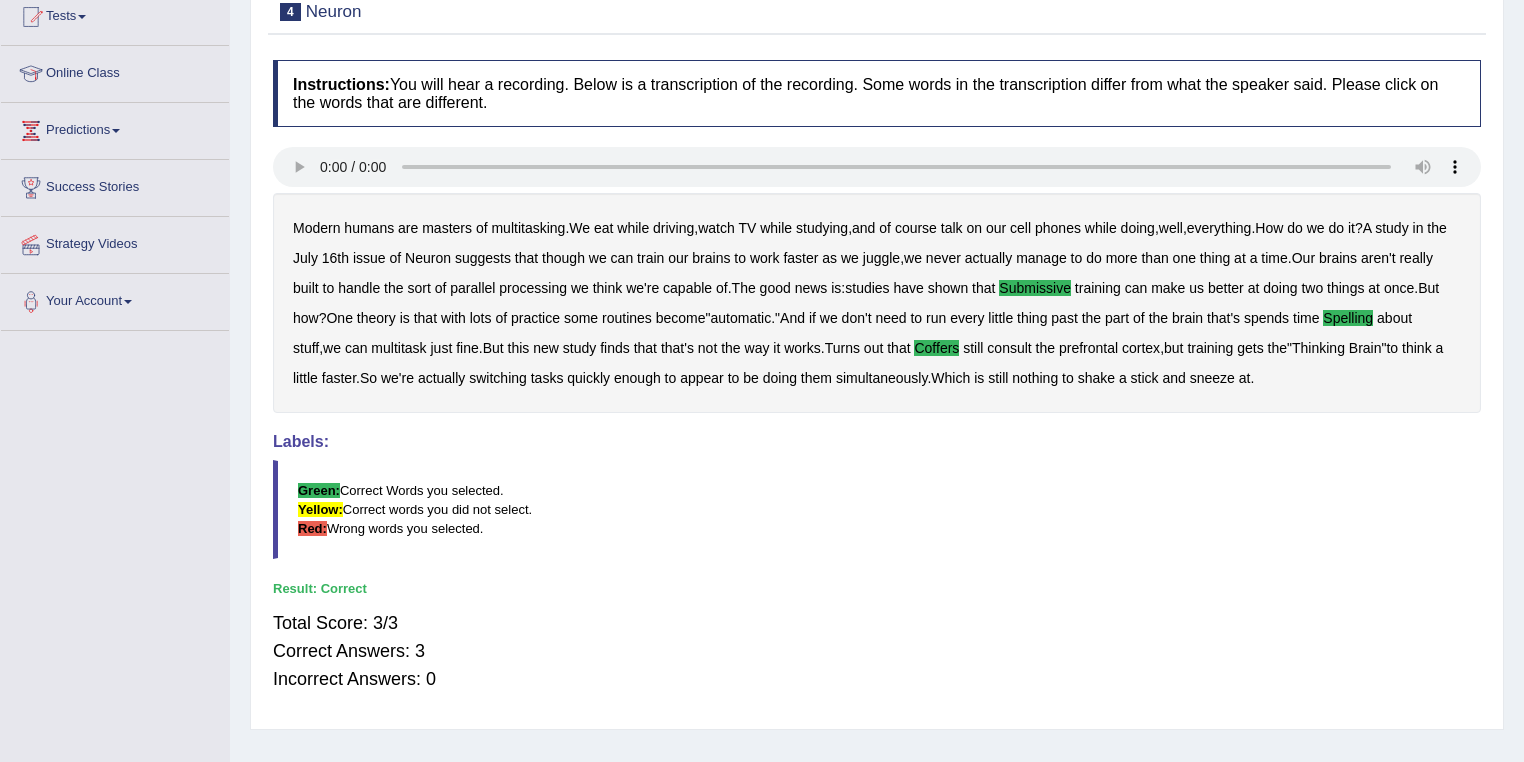 scroll, scrollTop: 128, scrollLeft: 0, axis: vertical 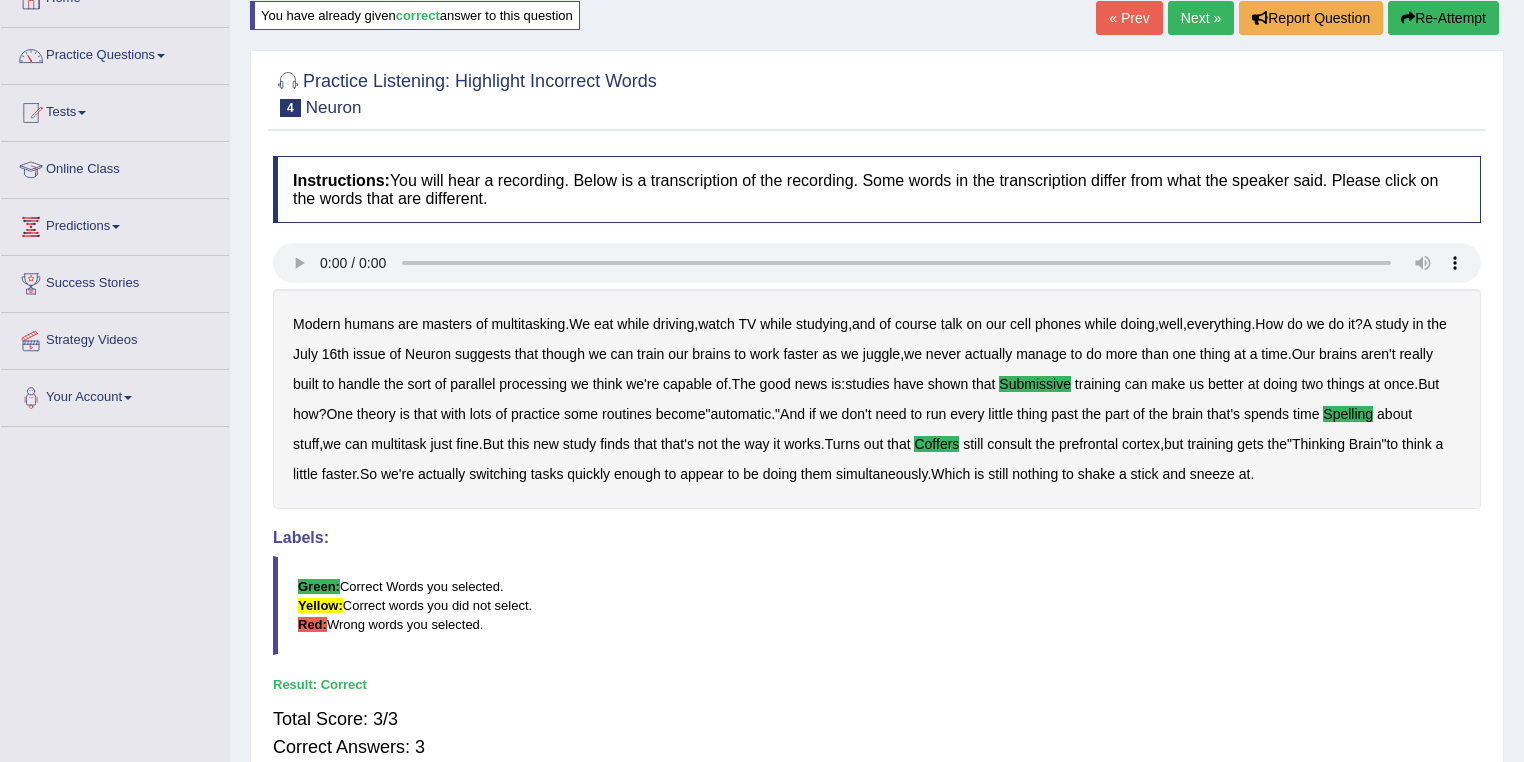 click on "Next »" at bounding box center (1201, 18) 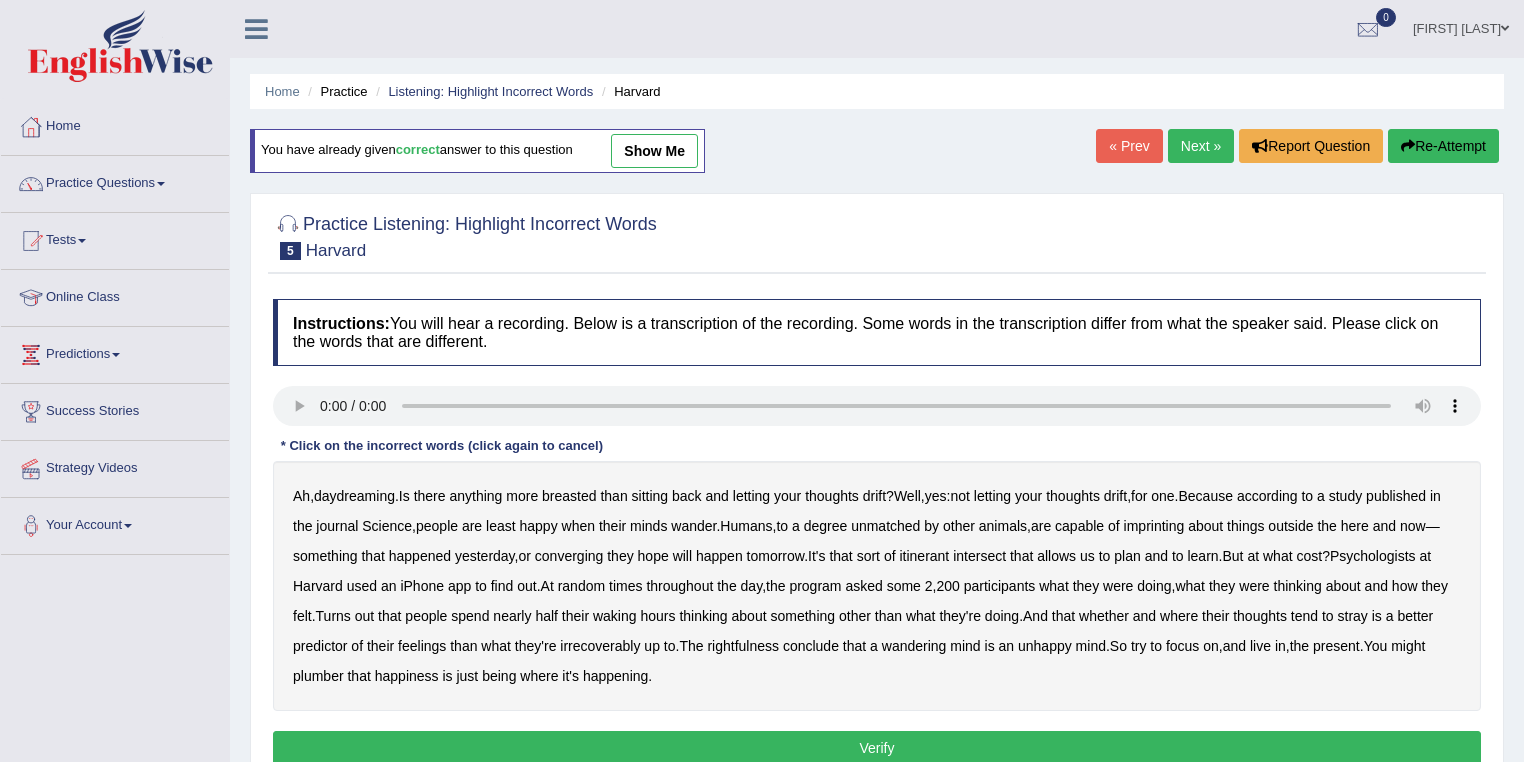 scroll, scrollTop: 0, scrollLeft: 0, axis: both 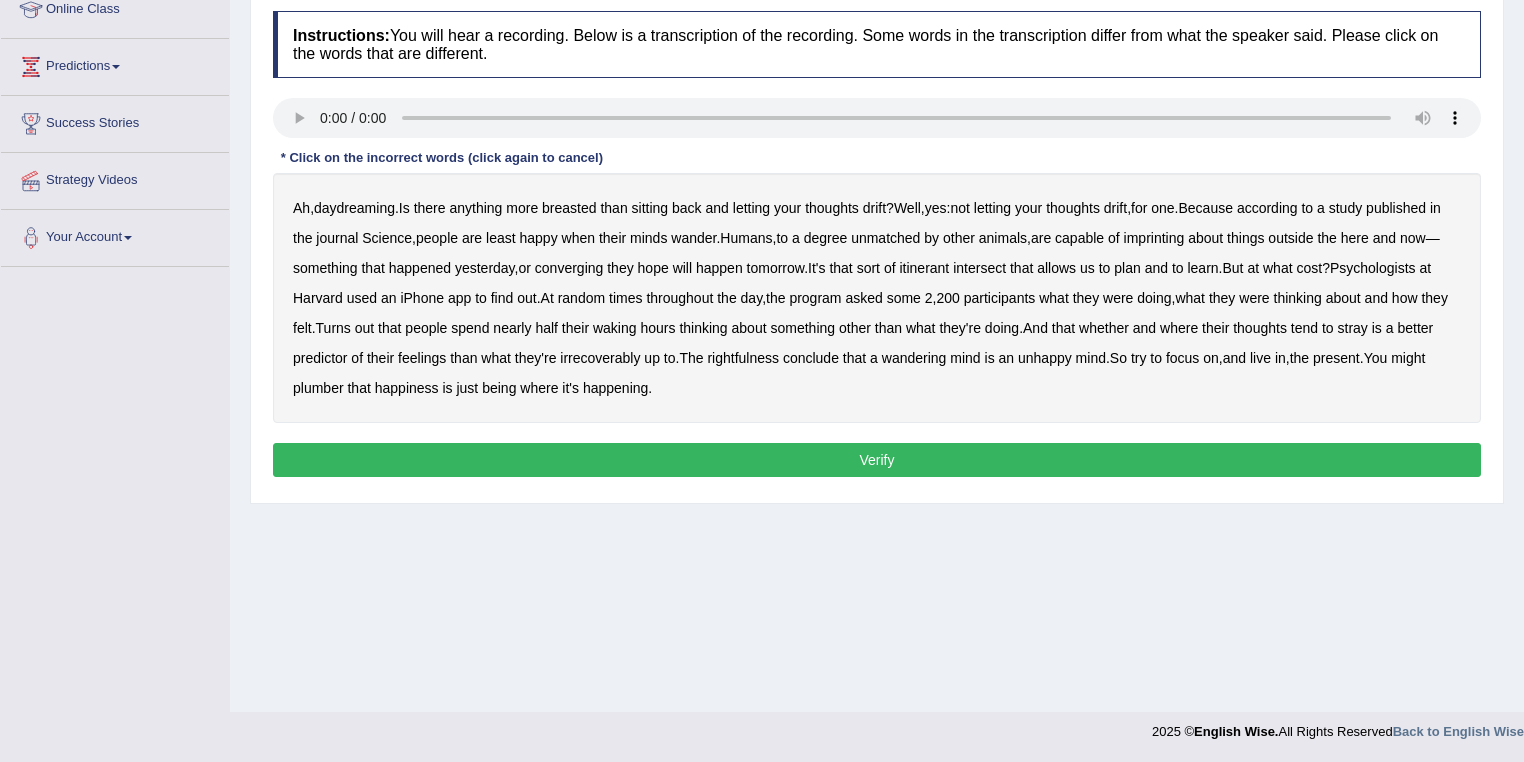 click on "breasted" at bounding box center [569, 208] 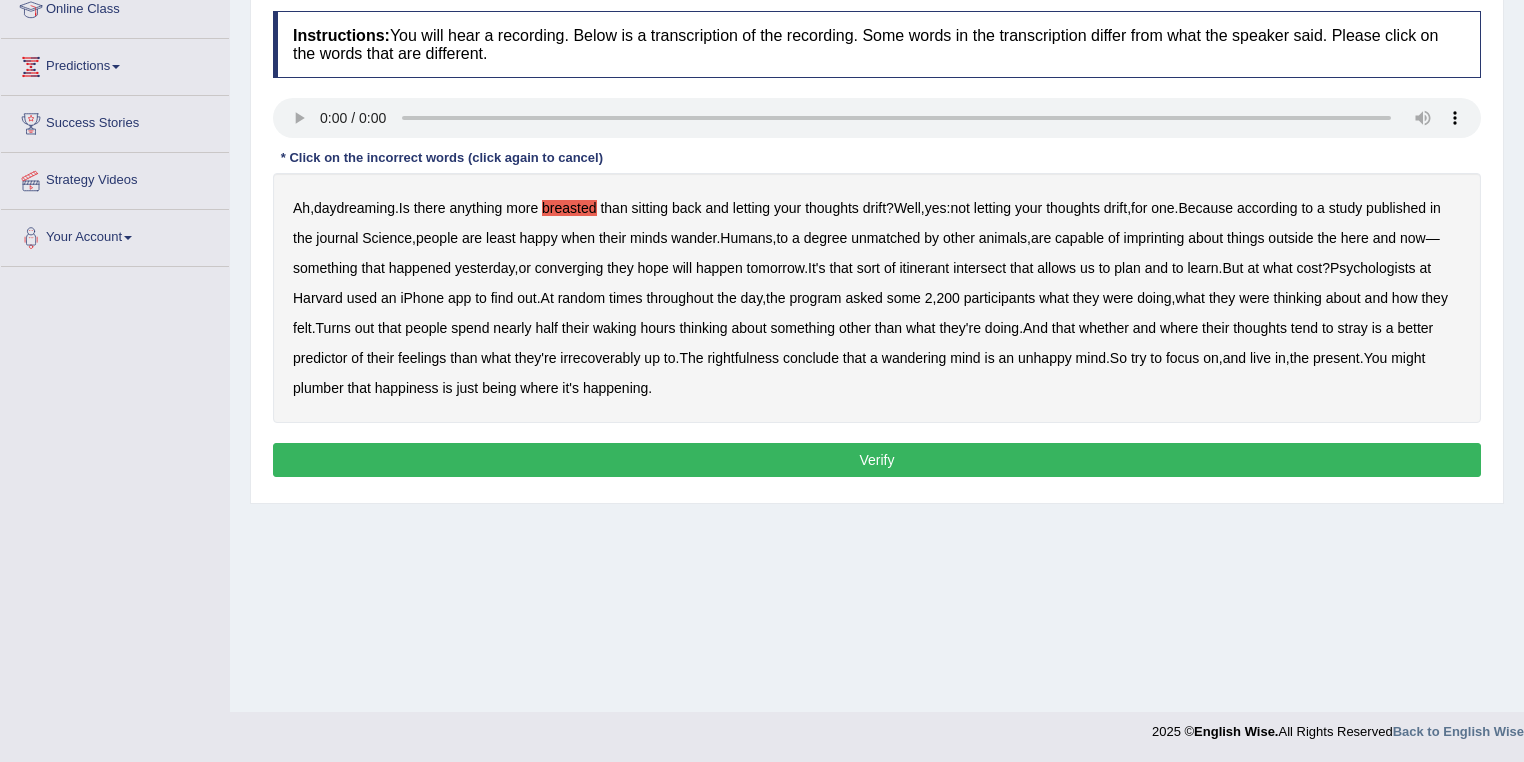 drag, startPoint x: 1198, startPoint y: 240, endPoint x: 1218, endPoint y: 242, distance: 20.09975 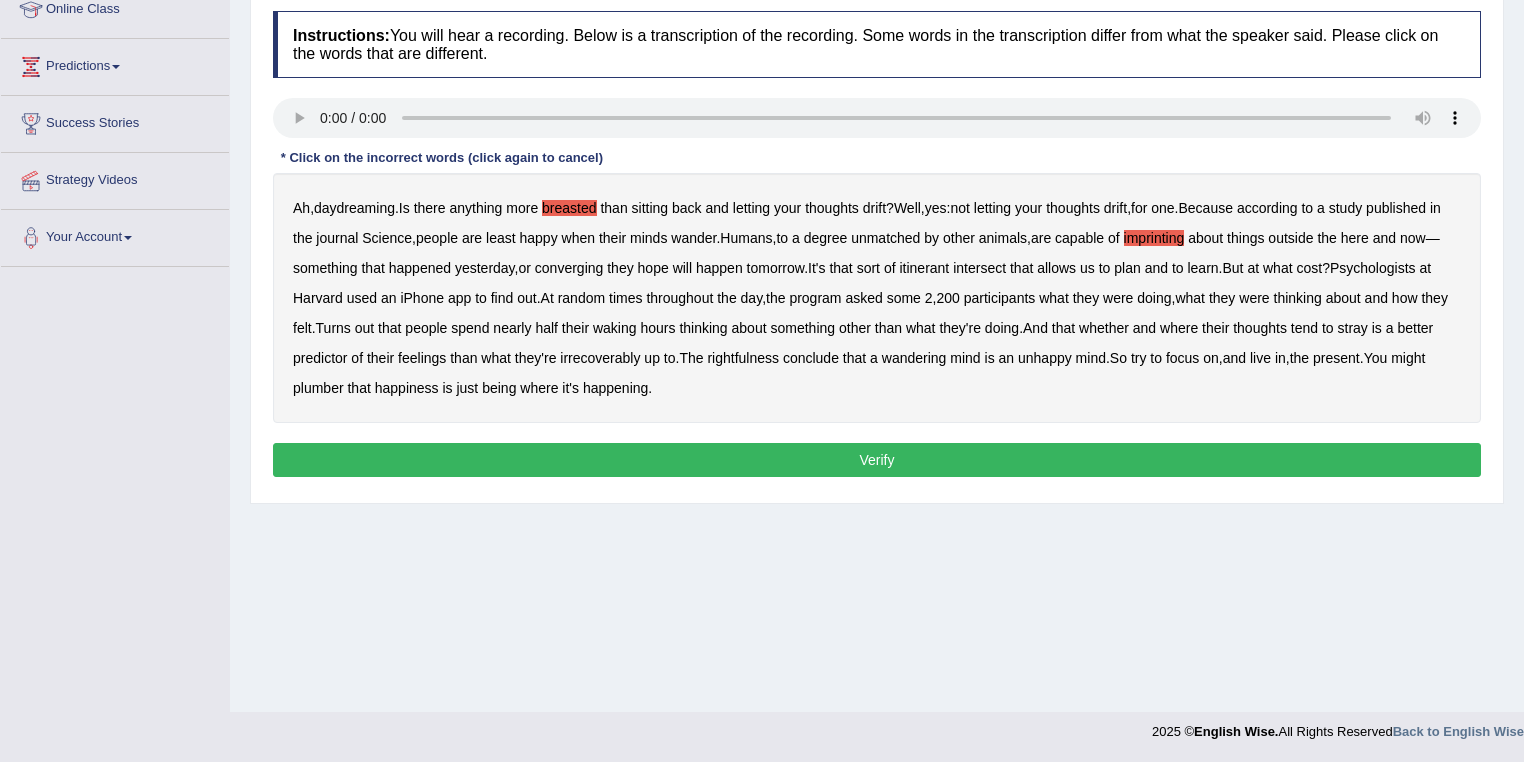 click on "converging" at bounding box center (569, 268) 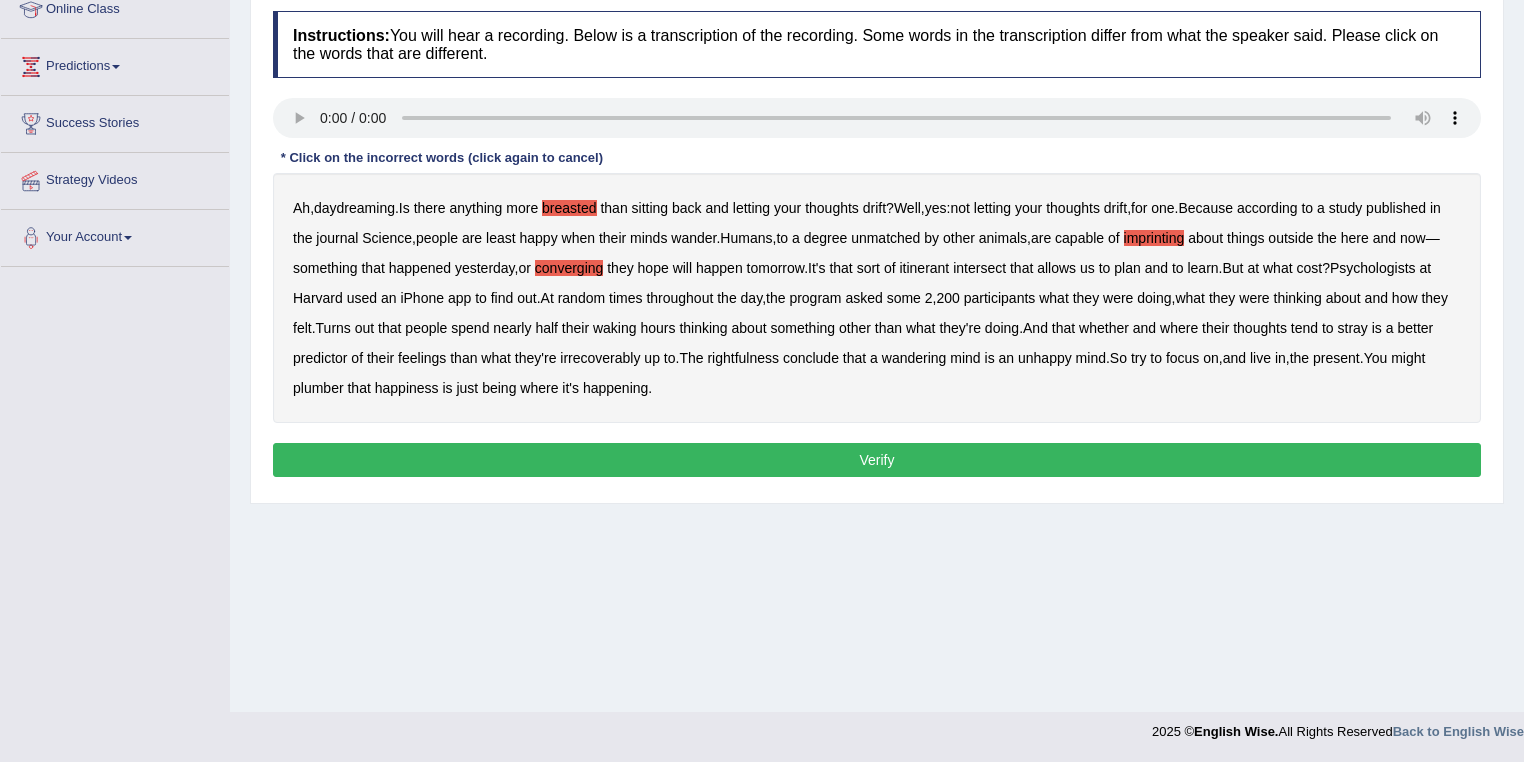 click on "intersect" at bounding box center (979, 268) 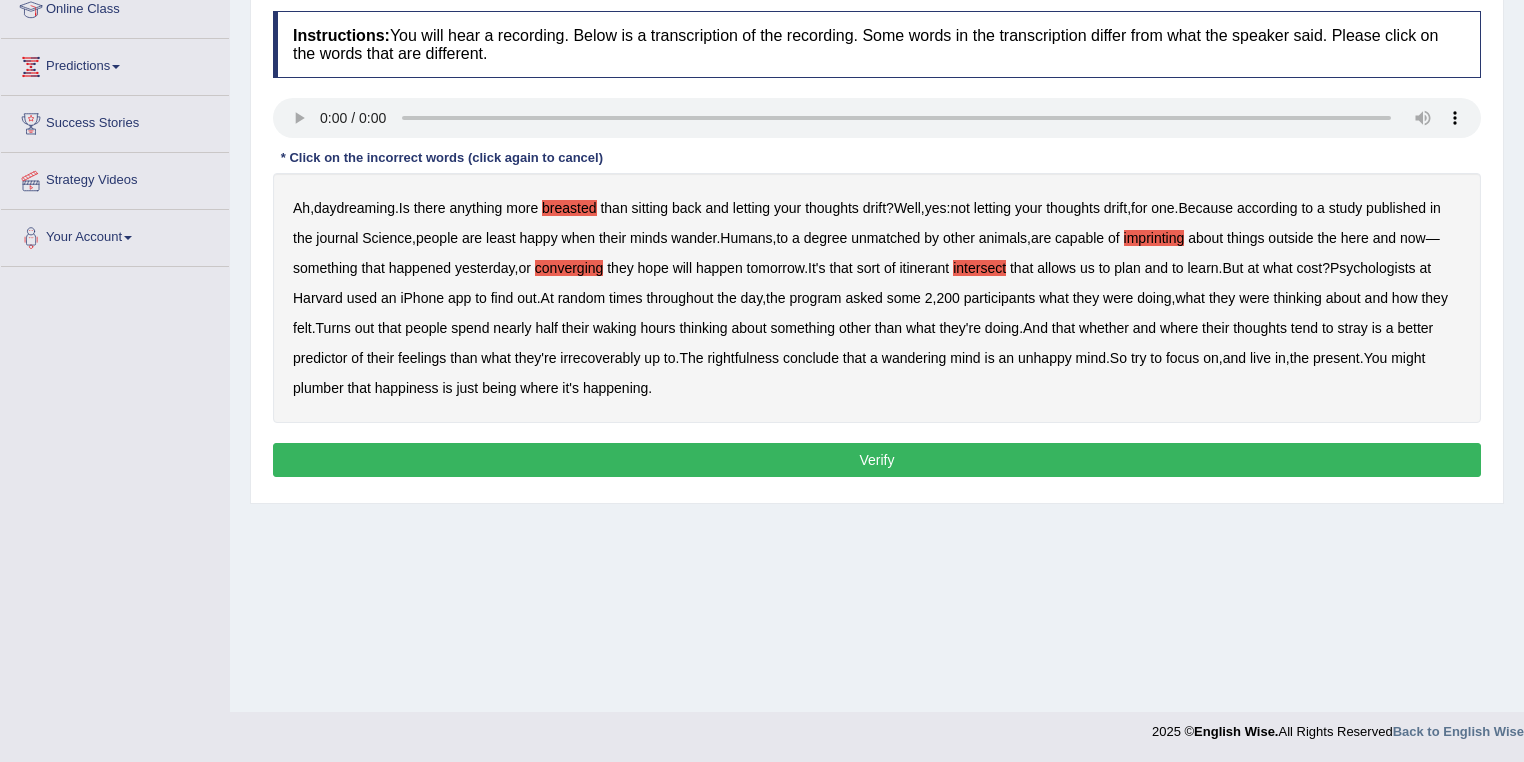 click on "irrecoverably" at bounding box center (600, 358) 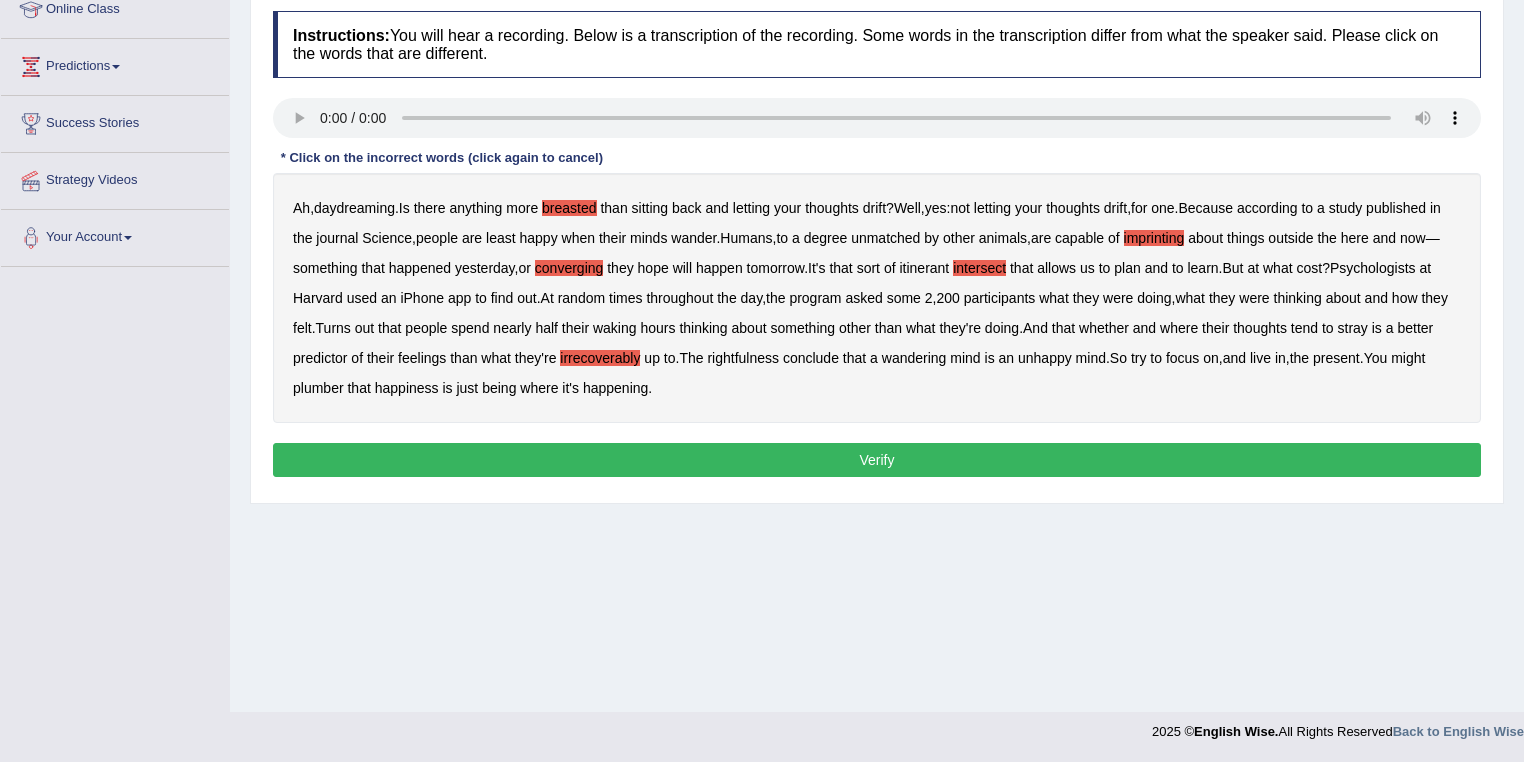 click on "Ah ,  daydreaming .  Is   there   anything   more   breasted   than   sitting   back   and   letting   your   thoughts   drift ?  Well ,  yes :  not   letting   your   thoughts   drift ,  for   one .  Because   according   to   a   study   published   in   the   journal   Science ,  people   are   least   happy   when   their   minds   wander .  Humans ,  to   a   degree   unmatched   by   other   animals ,  are   capable   of   imprinting   about   things   outside   the   here   and   now — something   that   happened   yesterday ,  or   converging   they   hope   will   happen   tomorrow .  It's   that   sort   of   itinerant   intersect   that   allows   us   to   plan   and   to   learn .  But   at   what   cost ?  Psychologists   at   Harvard   used   an   iPhone   app   to   find   out .  At   random   times   throughout   the   day ,  the   program   asked   some   2 , 200   participants   what   they   were   doing ,  what   they   were   thinking   about   and   how   they   felt .  Turns   out" at bounding box center (877, 298) 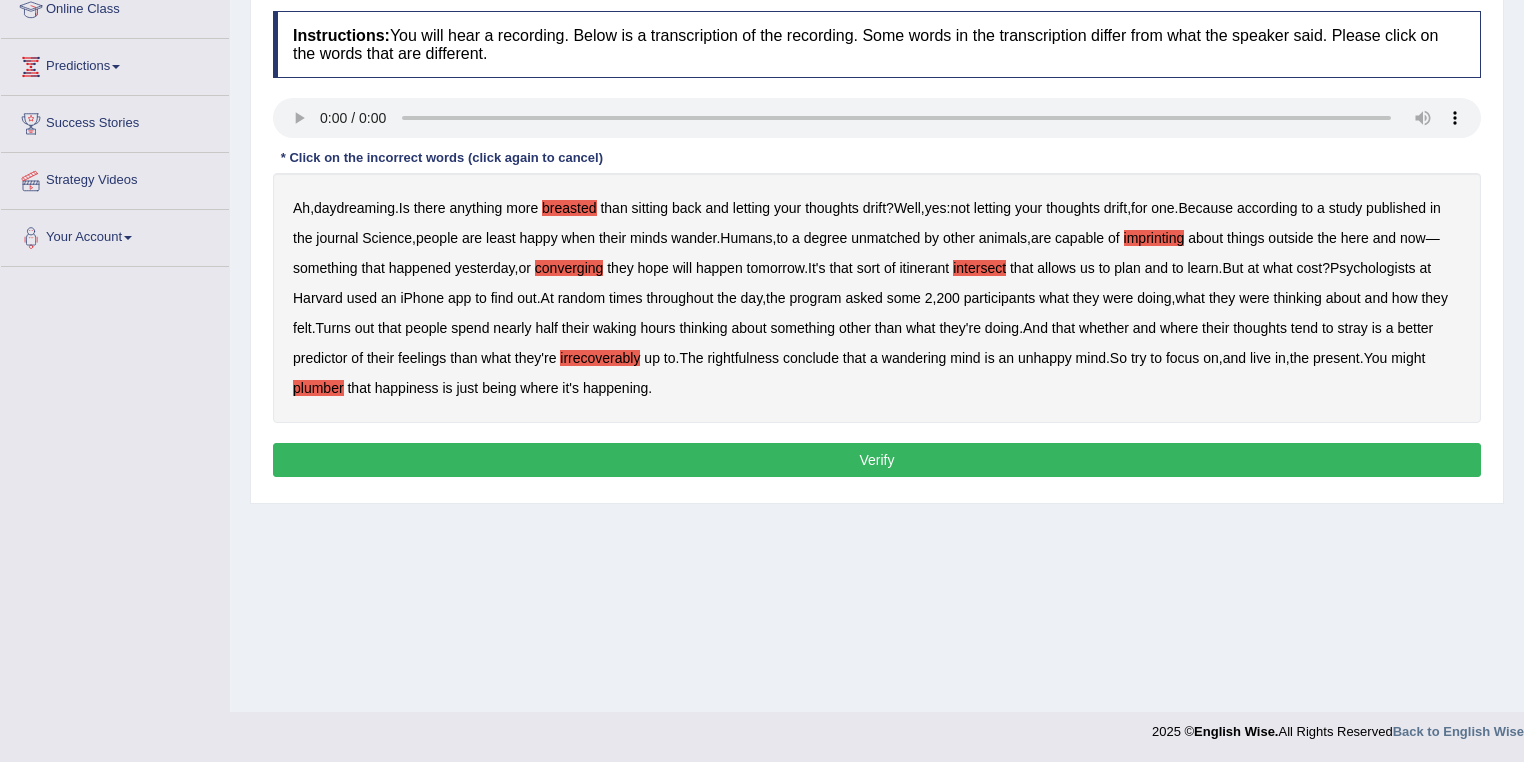 click on "Verify" at bounding box center [877, 460] 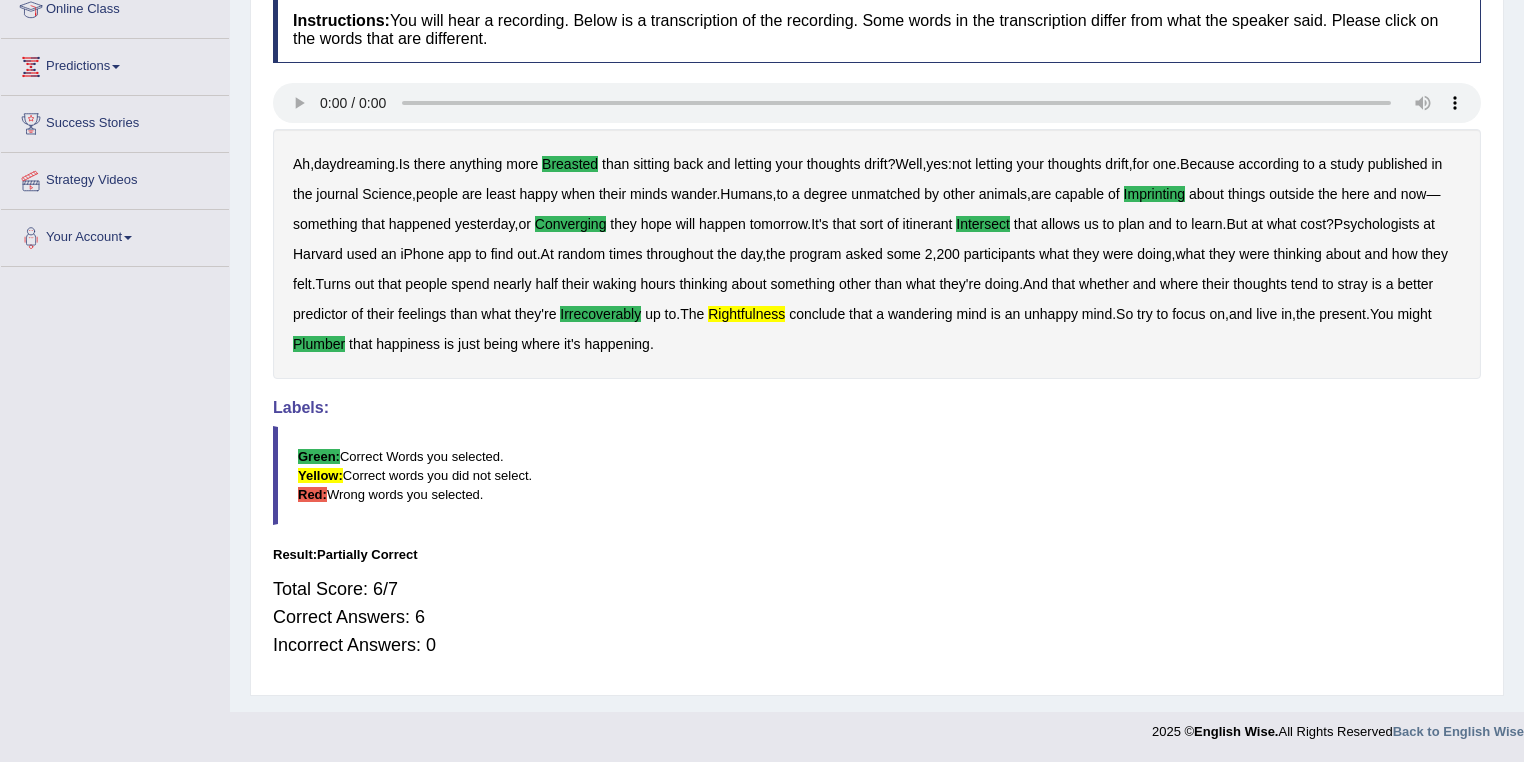 type 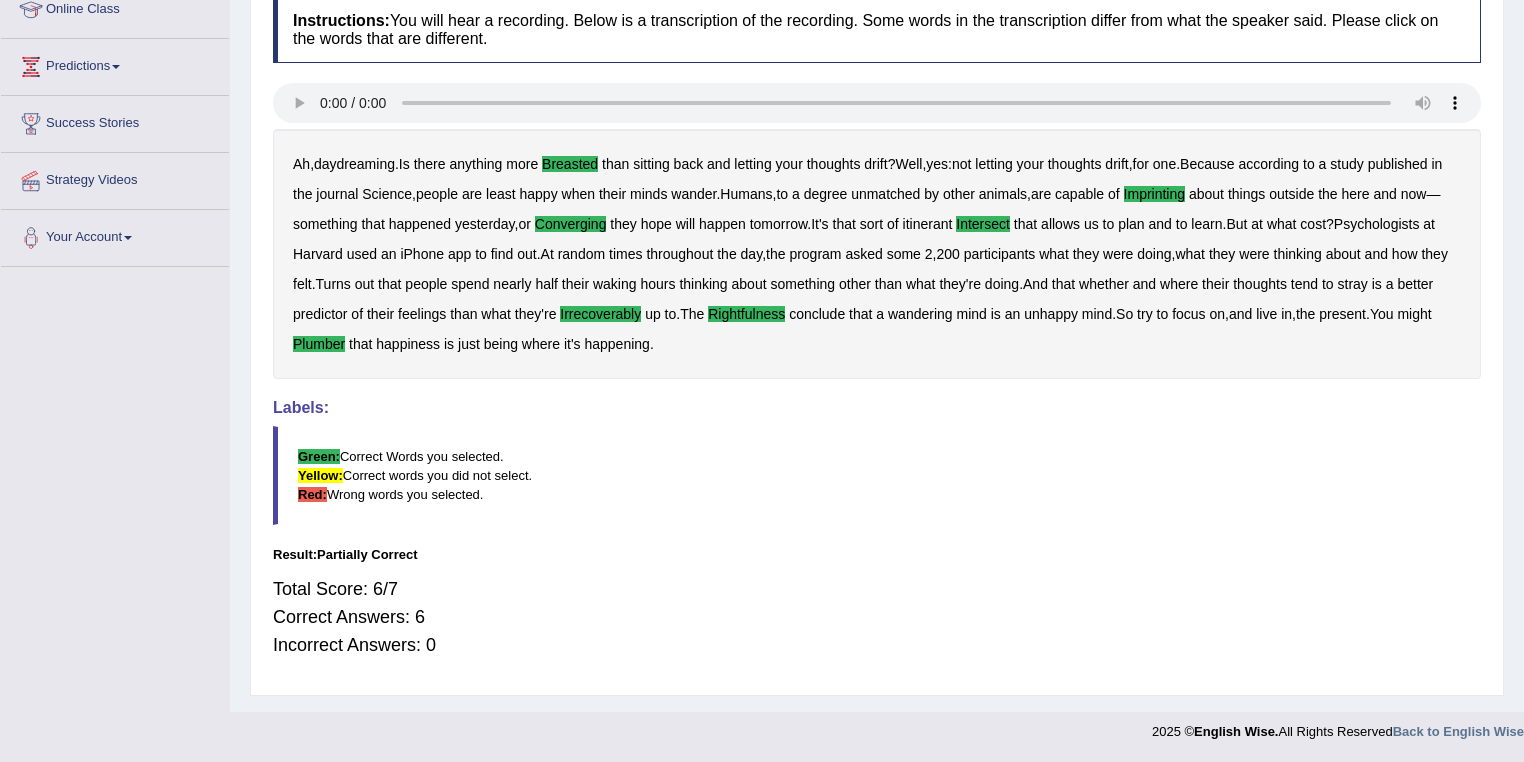 click on "rightfulness" at bounding box center [746, 314] 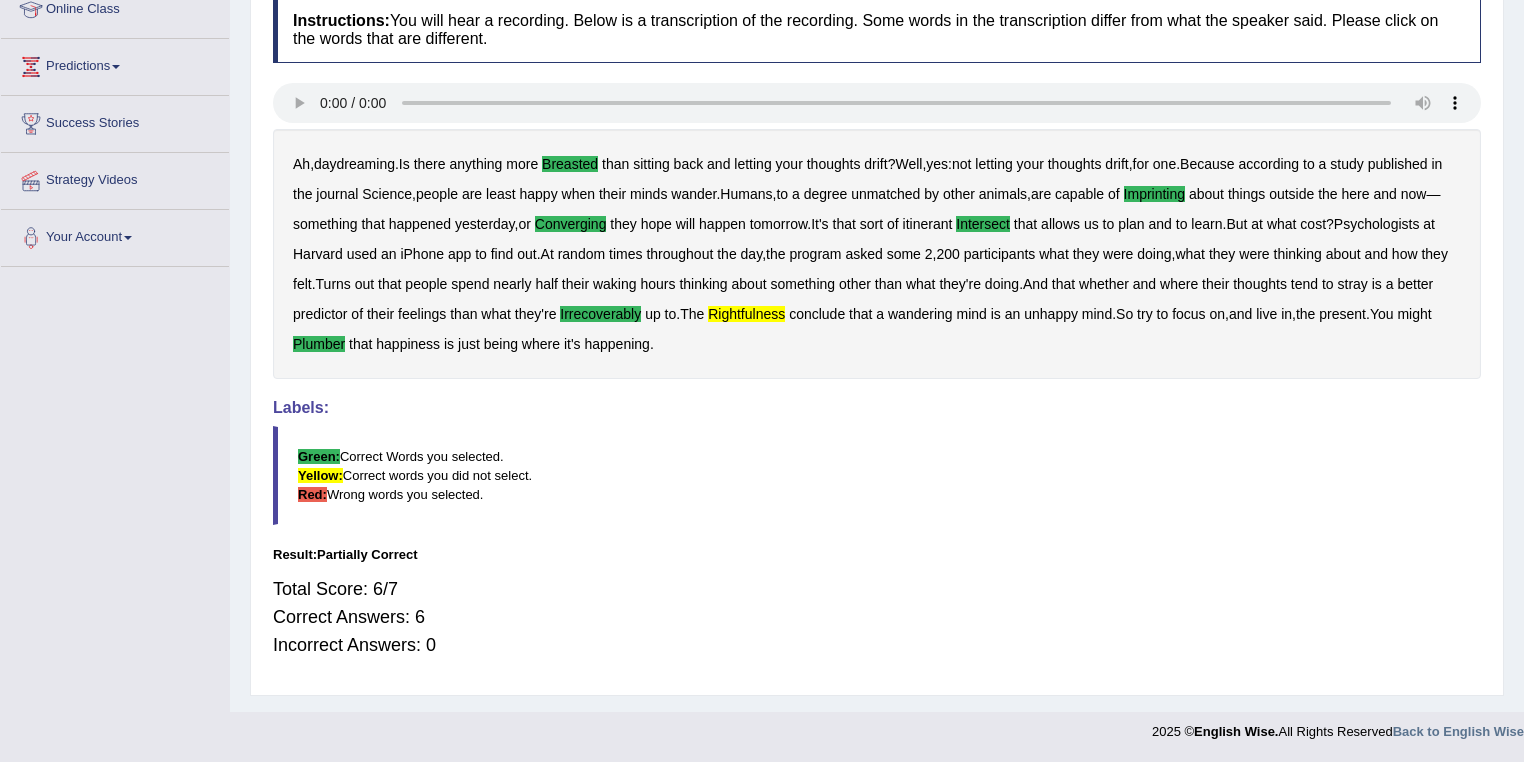 click on "participants" at bounding box center [1000, 254] 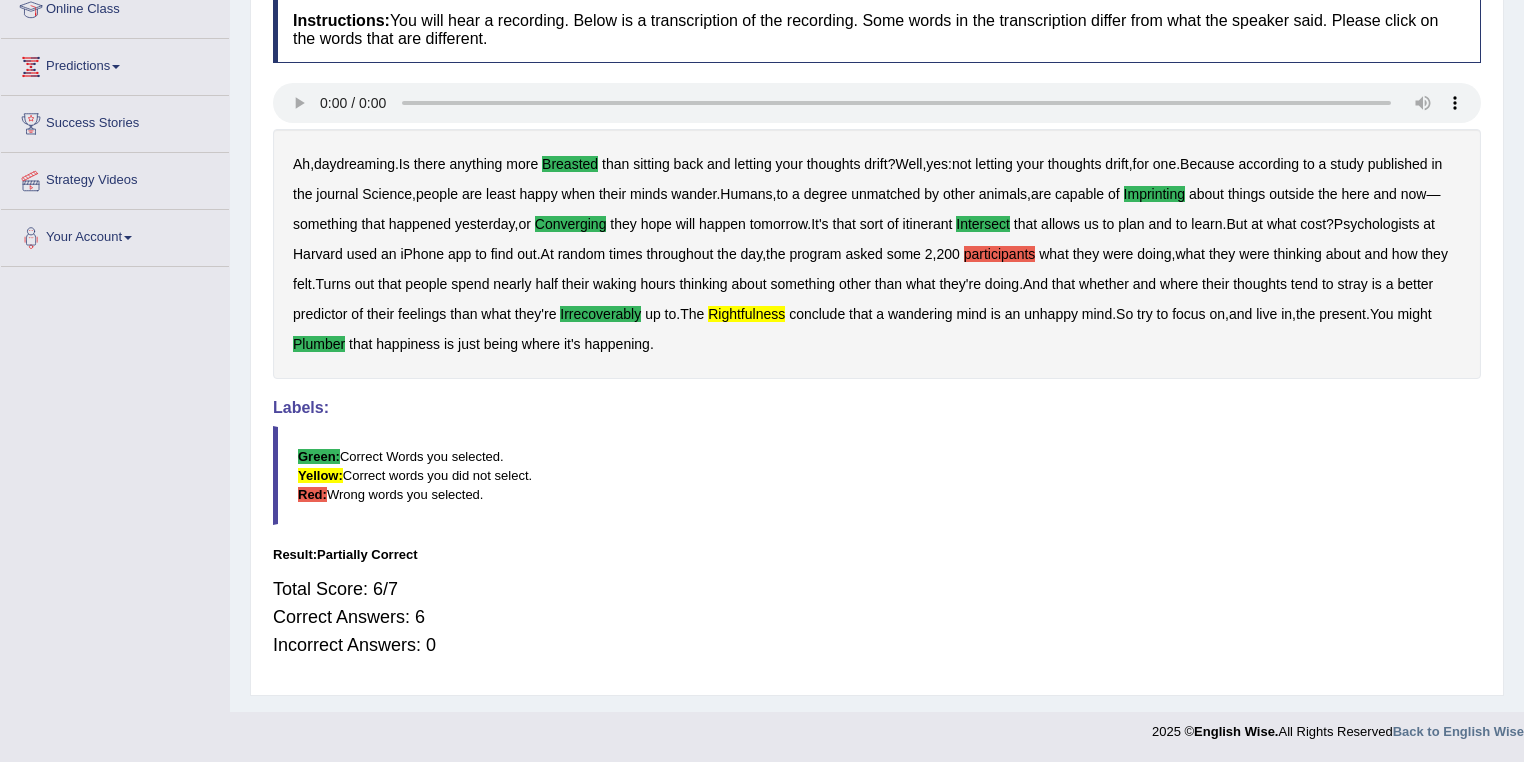 drag, startPoint x: 767, startPoint y: 558, endPoint x: 734, endPoint y: 560, distance: 33.06055 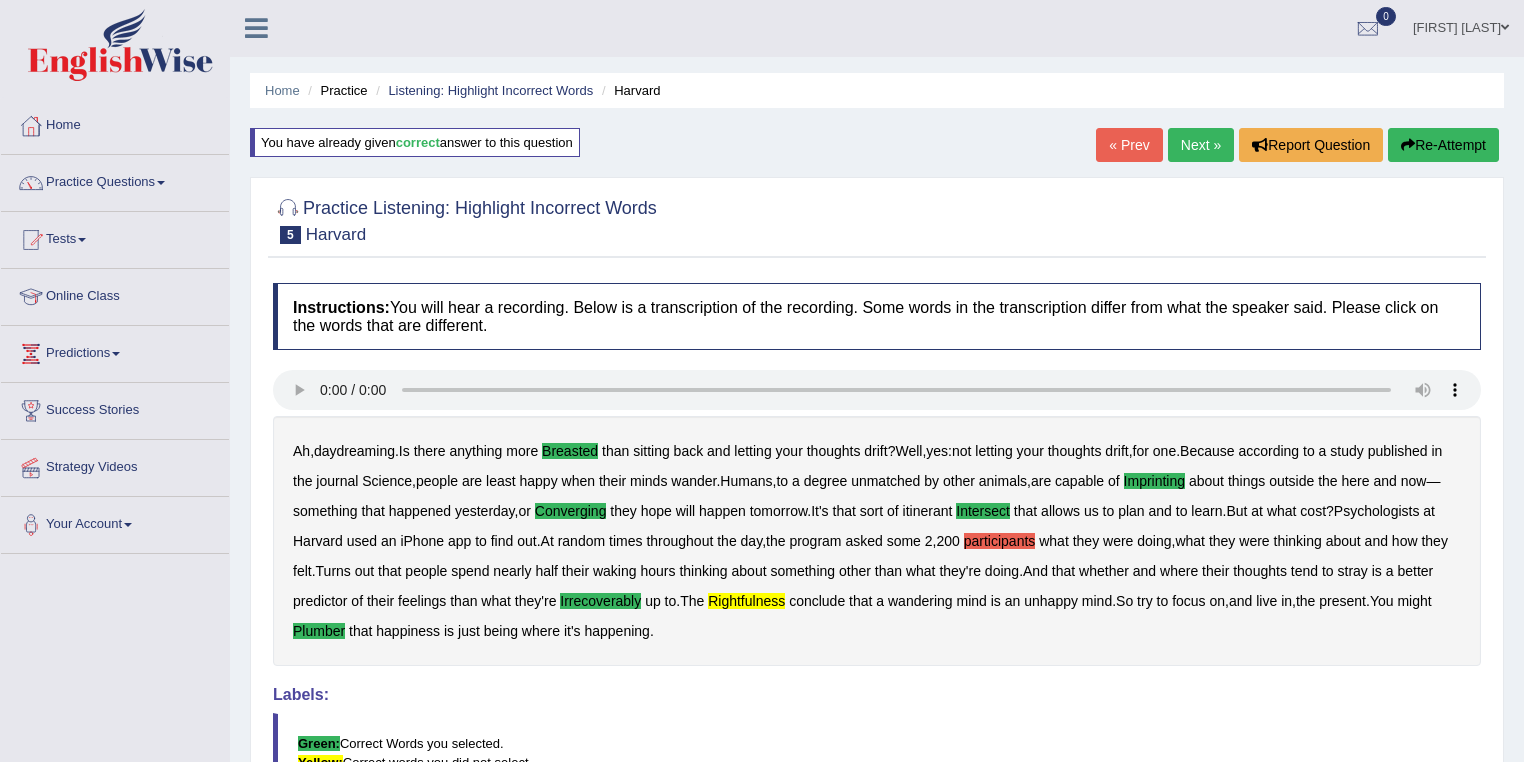 scroll, scrollTop: 0, scrollLeft: 0, axis: both 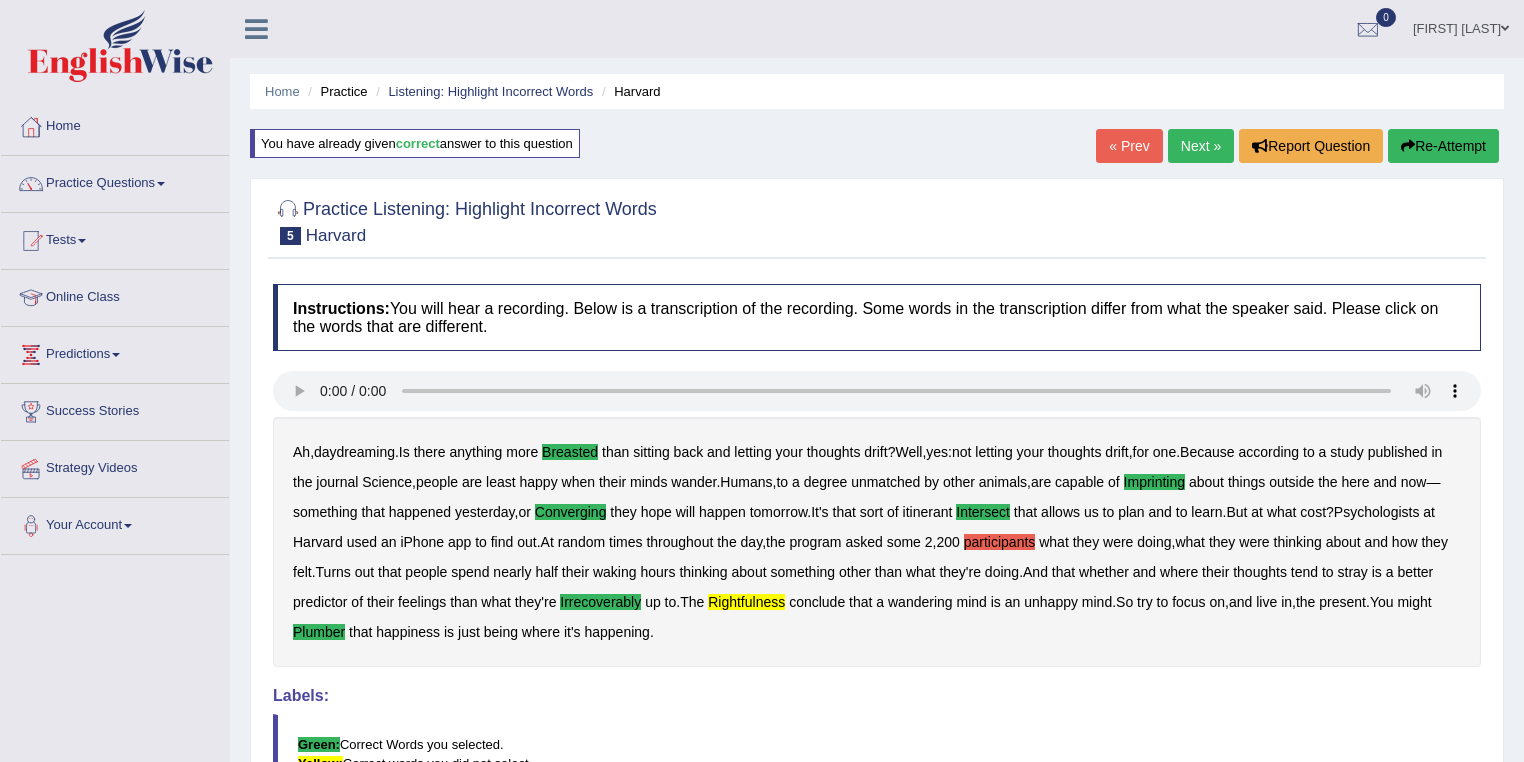 click on "Next »" at bounding box center (1201, 146) 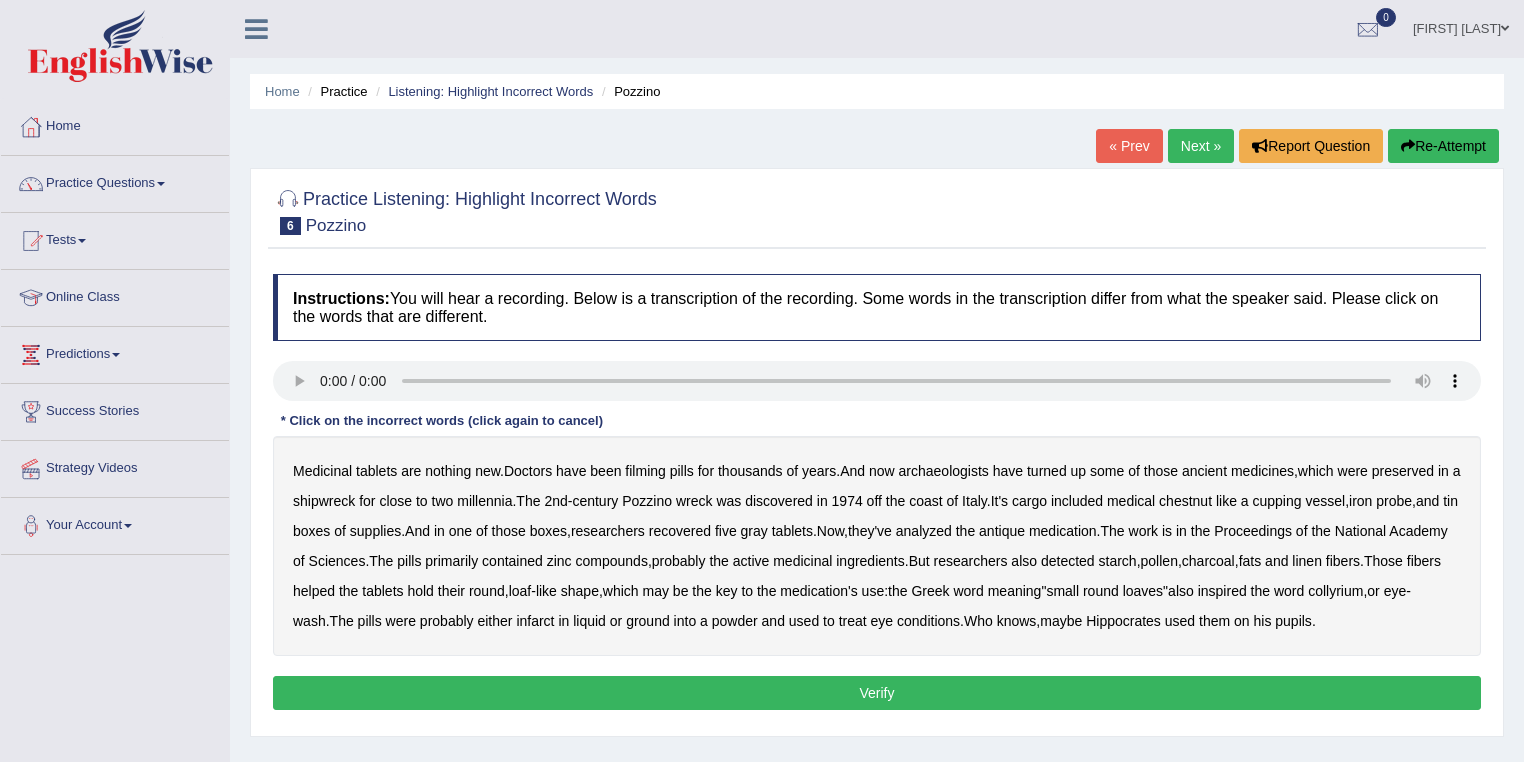 scroll, scrollTop: 10, scrollLeft: 0, axis: vertical 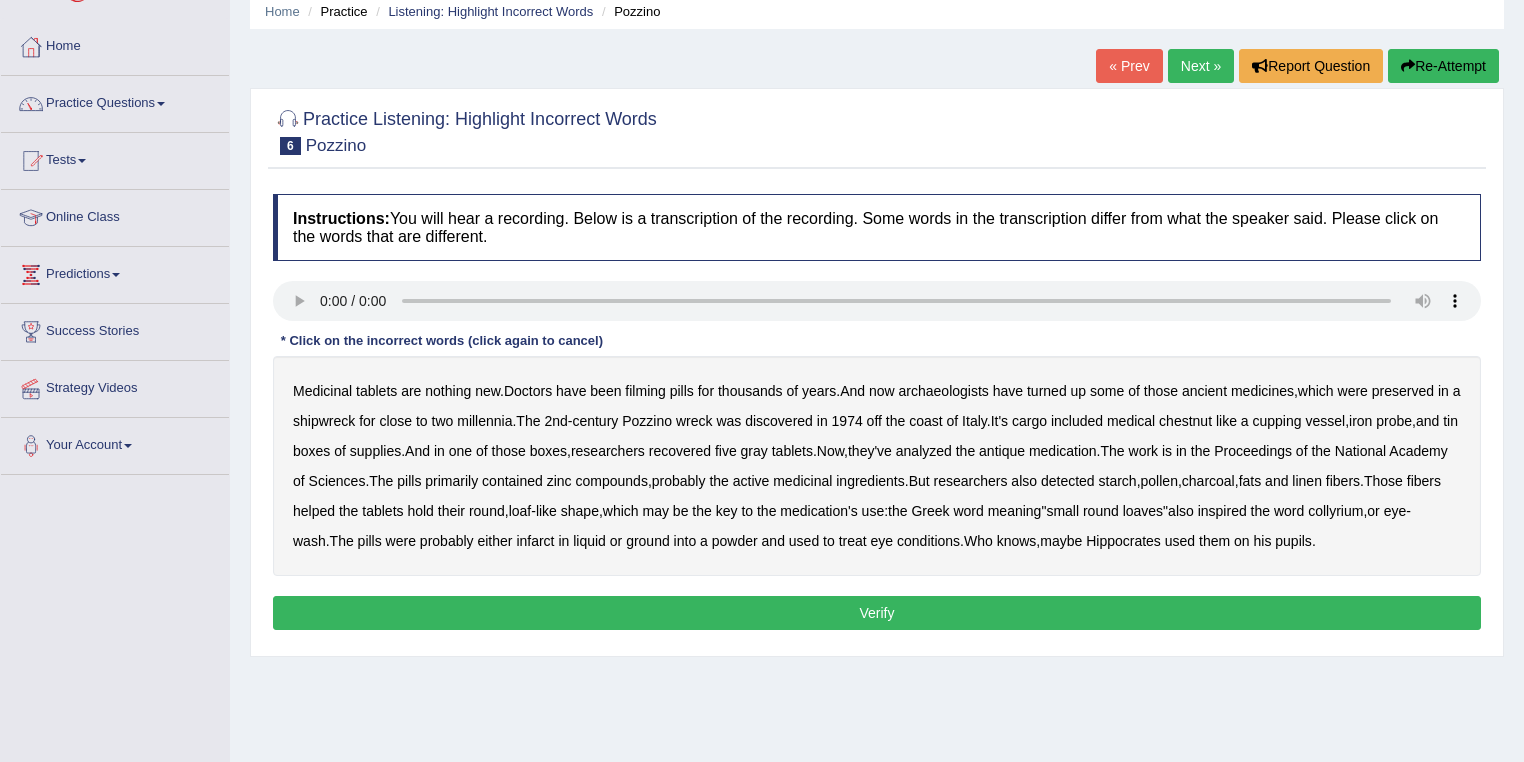 click on "filming" at bounding box center (645, 391) 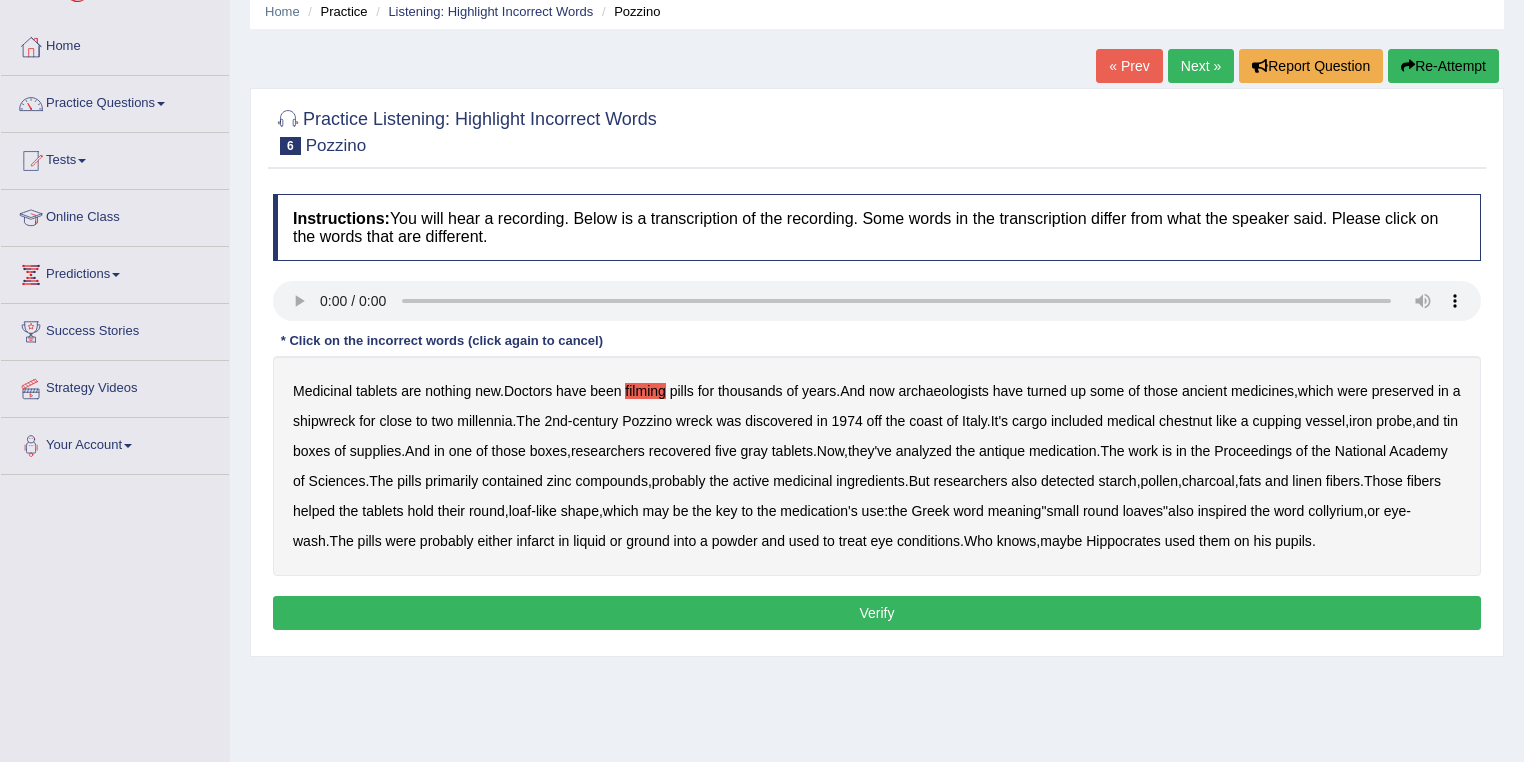 click on "chestnut" at bounding box center (1185, 421) 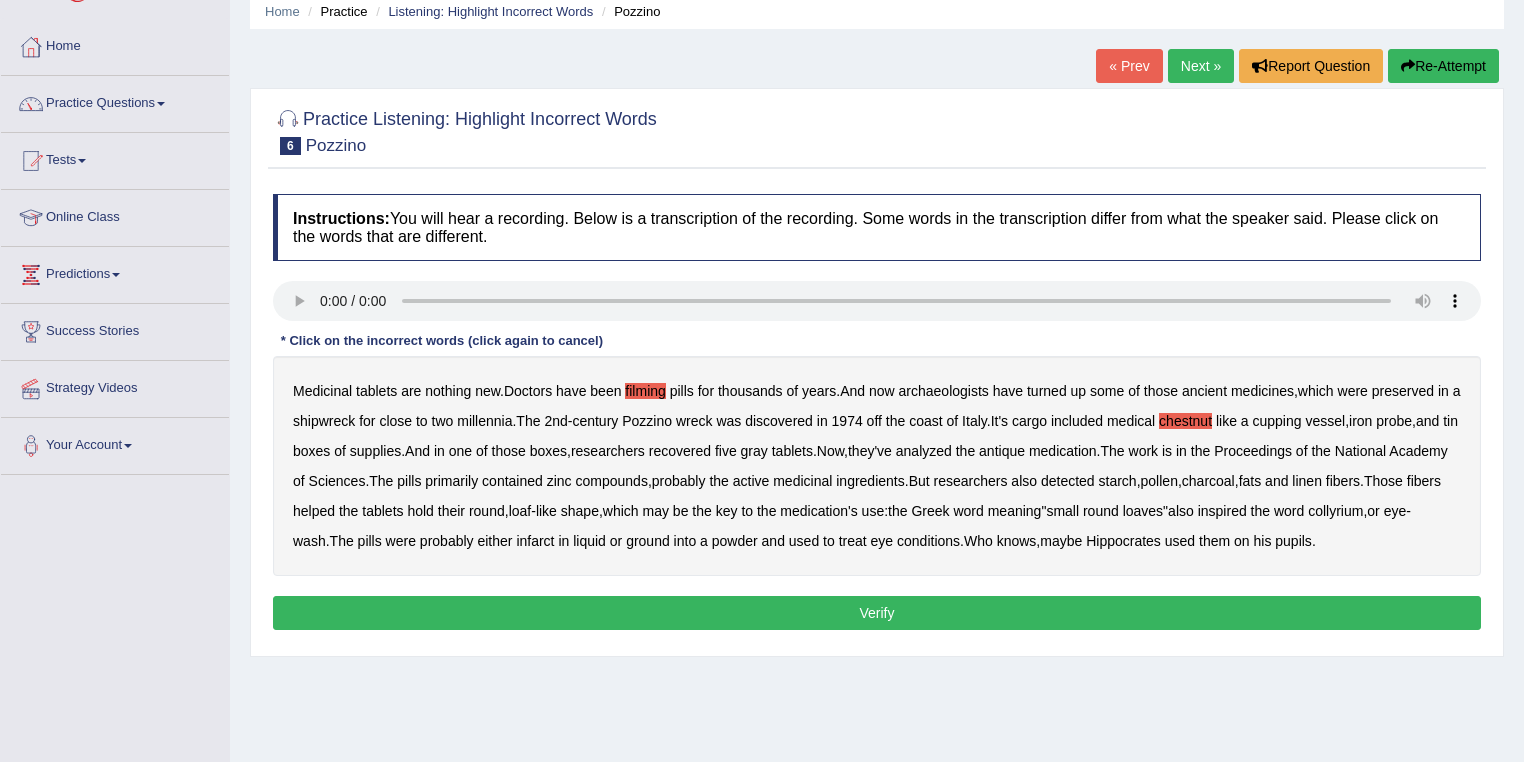 click on "infarct" at bounding box center (535, 541) 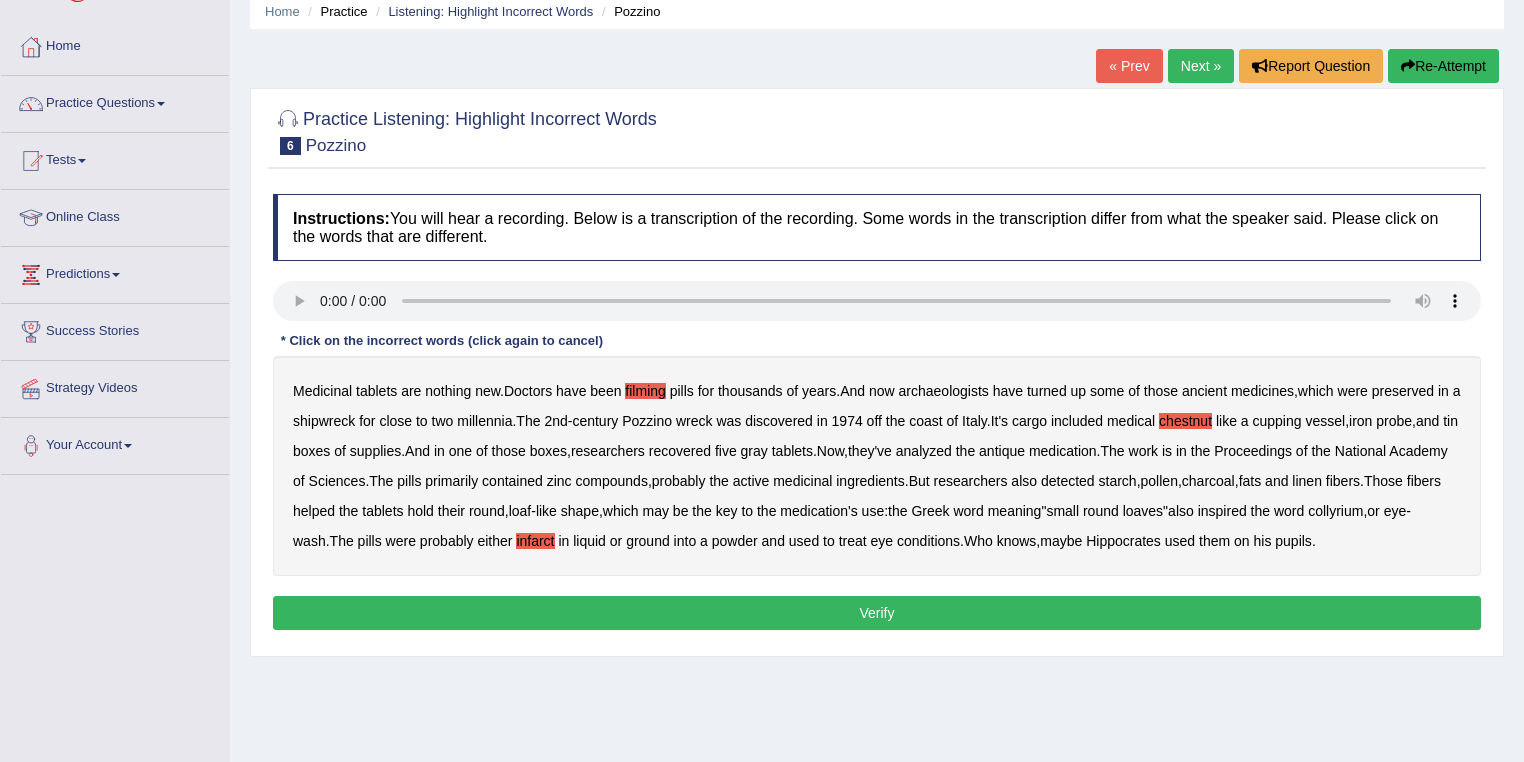 click on "Verify" at bounding box center (877, 613) 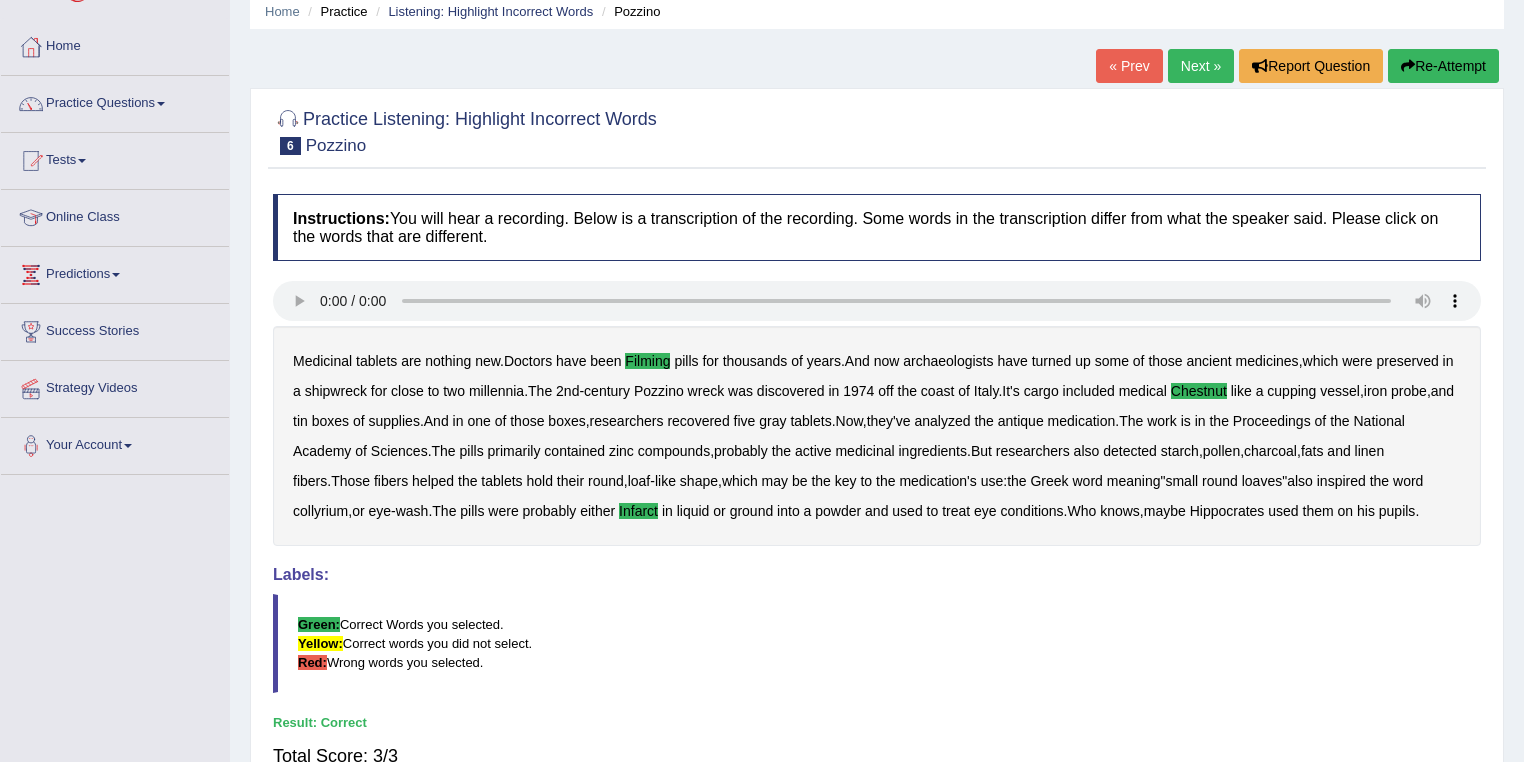 scroll, scrollTop: 0, scrollLeft: 0, axis: both 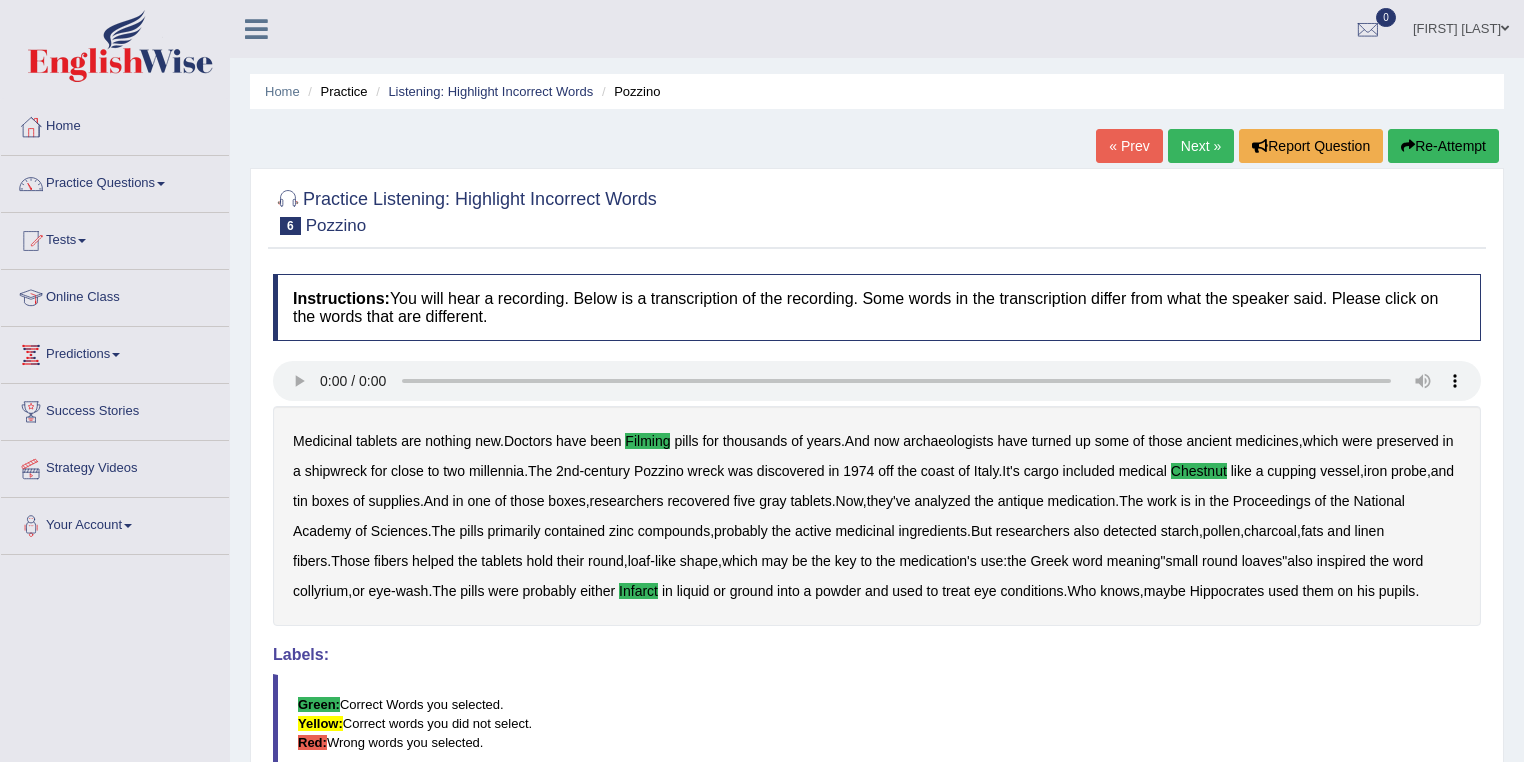 click on "Next »" at bounding box center [1201, 146] 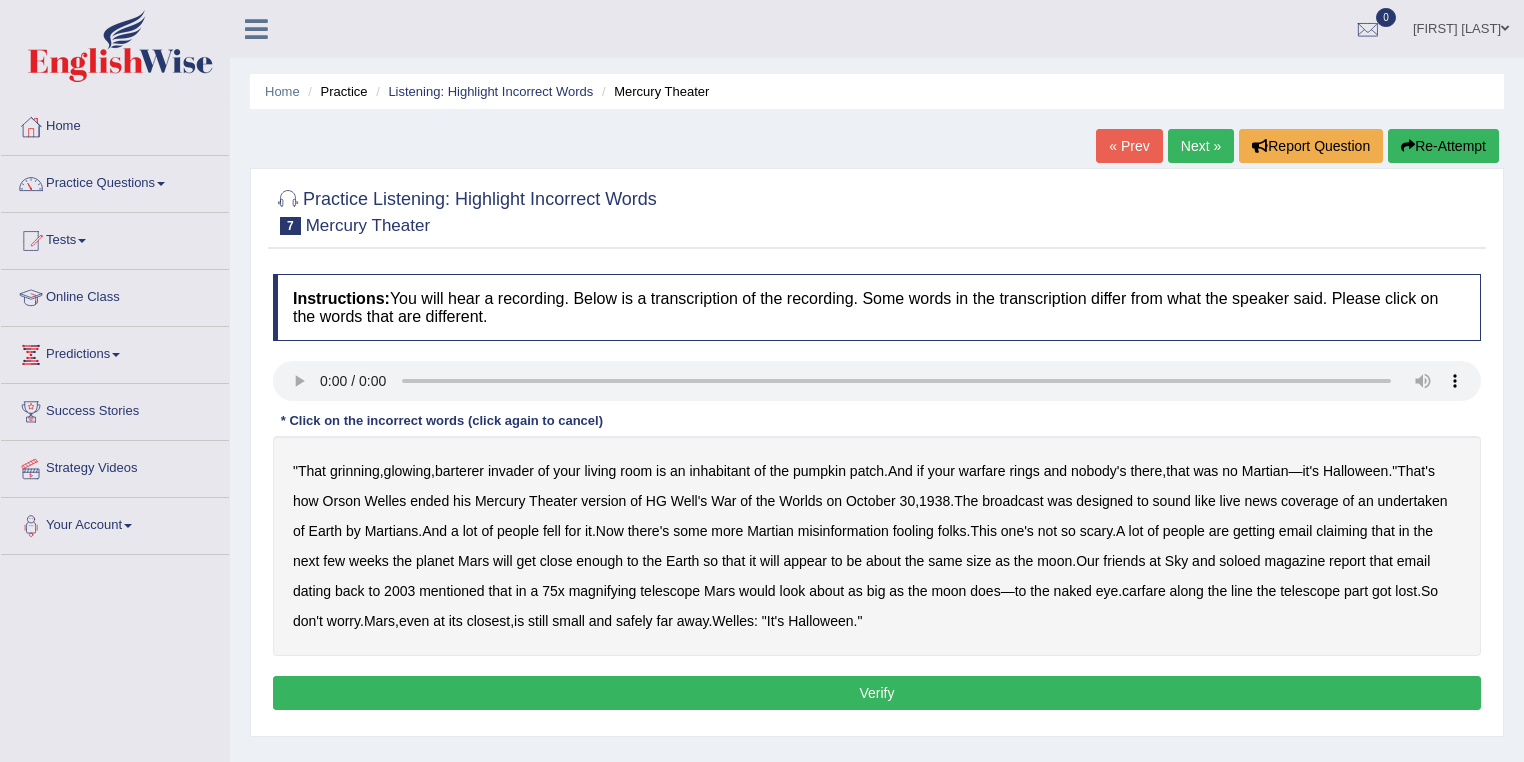 scroll, scrollTop: 0, scrollLeft: 0, axis: both 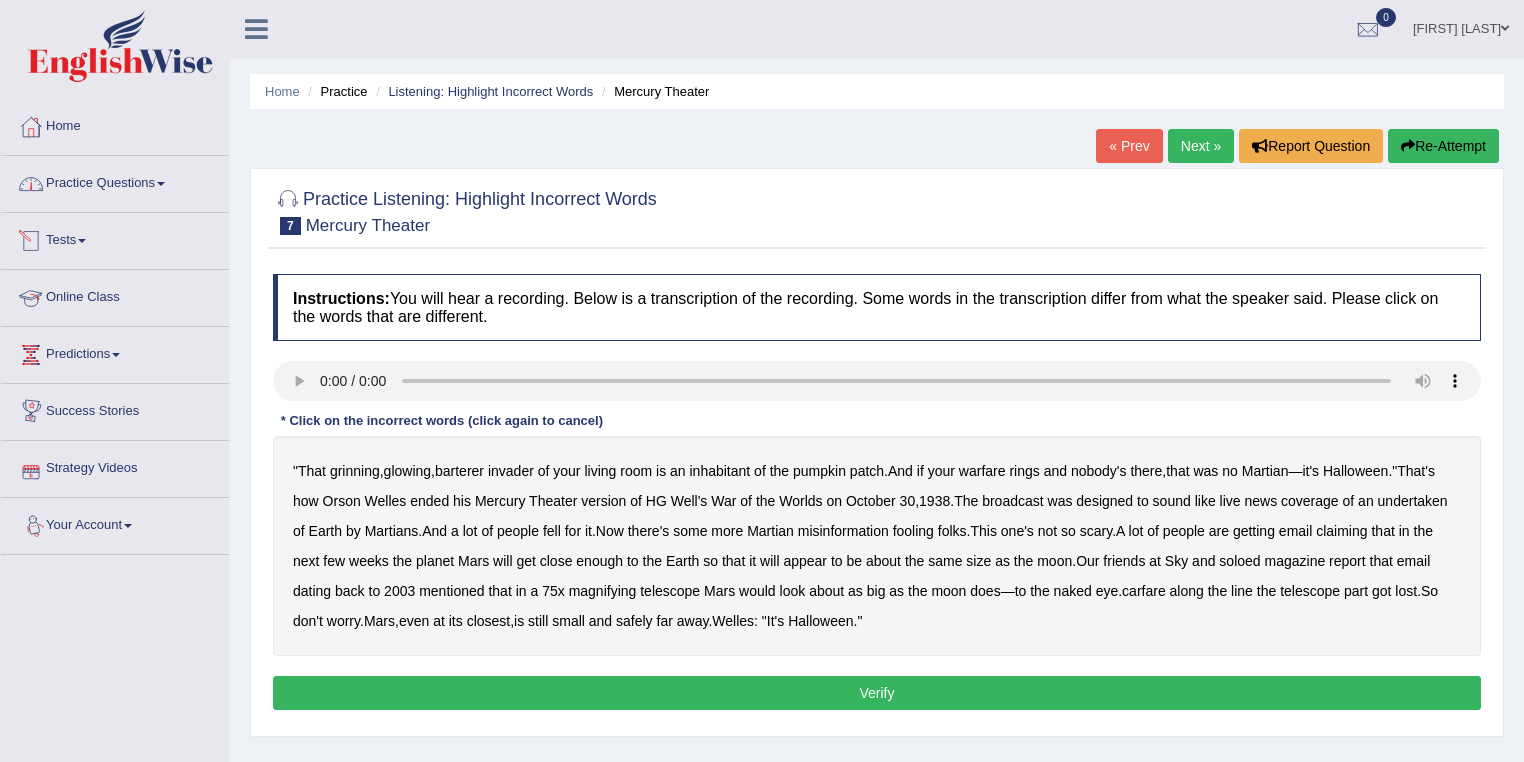 click on "Practice Questions" at bounding box center [115, 181] 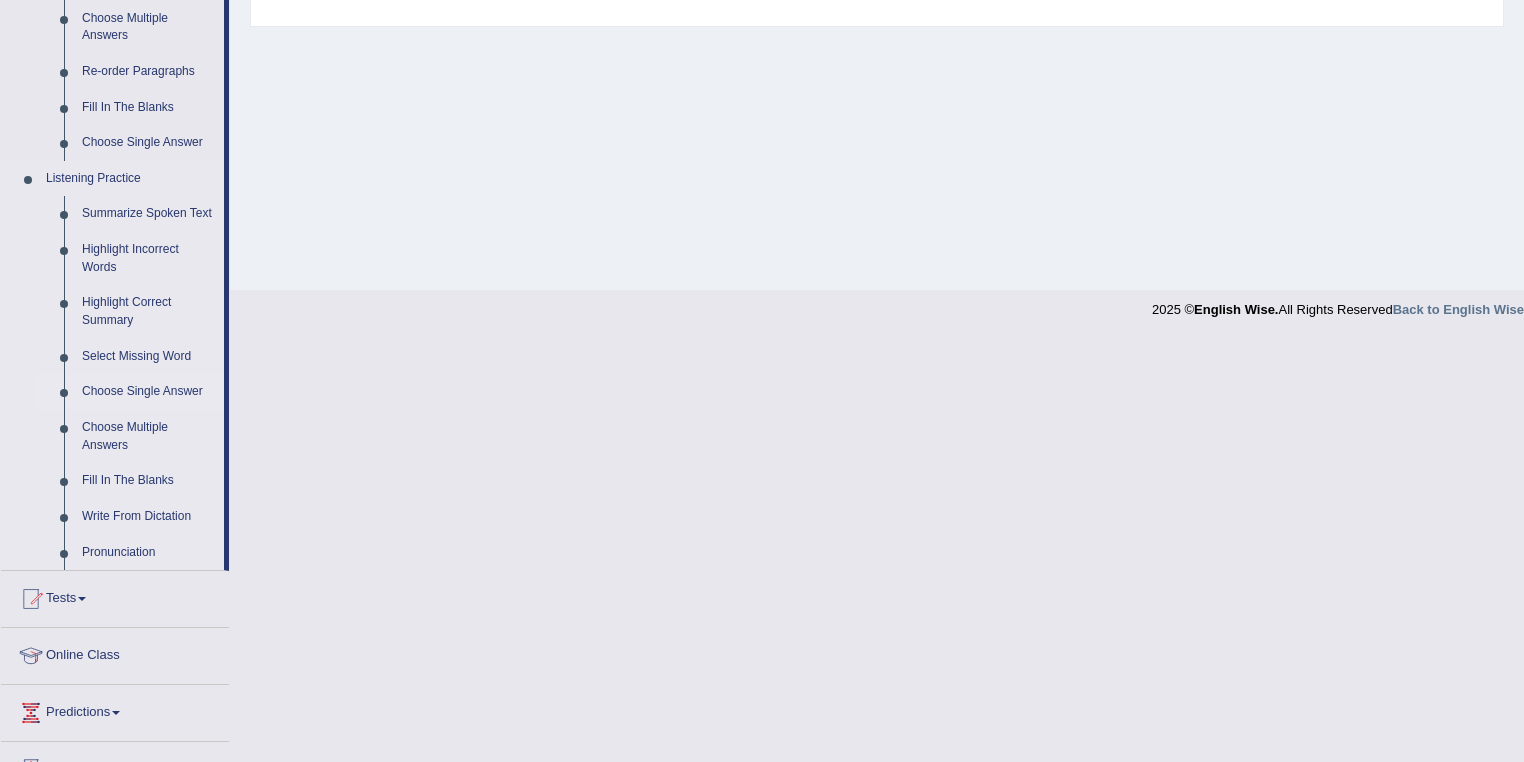 scroll, scrollTop: 800, scrollLeft: 0, axis: vertical 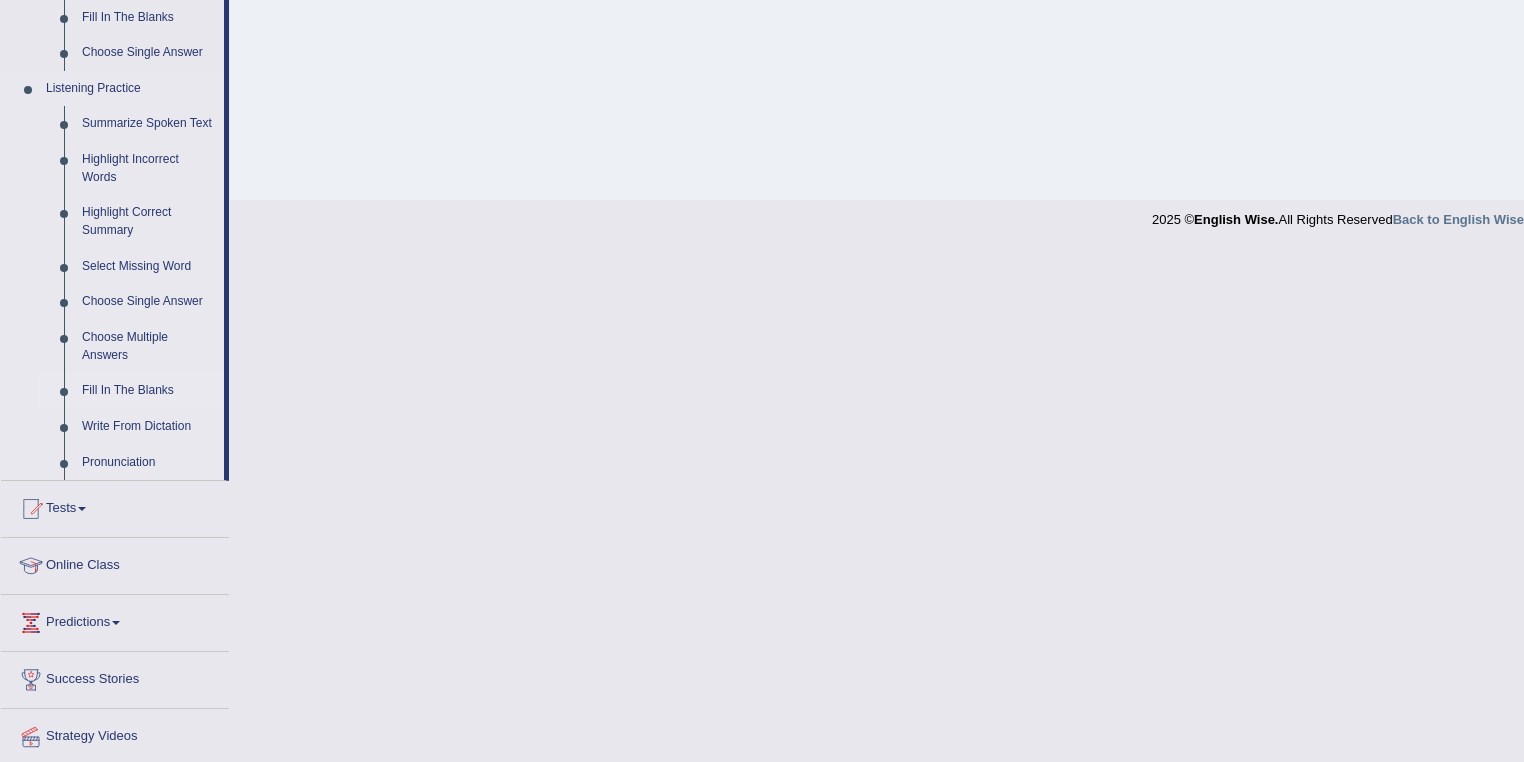 click on "Fill In The Blanks" at bounding box center (148, 391) 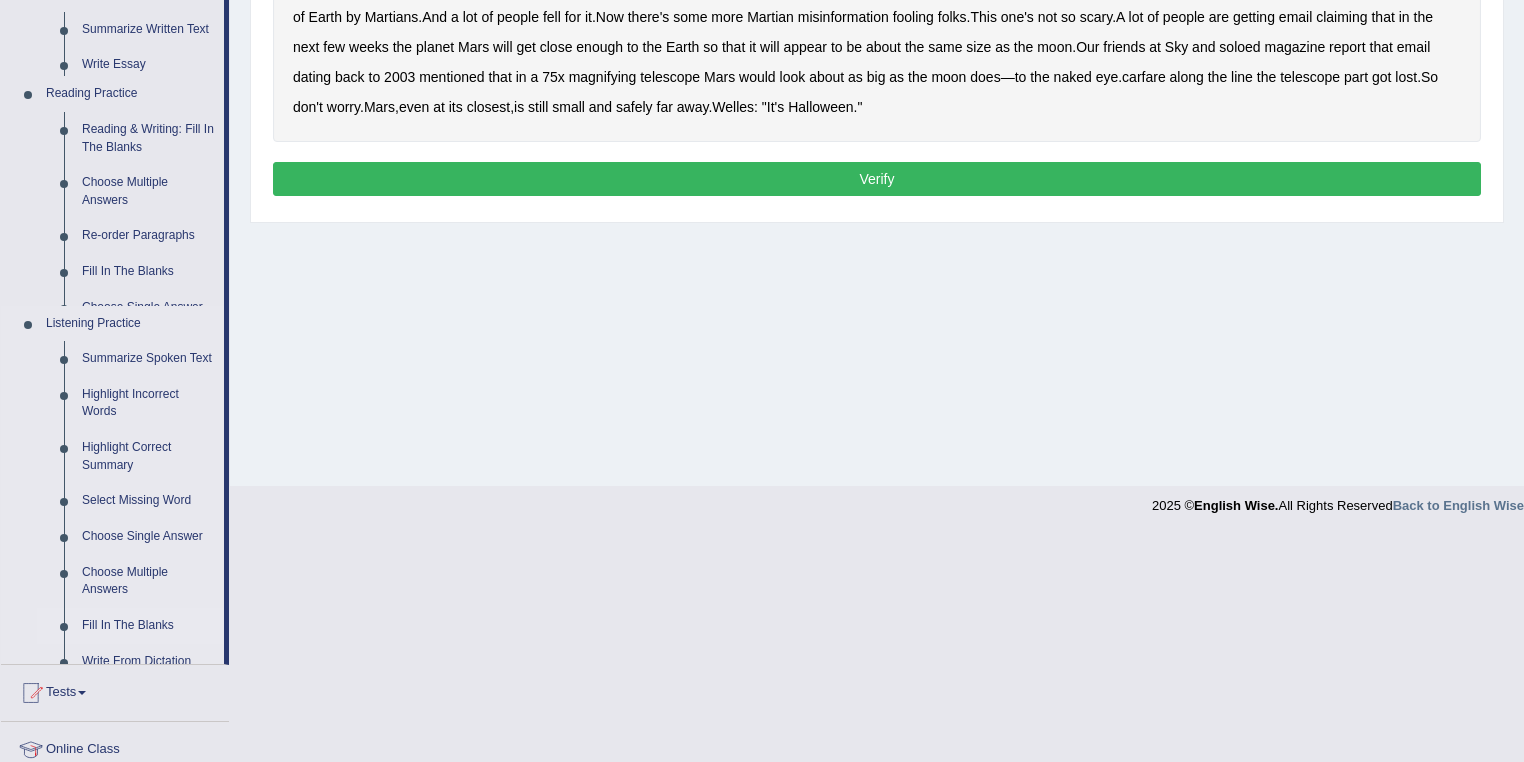 scroll, scrollTop: 288, scrollLeft: 0, axis: vertical 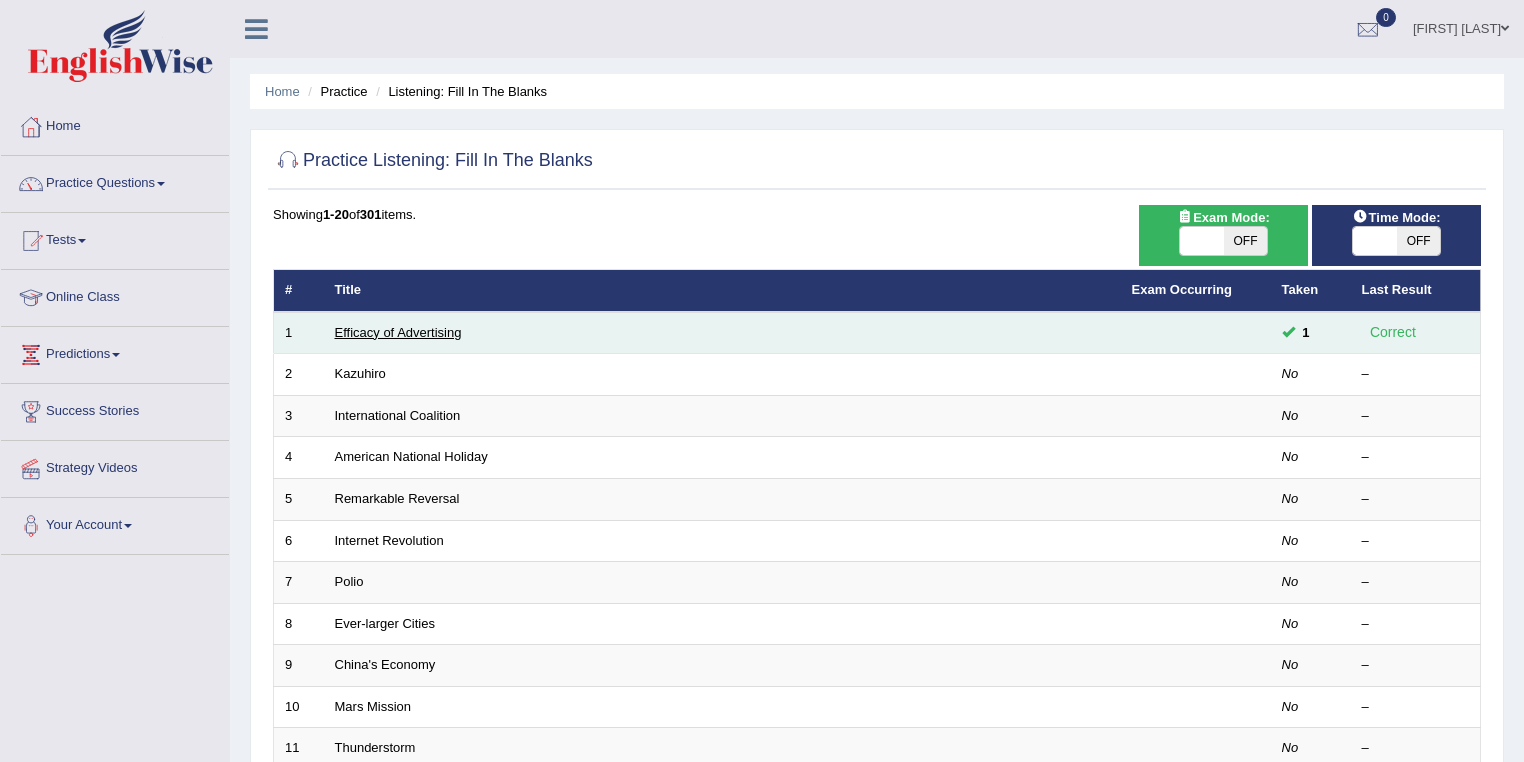 click on "Efficacy of Advertising" at bounding box center [398, 332] 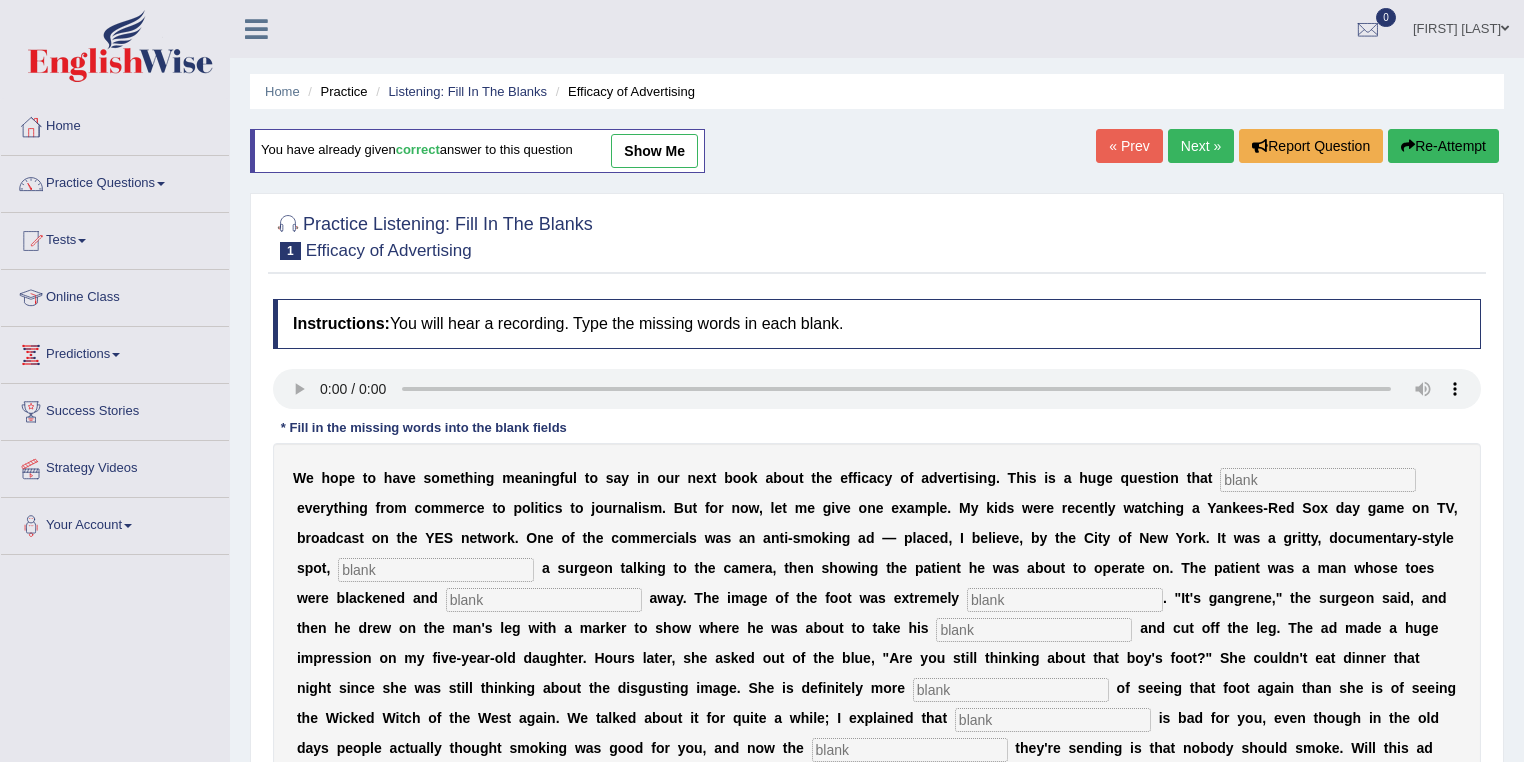 scroll, scrollTop: 67, scrollLeft: 0, axis: vertical 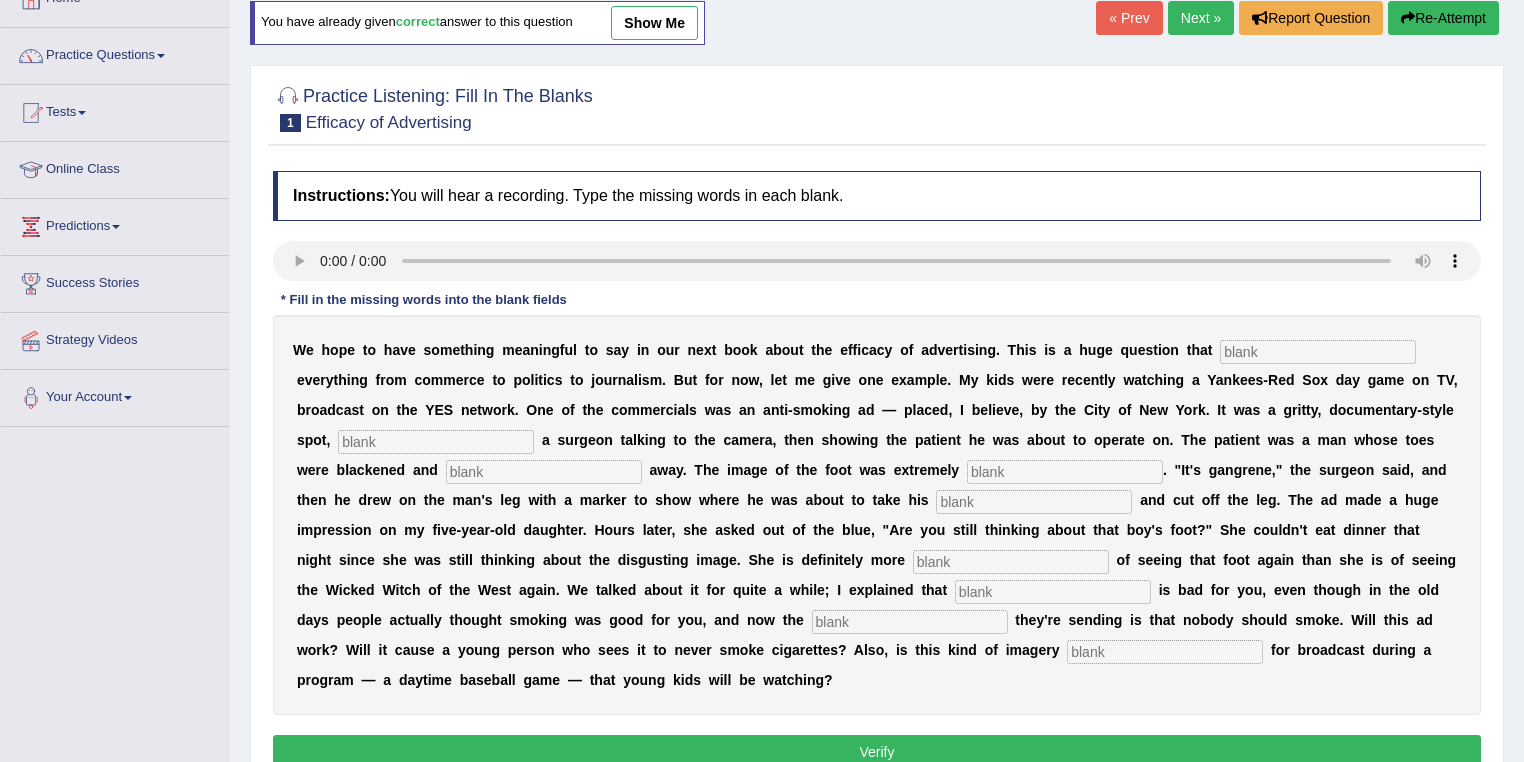 click on "Next »" at bounding box center [1201, 18] 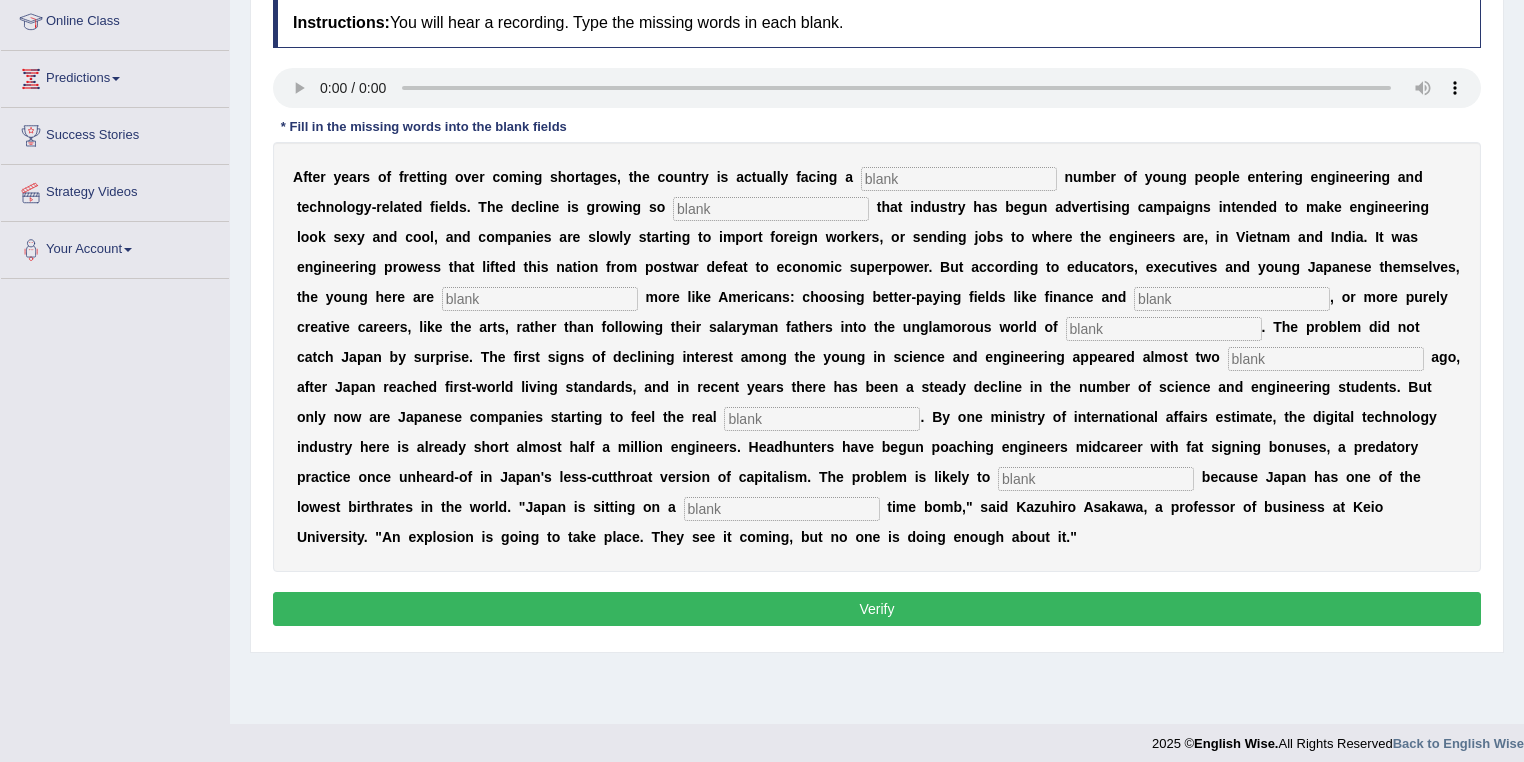 scroll, scrollTop: 0, scrollLeft: 0, axis: both 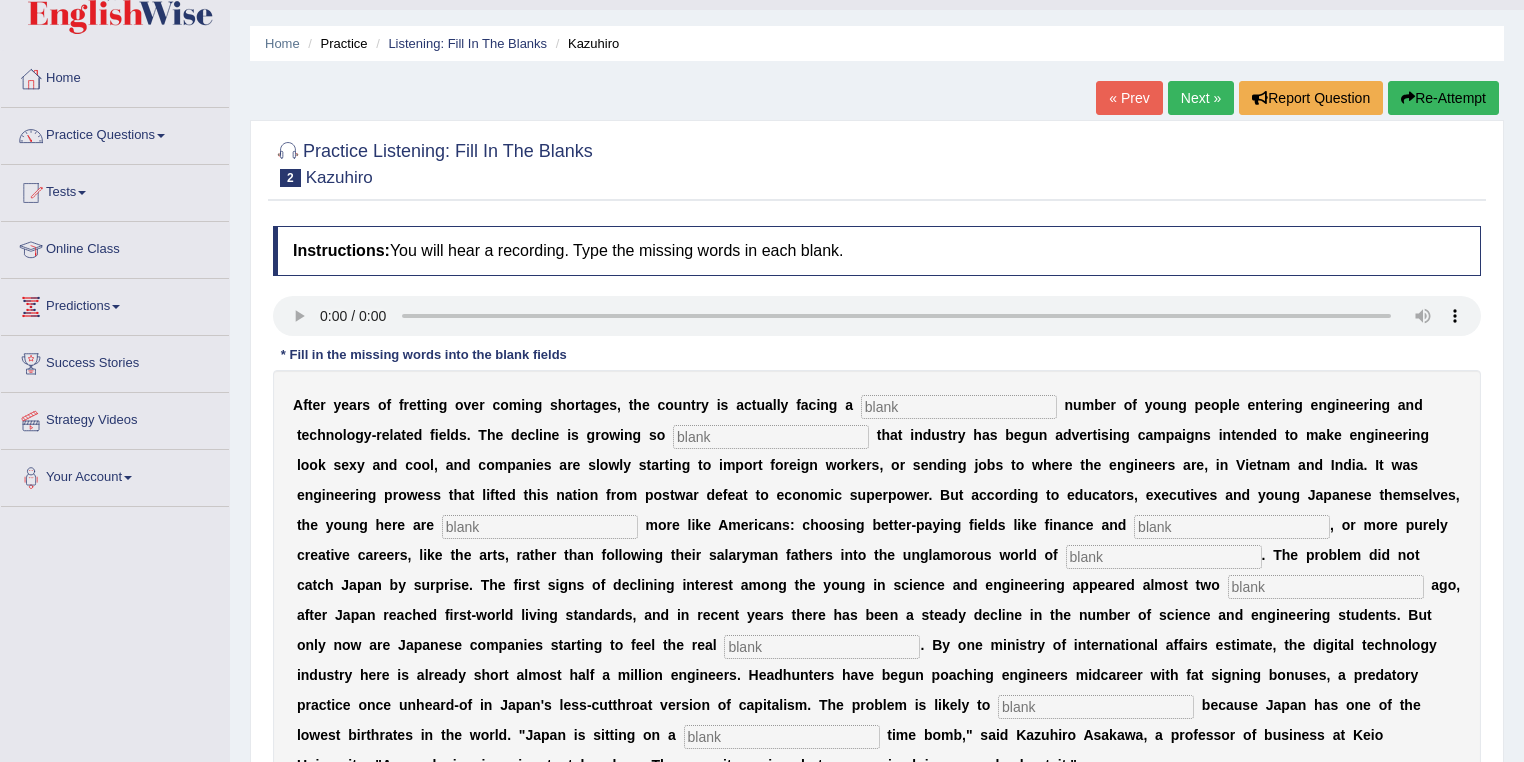 click on "« Prev" at bounding box center [1129, 98] 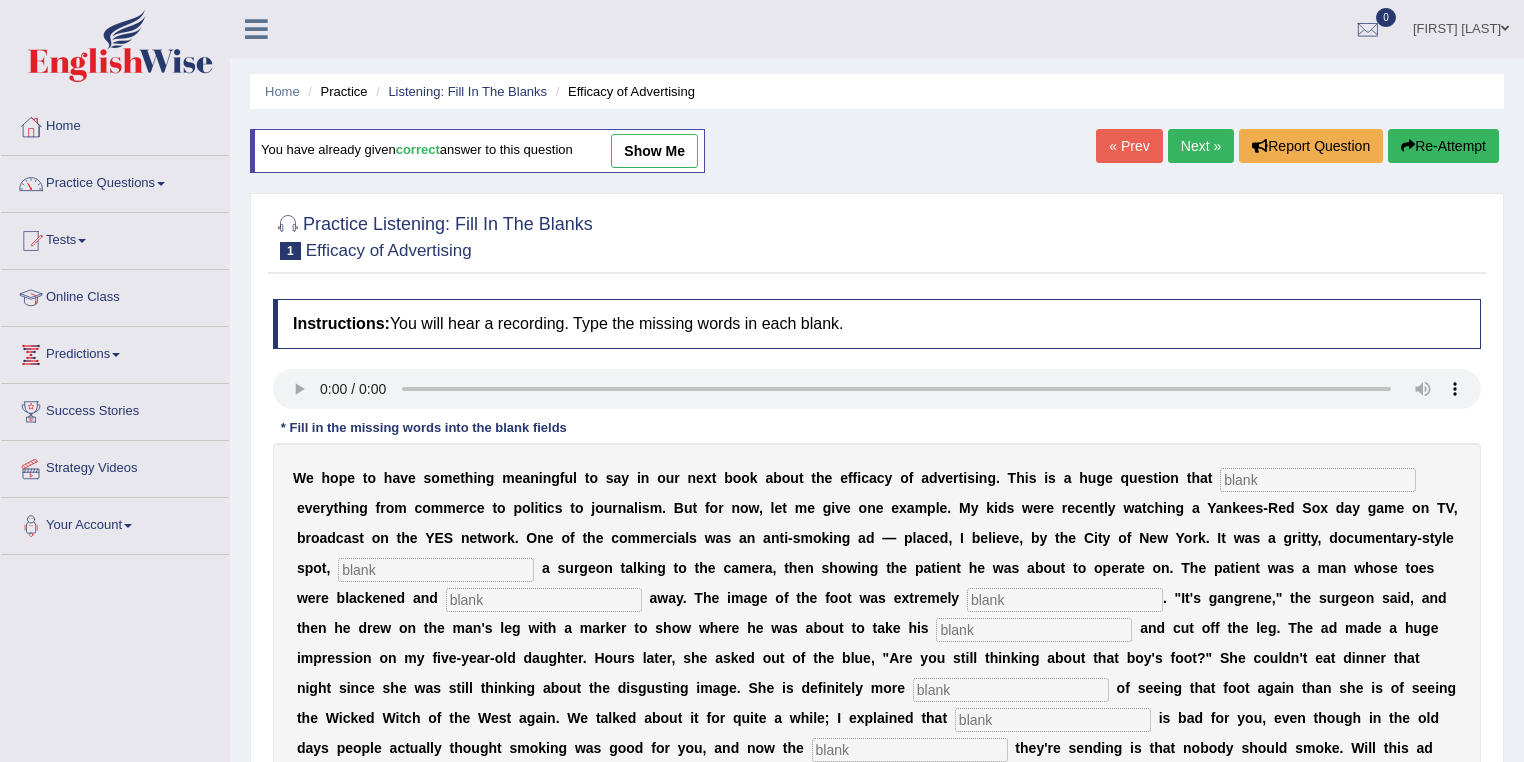 scroll, scrollTop: 0, scrollLeft: 0, axis: both 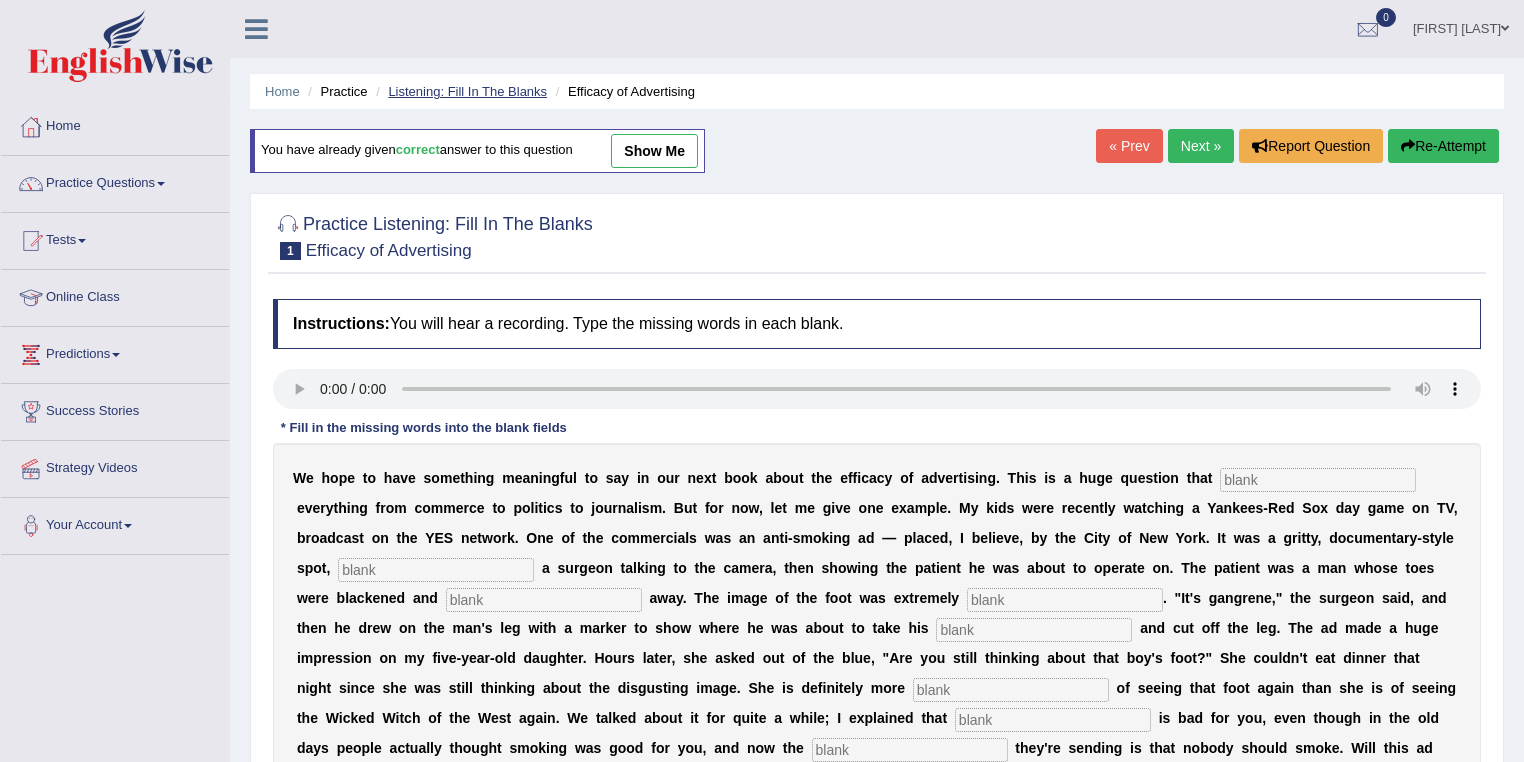 click on "Listening: Fill In The Blanks" at bounding box center [467, 91] 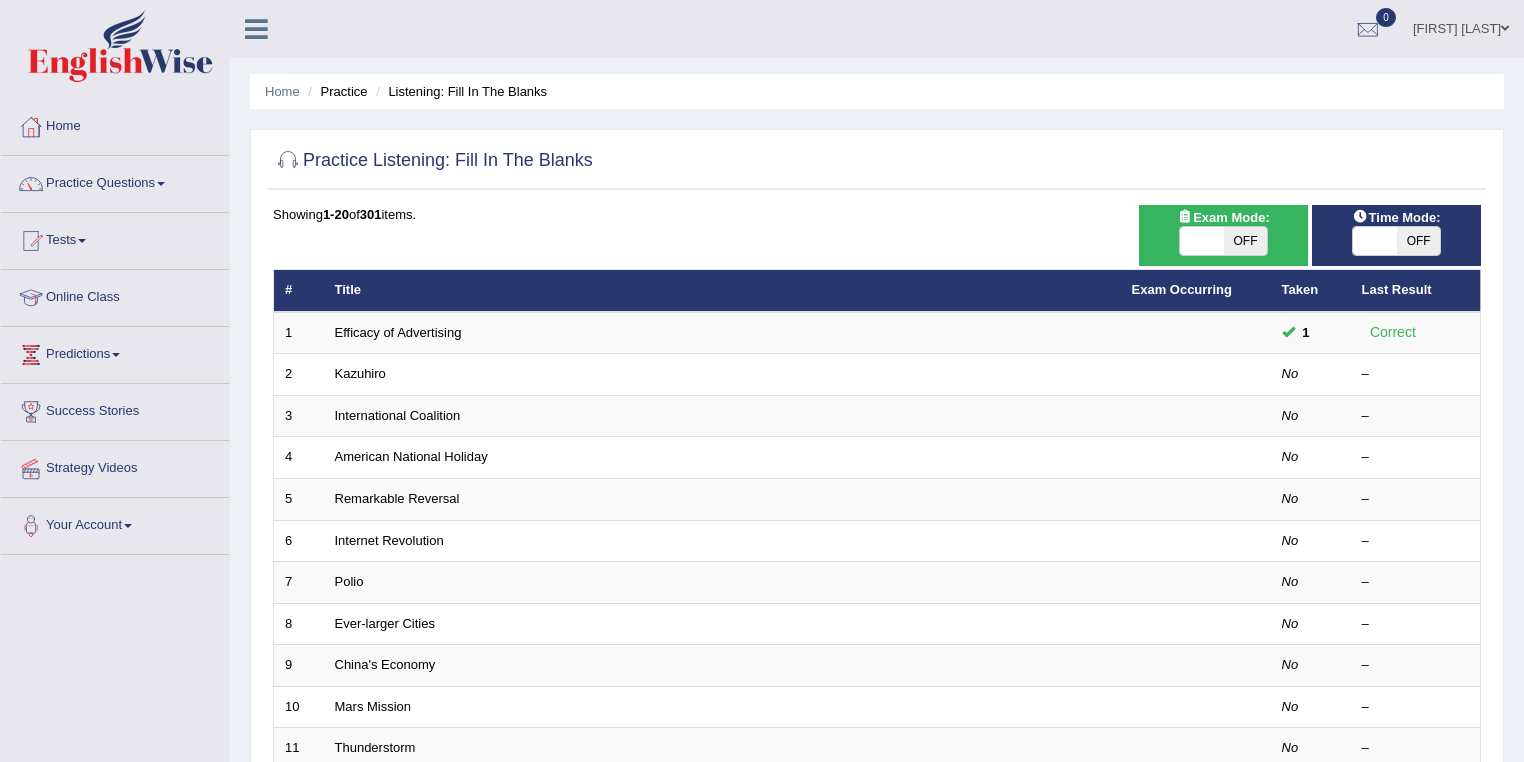 scroll, scrollTop: 400, scrollLeft: 0, axis: vertical 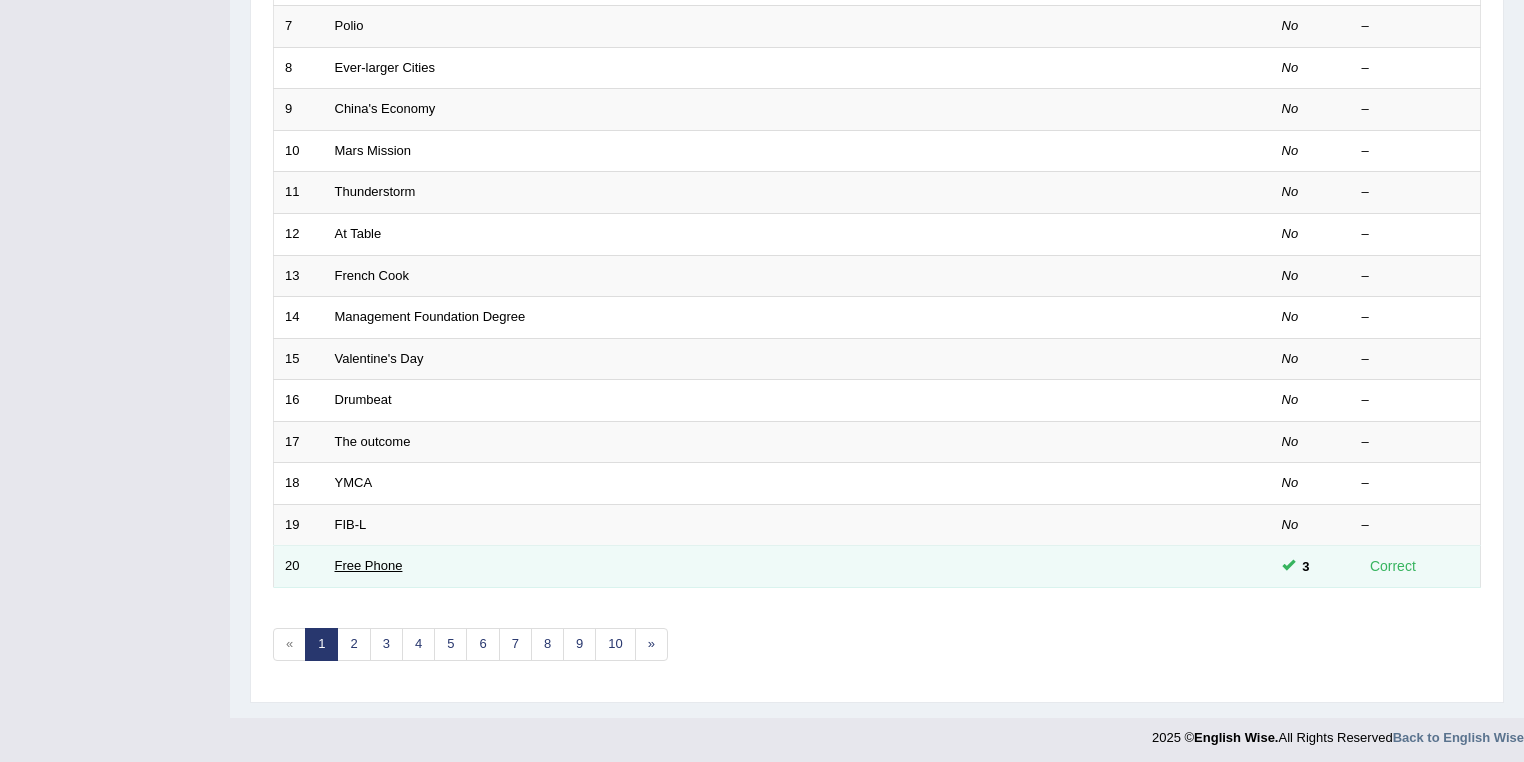 click on "Free Phone" at bounding box center (369, 565) 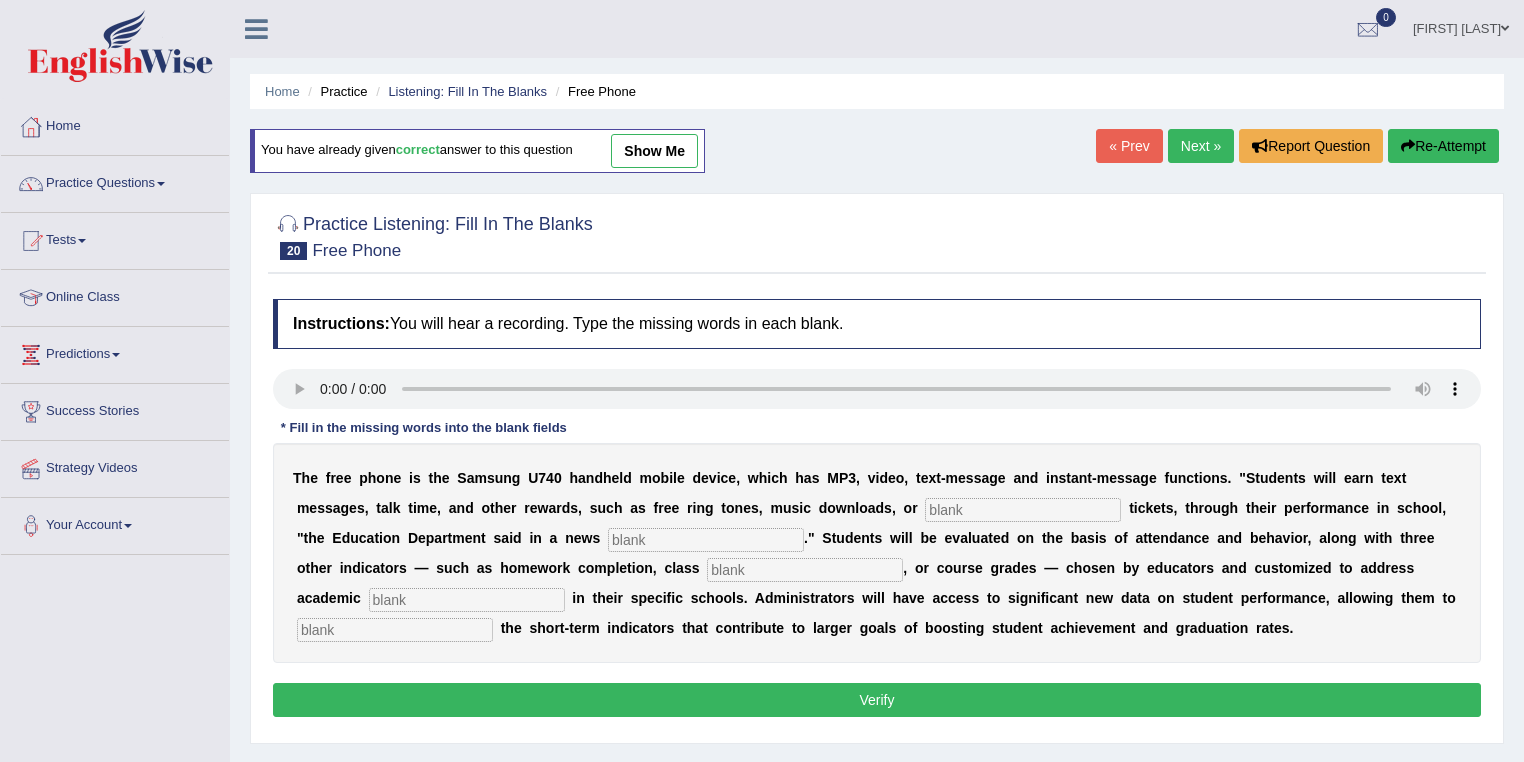 scroll, scrollTop: 0, scrollLeft: 0, axis: both 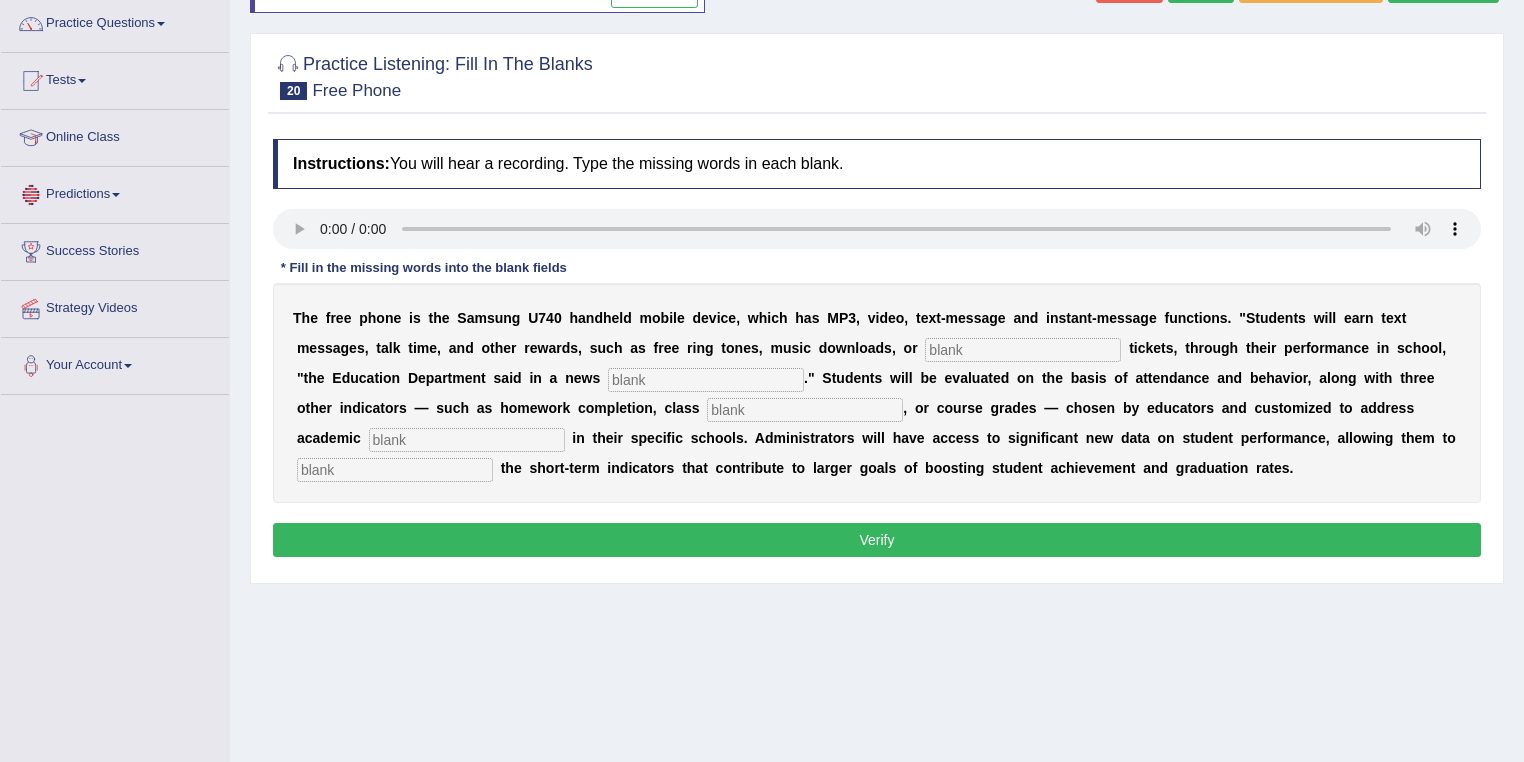click on "T h e    f r e e    p h o n e    i s    t h e    S a m s u n g    U 7 4 0    h a n d h e l d    m o b i l e    d e v i c e ,    w h i c h    h a s    M P 3 ,    v i d e o ,    t e x t - m e s s a g e    a n d    i n s t a n t - m e s s a g e    f u n c t i o n s .    " S t u d e n t s    w i l l    e a r n    t e x t    m e s s a g e s ,    t a l k    t i m e ,    a n d    o t h e r    r e w a r d s ,    s u c h    a s    f r e e    r i n g    t o n e s ,    m u s i c    d o w n l o a d s ,    o r       t i c k e t s ,    t h r o u g h    t h e i r    p e r f o r m a n c e    i n    s c h o o l ,    " t h e    E d u c a t i o n    D e p a r t m e n t    s a i d    i n    a    n e w s    . "    S t u d e n t s    w i l l    b e    e v a l u a t e d    o n    t h e    b a s i s    o f    a t t e n d a n c e    a n d    b e h a v i o r ,    a l o n g    w i t h    t h r e e    o t h e r    i n d i c a t o r s    —    s u c h    a s    h o m" at bounding box center (877, 393) 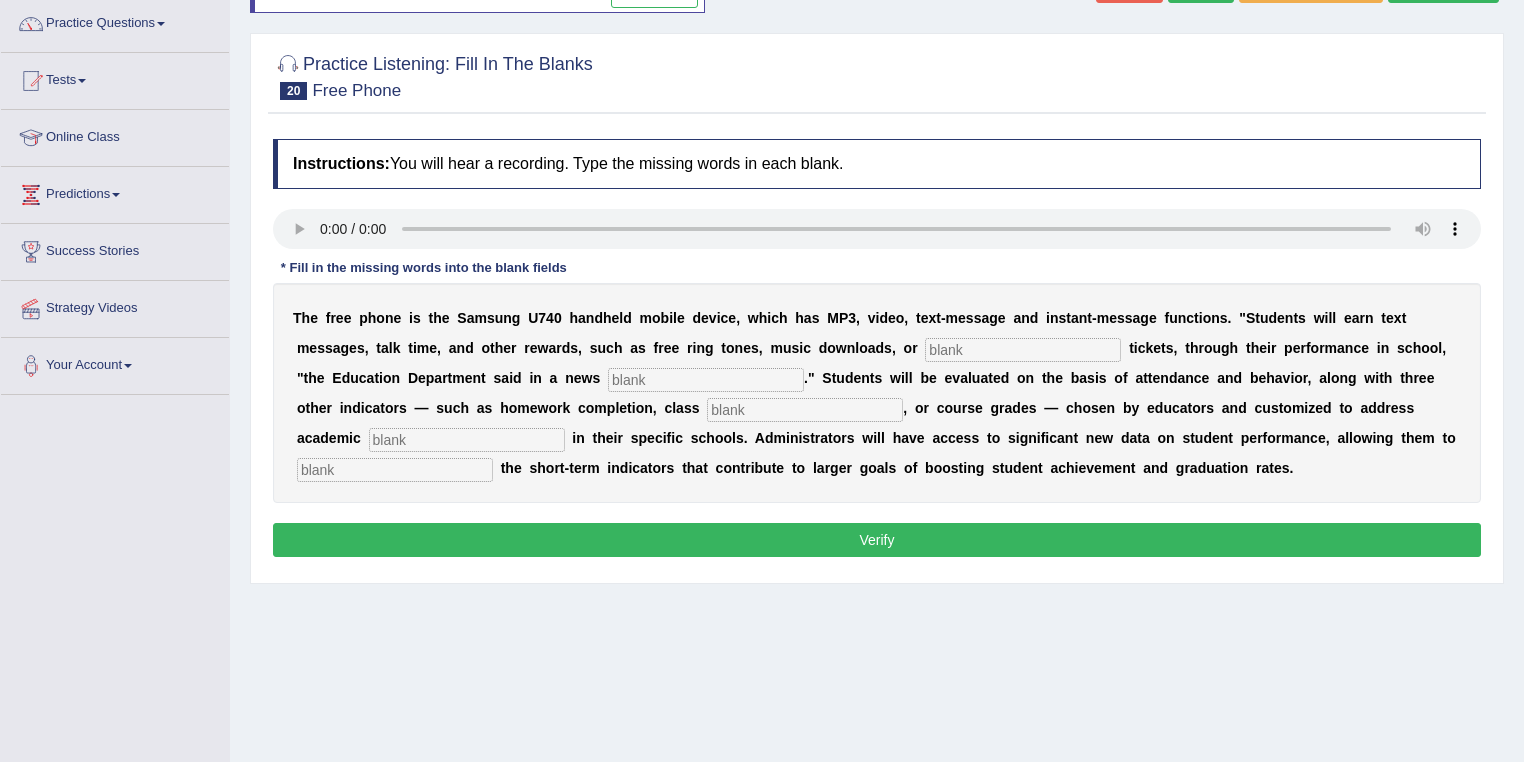 click at bounding box center [1023, 350] 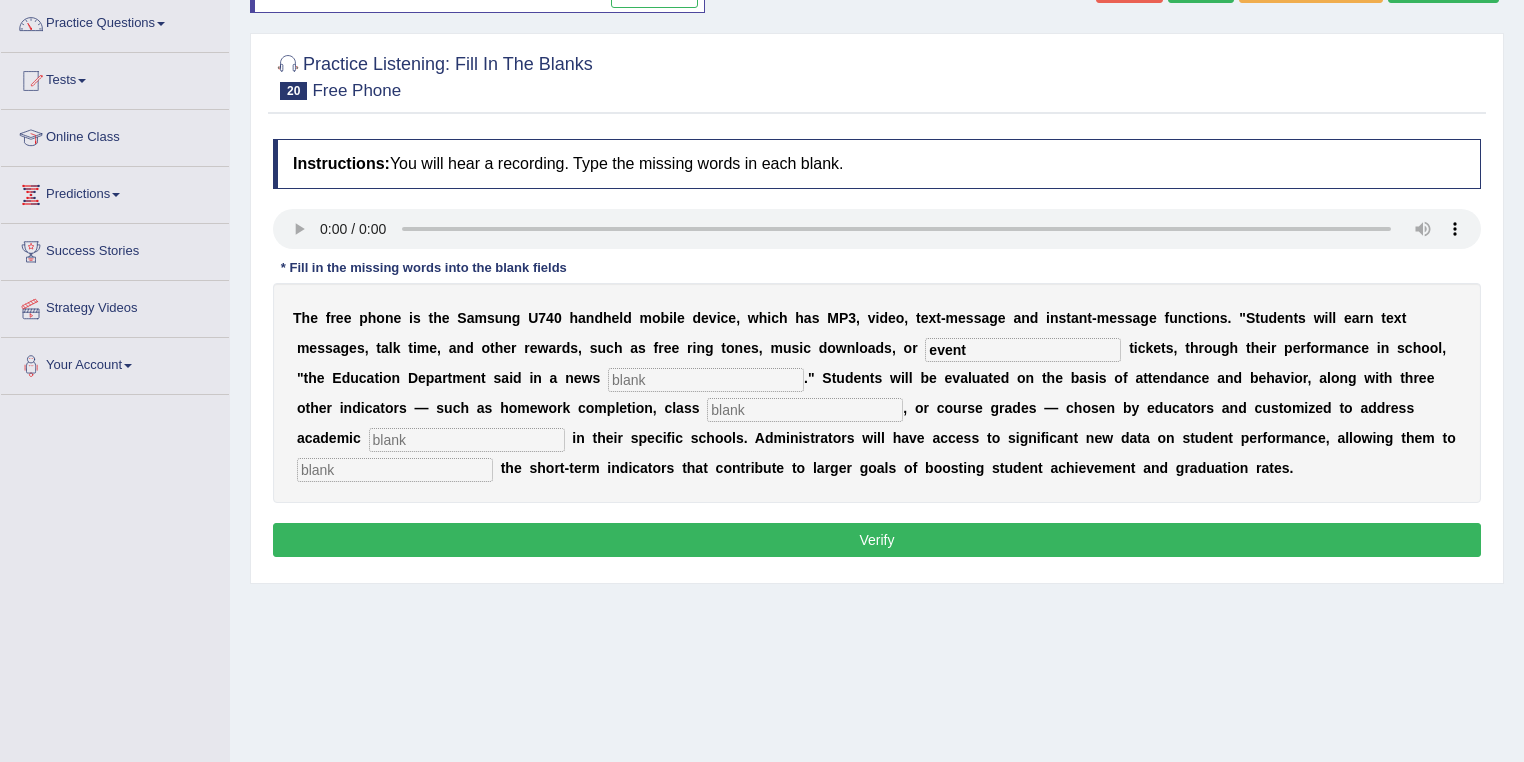 type on "event" 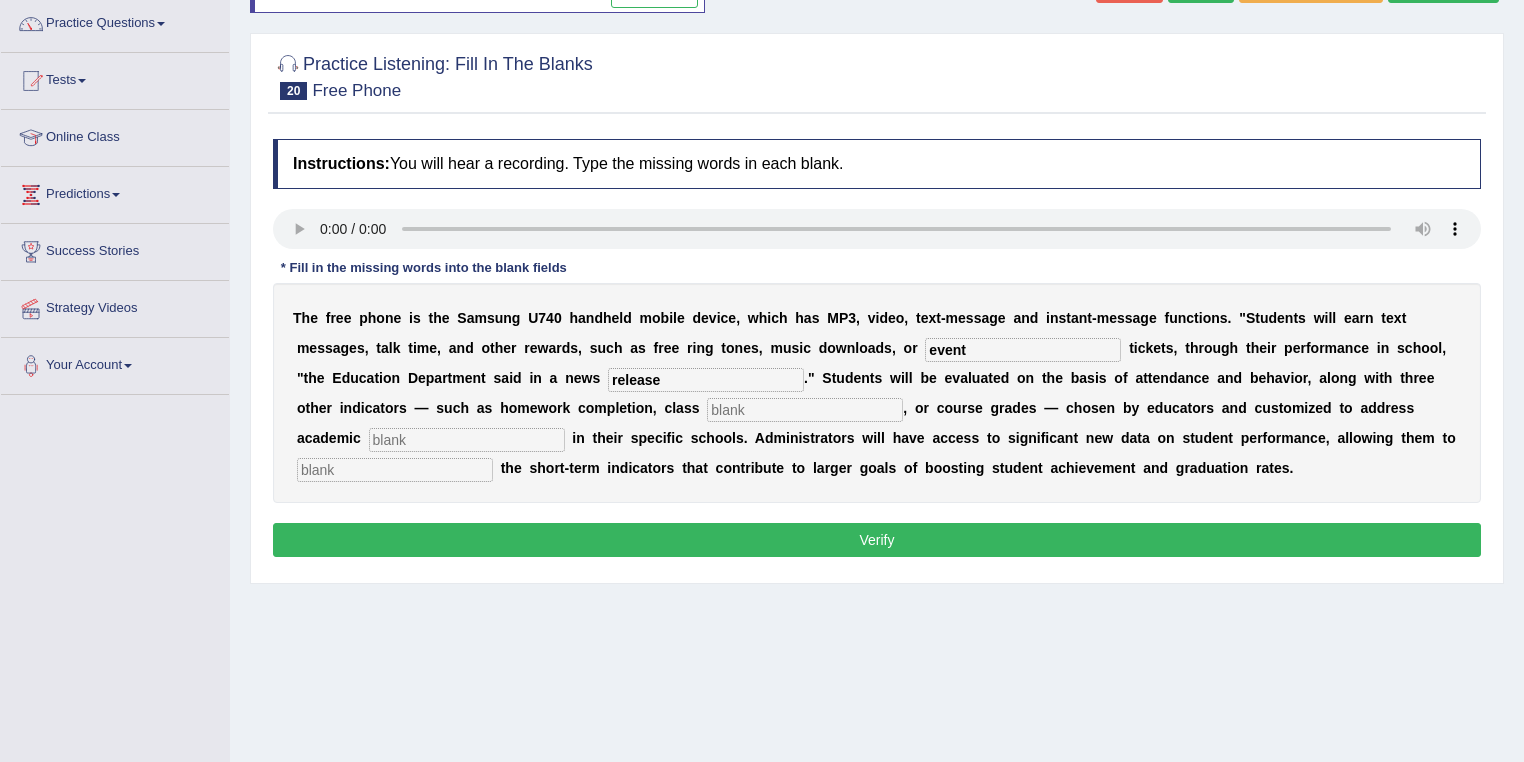 type on "release" 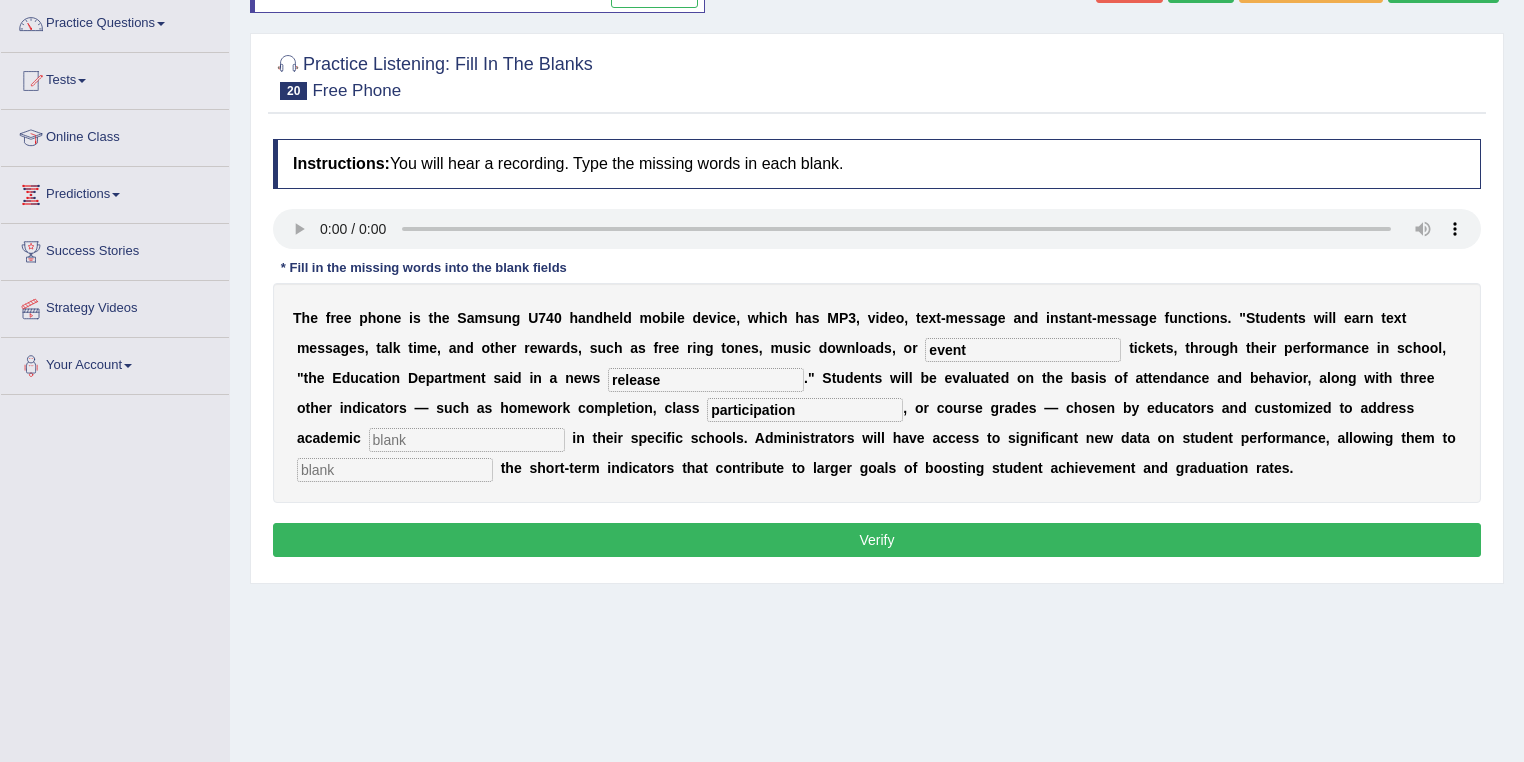 type on "participation" 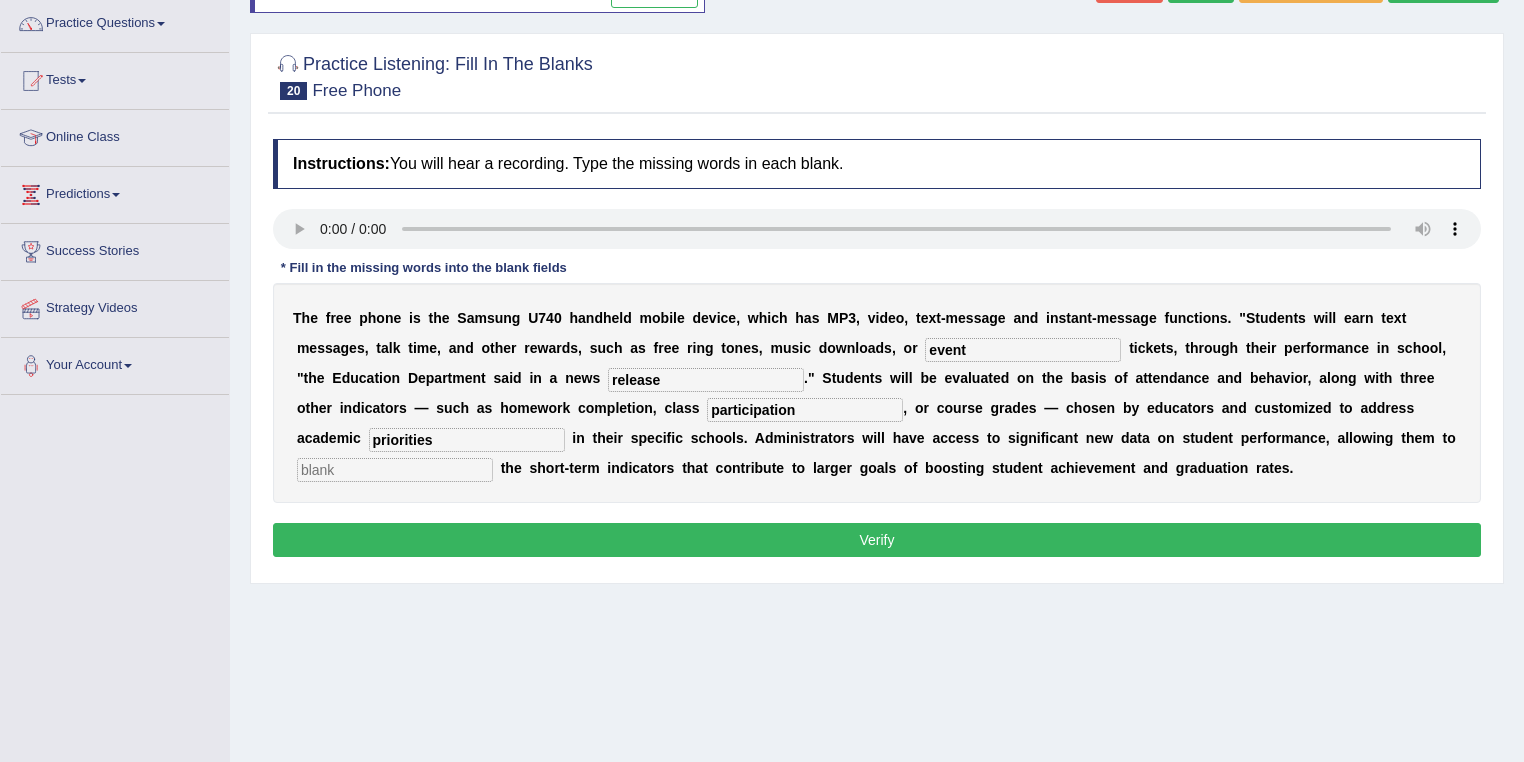 type on "priorities" 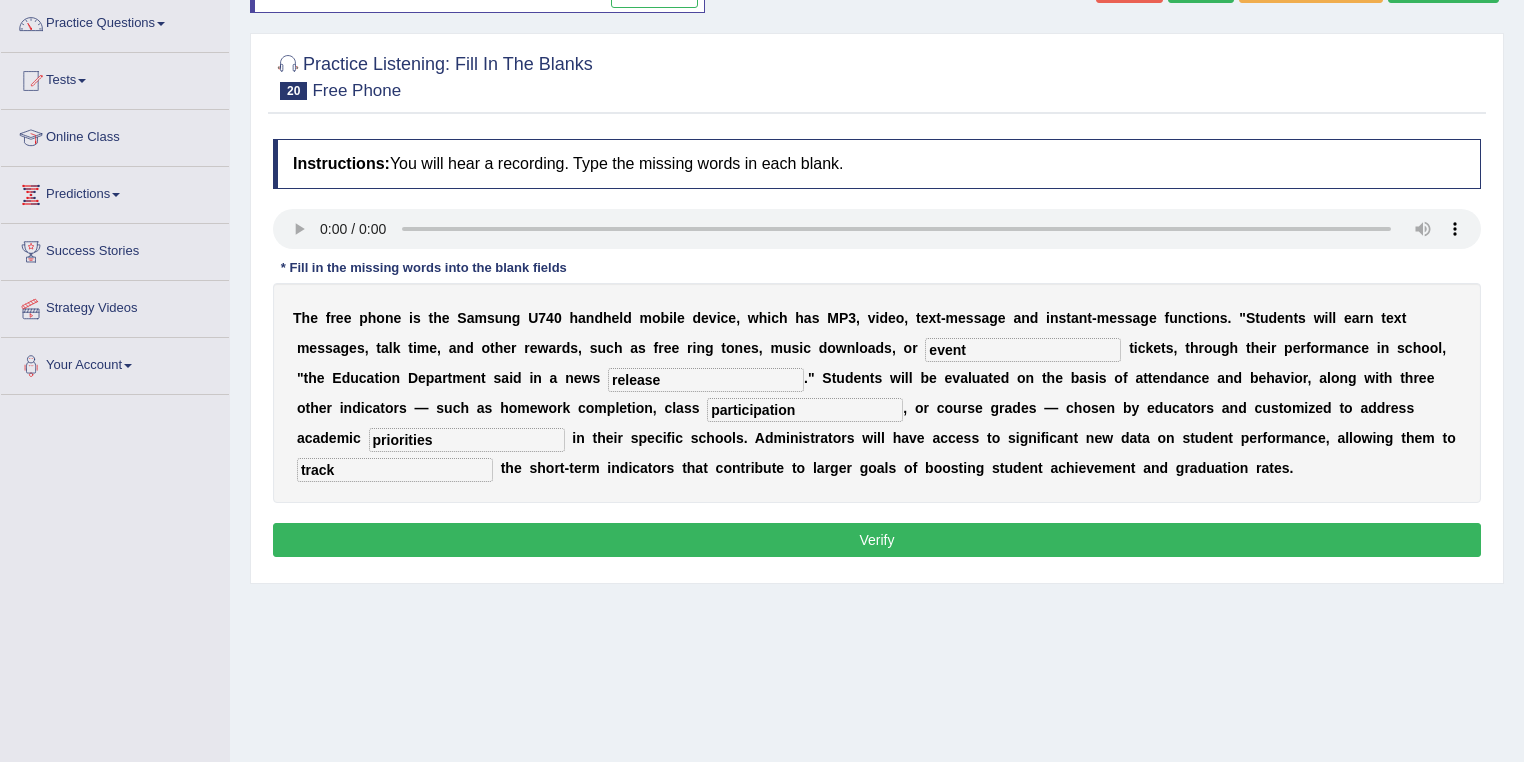 type on "track" 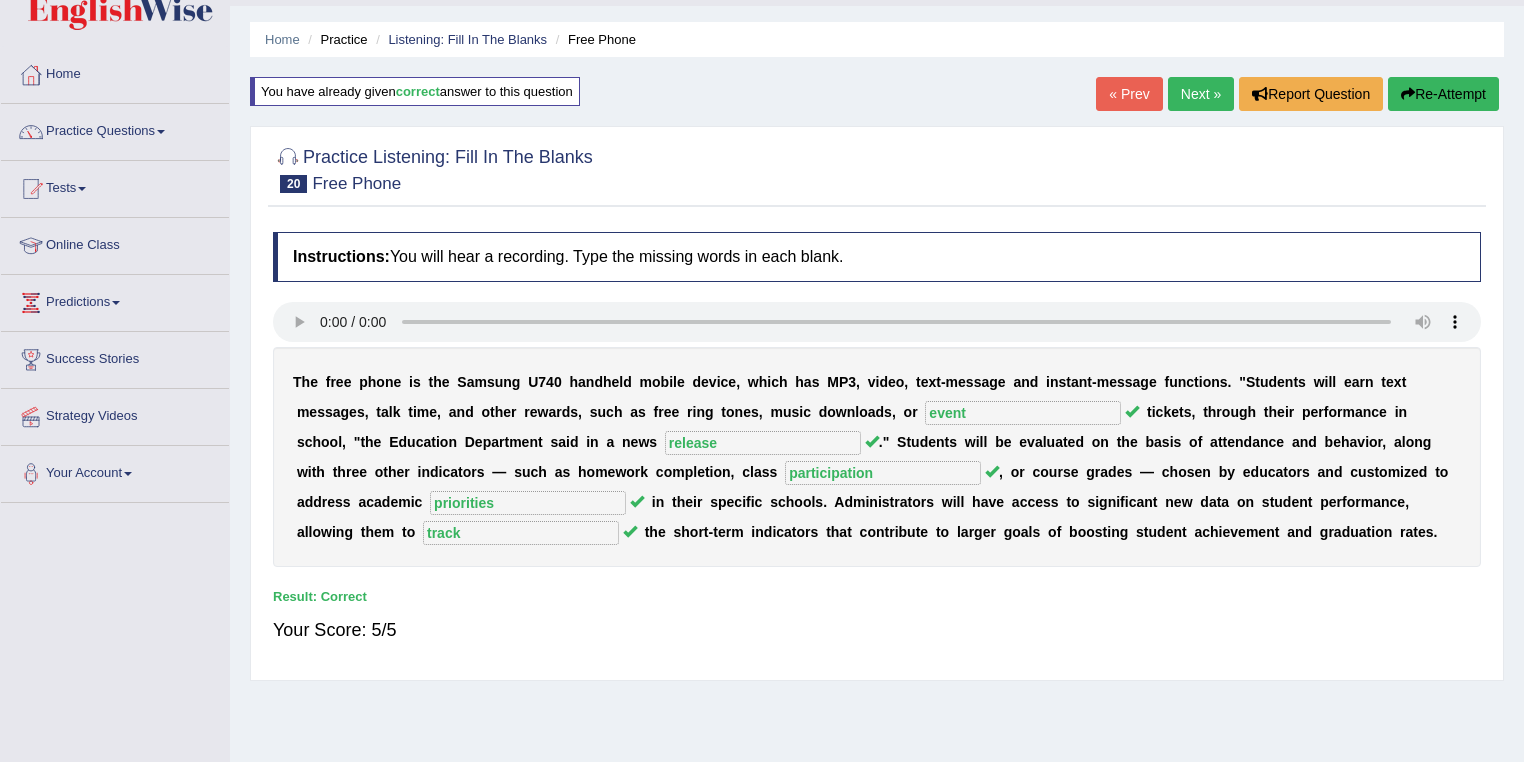 scroll, scrollTop: 48, scrollLeft: 0, axis: vertical 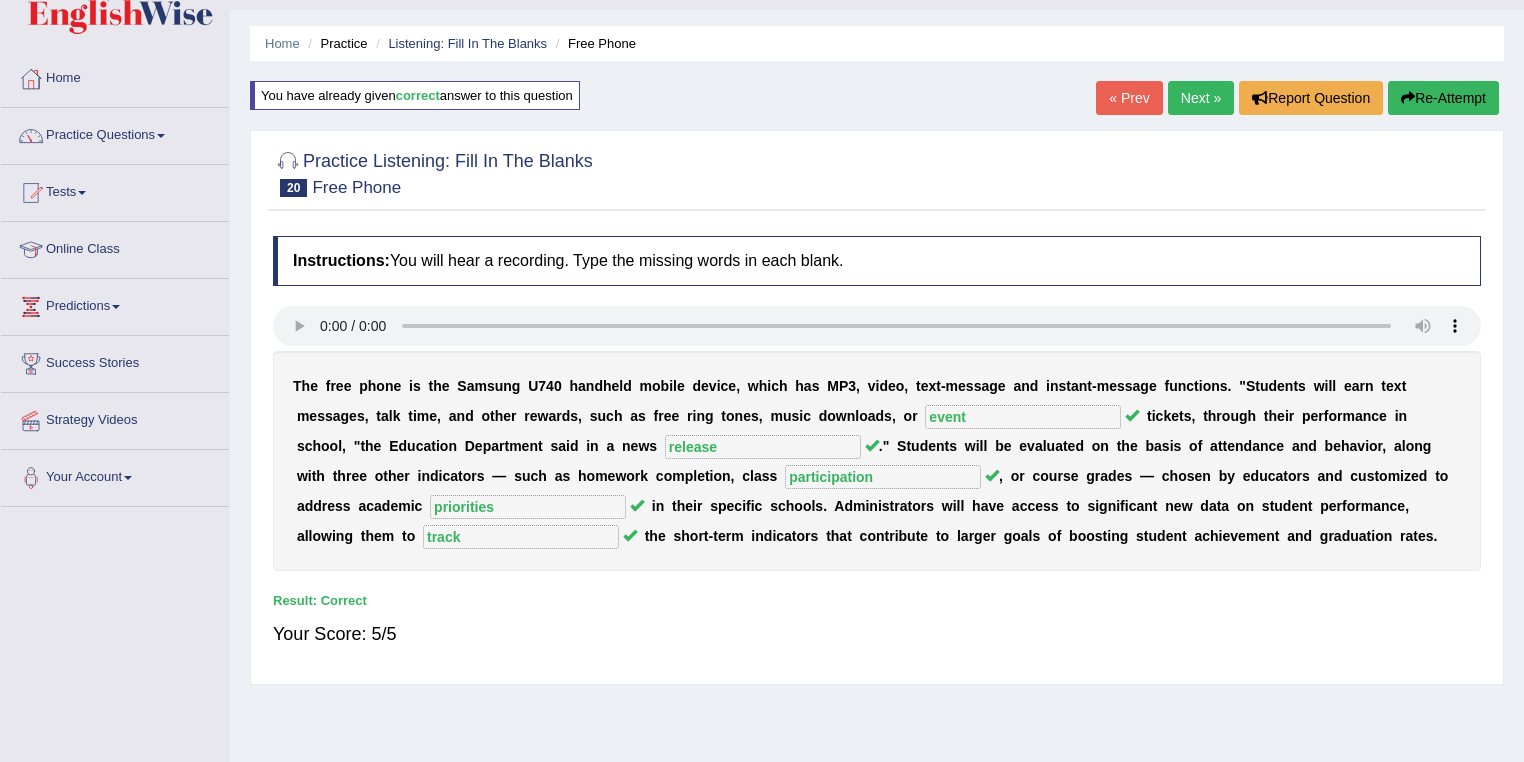 click on "Next »" at bounding box center (1201, 98) 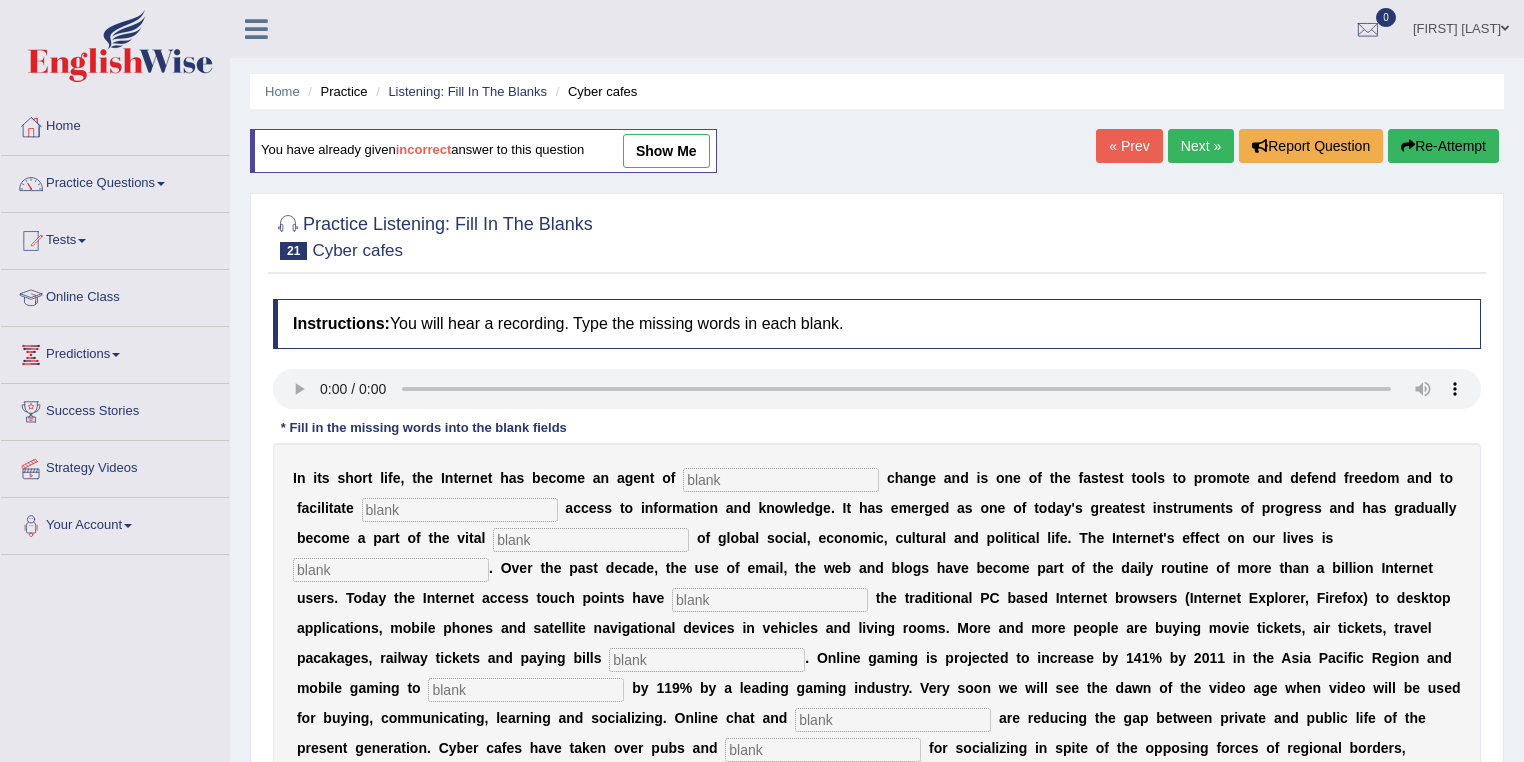 scroll, scrollTop: 0, scrollLeft: 0, axis: both 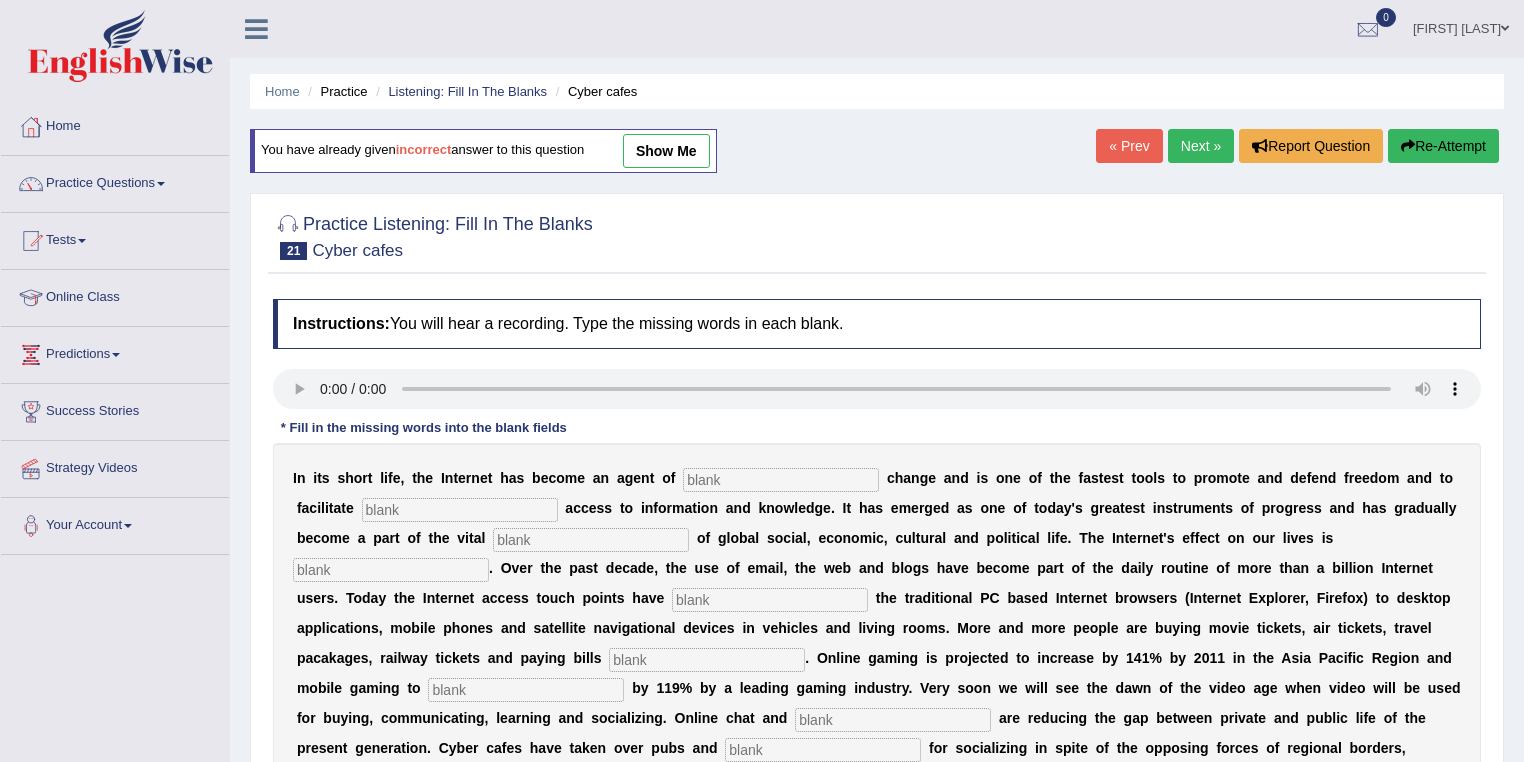 click on "Next »" at bounding box center (1201, 146) 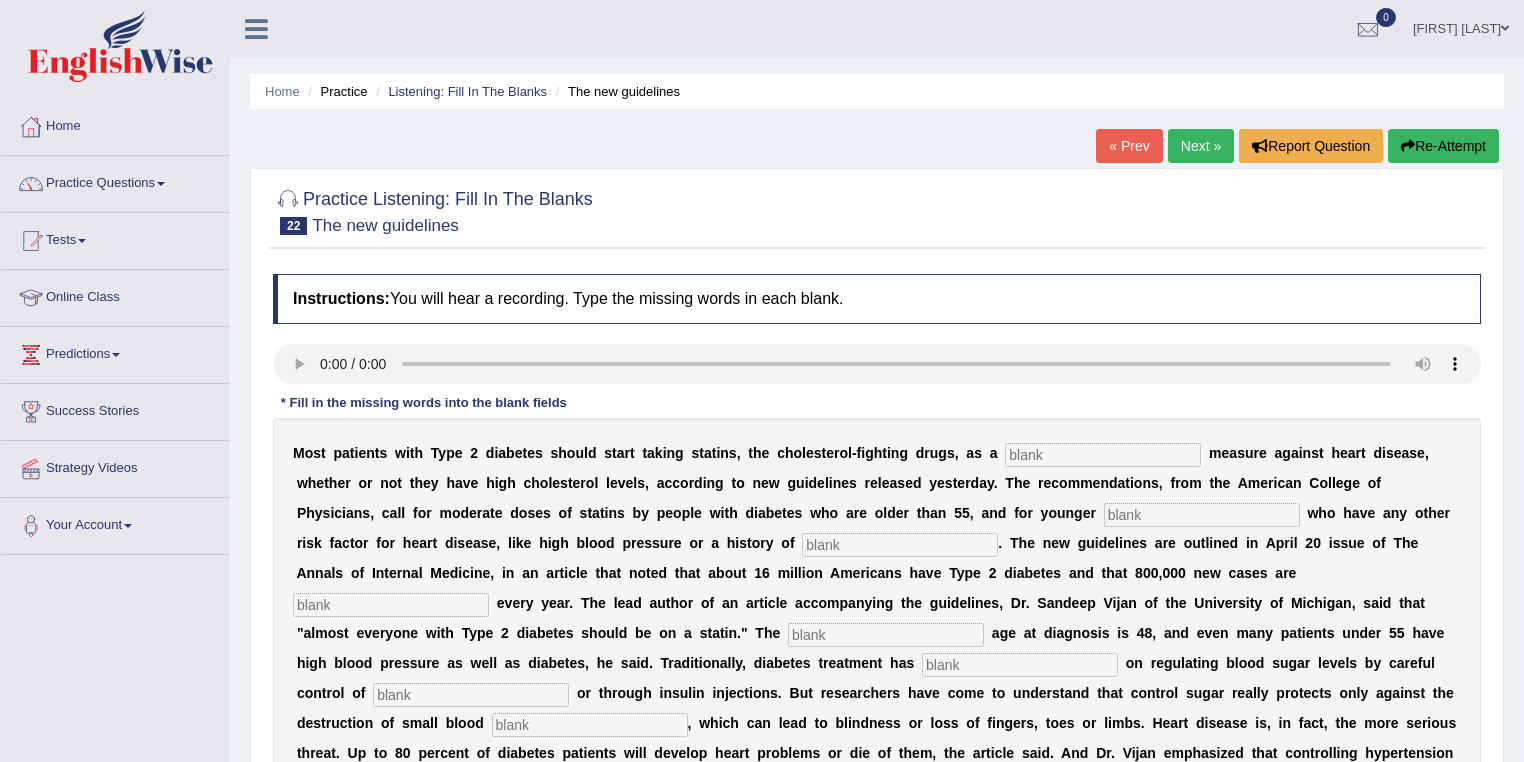 scroll, scrollTop: 0, scrollLeft: 0, axis: both 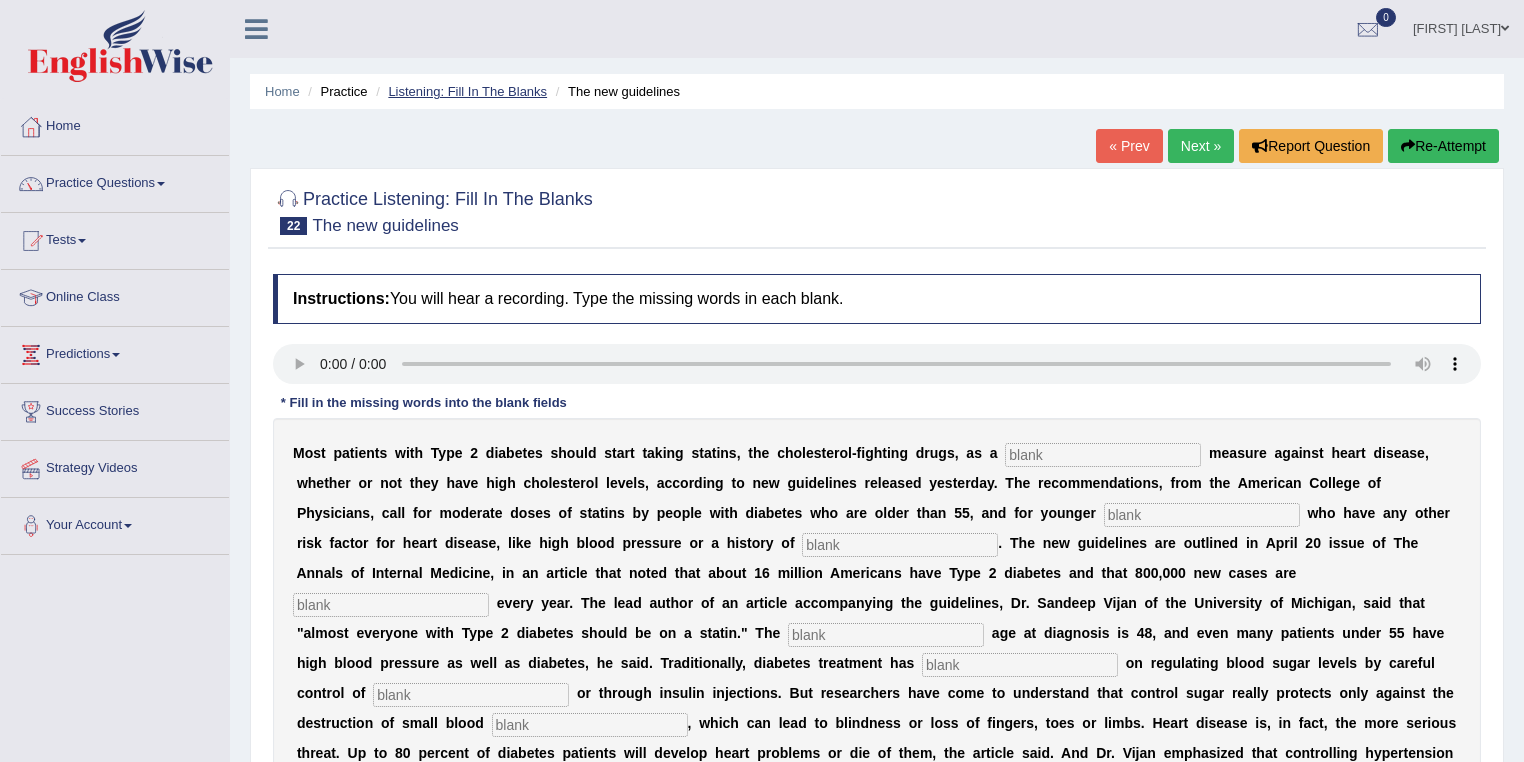 click on "Listening: Fill In The Blanks" at bounding box center [467, 91] 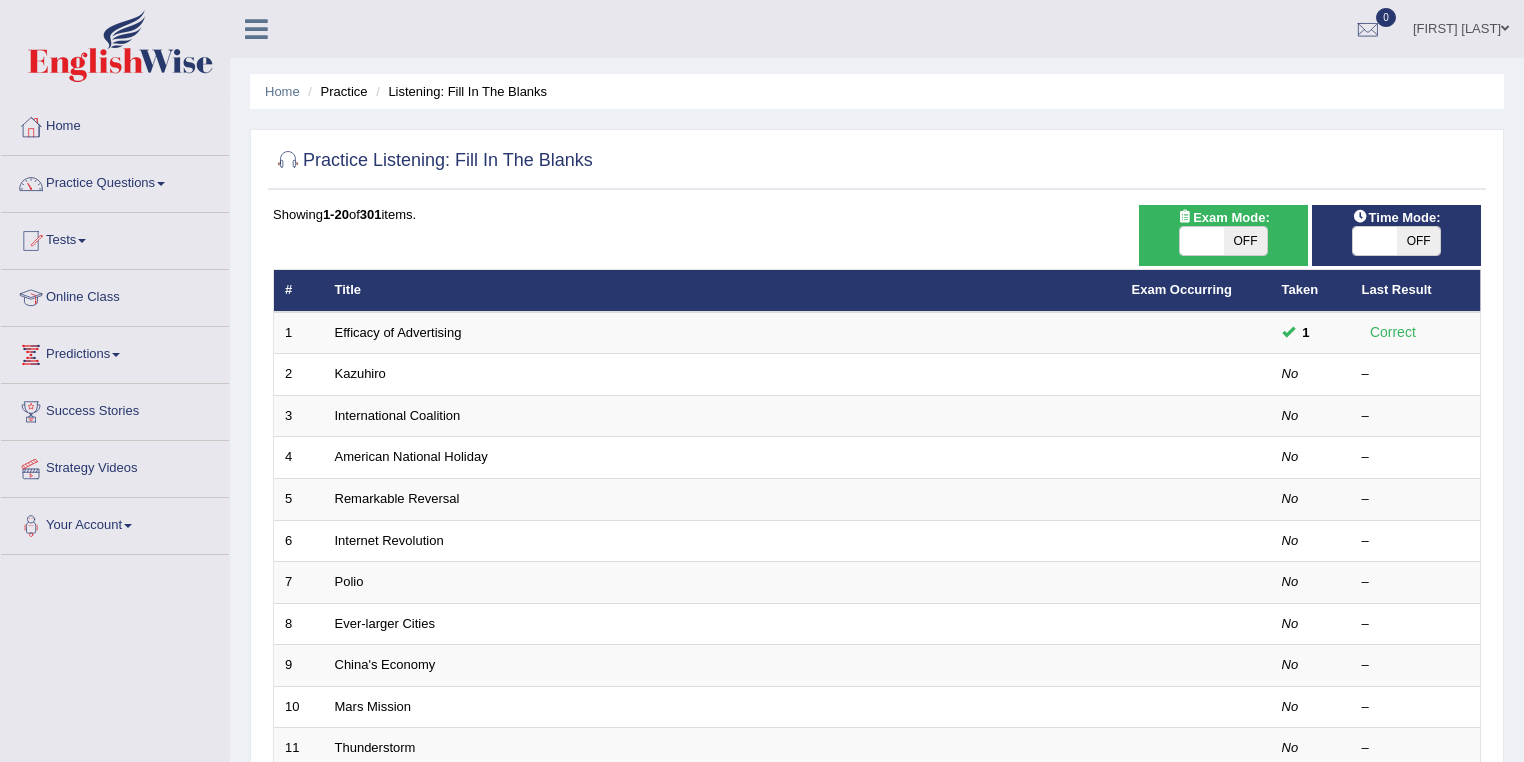 scroll, scrollTop: 518, scrollLeft: 0, axis: vertical 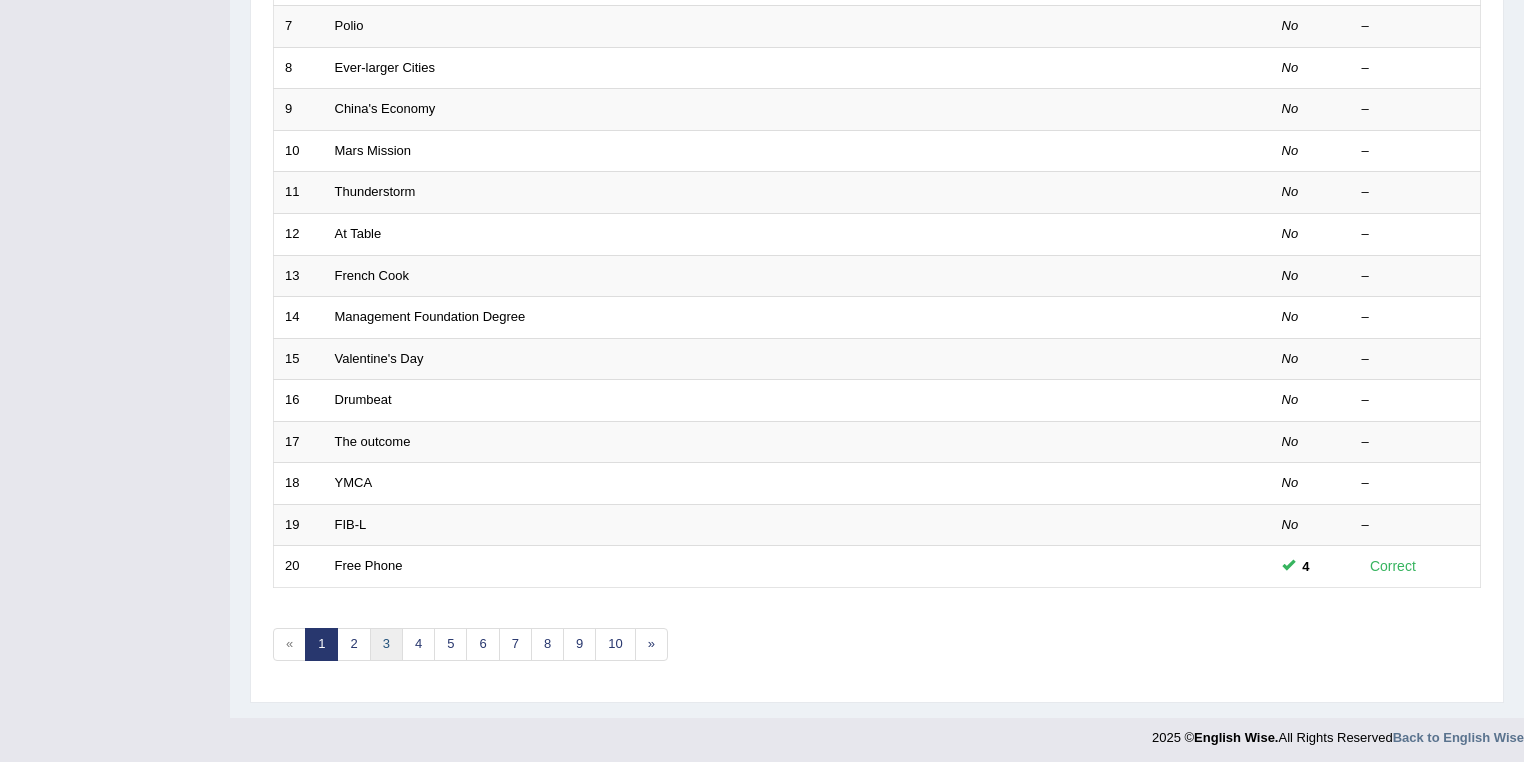 click on "3" at bounding box center [386, 644] 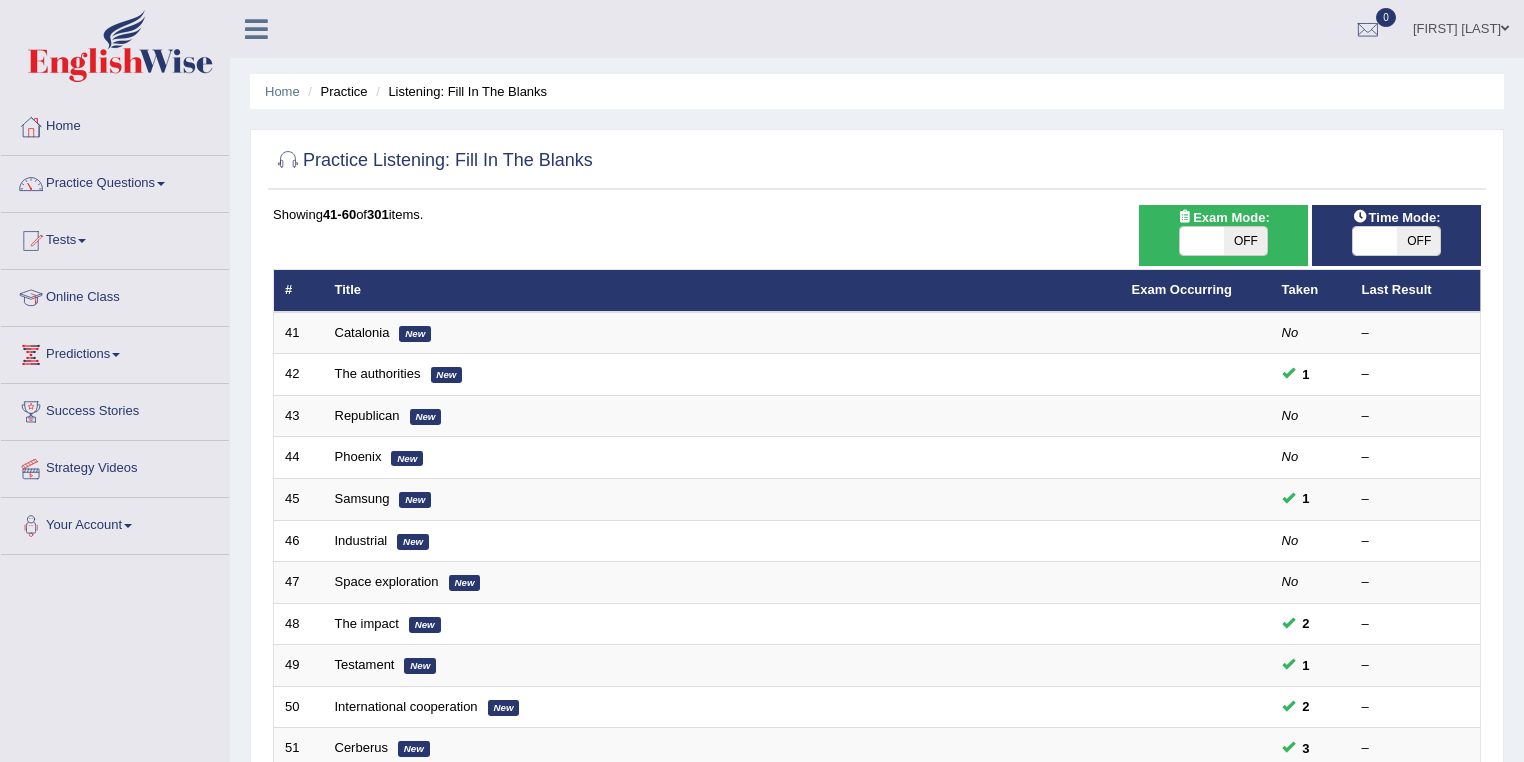 scroll, scrollTop: 19, scrollLeft: 0, axis: vertical 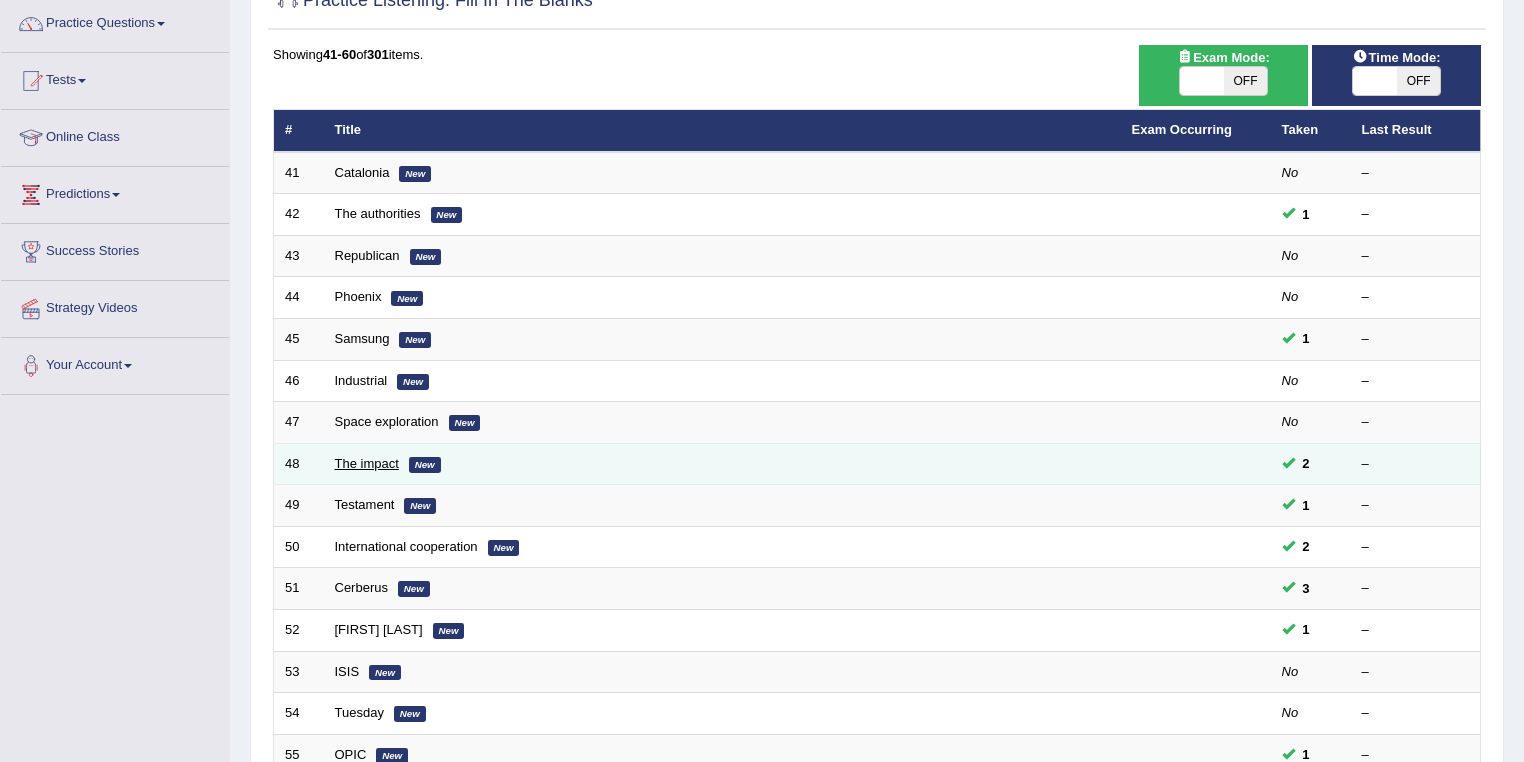 click on "The impact" at bounding box center (367, 463) 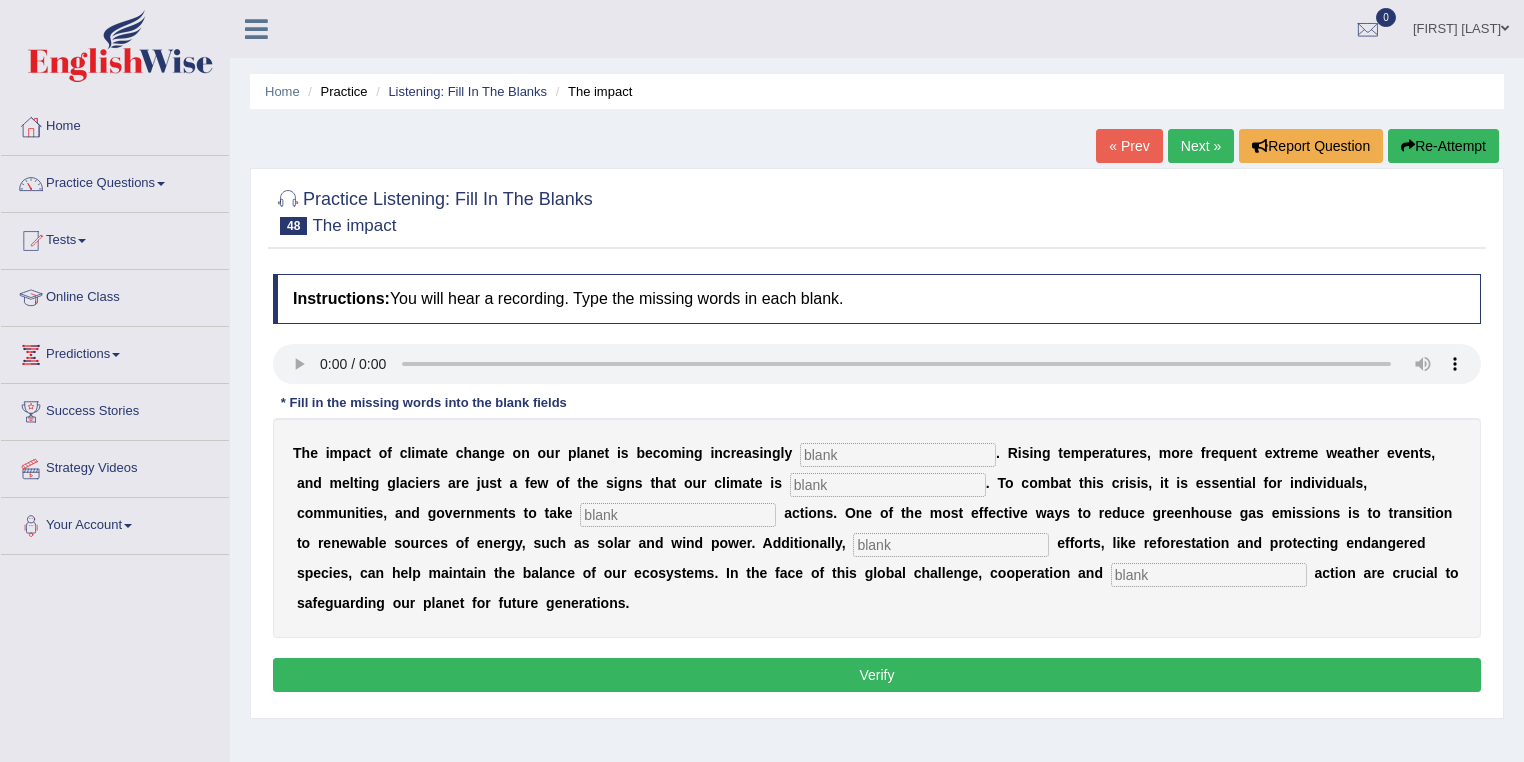 scroll, scrollTop: 105, scrollLeft: 0, axis: vertical 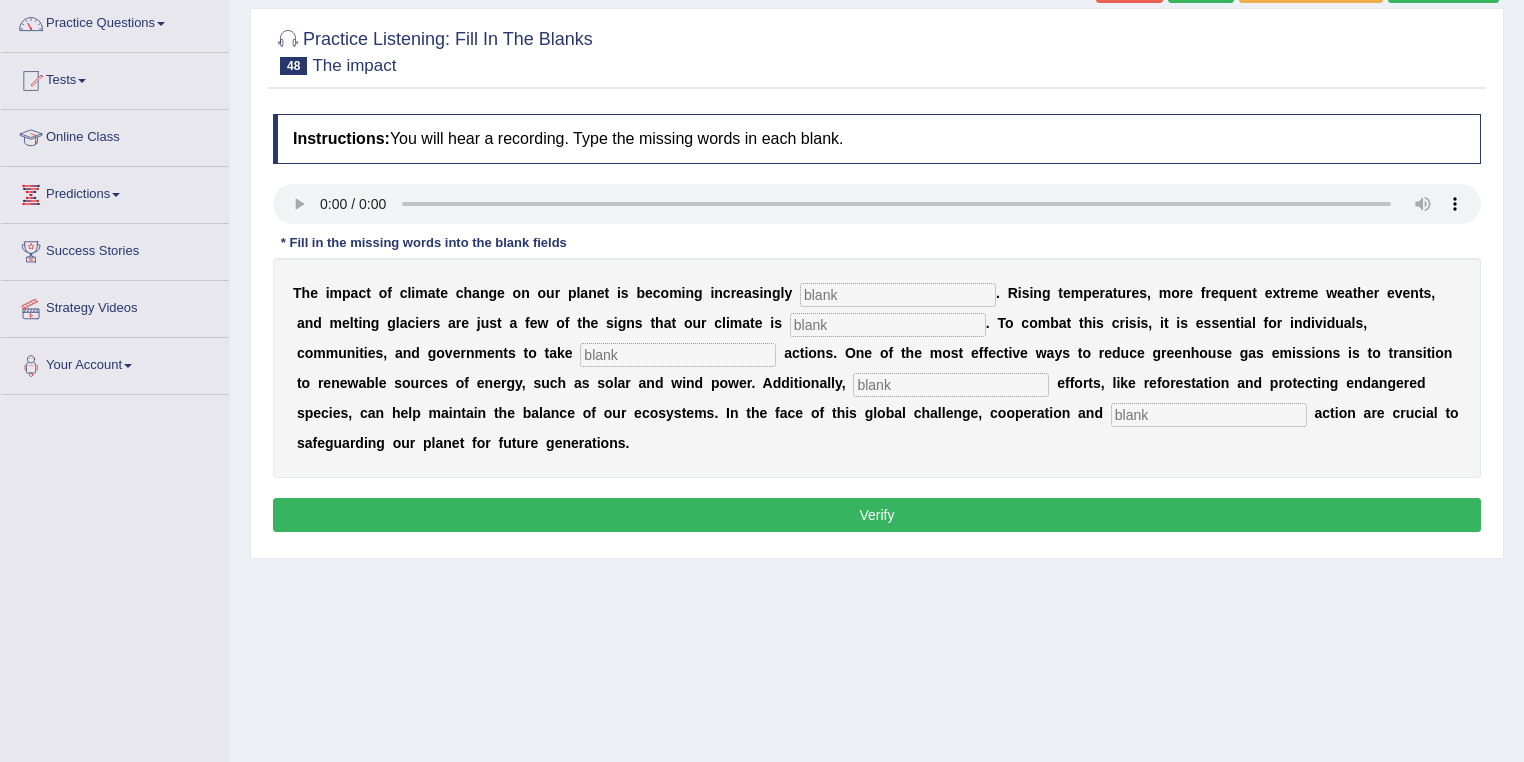 click at bounding box center (898, 295) 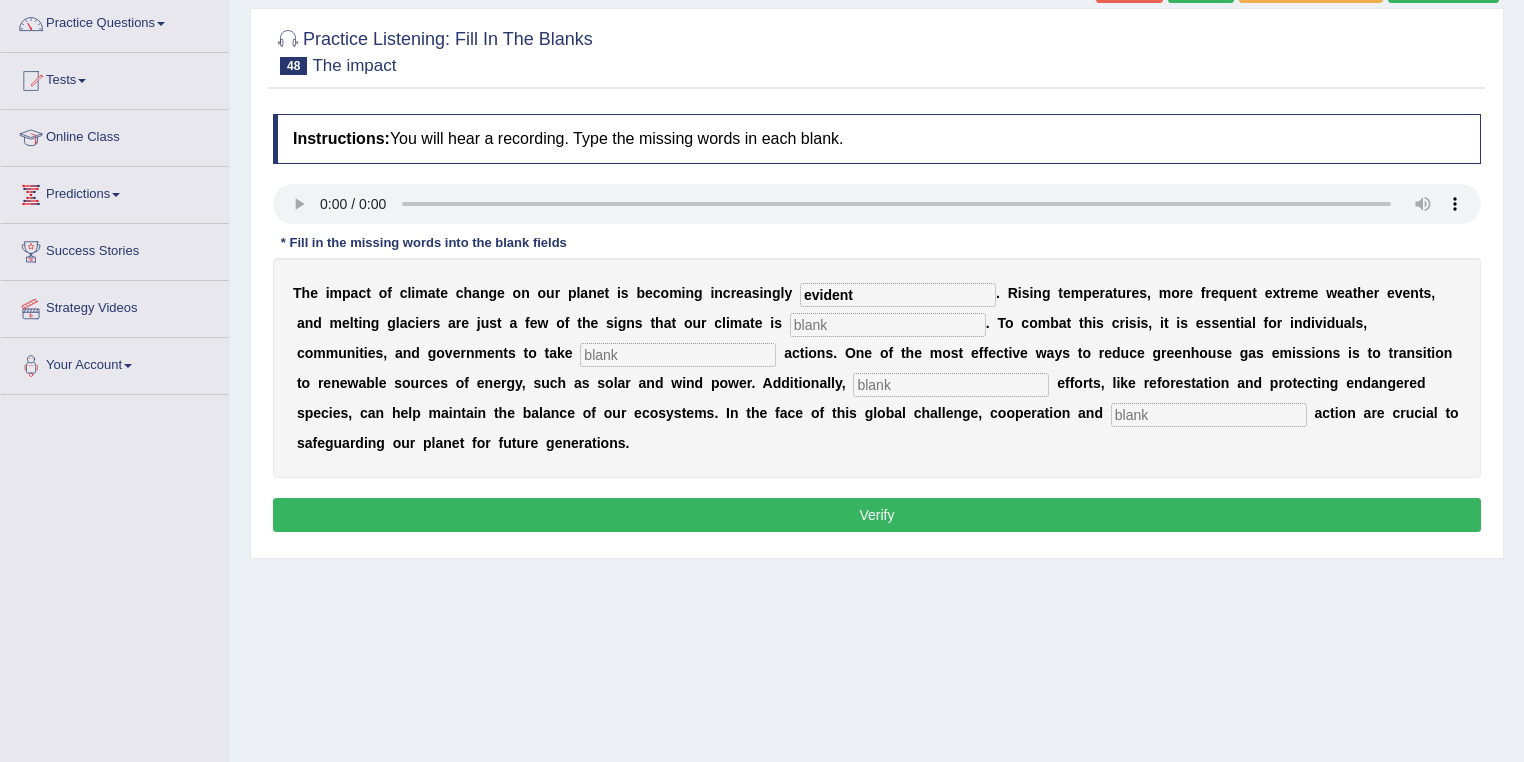 type on "evident" 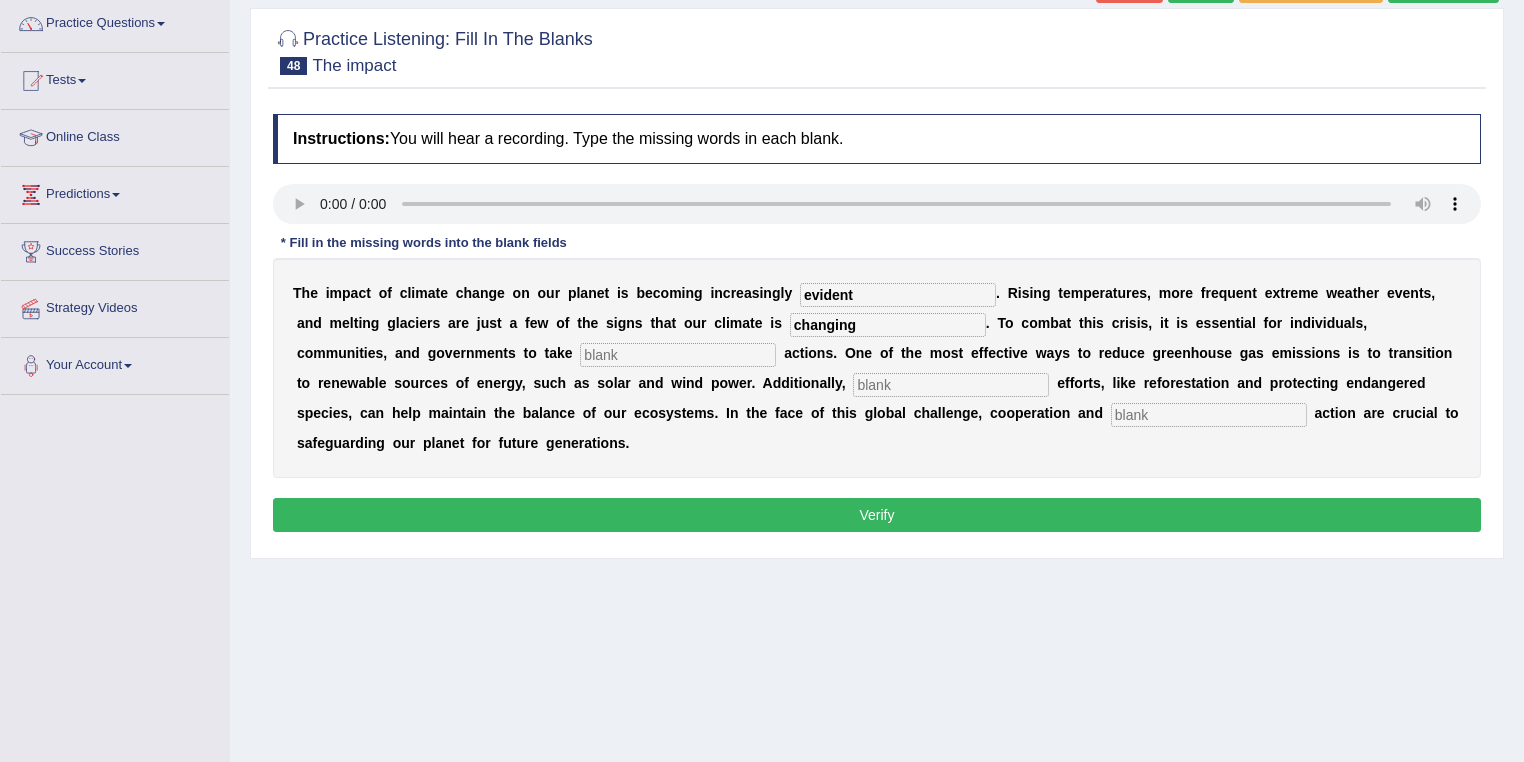 type on "changing" 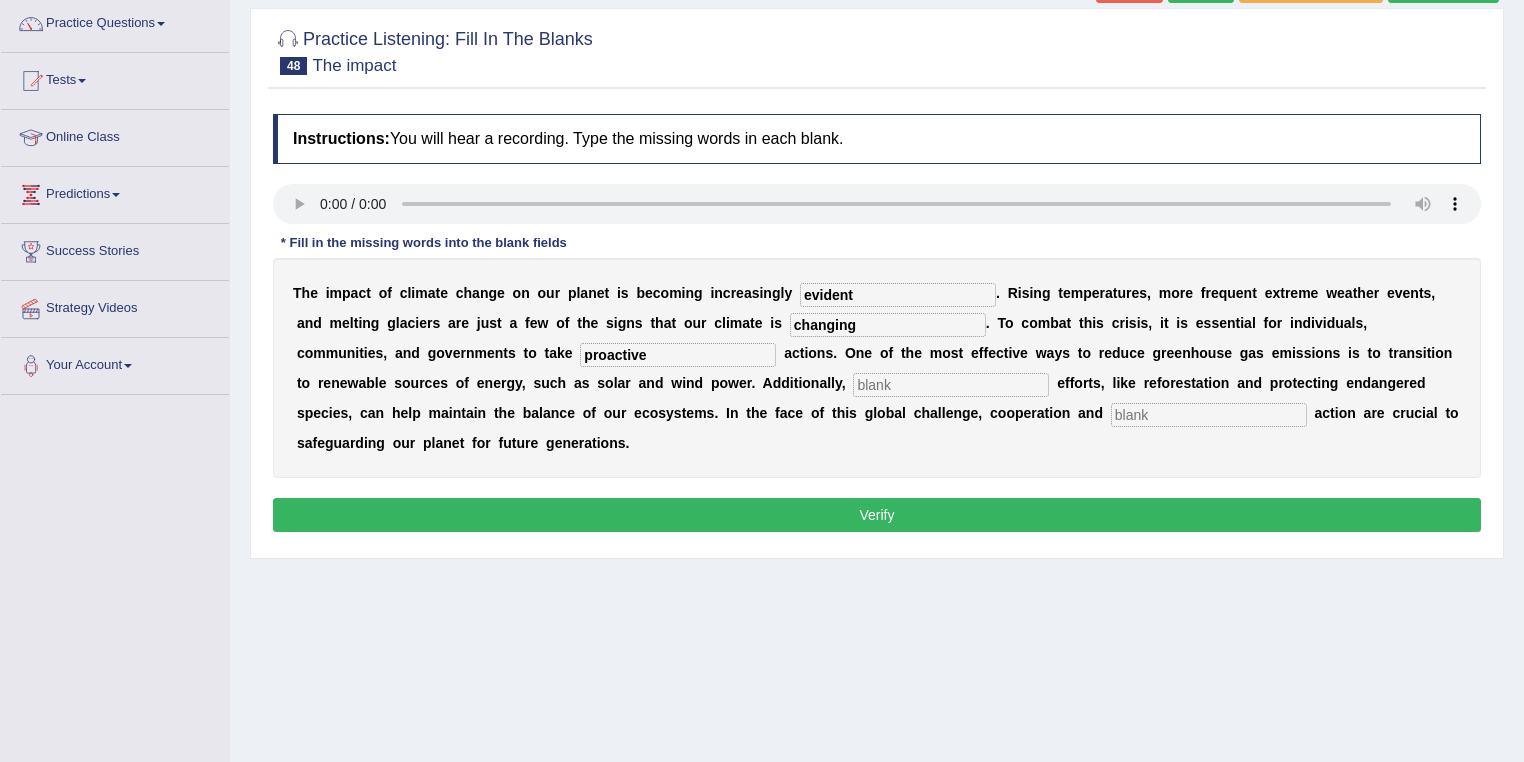 type on "proactive" 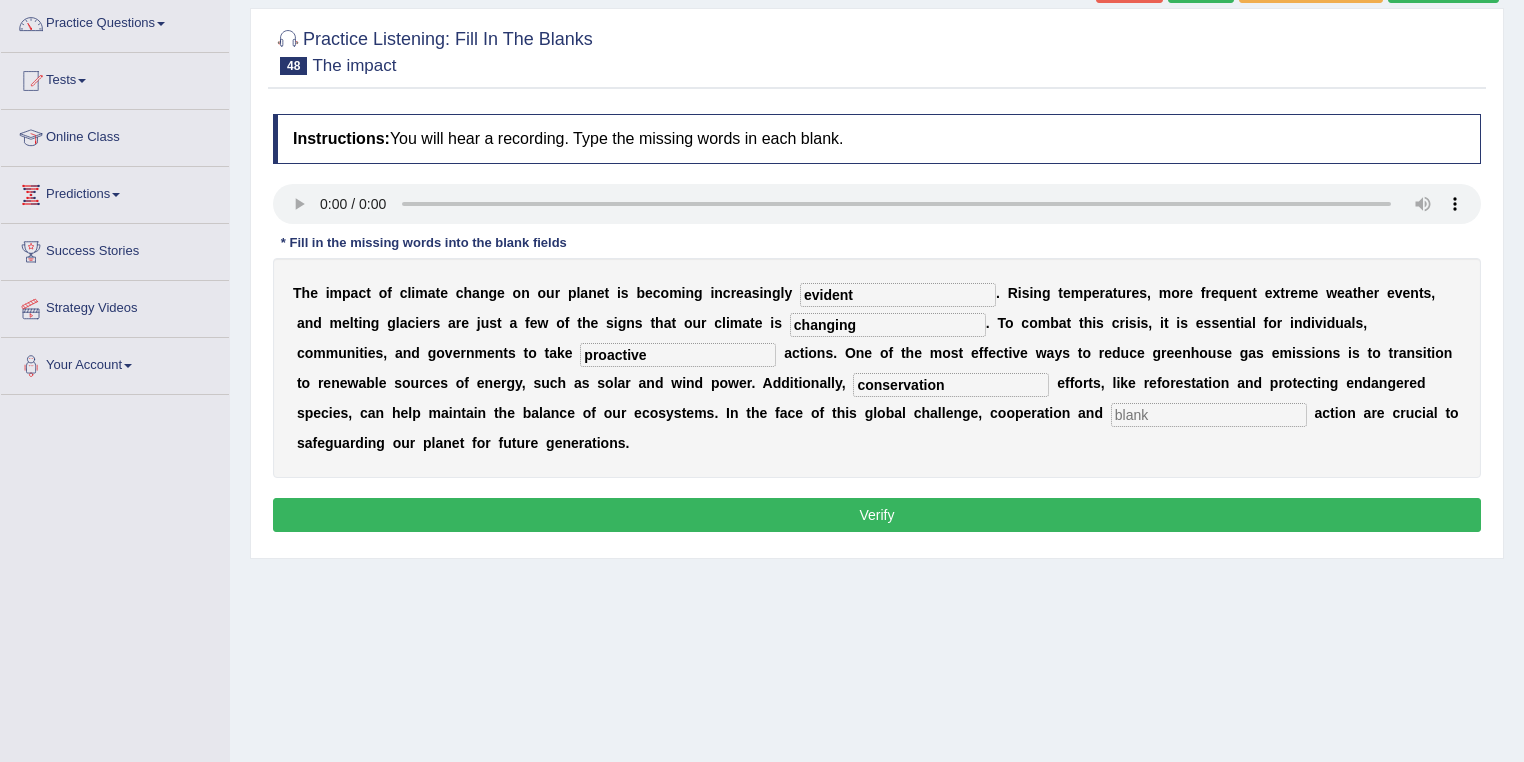 type on "conservation" 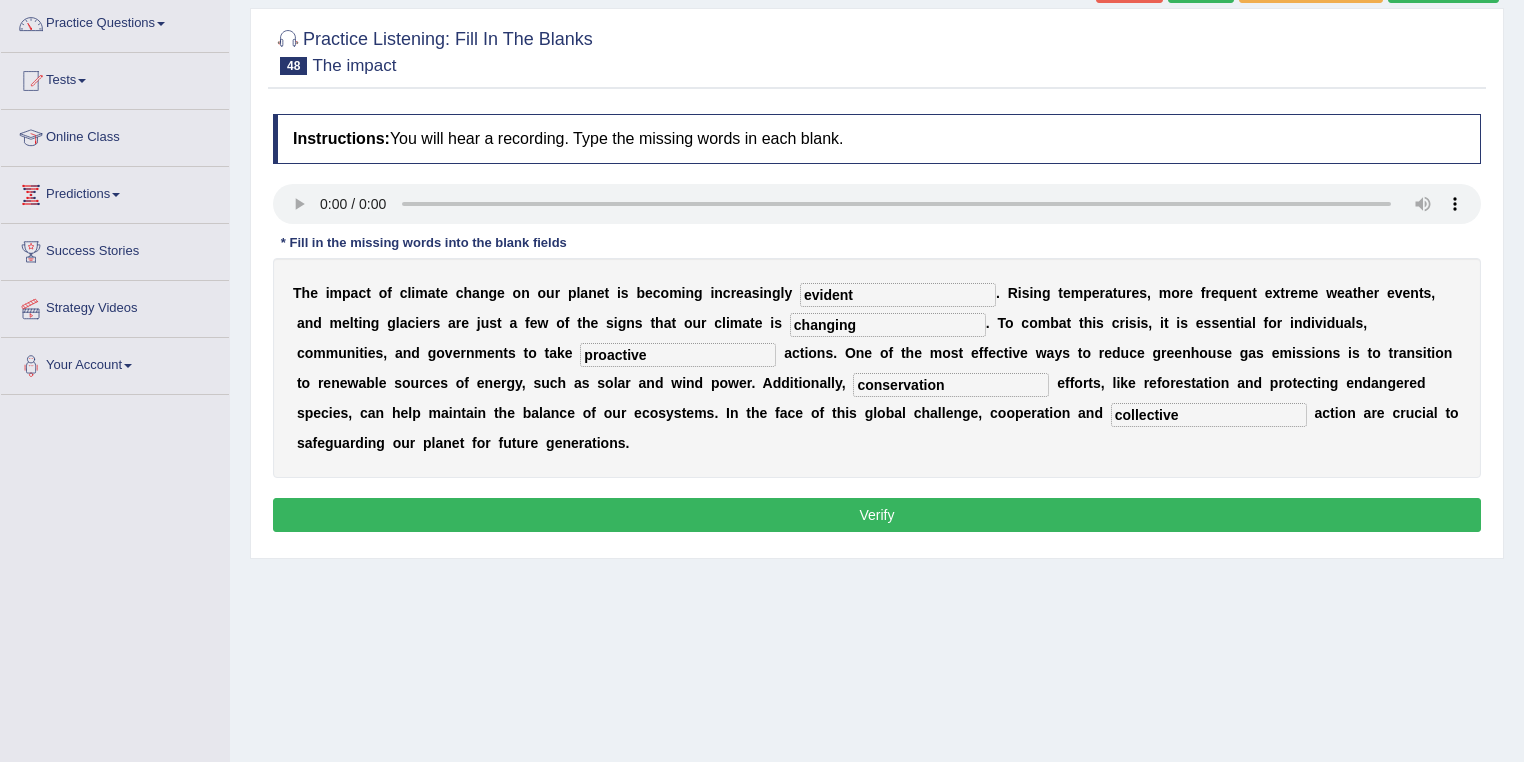 type on "collective" 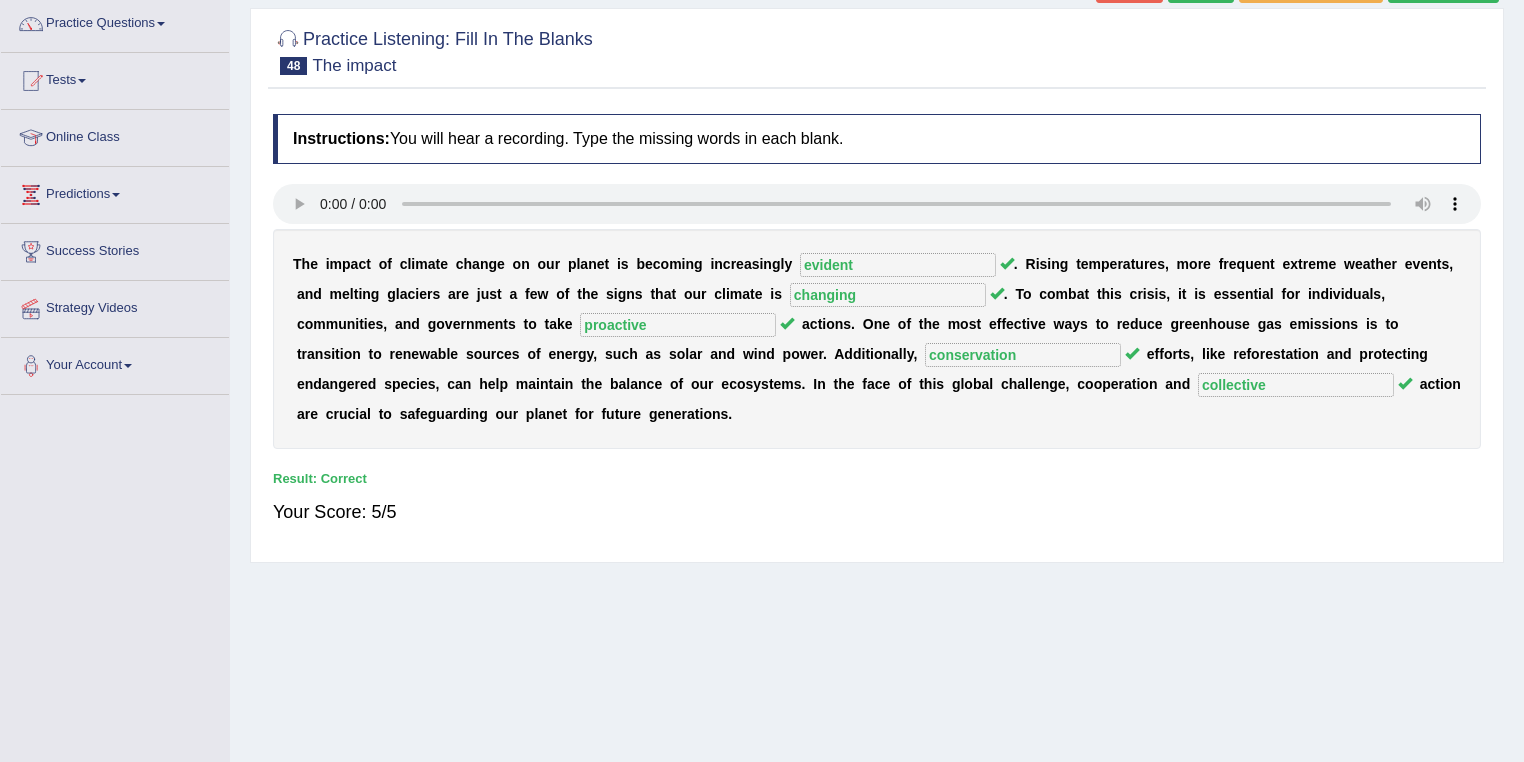 click on "T h e    i m p a c t    o f    c l i m a t e    c h a n g e    o n    o u r    p l a n e t    i s    b e c o m i n g    i n c r e a s i n g l y    evident   .    R i s i n g    t e m p e r a t u r e s ,    m o r e    f r e q u e n t    e x t r e m e    w e a t h e r    e v e n t s ,    a n d    m e l t i n g    g l a c i e r s    a r e    j u s t    a    f e w    o f    t h e    s i g n s    t h a t    o u r    c l i m a t e    i s    changing   .    T o    c o m b a t    t h i s    c r i s i s ,    i t    i s    e s s e n t i a l    f o r    i n d i v i d u a l s ,    c o m m u n i t i e s ,    a n d    g o v e r n m e n t s    t o    t a k e    proactive      a c t i o n s .    O n e    o f    t h e    m o s t    e f f e c t i v e    w a y s    t o    r e d u c e    g r e e n h o u s e    g a s    e m i s s i o n s    i s    t o    t r a n s i t i o n    t o    r e n e w a b l e    s o u r c e s    o f    e n e r g y ,    s u c h    a s s" at bounding box center (877, 339) 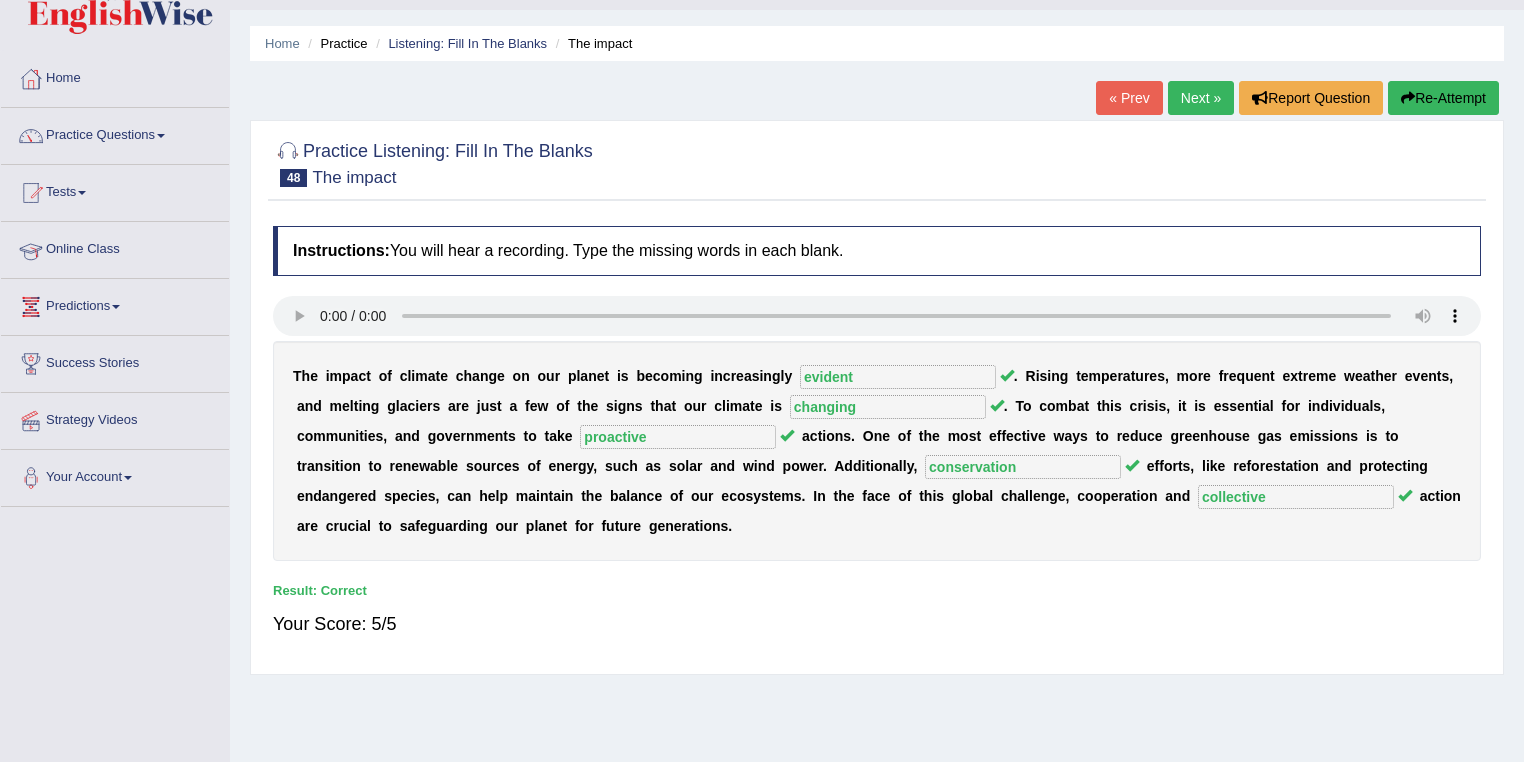 scroll, scrollTop: 48, scrollLeft: 0, axis: vertical 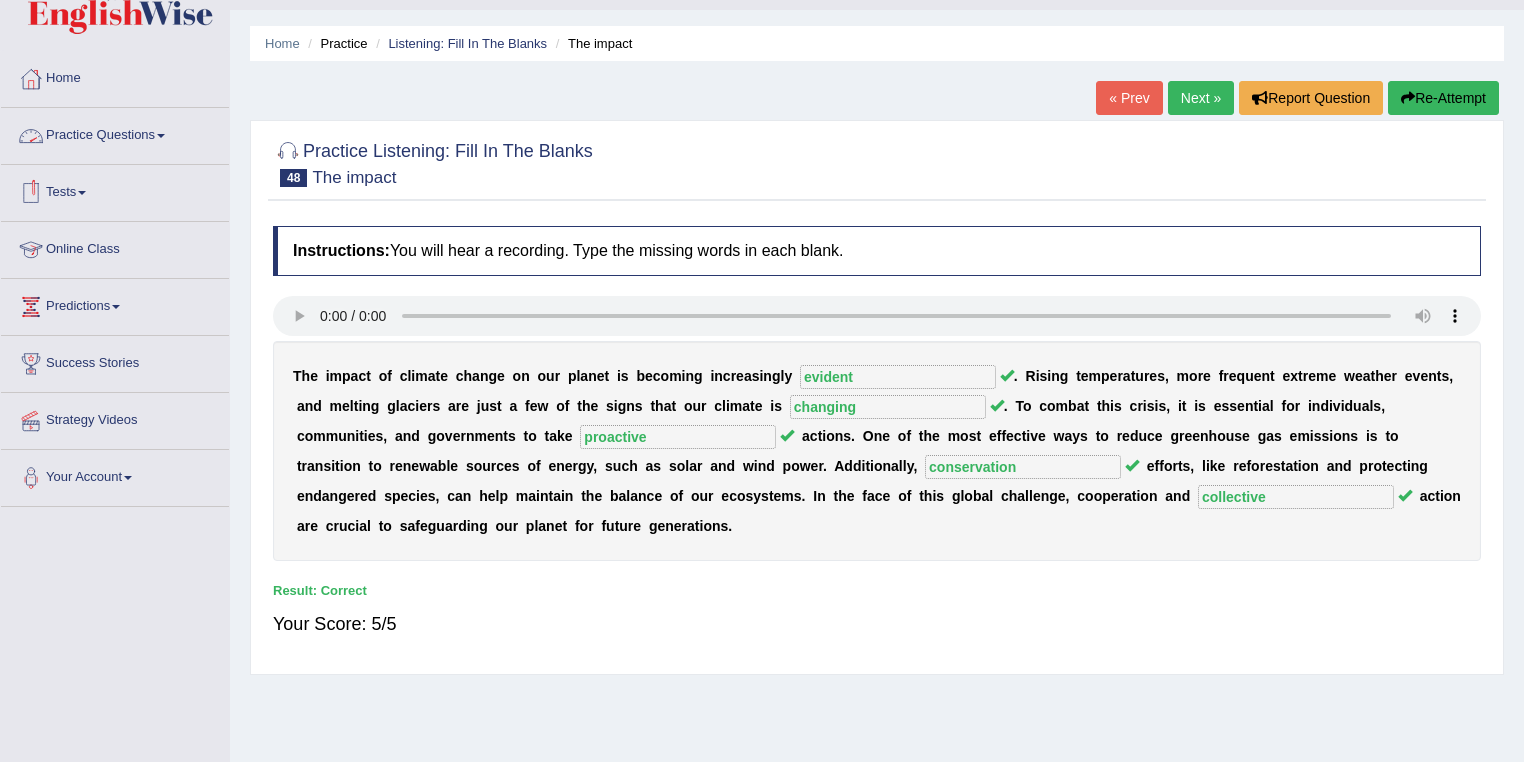 click on "Practice Questions" at bounding box center (115, 133) 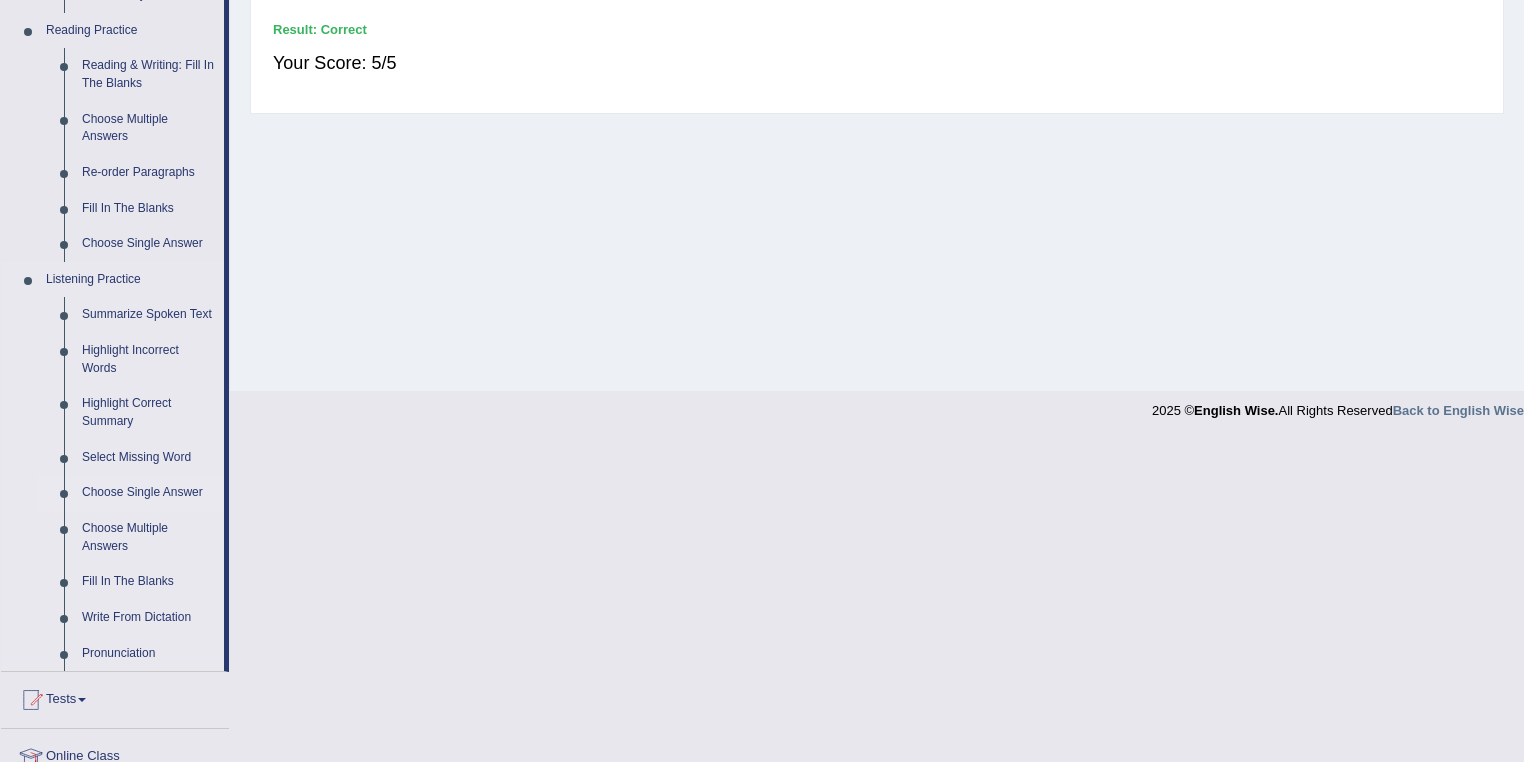 scroll, scrollTop: 688, scrollLeft: 0, axis: vertical 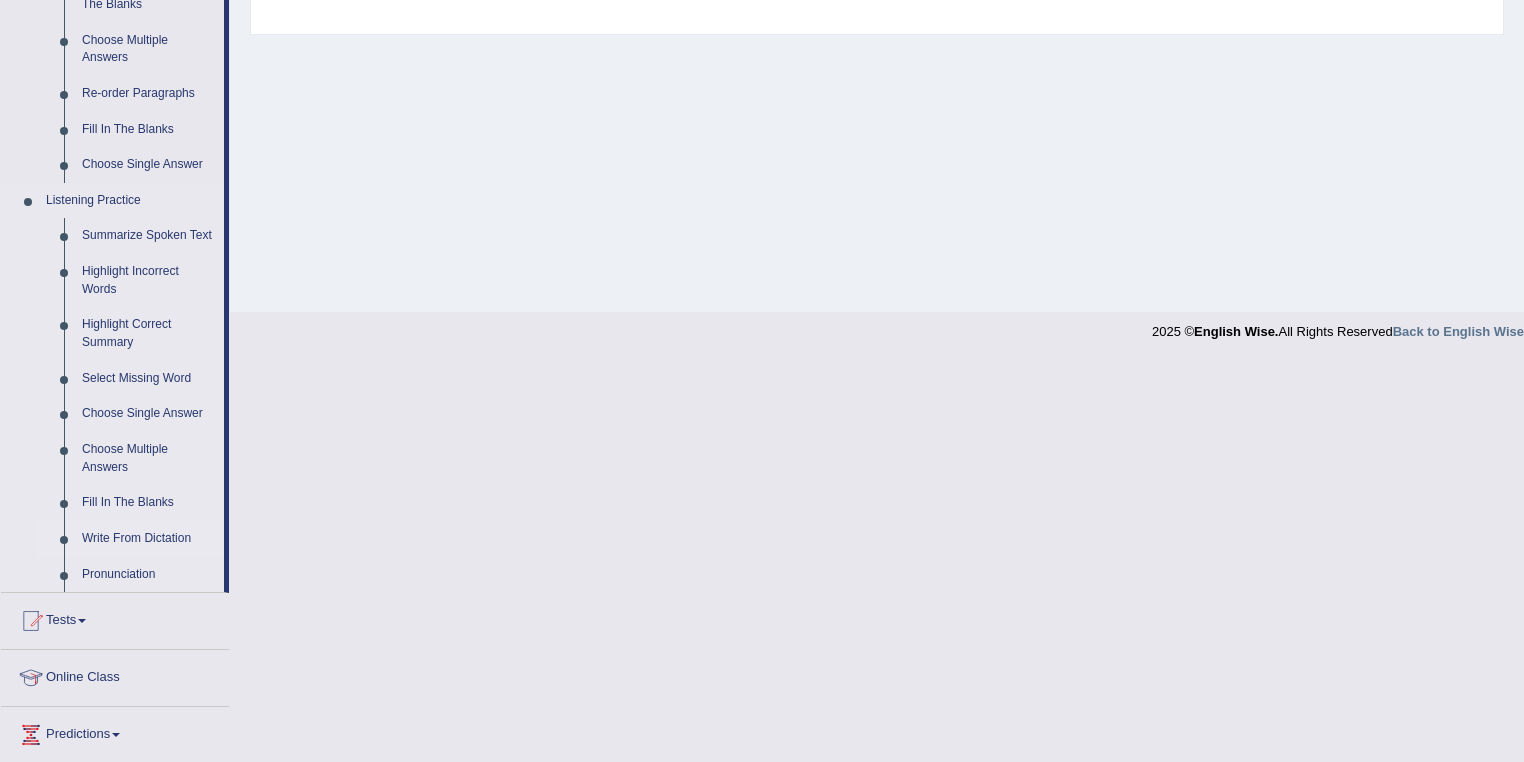 click on "Write From Dictation" at bounding box center [148, 539] 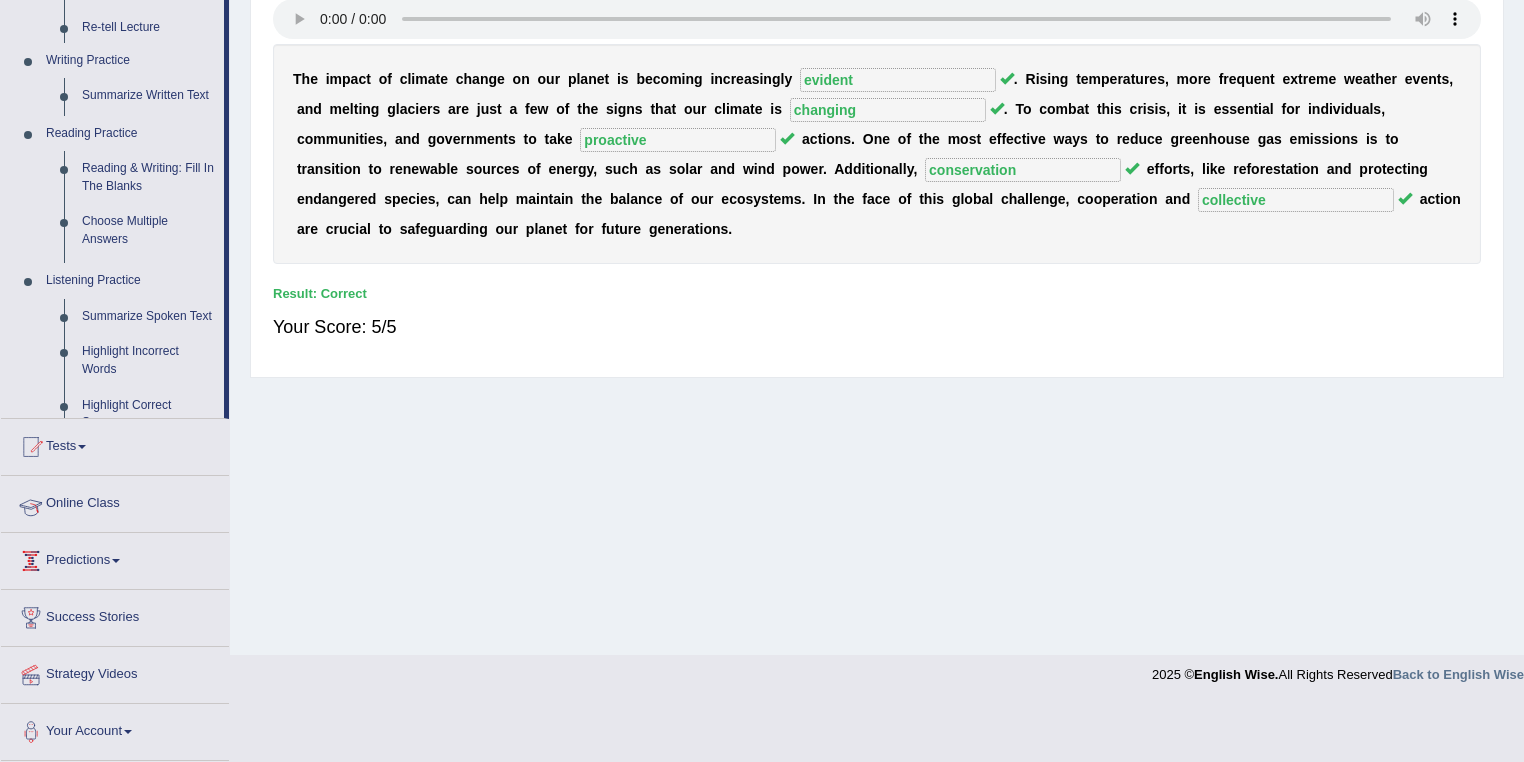 scroll, scrollTop: 288, scrollLeft: 0, axis: vertical 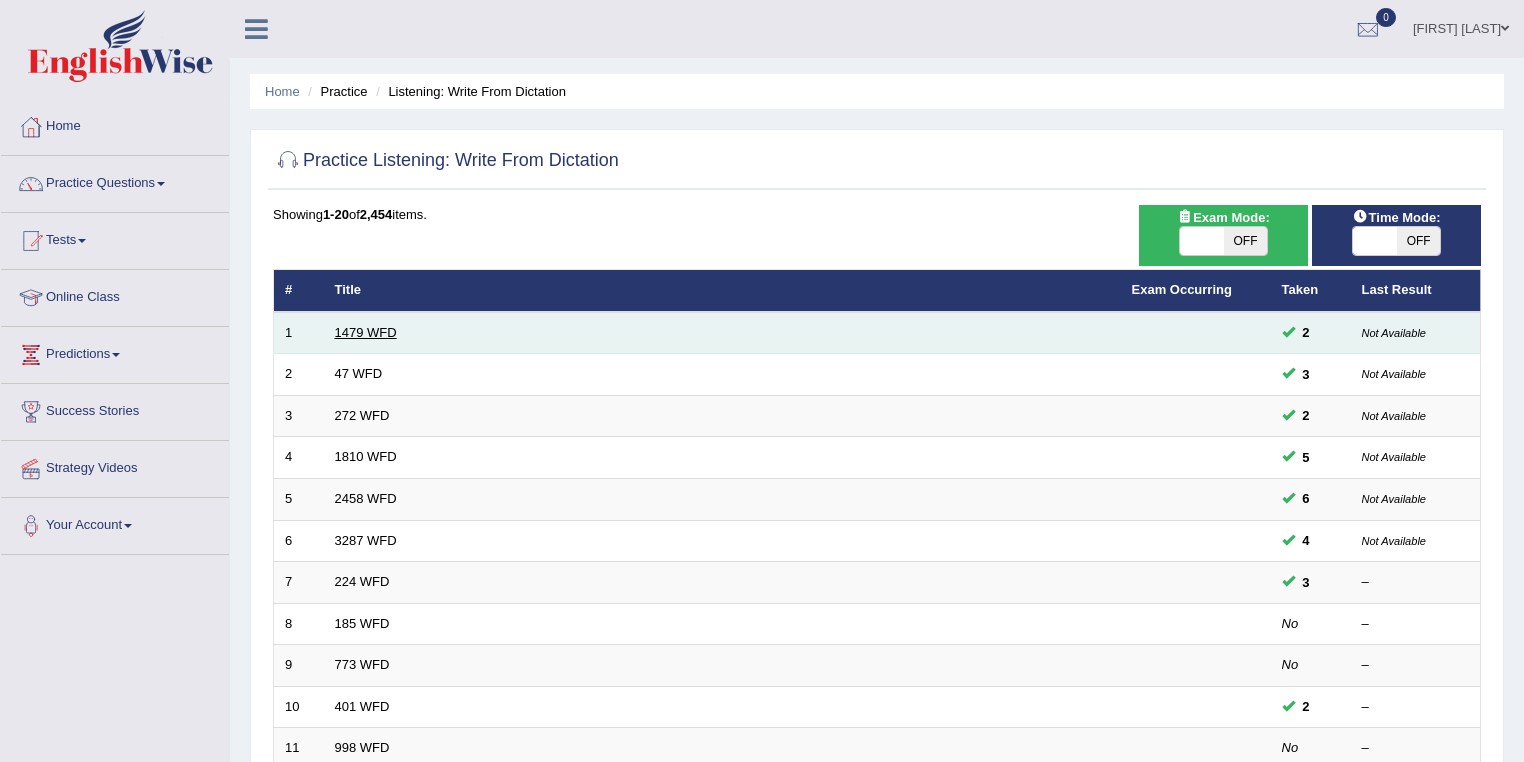 click on "1479 WFD" at bounding box center [366, 332] 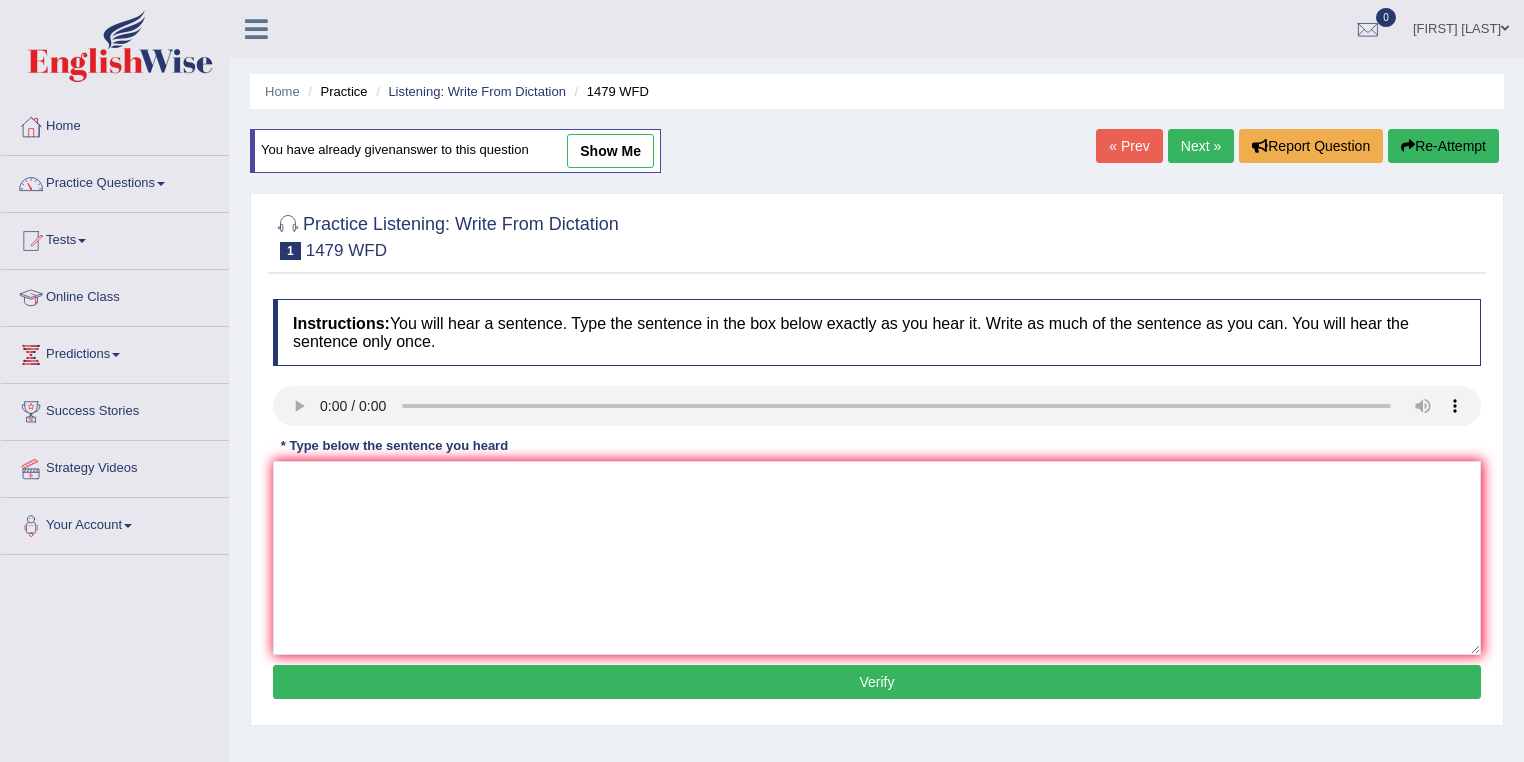 scroll, scrollTop: 0, scrollLeft: 0, axis: both 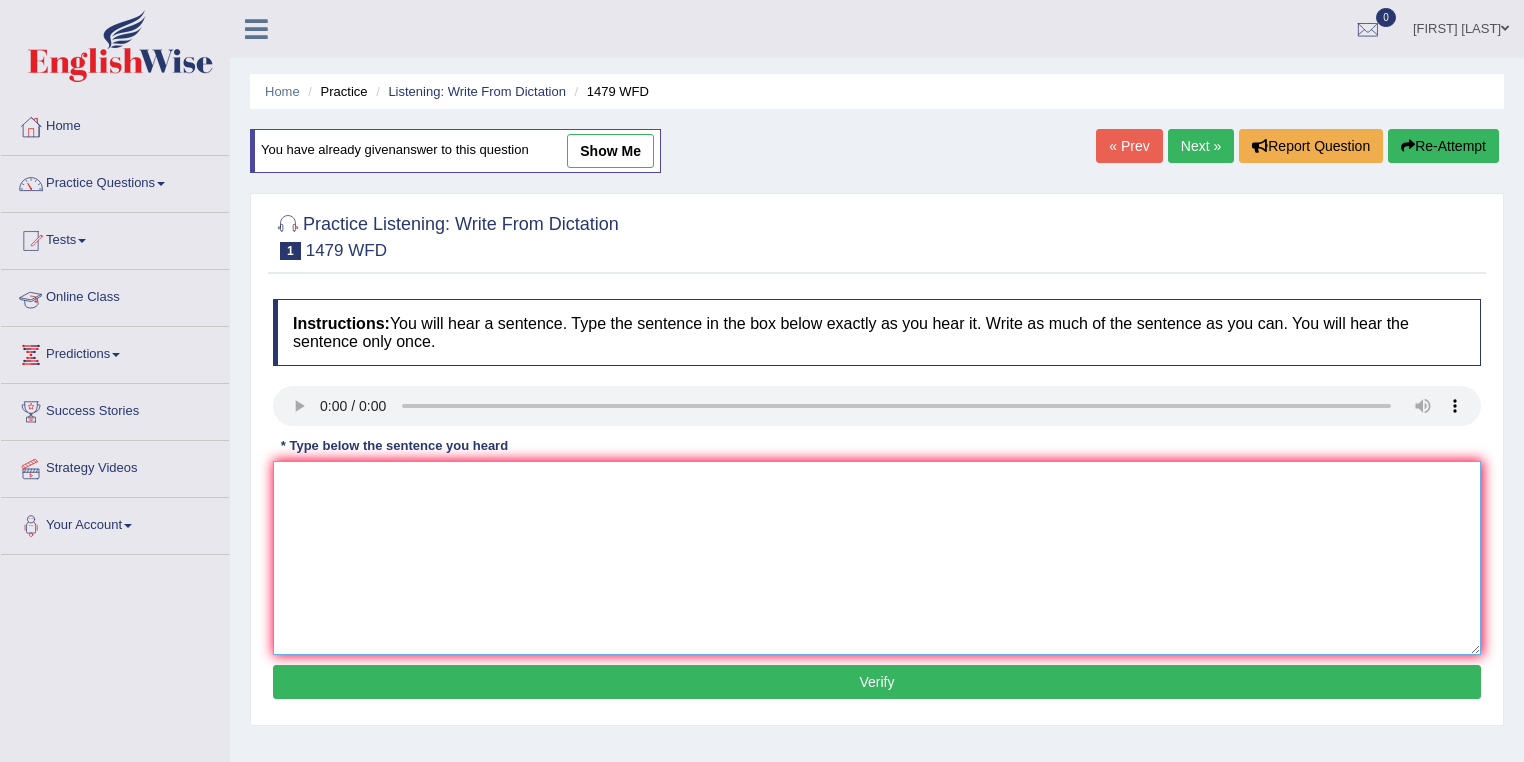 drag, startPoint x: 635, startPoint y: 552, endPoint x: 825, endPoint y: 626, distance: 203.90193 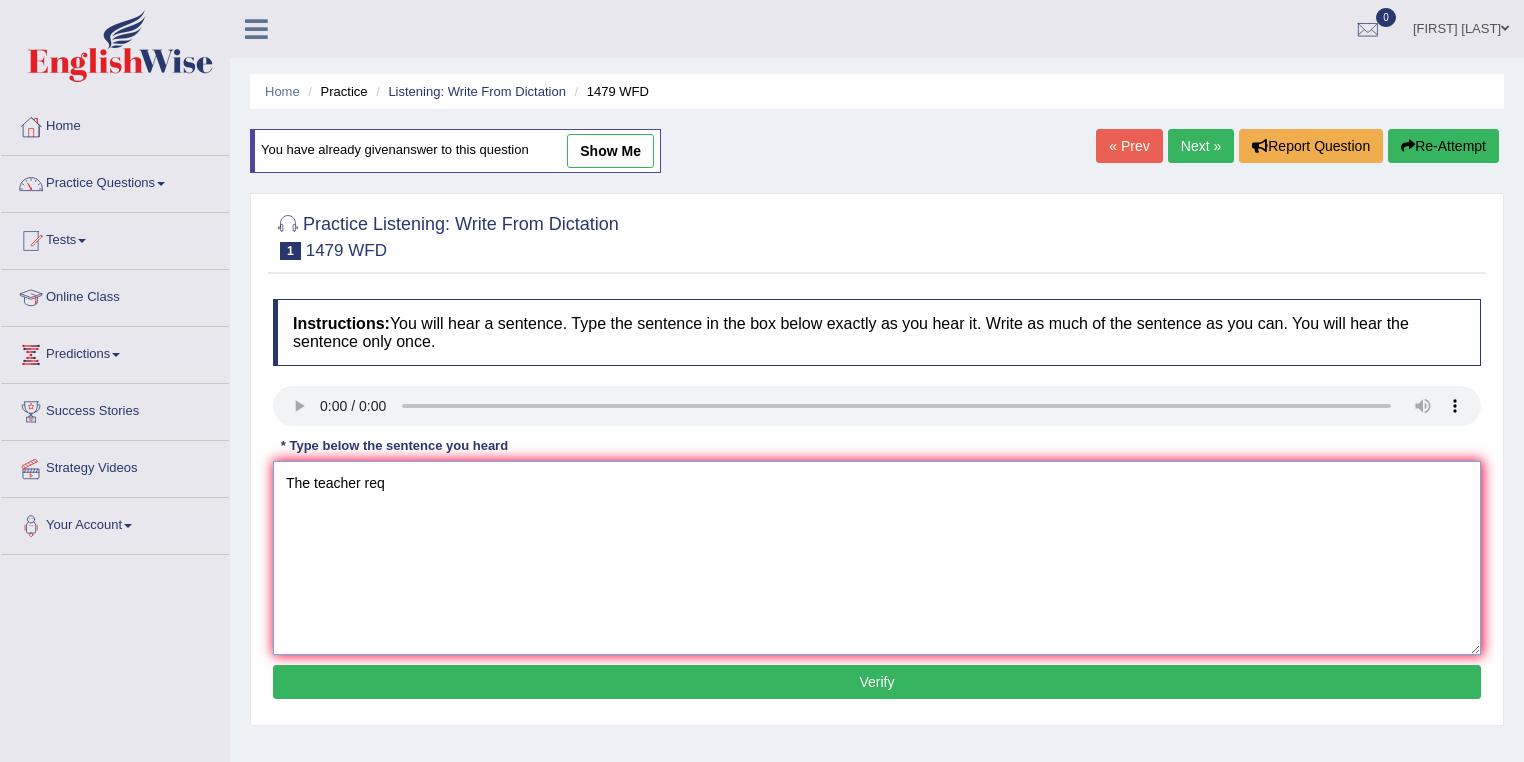 click on "The teacher req" at bounding box center (877, 558) 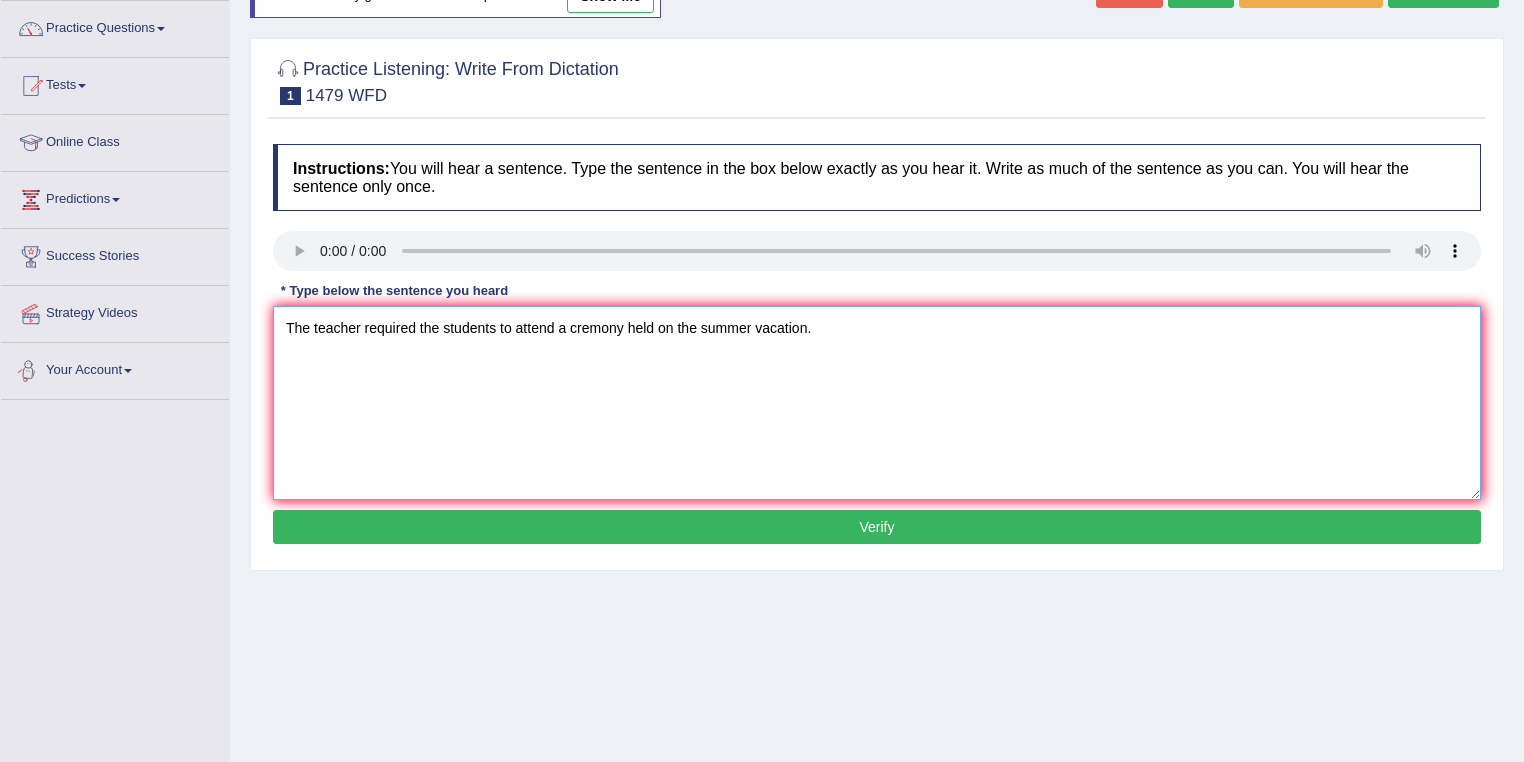 scroll, scrollTop: 160, scrollLeft: 0, axis: vertical 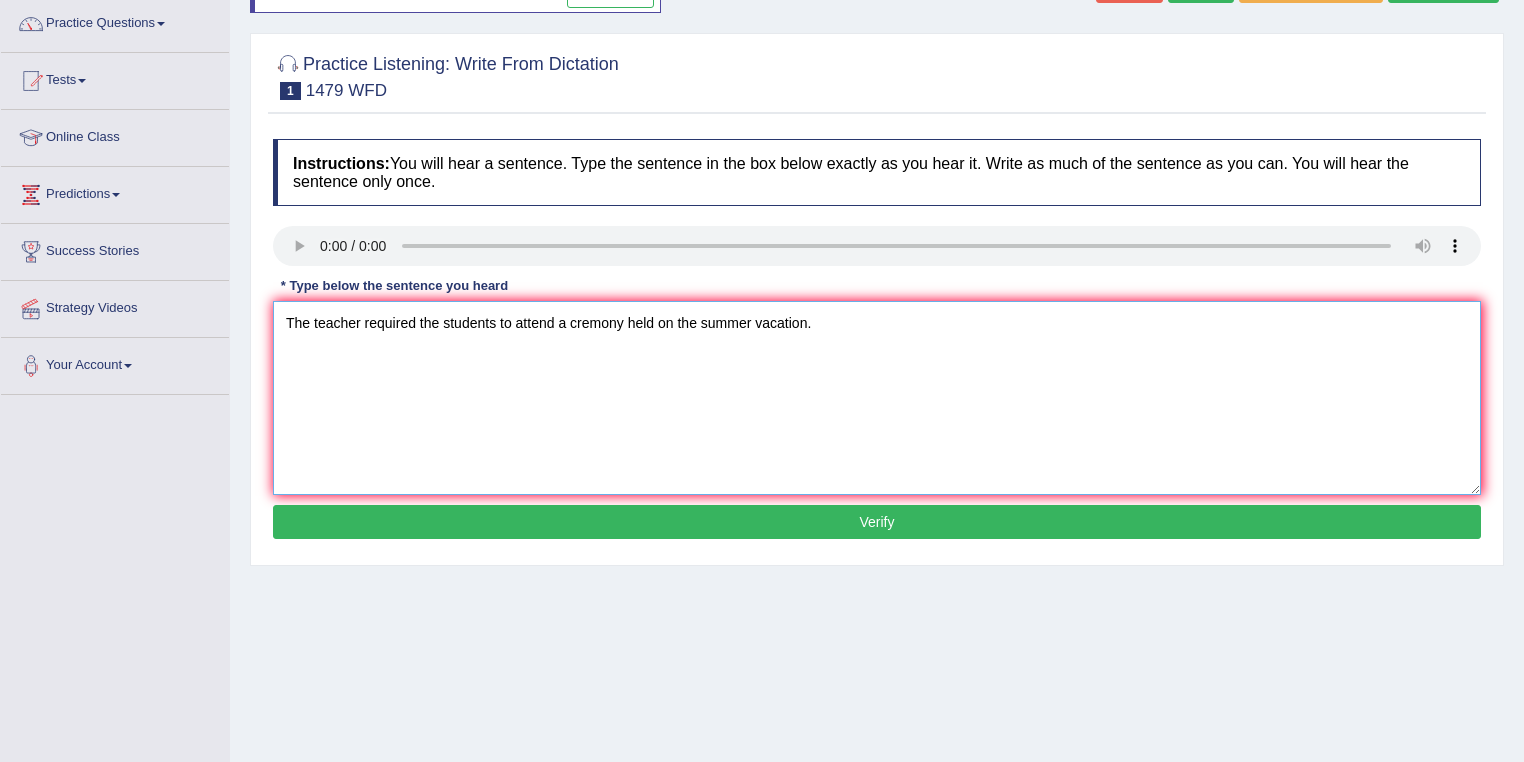 click on "The teacher required the students to attend a cremony held on the summer vacation." at bounding box center (877, 398) 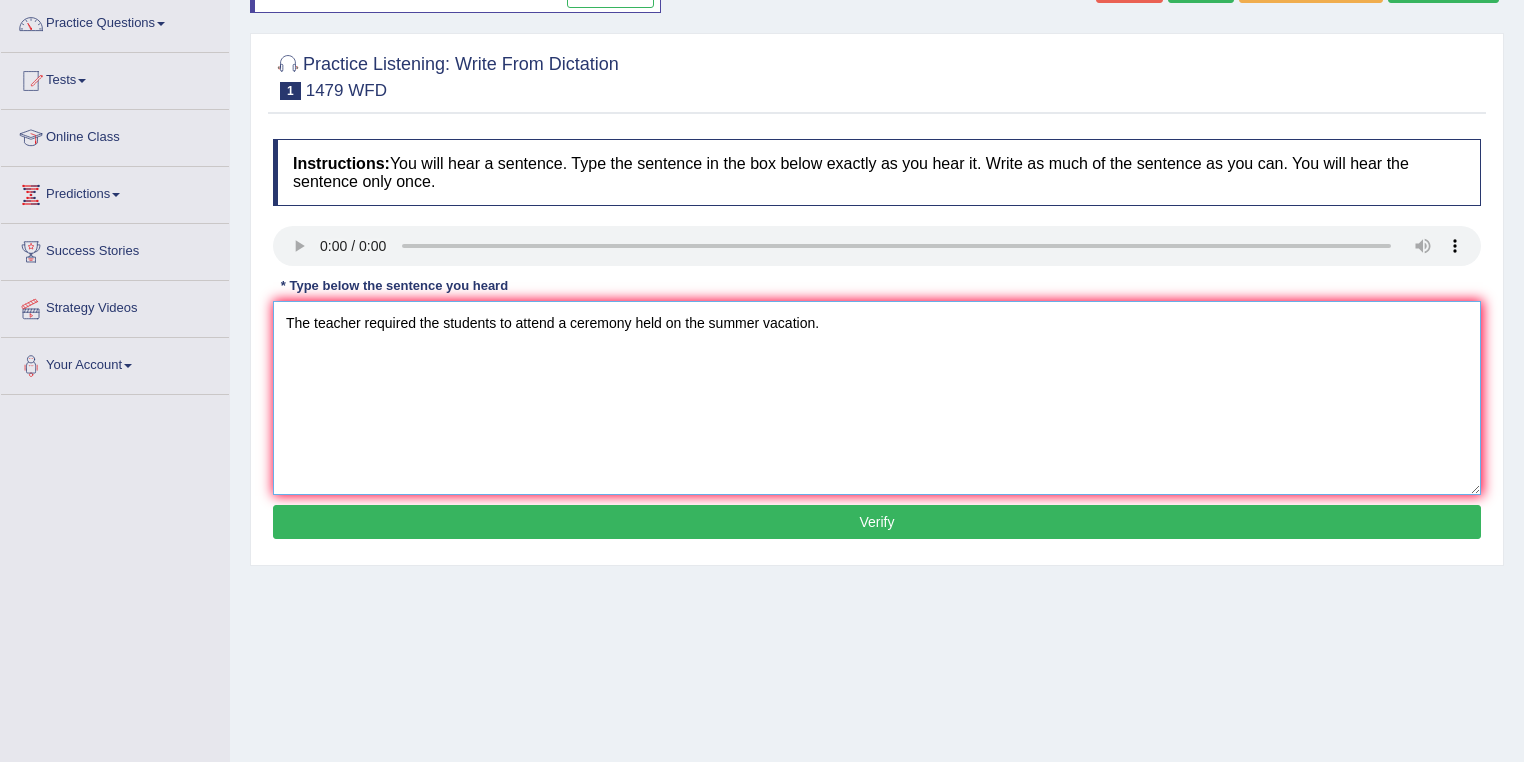 type on "The teacher required the students to attend a ceremony held on the summer vacation." 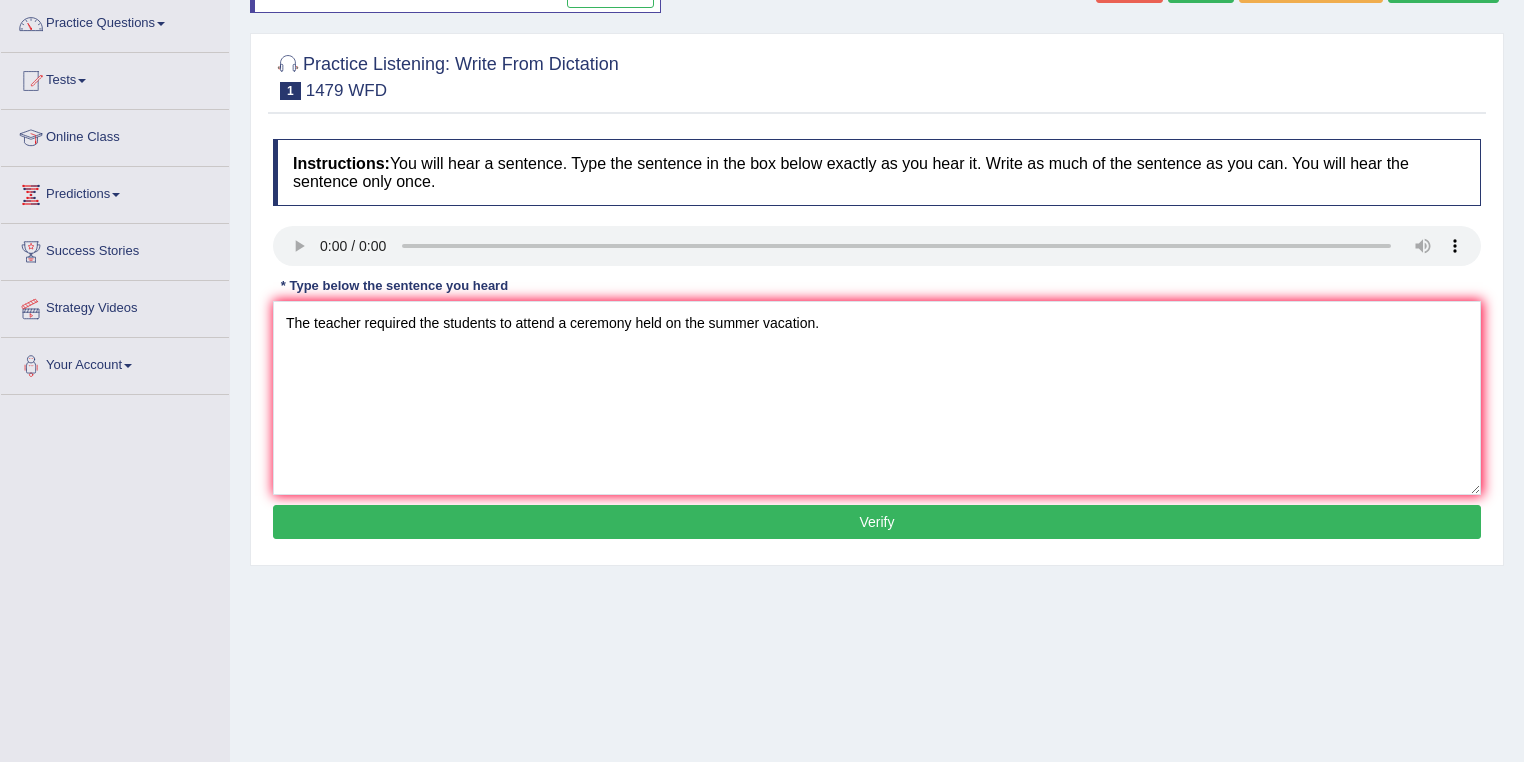 click on "Verify" at bounding box center [877, 522] 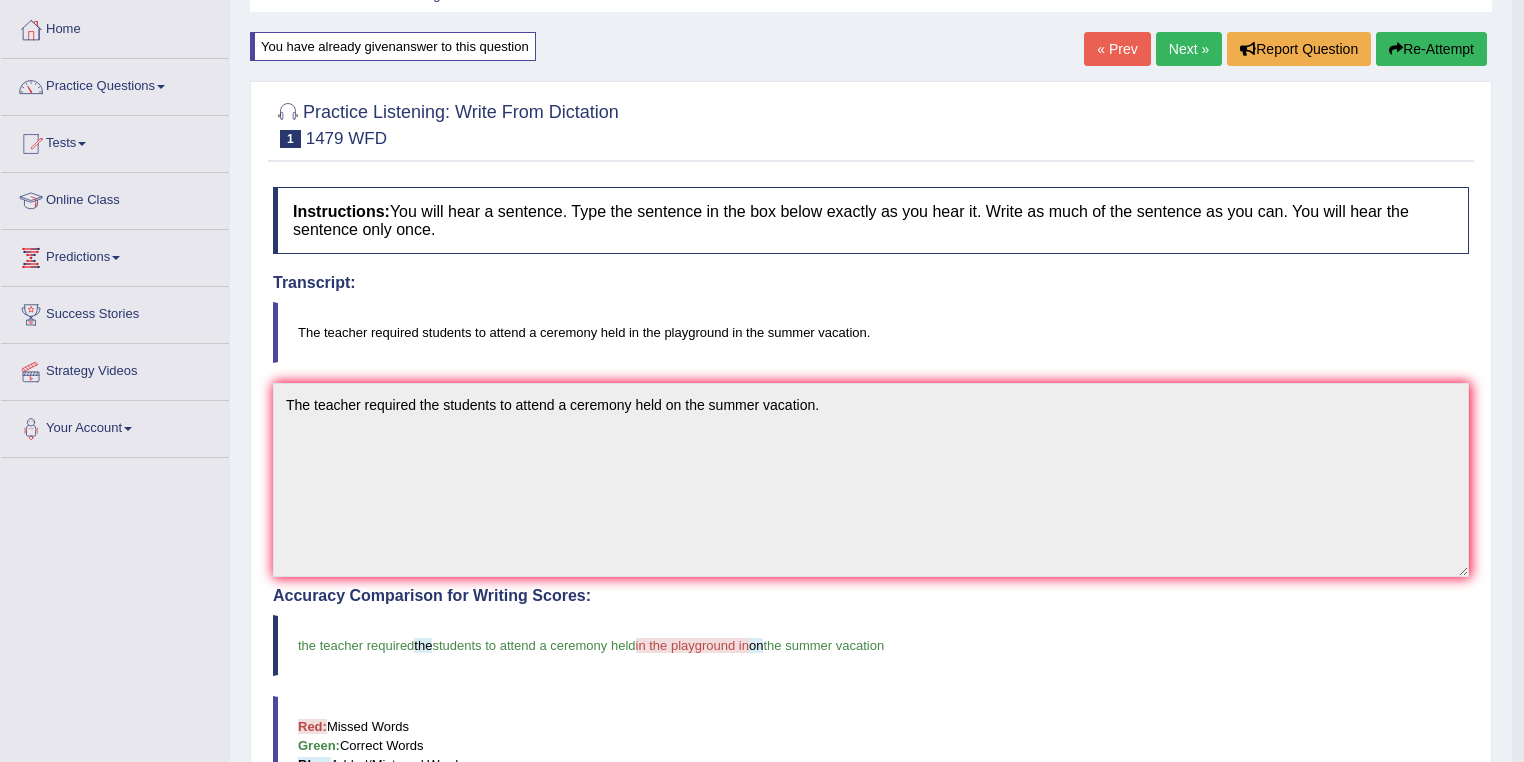 scroll, scrollTop: 58, scrollLeft: 0, axis: vertical 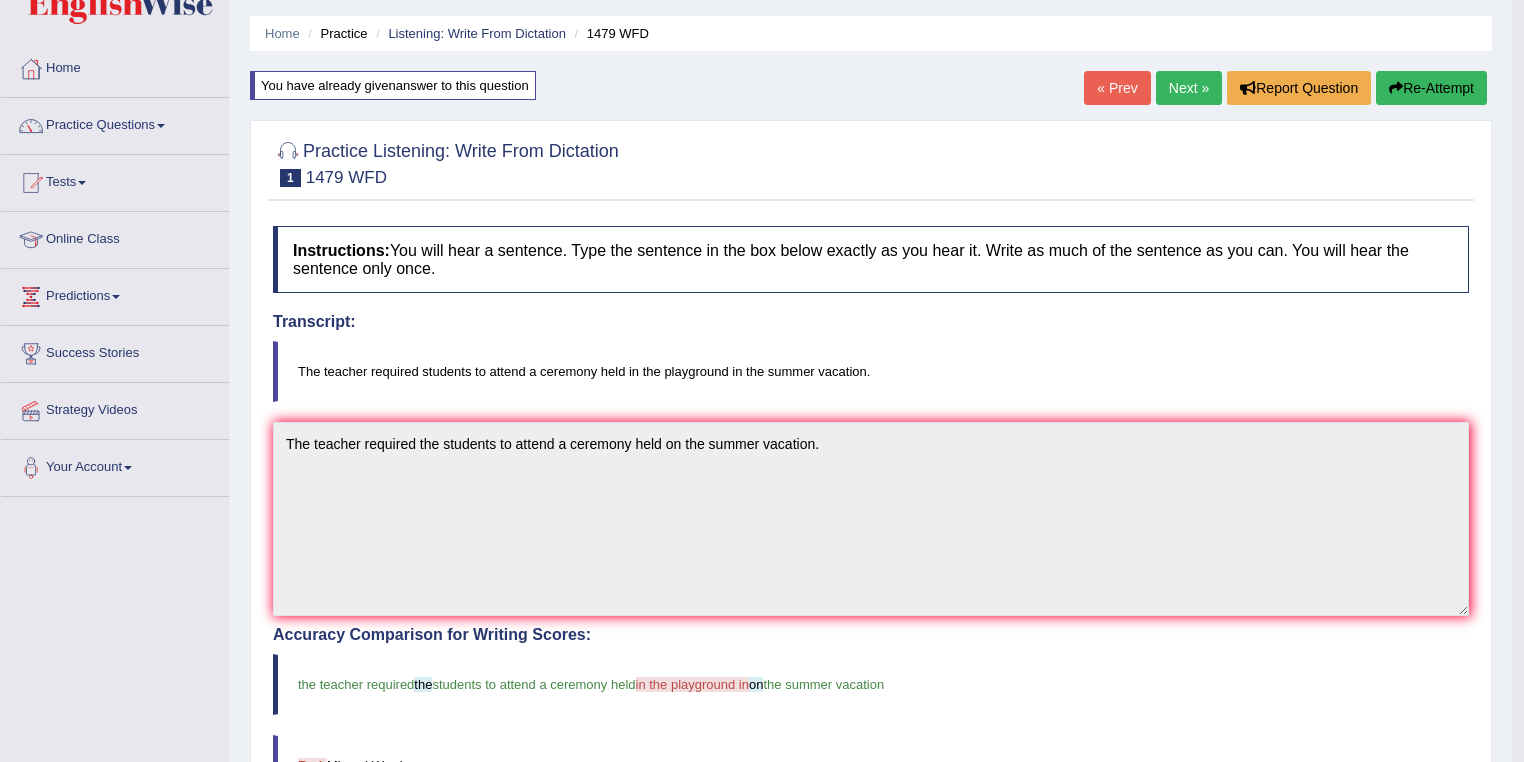 click on "Next »" at bounding box center (1189, 88) 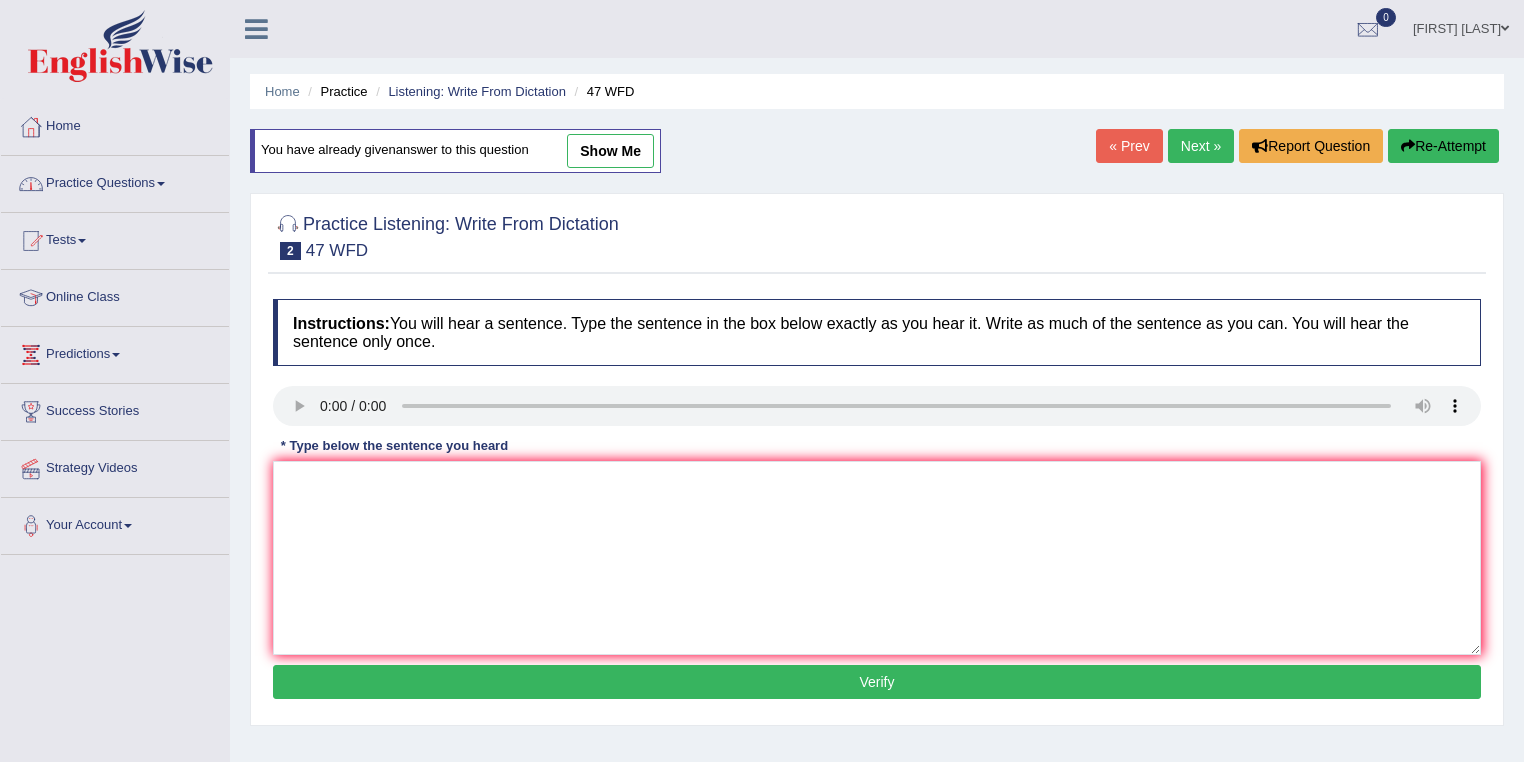 scroll, scrollTop: 0, scrollLeft: 0, axis: both 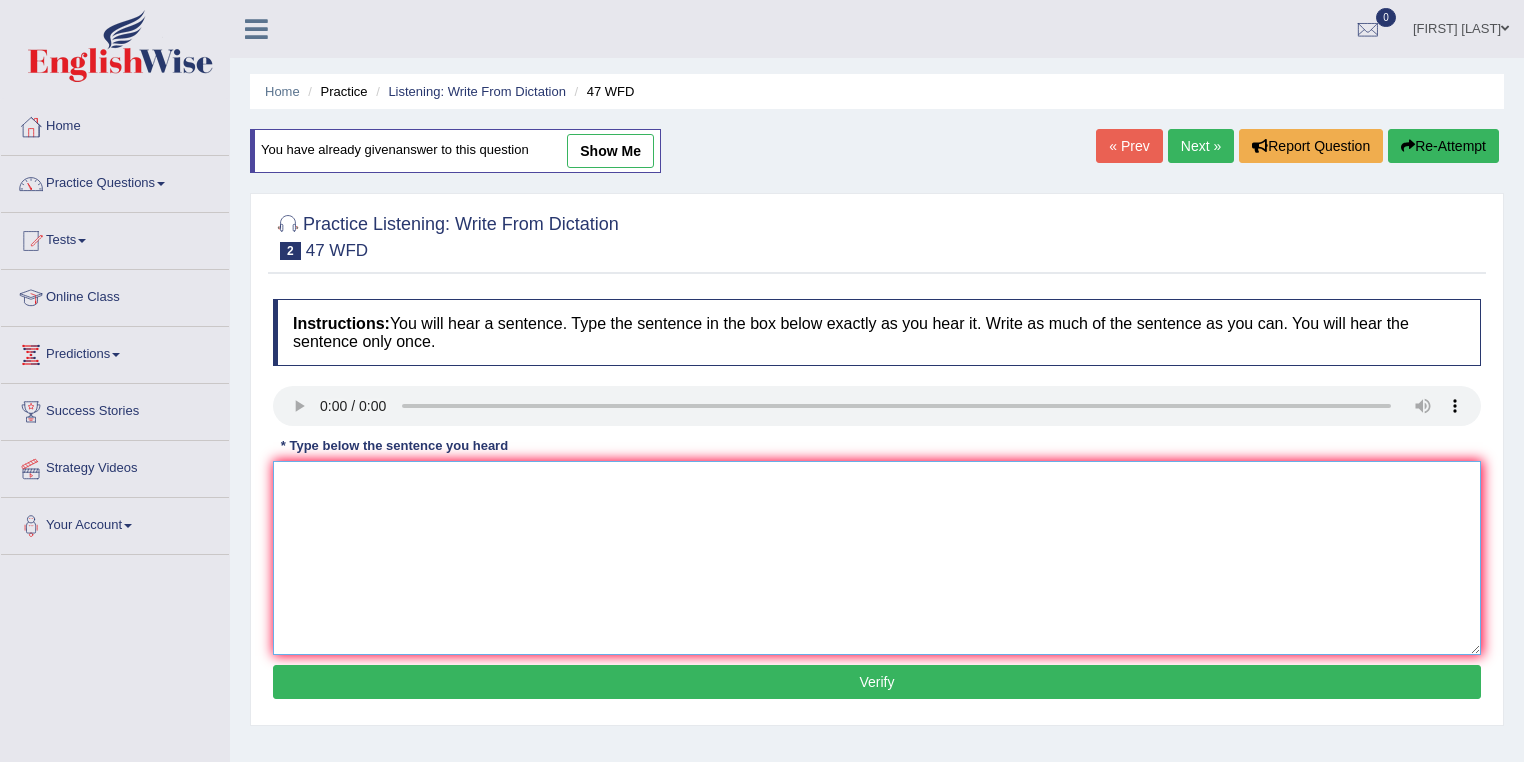 click at bounding box center (877, 558) 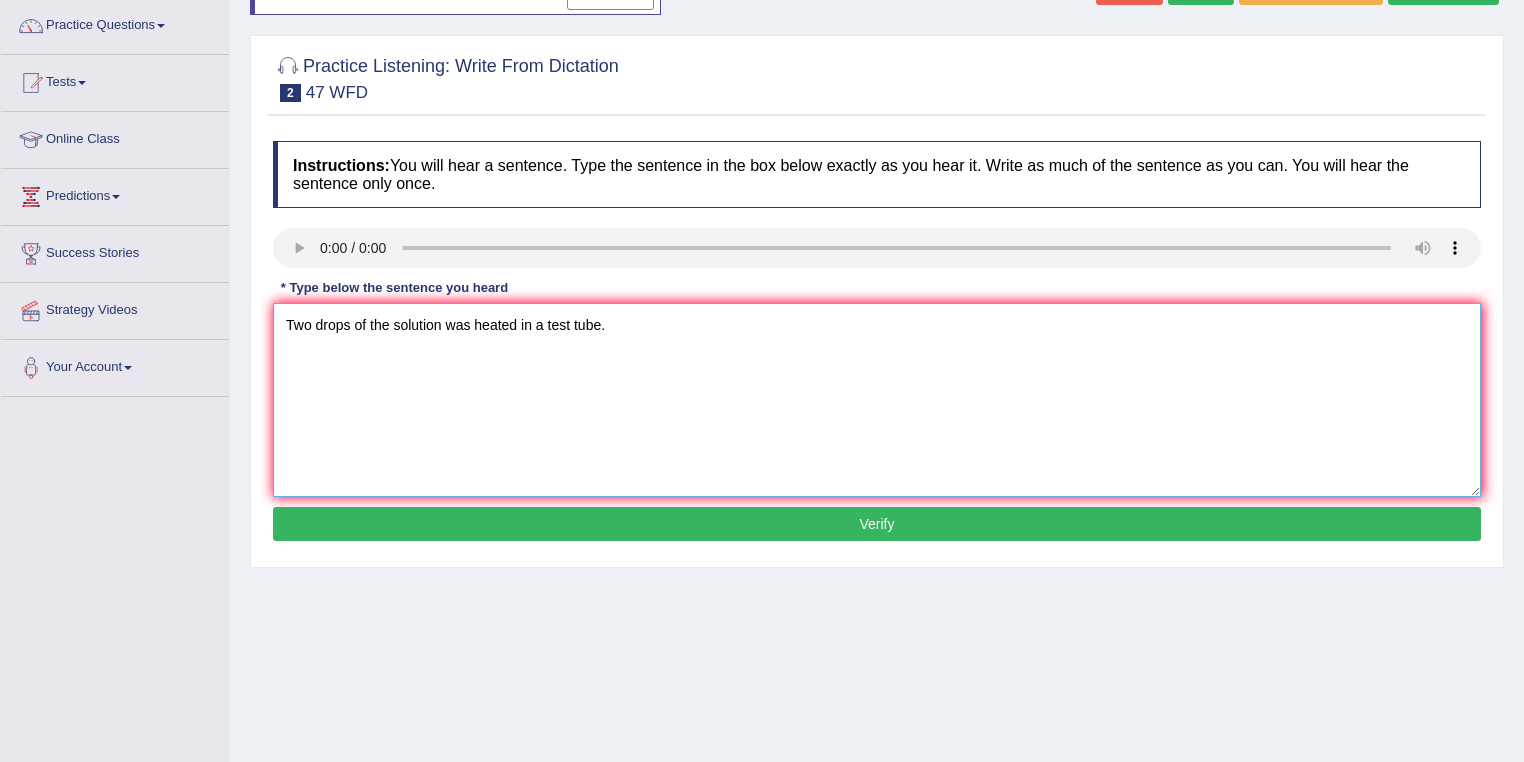 scroll, scrollTop: 160, scrollLeft: 0, axis: vertical 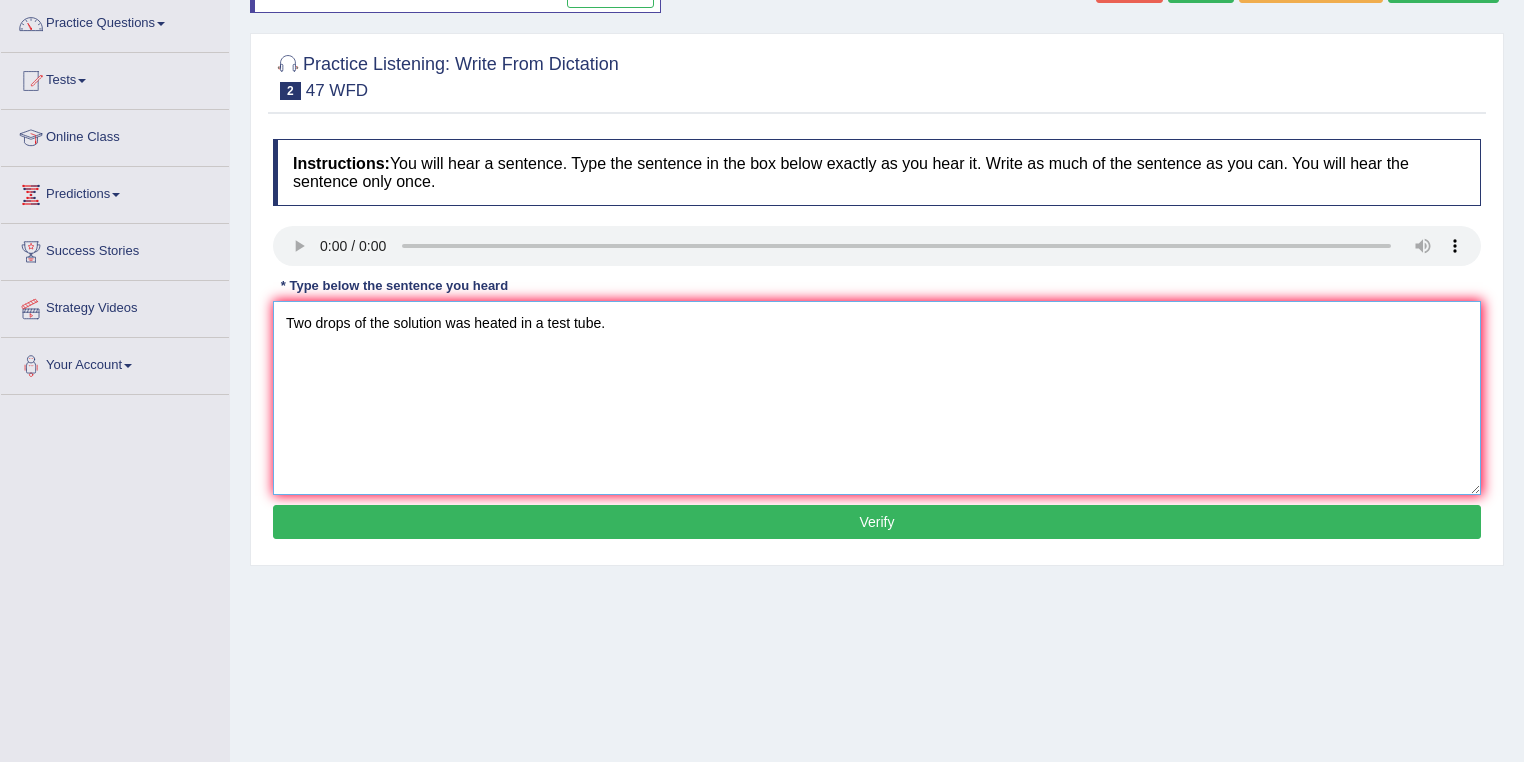 click on "Two drops of the solution was heated in a test tube." at bounding box center (877, 398) 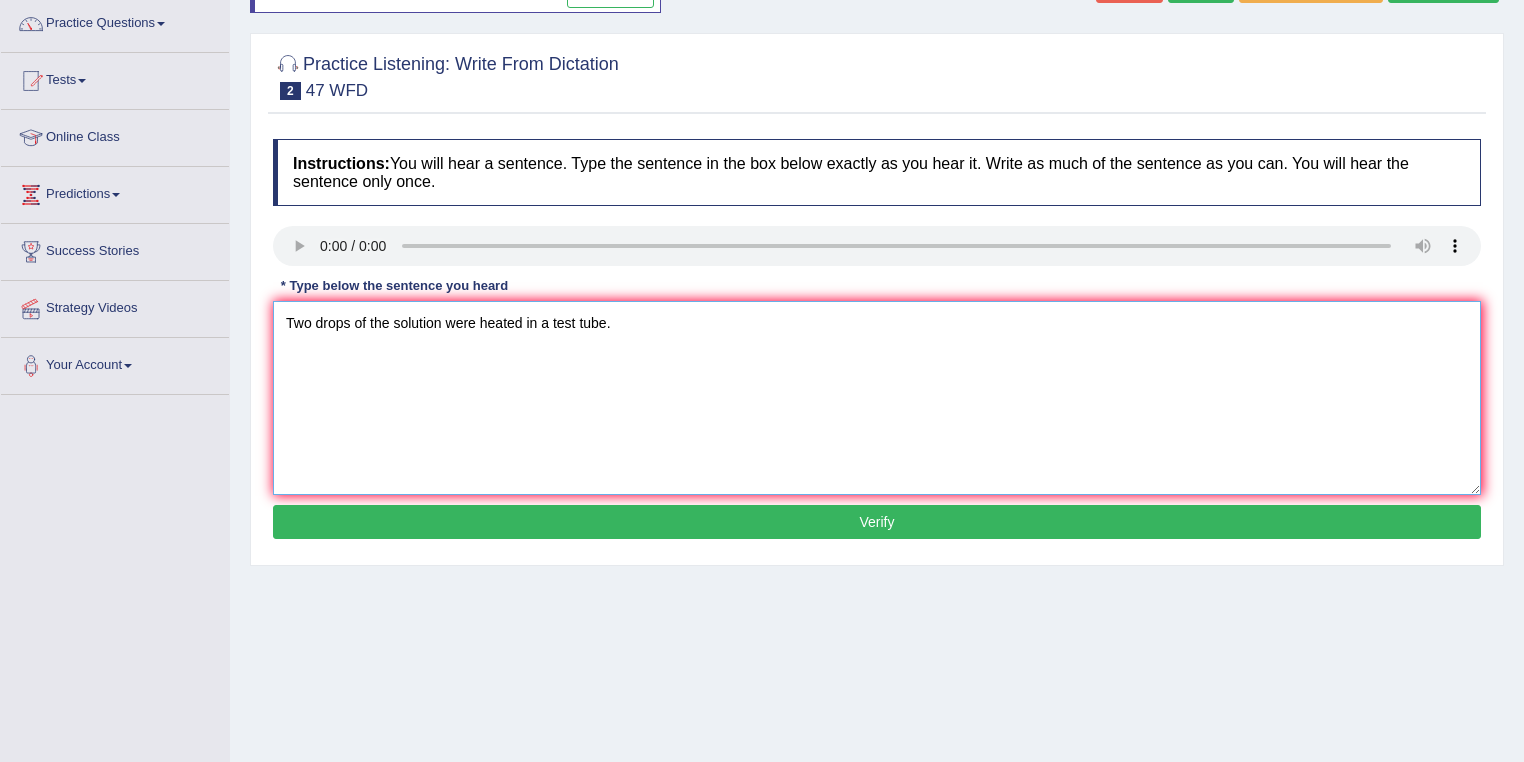 type on "Two drops of the solution were heated in a test tube." 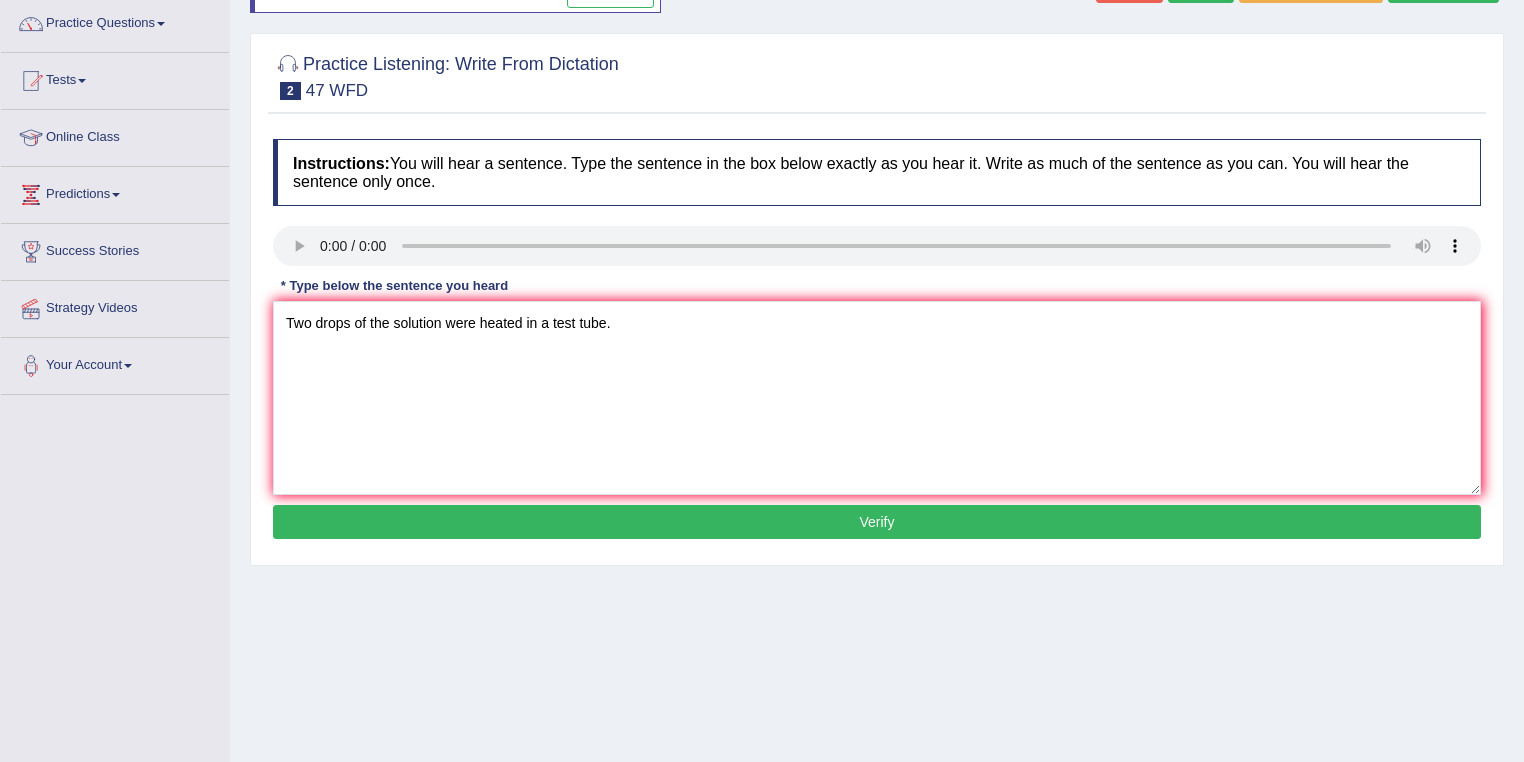 click on "Verify" at bounding box center (877, 522) 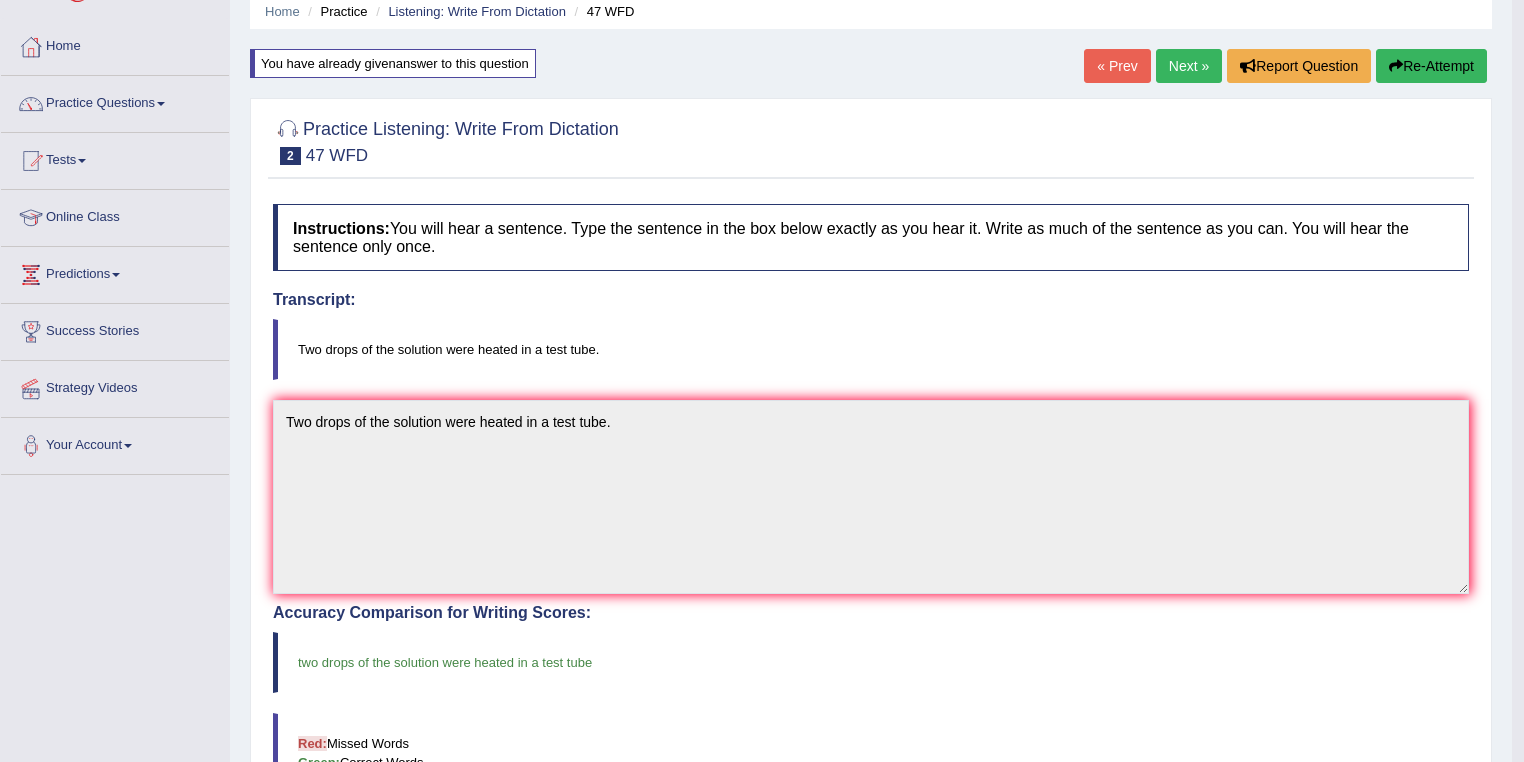 scroll, scrollTop: 0, scrollLeft: 0, axis: both 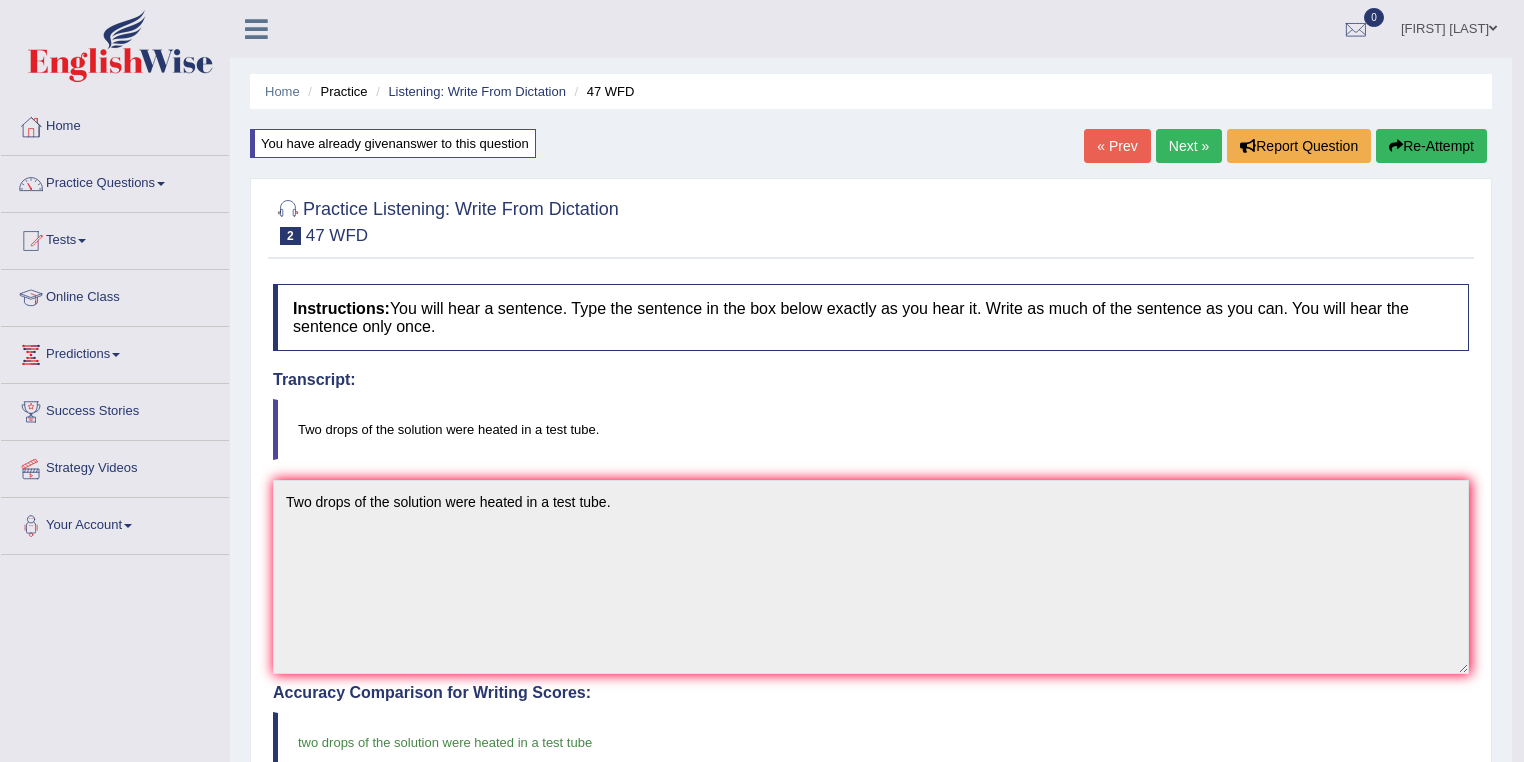 click on "Next »" at bounding box center [1189, 146] 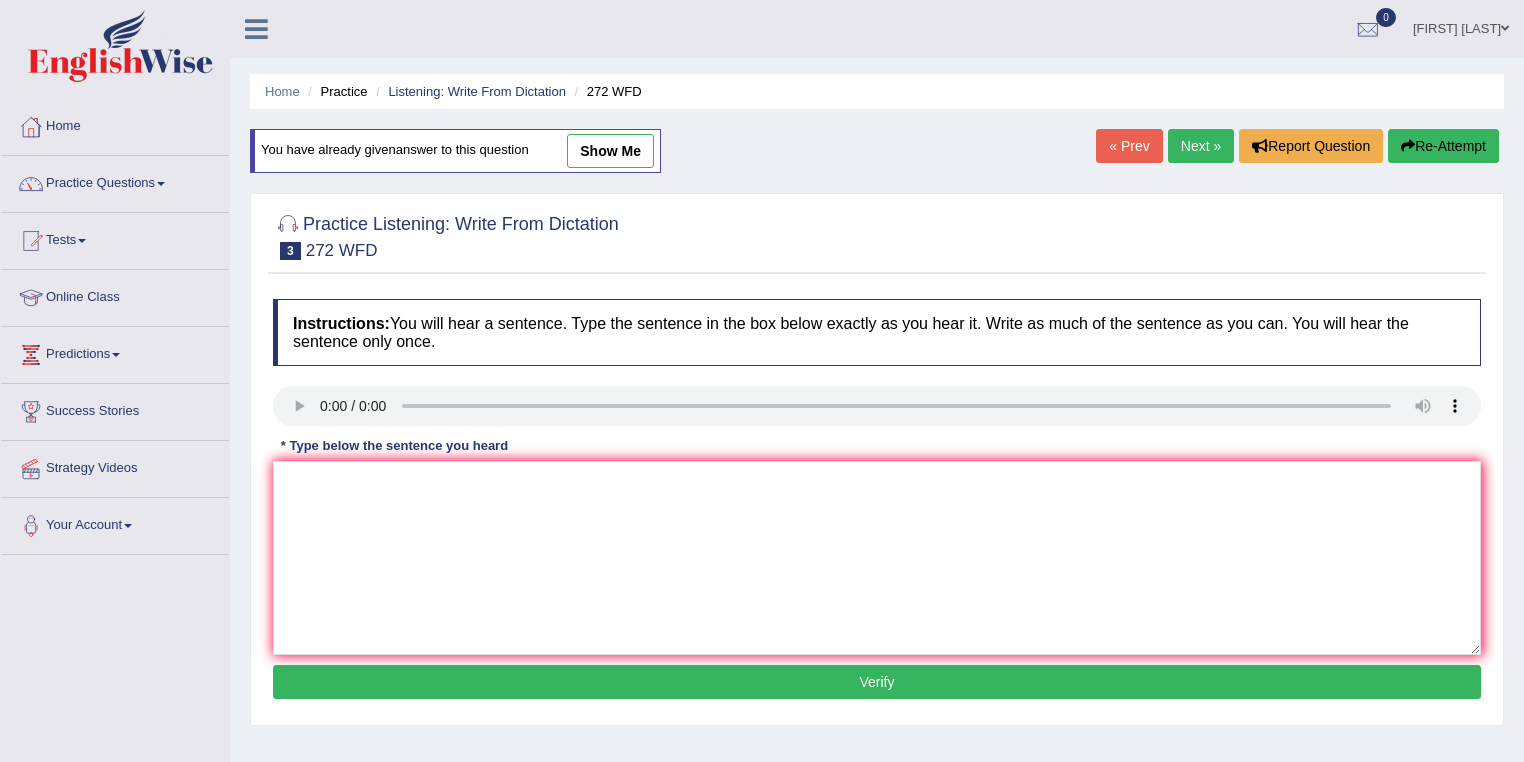 scroll, scrollTop: 0, scrollLeft: 0, axis: both 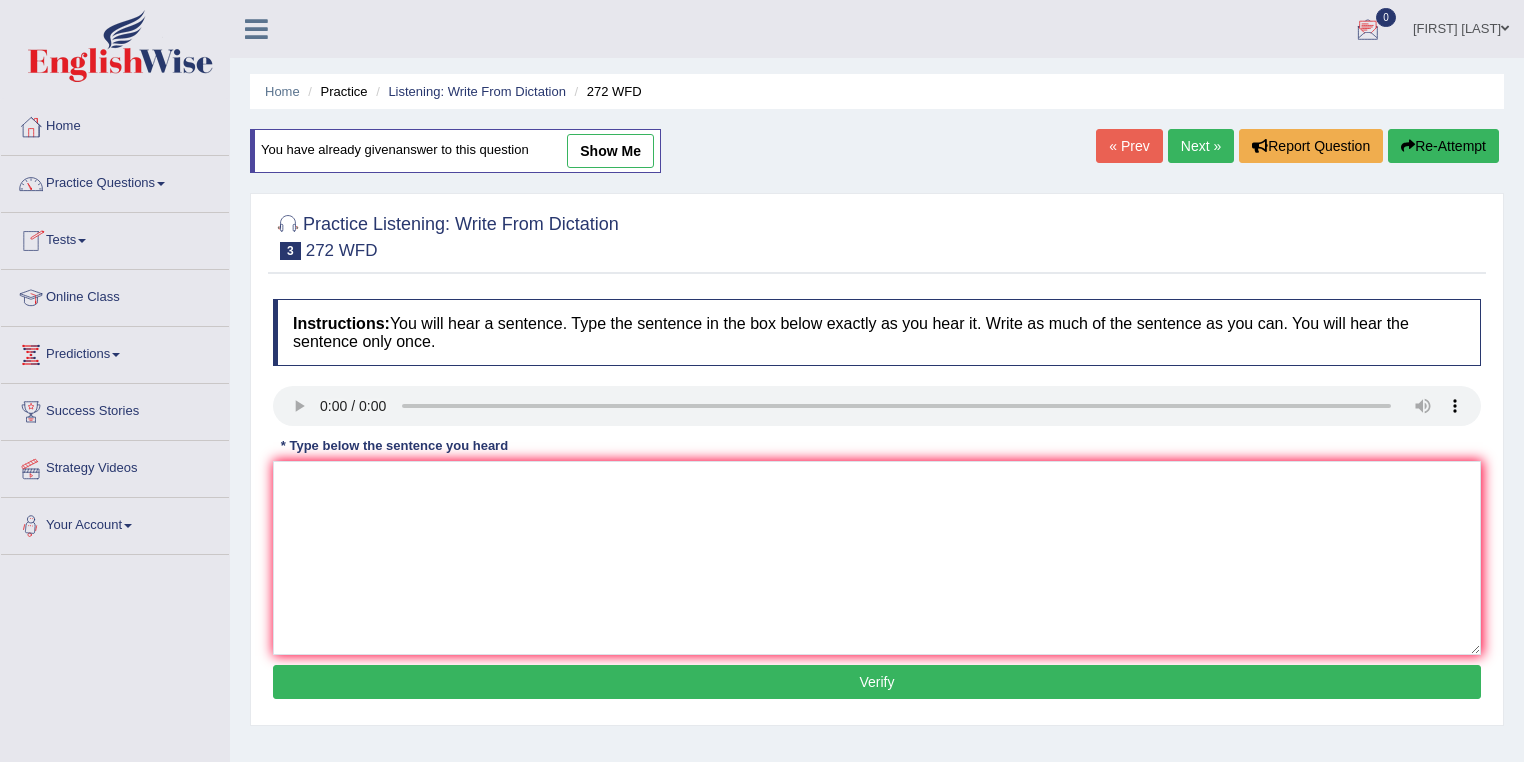 click on "« Prev" at bounding box center (1129, 146) 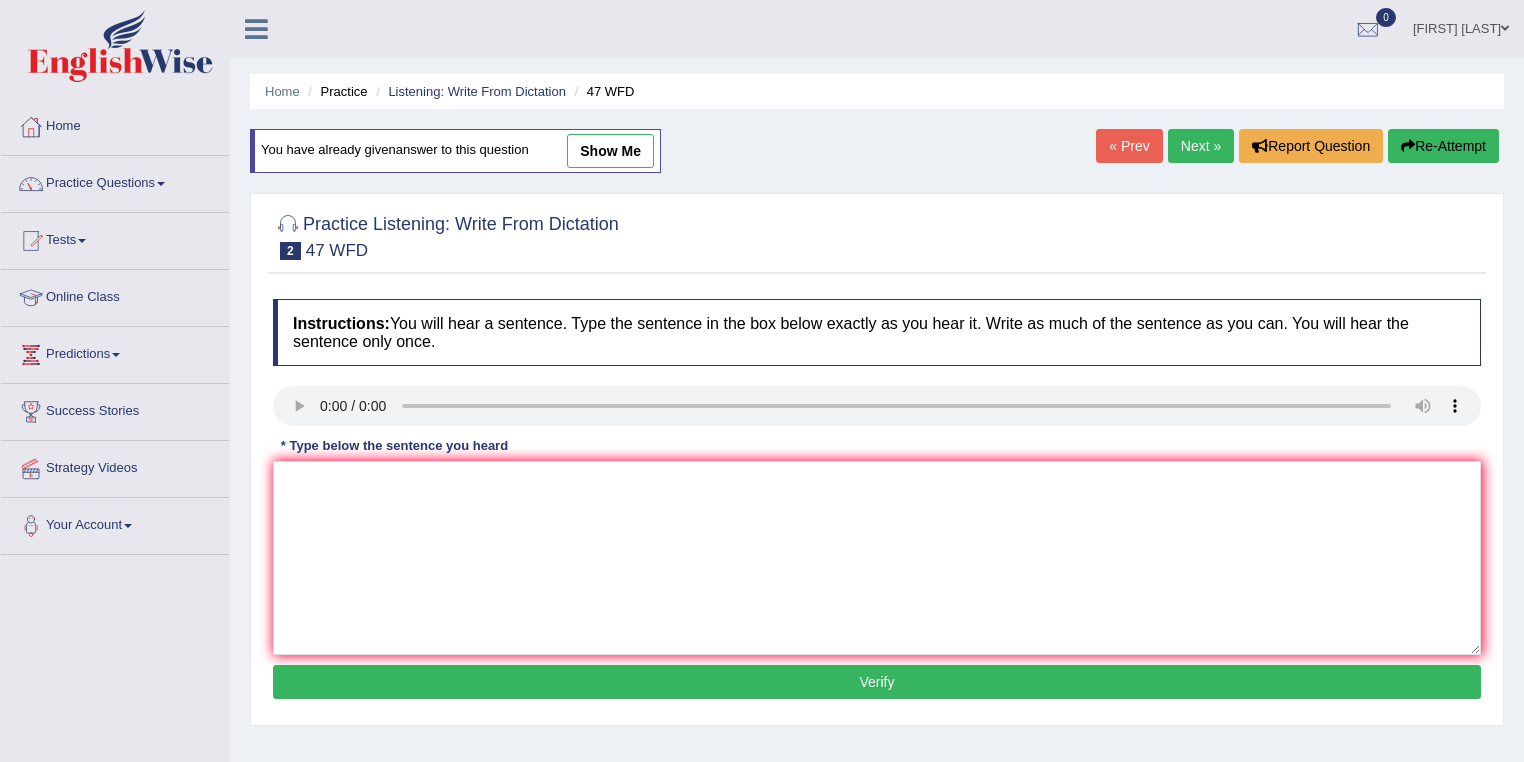 scroll, scrollTop: 0, scrollLeft: 0, axis: both 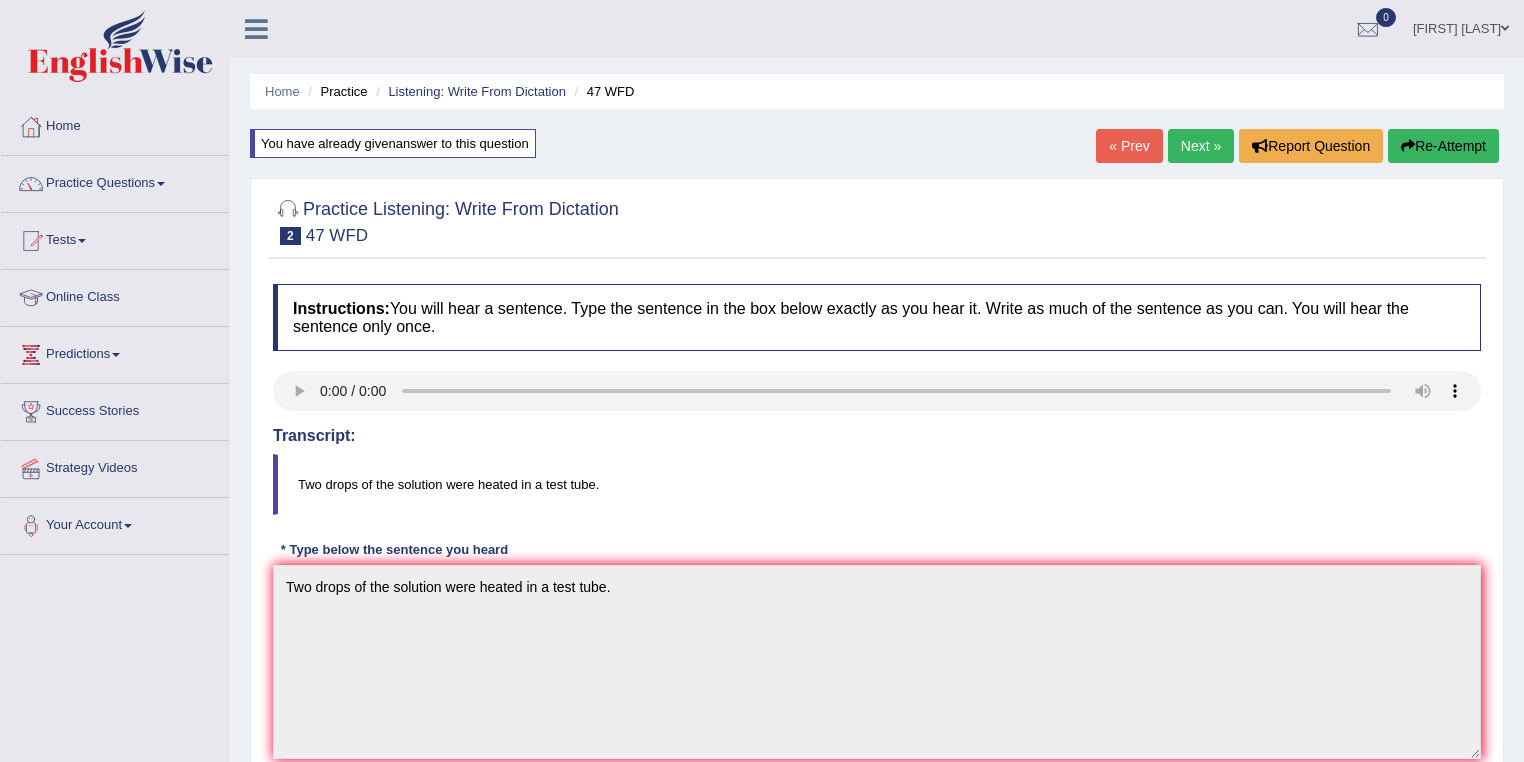 click on "Next »" at bounding box center (1201, 146) 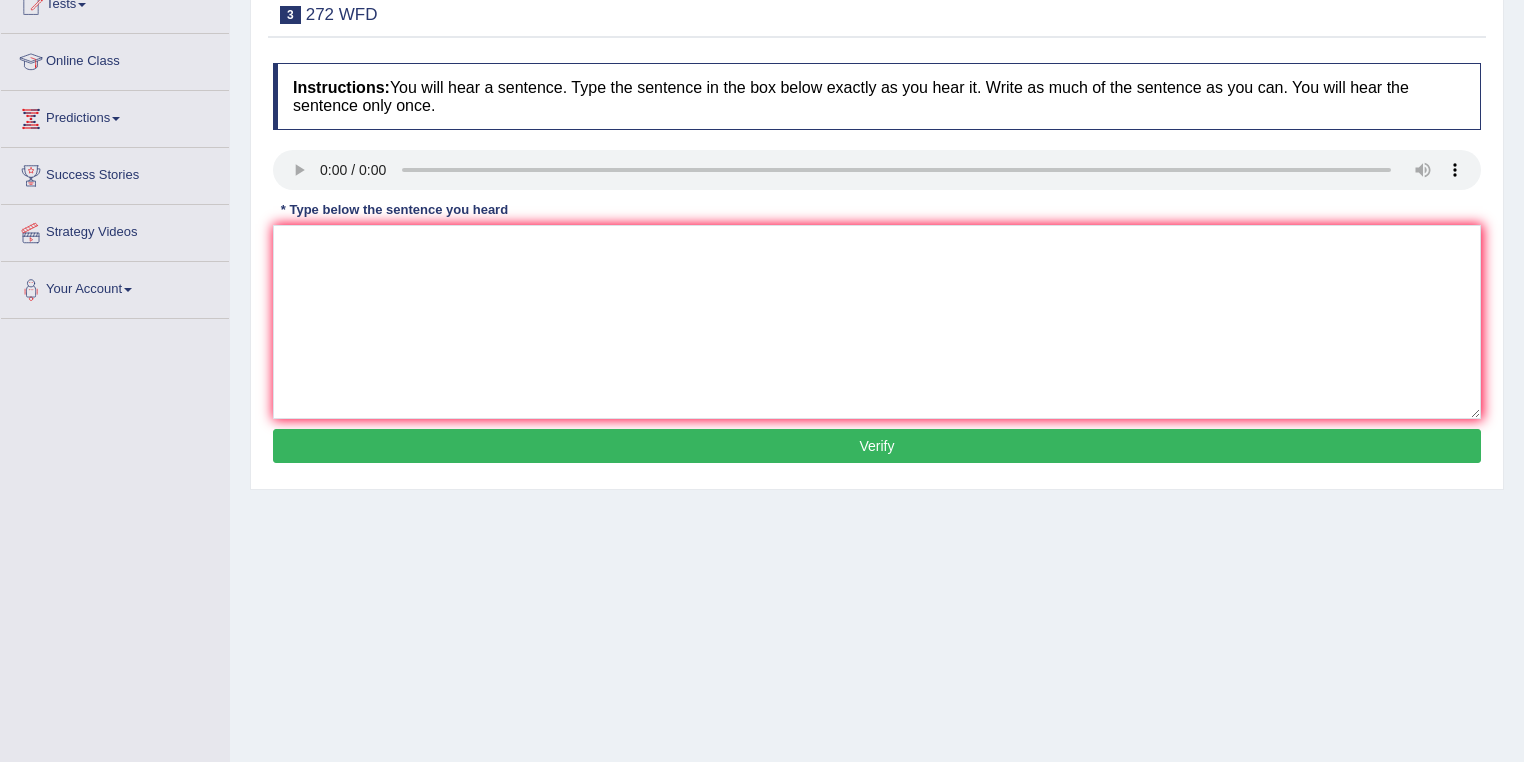 scroll, scrollTop: 0, scrollLeft: 0, axis: both 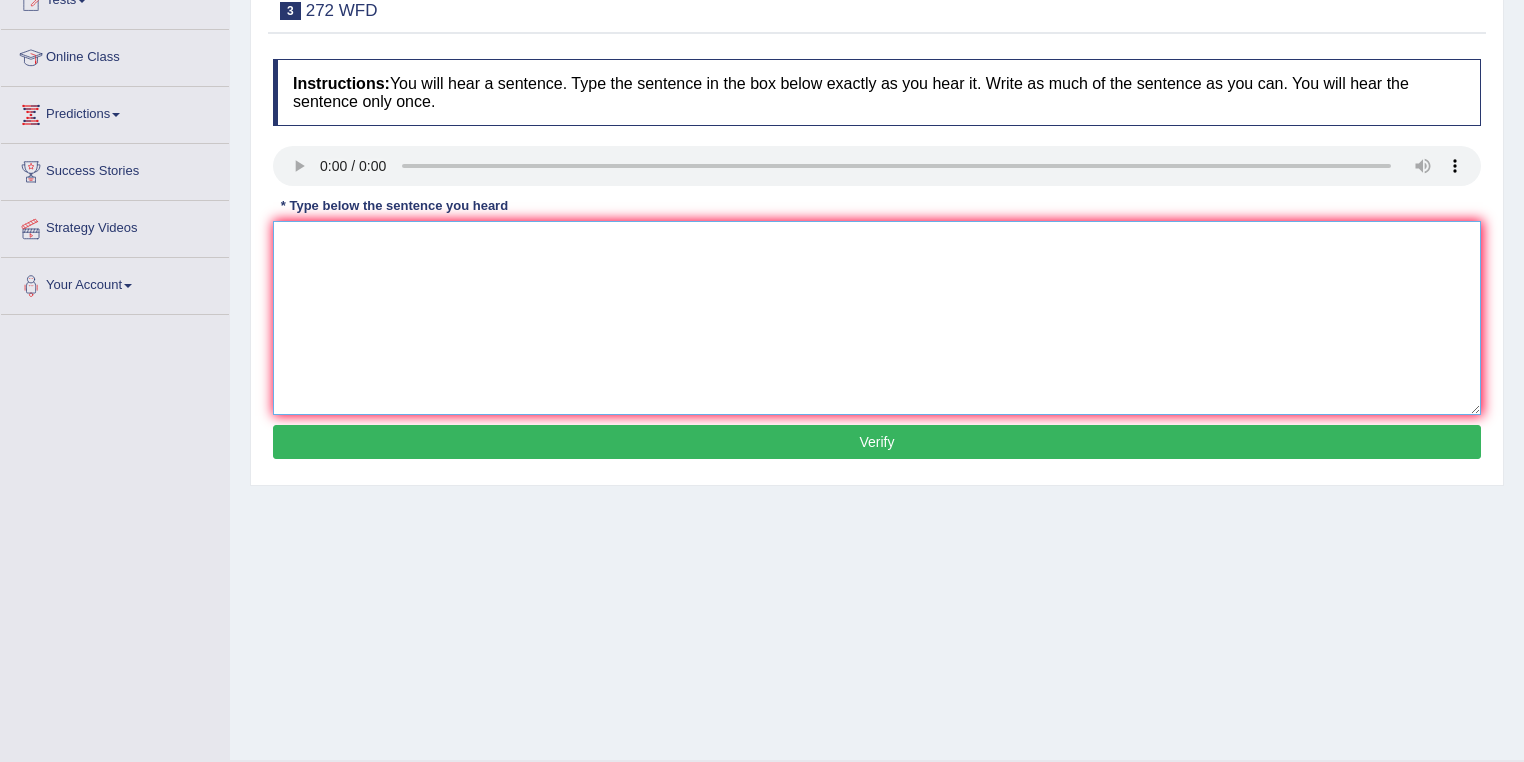 click at bounding box center (877, 318) 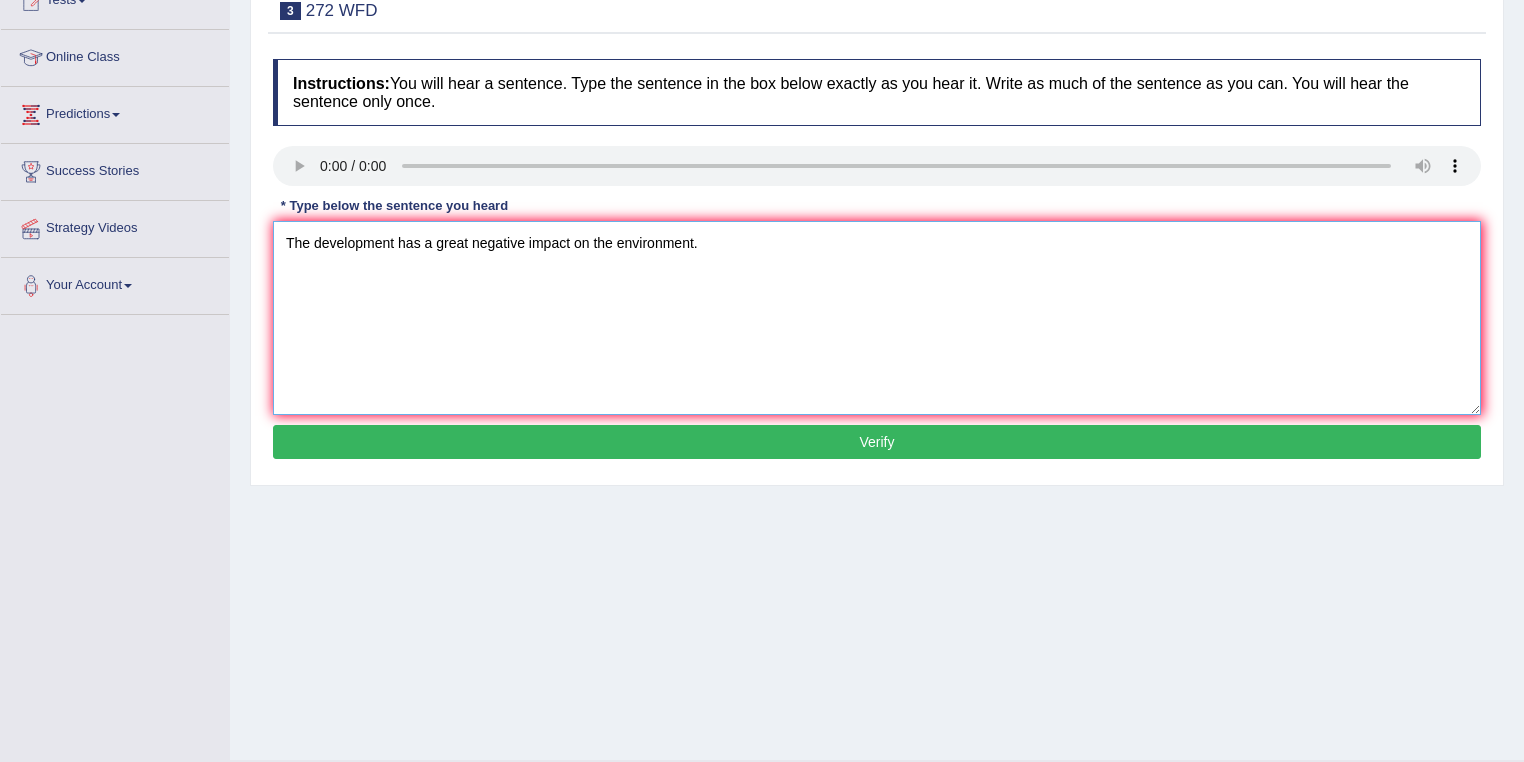 type on "The development has a great negative impact on the environment." 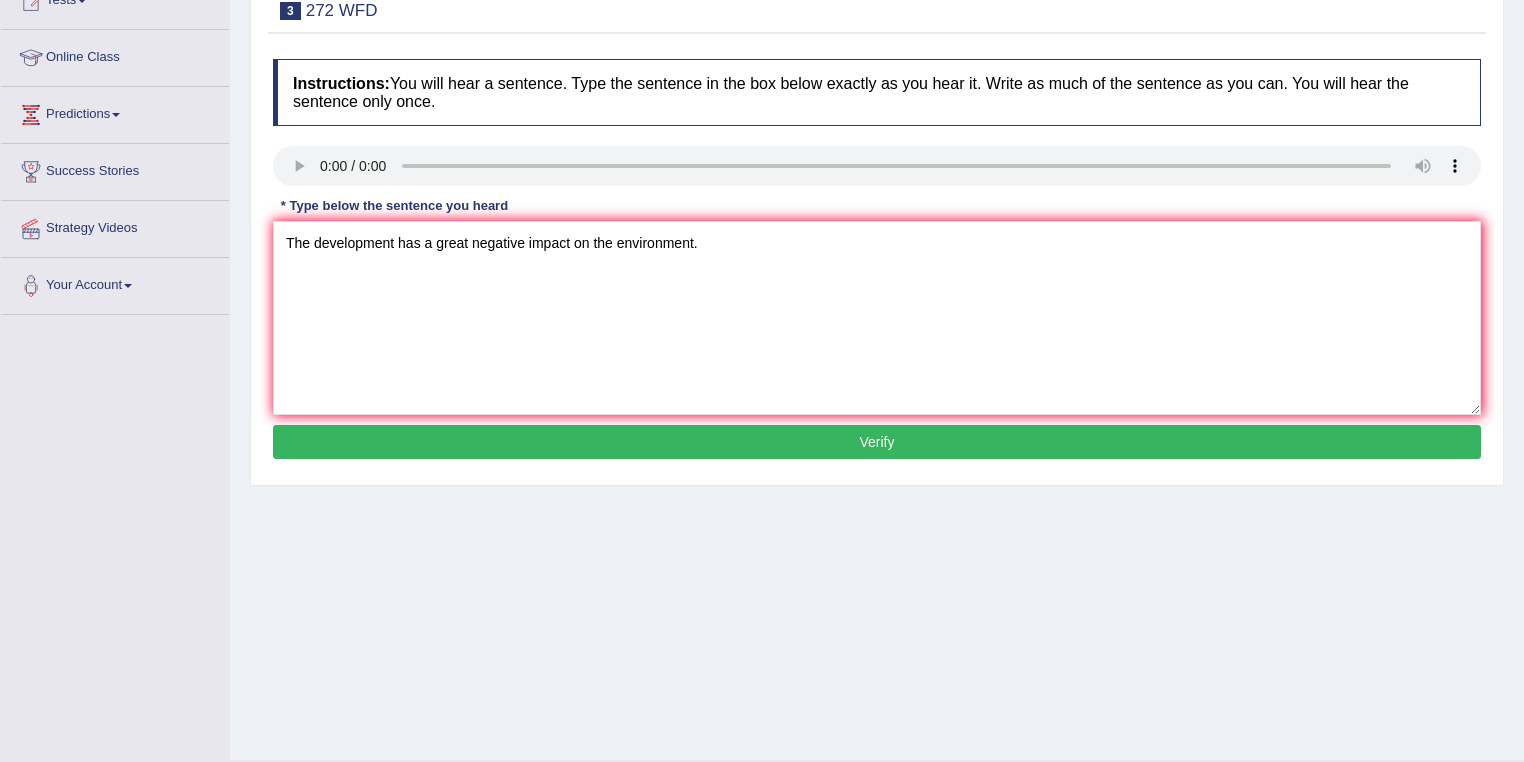 click on "Verify" at bounding box center (877, 442) 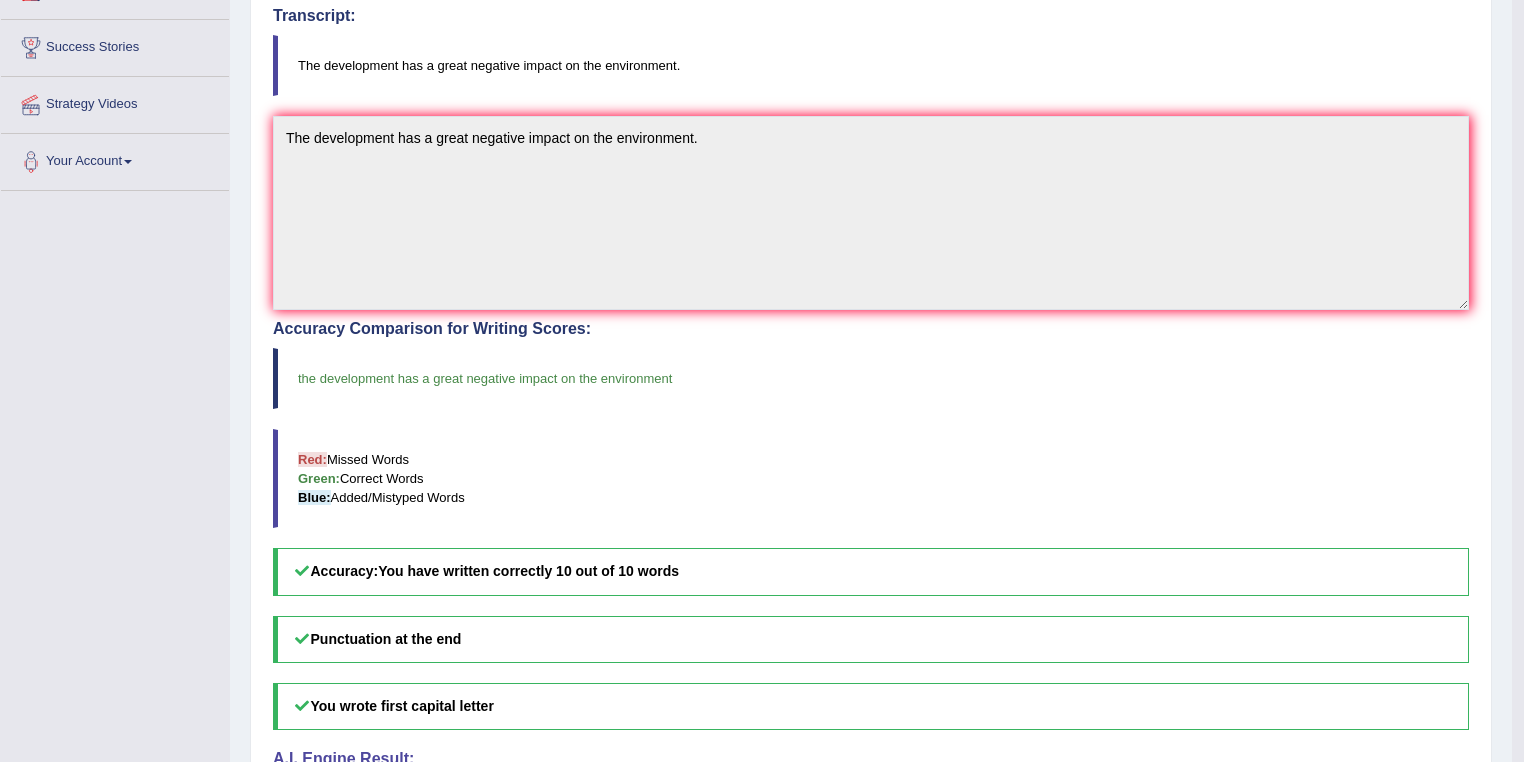 scroll, scrollTop: 218, scrollLeft: 0, axis: vertical 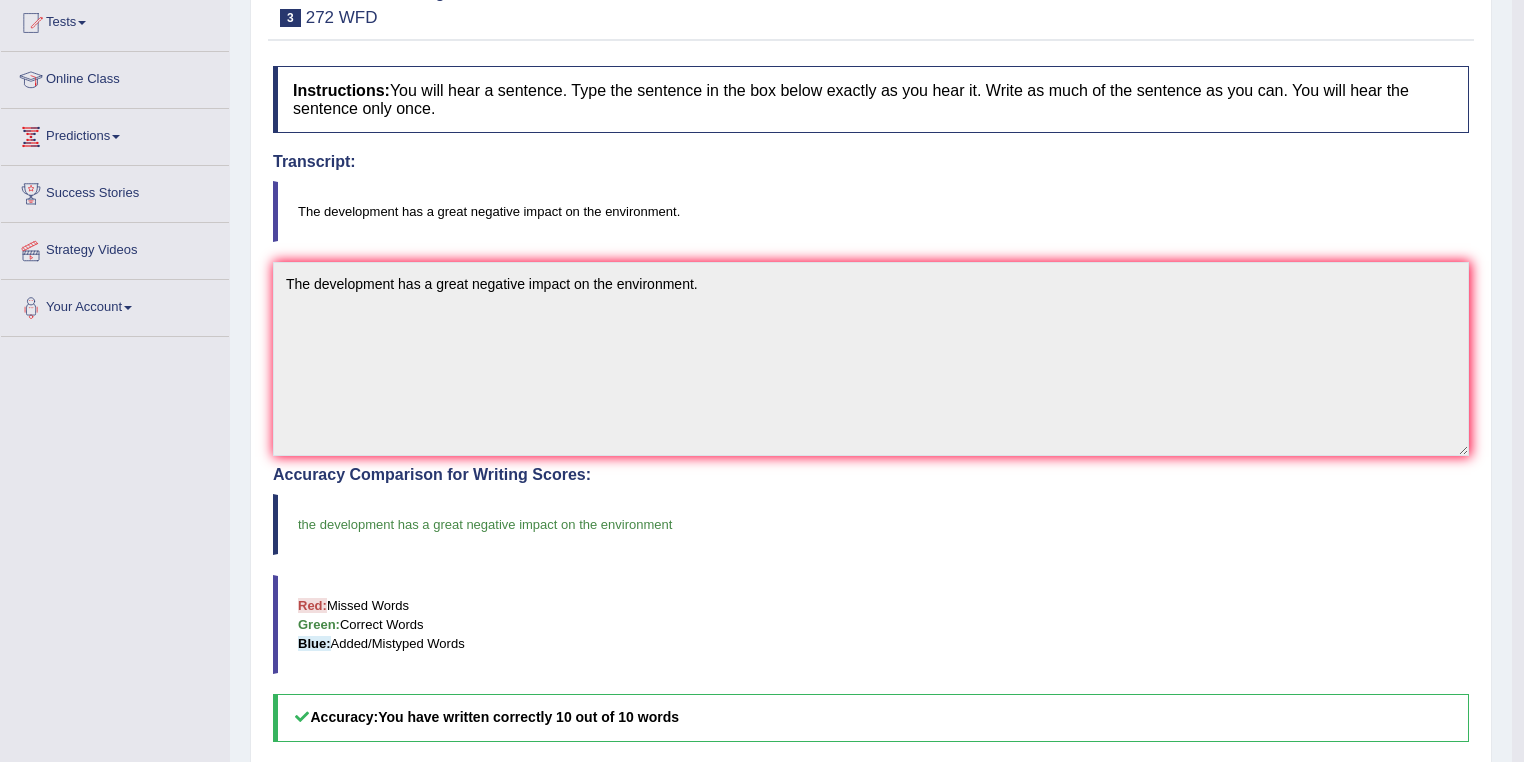 click on "Toggle navigation
Home
Practice Questions   Speaking Practice Read Aloud
Repeat Sentence
Describe Image
Re-tell Lecture
Answer Short Question
Summarize Group Discussion
Respond To A Situation
Writing Practice  Summarize Written Text
Write Essay
Reading Practice  Reading & Writing: Fill In The Blanks
Choose Multiple Answers
Re-order Paragraphs
Fill In The Blanks
Choose Single Answer
Listening Practice  Summarize Spoken Text
Highlight Incorrect Words
Highlight Correct Summary
Select Missing Word
Choose Single Answer
Choose Multiple Answers
Fill In The Blanks
Write From Dictation
Pronunciation
Tests  Take Practice Sectional Test
Take Mock Test" at bounding box center [756, 429] 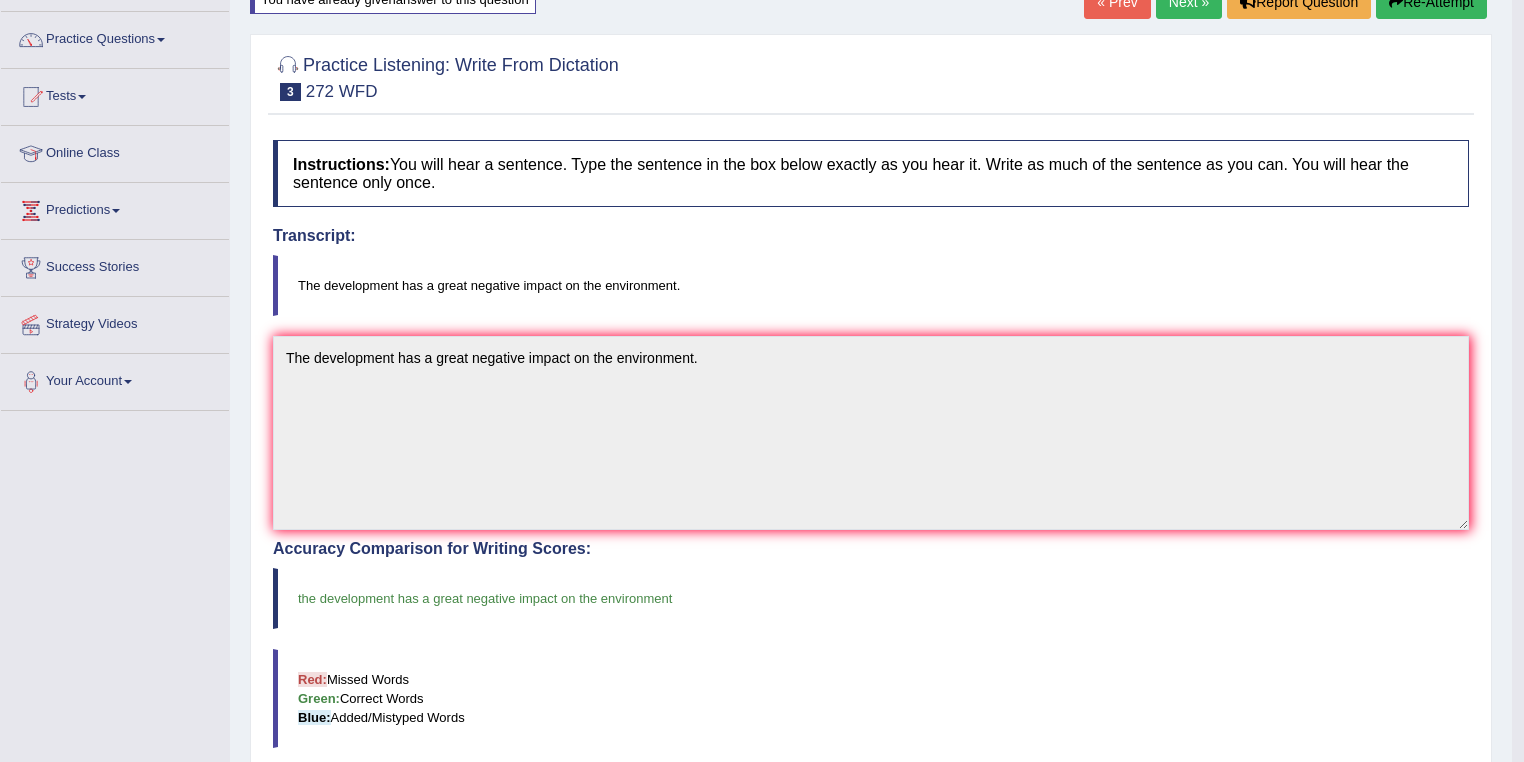 scroll, scrollTop: 160, scrollLeft: 0, axis: vertical 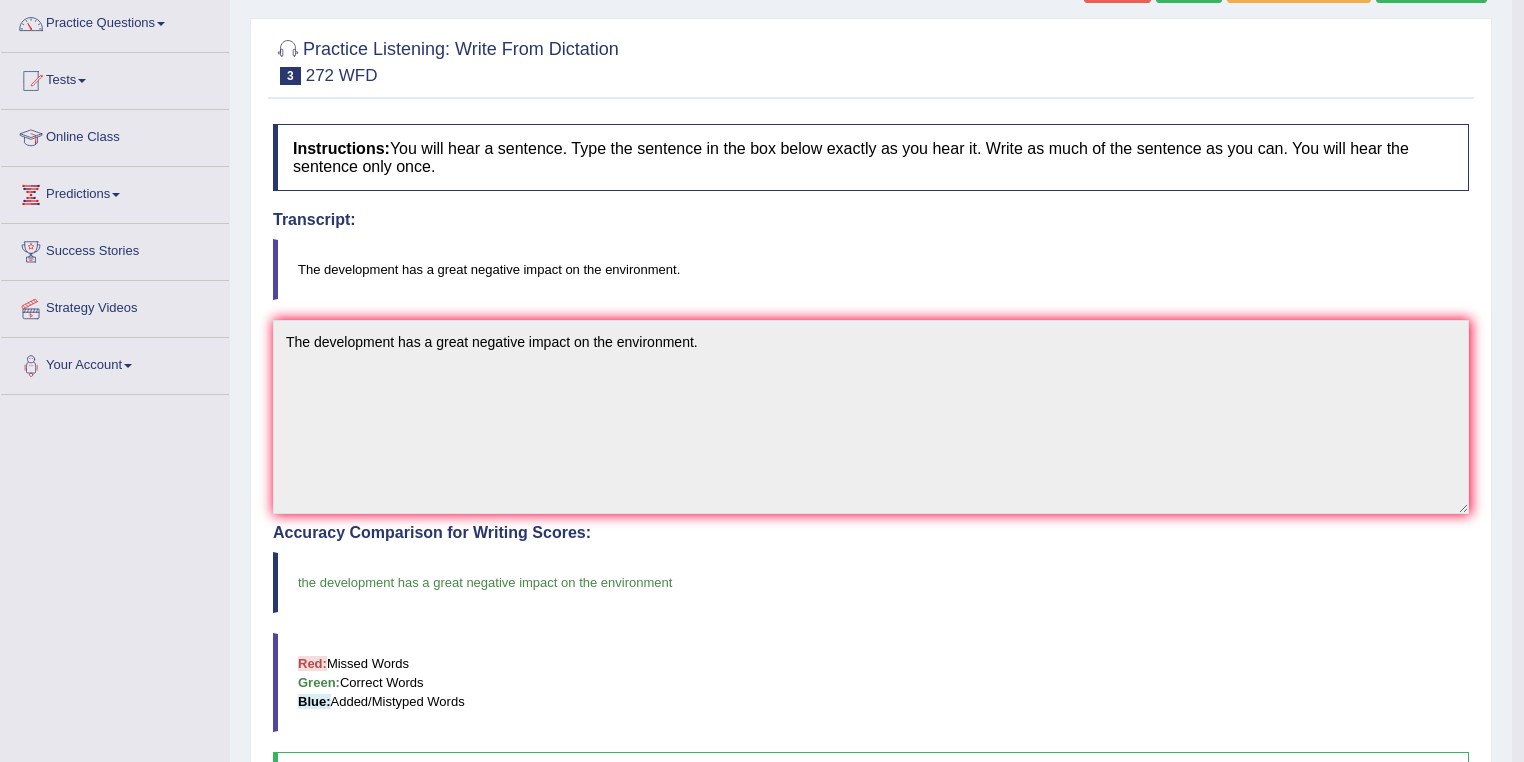 drag, startPoint x: 1376, startPoint y: 605, endPoint x: 703, endPoint y: 222, distance: 774.35004 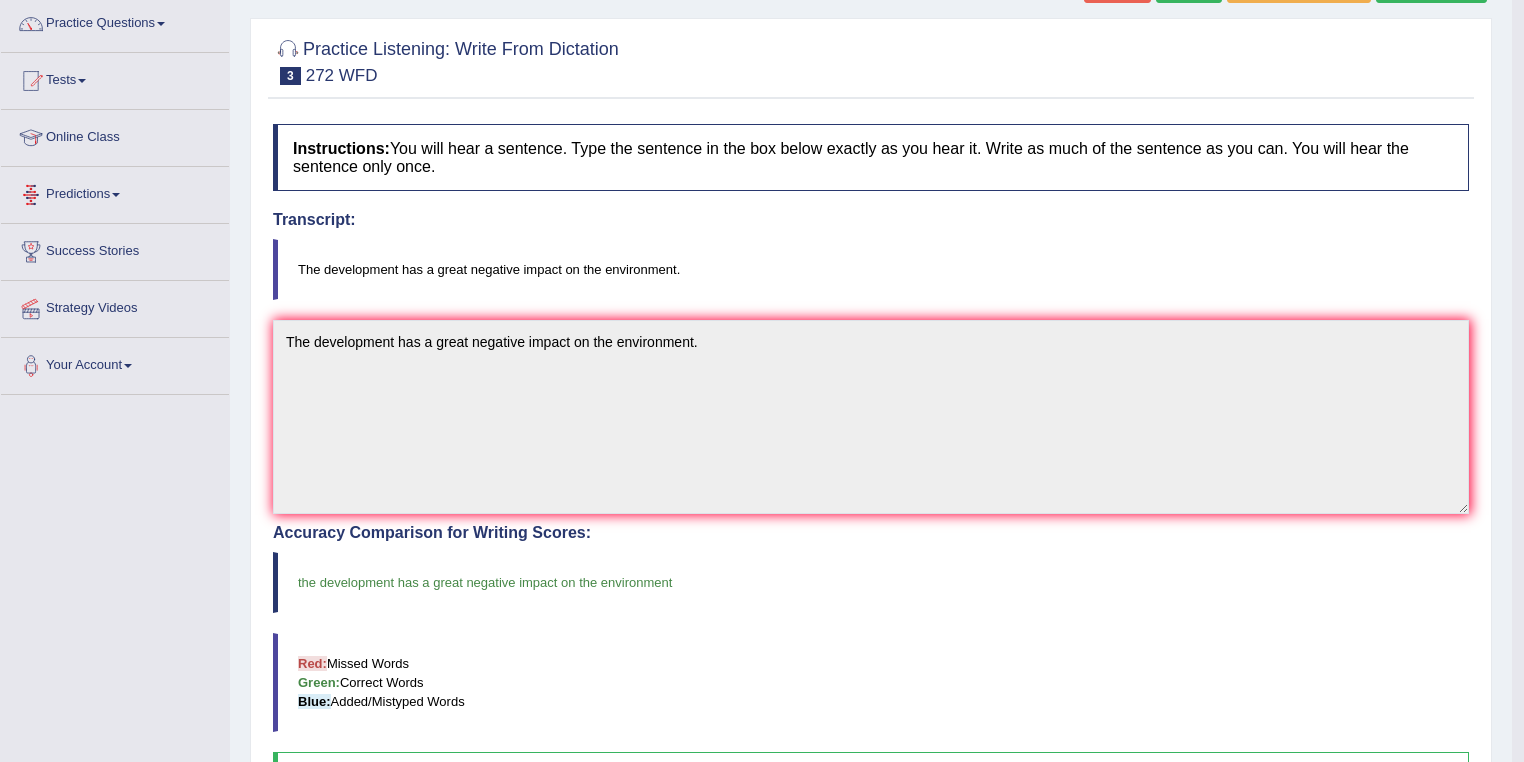 drag, startPoint x: 694, startPoint y: 258, endPoint x: 209, endPoint y: 210, distance: 487.36948 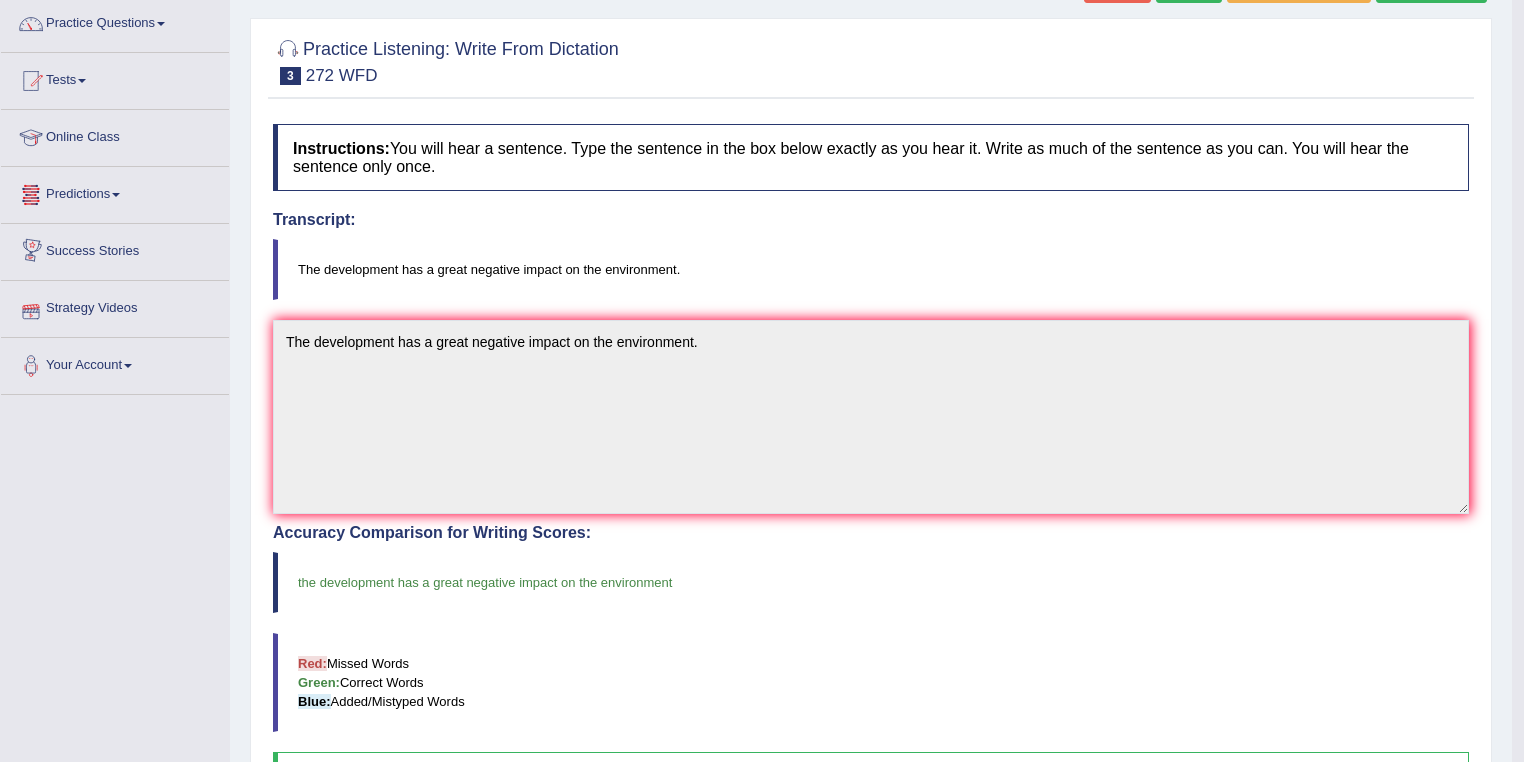 drag, startPoint x: 667, startPoint y: 612, endPoint x: 824, endPoint y: 605, distance: 157.15598 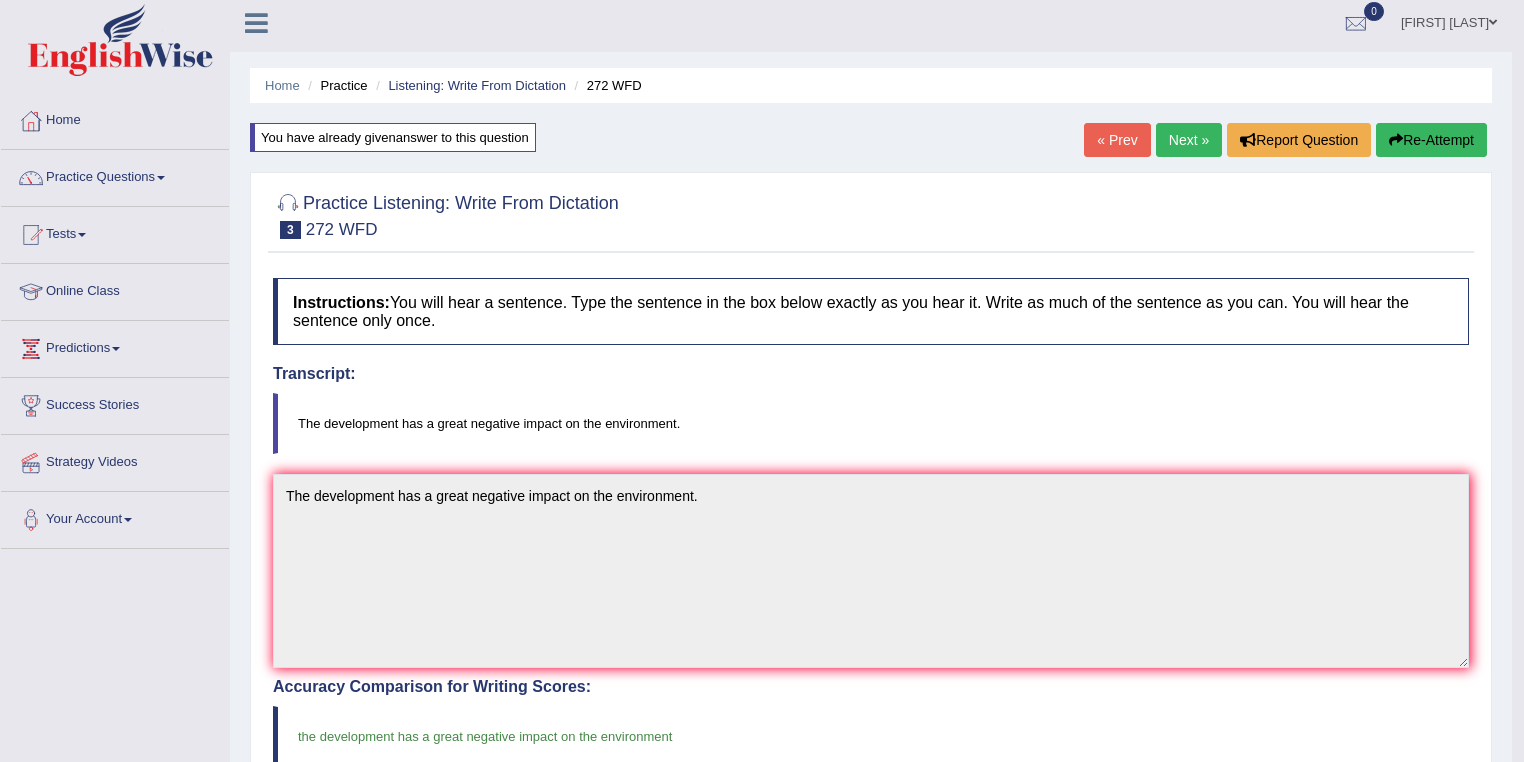 scroll, scrollTop: 0, scrollLeft: 0, axis: both 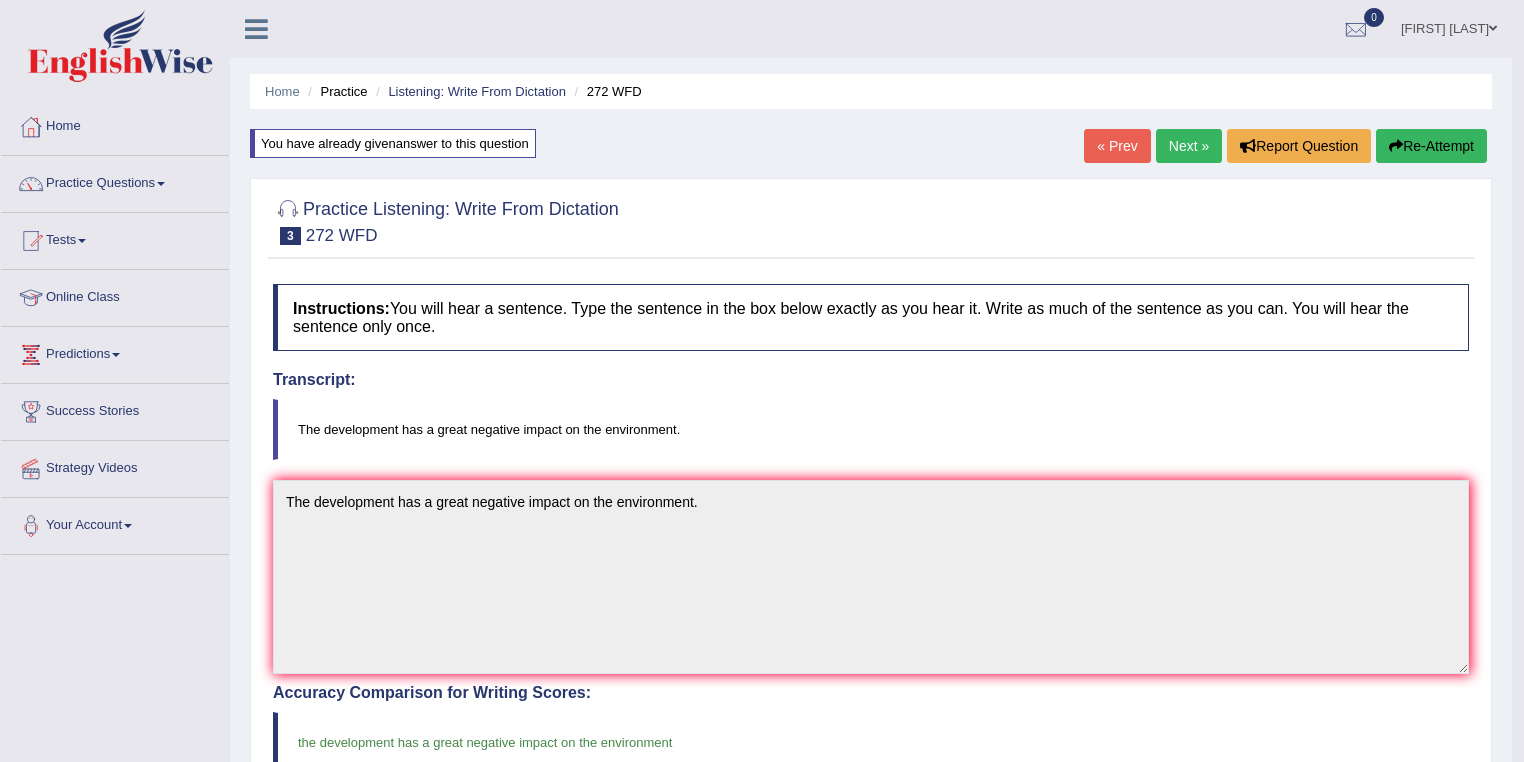 click on "The development has a great negative impact on the environment." at bounding box center [871, 429] 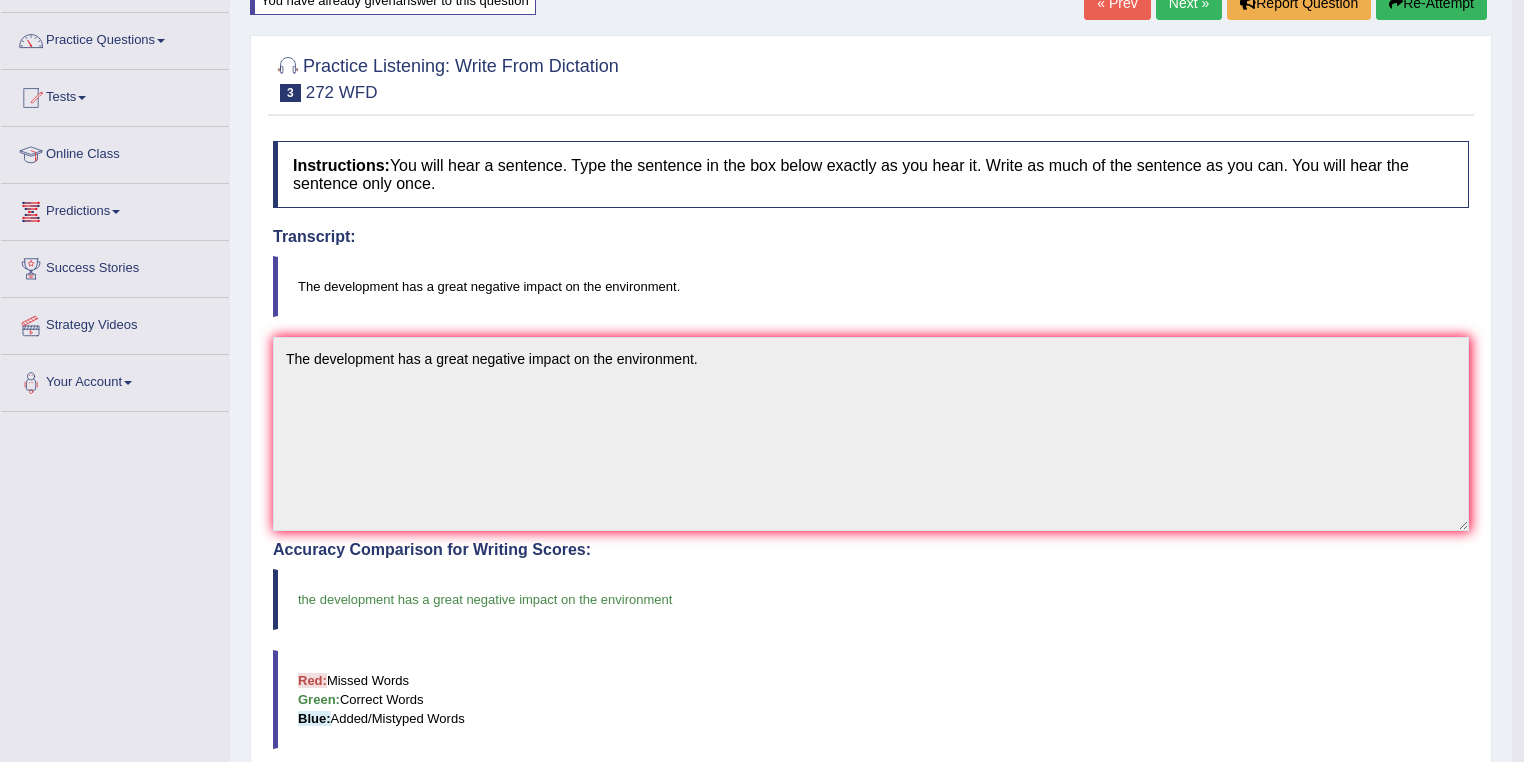 scroll, scrollTop: 320, scrollLeft: 0, axis: vertical 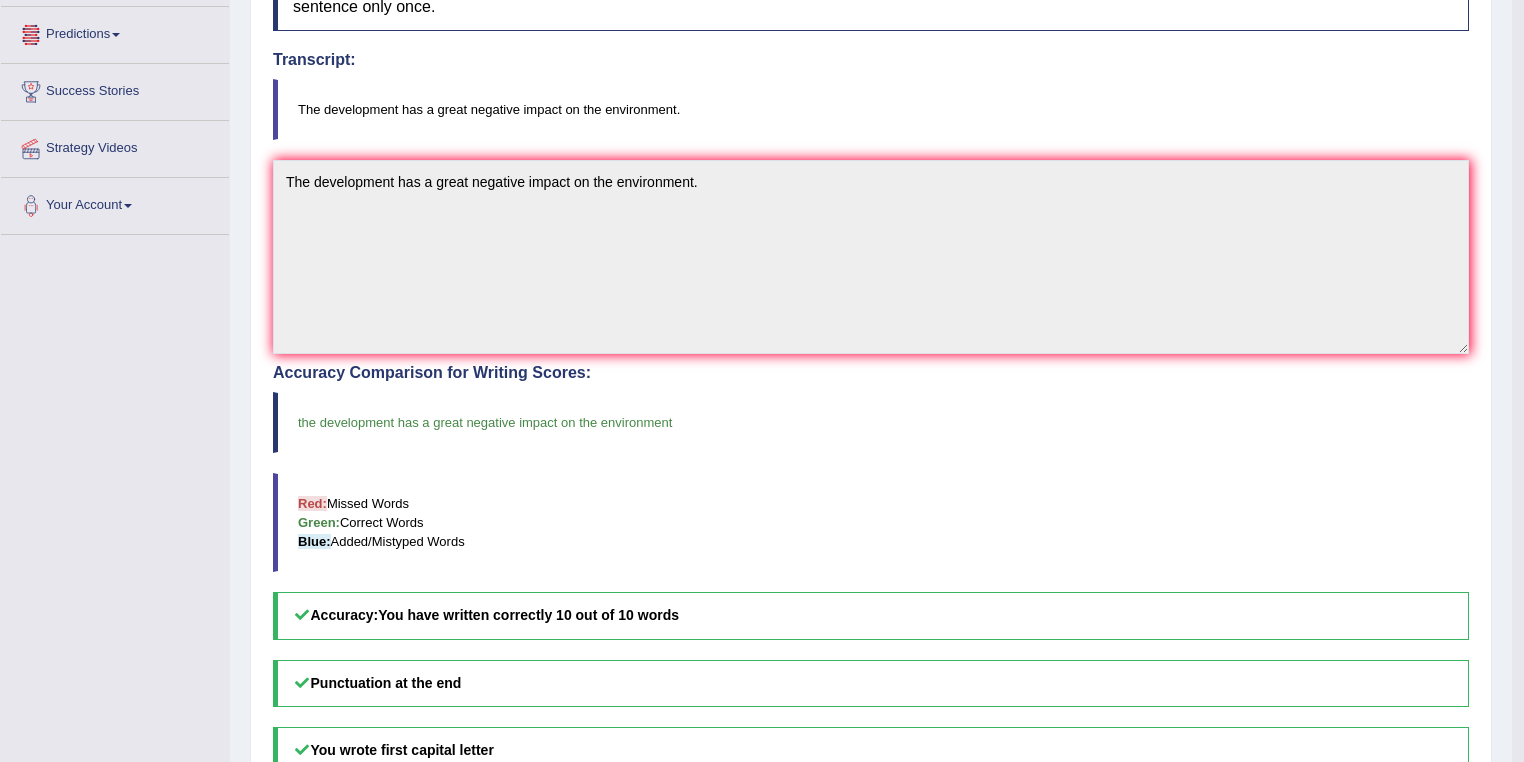 drag, startPoint x: 671, startPoint y: 411, endPoint x: 0, endPoint y: 420, distance: 671.06036 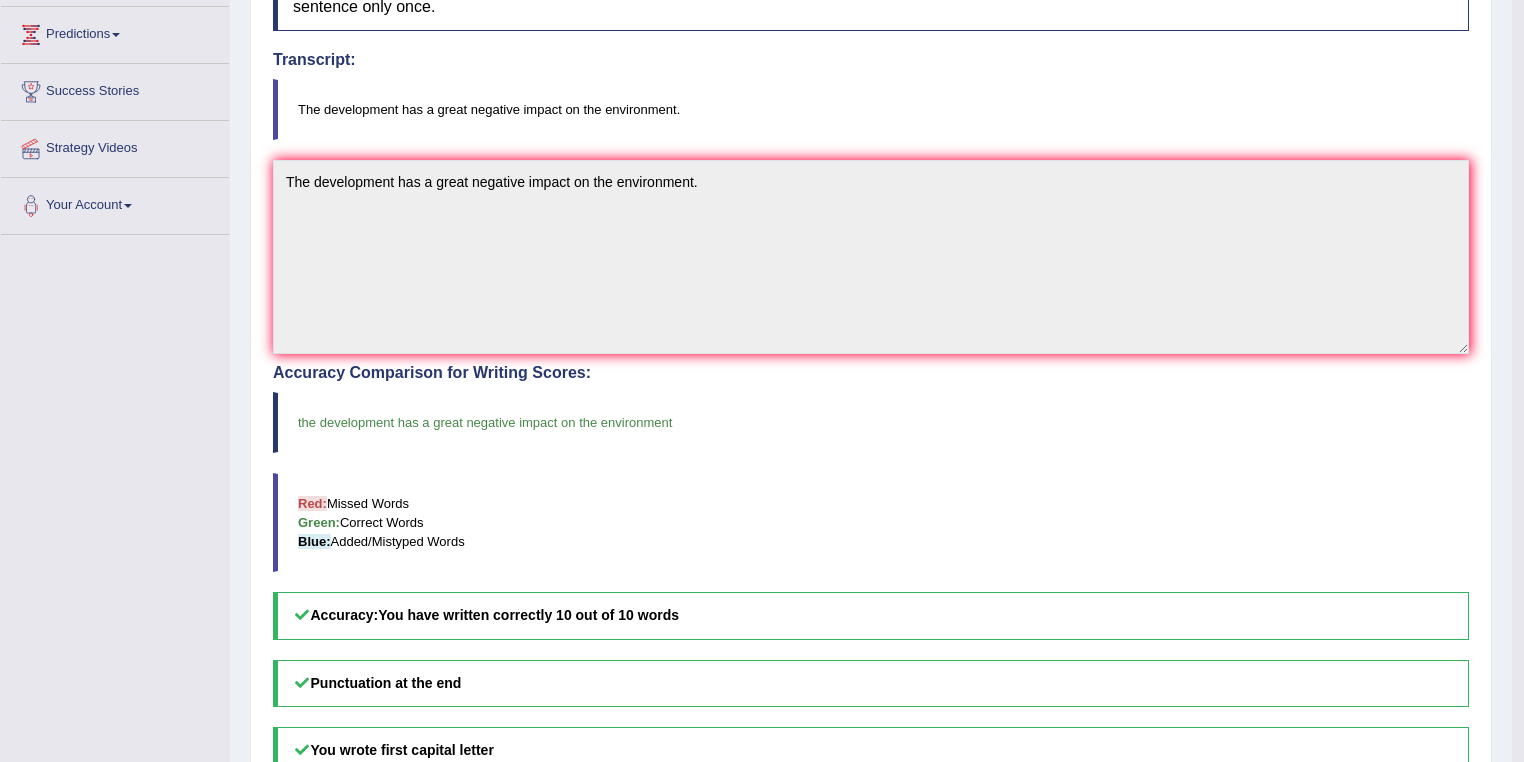 drag, startPoint x: 384, startPoint y: 404, endPoint x: 418, endPoint y: 418, distance: 36.769554 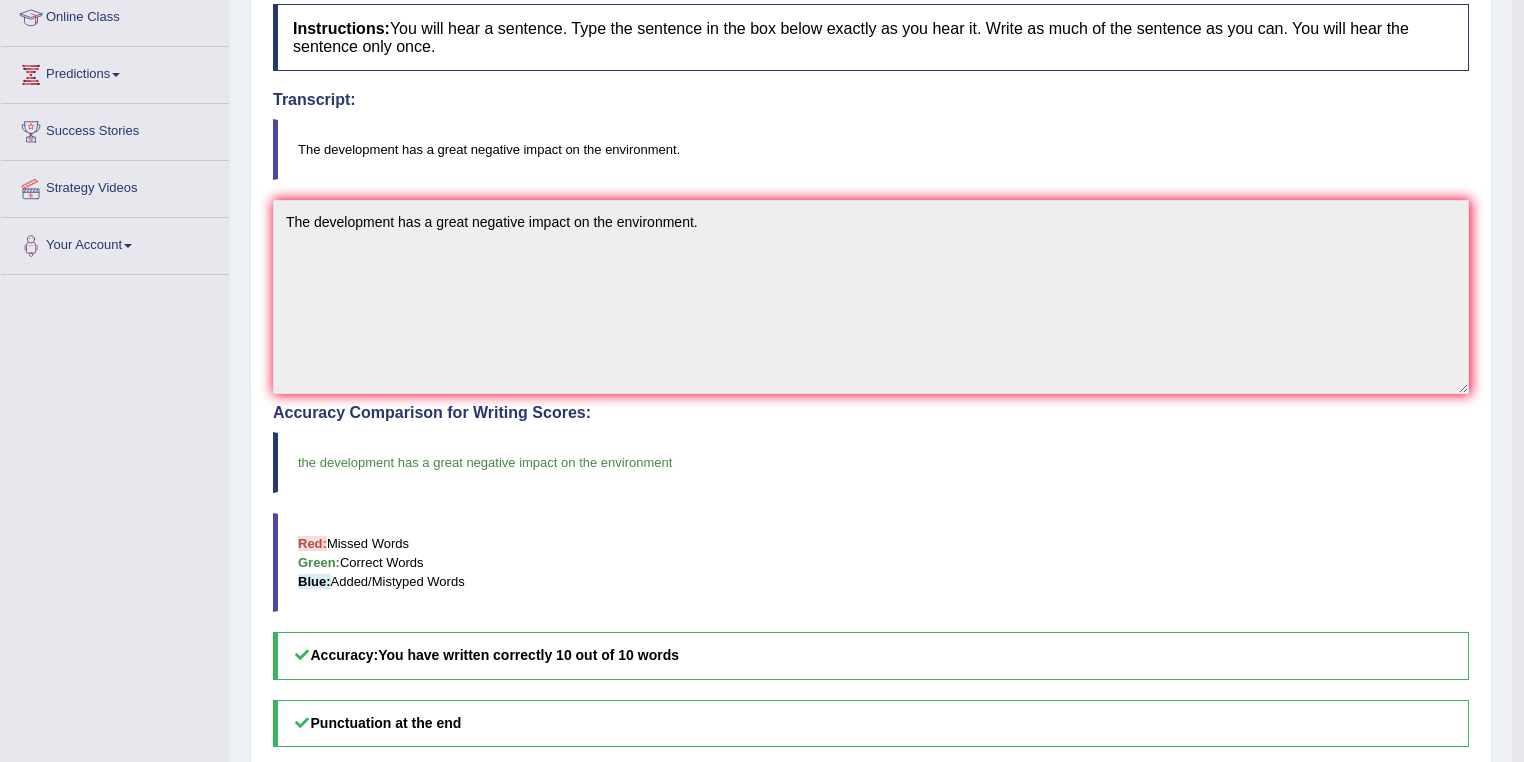 scroll, scrollTop: 240, scrollLeft: 0, axis: vertical 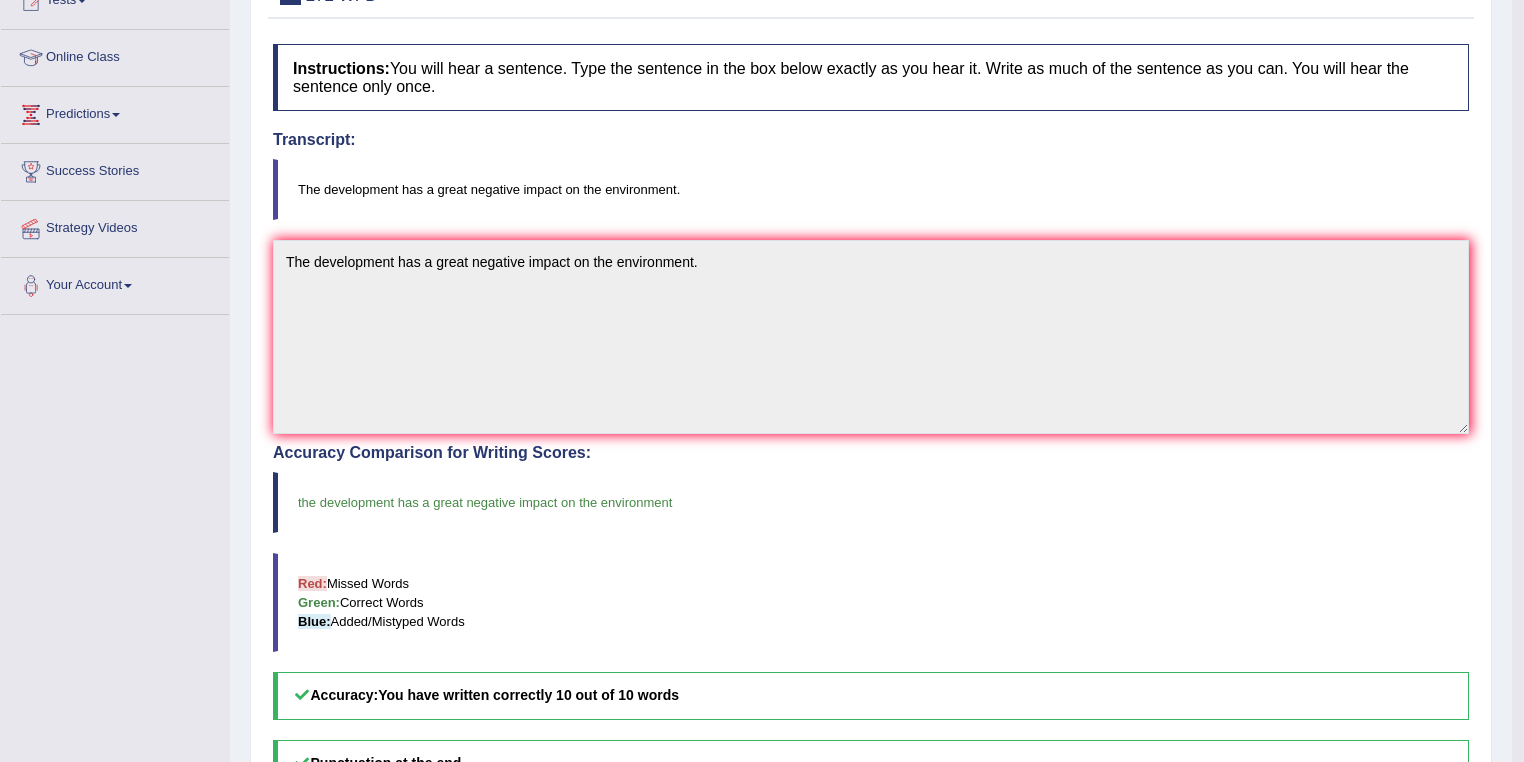 click on "Red:  Missed Words
Green:  Correct Words
Blue:  Added/Mistyped Words" at bounding box center (871, 602) 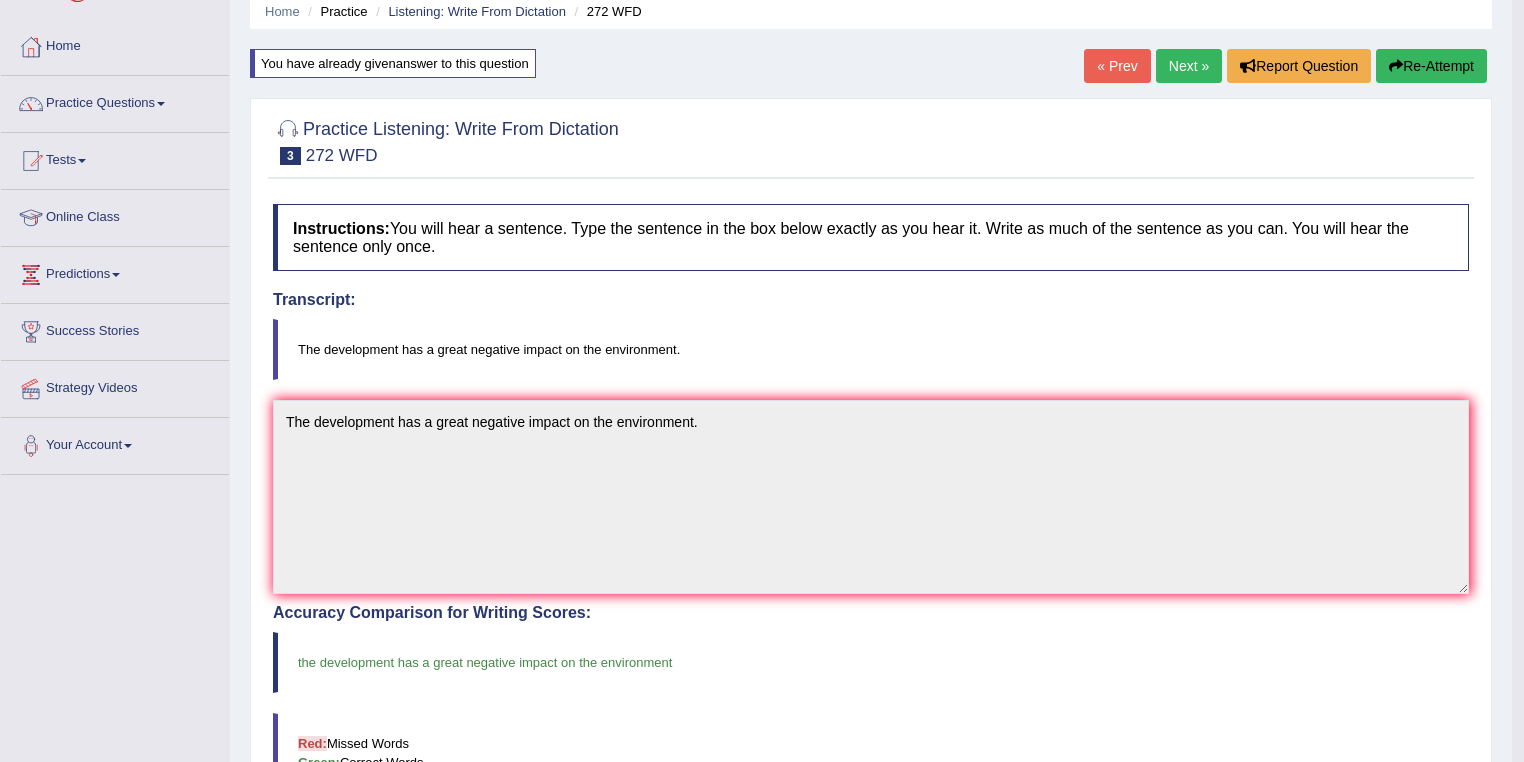 scroll, scrollTop: 0, scrollLeft: 0, axis: both 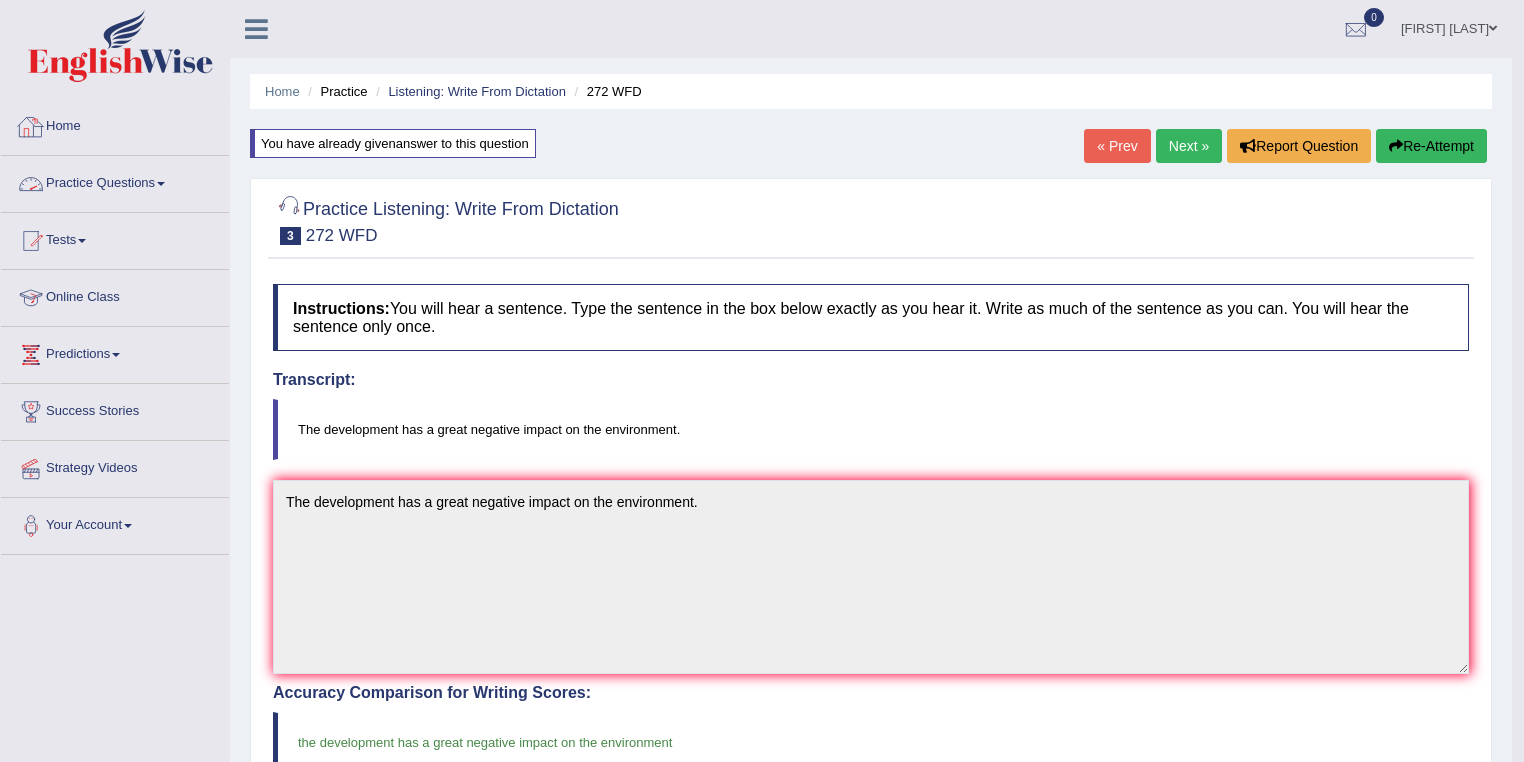 click on "Practice Questions" at bounding box center (115, 181) 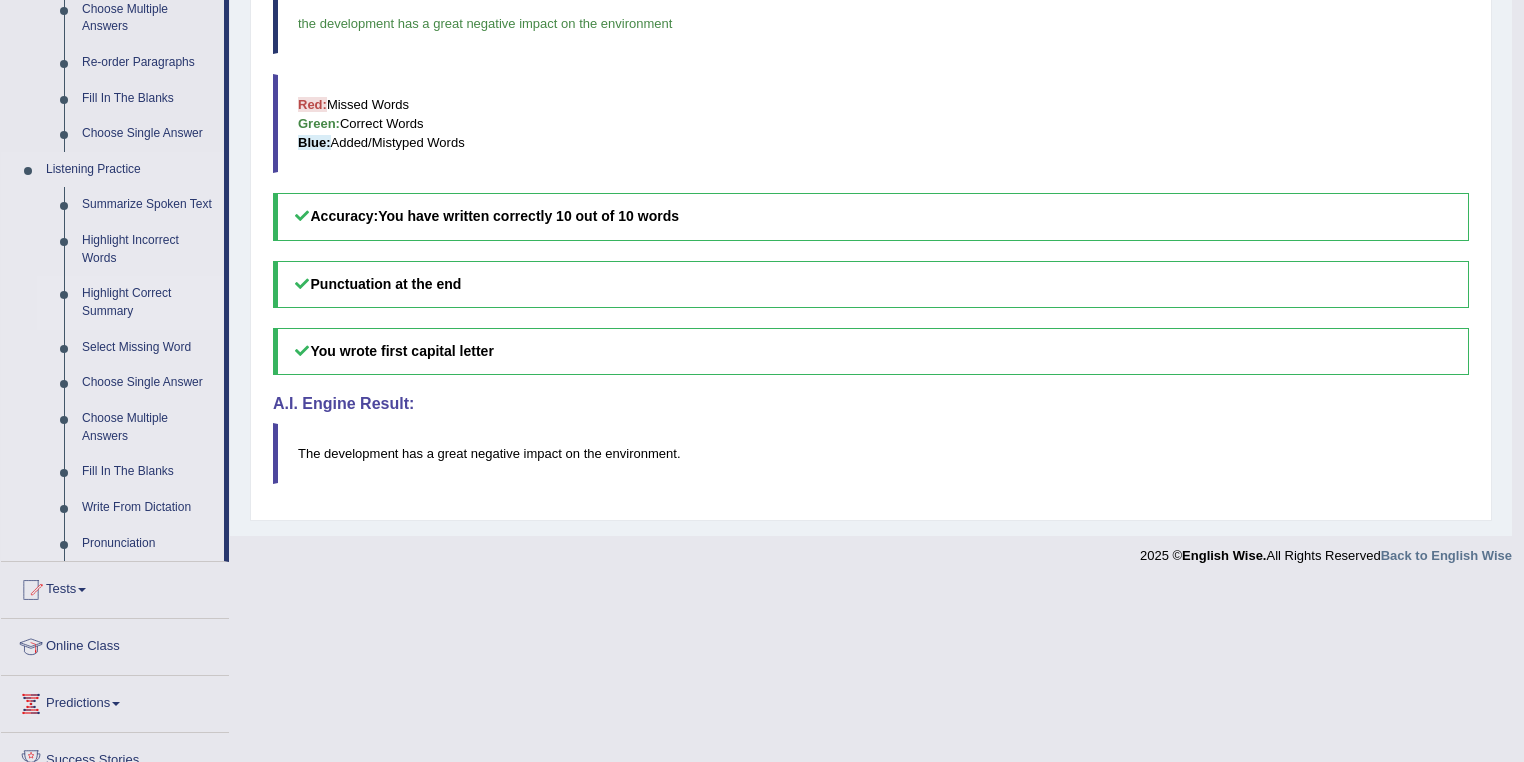scroll, scrollTop: 720, scrollLeft: 0, axis: vertical 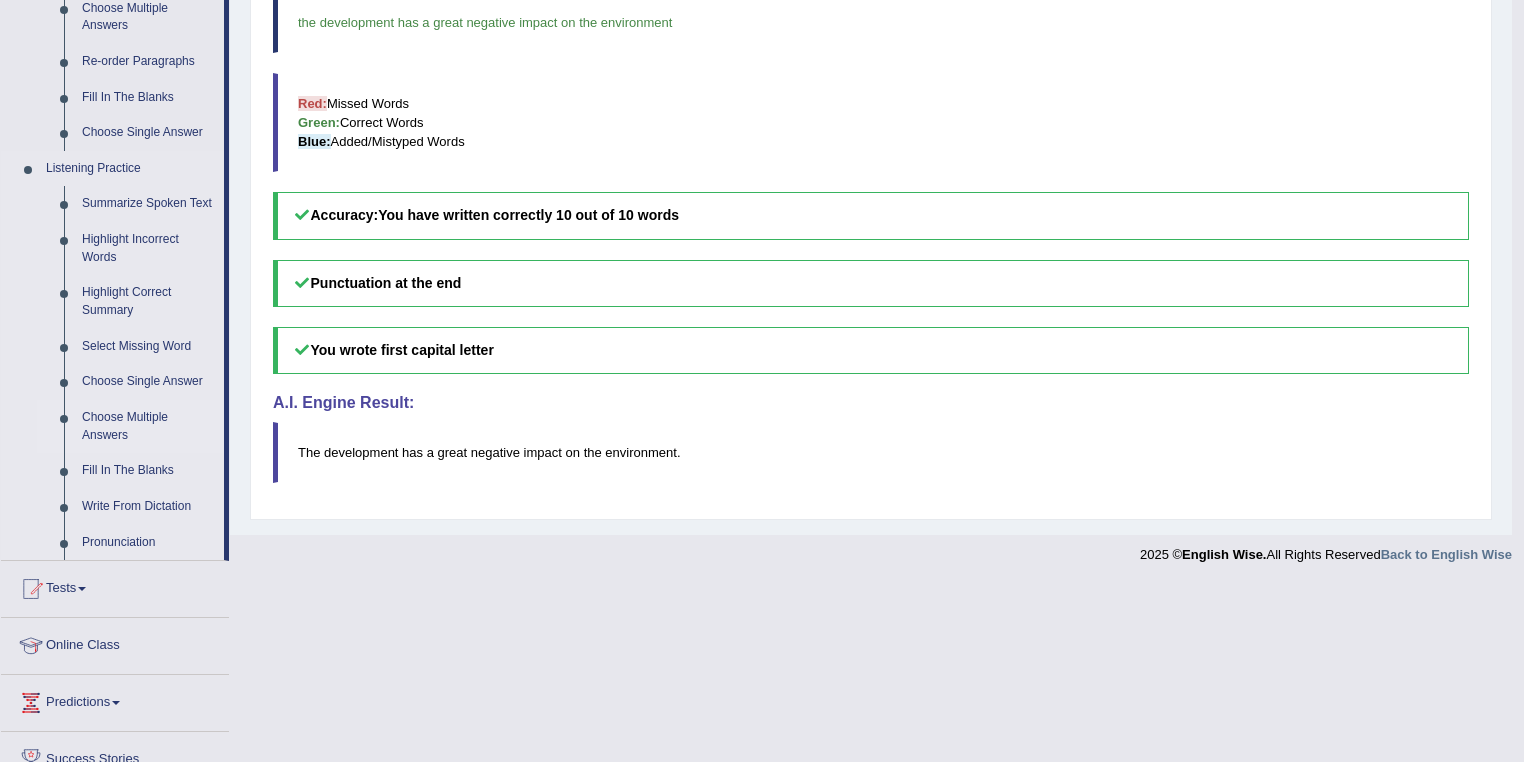 click on "Choose Multiple Answers" at bounding box center [148, 426] 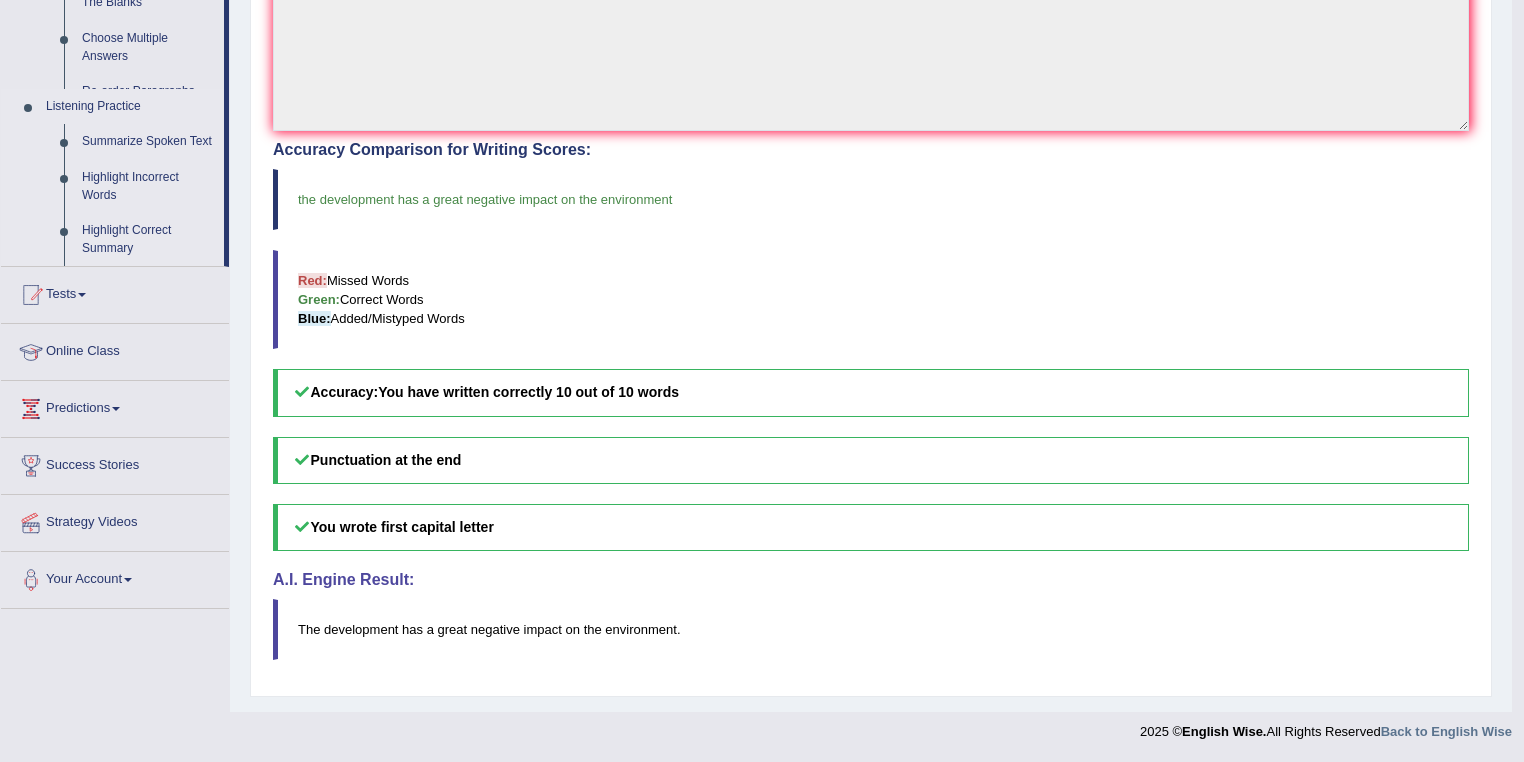 scroll, scrollTop: 538, scrollLeft: 0, axis: vertical 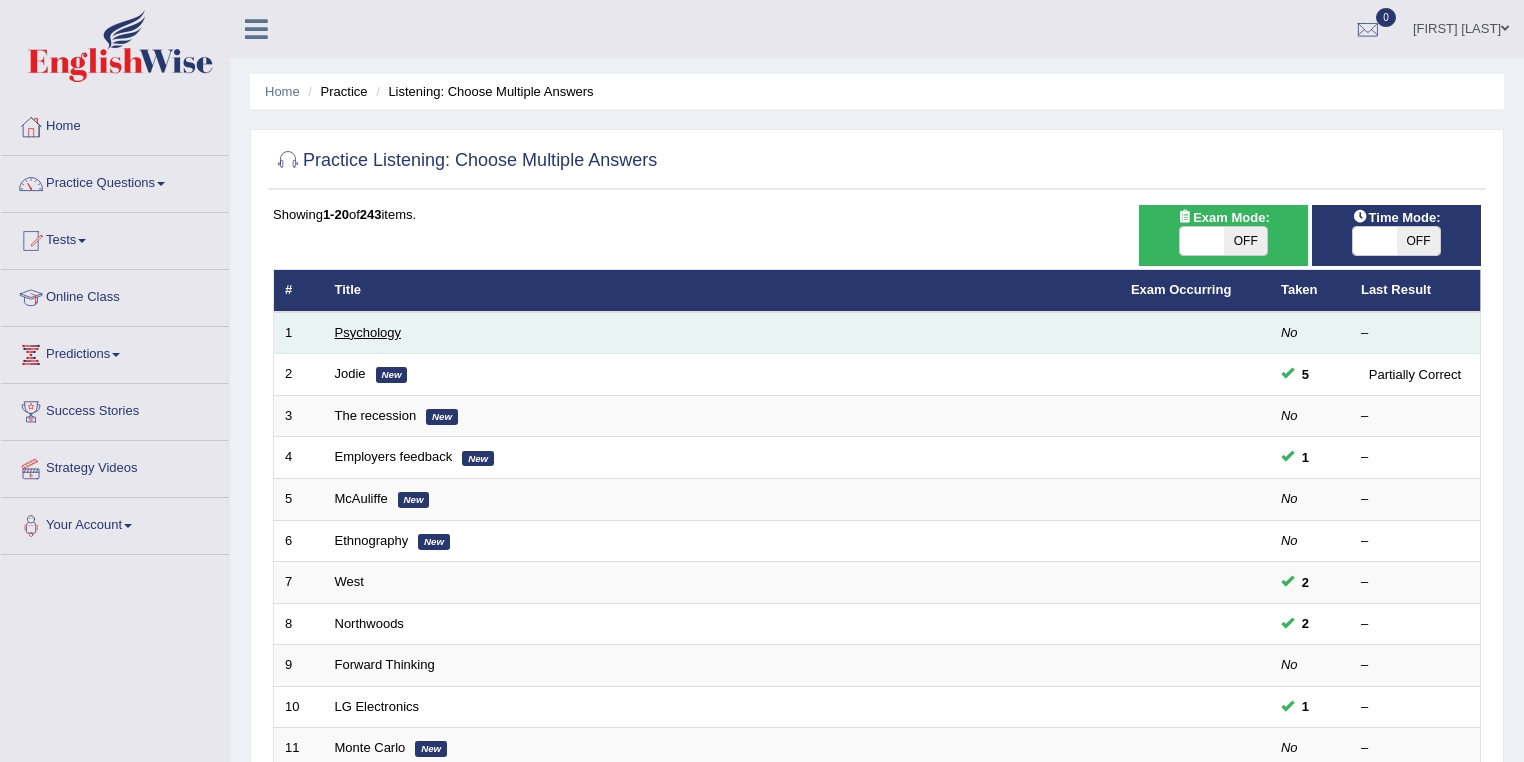 click on "Psychology" at bounding box center (368, 332) 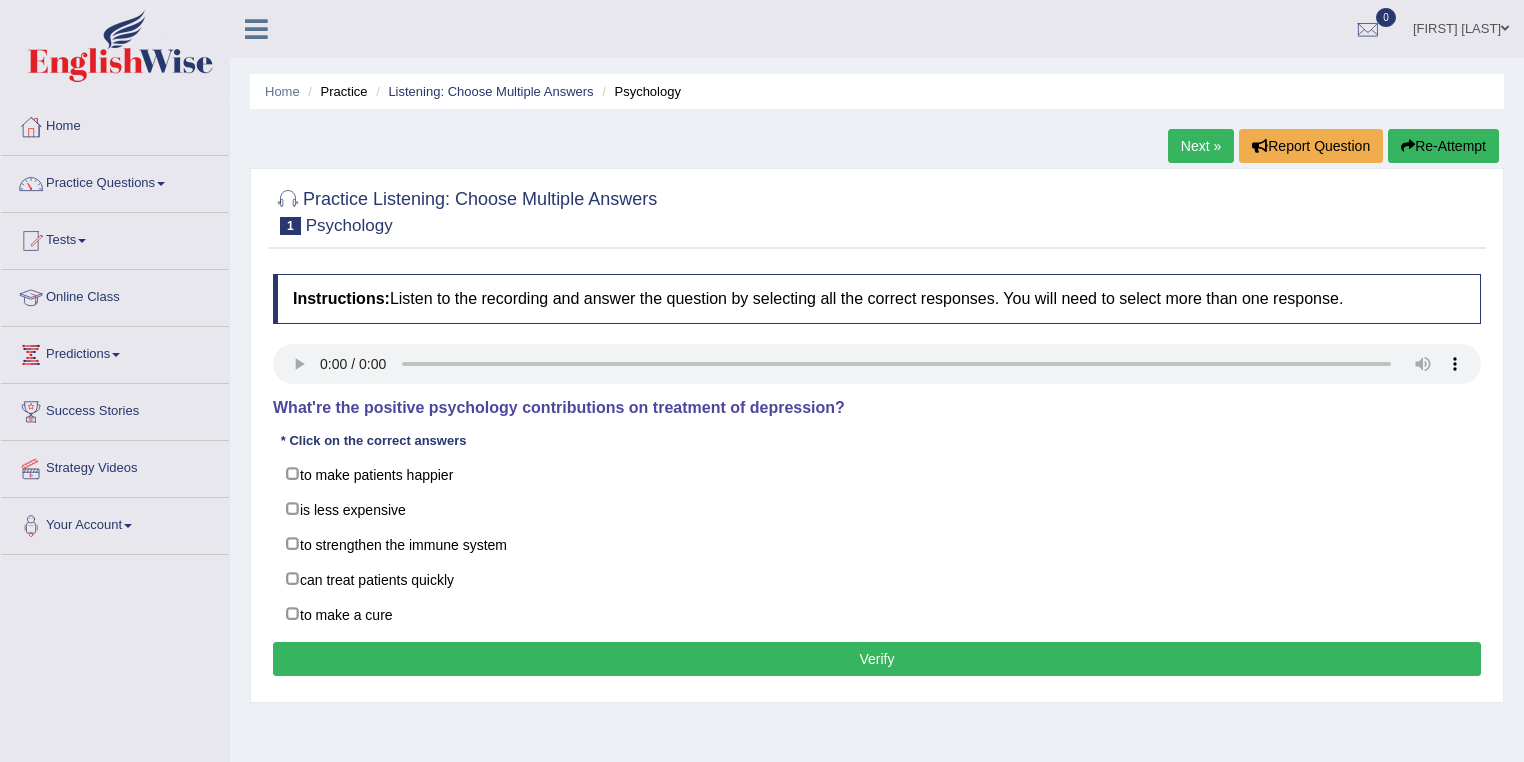 scroll, scrollTop: 70, scrollLeft: 0, axis: vertical 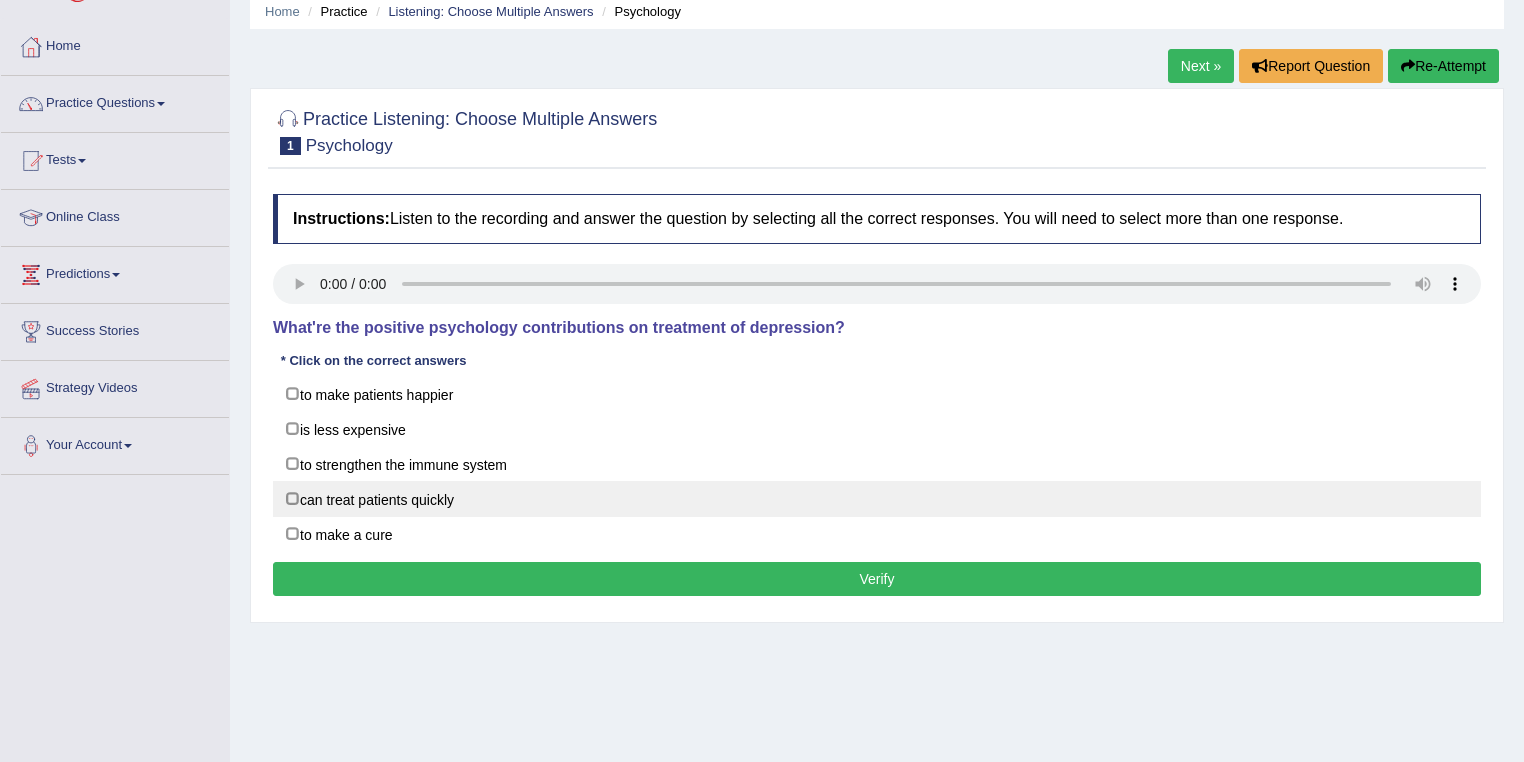 click on "can treat patients quickly" at bounding box center [877, 499] 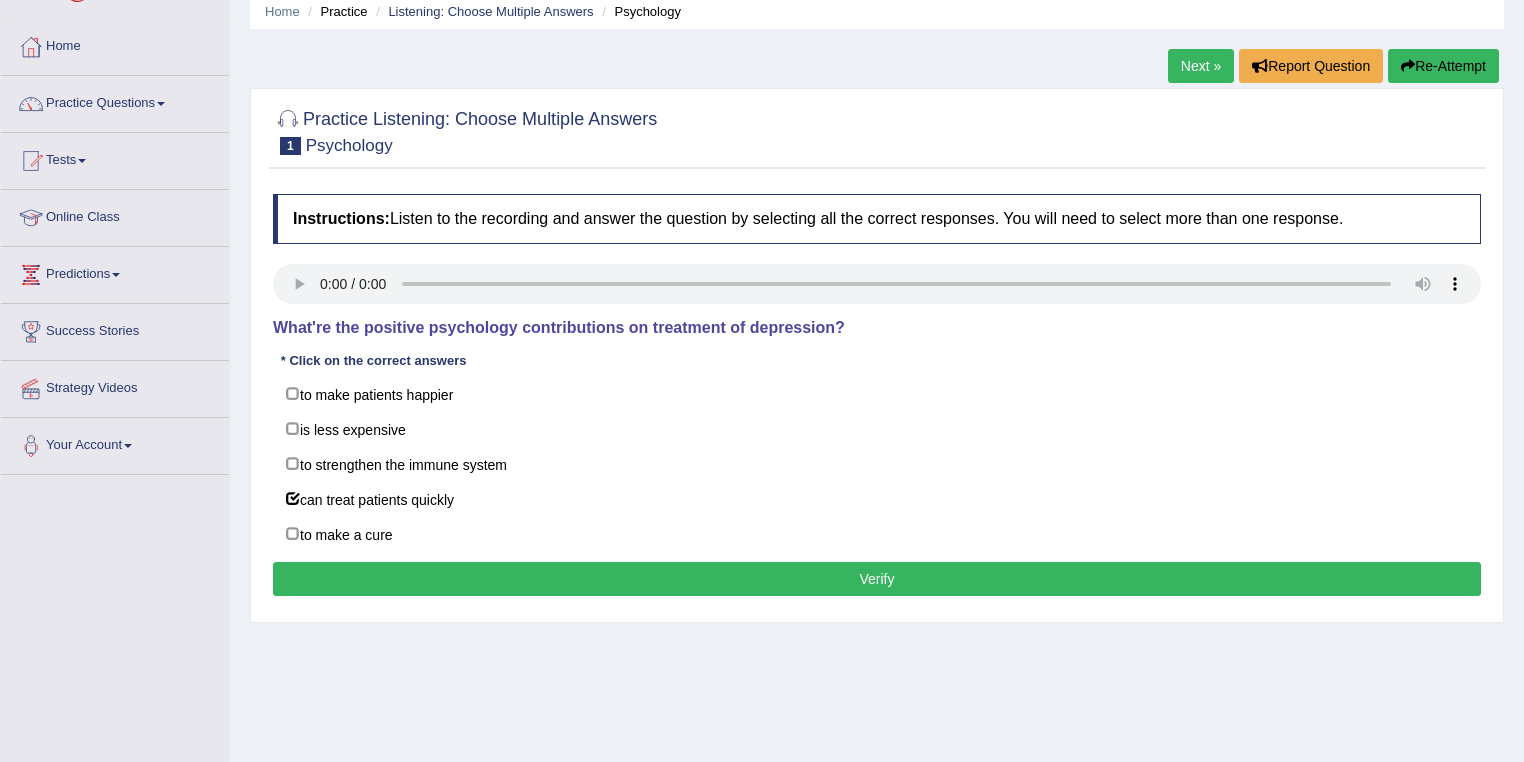 click on "Verify" at bounding box center [877, 579] 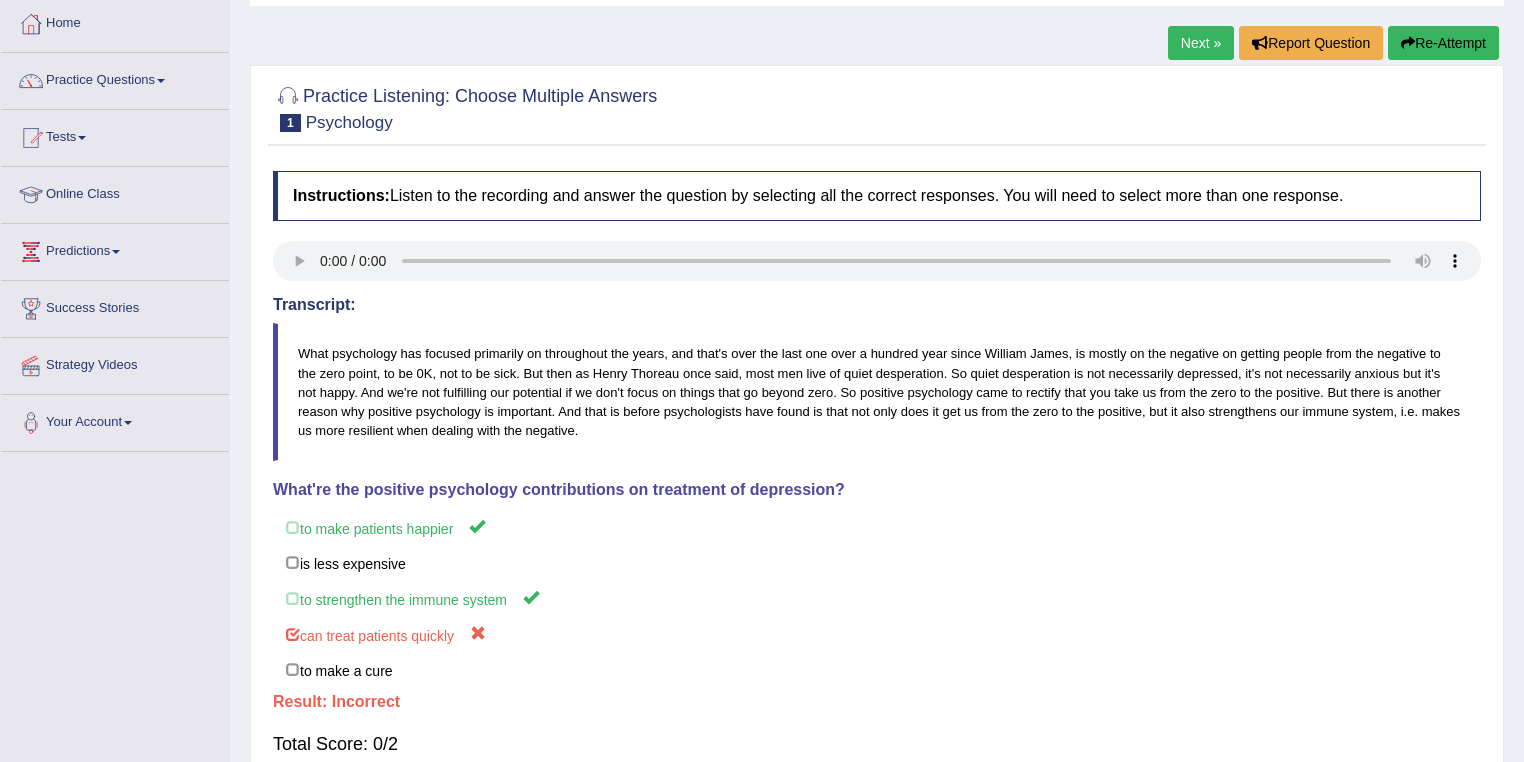 scroll, scrollTop: 48, scrollLeft: 0, axis: vertical 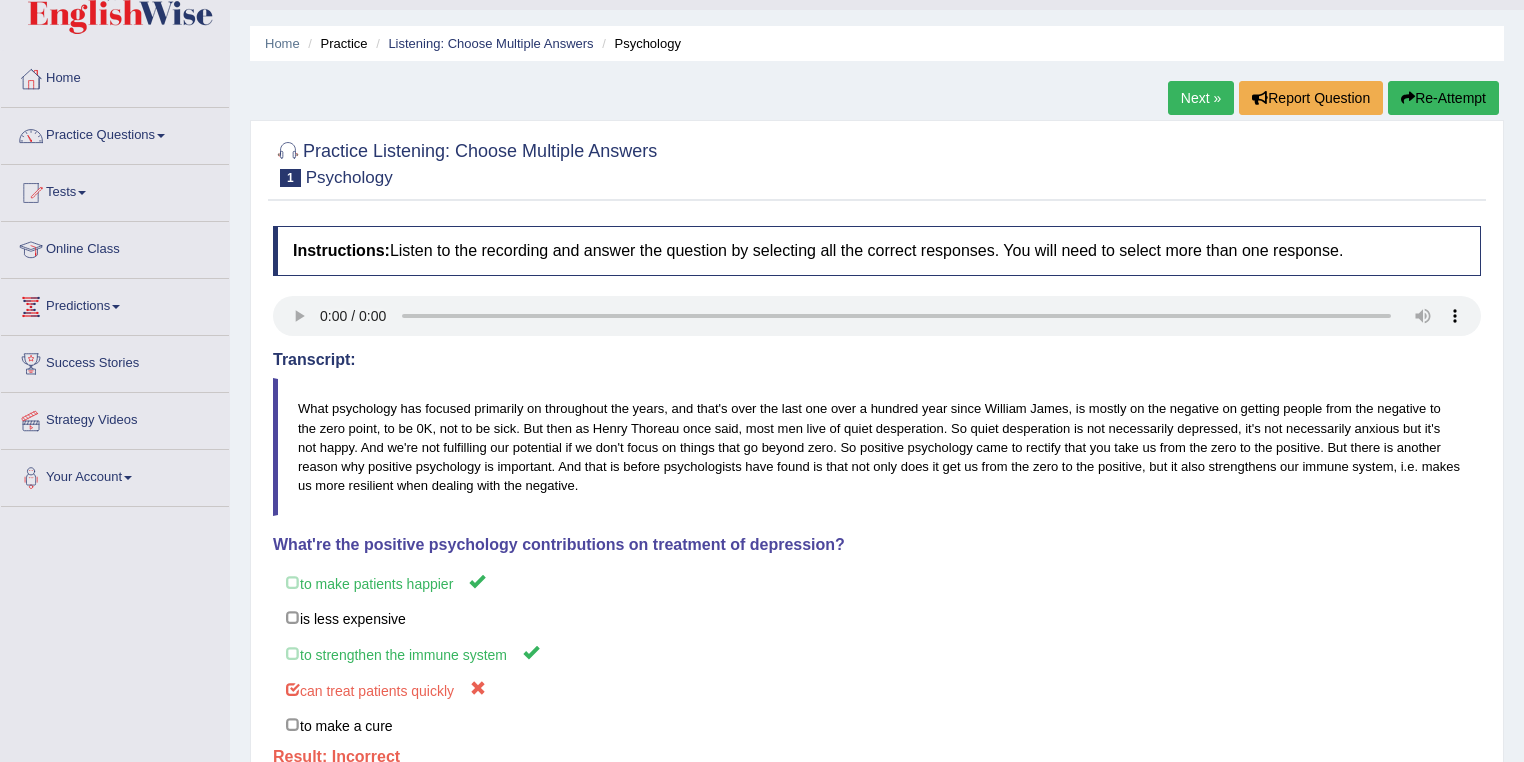 type 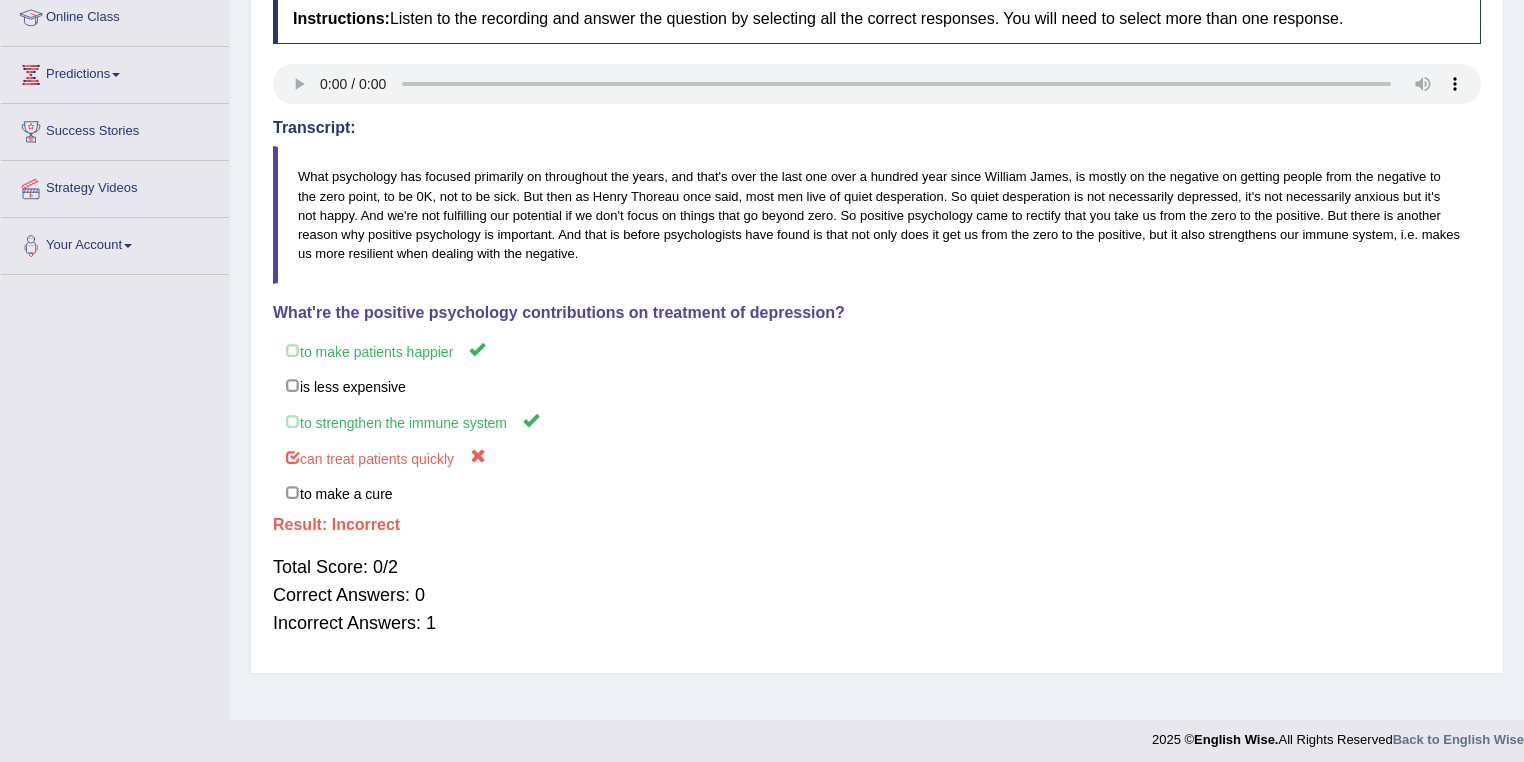 scroll, scrollTop: 0, scrollLeft: 0, axis: both 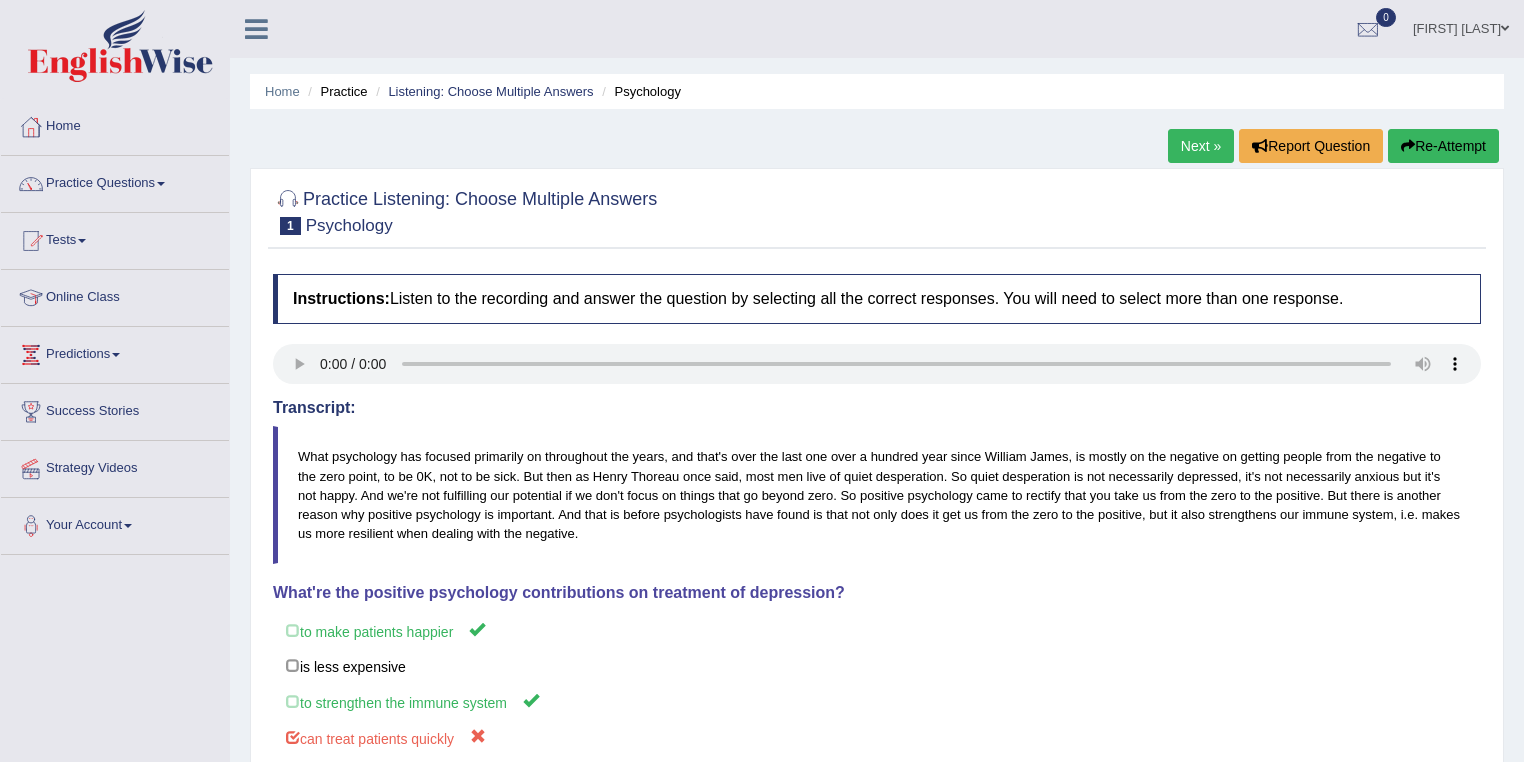 click on "Next »" at bounding box center [1201, 146] 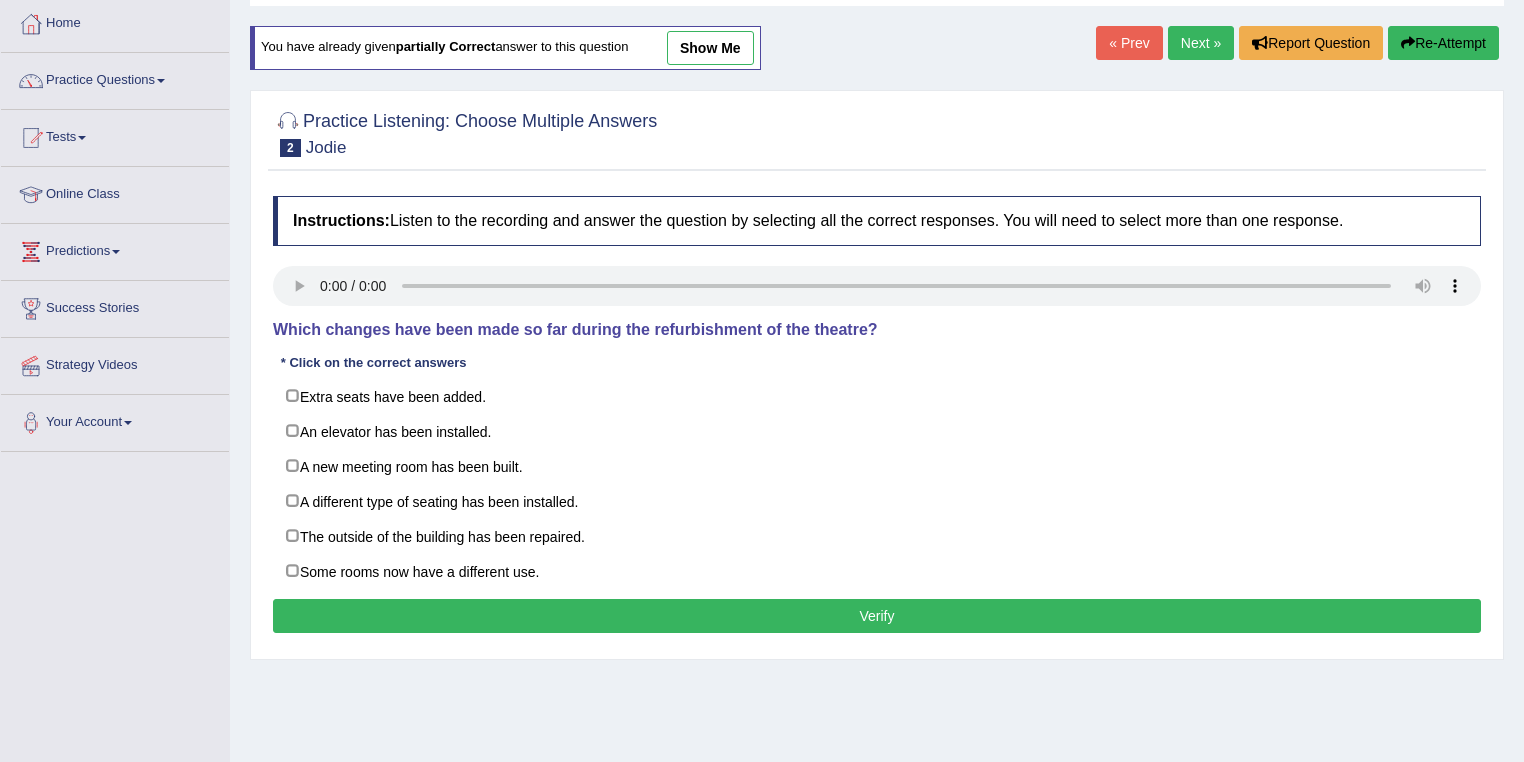 scroll, scrollTop: 237, scrollLeft: 0, axis: vertical 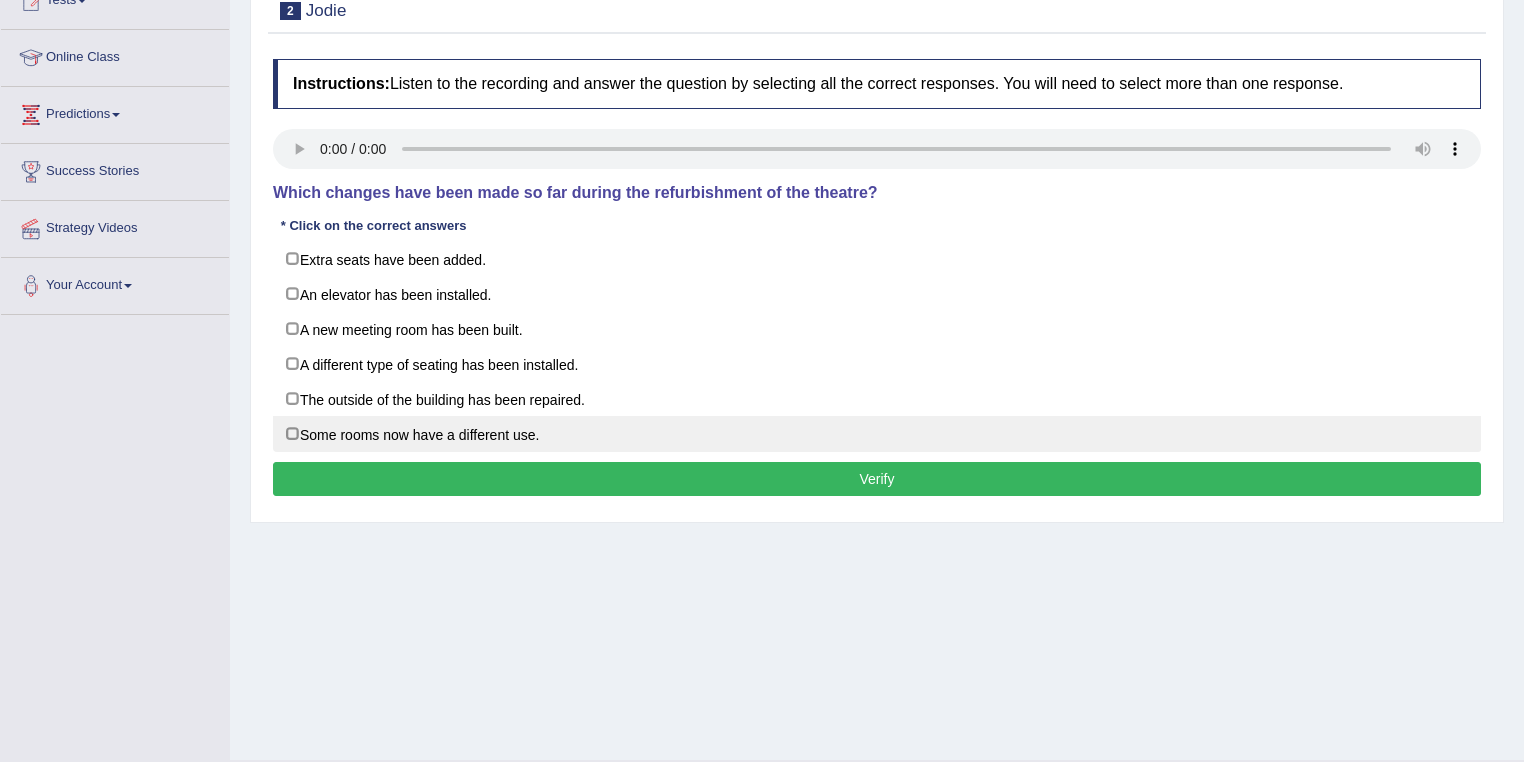 click on "Some rooms now have a different use." at bounding box center [877, 434] 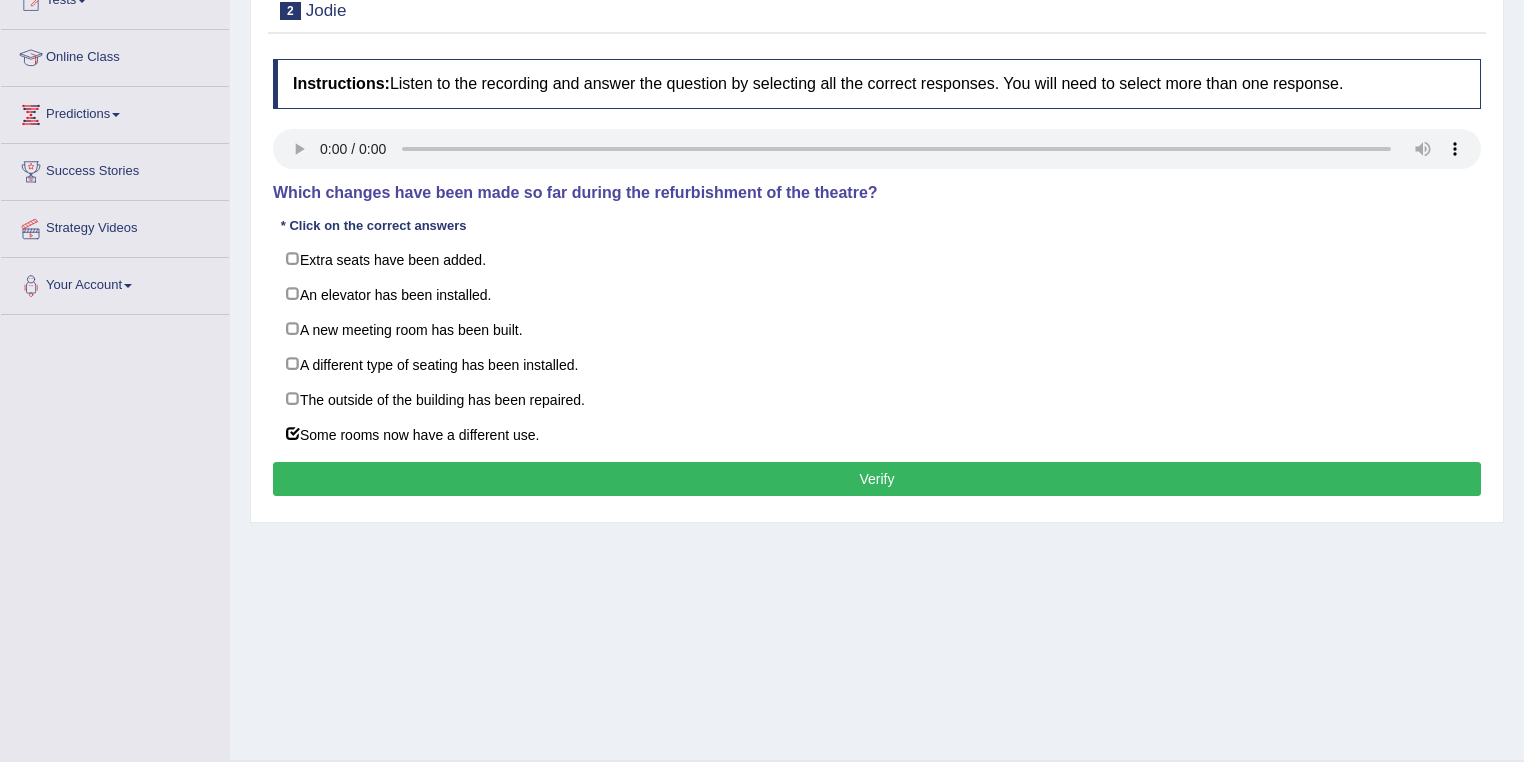 type 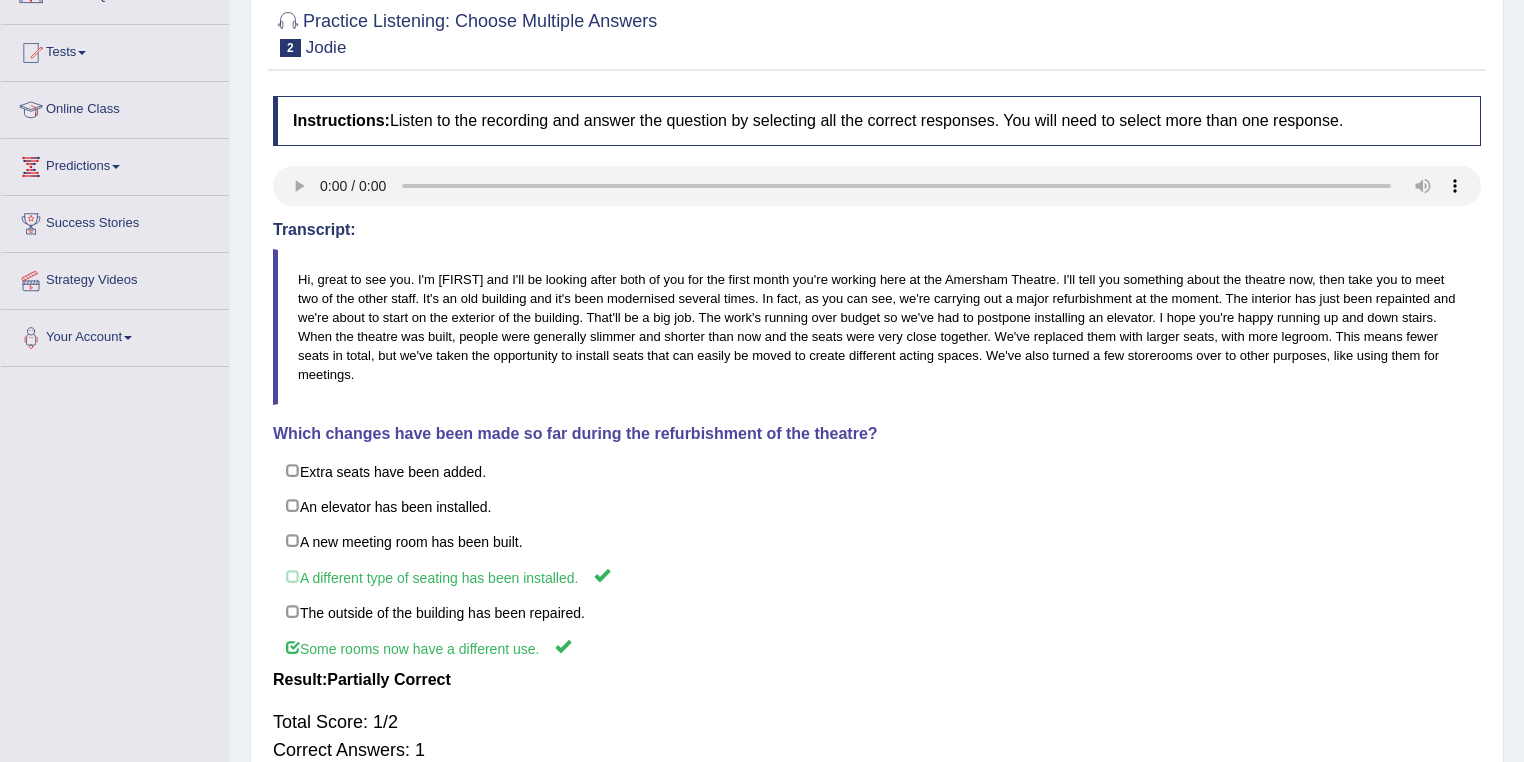scroll, scrollTop: 160, scrollLeft: 0, axis: vertical 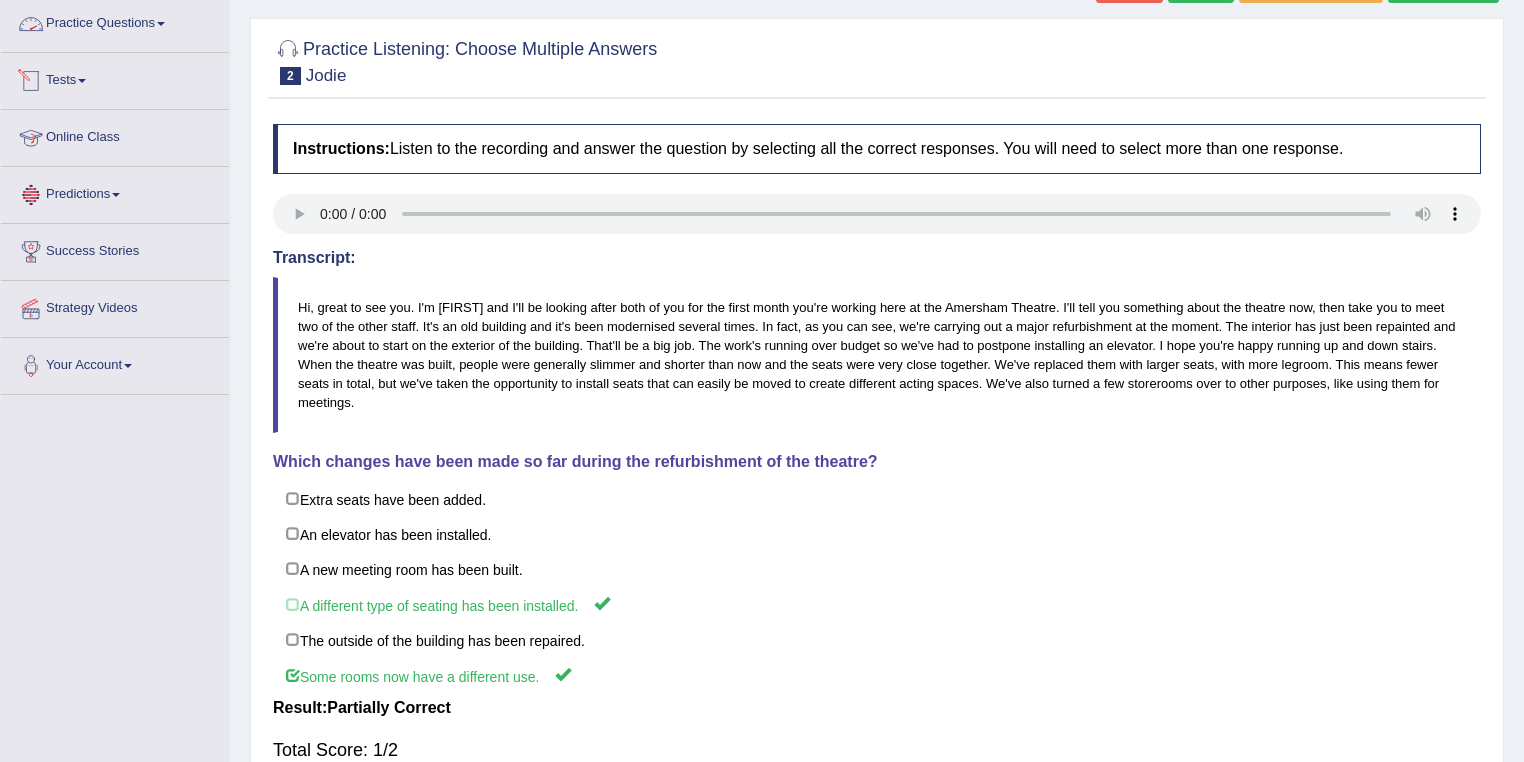 click on "Practice Questions" at bounding box center [115, 21] 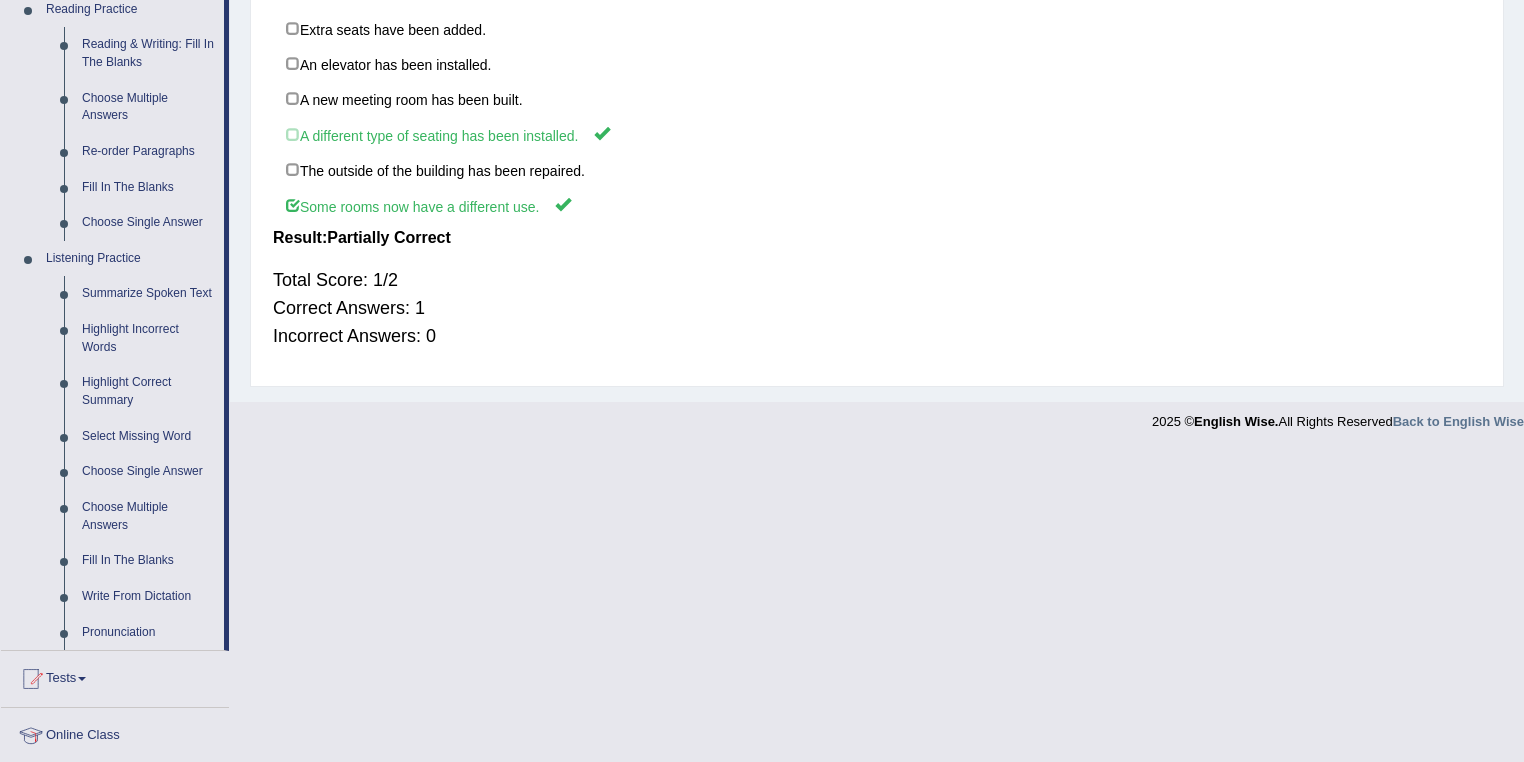 scroll, scrollTop: 720, scrollLeft: 0, axis: vertical 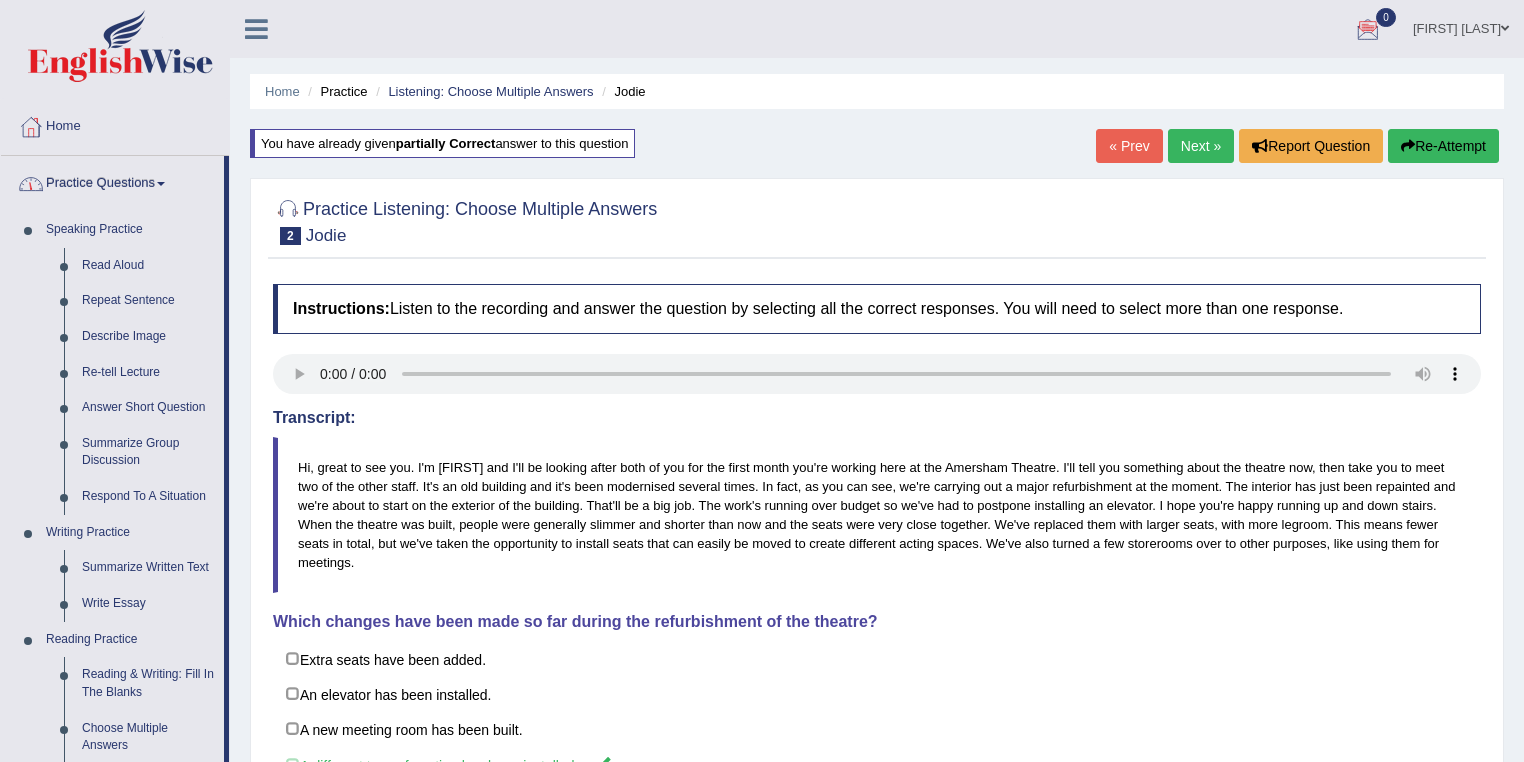 click on "Practice Questions" at bounding box center [112, 181] 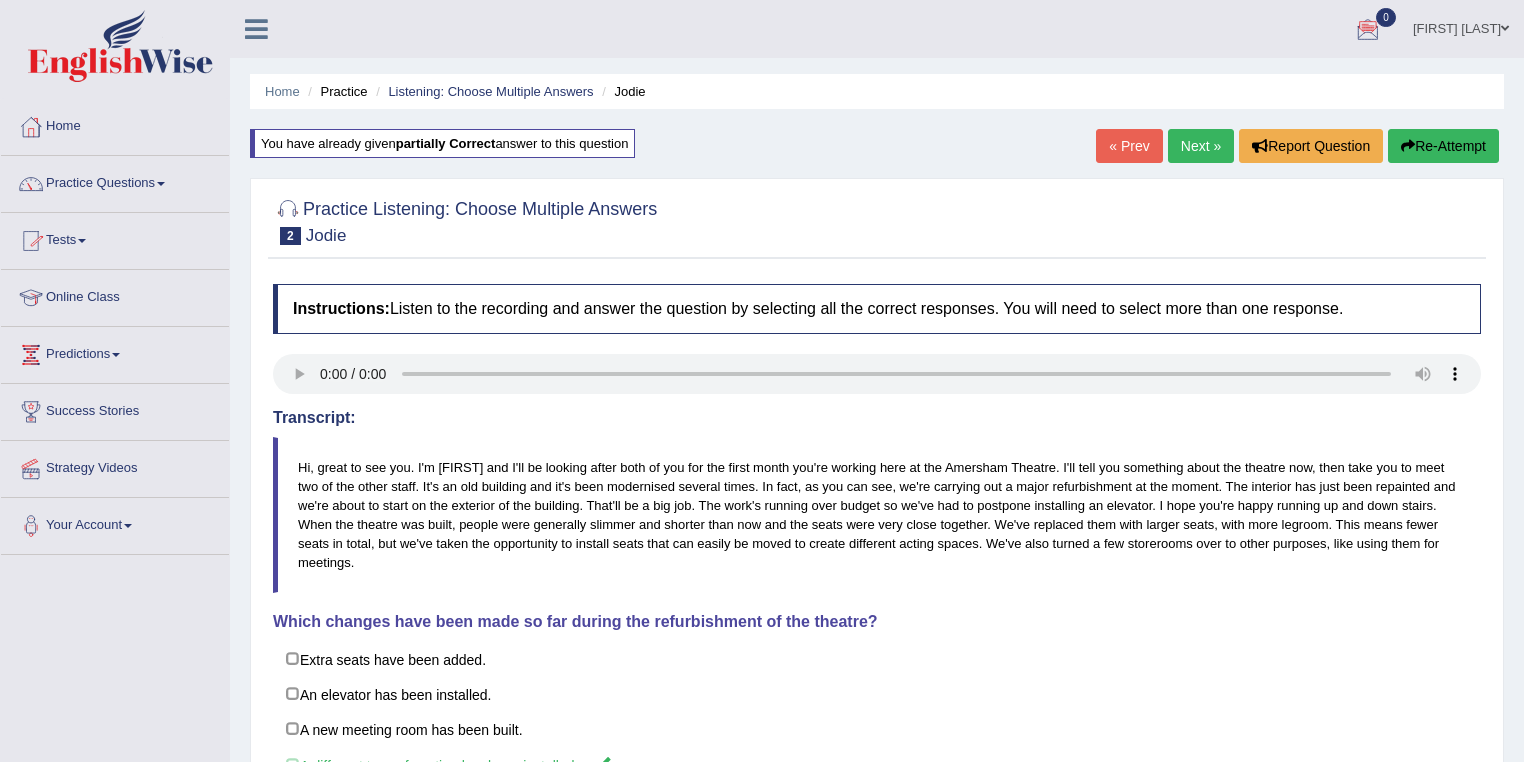 click on "Tests" at bounding box center [115, 238] 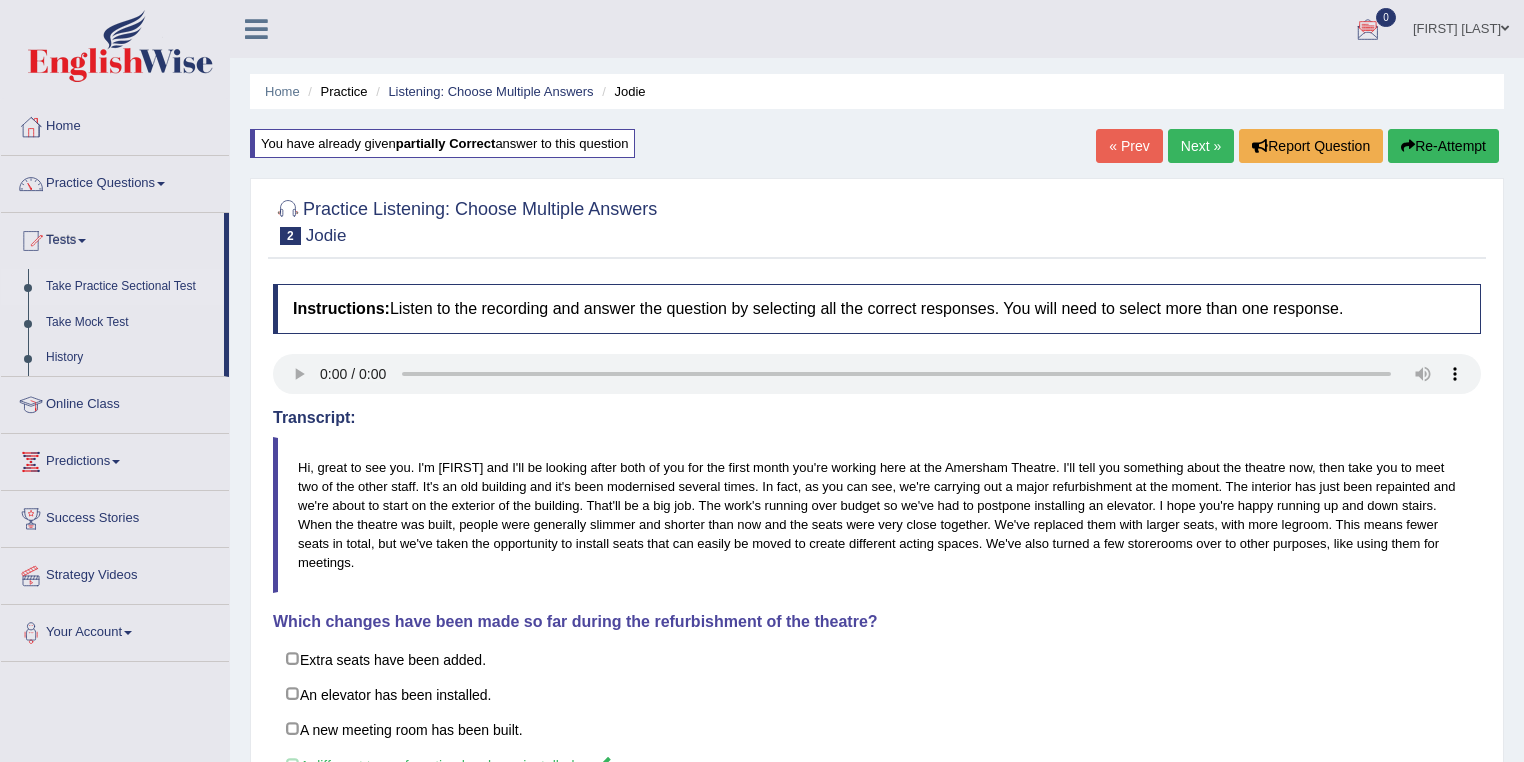 click on "Take Practice Sectional Test" at bounding box center [130, 287] 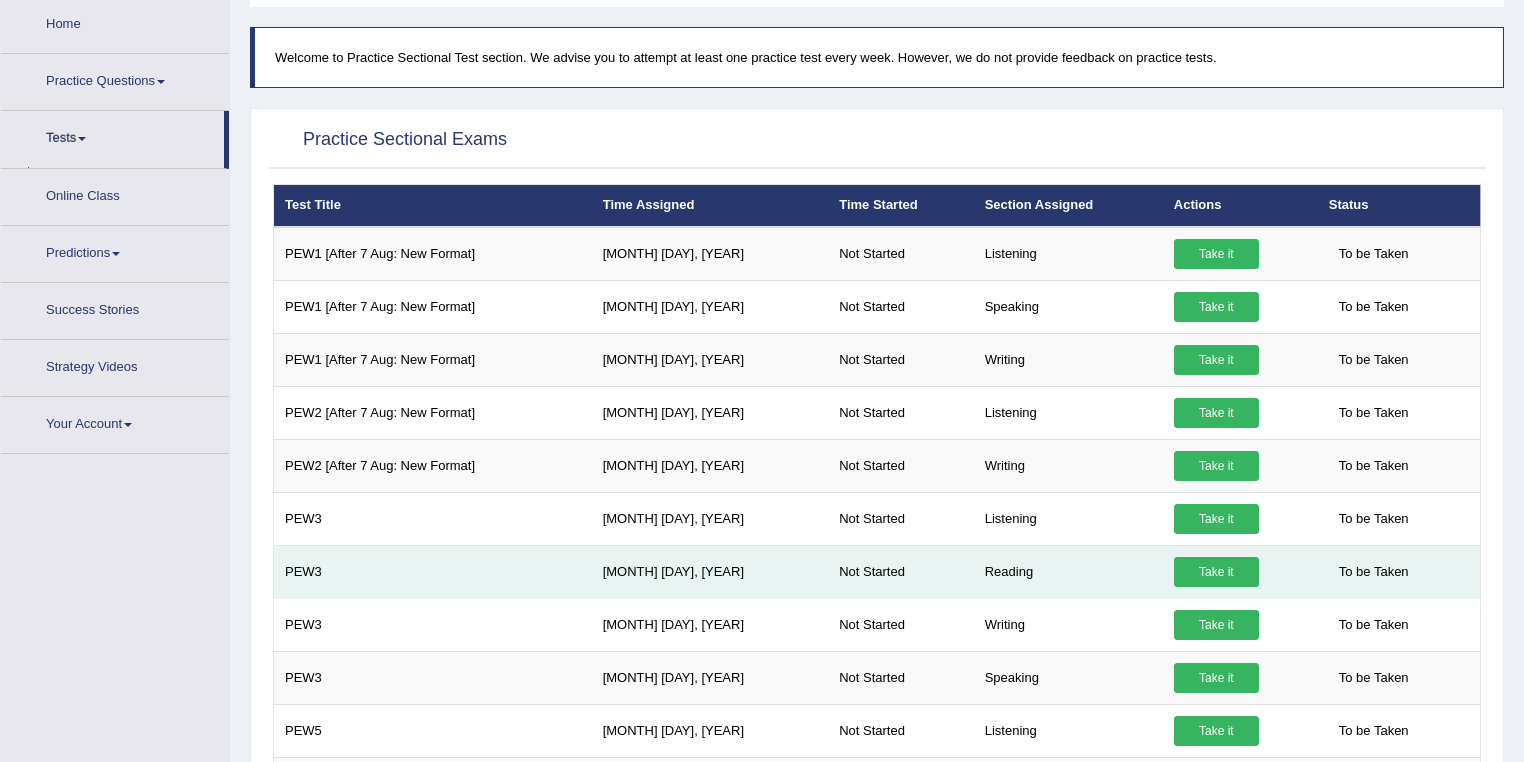 scroll, scrollTop: 204, scrollLeft: 0, axis: vertical 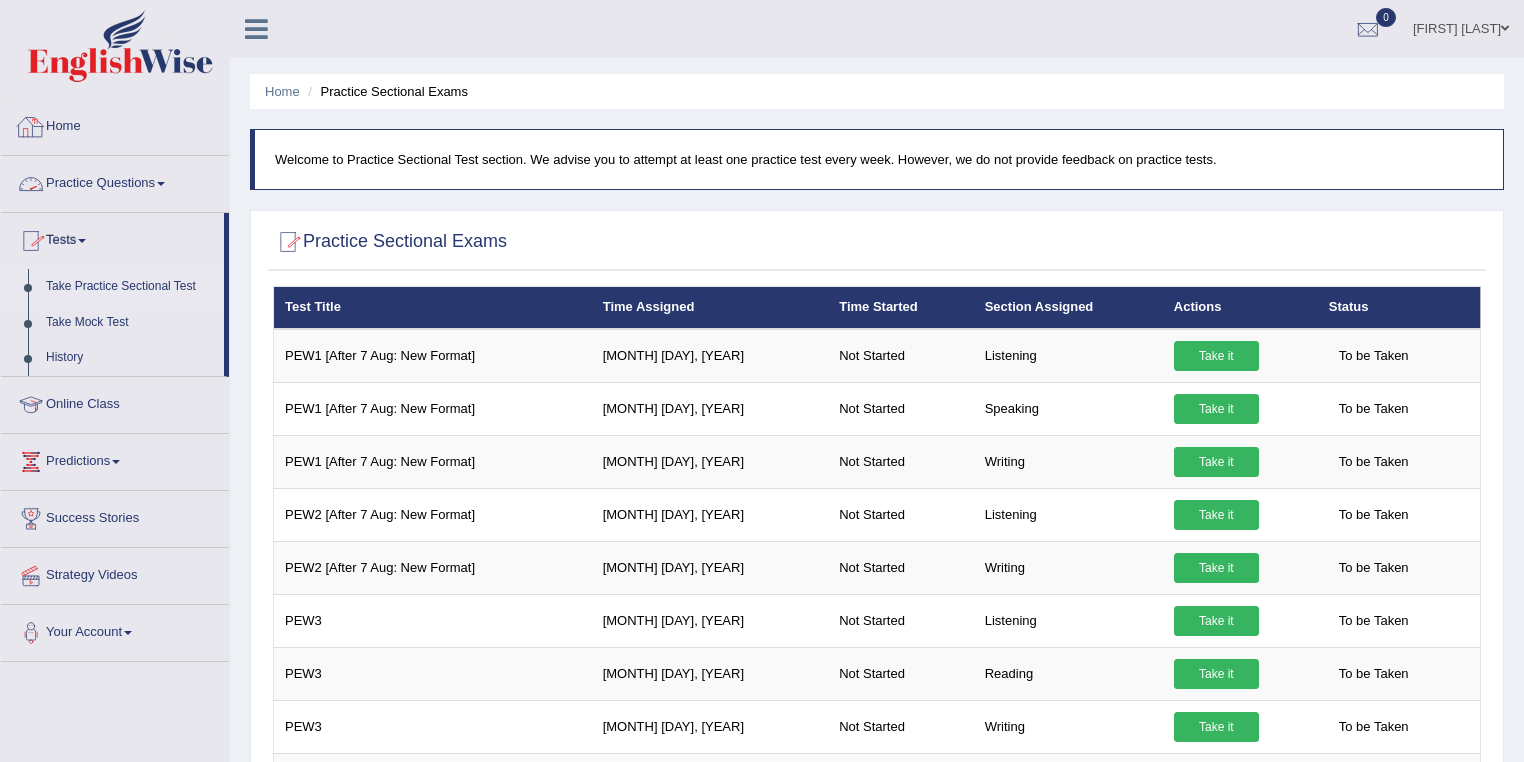 click on "Home" at bounding box center (115, 124) 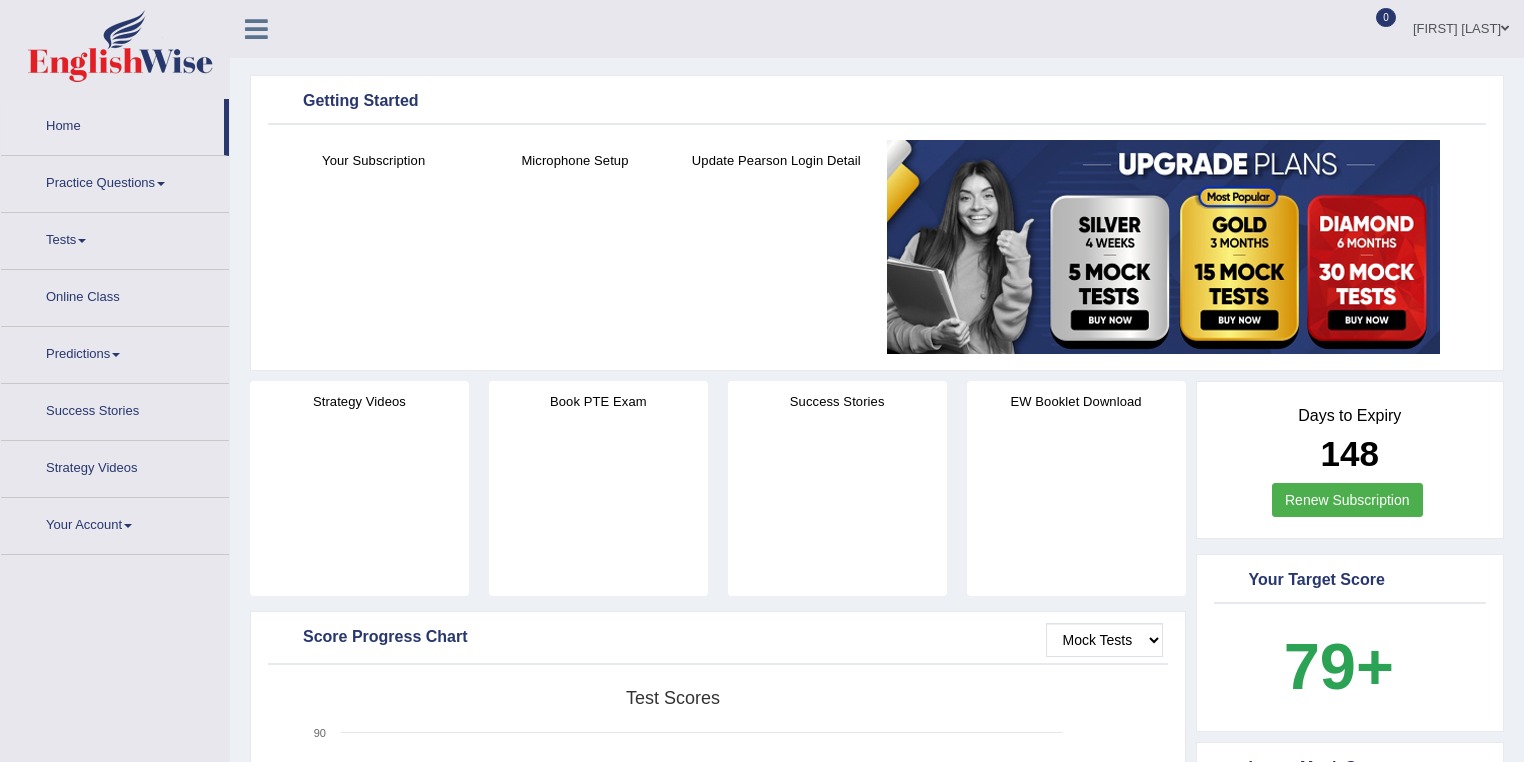 scroll, scrollTop: 0, scrollLeft: 0, axis: both 